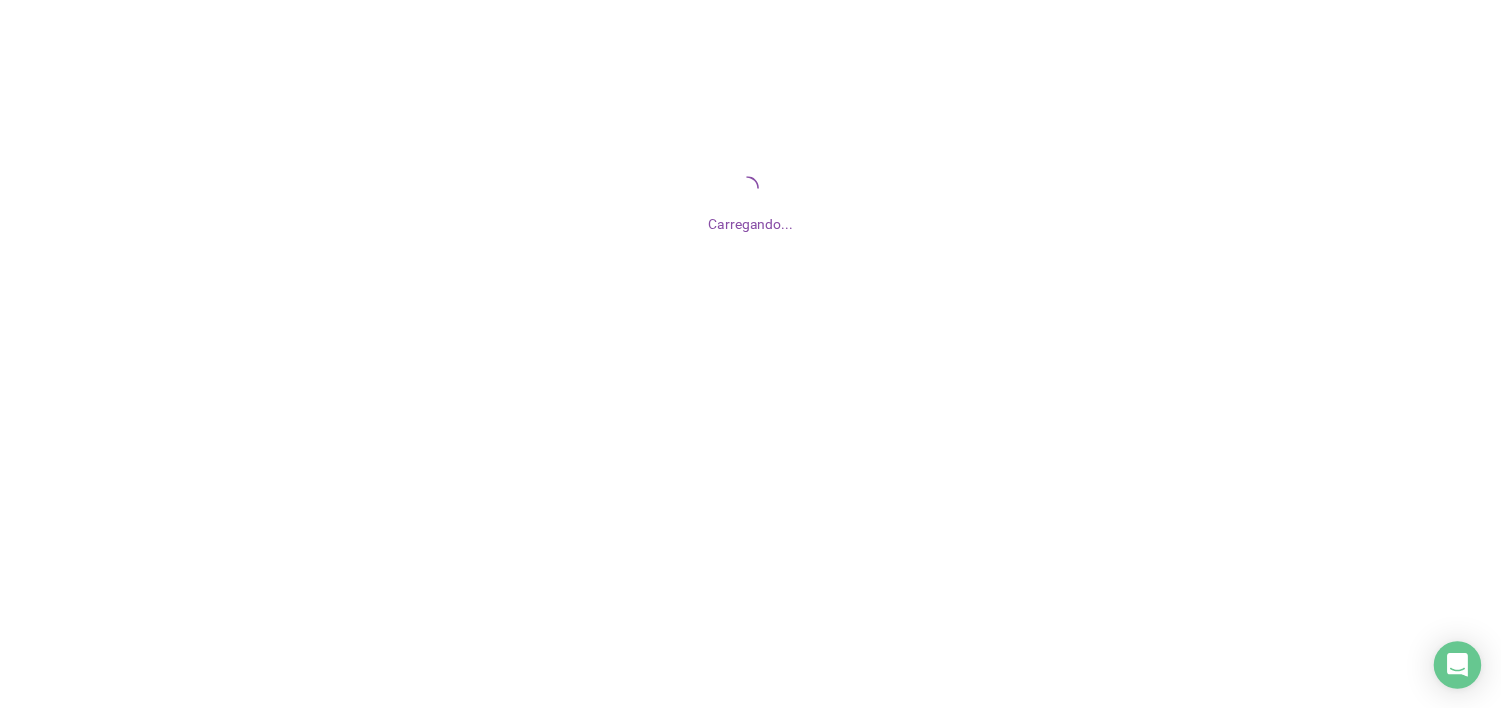 scroll, scrollTop: 0, scrollLeft: 0, axis: both 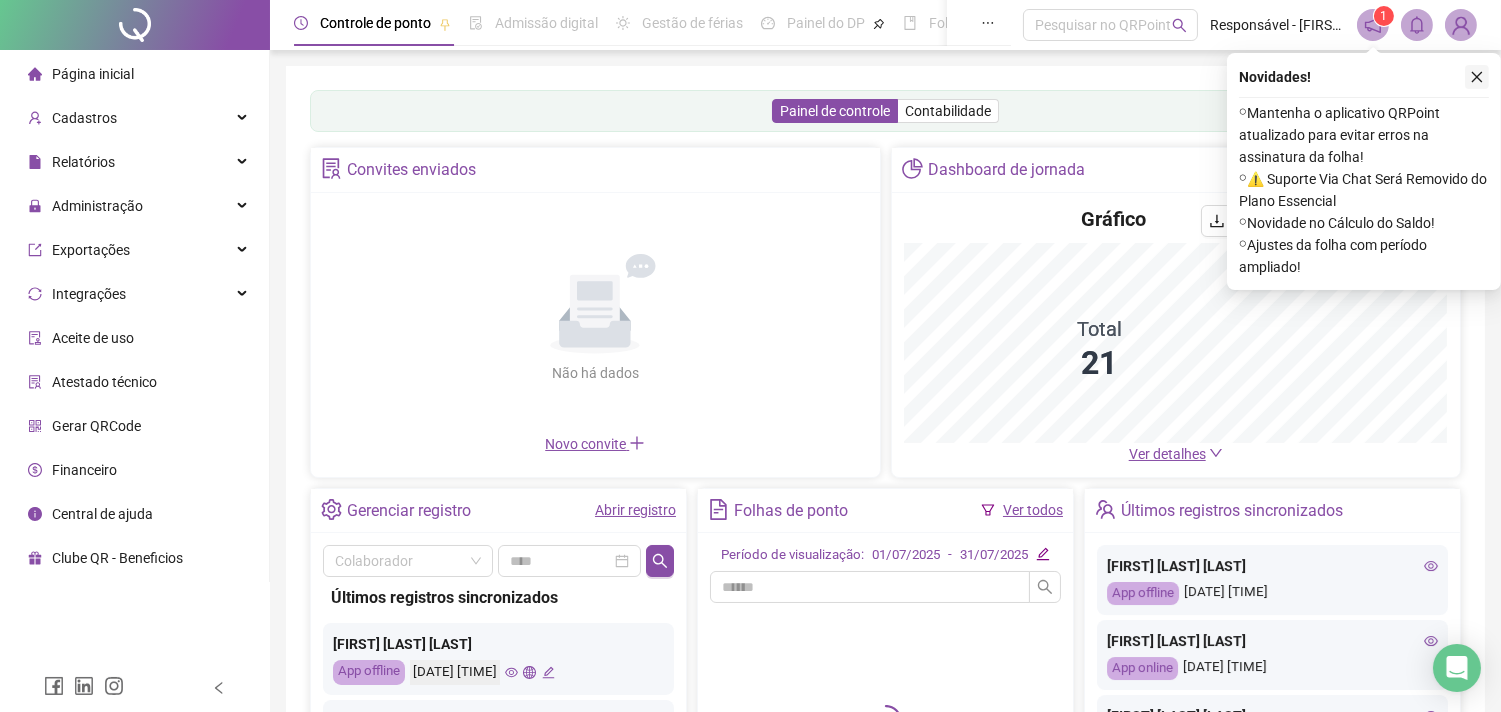 click 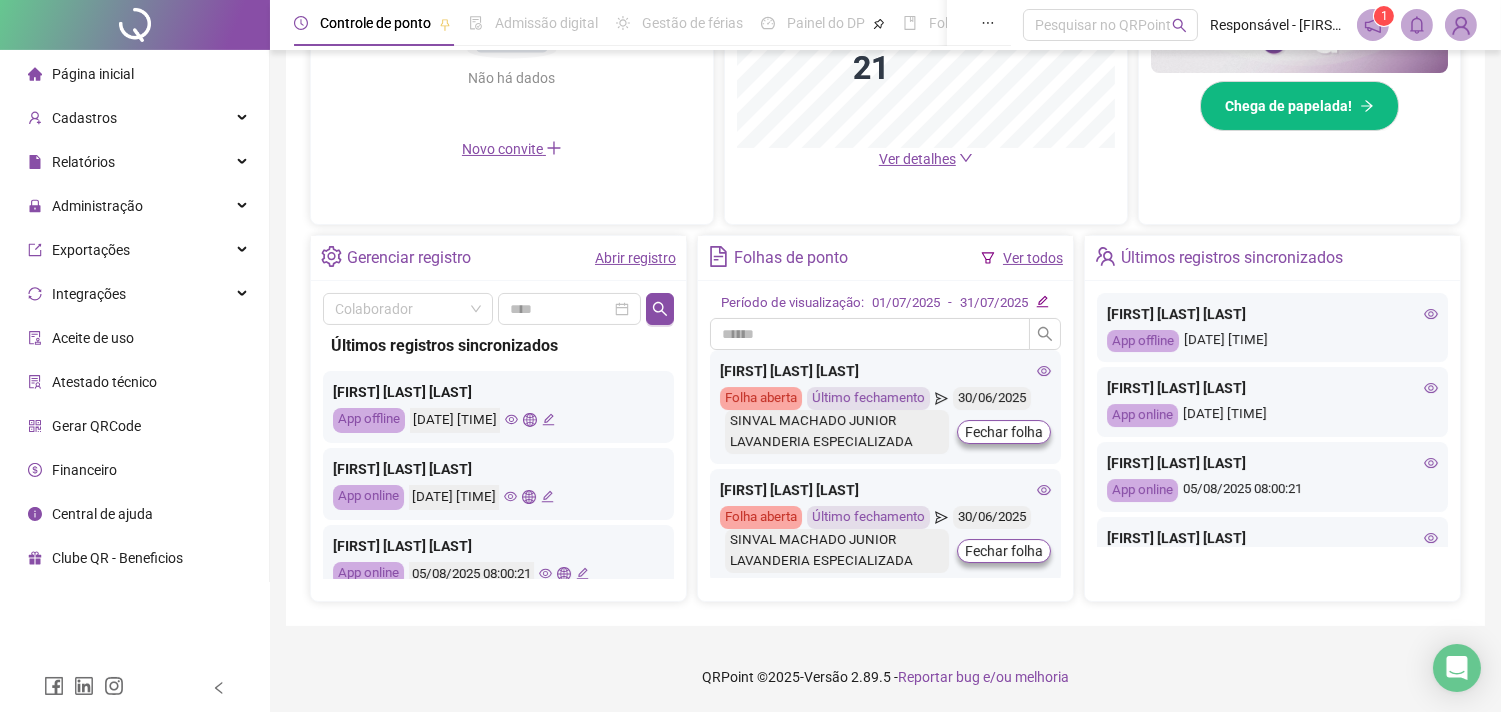 scroll, scrollTop: 145, scrollLeft: 0, axis: vertical 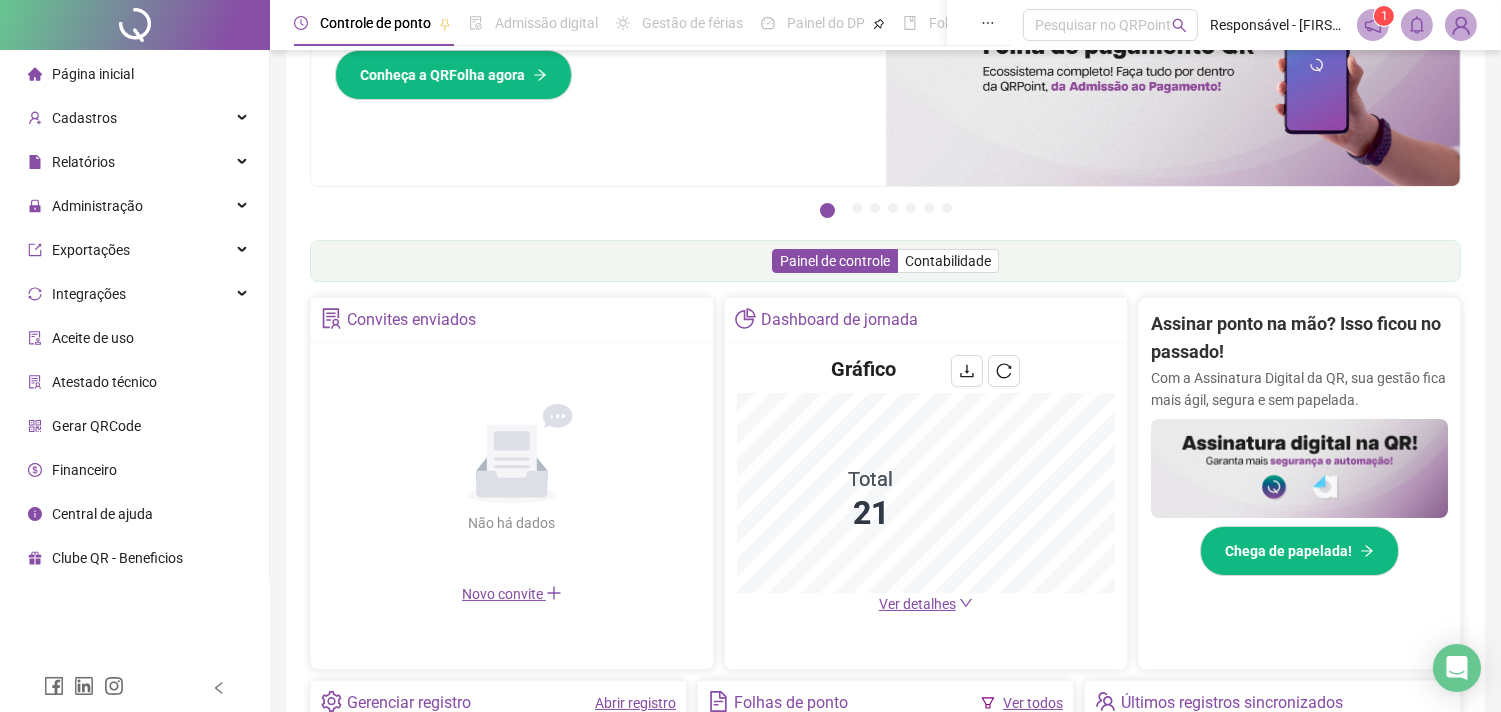 click on "Ver detalhes" at bounding box center (917, 604) 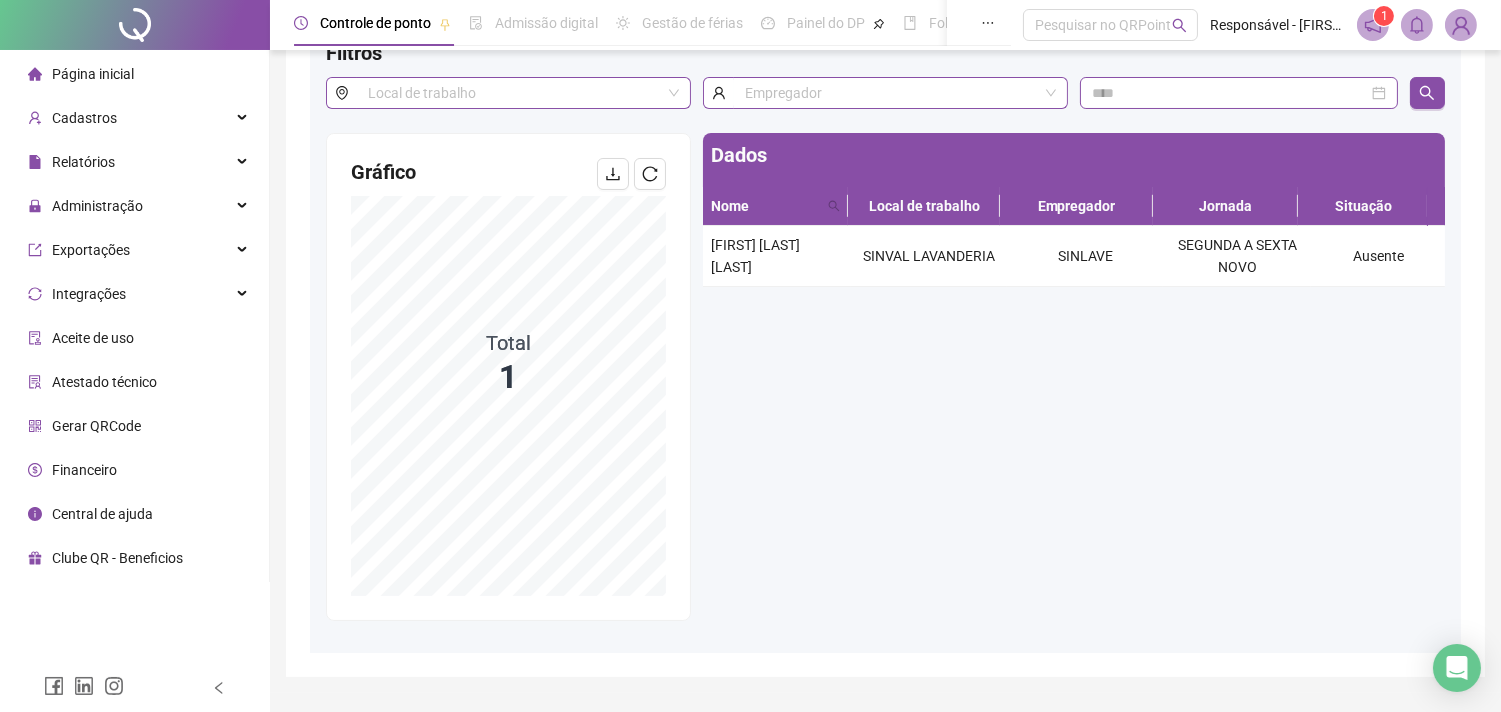 scroll, scrollTop: 0, scrollLeft: 0, axis: both 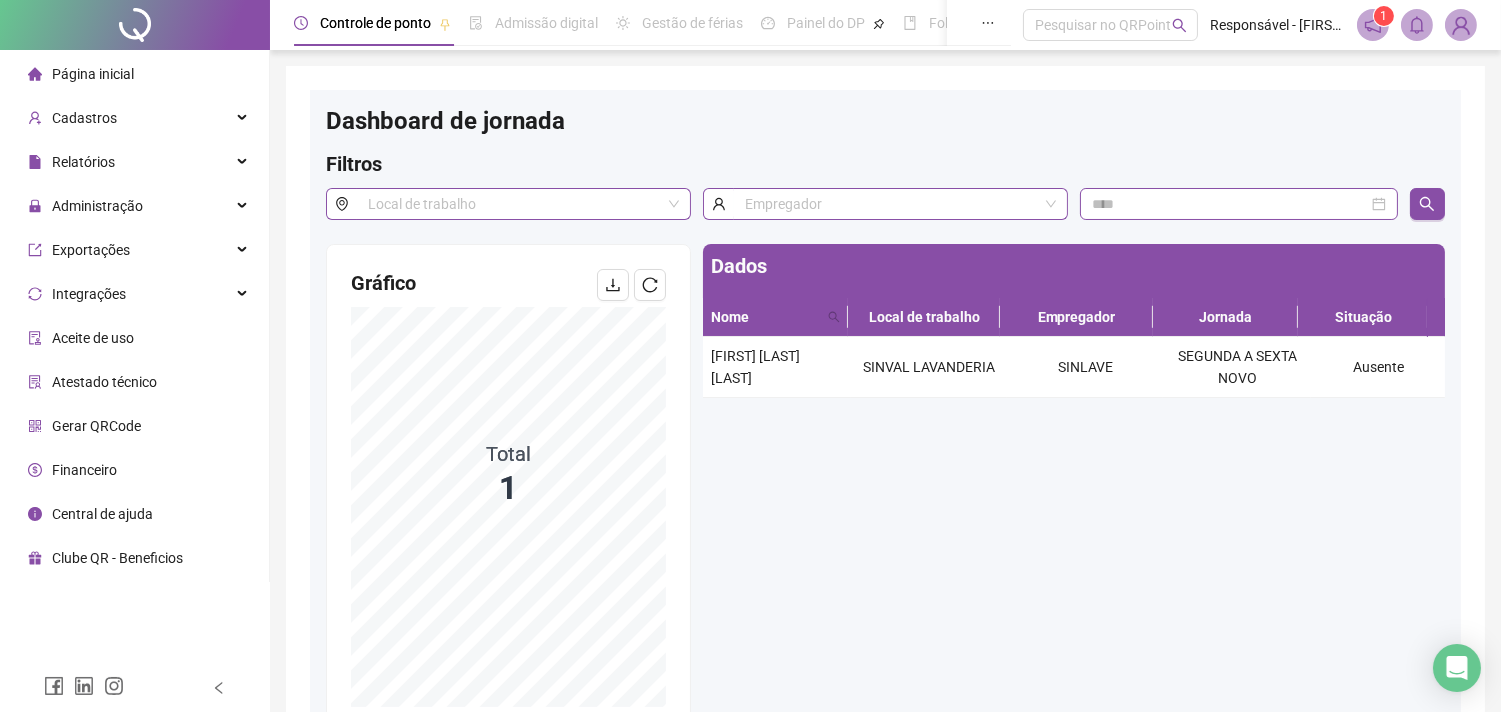 click on "Página inicial" at bounding box center (93, 74) 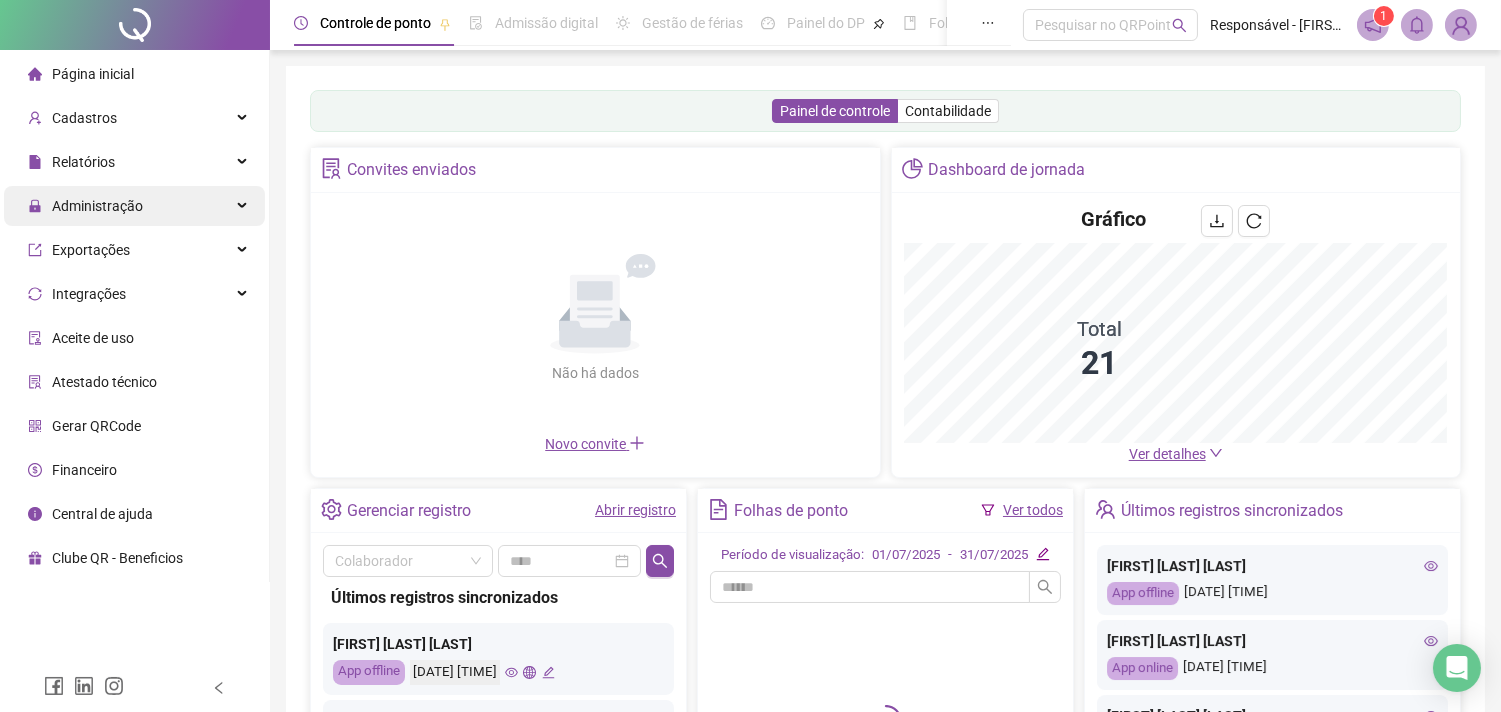 click on "Administração" at bounding box center (97, 206) 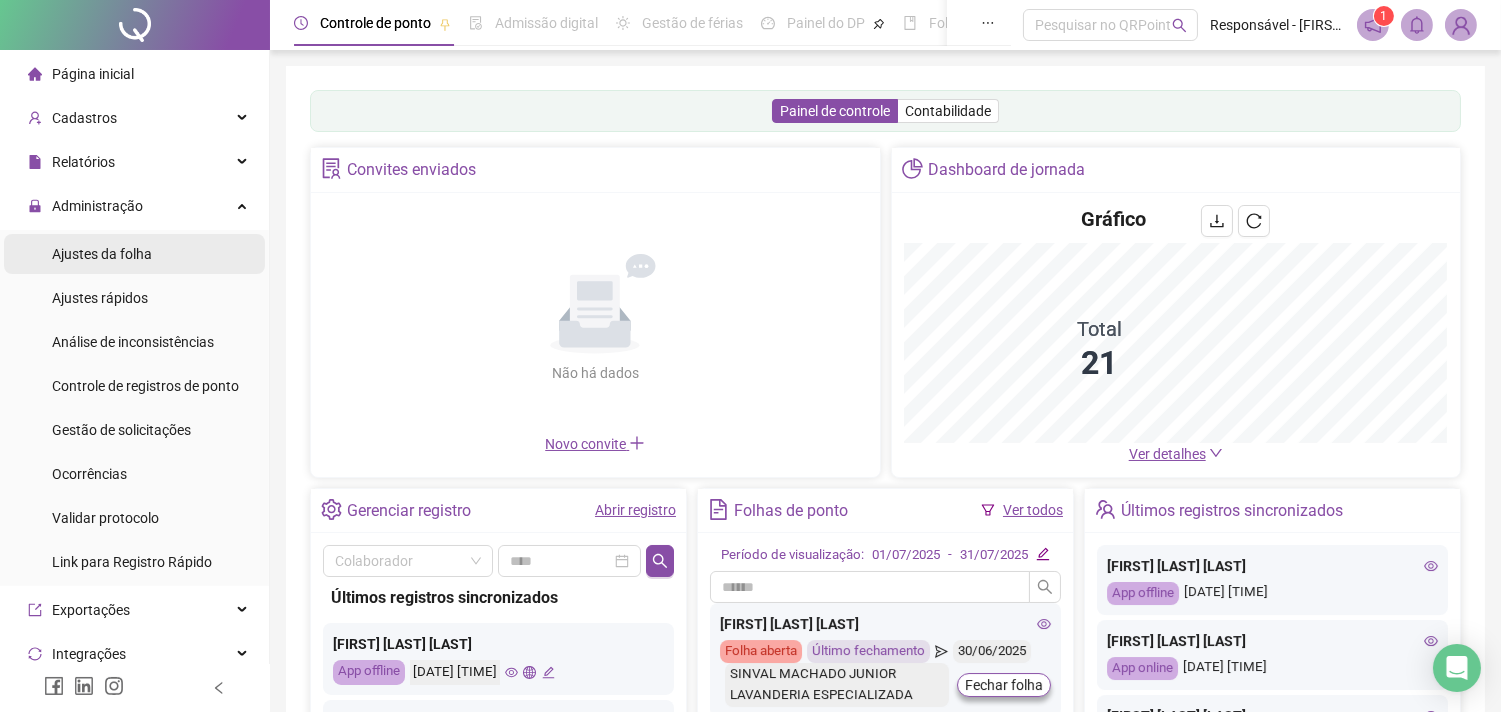 click on "Ajustes da folha" at bounding box center [102, 254] 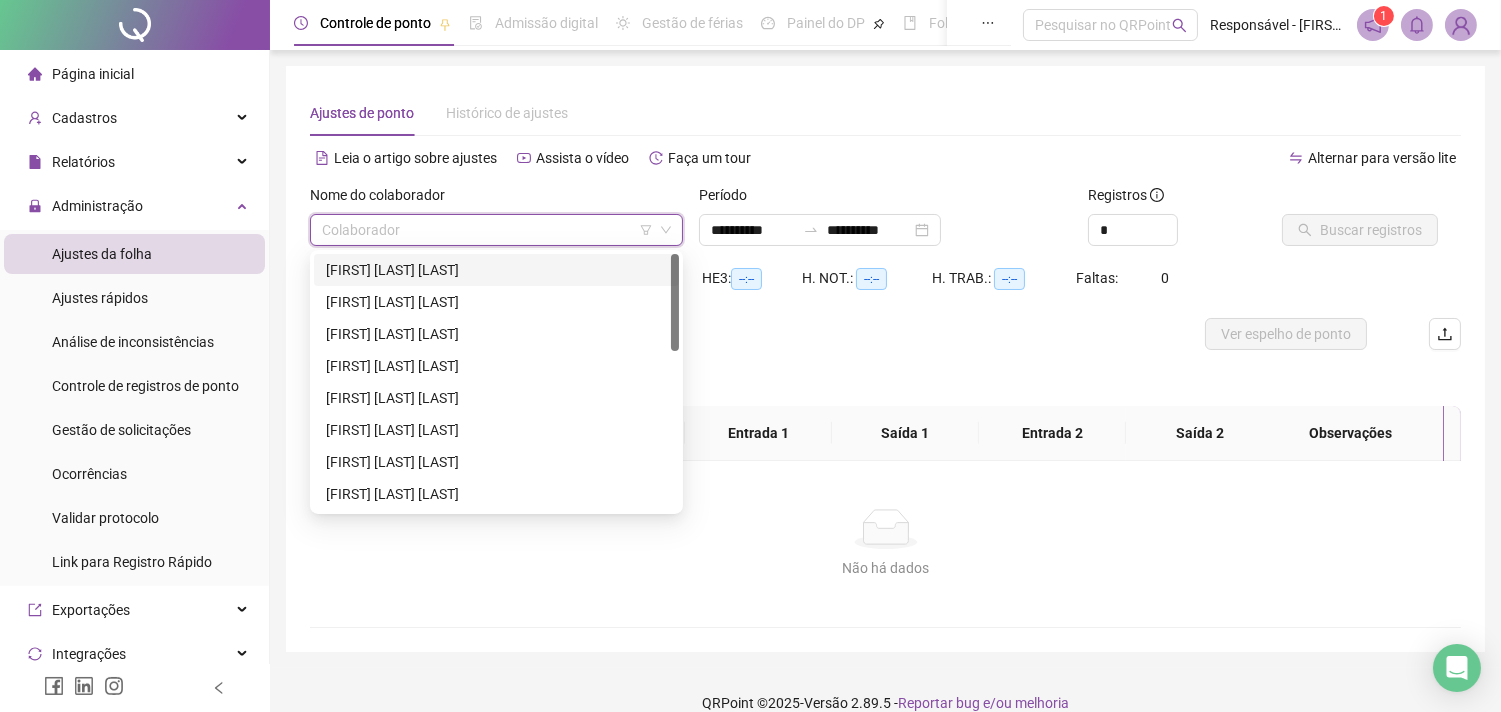 click at bounding box center (487, 230) 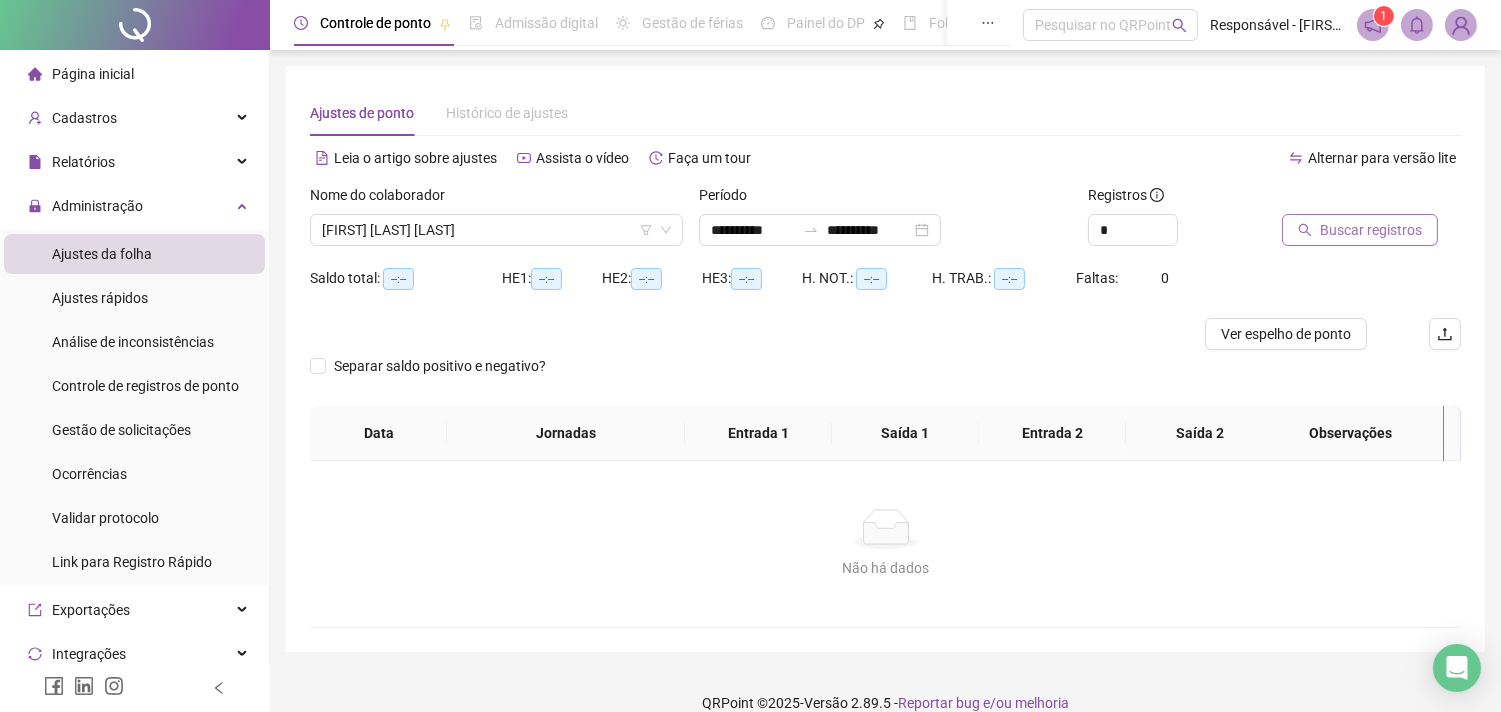 click on "Buscar registros" at bounding box center (1371, 230) 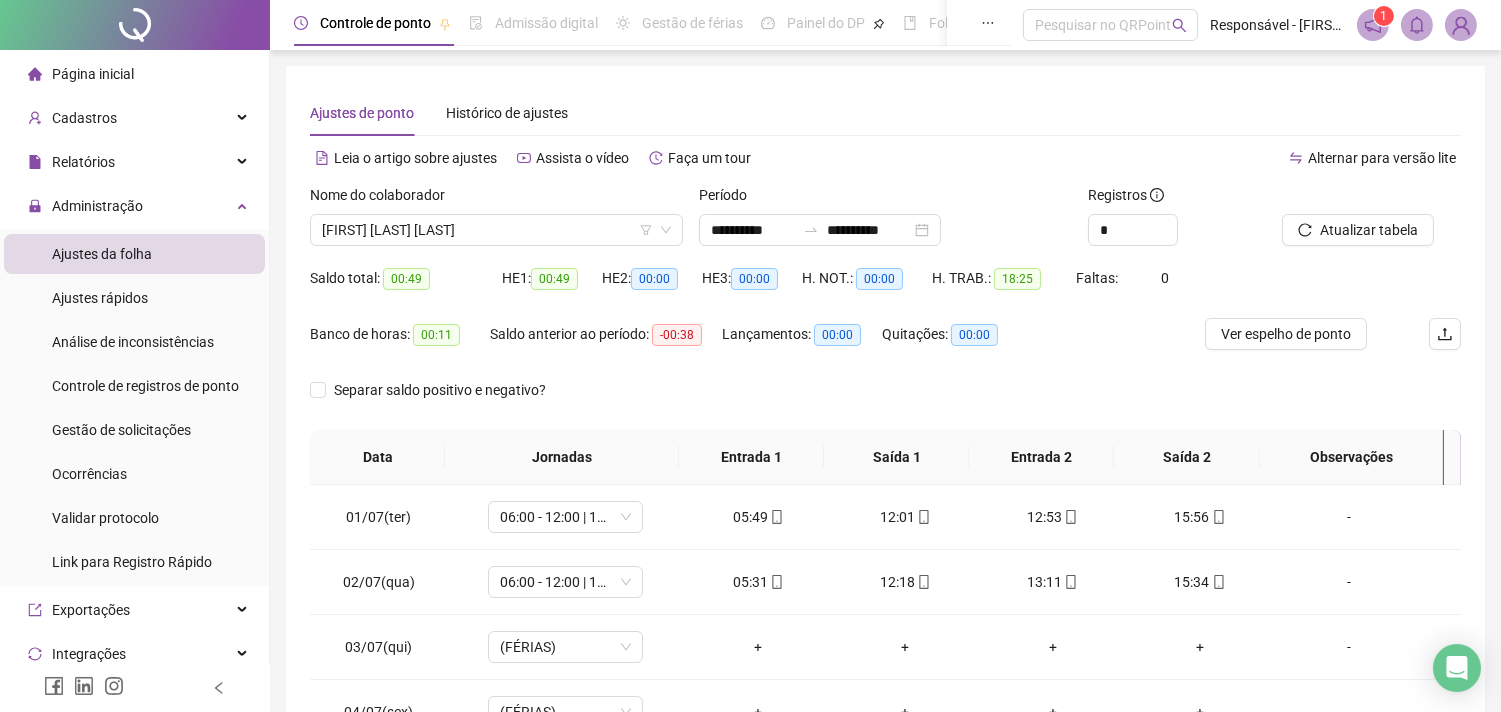 scroll, scrollTop: 310, scrollLeft: 0, axis: vertical 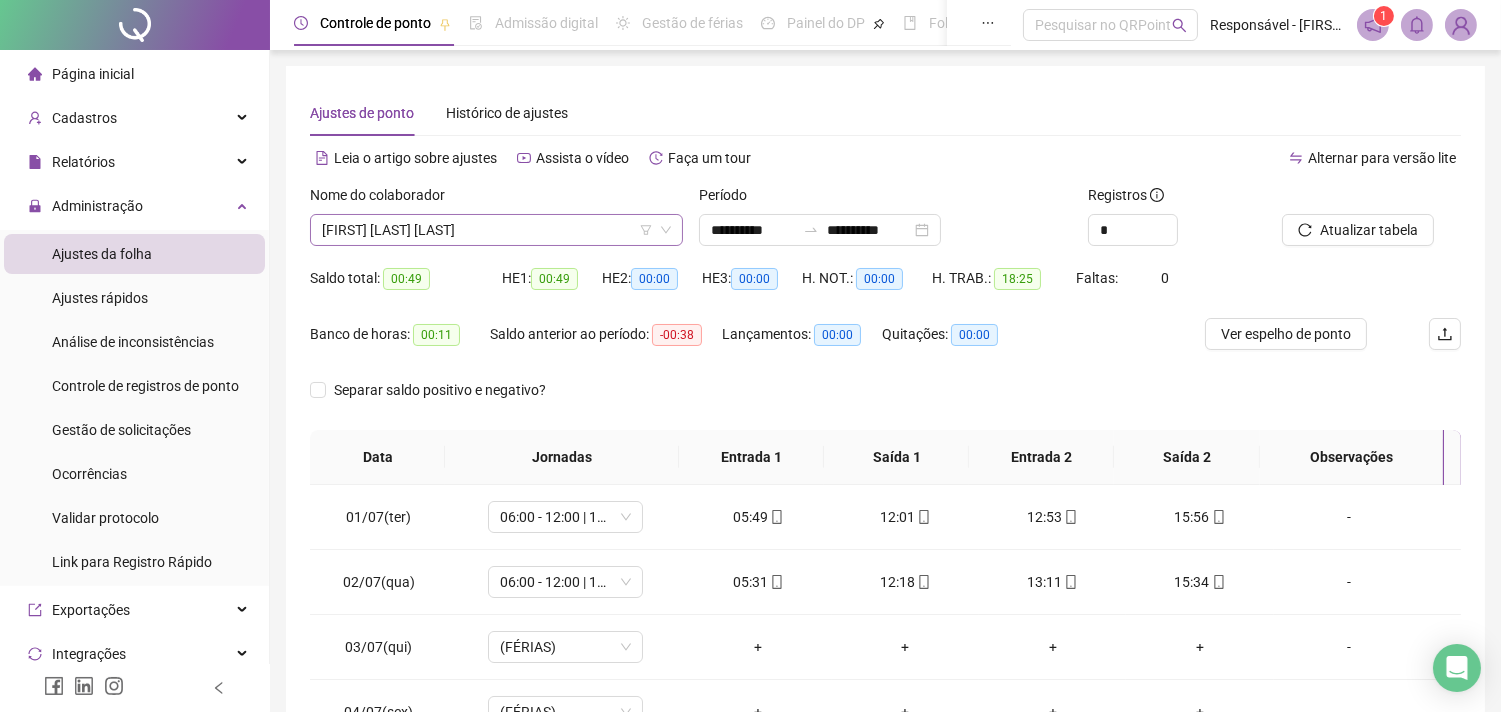 click on "[FIRST] [LAST] [LAST]" at bounding box center [496, 230] 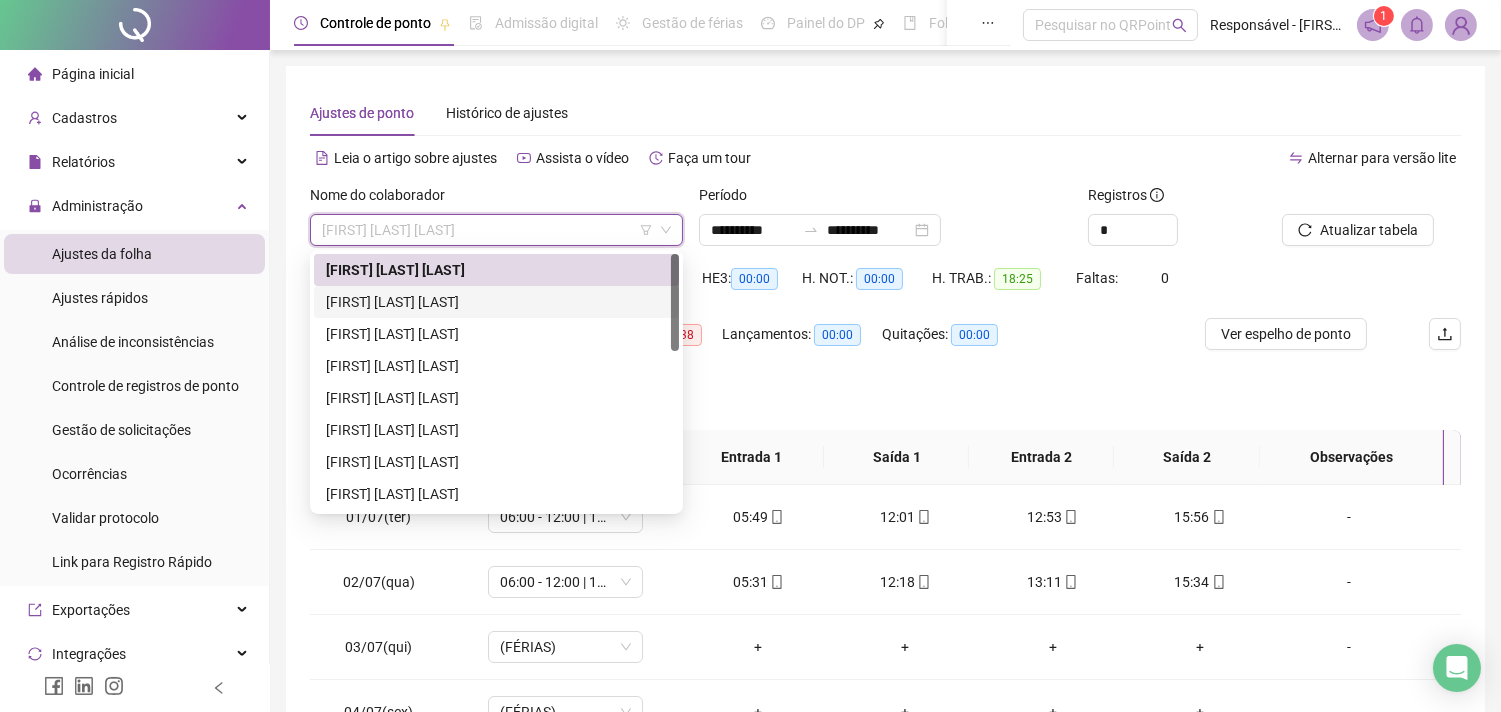 click on "[FIRST] [LAST] [LAST]" at bounding box center [496, 302] 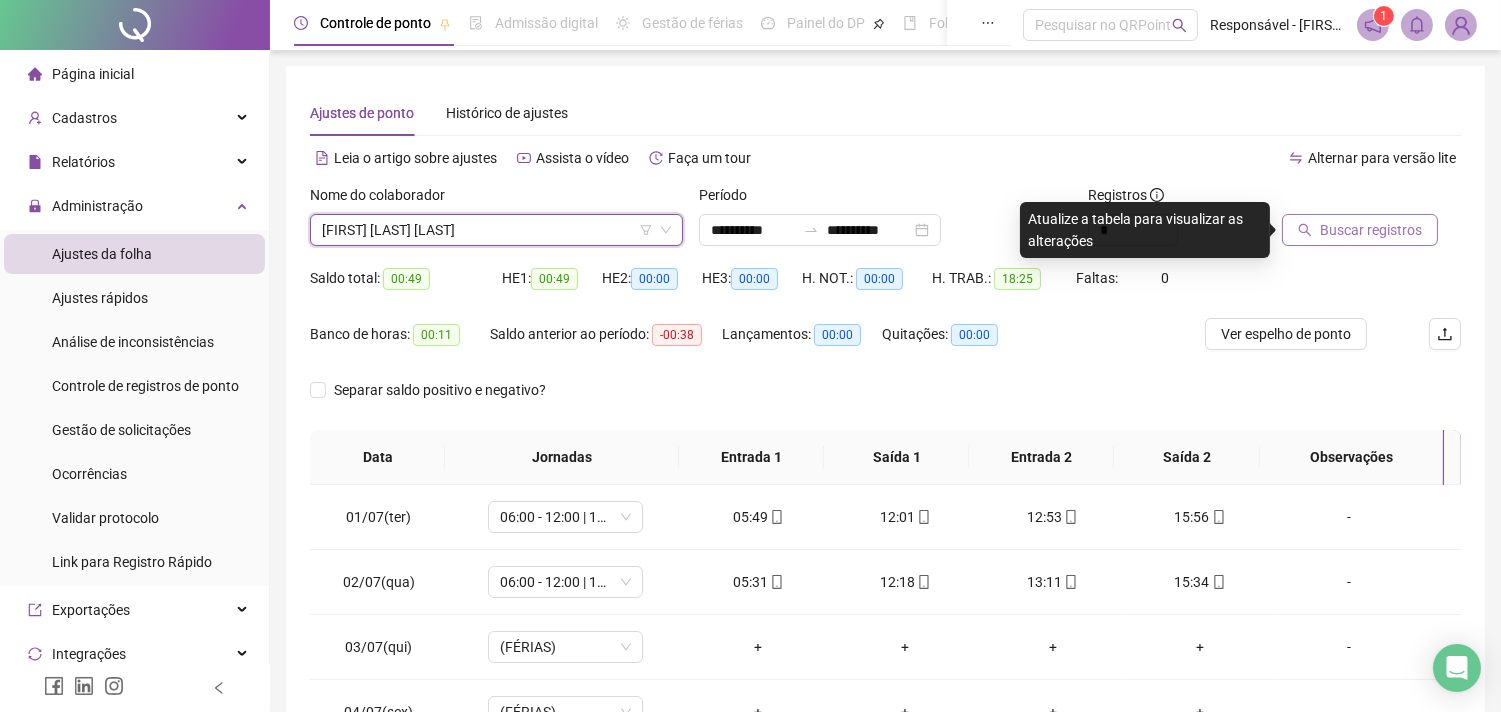 click on "Buscar registros" at bounding box center [1371, 230] 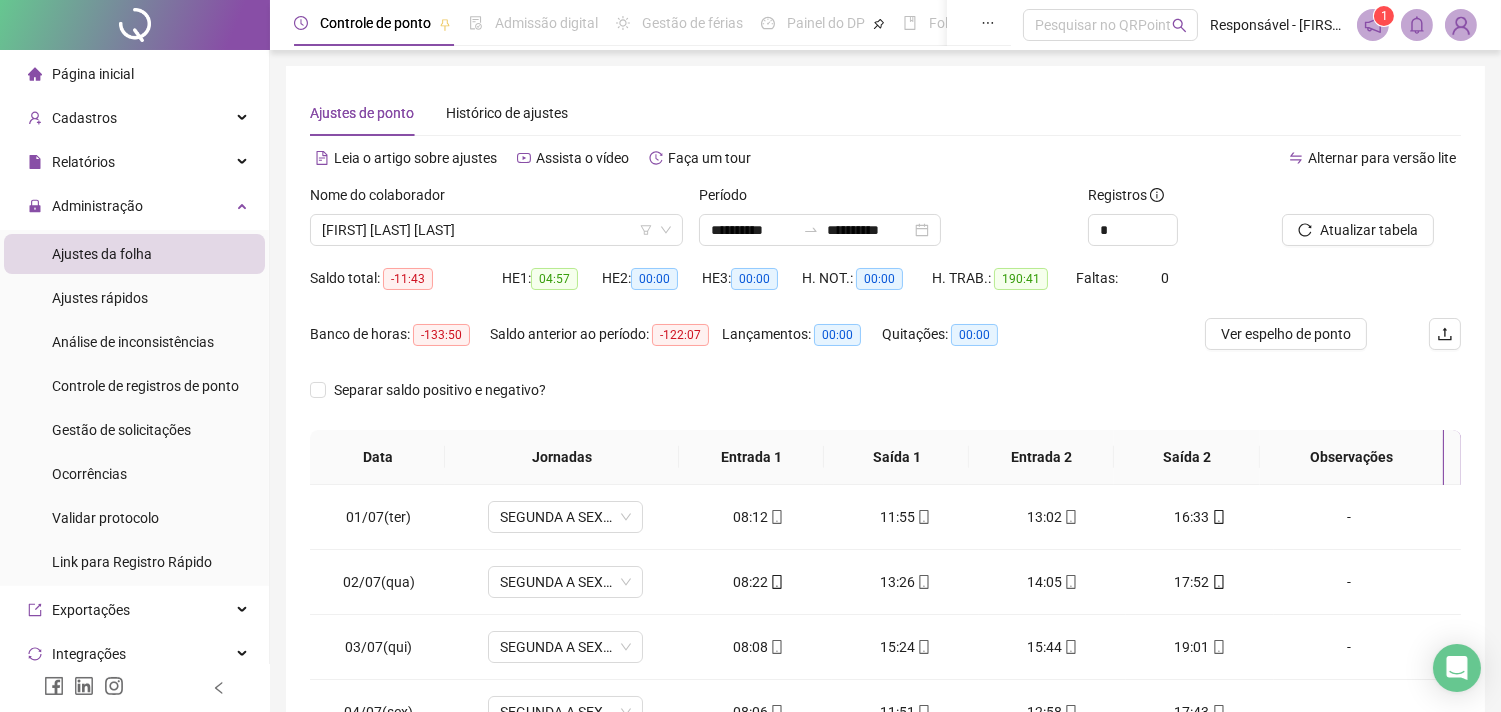 scroll, scrollTop: 310, scrollLeft: 0, axis: vertical 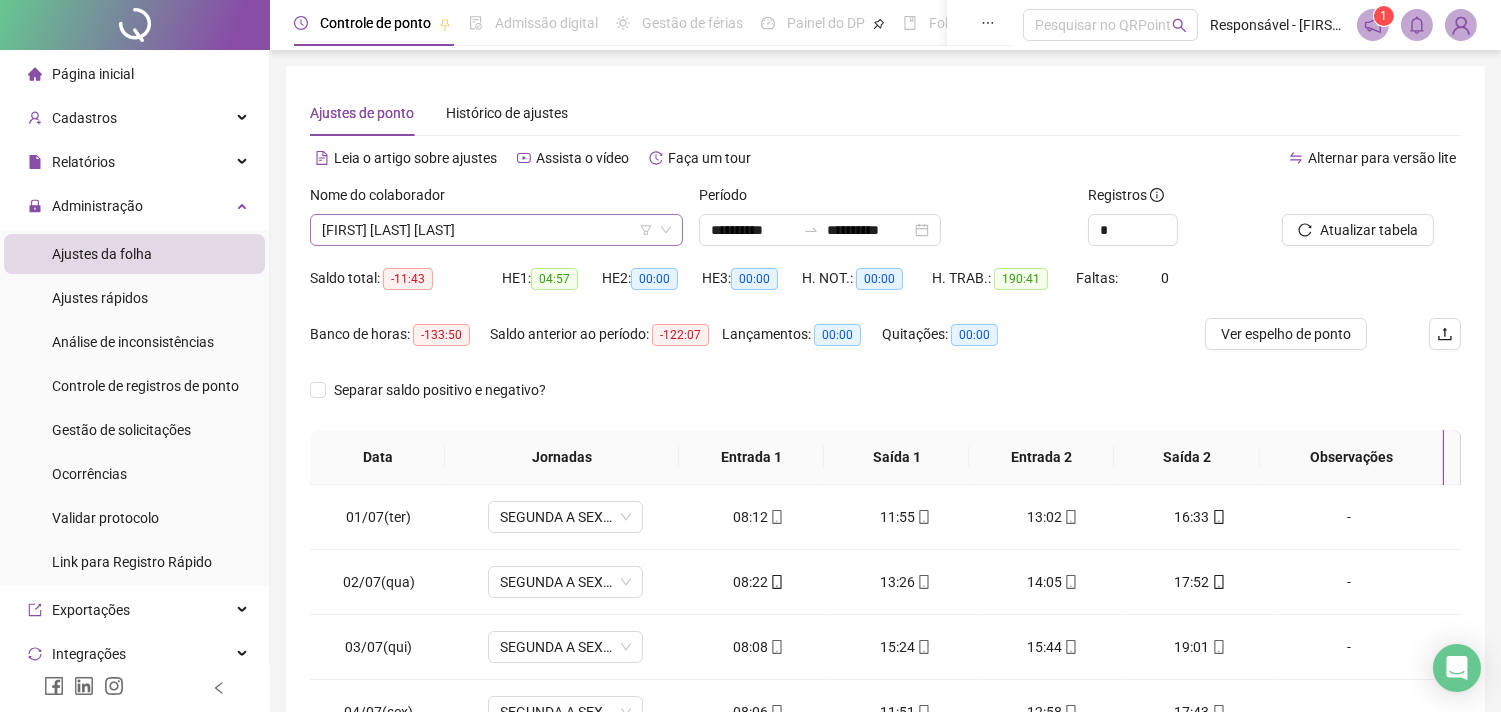 click on "[FIRST] [LAST] [LAST]" at bounding box center (496, 230) 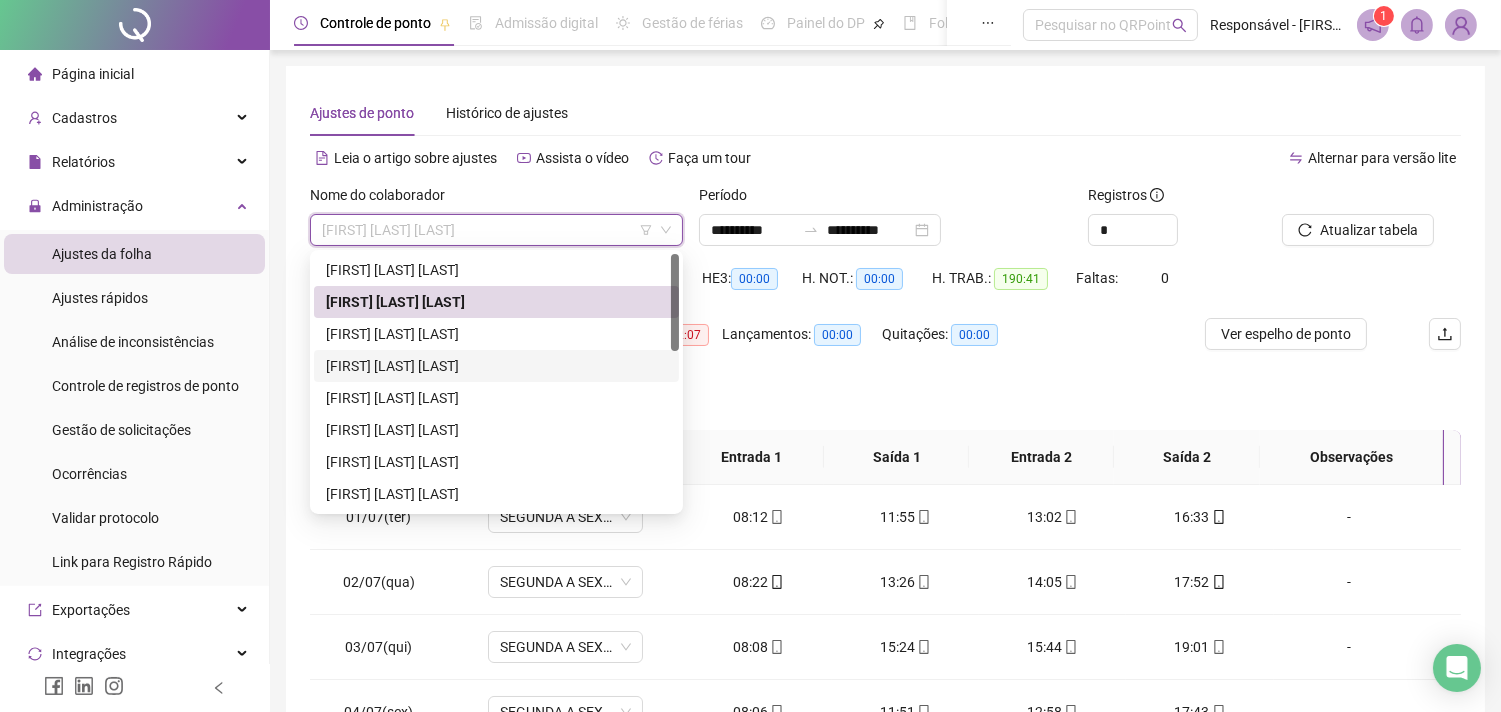 click on "[FIRST] [LAST] [LAST]" at bounding box center (496, 366) 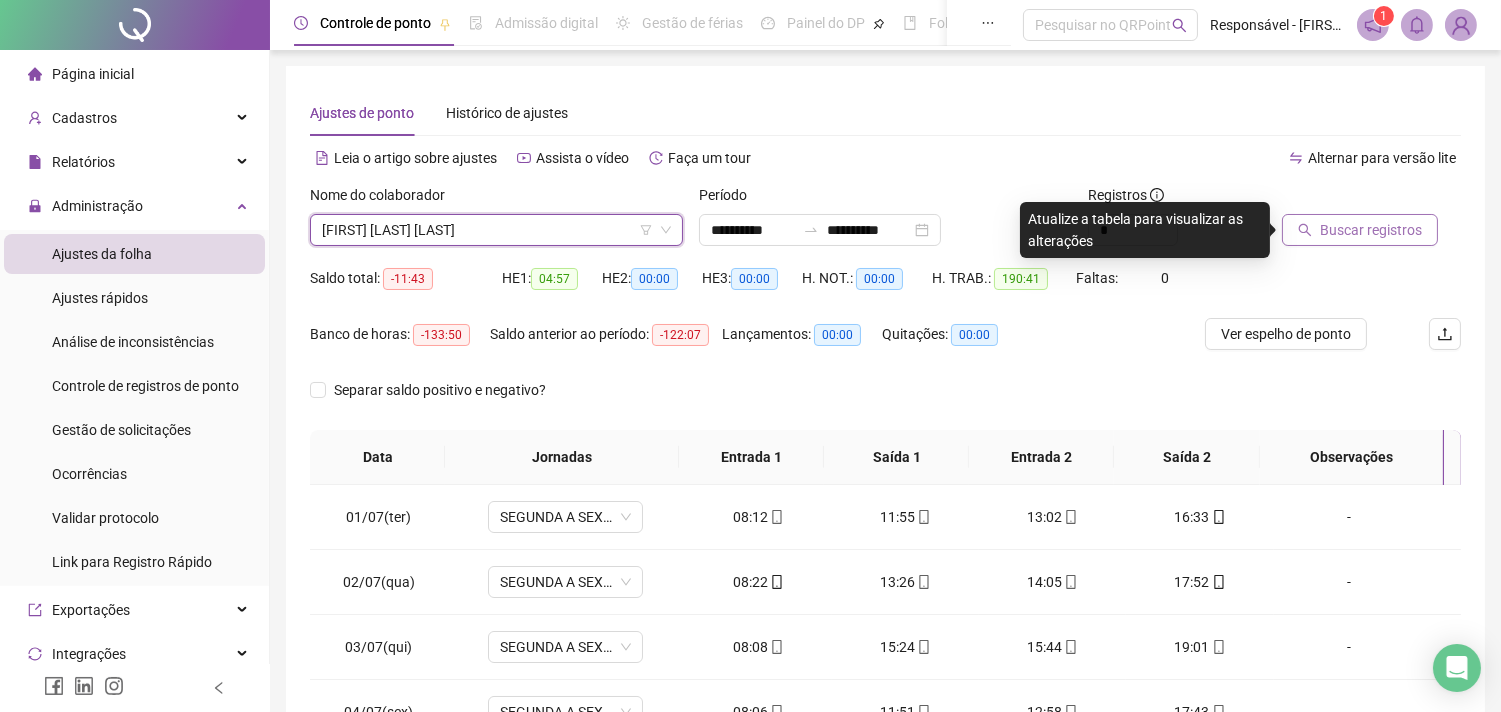 click on "Buscar registros" at bounding box center (1371, 230) 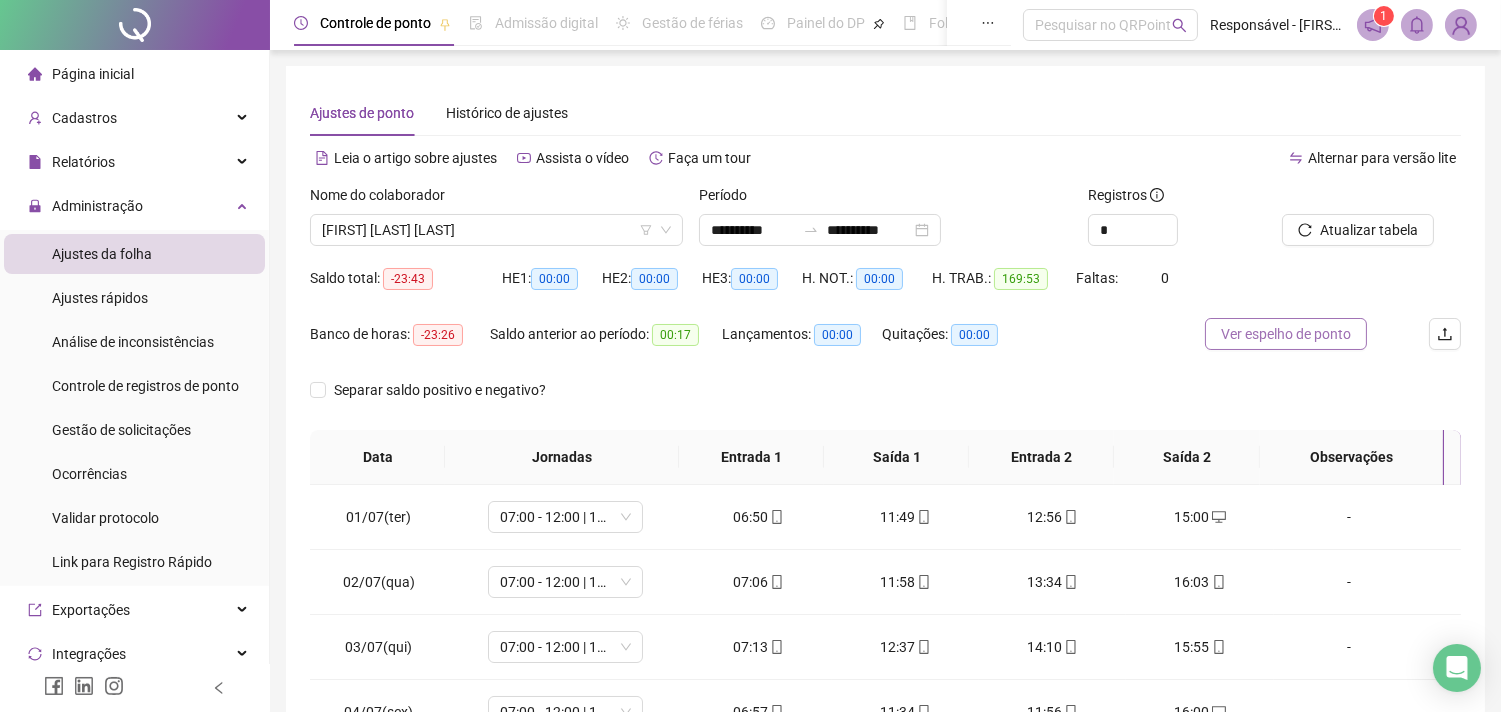 click on "Ver espelho de ponto" at bounding box center (1286, 334) 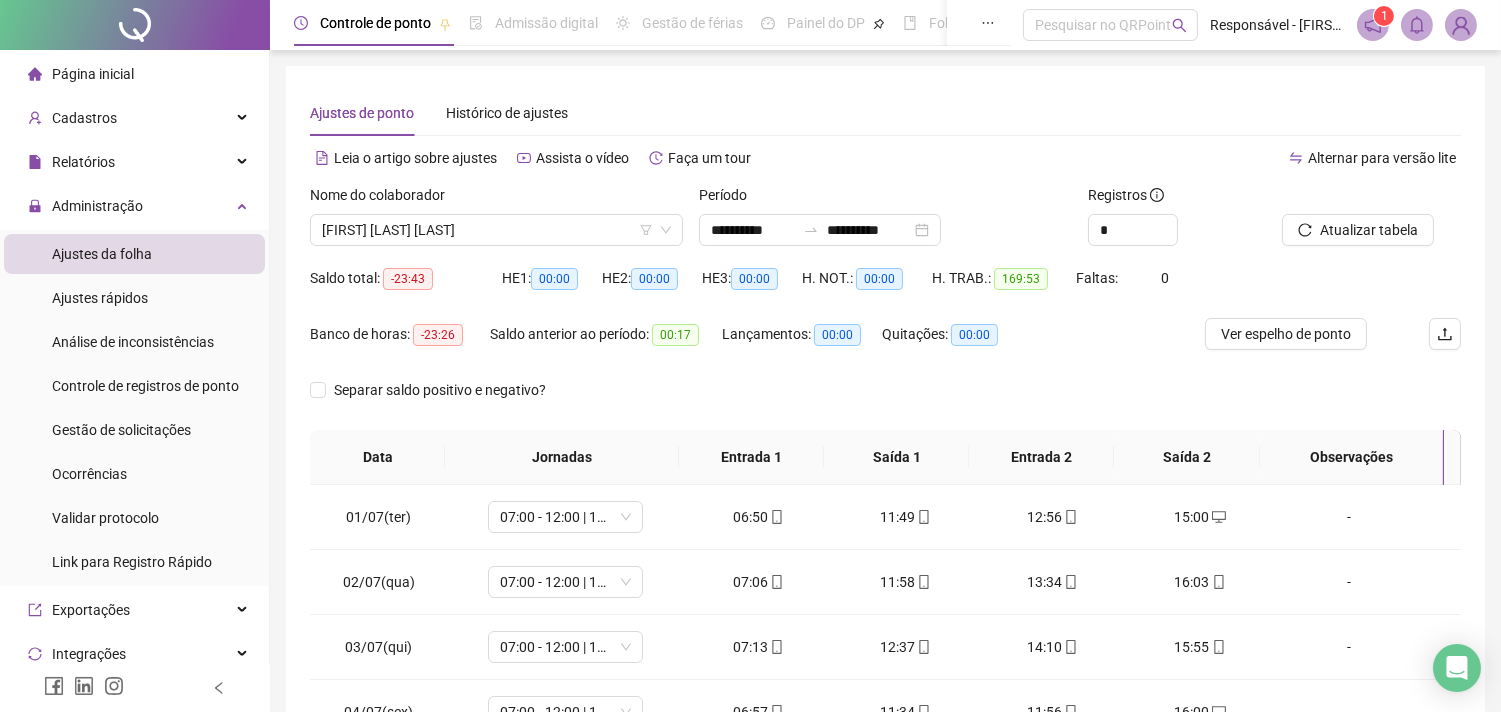 scroll, scrollTop: 111, scrollLeft: 0, axis: vertical 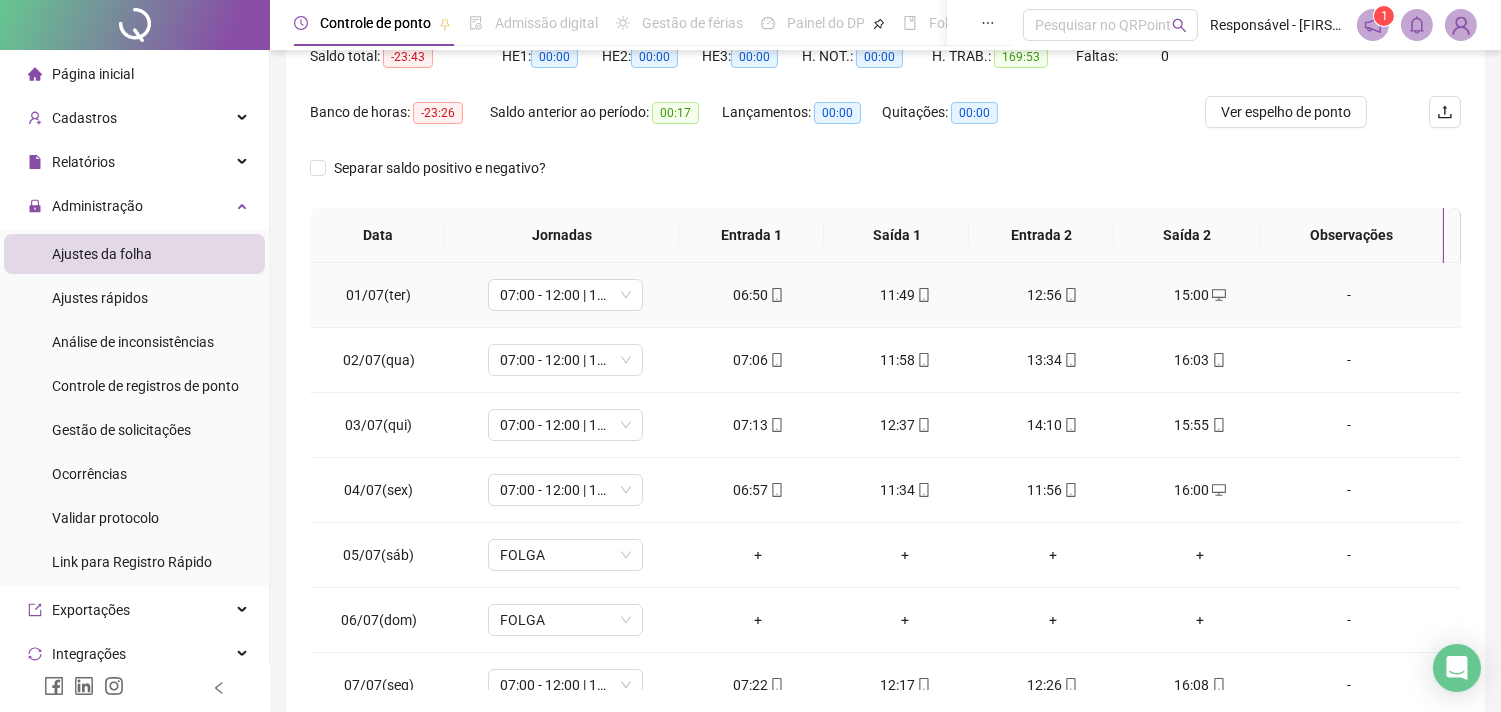click on "-" at bounding box center [1349, 295] 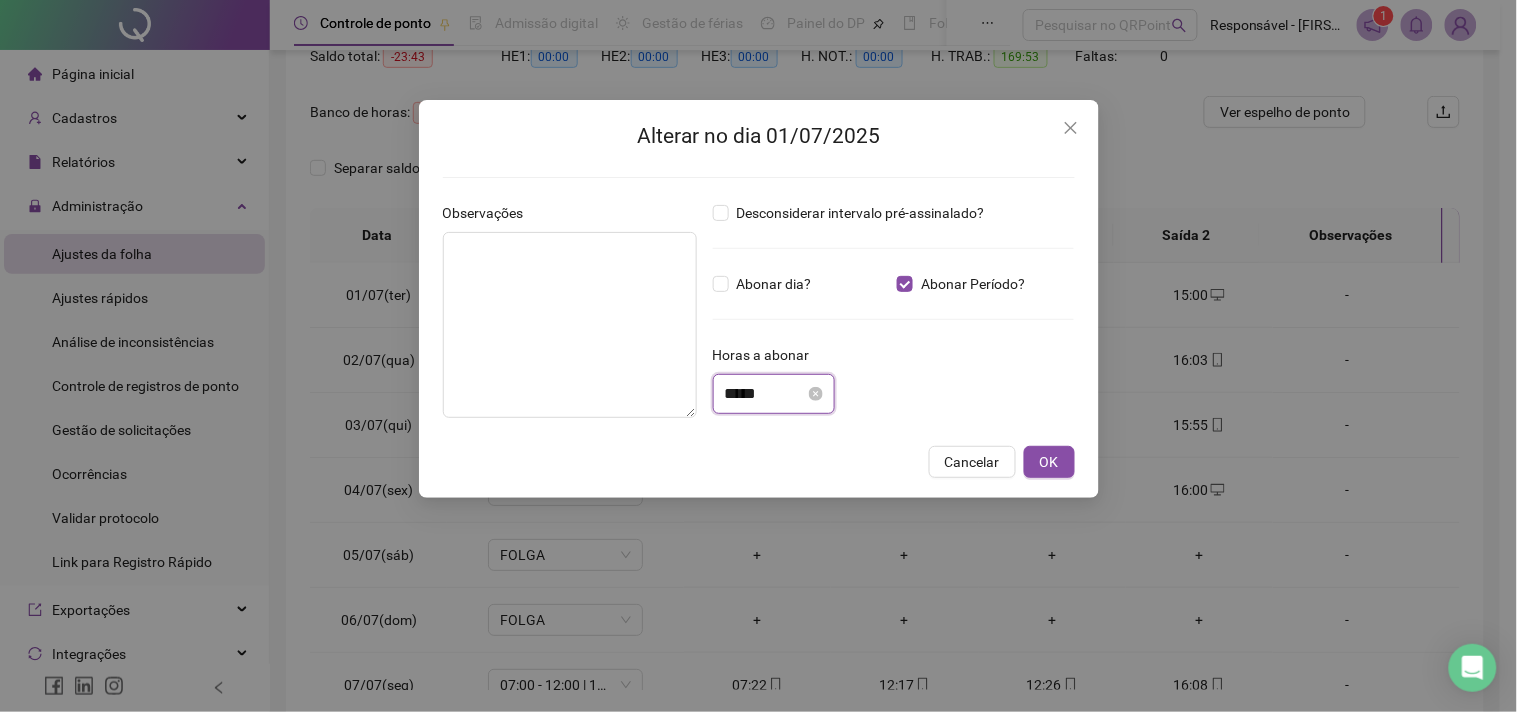 click on "*****" at bounding box center [765, 394] 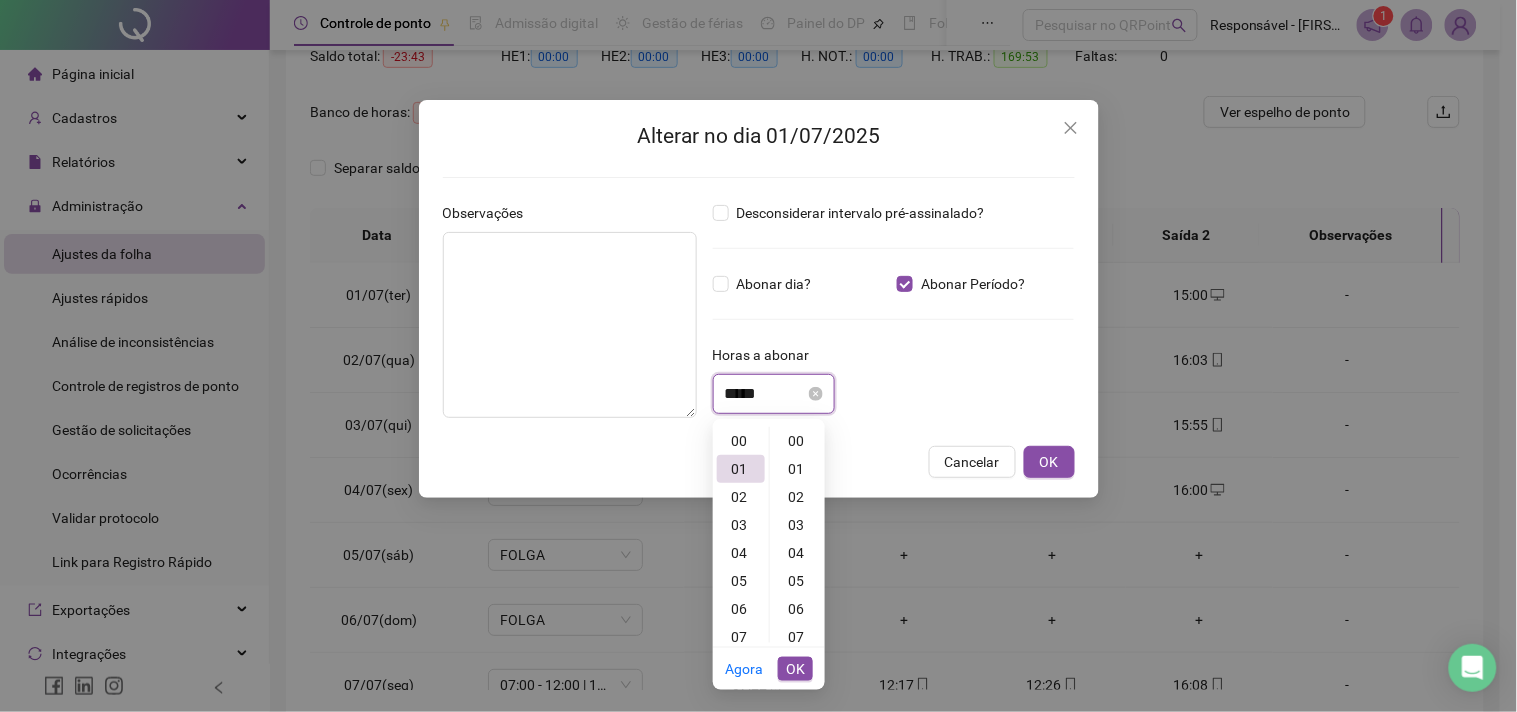 scroll, scrollTop: 1258, scrollLeft: 0, axis: vertical 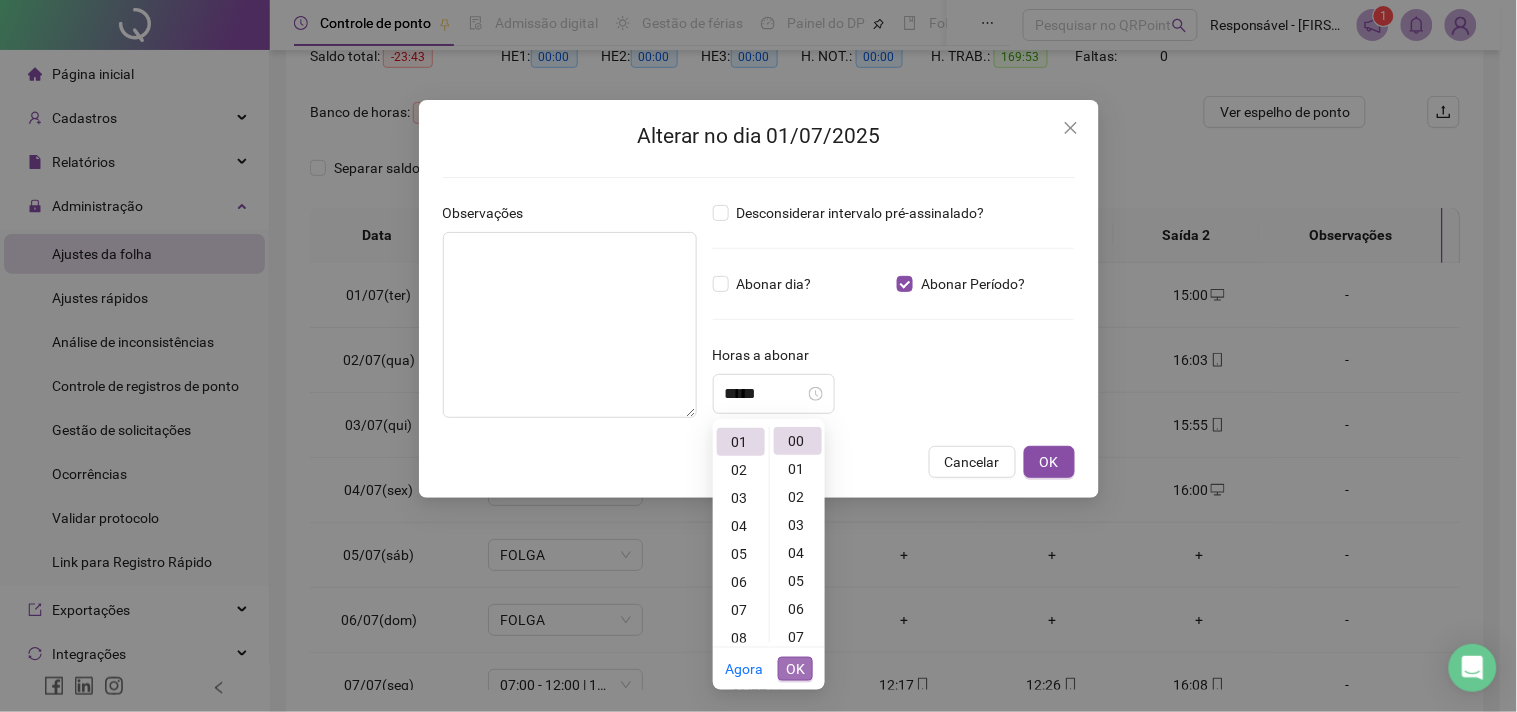 click on "OK" at bounding box center [795, 669] 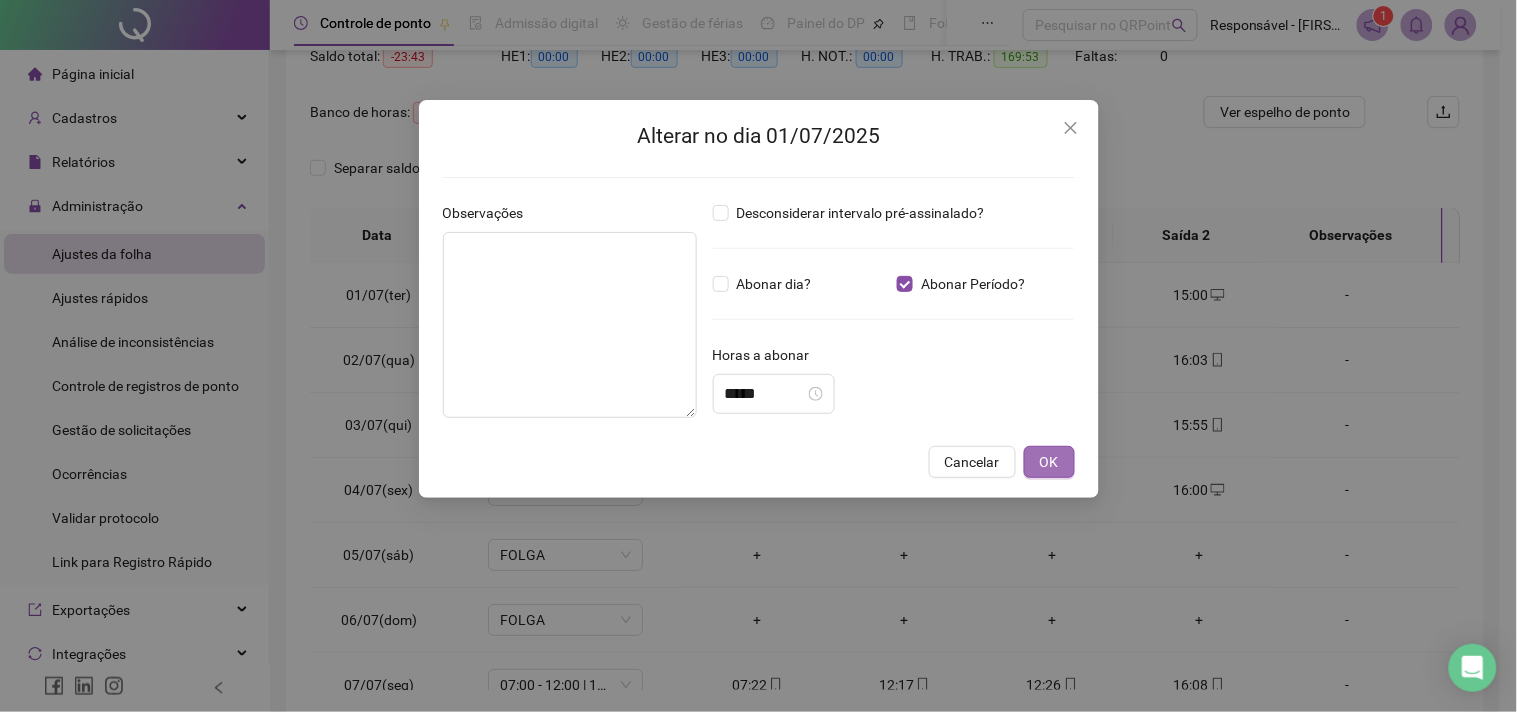 click on "OK" at bounding box center (1049, 462) 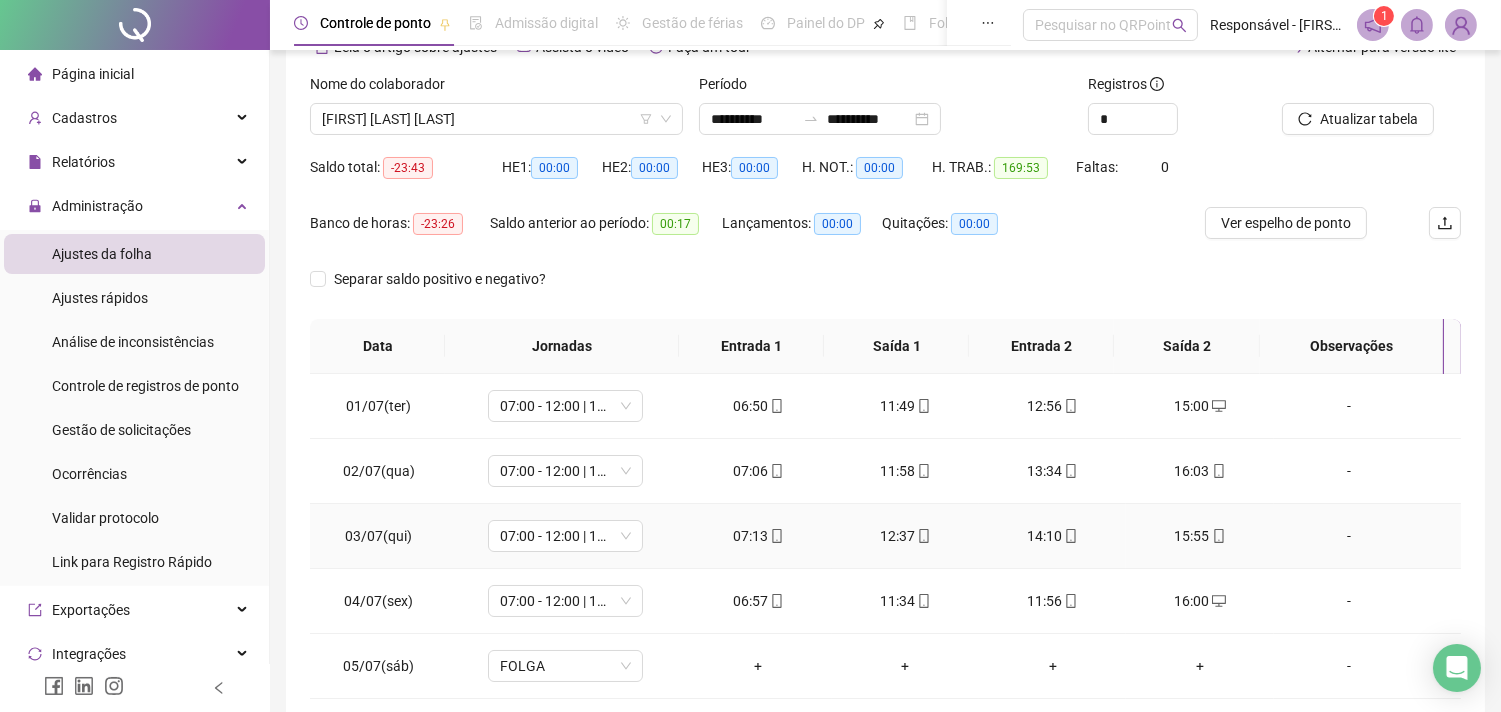 scroll, scrollTop: 0, scrollLeft: 0, axis: both 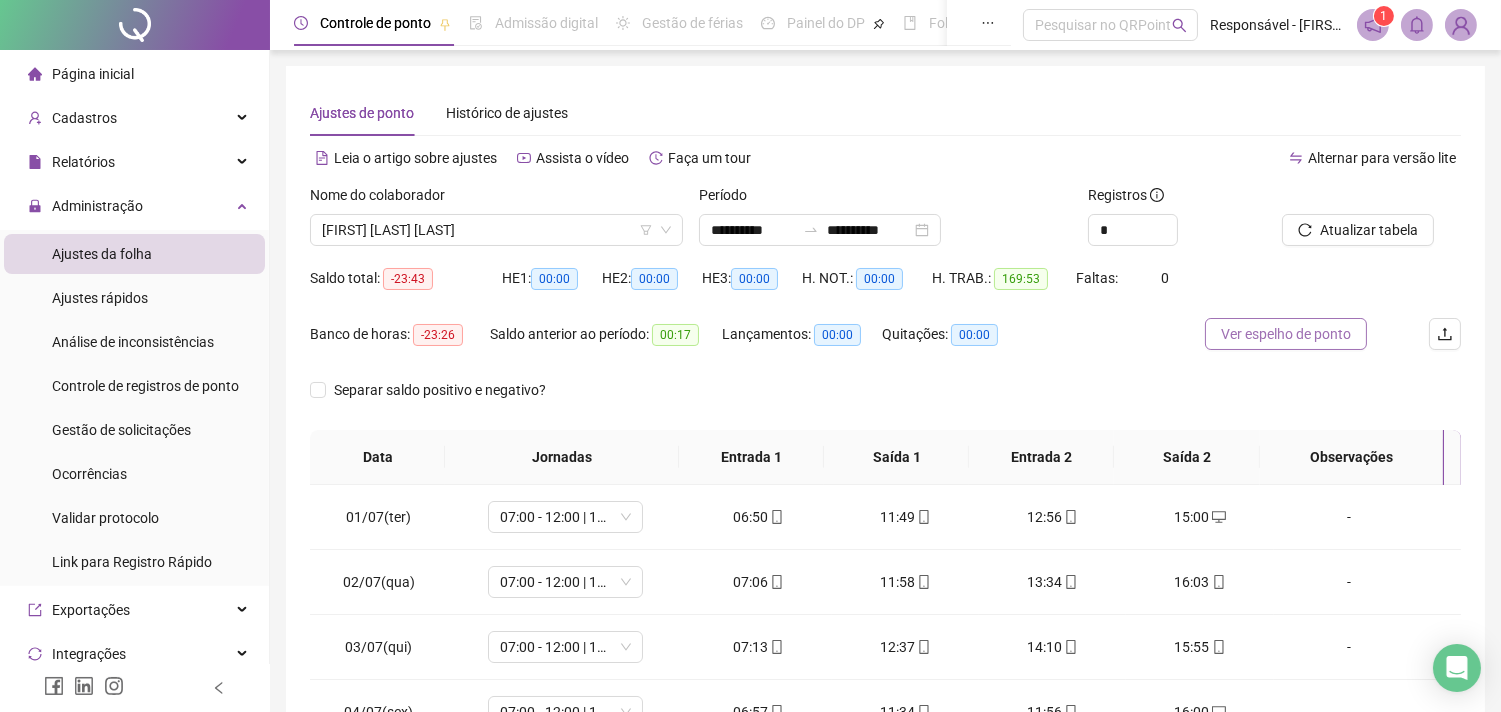 click on "Ver espelho de ponto" at bounding box center (1286, 334) 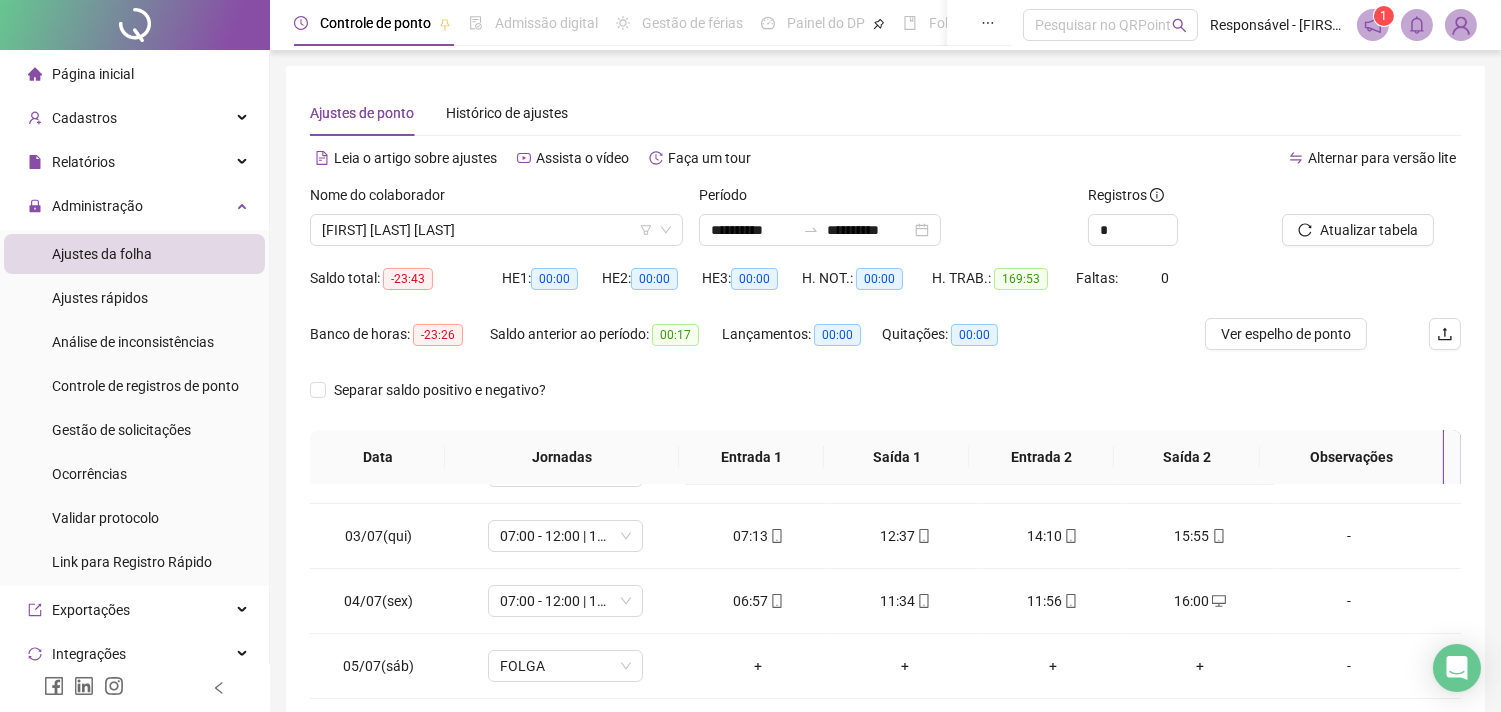 scroll, scrollTop: 0, scrollLeft: 0, axis: both 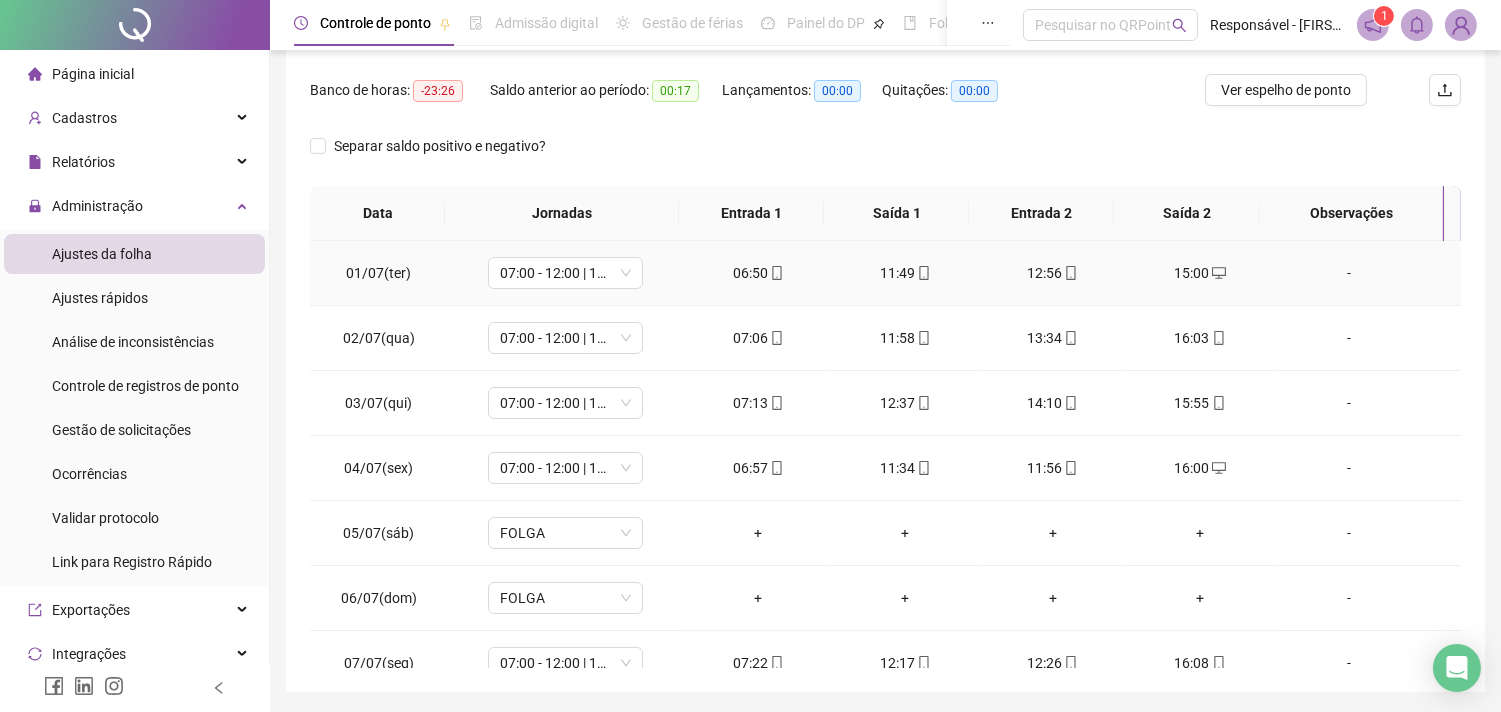 click on "-" at bounding box center (1349, 273) 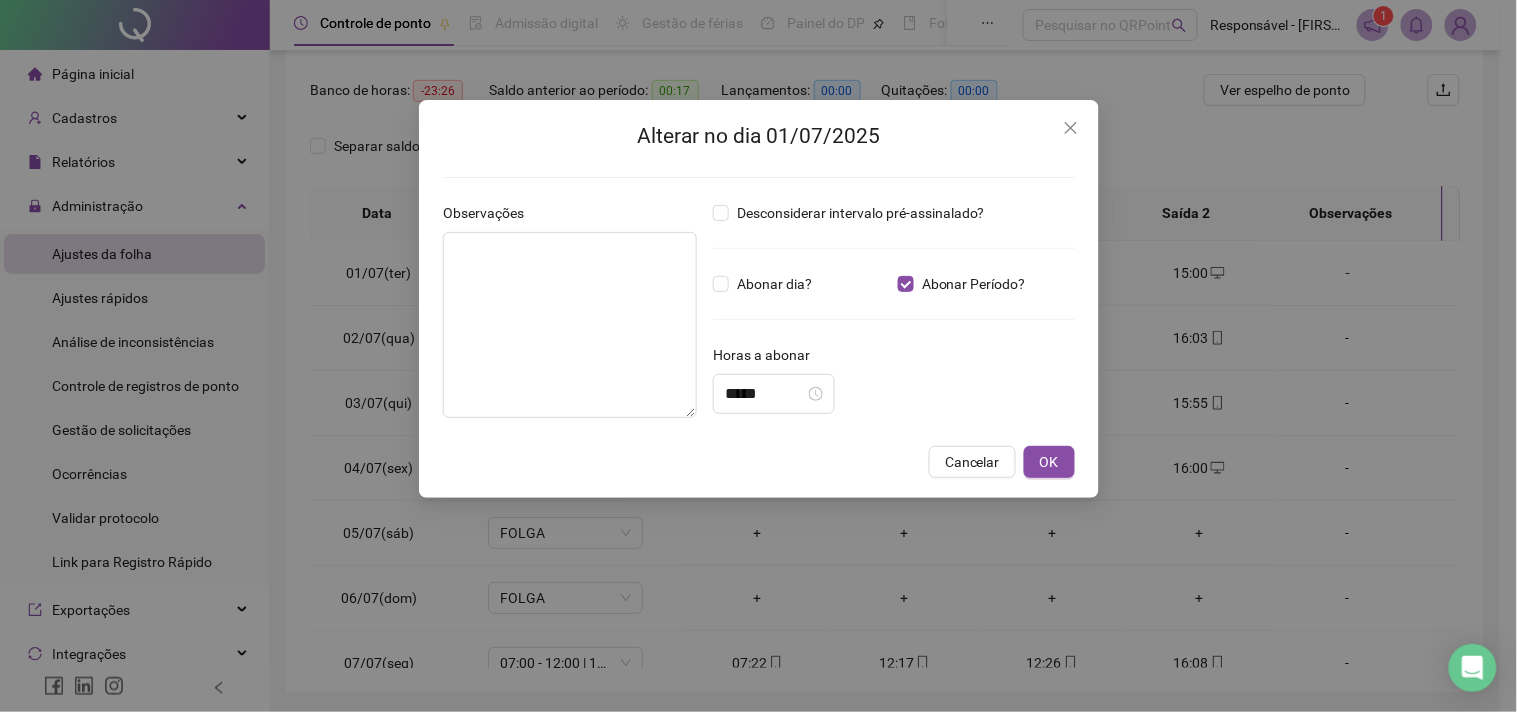 type on "*****" 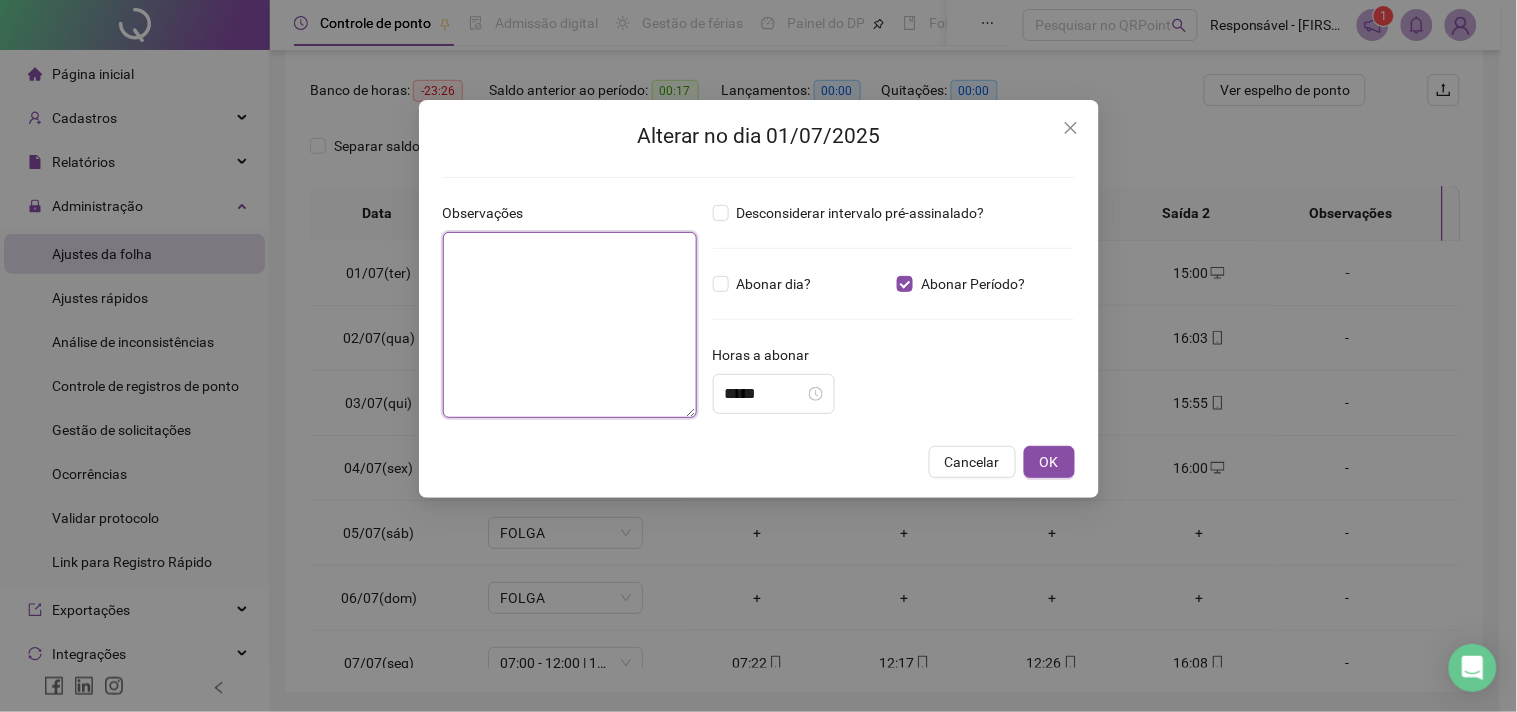 click at bounding box center [570, 325] 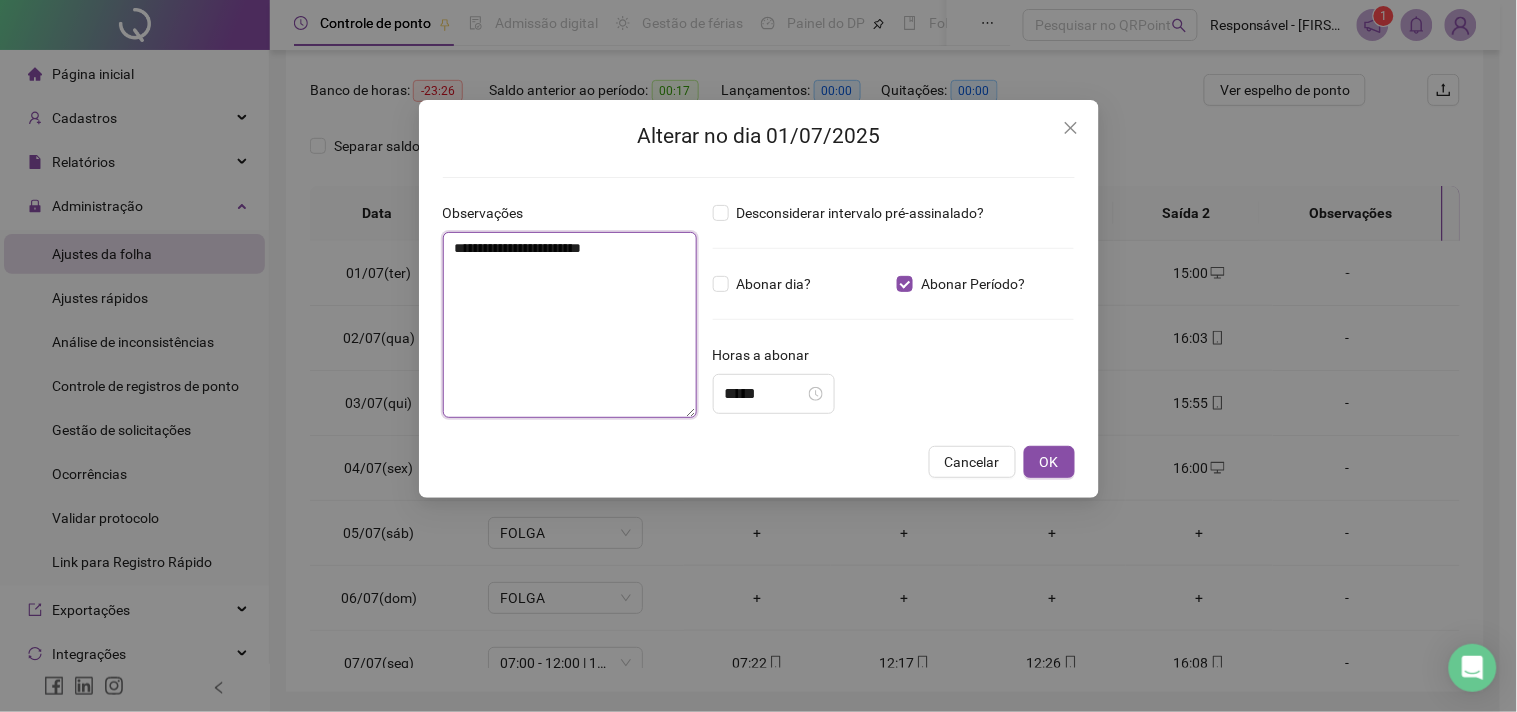 drag, startPoint x: 640, startPoint y: 248, endPoint x: 392, endPoint y: 251, distance: 248.01814 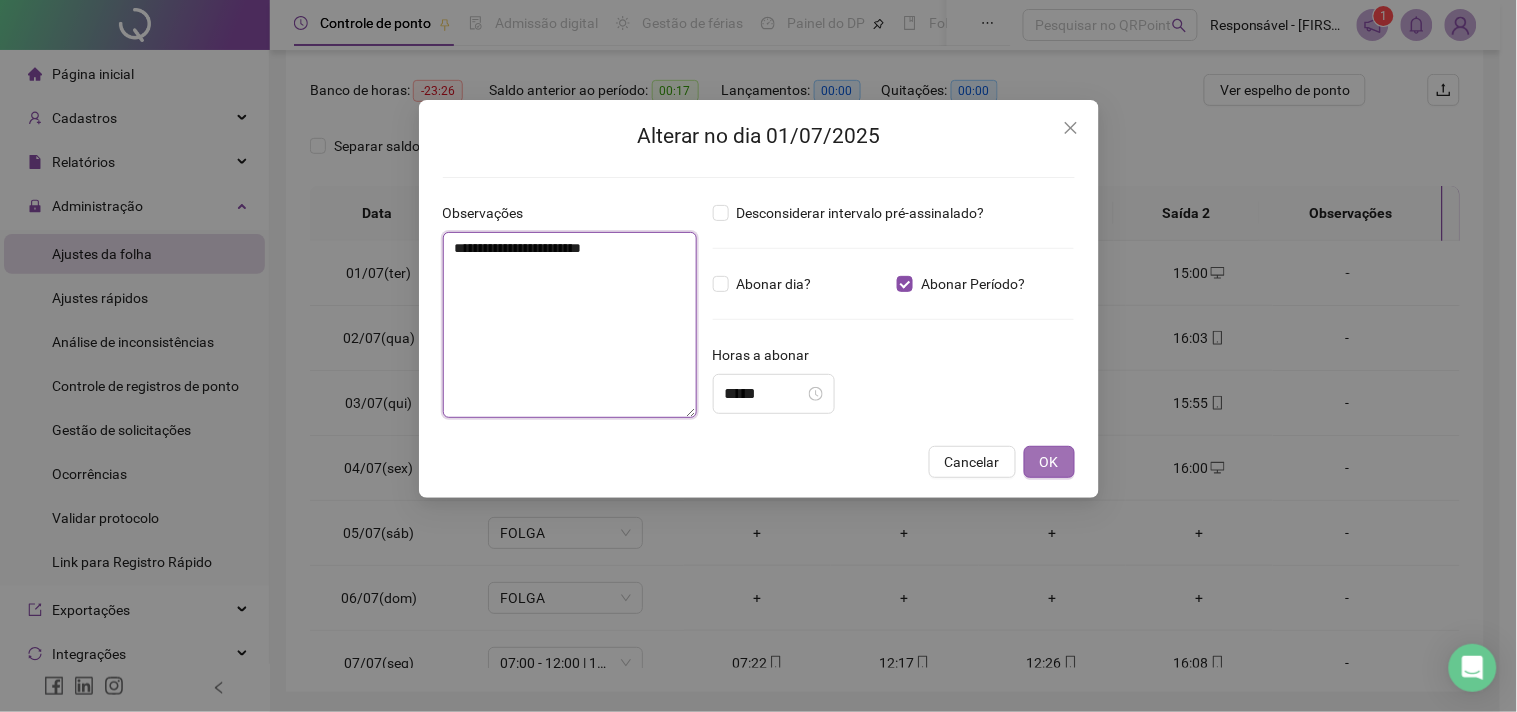 type on "**********" 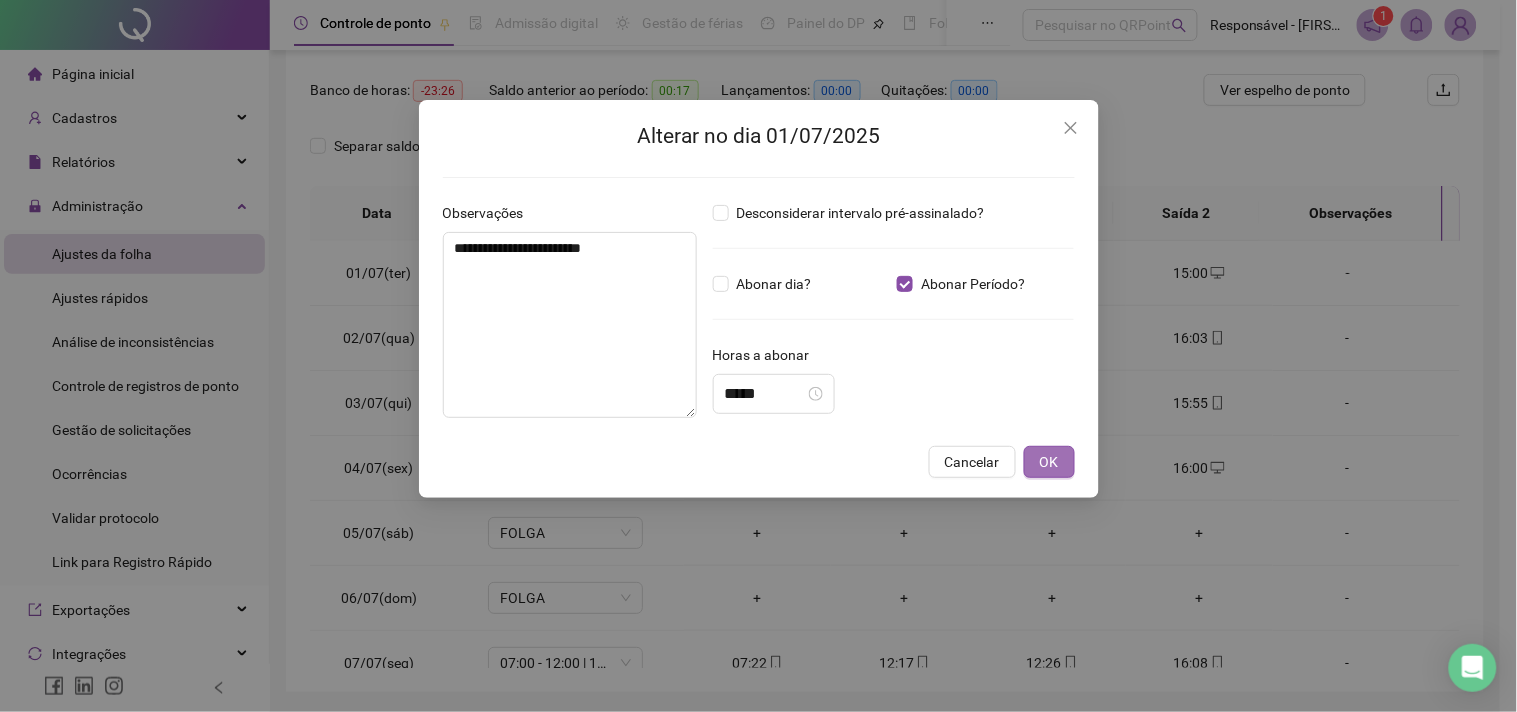 click on "OK" at bounding box center [1049, 462] 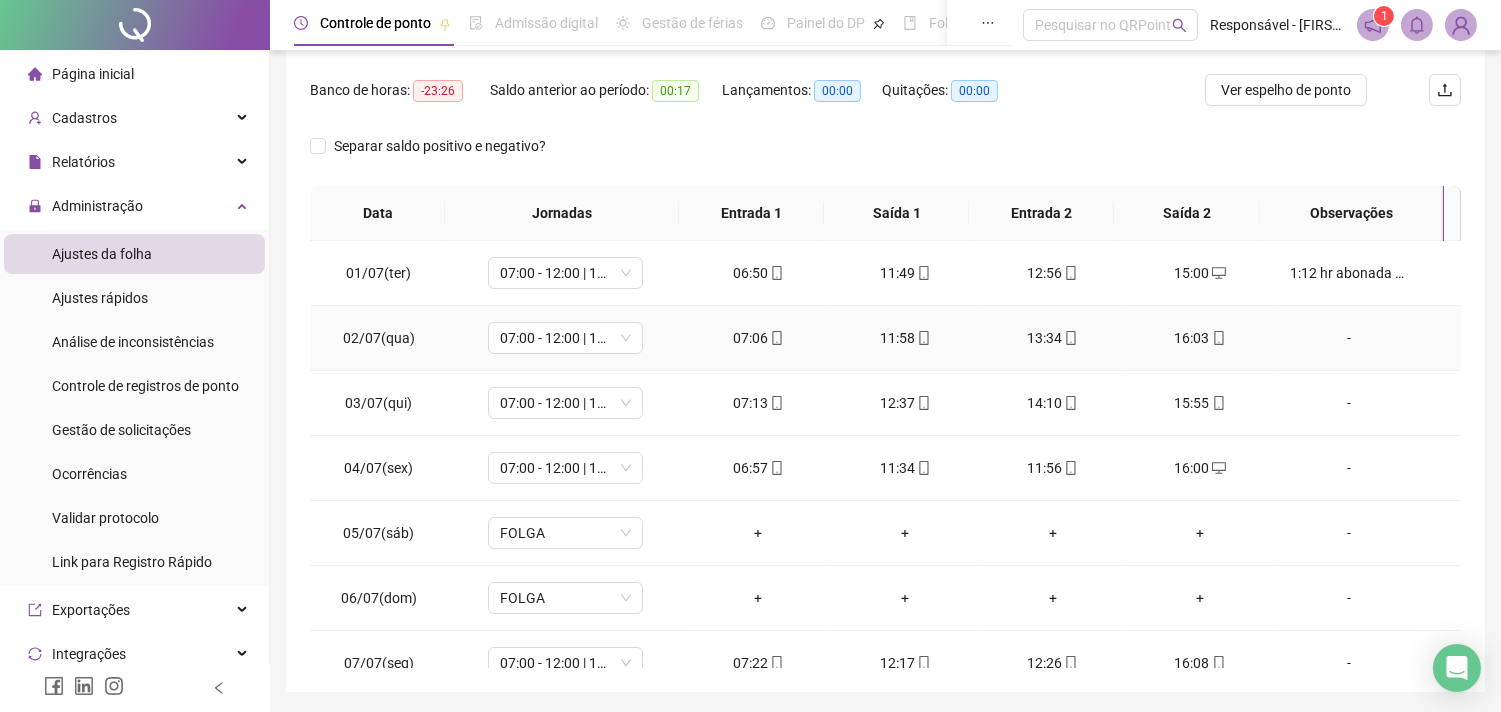 click on "-" at bounding box center (1349, 338) 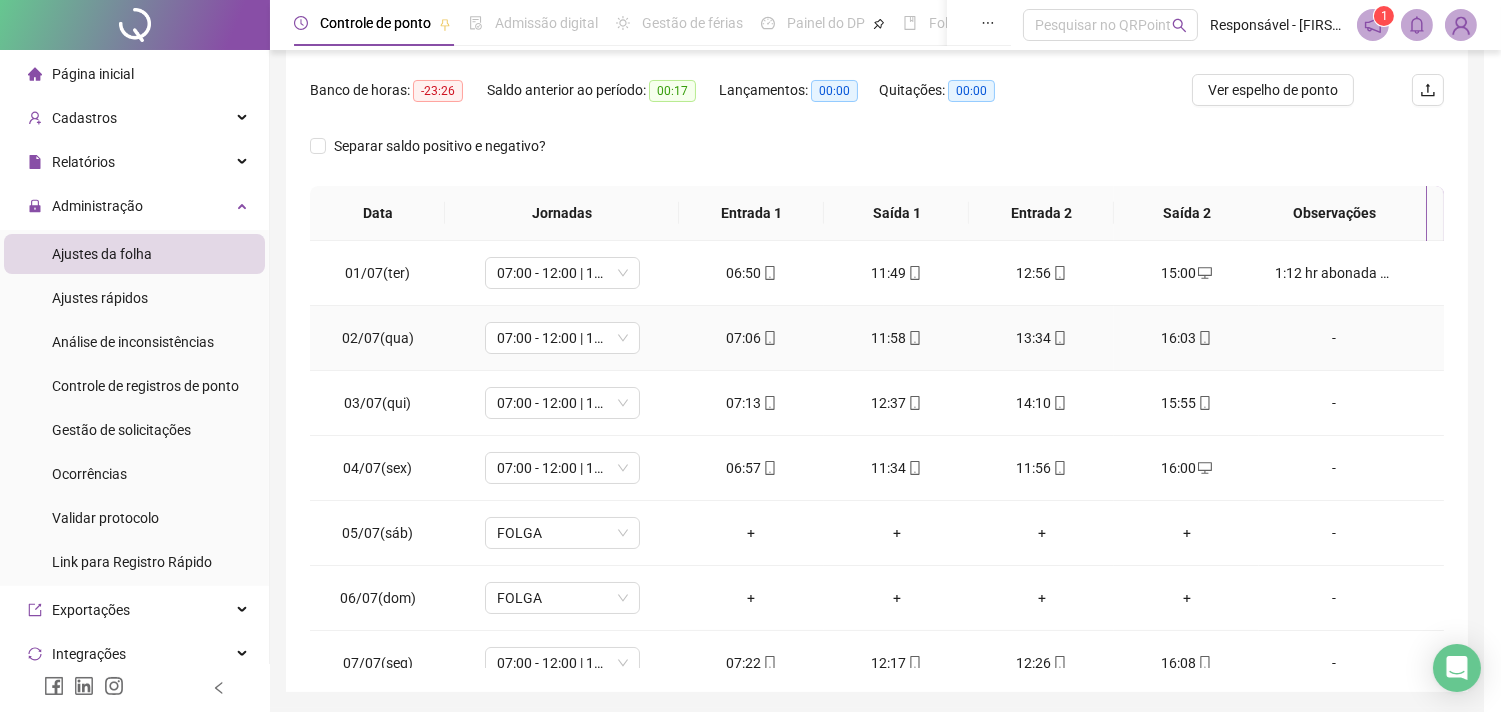 type 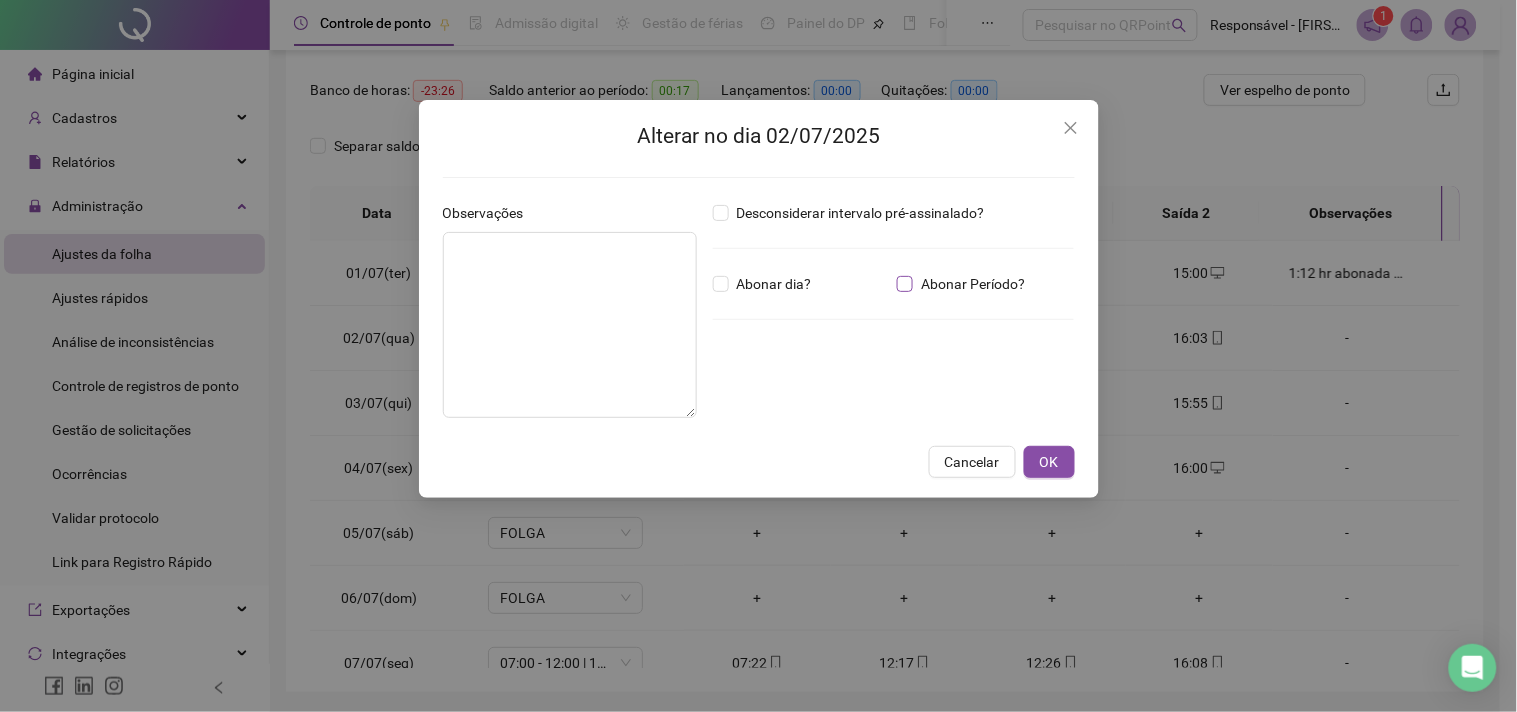 click on "Abonar Período?" at bounding box center (973, 284) 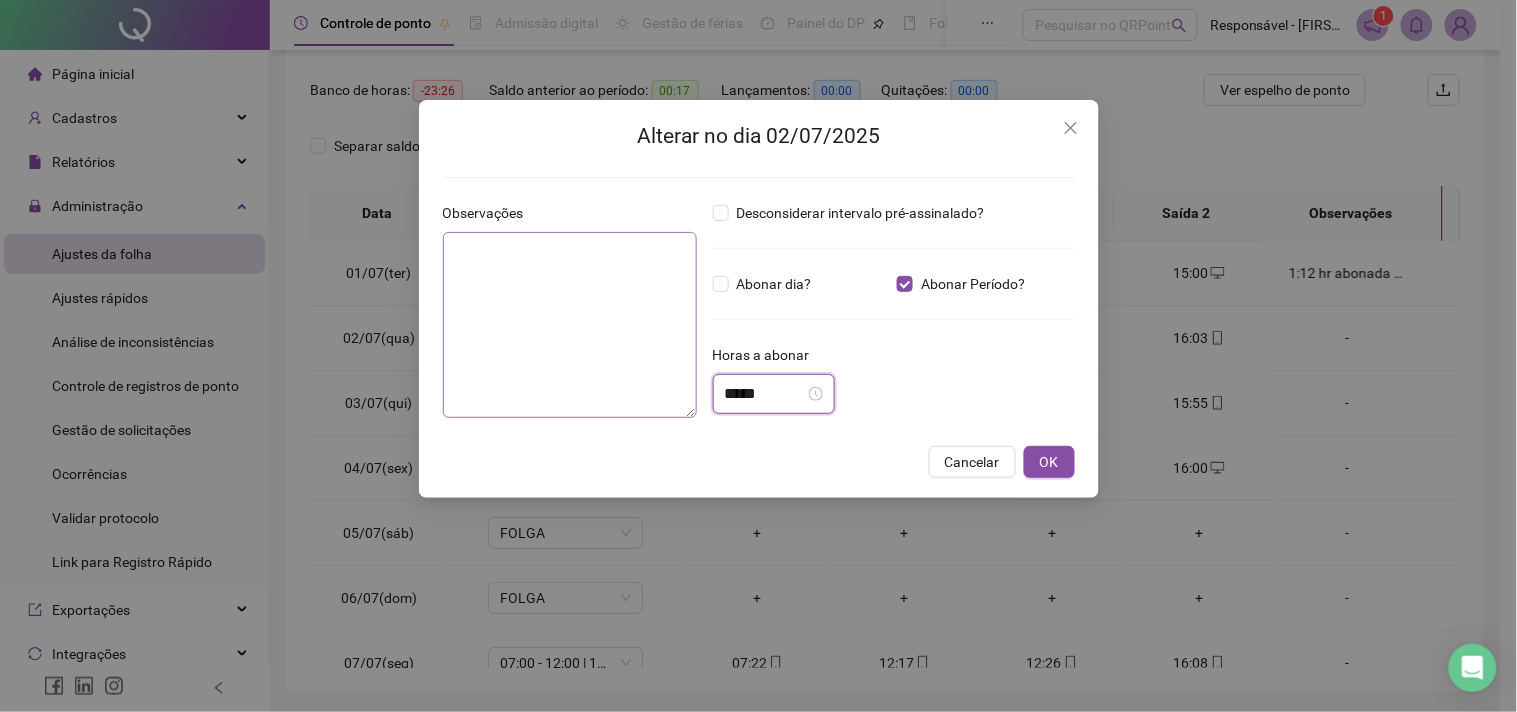 drag, startPoint x: 788, startPoint y: 385, endPoint x: 493, endPoint y: 393, distance: 295.10846 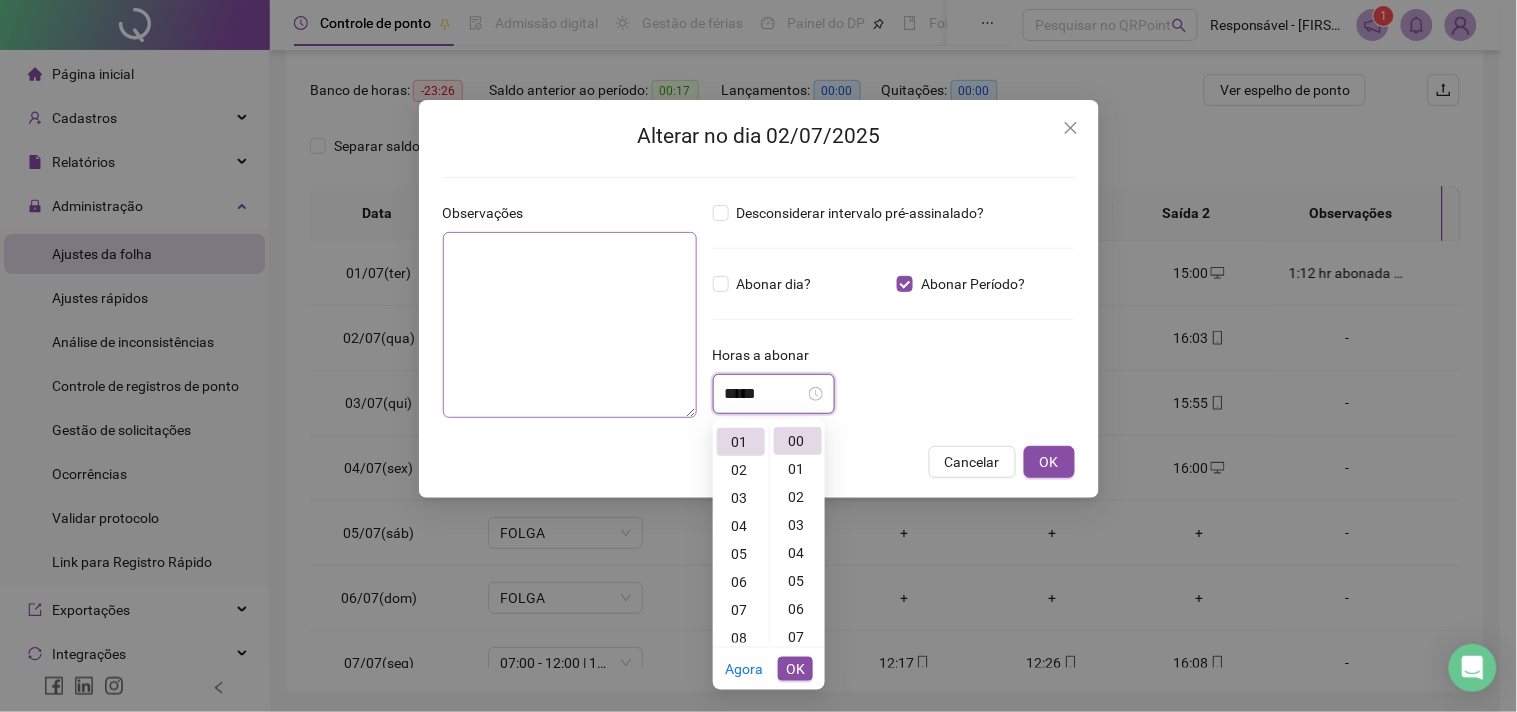 scroll, scrollTop: 0, scrollLeft: 0, axis: both 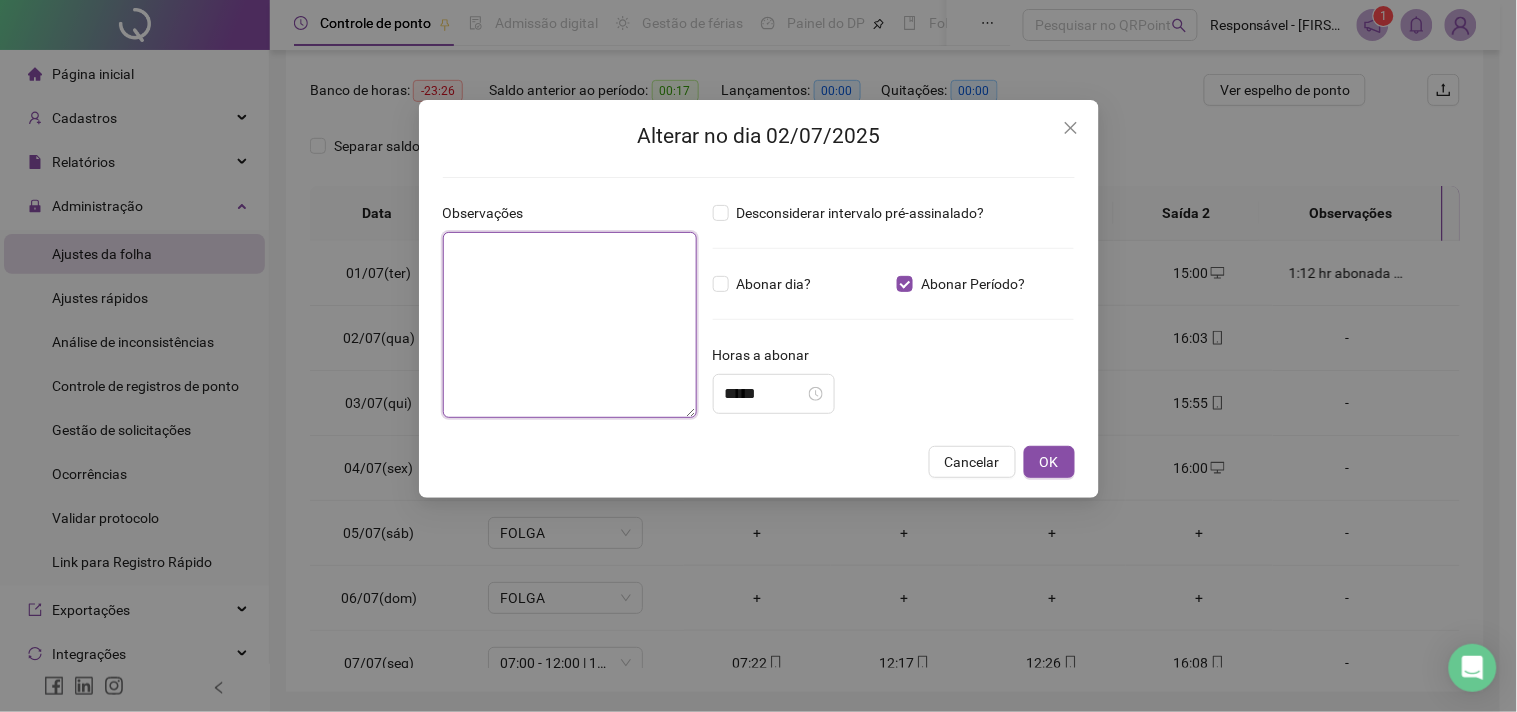 click at bounding box center (570, 325) 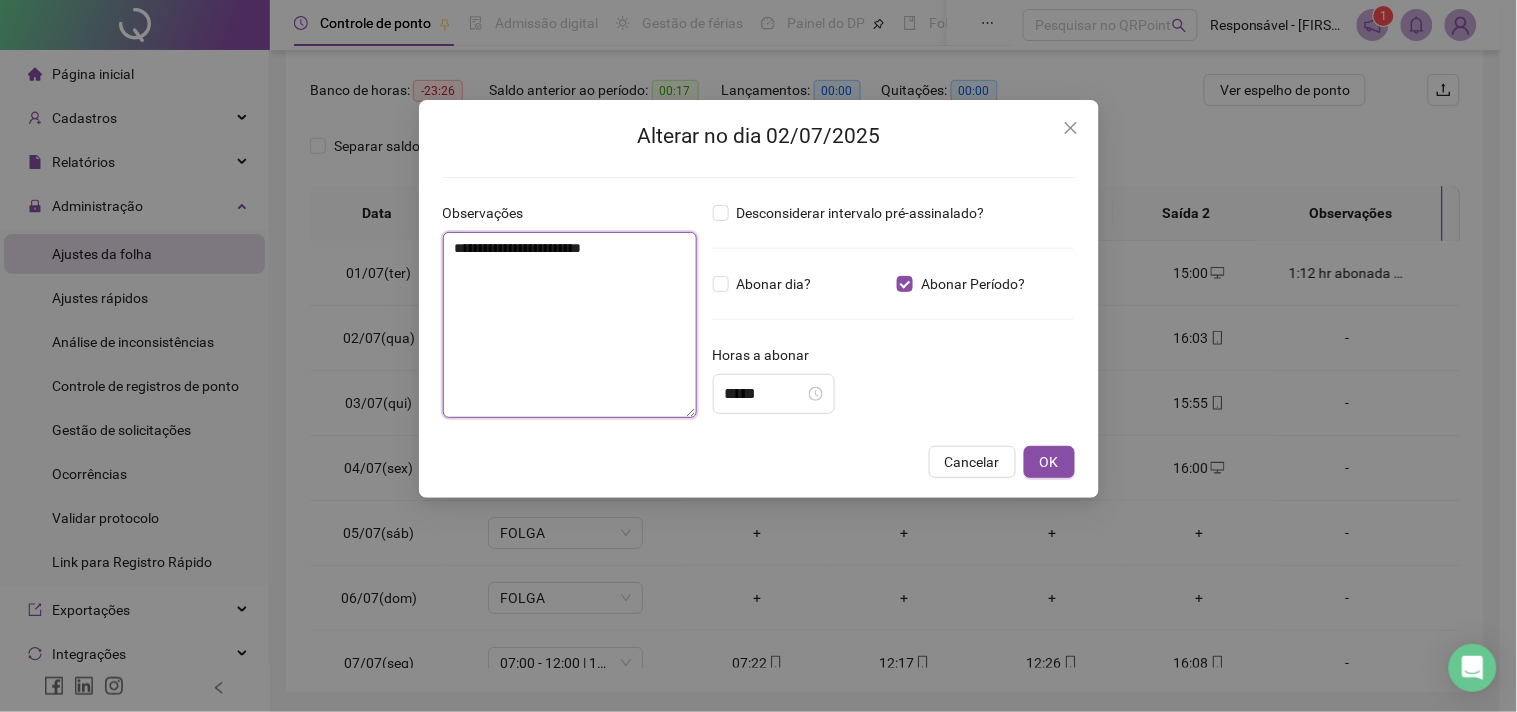 click on "**********" at bounding box center [570, 325] 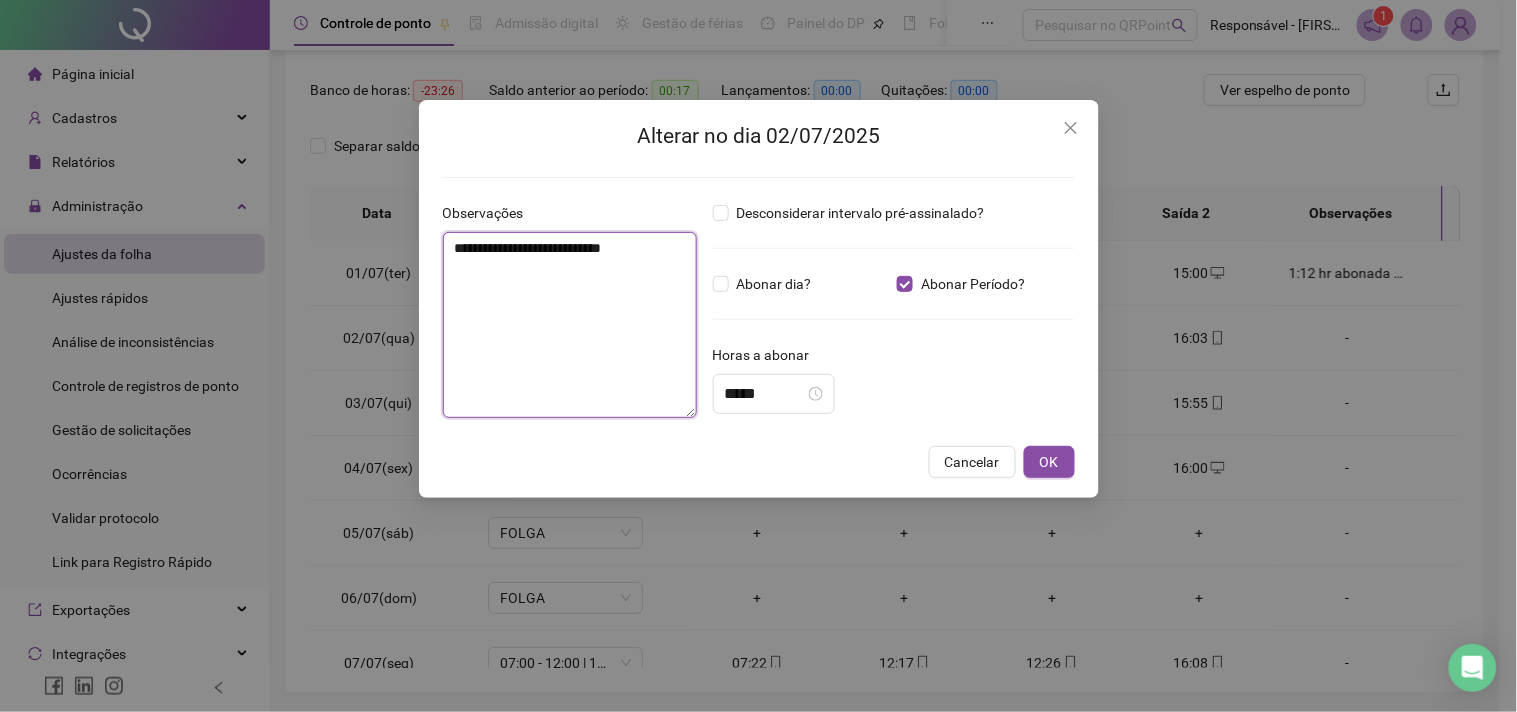 drag, startPoint x: 450, startPoint y: 250, endPoint x: 671, endPoint y: 270, distance: 221.90314 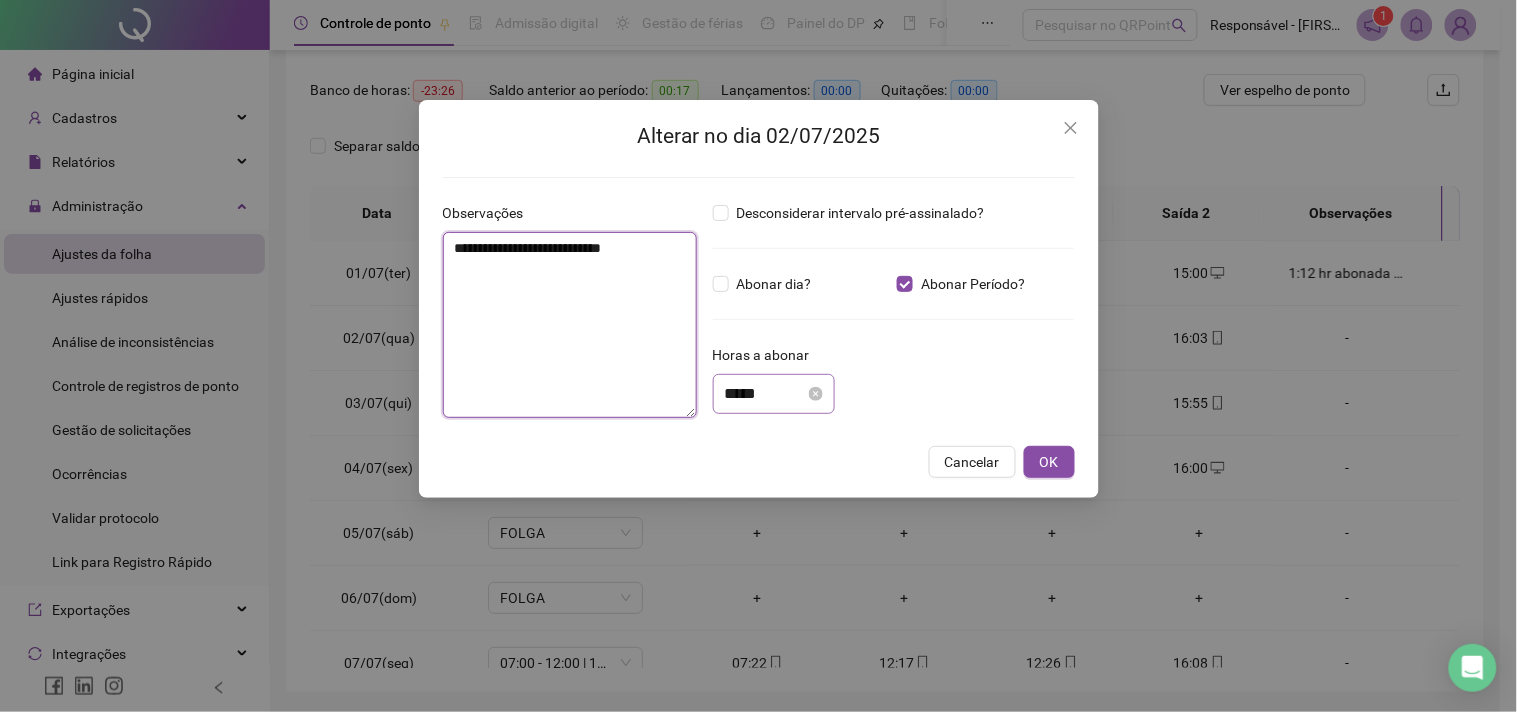 type on "**********" 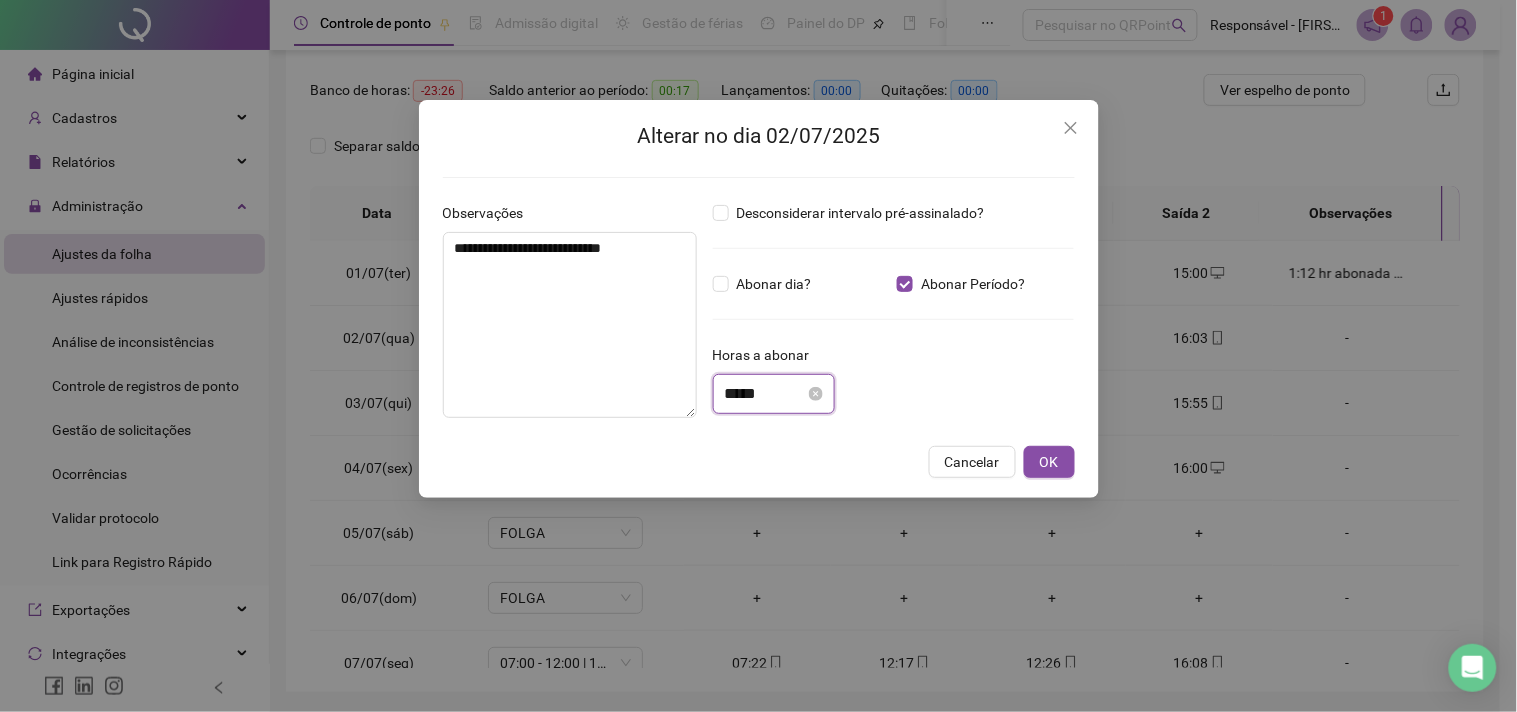 click on "*****" at bounding box center [765, 394] 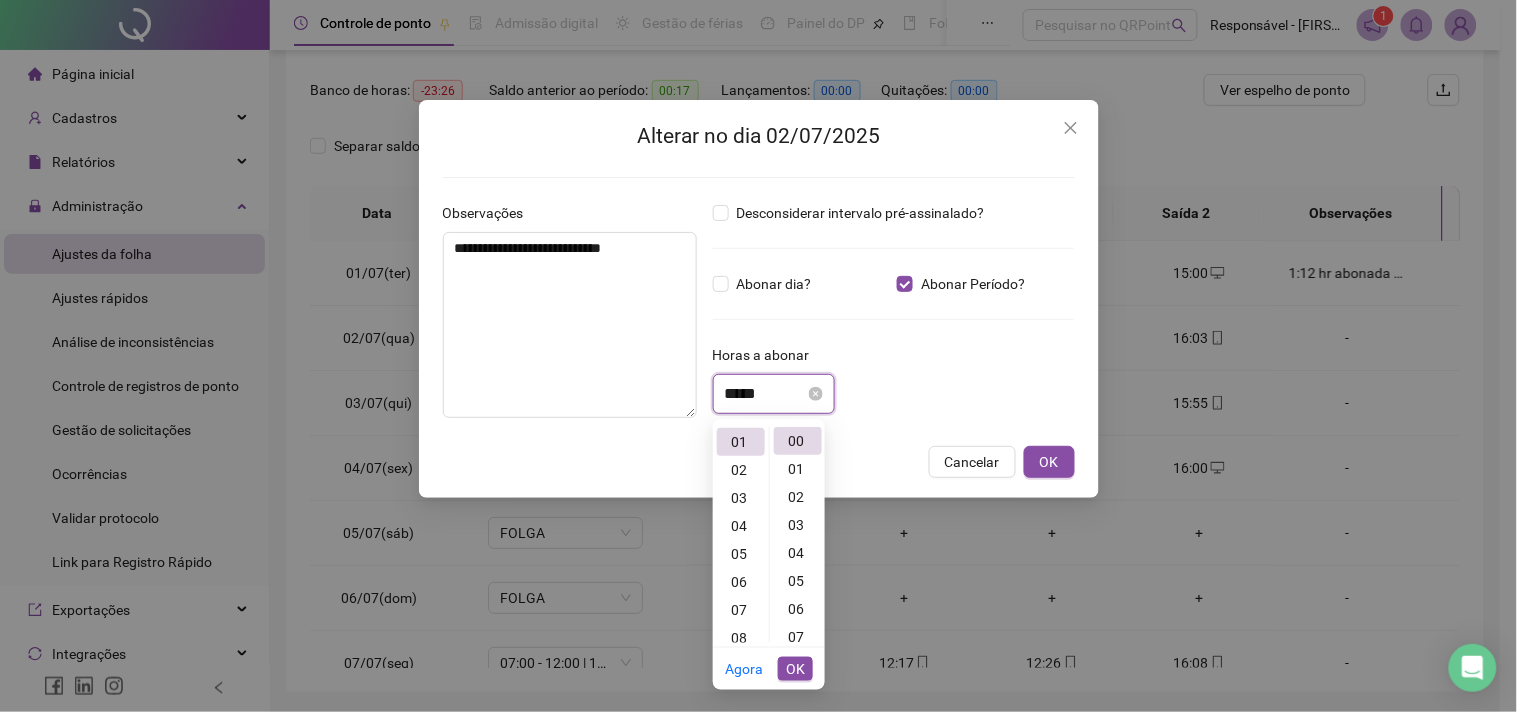 scroll, scrollTop: 334, scrollLeft: 0, axis: vertical 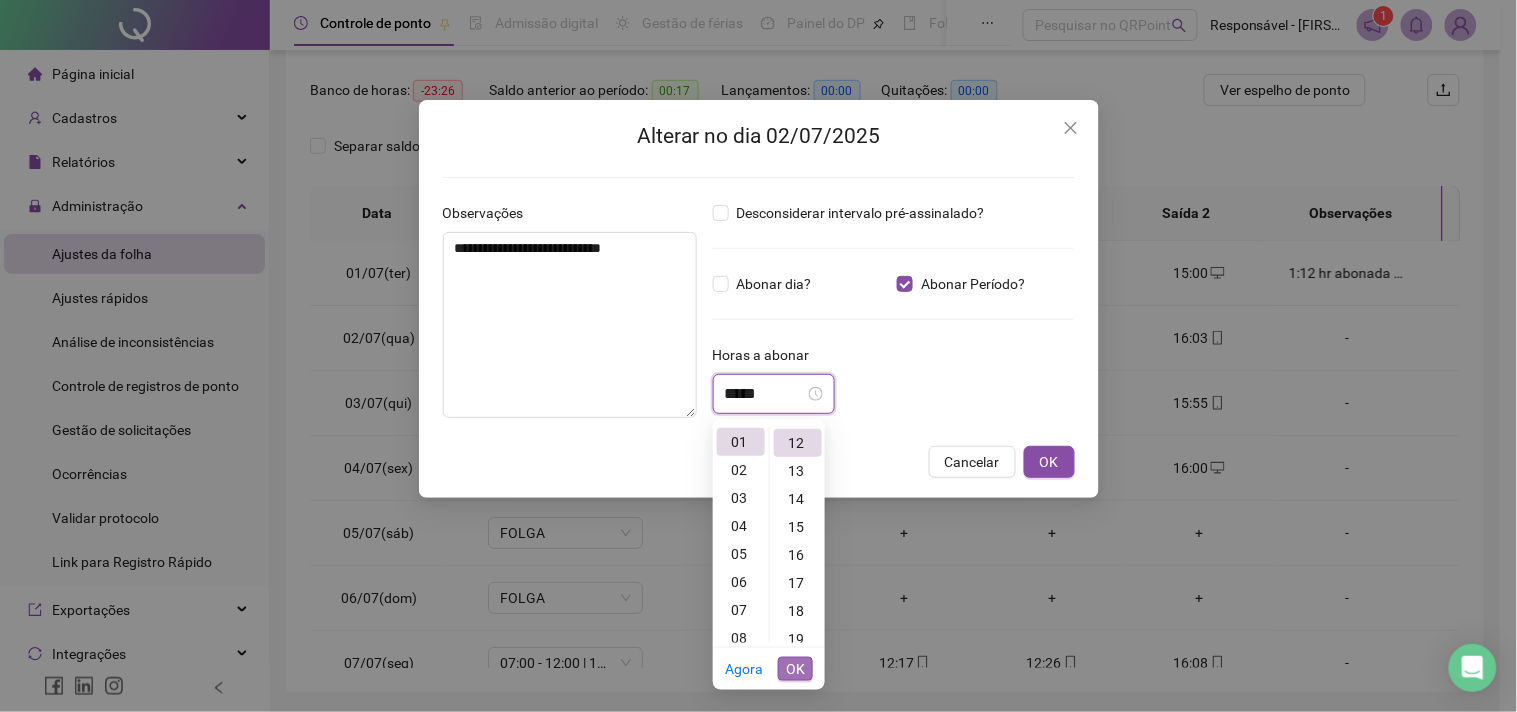 type on "*****" 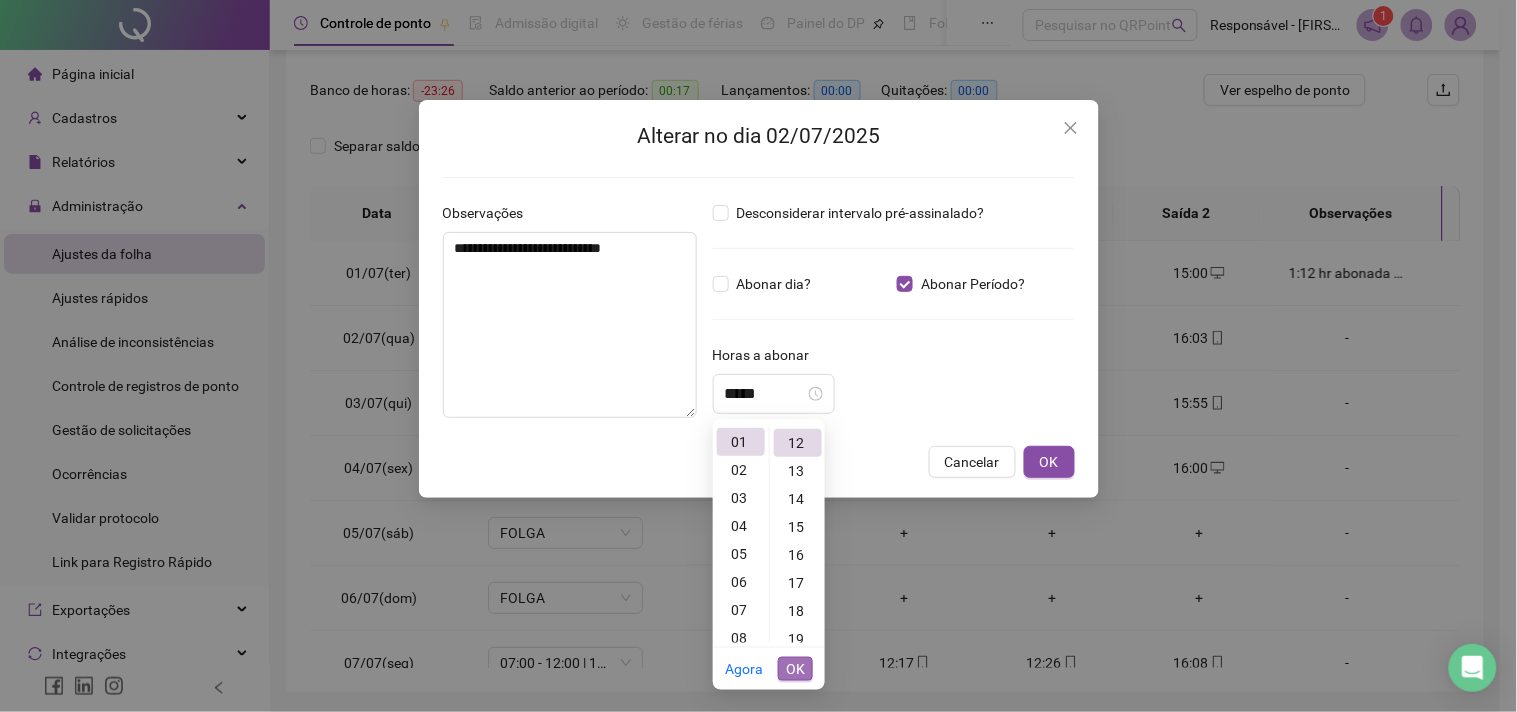 click on "OK" at bounding box center [795, 669] 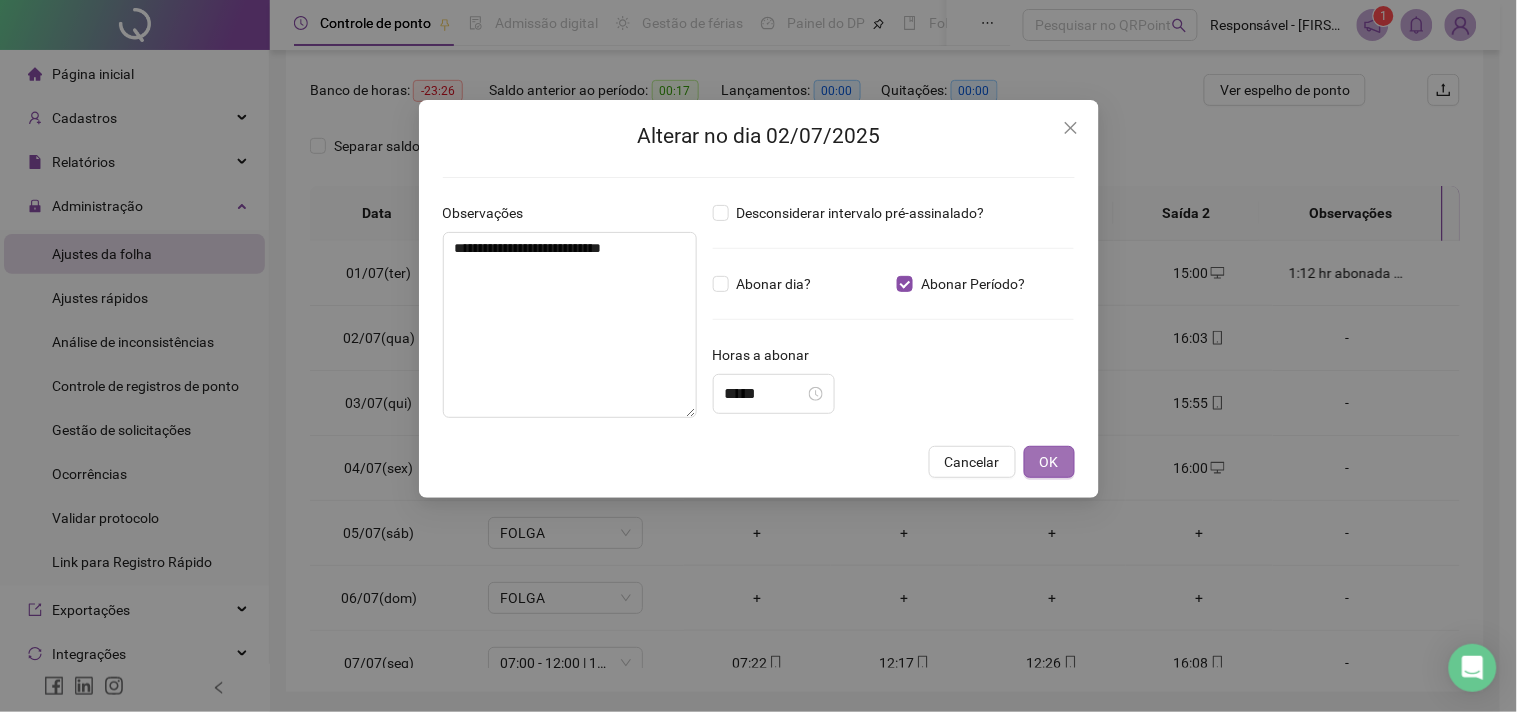 click on "OK" at bounding box center (1049, 462) 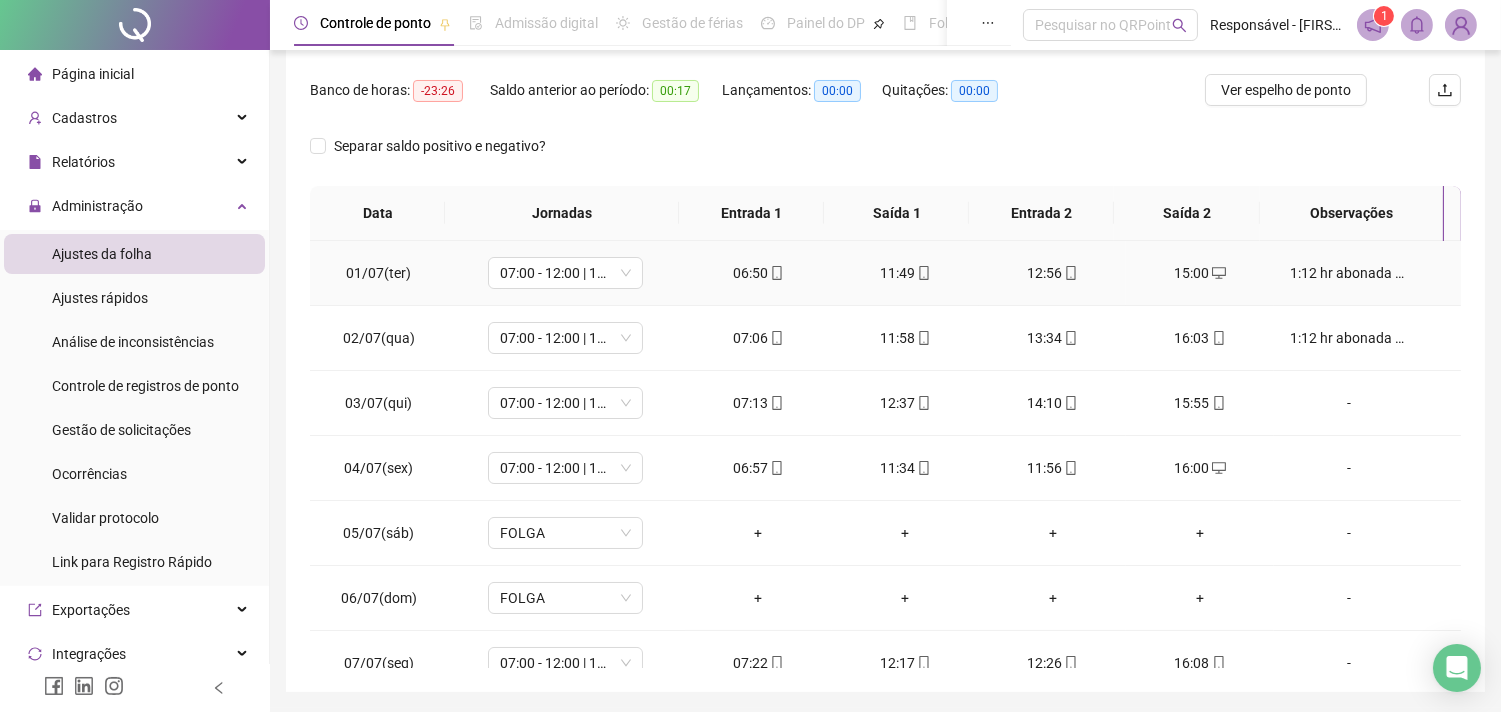 click on "1:12 hr abonada ref ao almoço" at bounding box center [1349, 273] 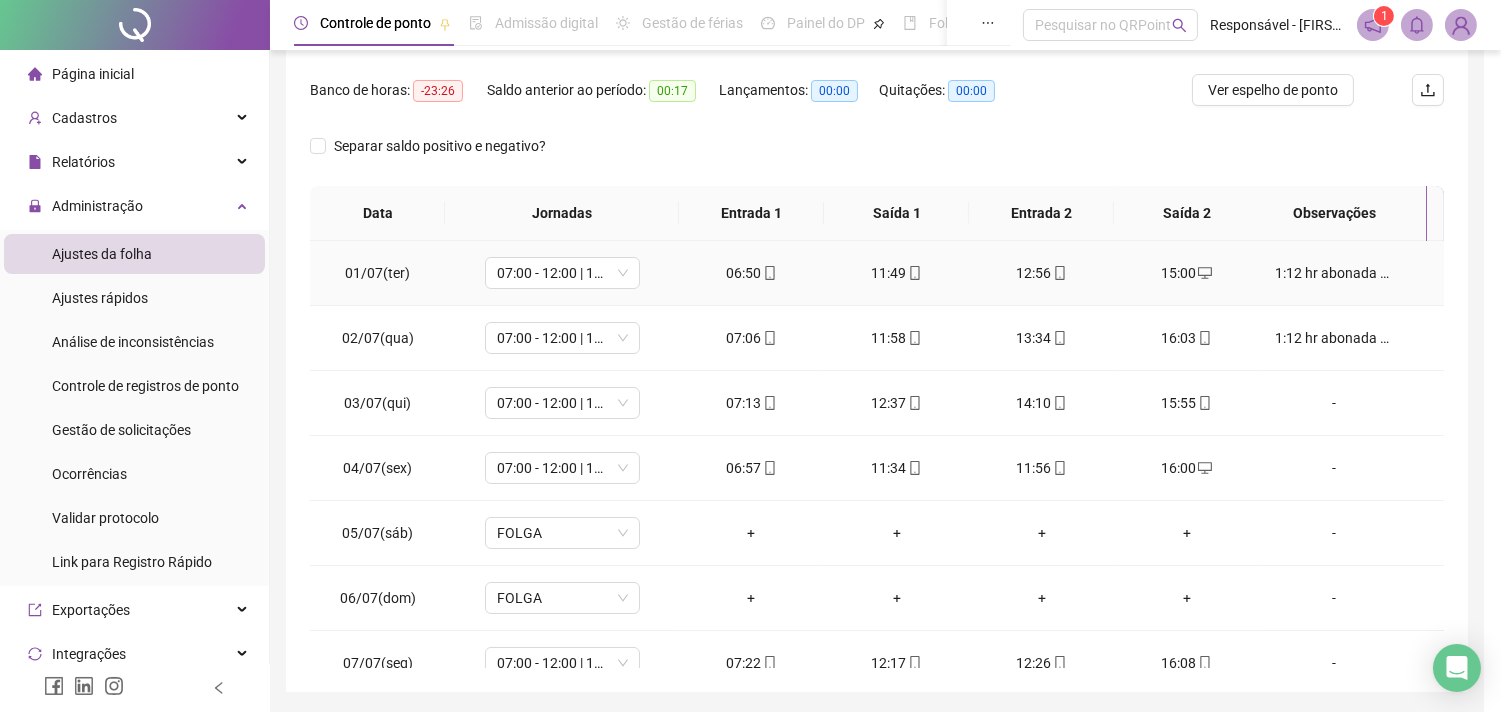 type 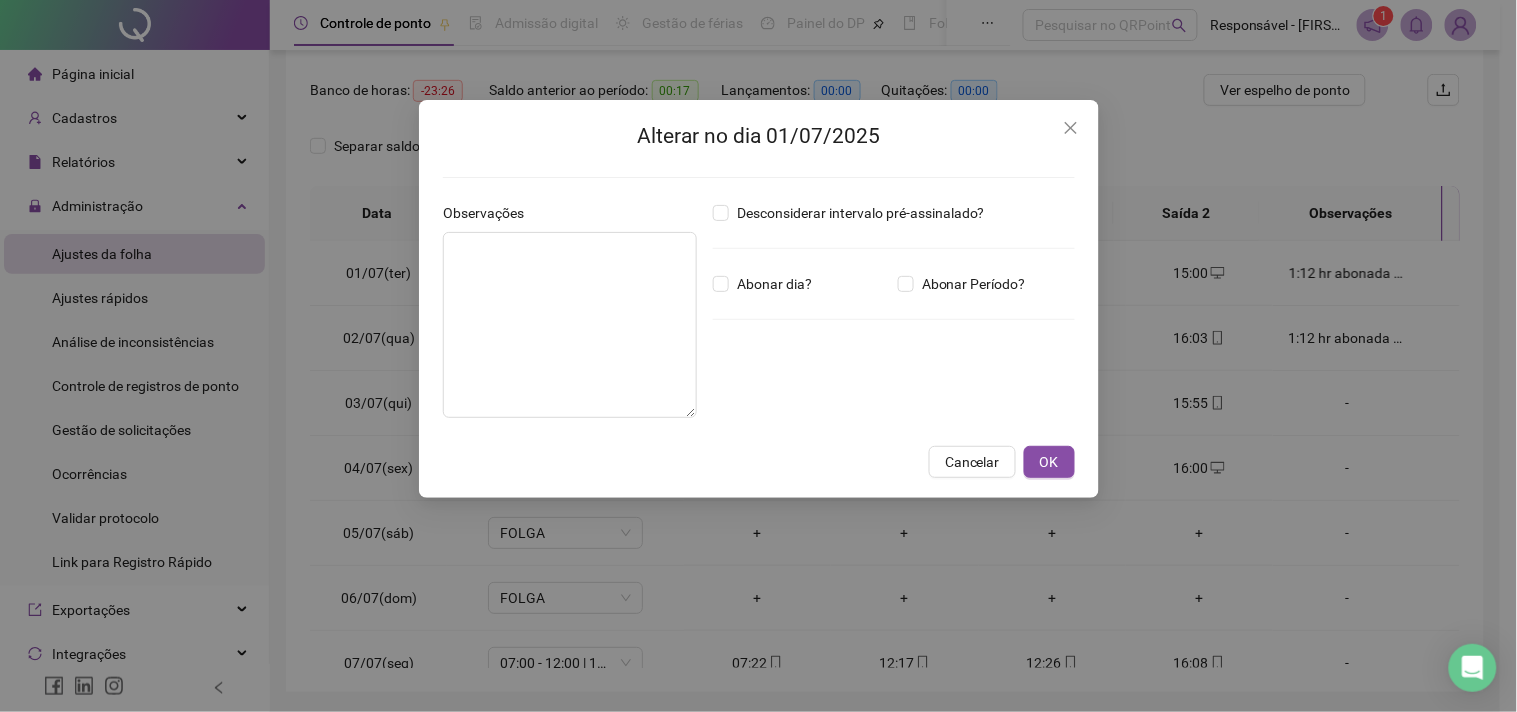 type on "**********" 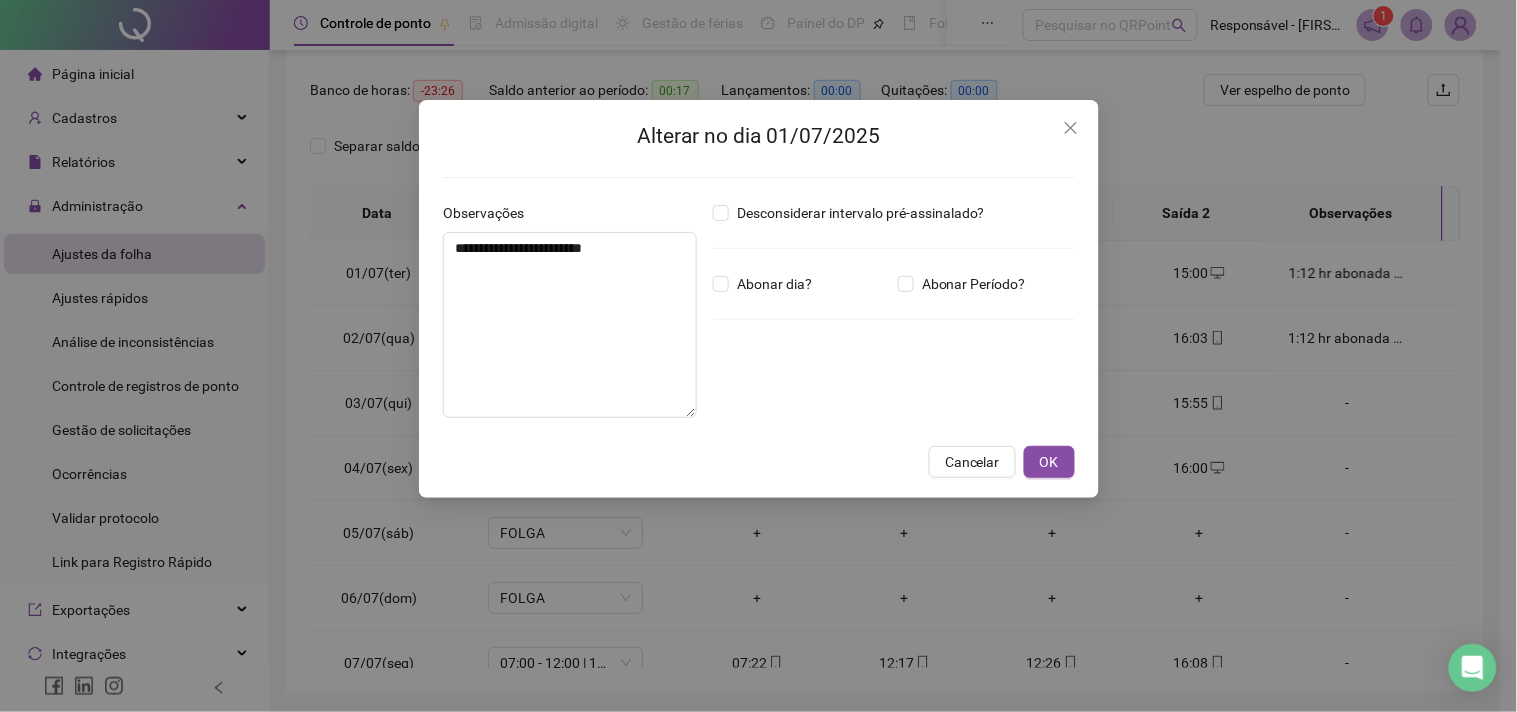 type on "*****" 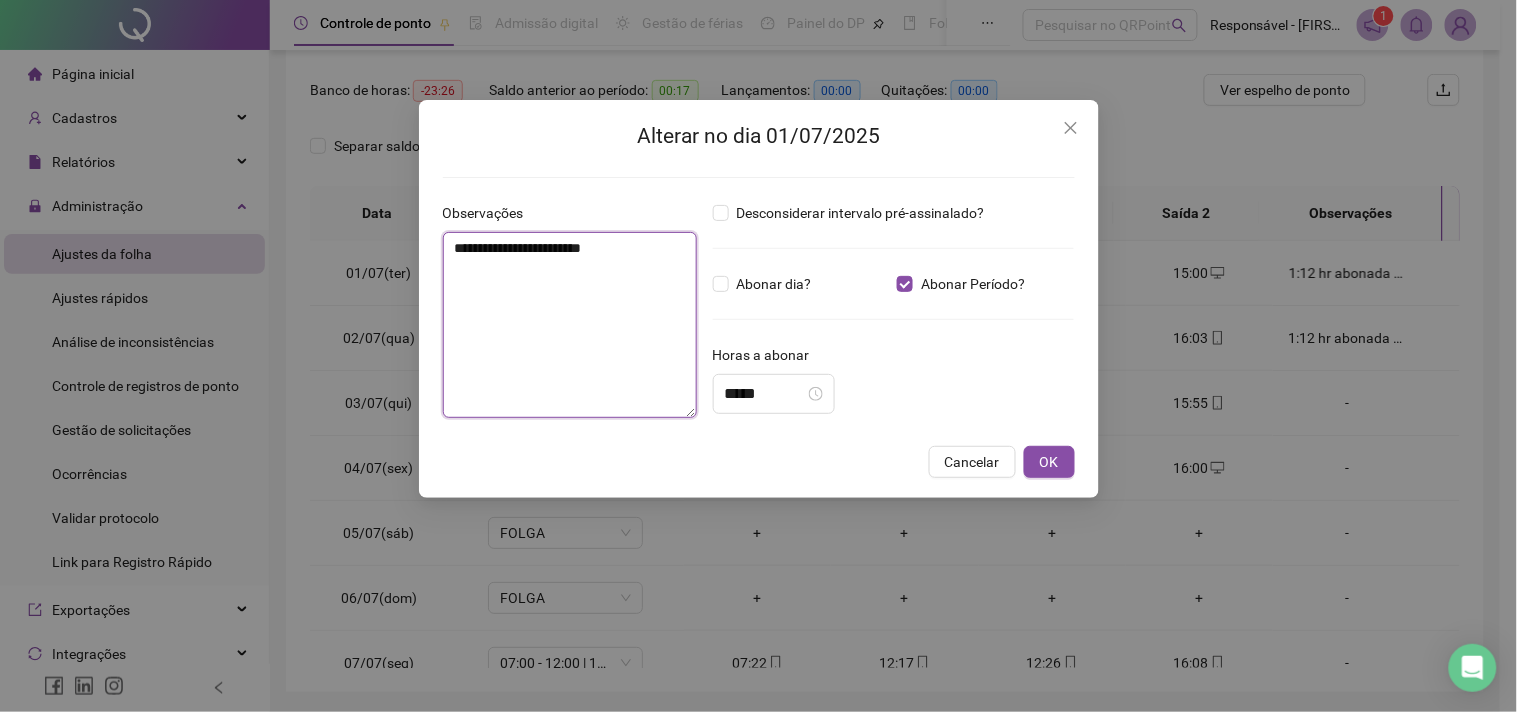 drag, startPoint x: 640, startPoint y: 255, endPoint x: 5, endPoint y: 211, distance: 636.5226 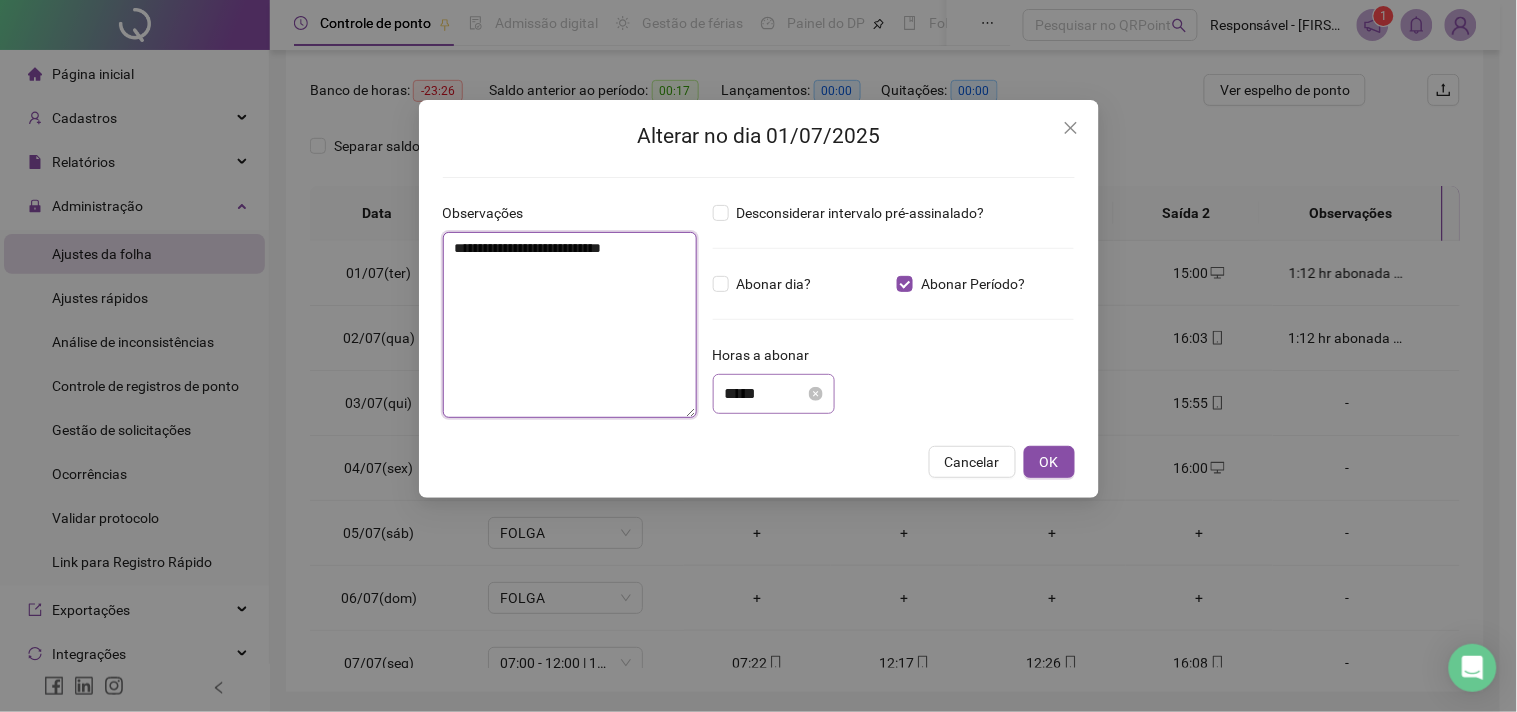 type on "**********" 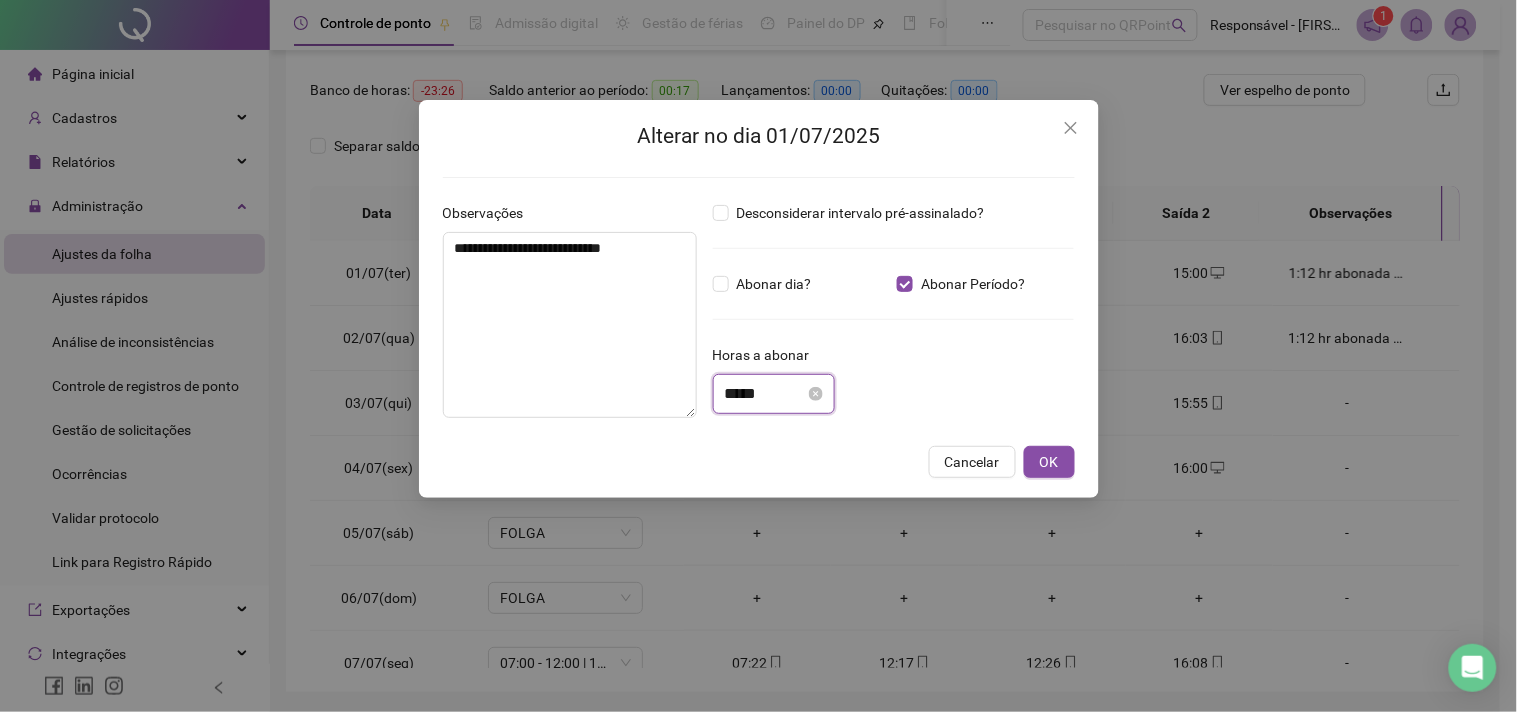 click on "*****" at bounding box center (765, 394) 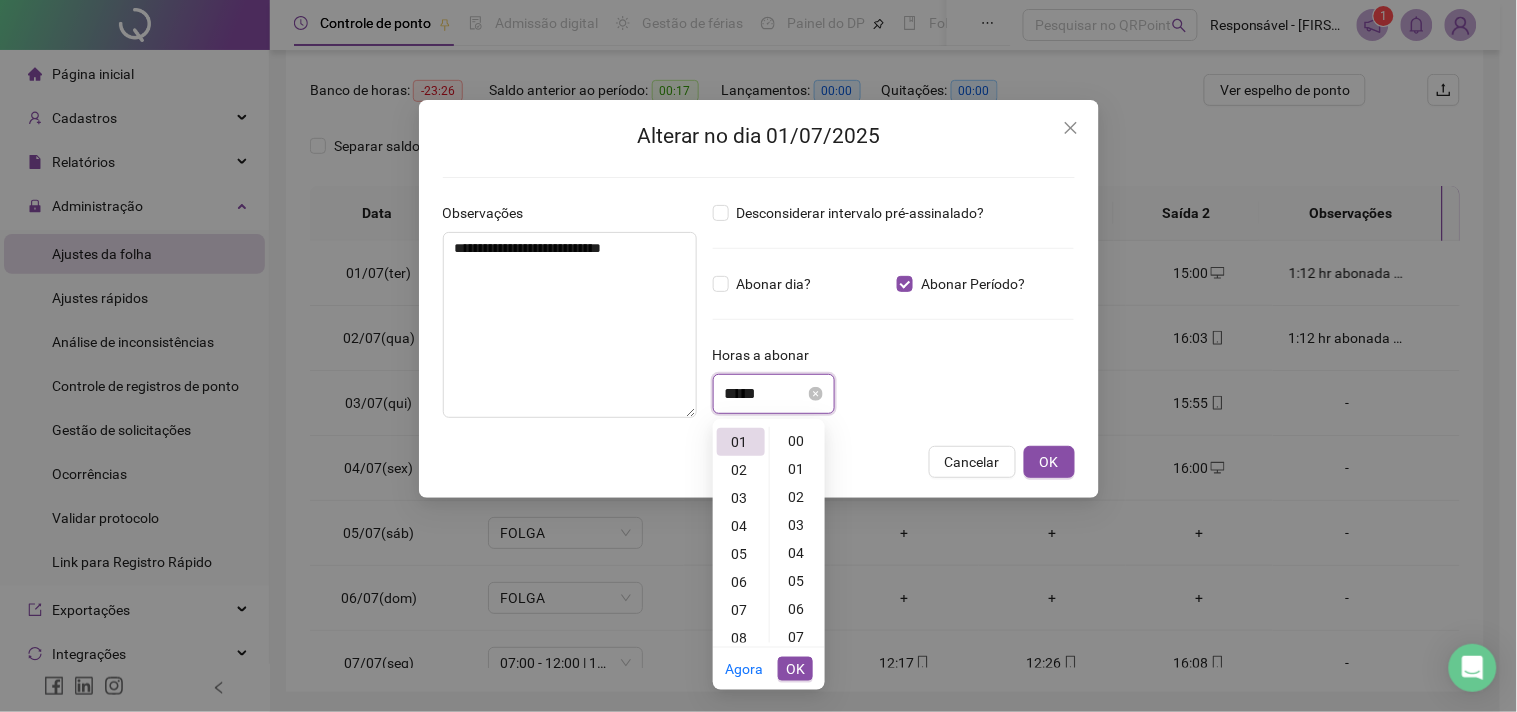 scroll, scrollTop: 334, scrollLeft: 0, axis: vertical 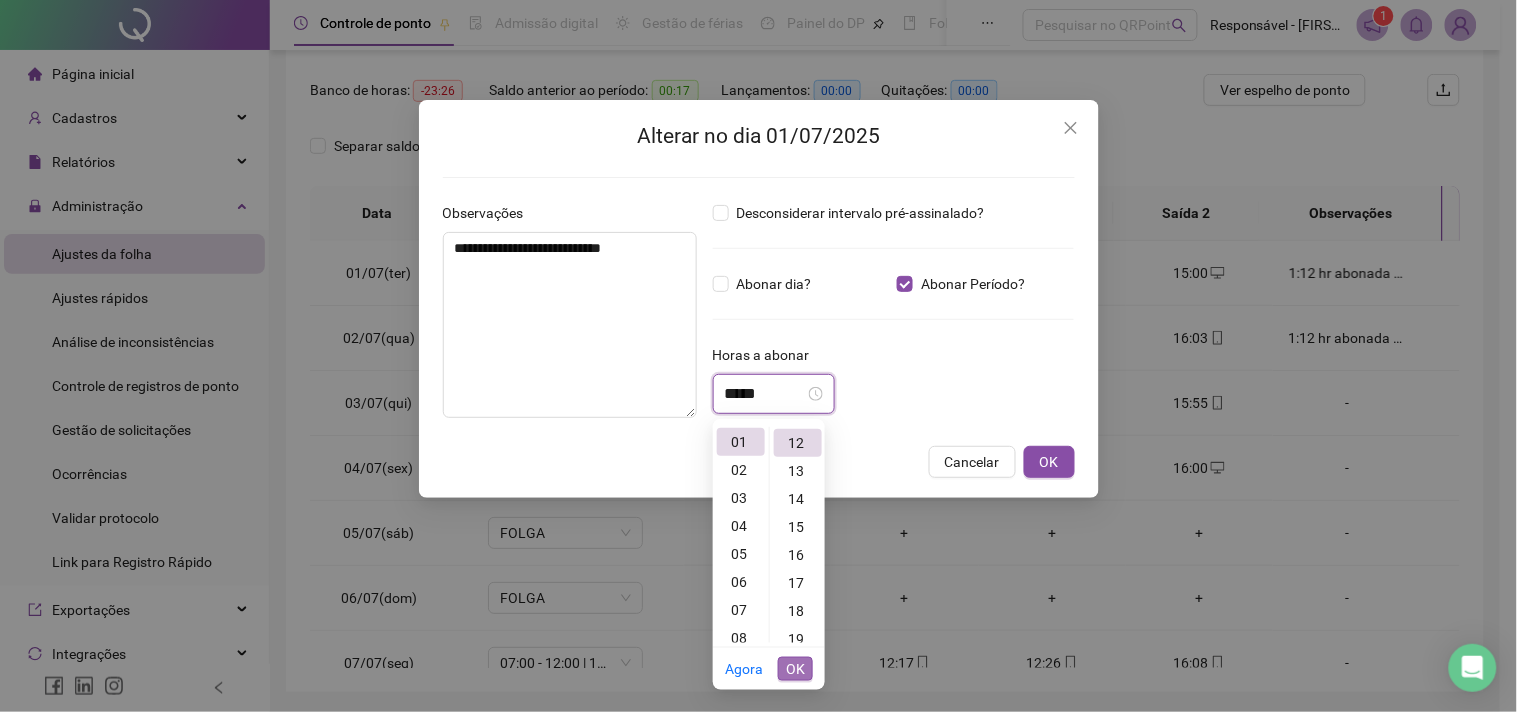type on "*****" 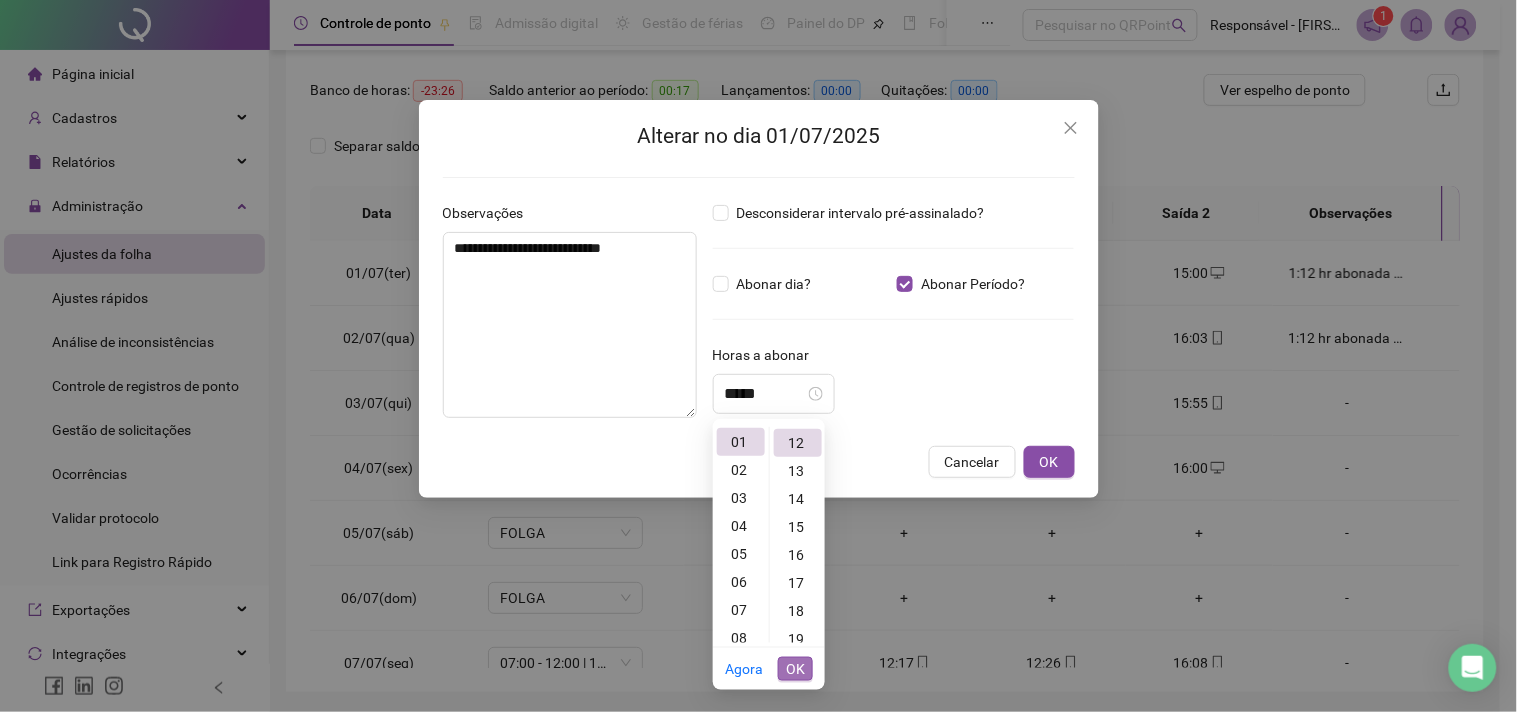 click on "OK" at bounding box center (795, 669) 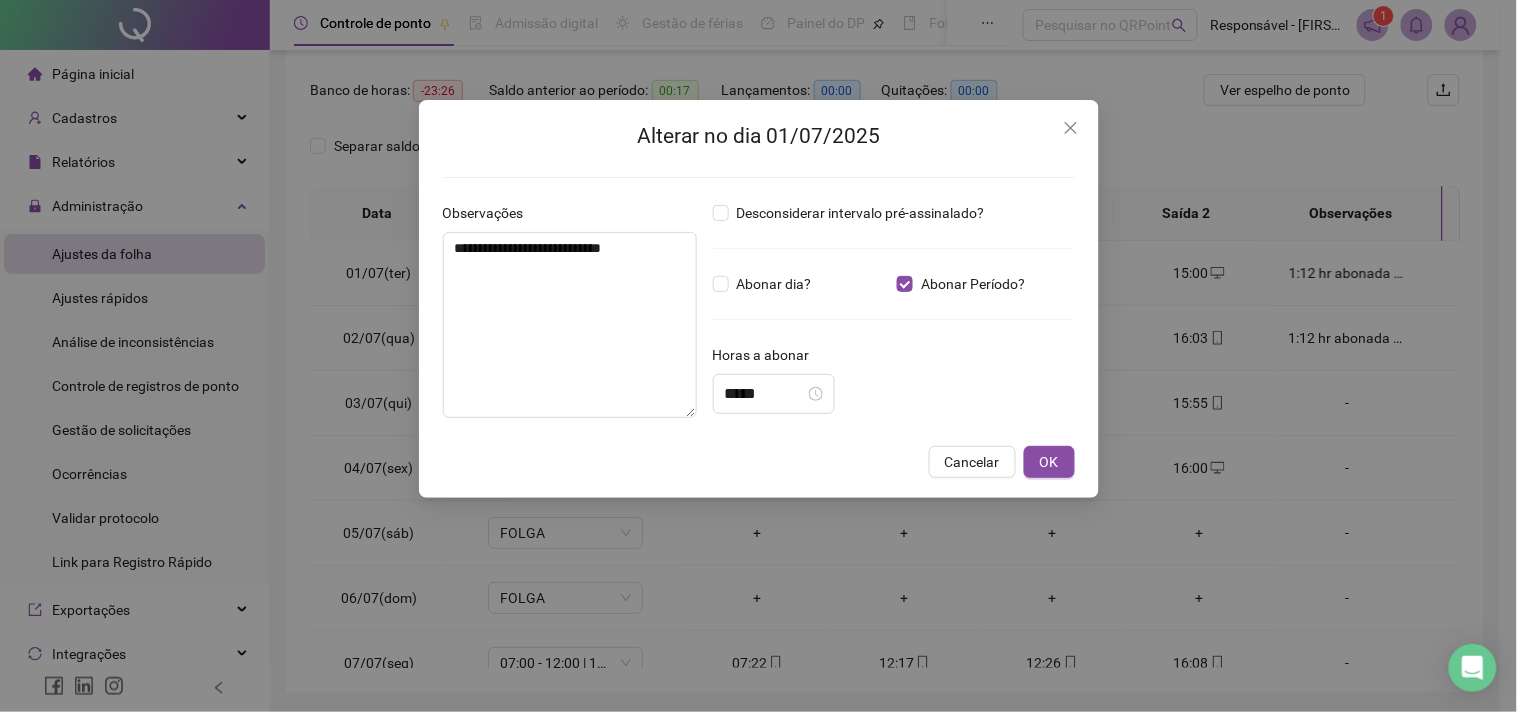click on "**********" at bounding box center [759, 299] 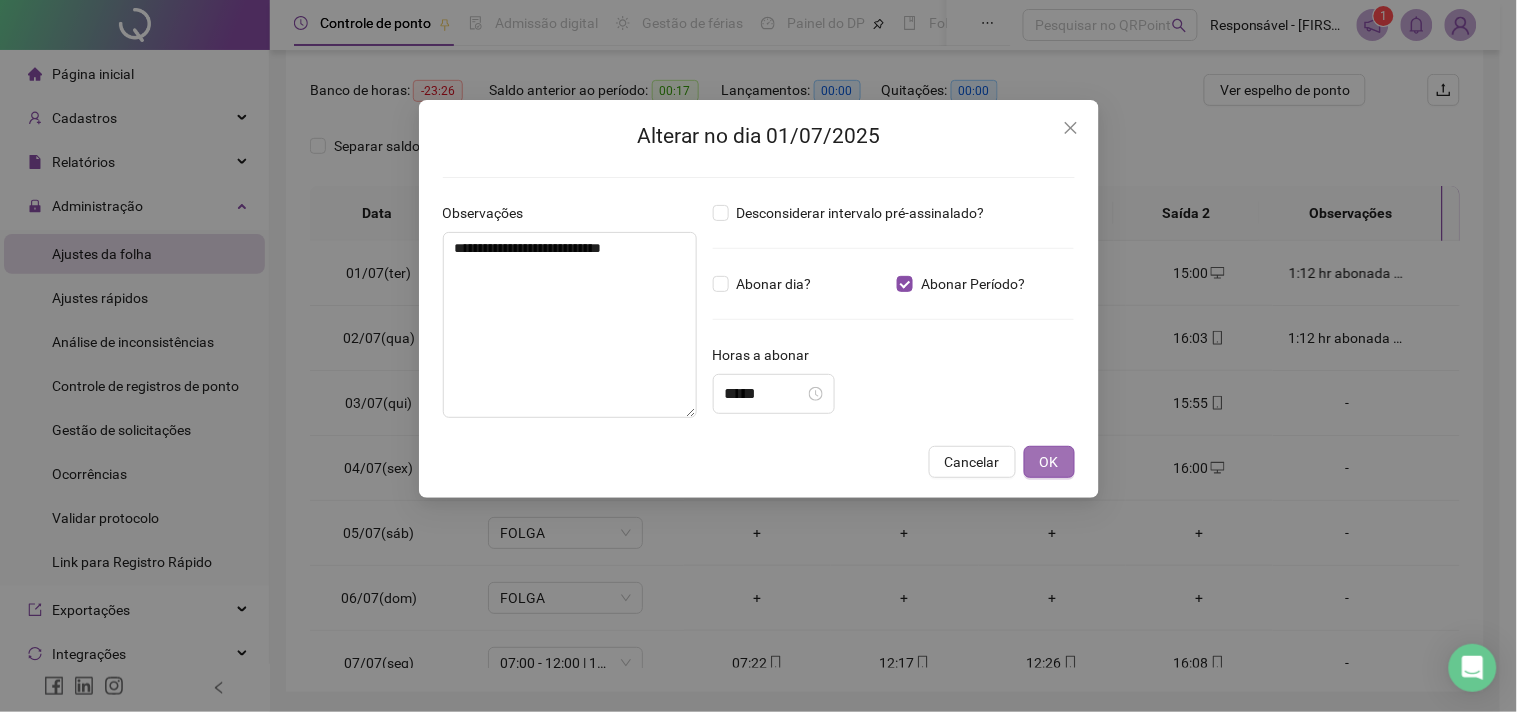 click on "OK" at bounding box center [1049, 462] 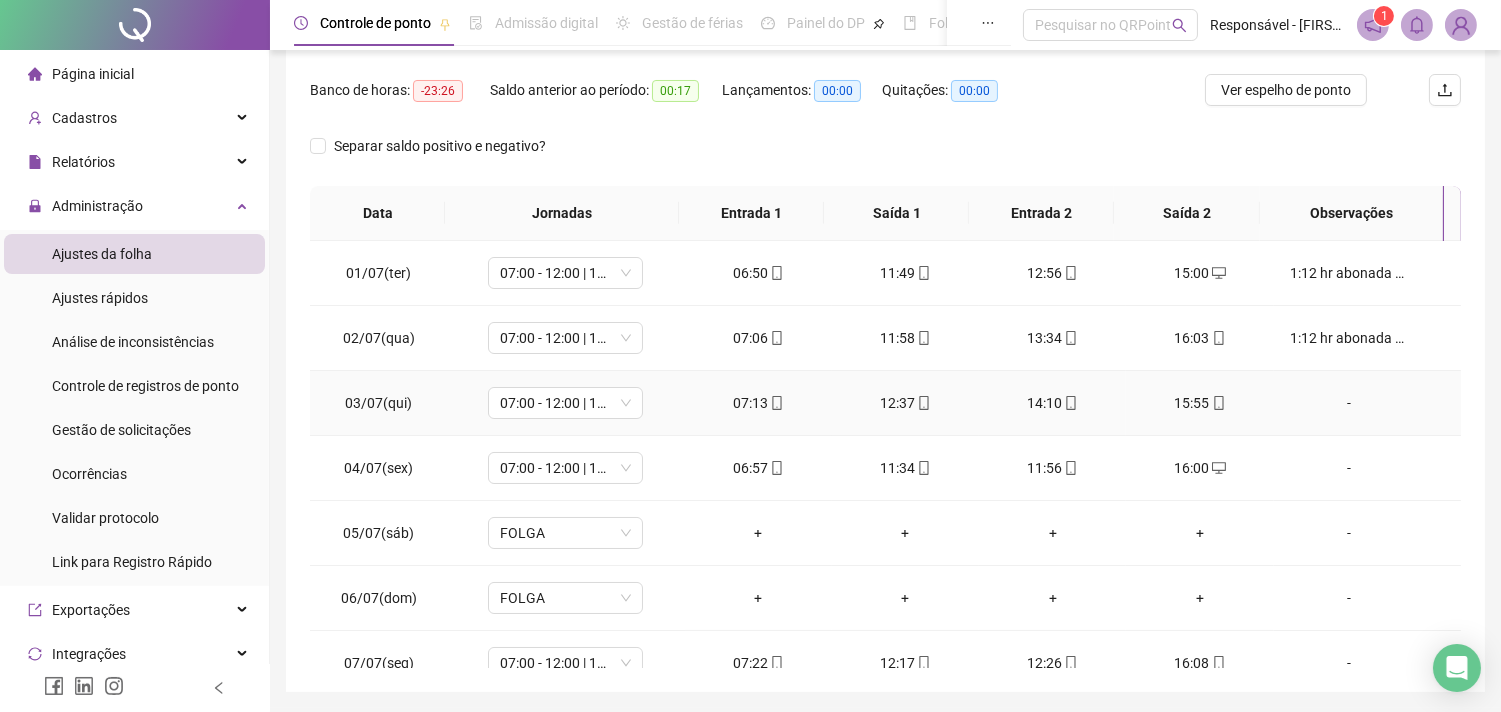 click on "-" at bounding box center (1349, 403) 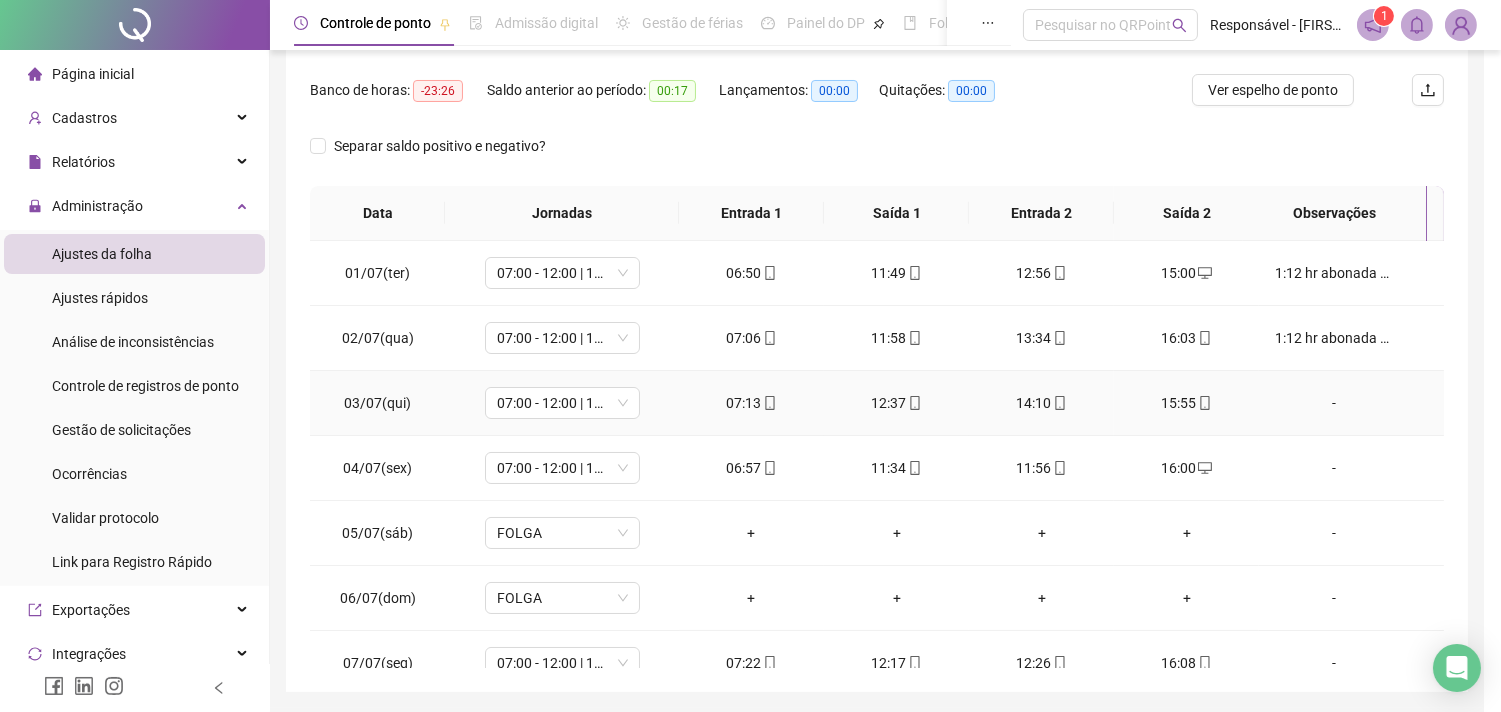 type 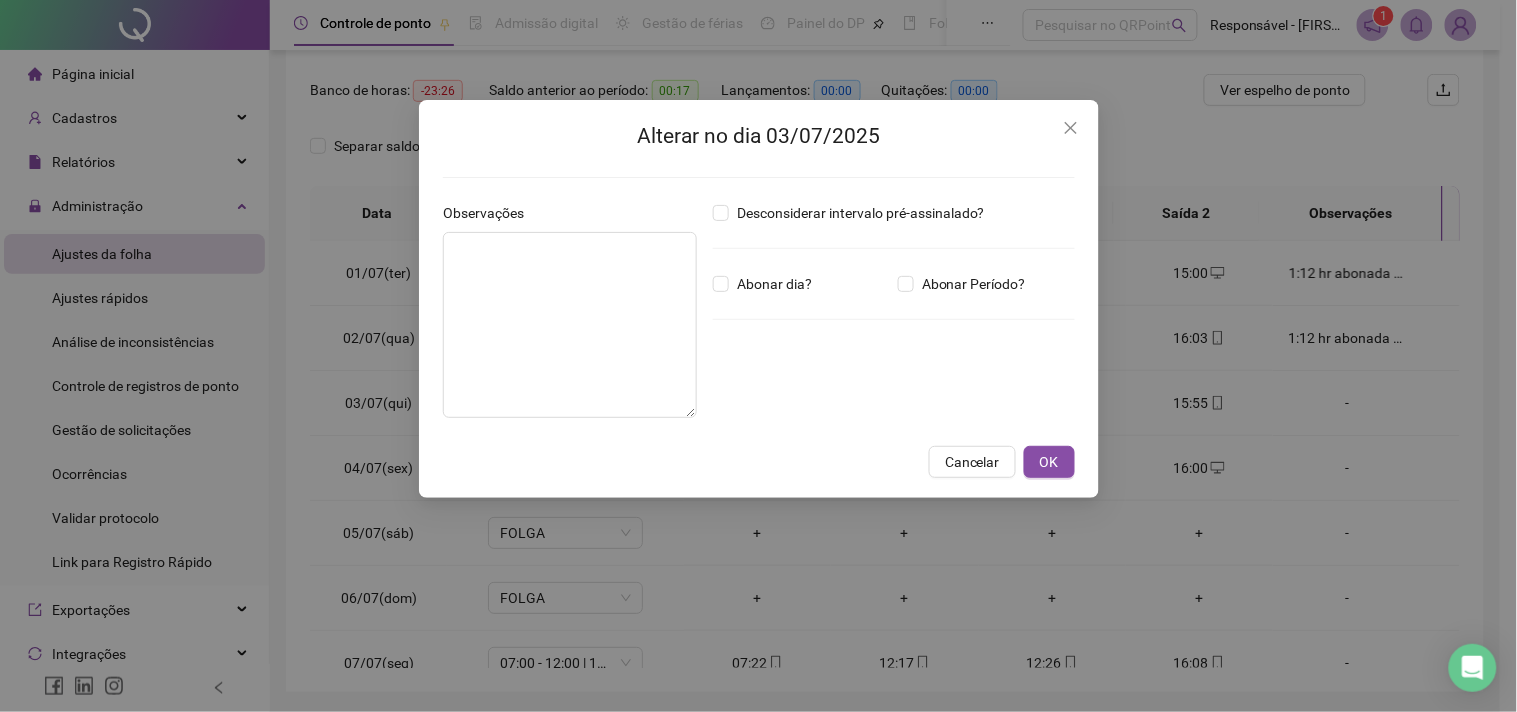 type on "*****" 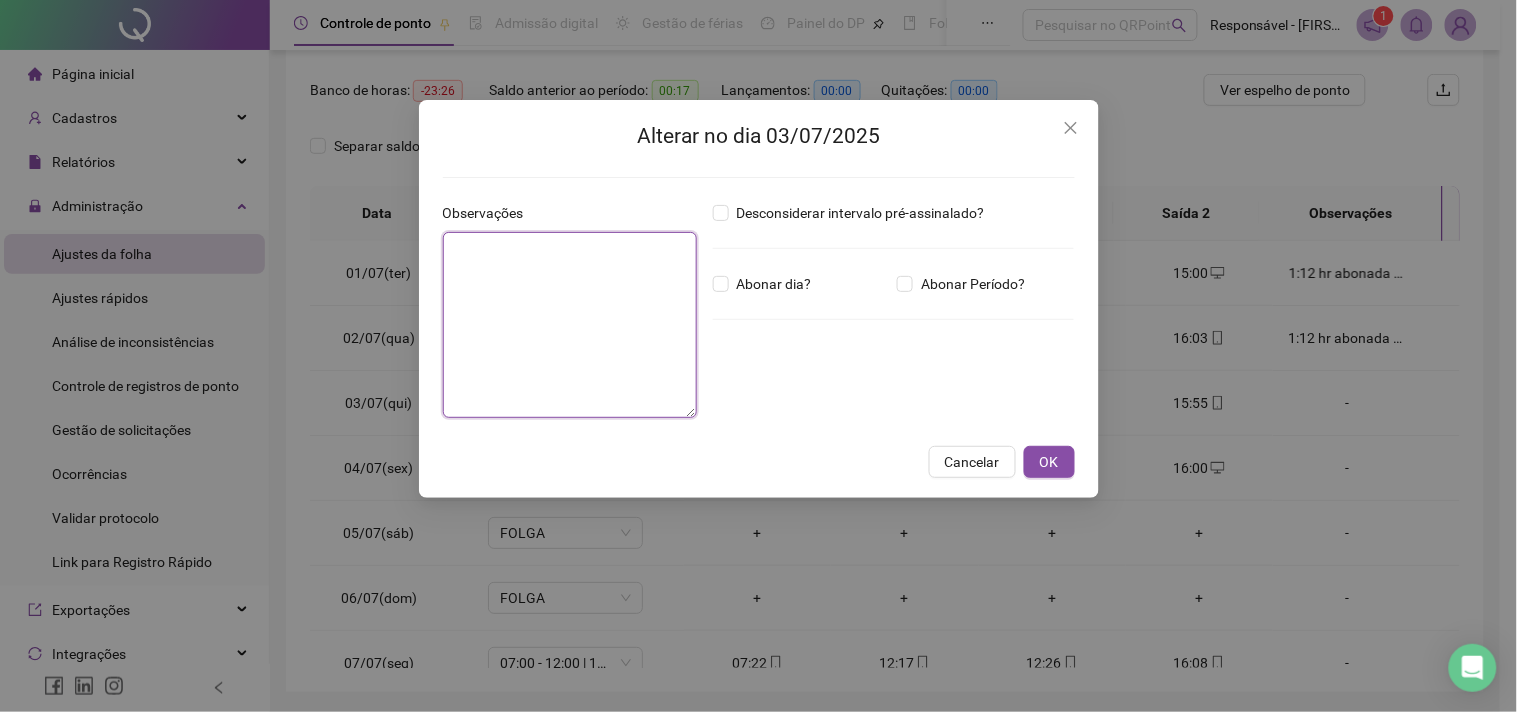 click at bounding box center (570, 325) 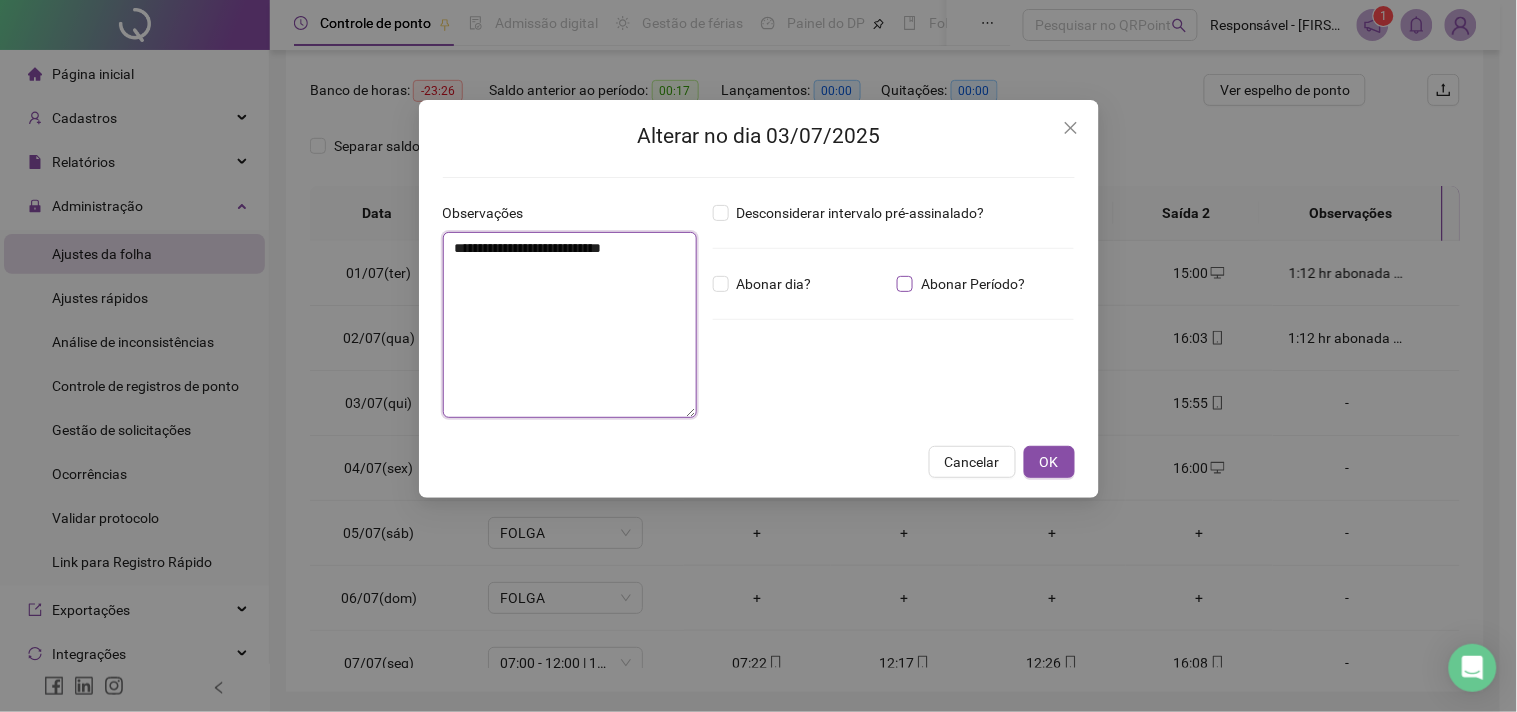 type on "**********" 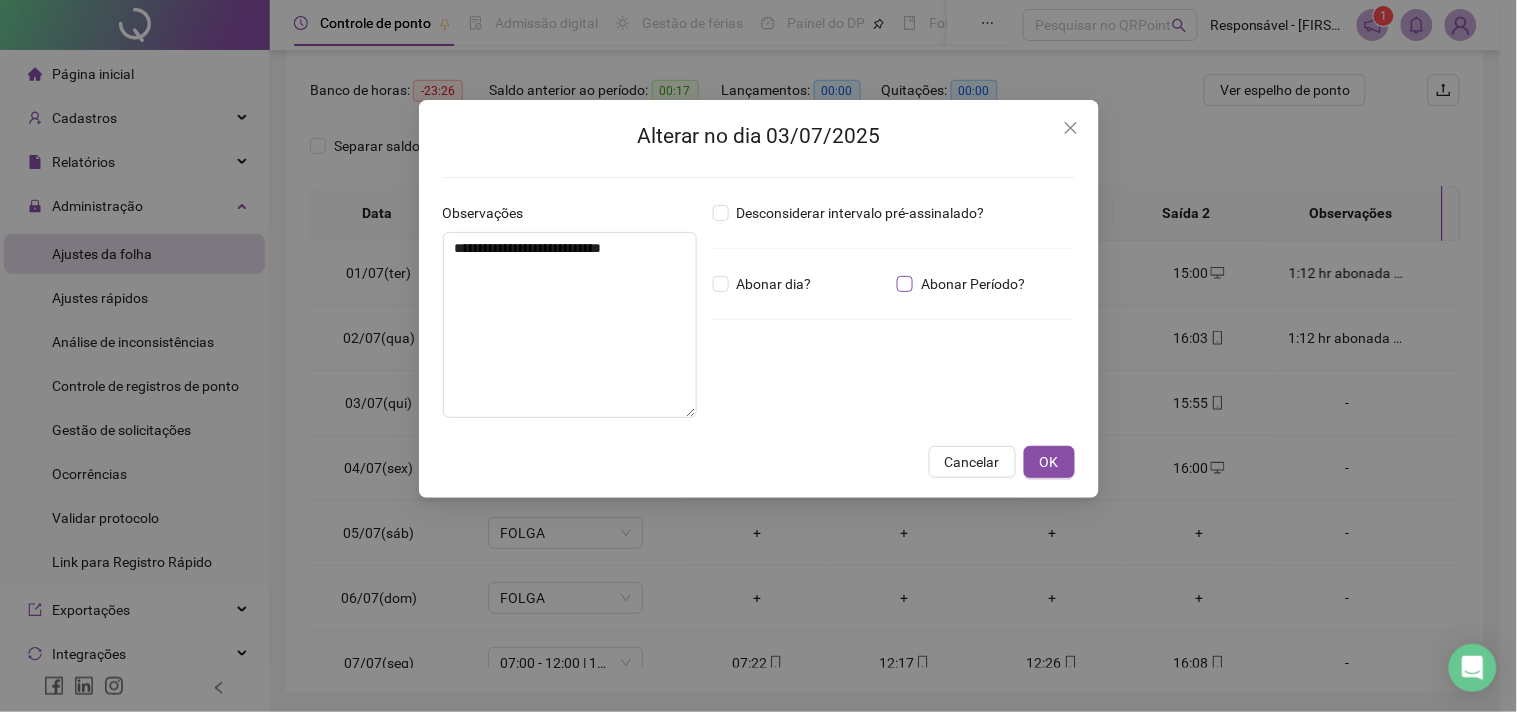 click on "Abonar Período?" at bounding box center (973, 284) 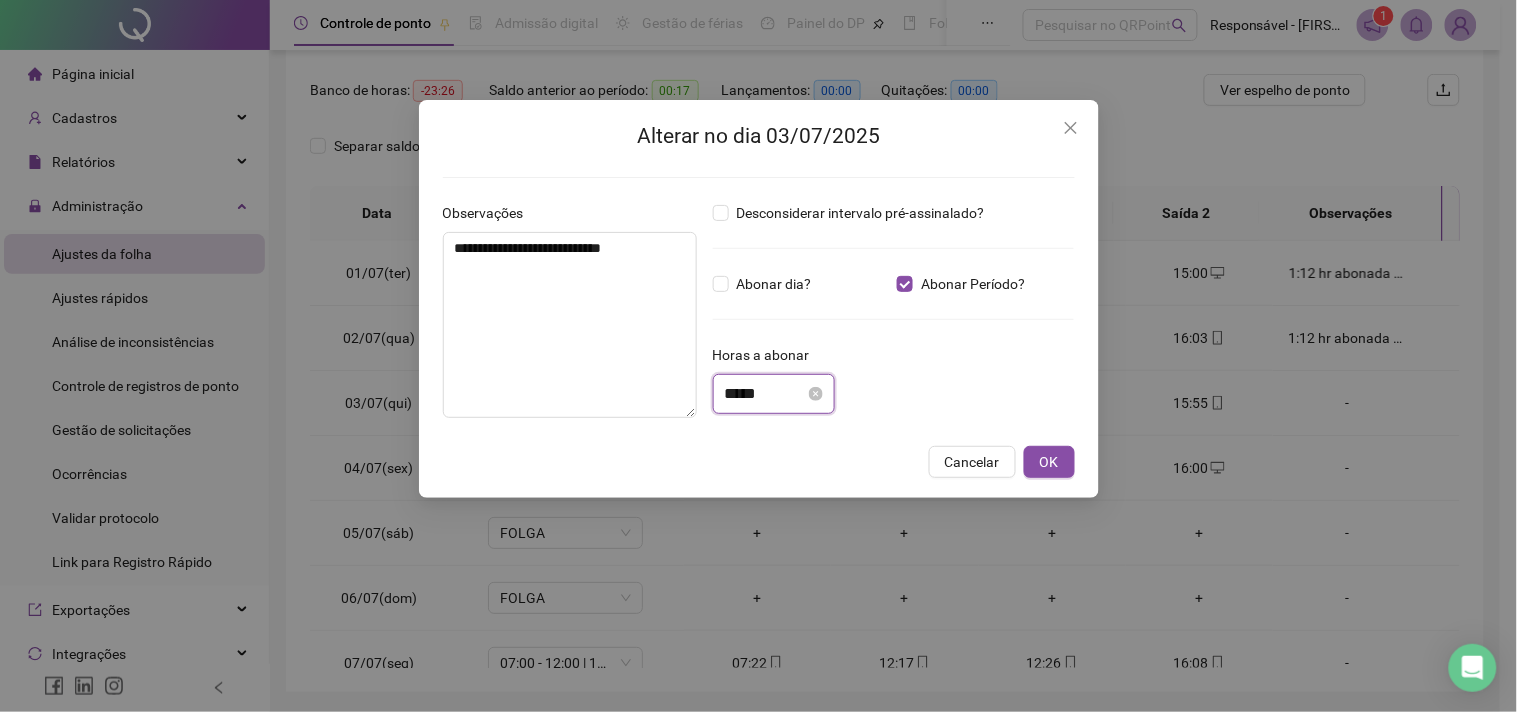 drag, startPoint x: 770, startPoint y: 397, endPoint x: 747, endPoint y: 403, distance: 23.769728 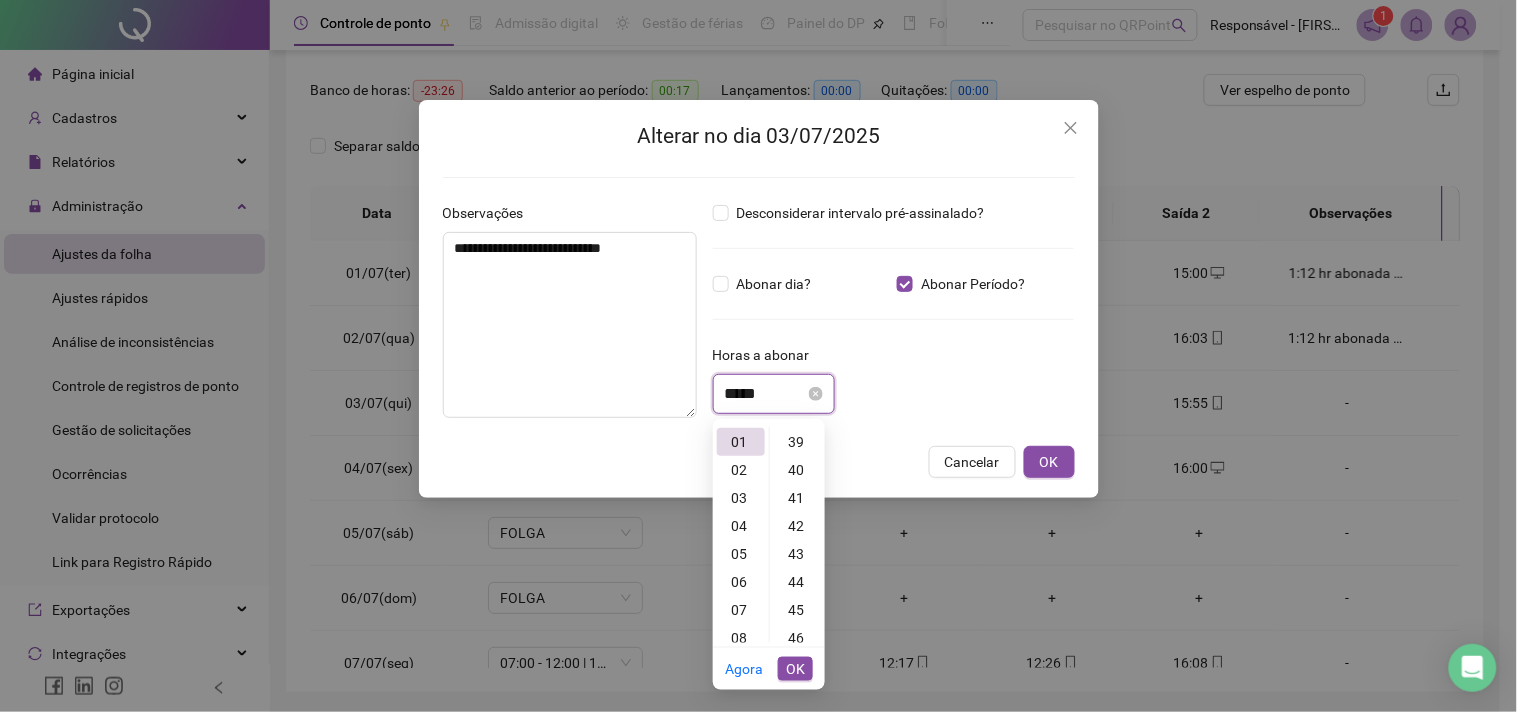 scroll, scrollTop: 335, scrollLeft: 0, axis: vertical 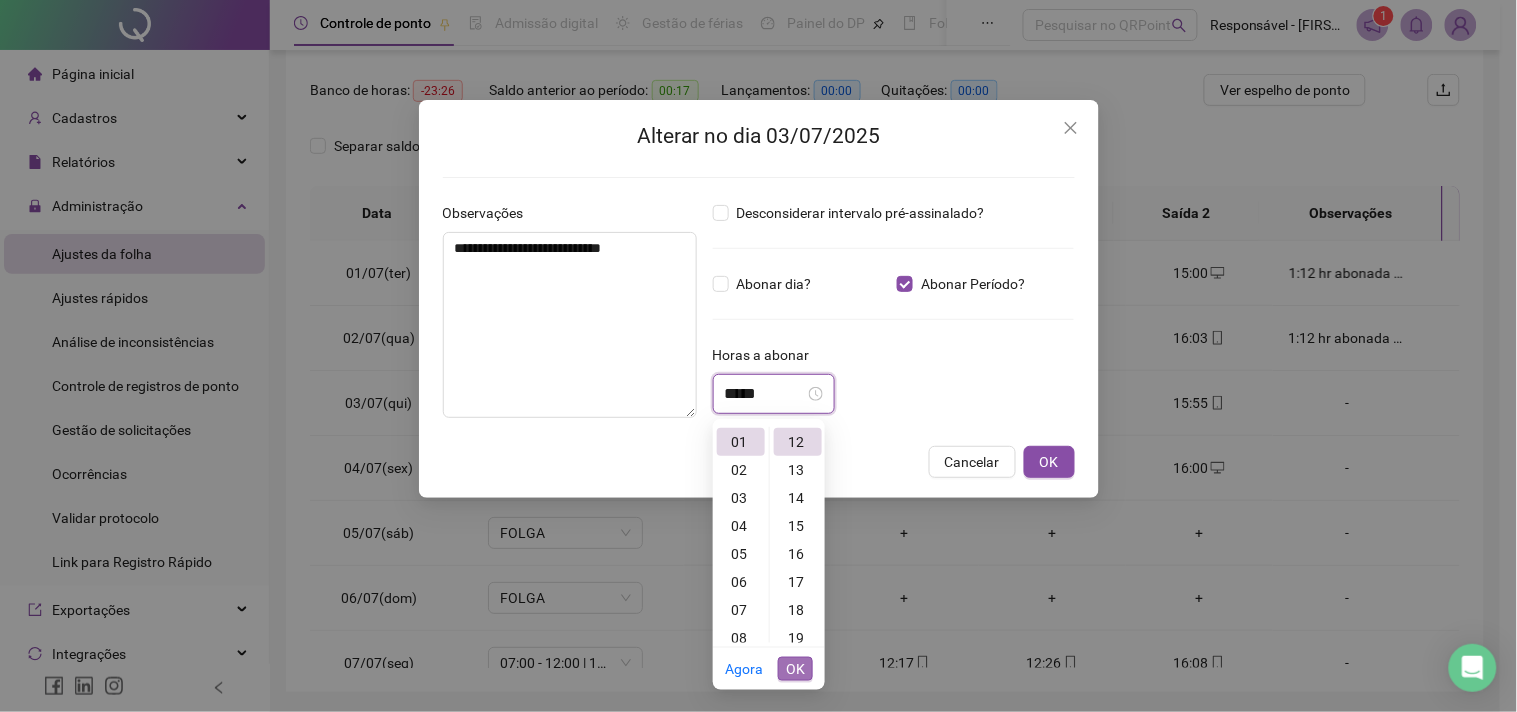 type on "*****" 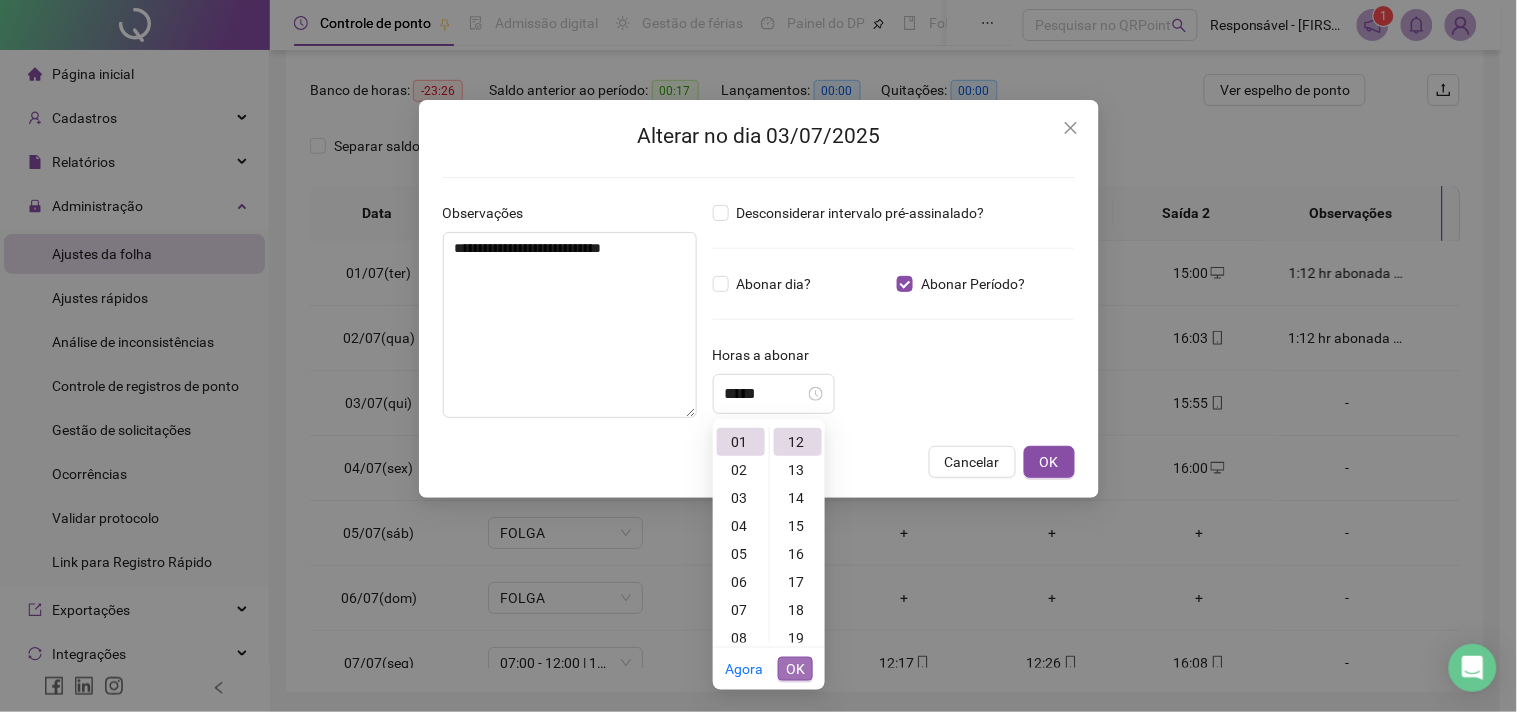 click on "OK" at bounding box center [795, 669] 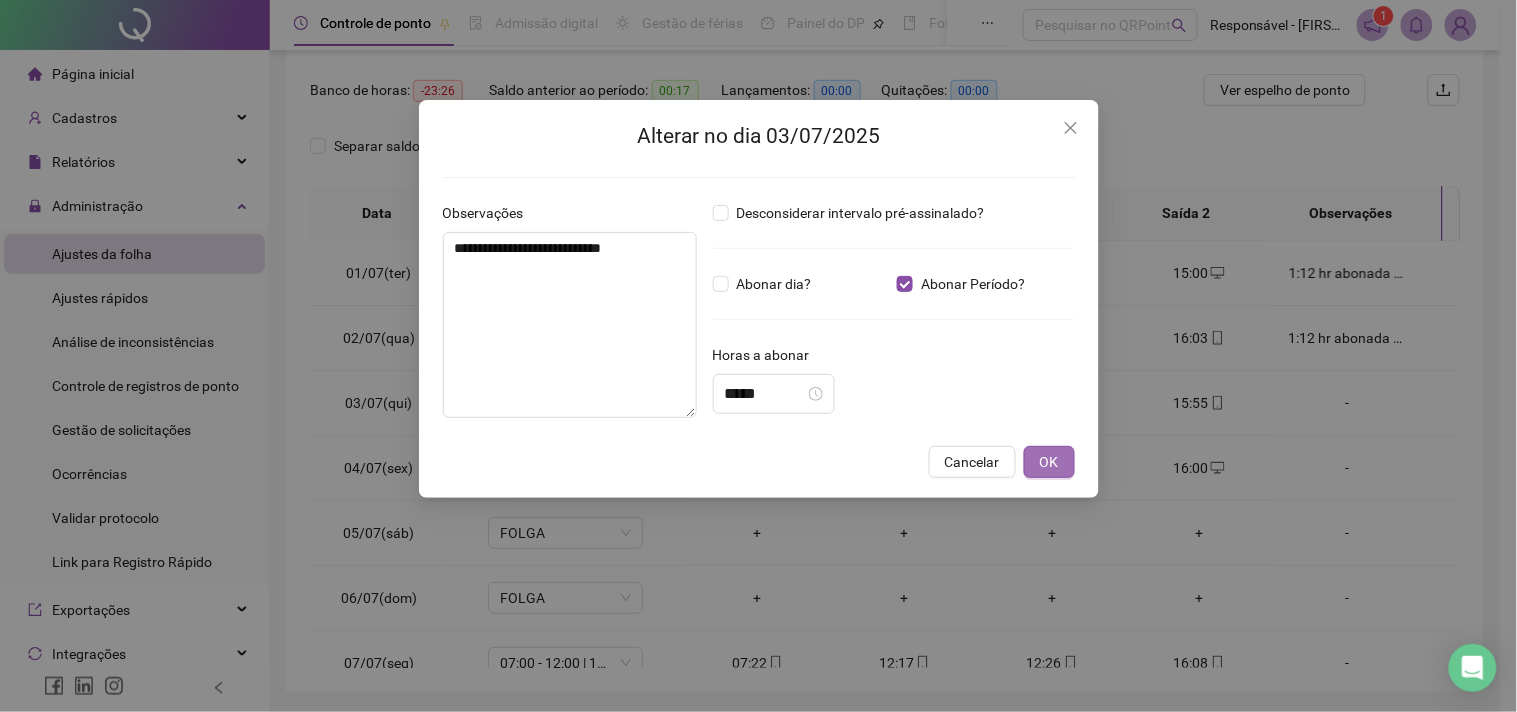 click on "OK" at bounding box center (1049, 462) 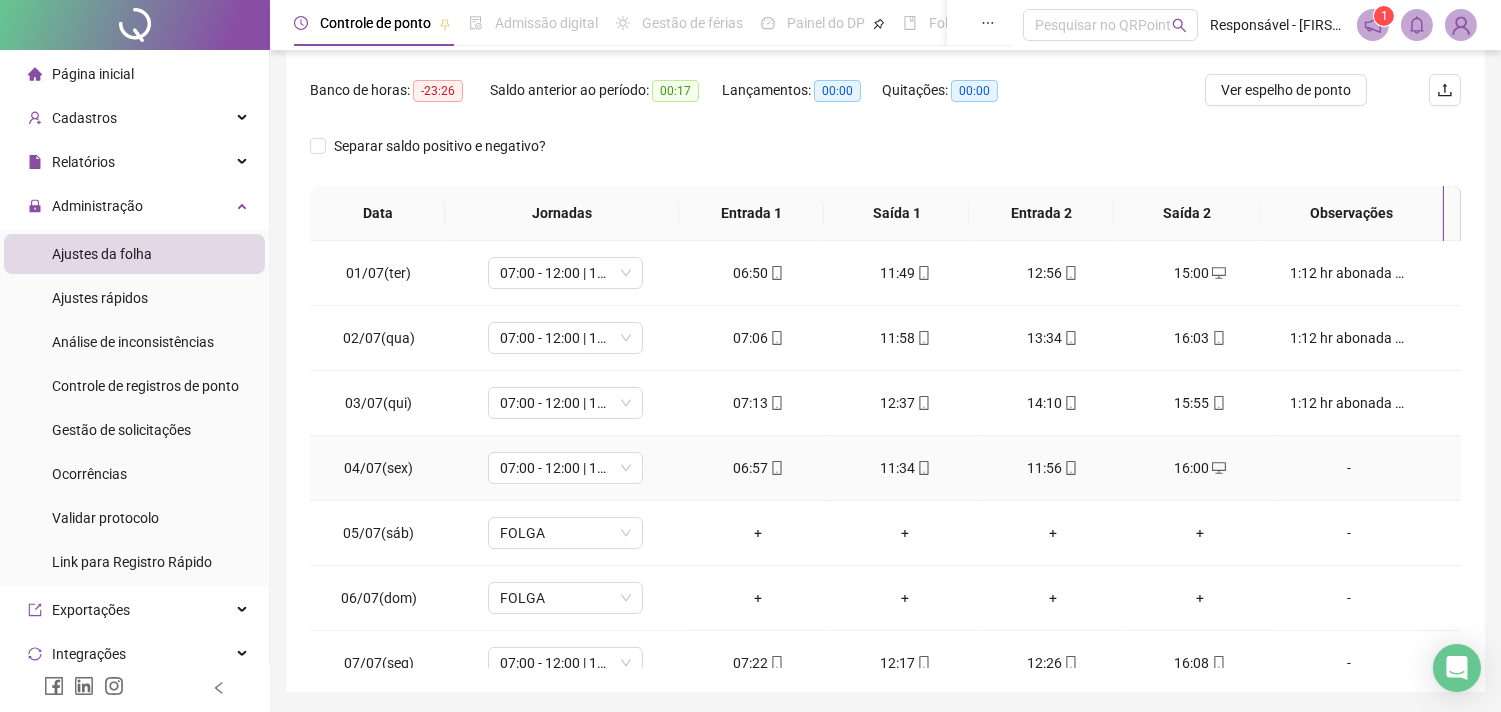 click on "-" at bounding box center (1349, 468) 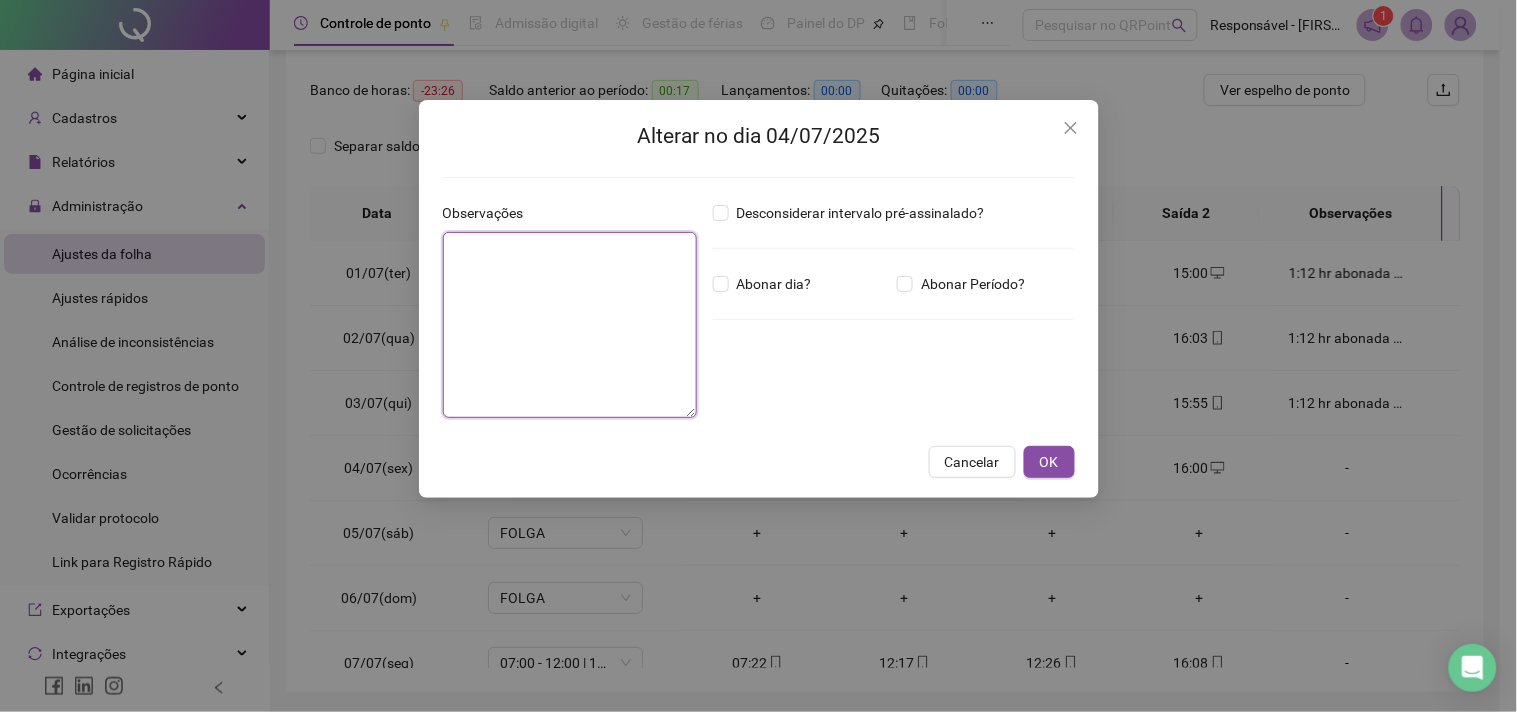 click at bounding box center (570, 325) 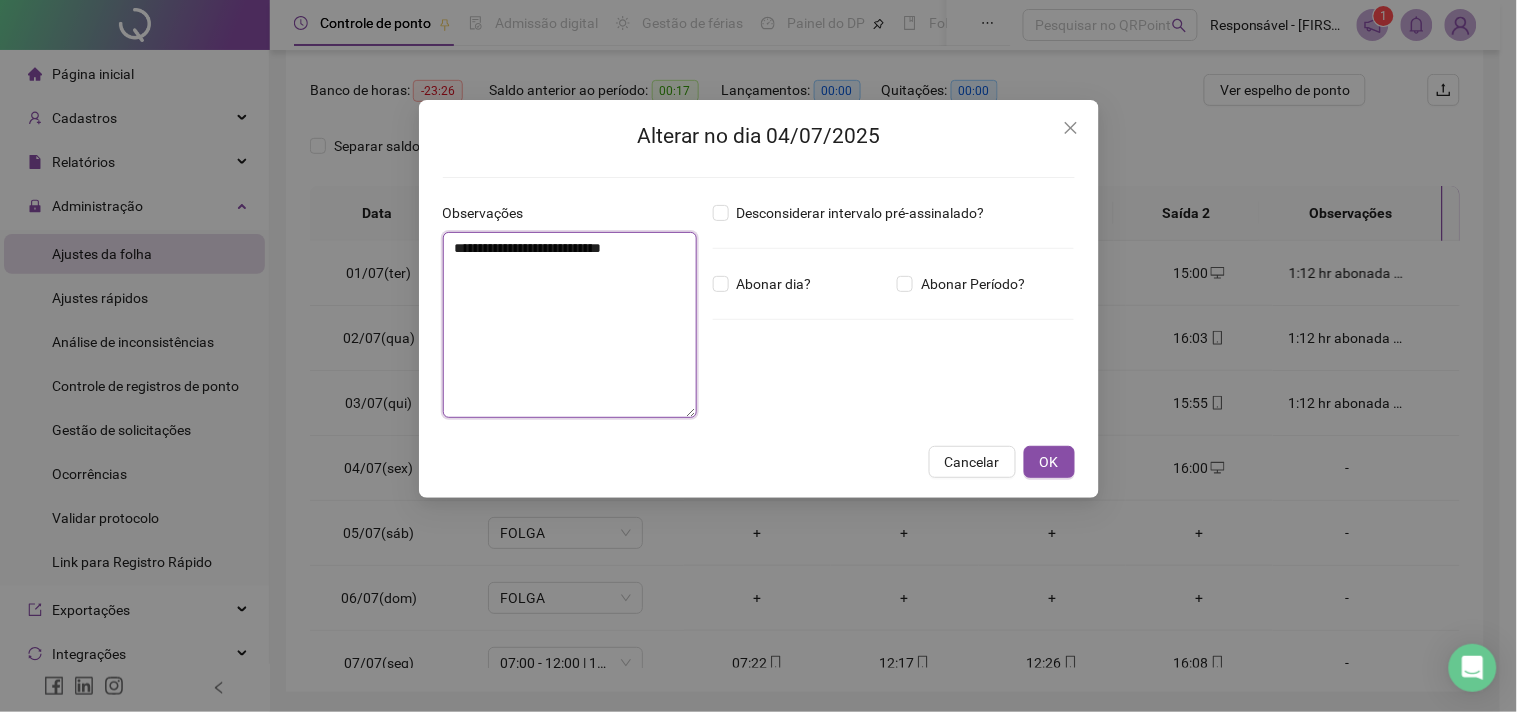 type on "**********" 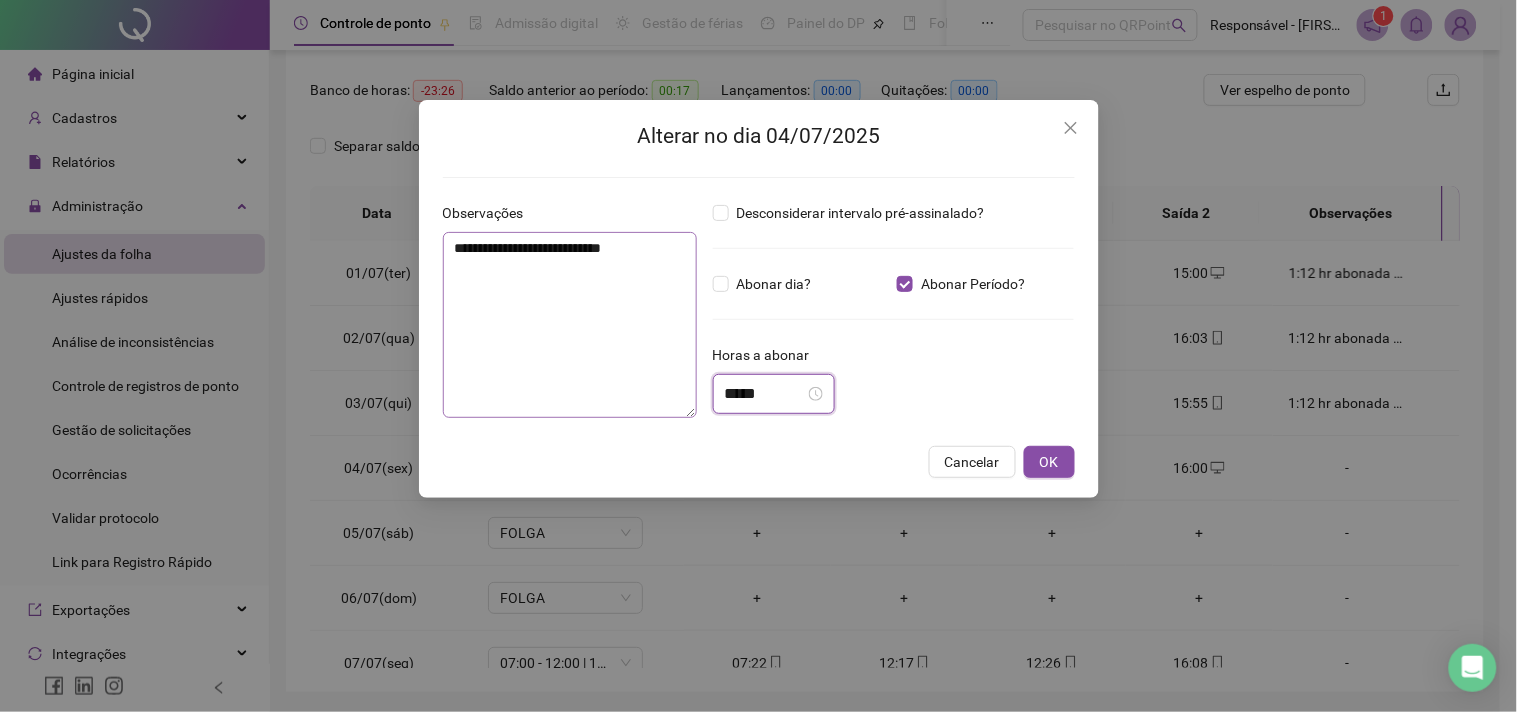drag, startPoint x: 765, startPoint y: 396, endPoint x: 630, endPoint y: 401, distance: 135.09256 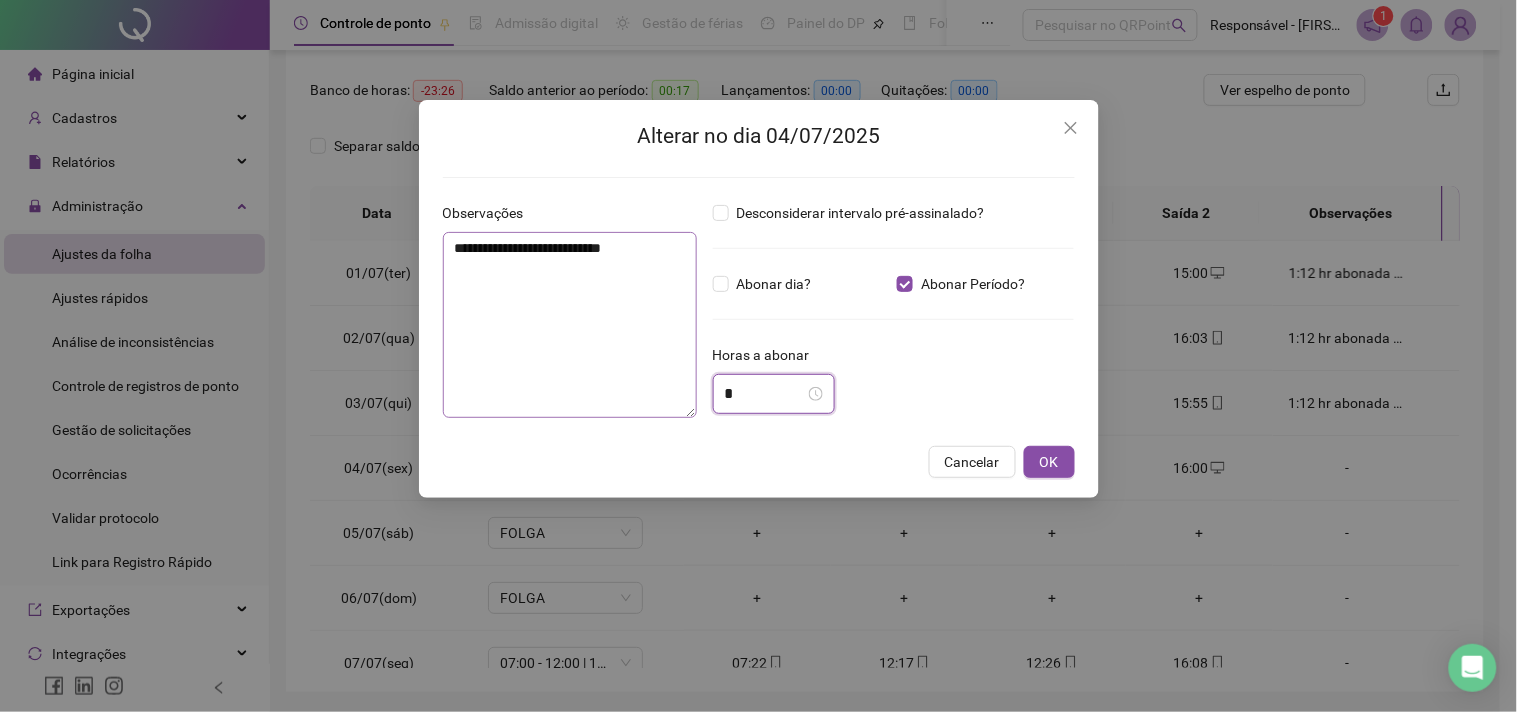 scroll, scrollTop: 0, scrollLeft: 0, axis: both 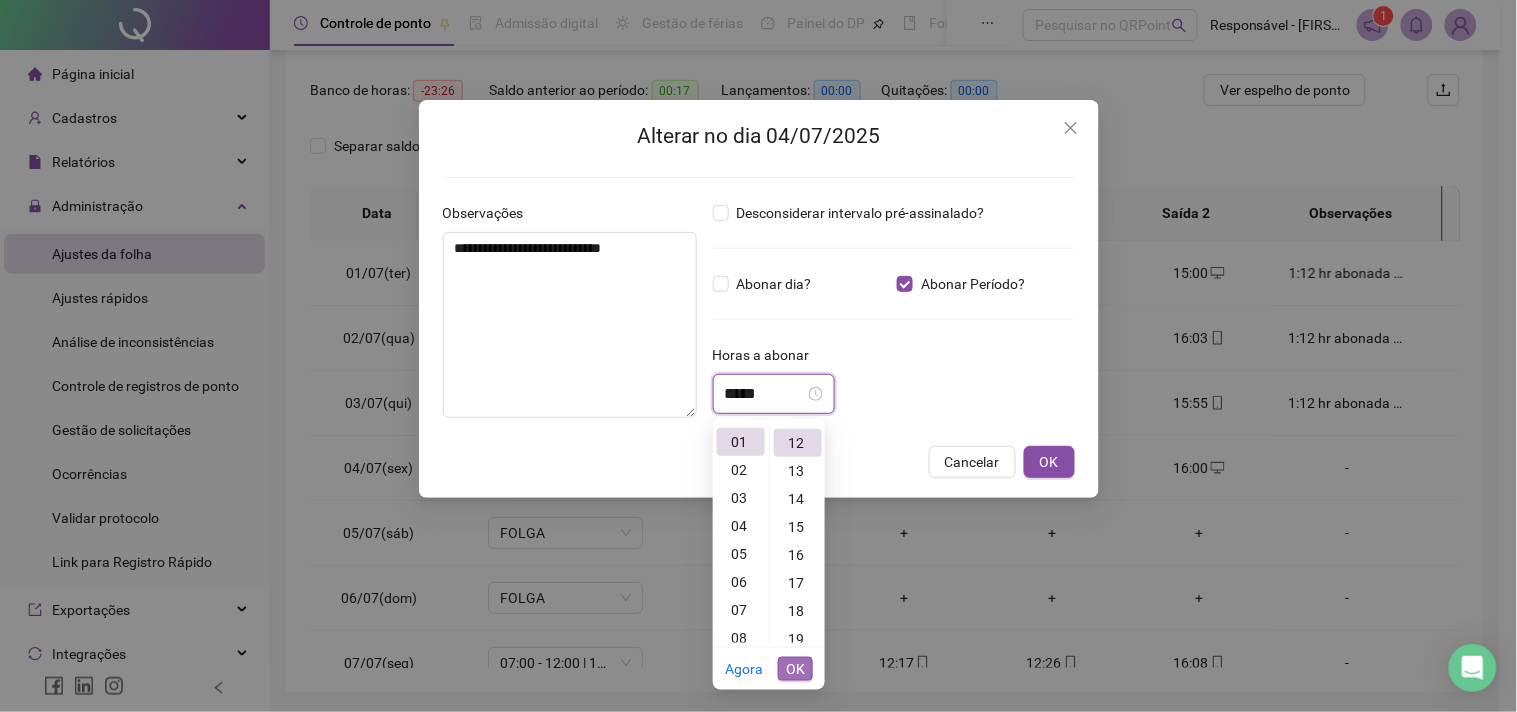 type on "*****" 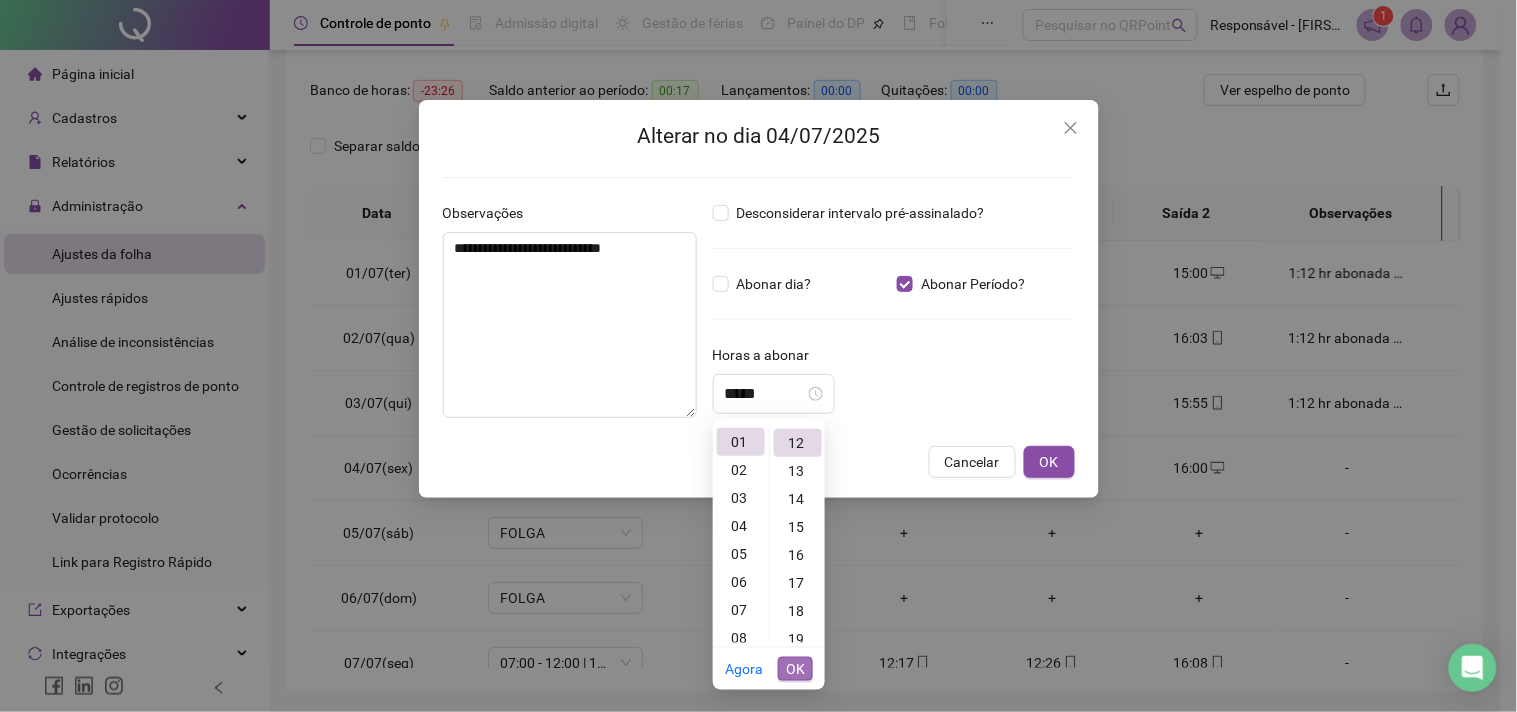 click on "OK" at bounding box center (795, 669) 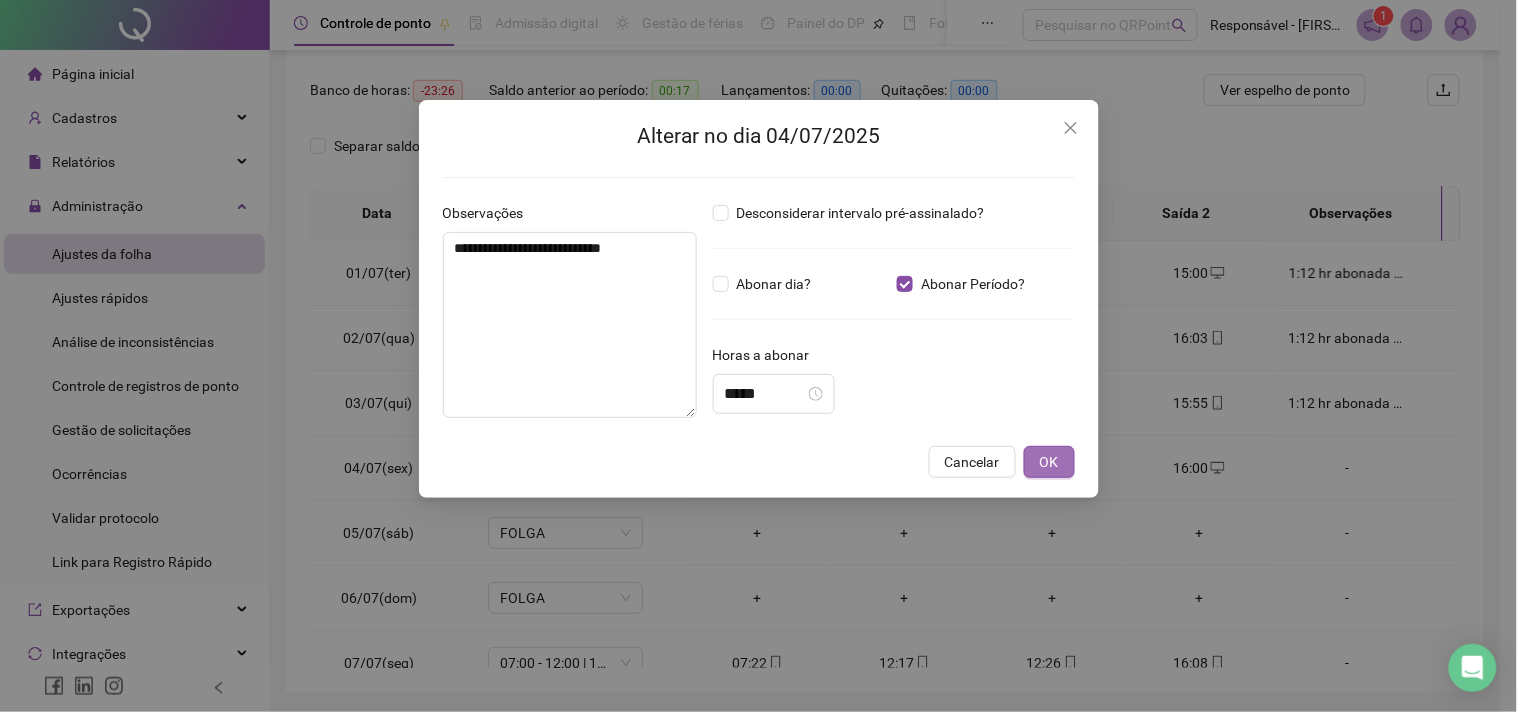 click on "OK" at bounding box center (1049, 462) 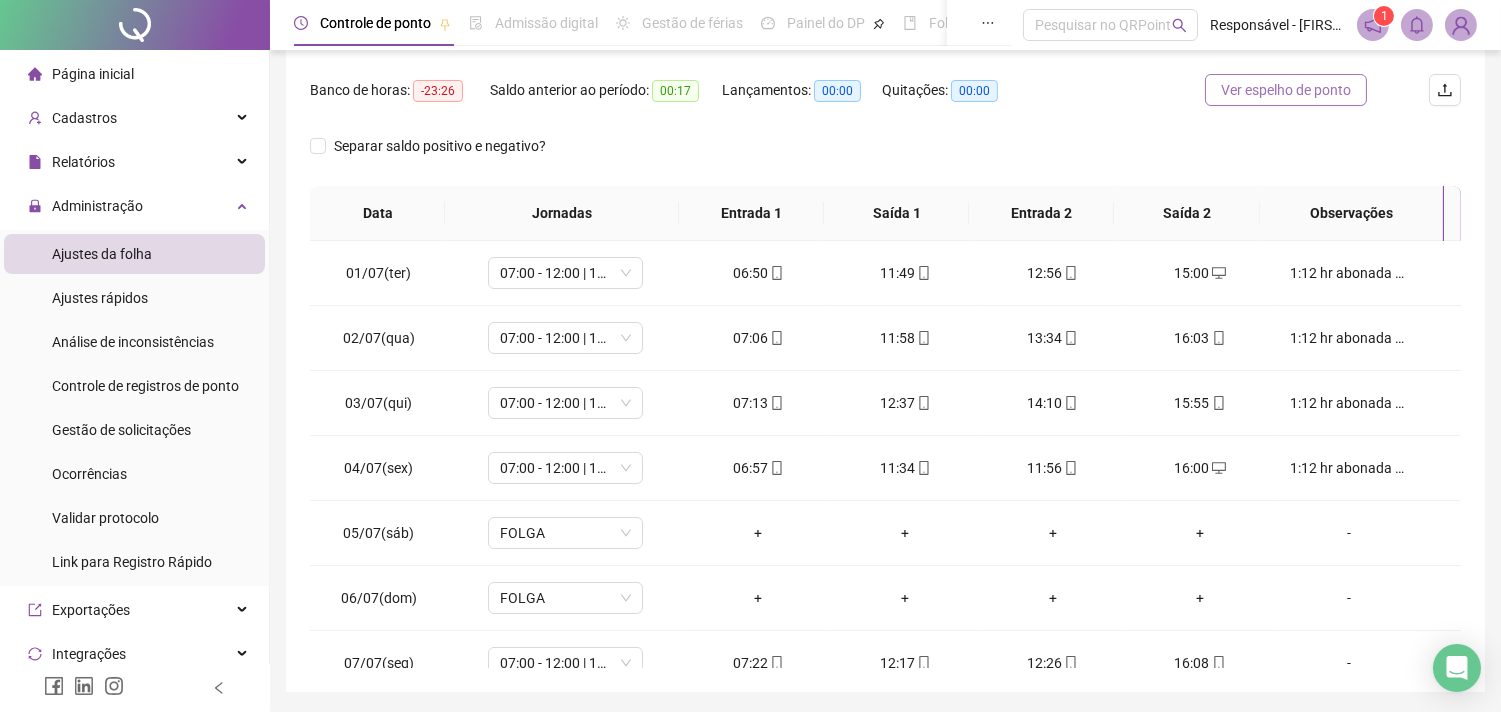 click on "Ver espelho de ponto" at bounding box center (1286, 90) 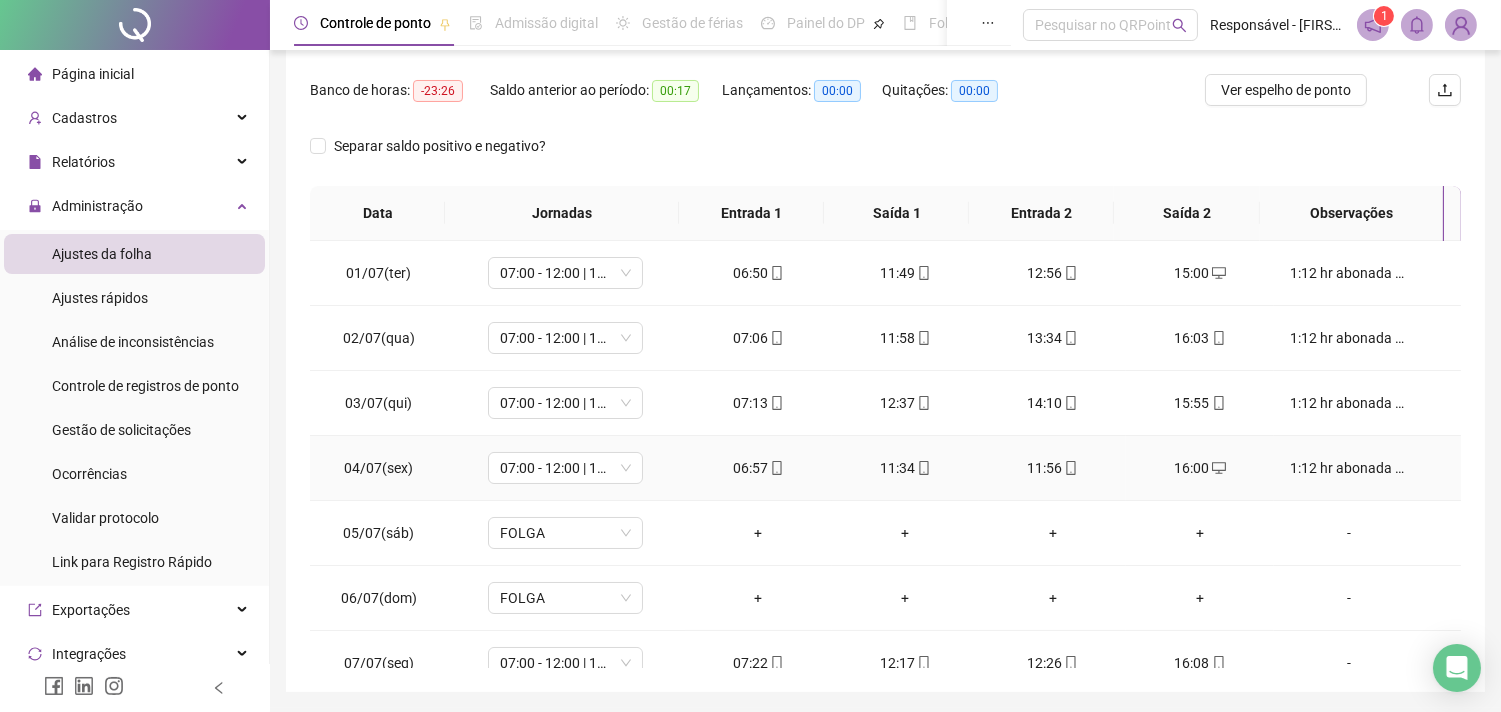 click on "1:12 hr abonada ref ao almoço" at bounding box center [1349, 468] 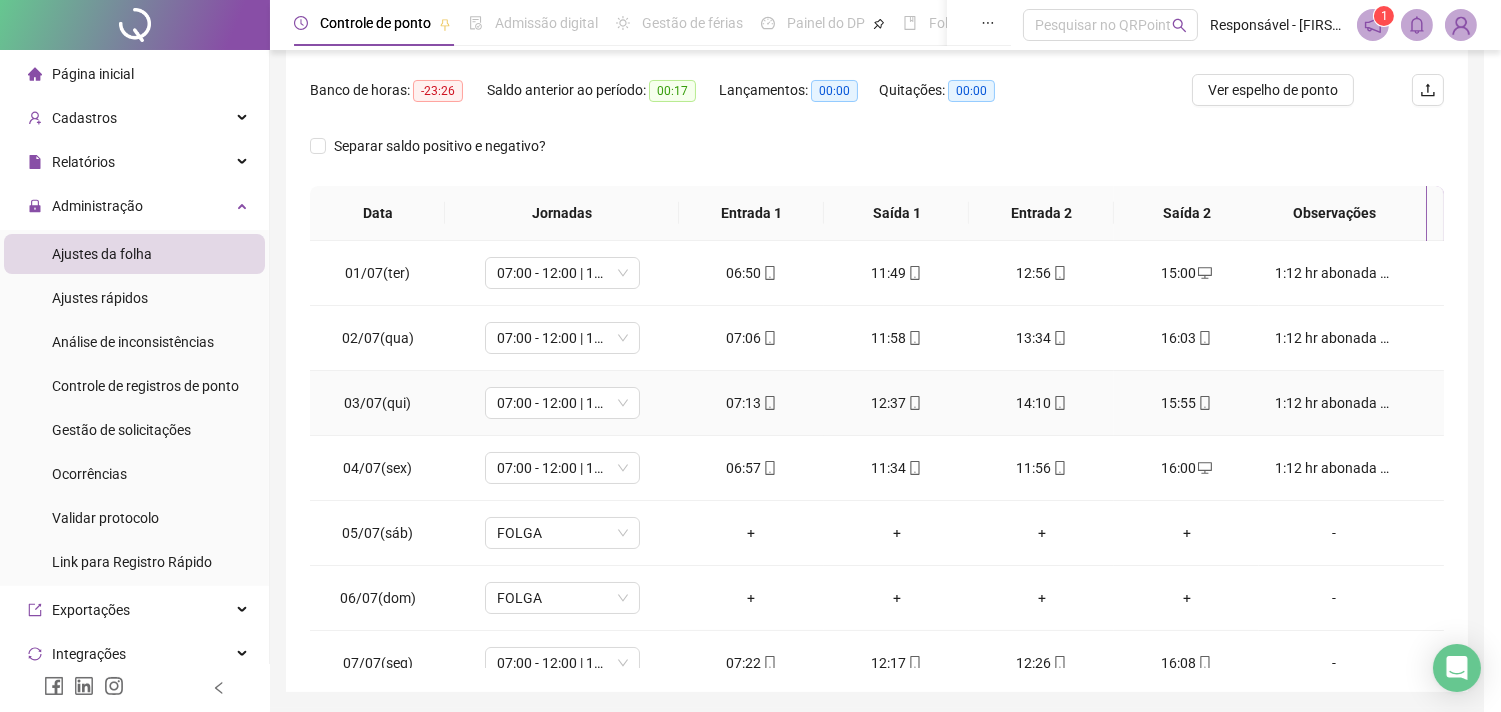 type 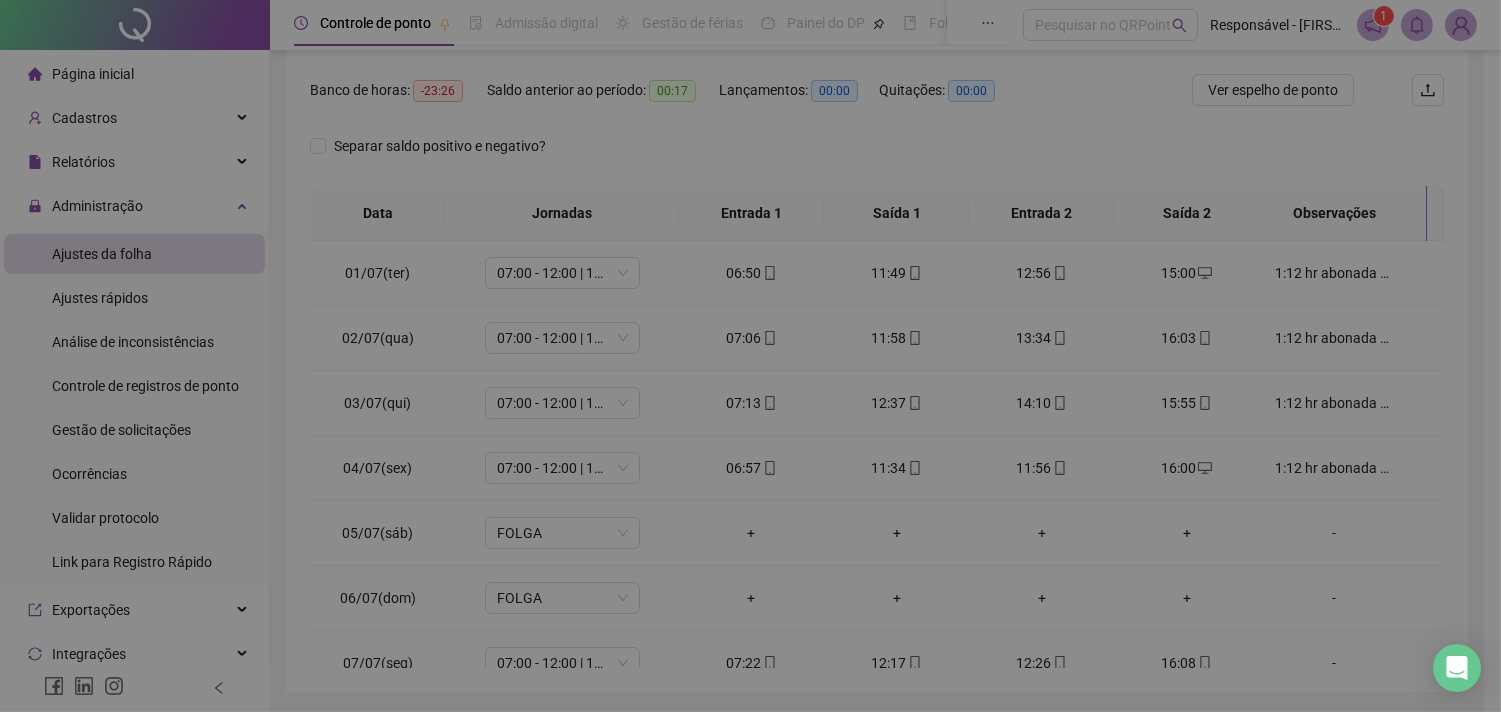 type on "**********" 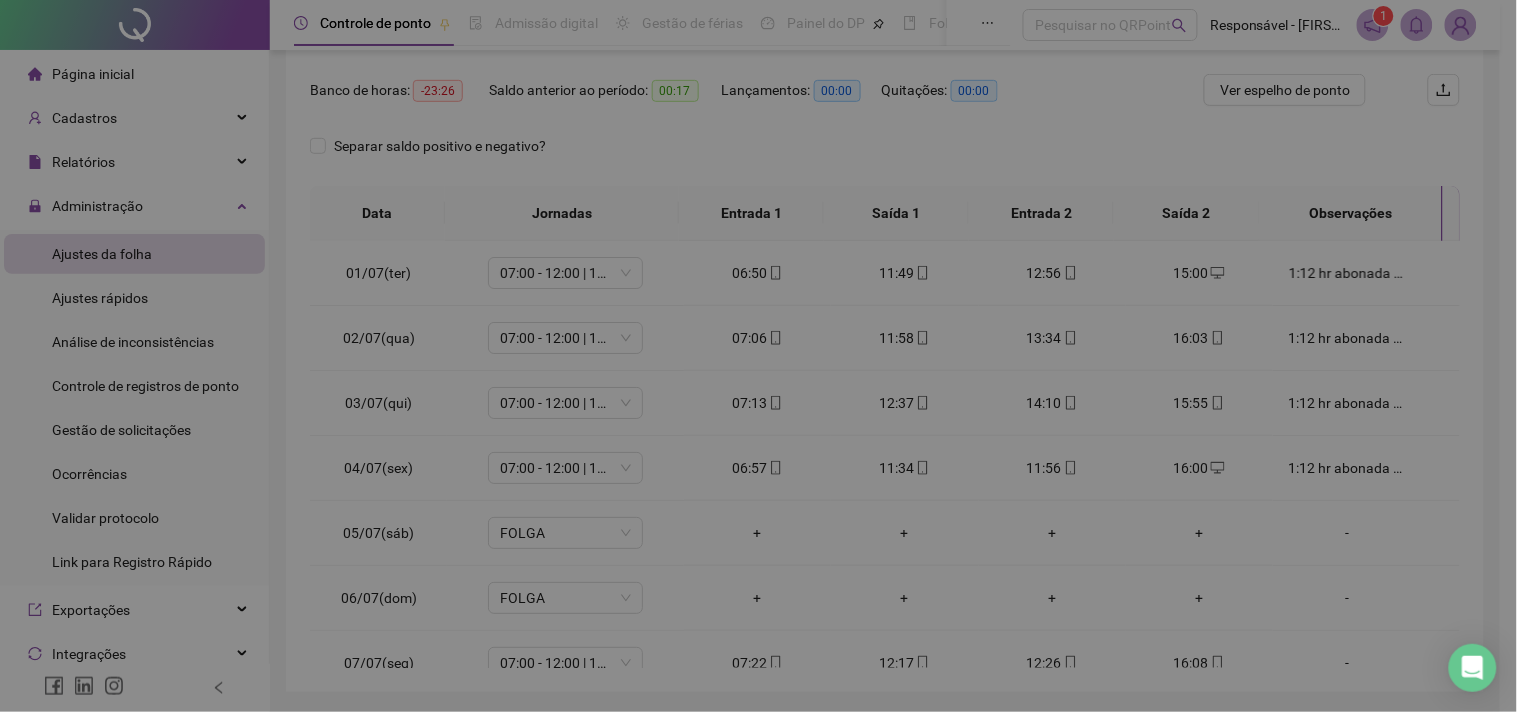 type on "*****" 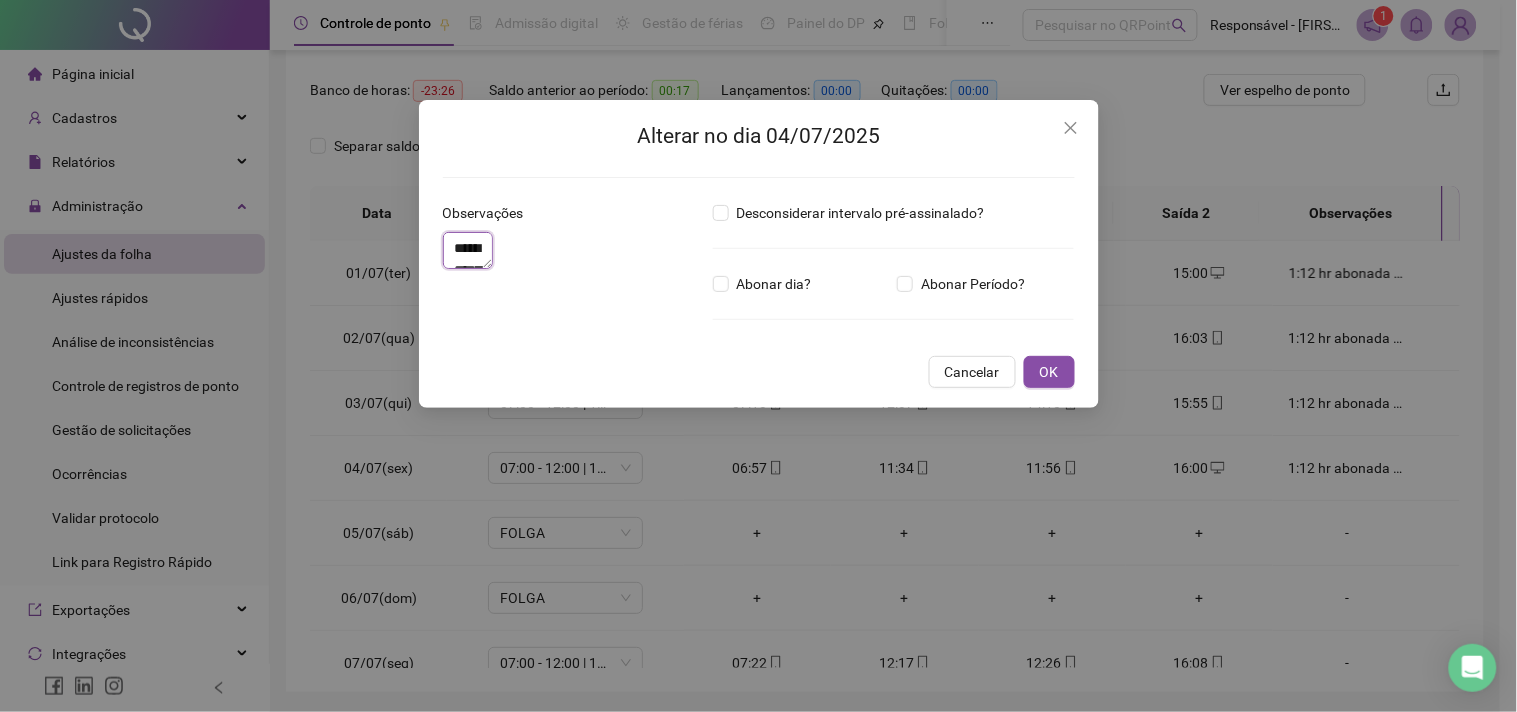 drag, startPoint x: 656, startPoint y: 250, endPoint x: 326, endPoint y: 248, distance: 330.00607 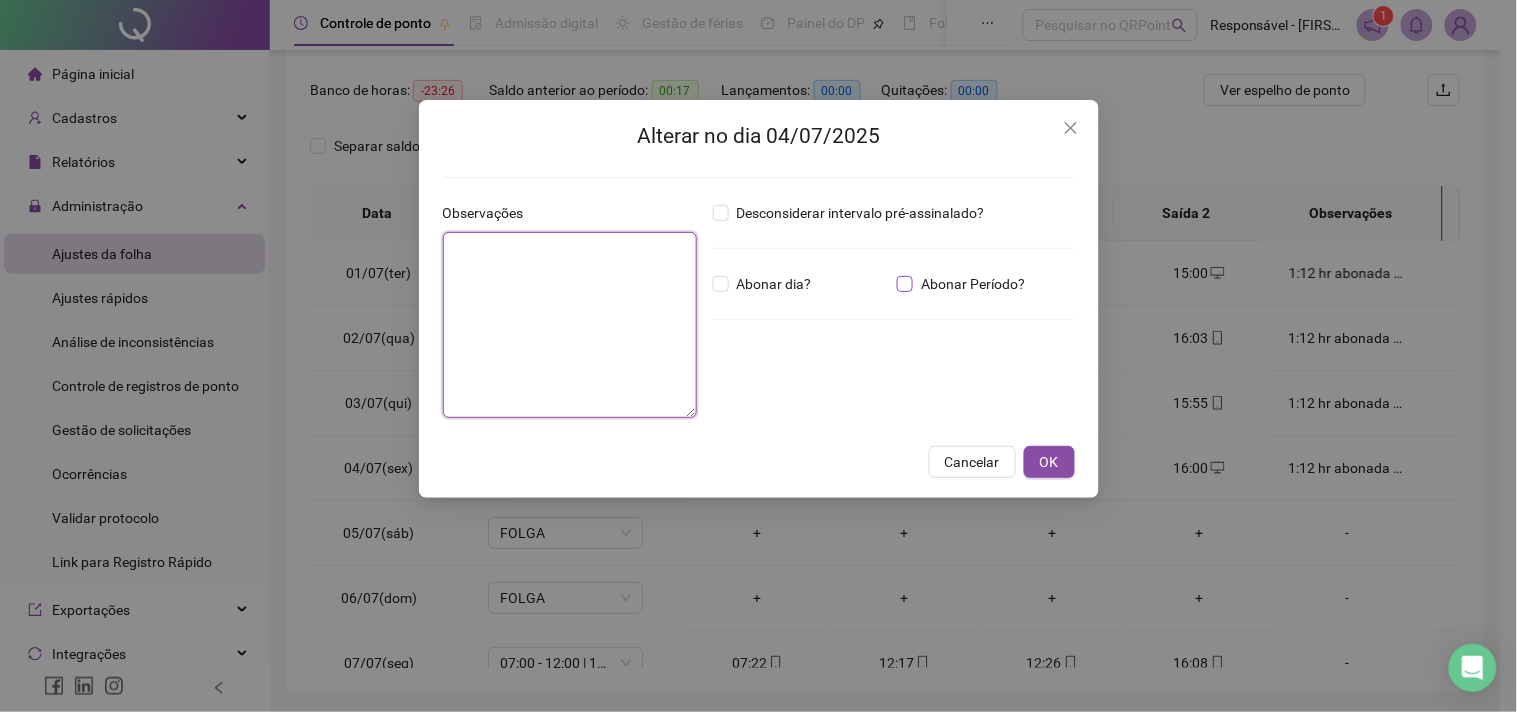 type 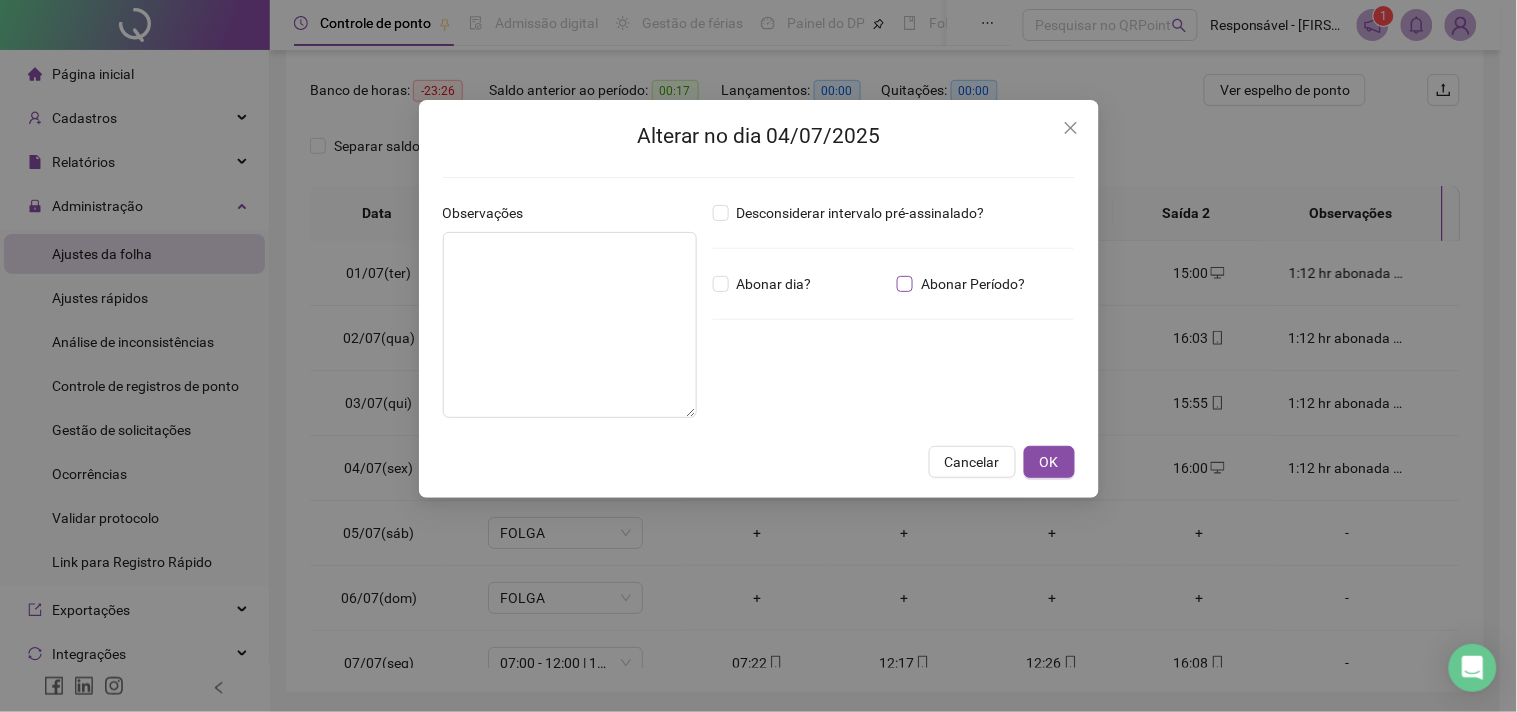 click on "Abonar Período?" at bounding box center (973, 284) 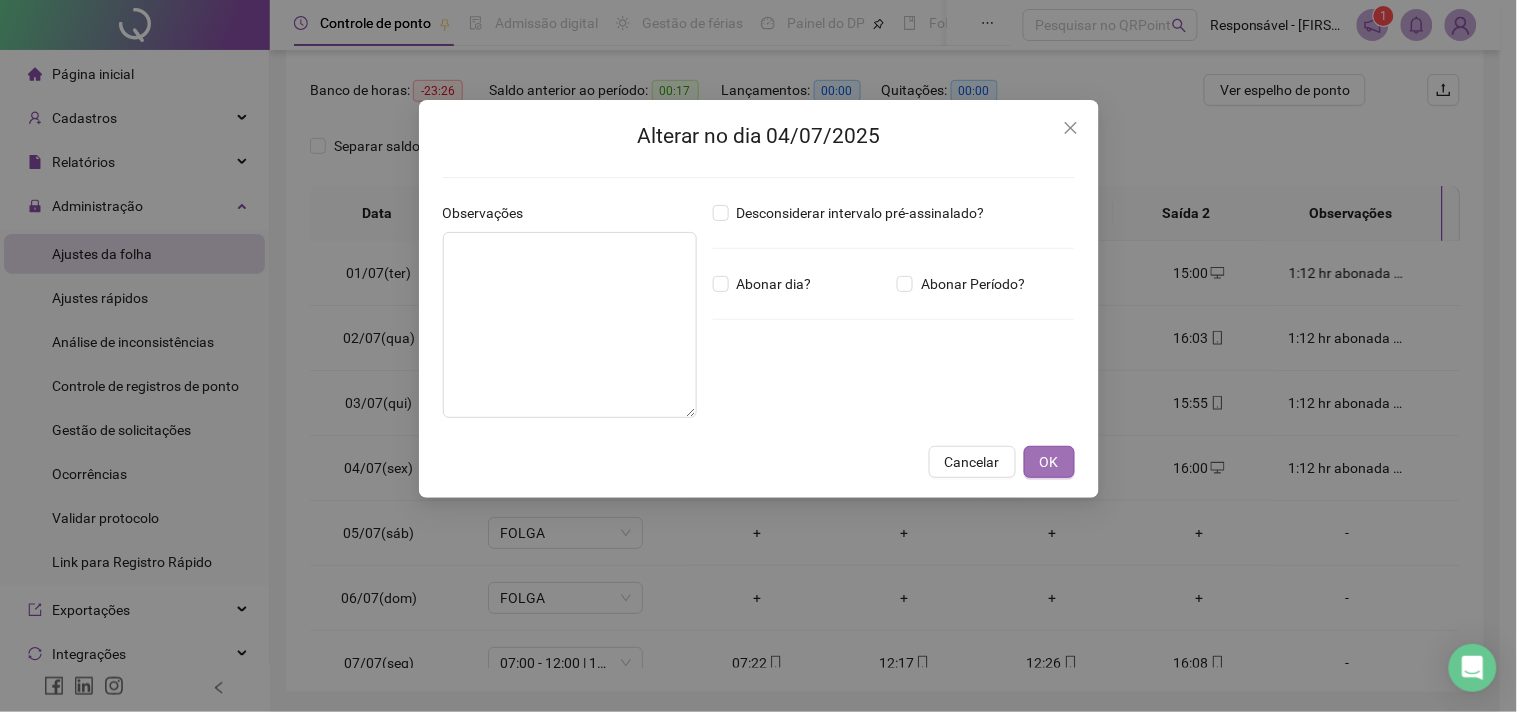 click on "OK" at bounding box center [1049, 462] 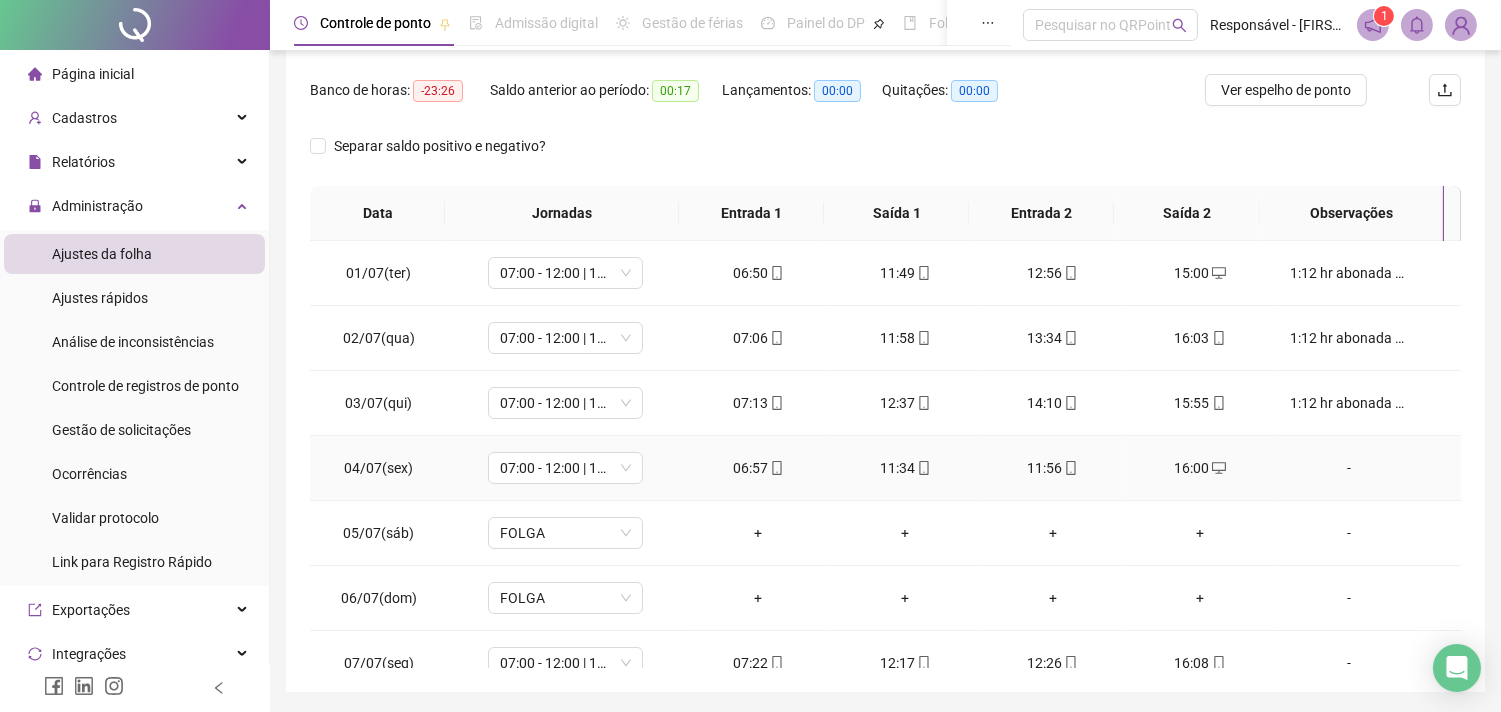 click on "-" at bounding box center [1349, 468] 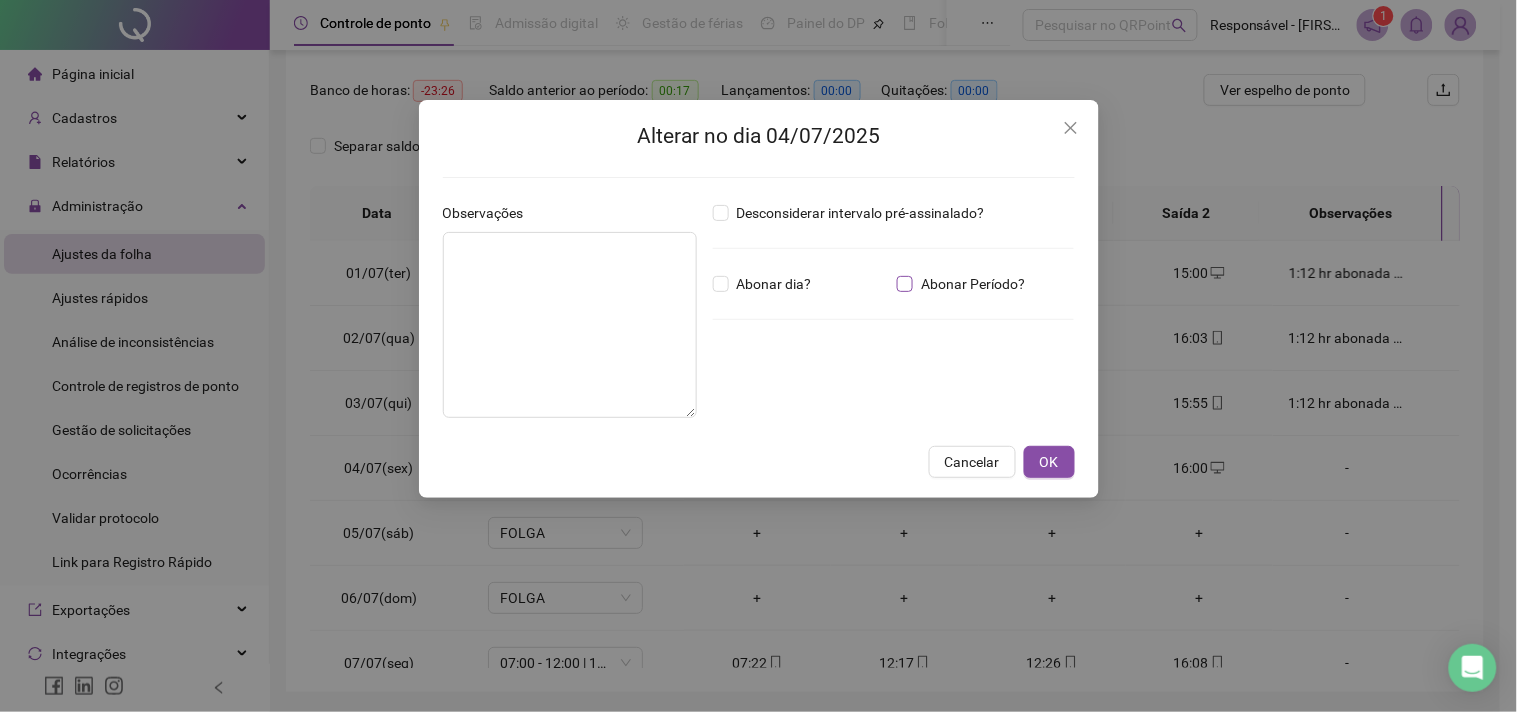 click on "Abonar Período?" at bounding box center (973, 284) 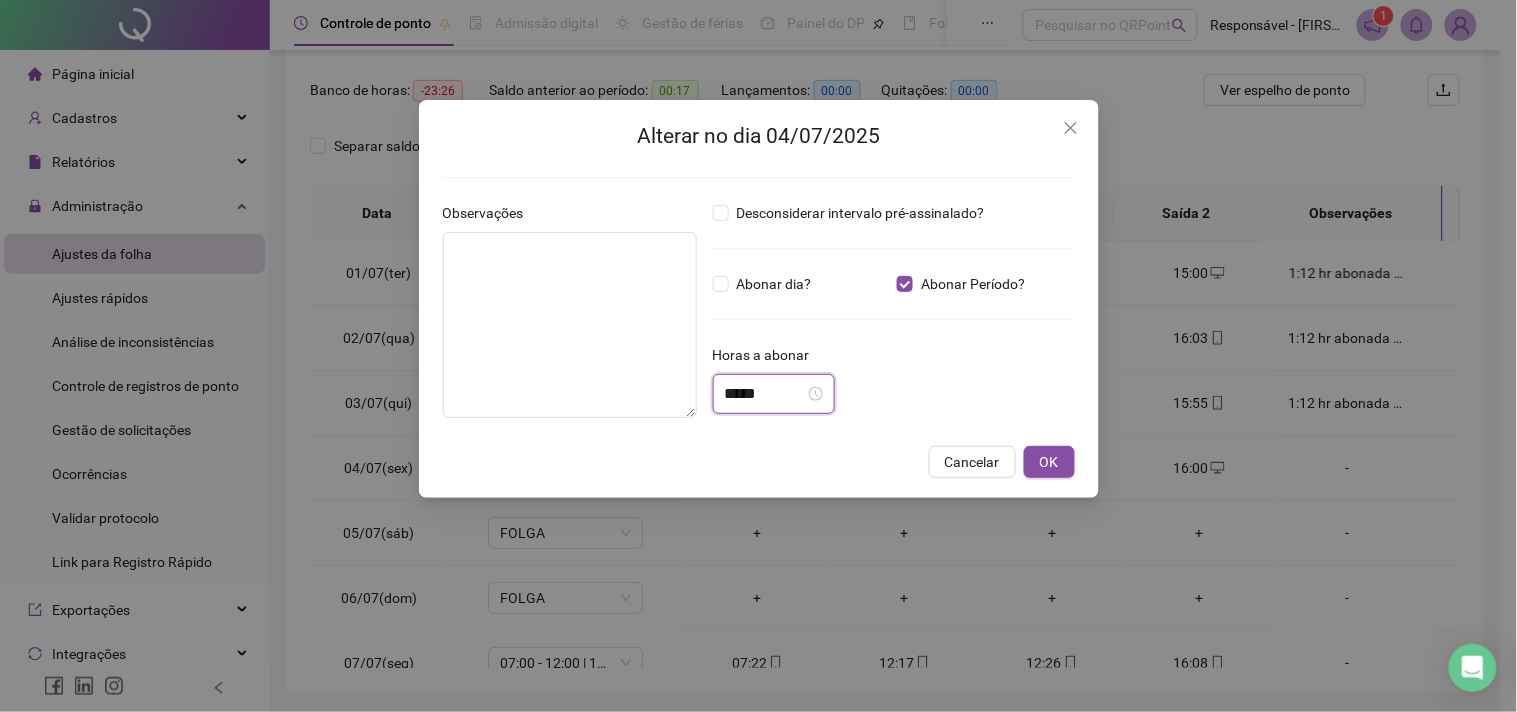 drag, startPoint x: 813, startPoint y: 405, endPoint x: 517, endPoint y: 423, distance: 296.54678 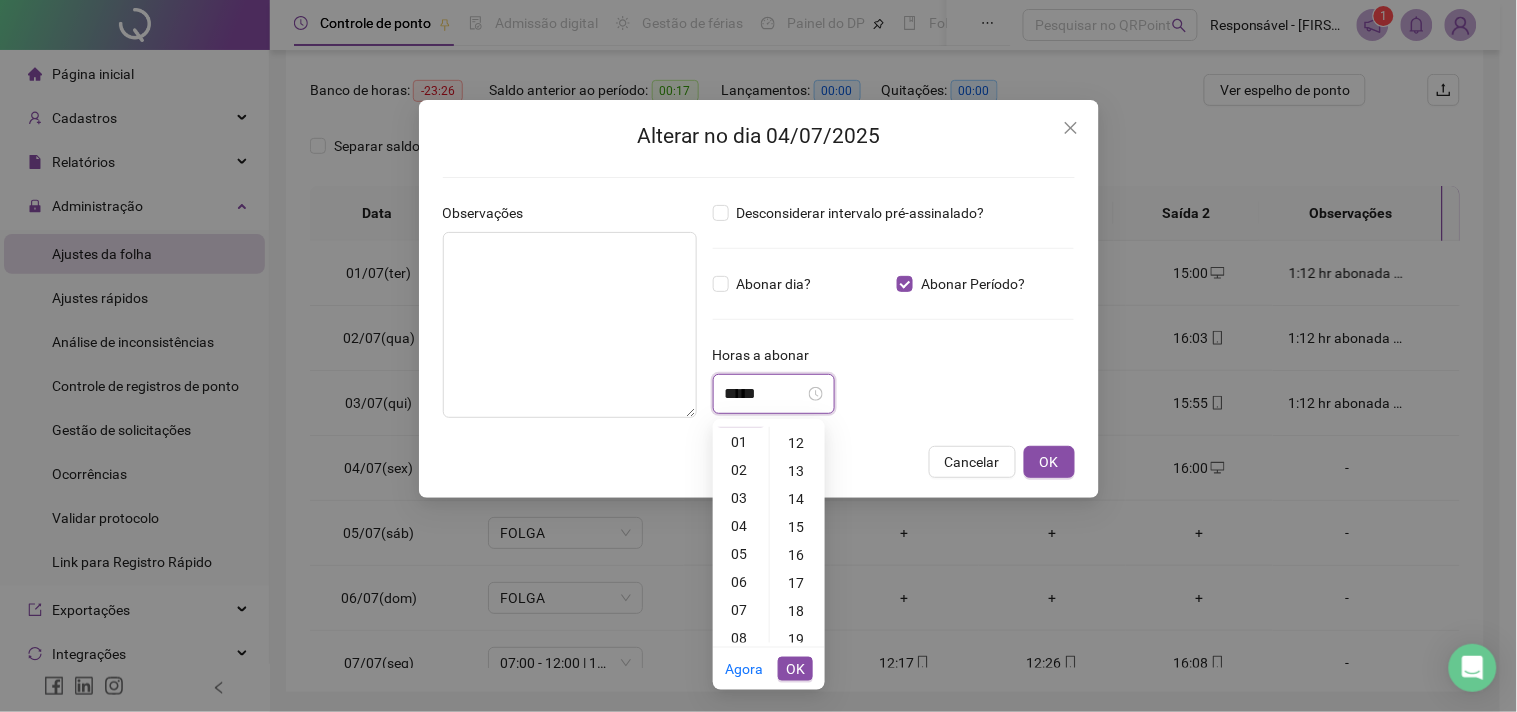 scroll, scrollTop: 0, scrollLeft: 0, axis: both 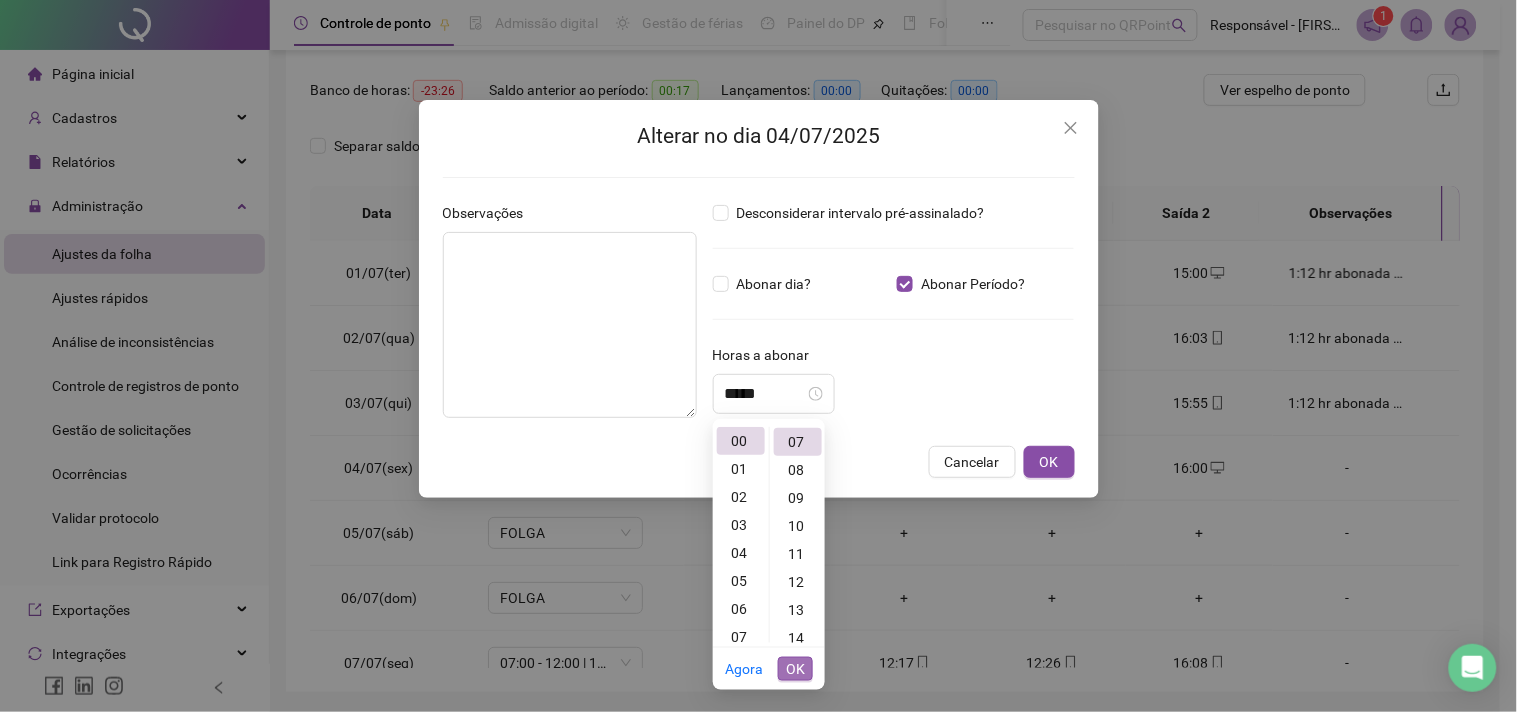 click on "OK" at bounding box center [795, 669] 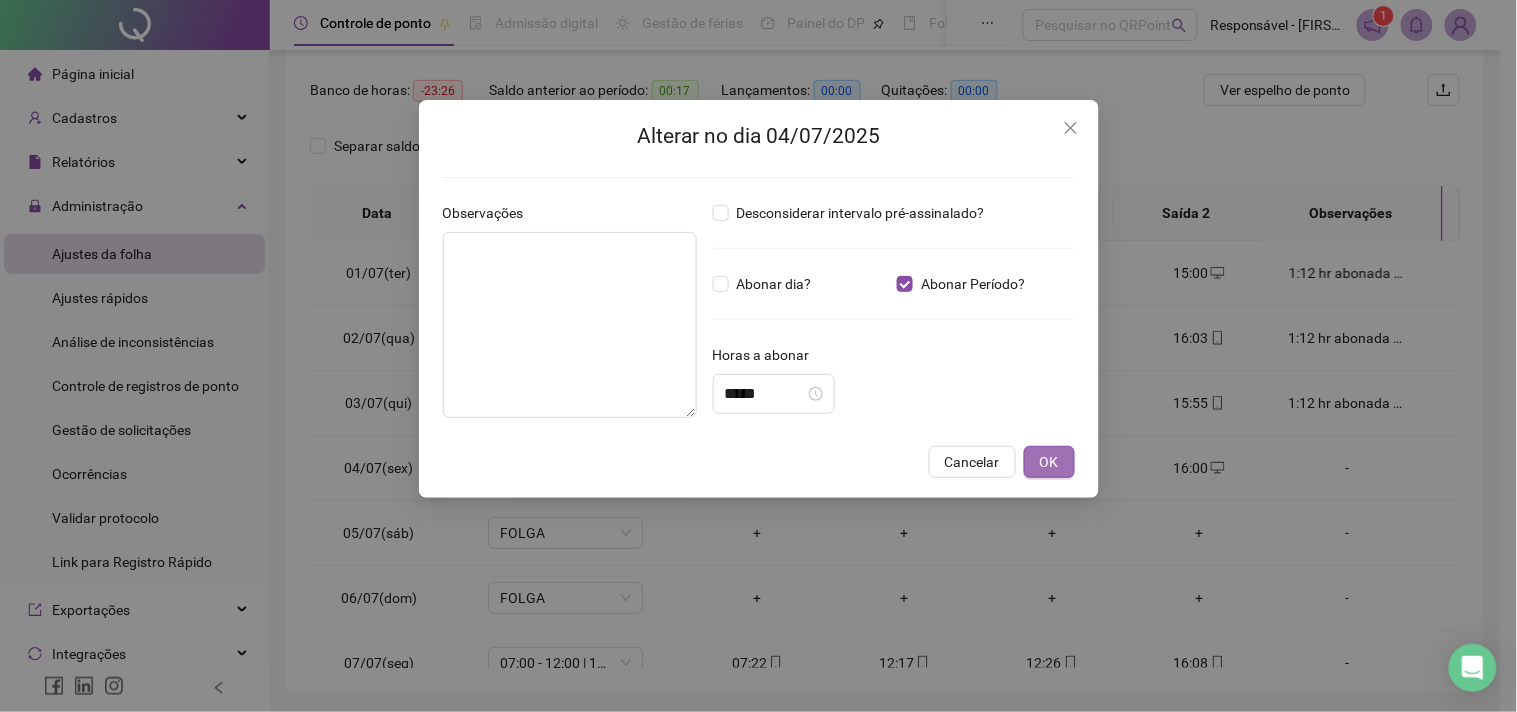 click on "OK" at bounding box center (1049, 462) 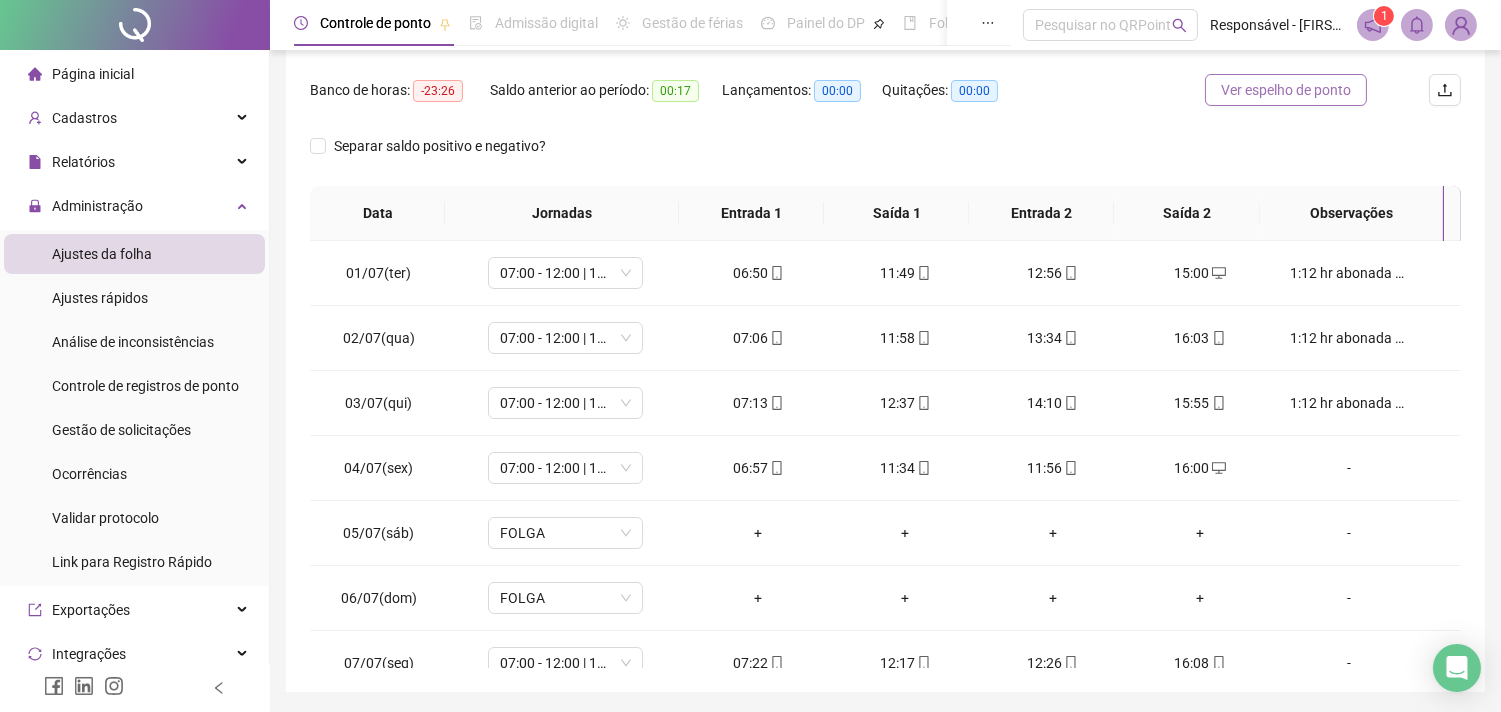 click on "Ver espelho de ponto" at bounding box center (1286, 90) 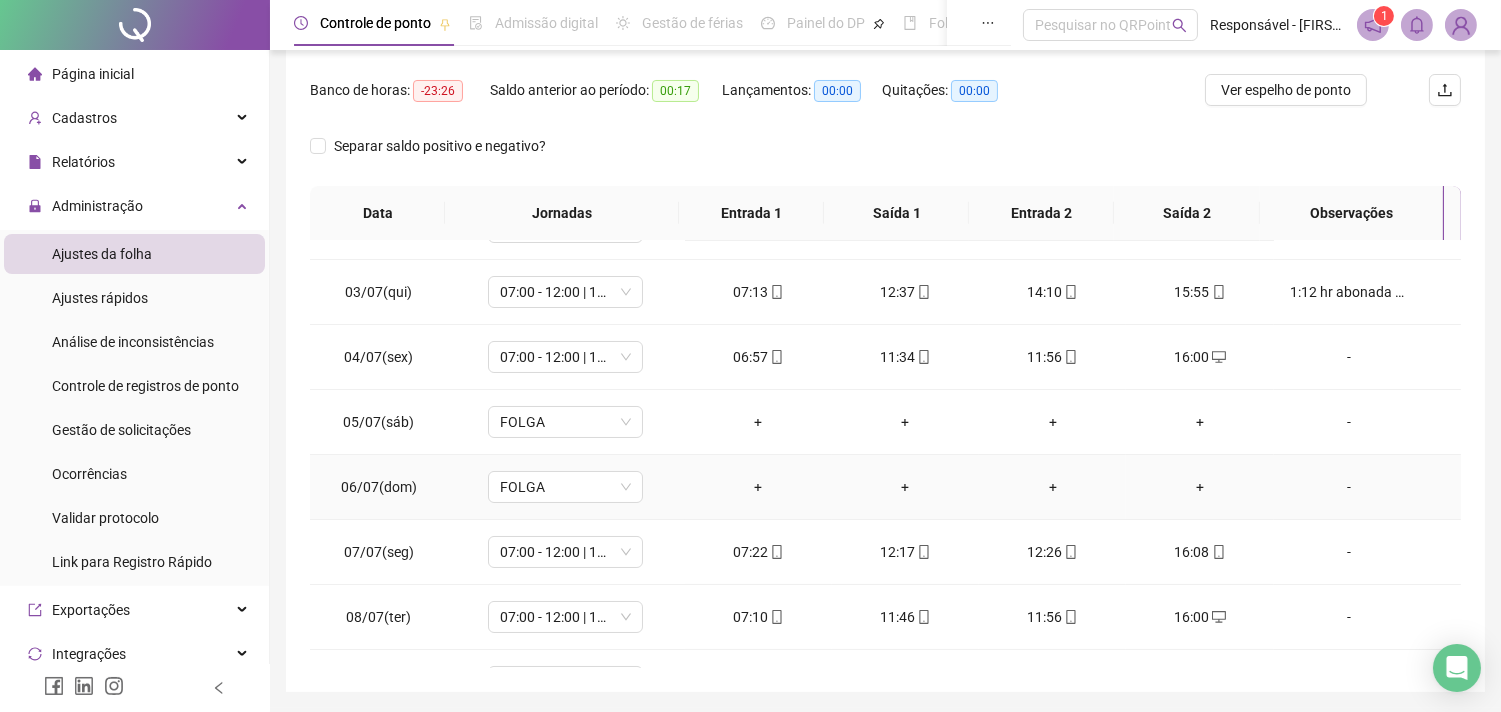 scroll, scrollTop: 222, scrollLeft: 0, axis: vertical 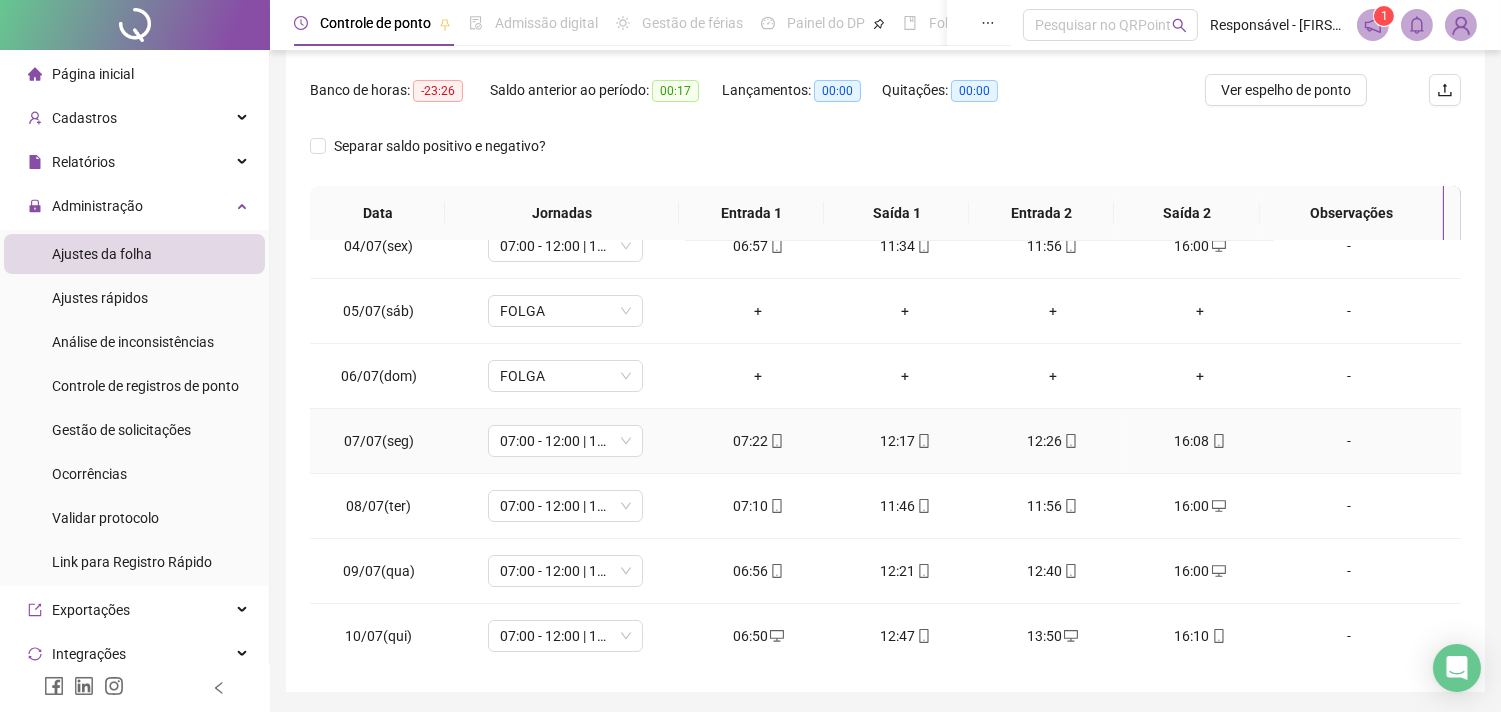 click on "-" at bounding box center [1349, 441] 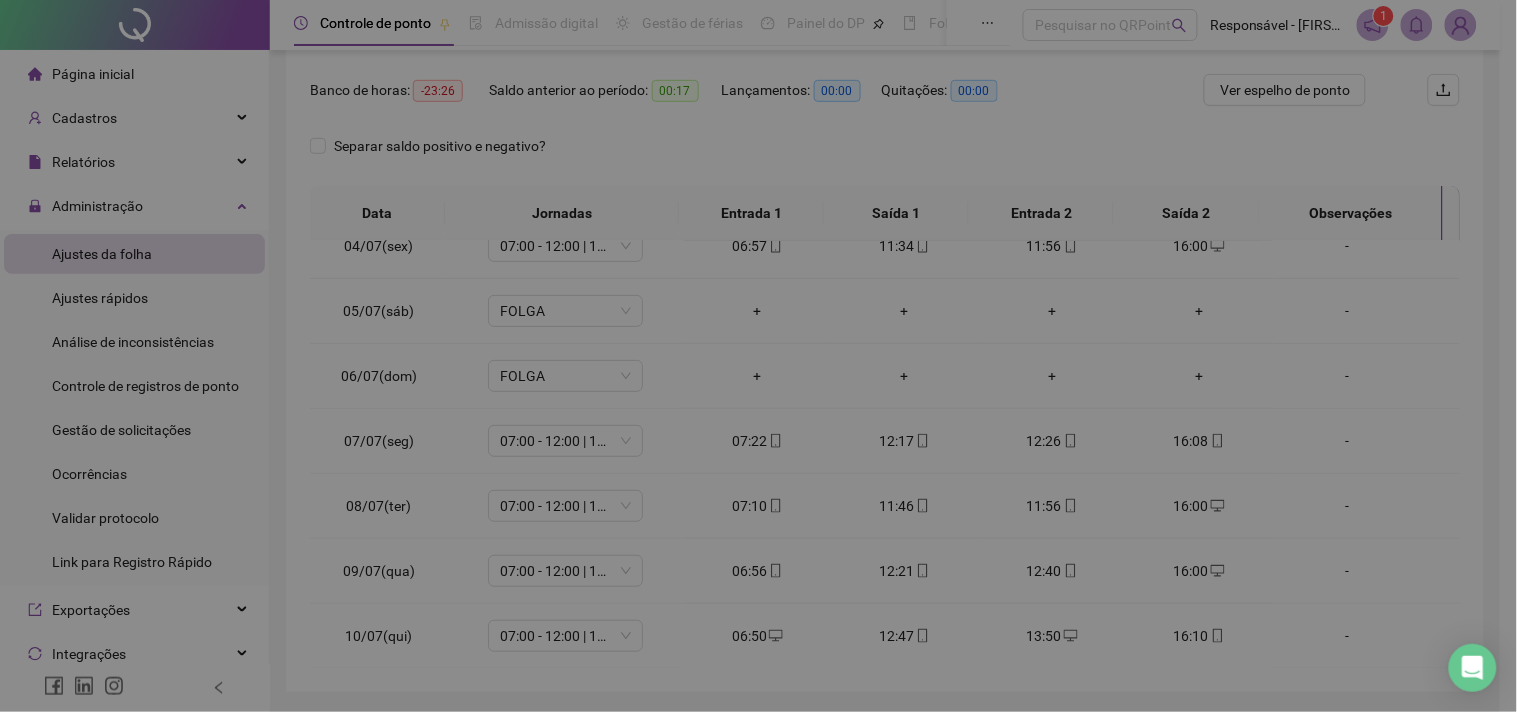 type on "*****" 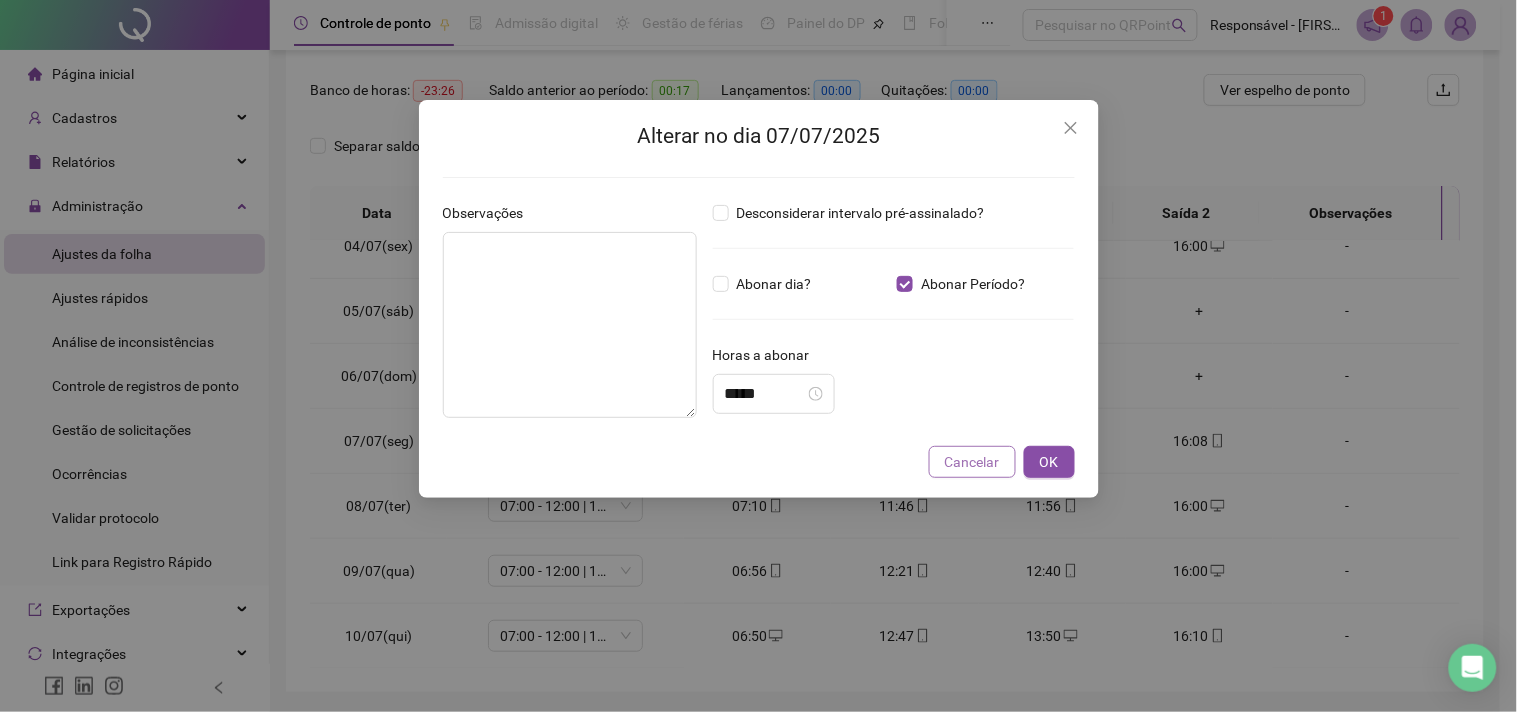 click on "Cancelar" at bounding box center [972, 462] 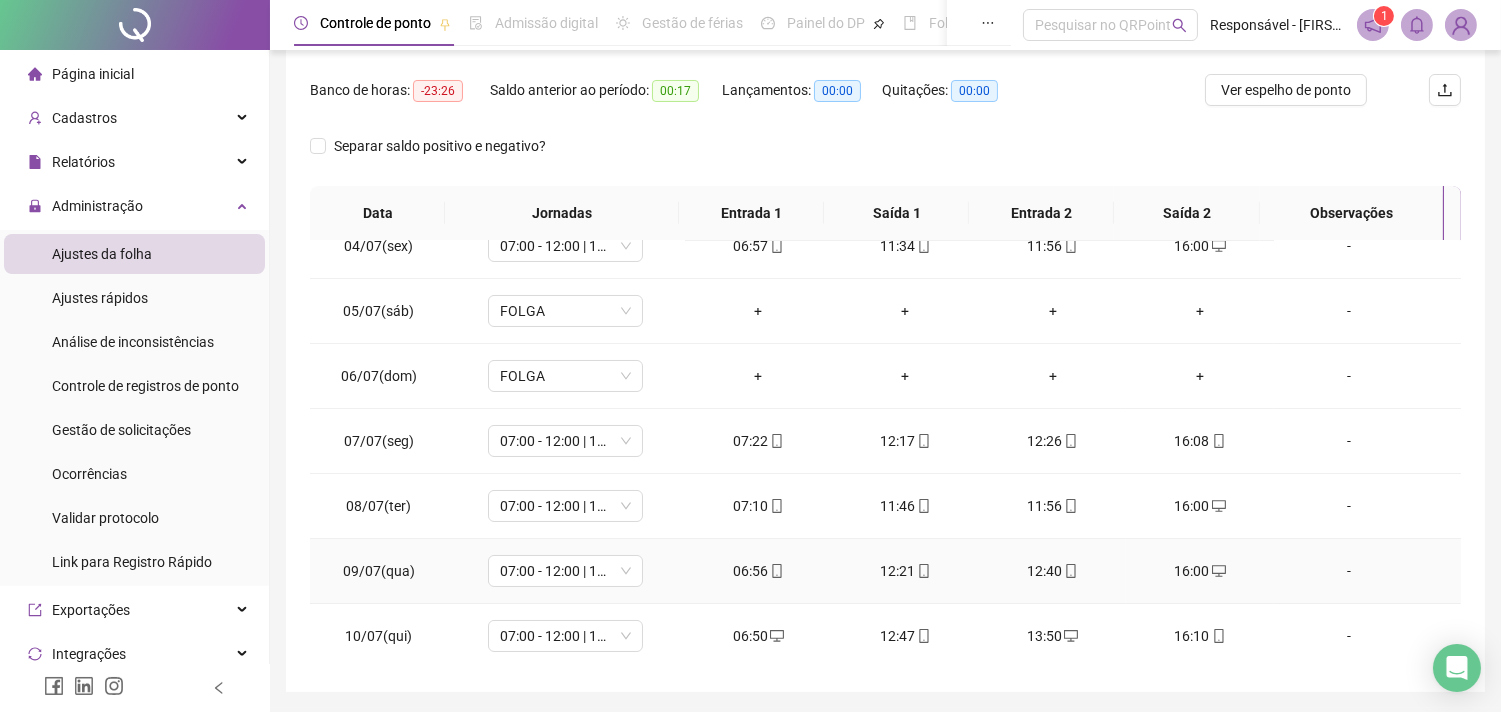 click on "-" at bounding box center (1349, 571) 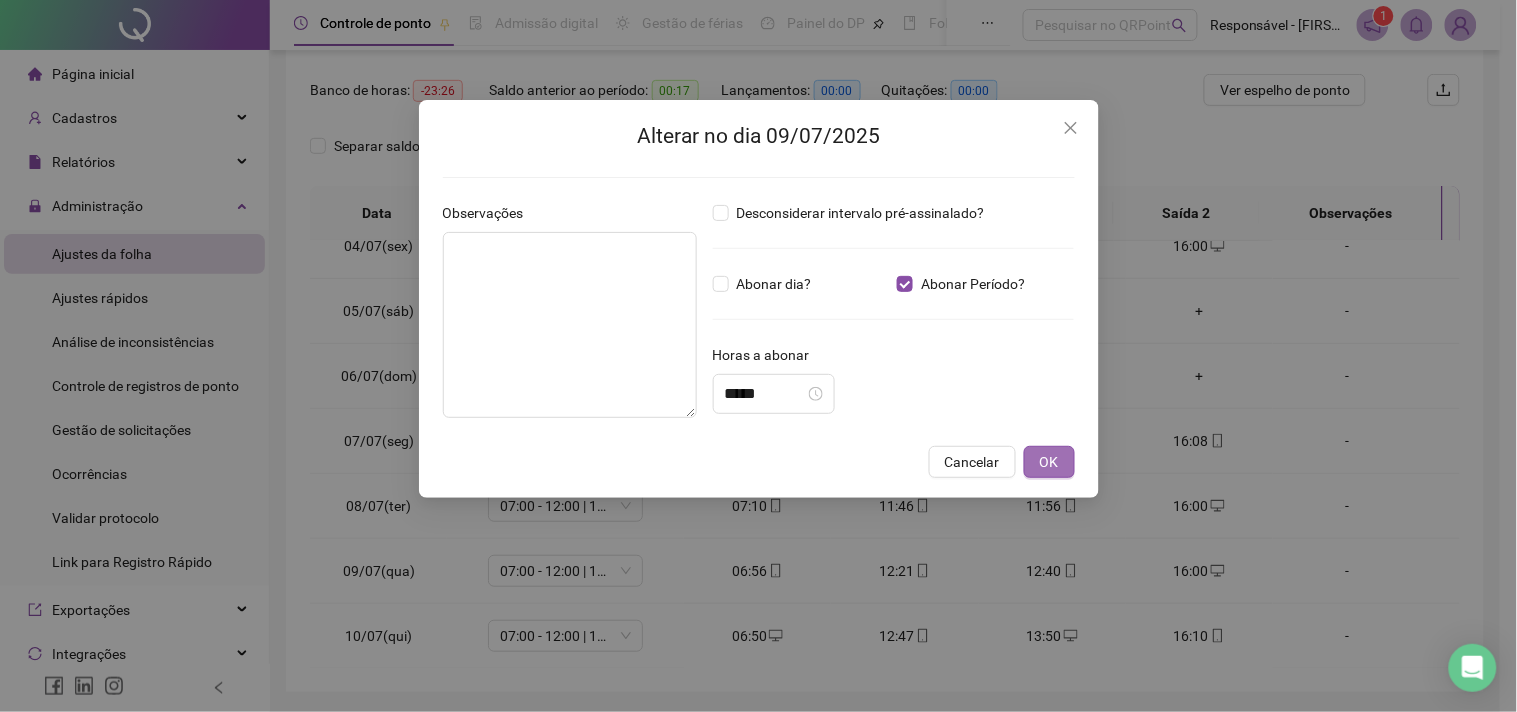 click on "OK" at bounding box center [1049, 462] 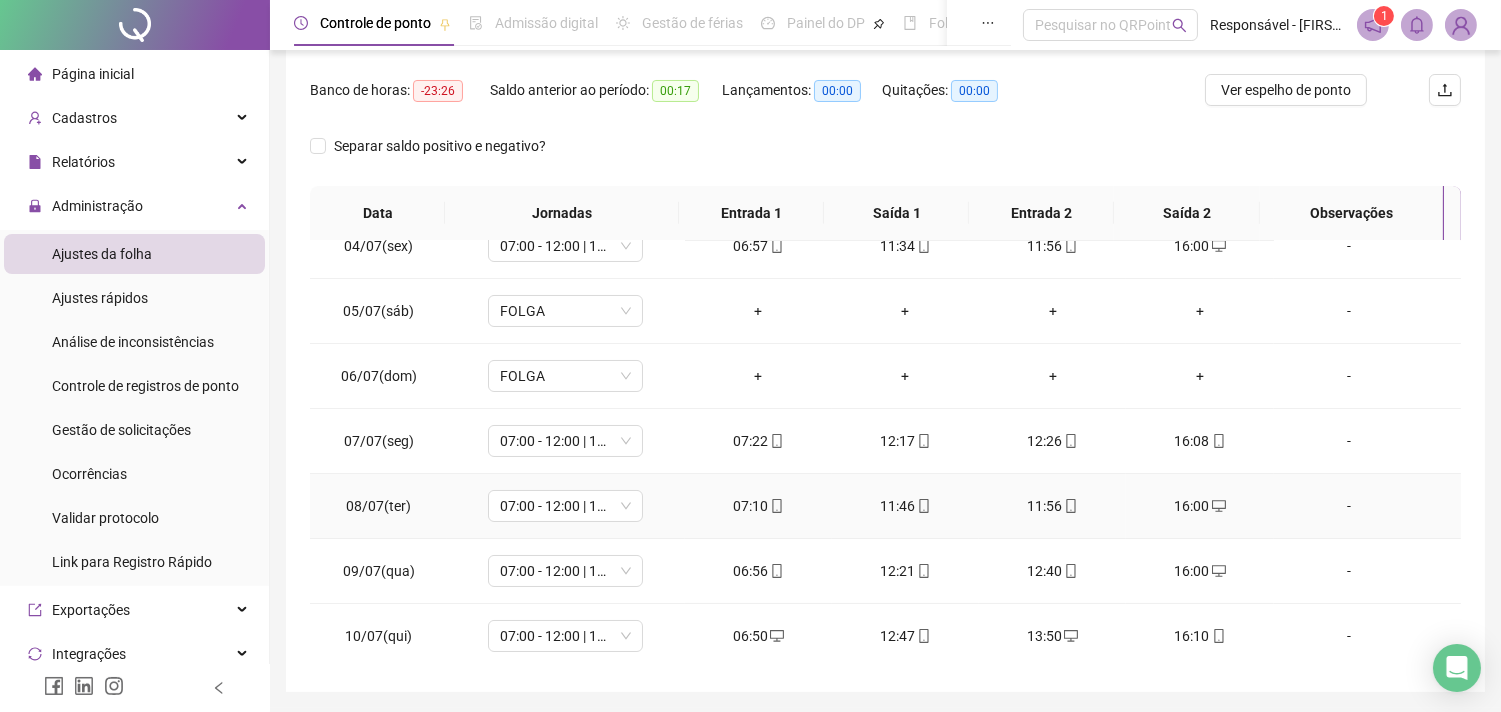 scroll, scrollTop: 0, scrollLeft: 0, axis: both 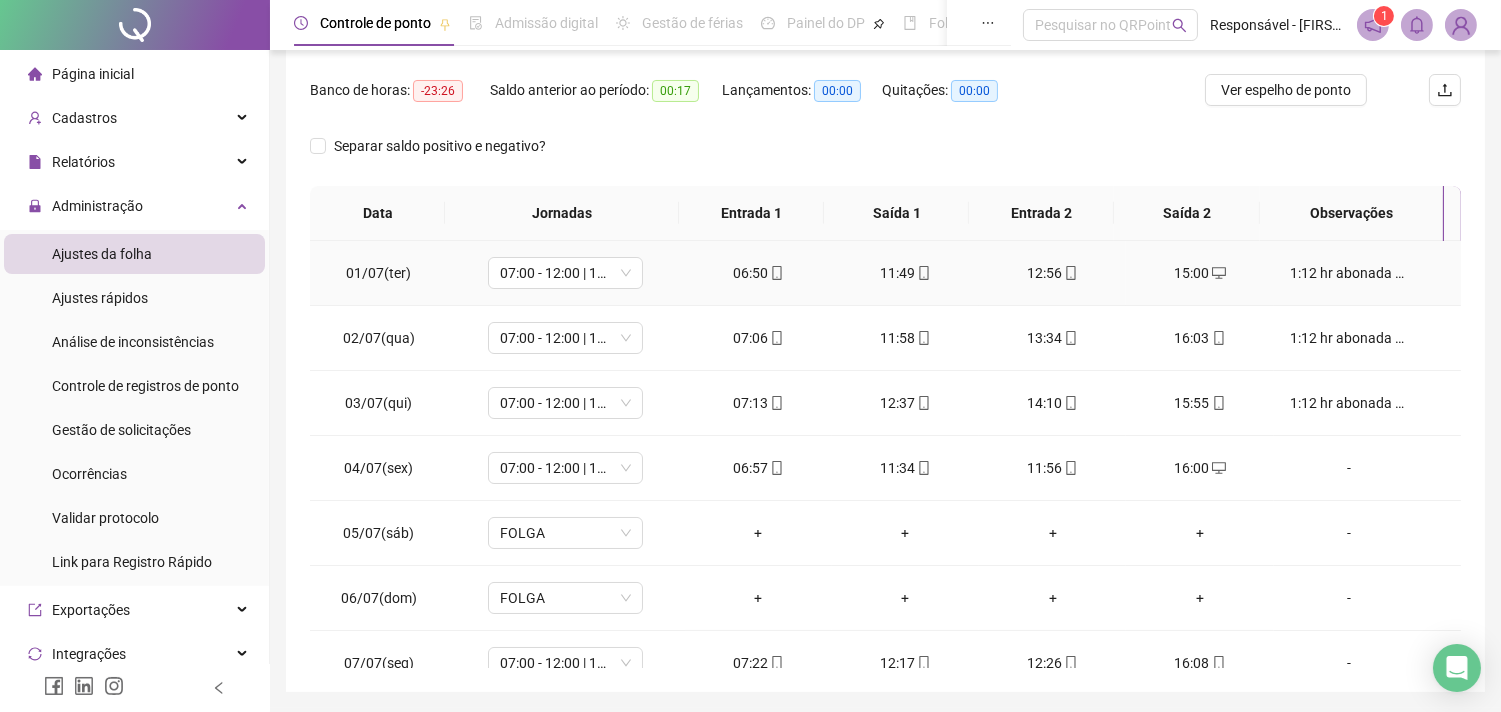 click on "06:50" at bounding box center [758, 273] 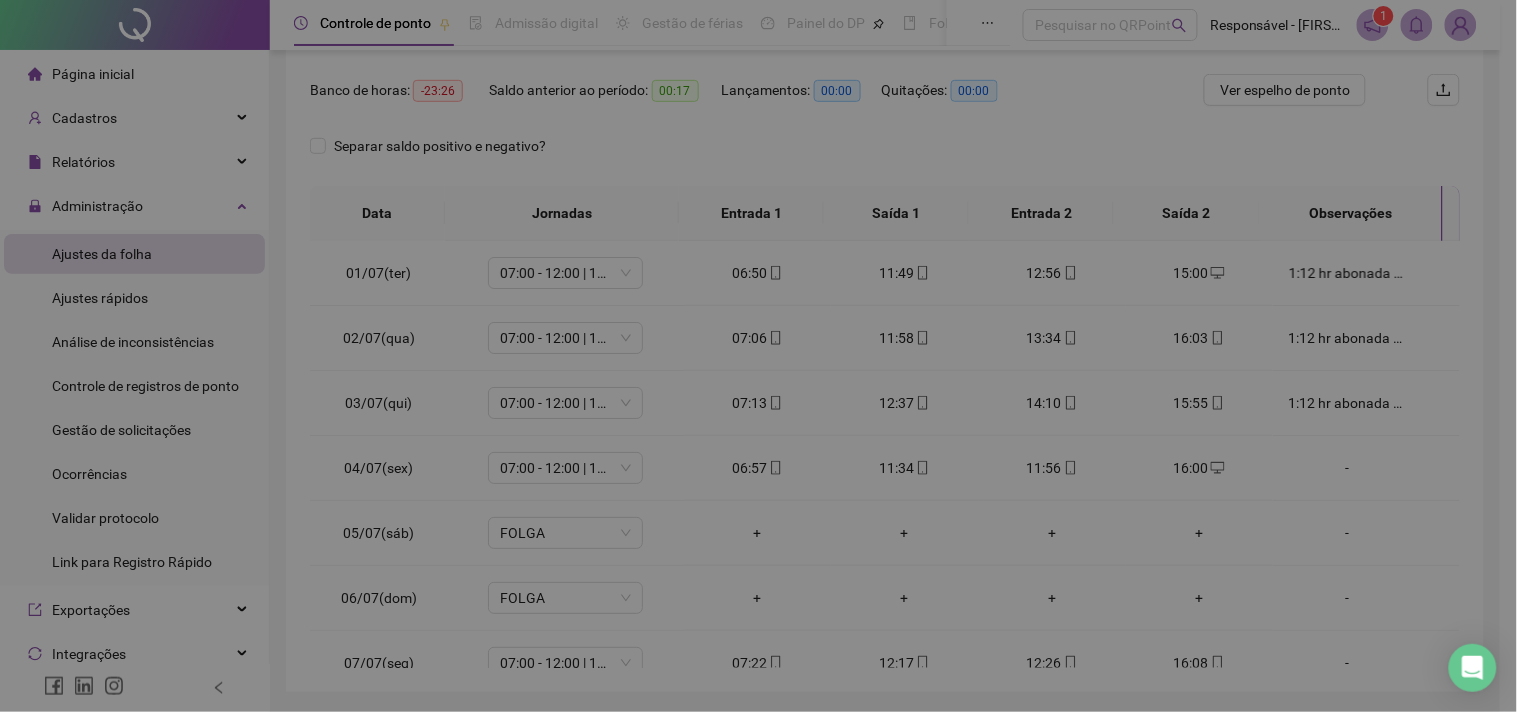type on "**********" 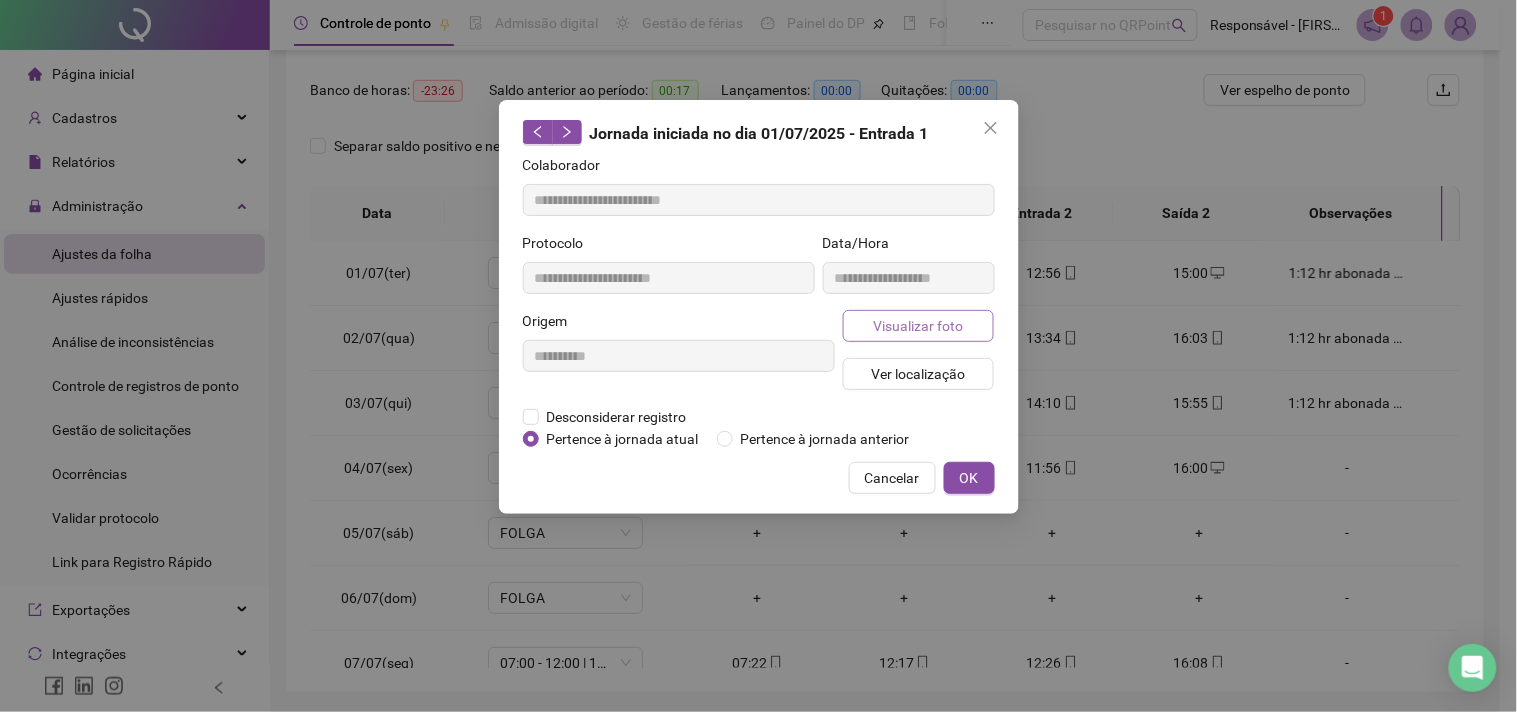 click on "Visualizar foto" at bounding box center [918, 326] 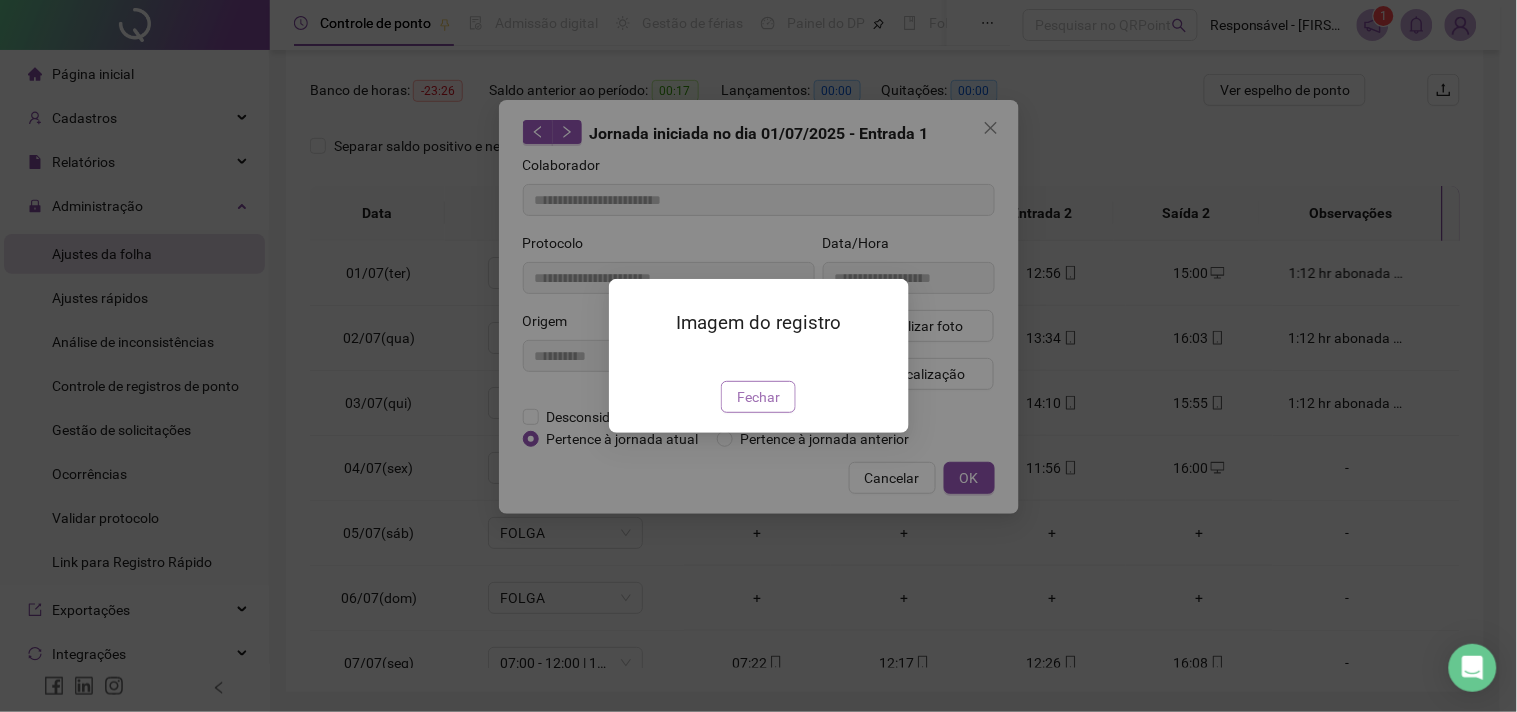 click on "Fechar" at bounding box center (758, 397) 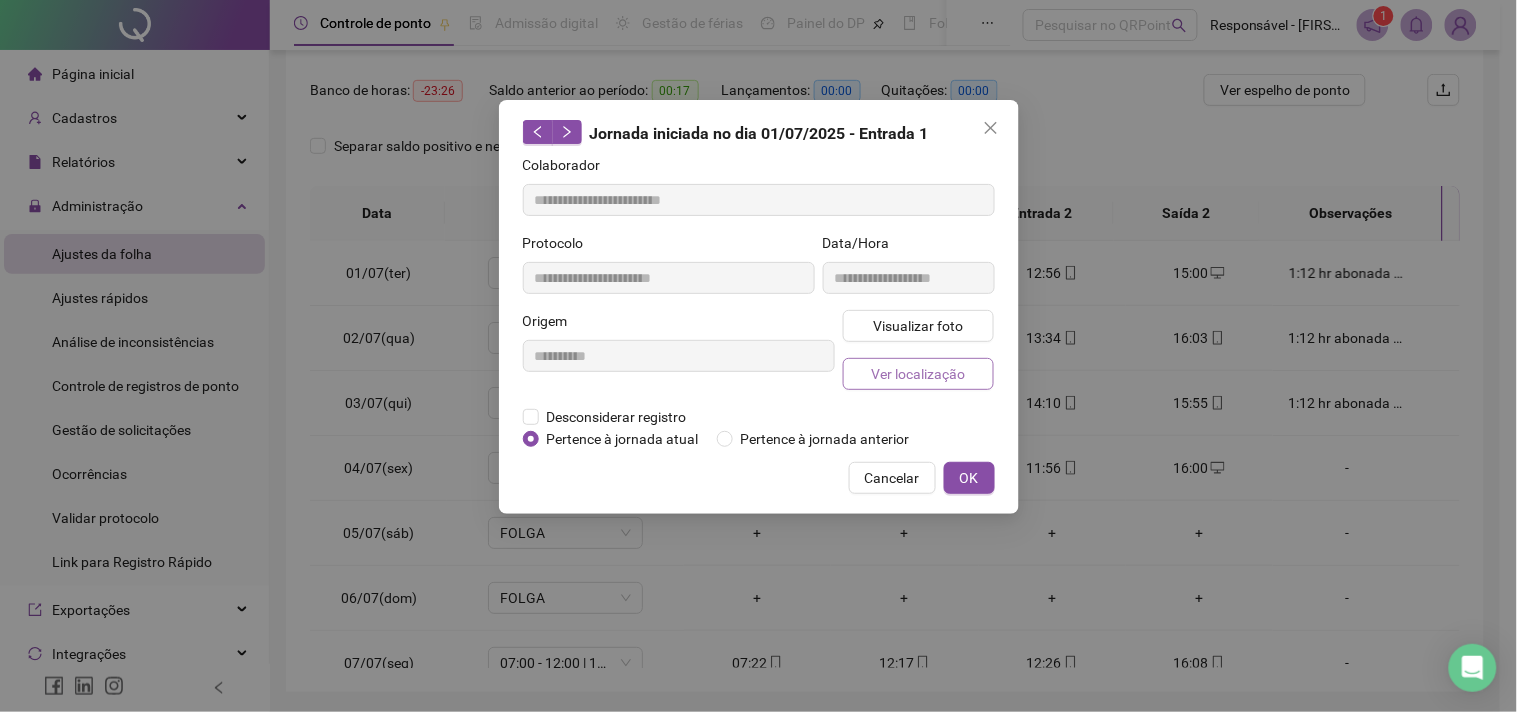 click on "Ver localização" at bounding box center [918, 374] 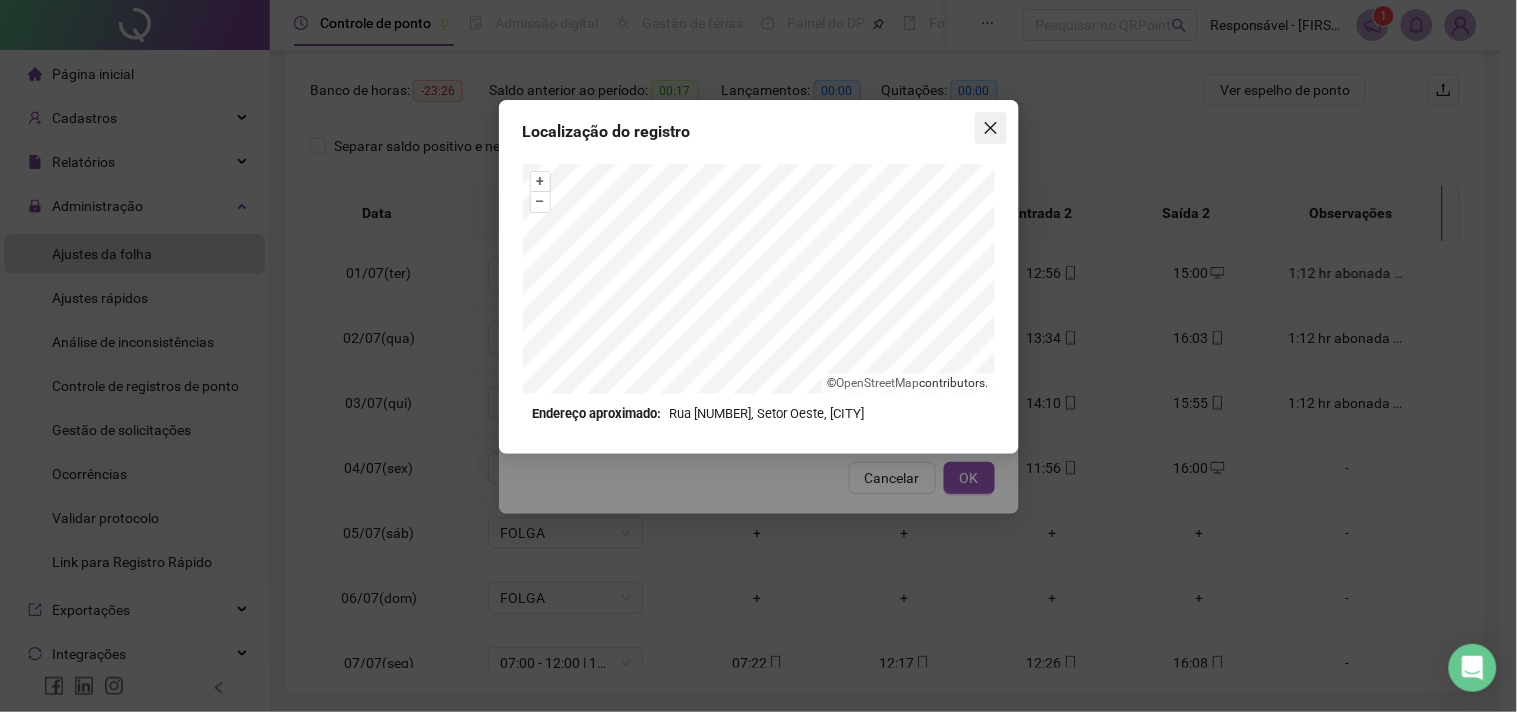 click 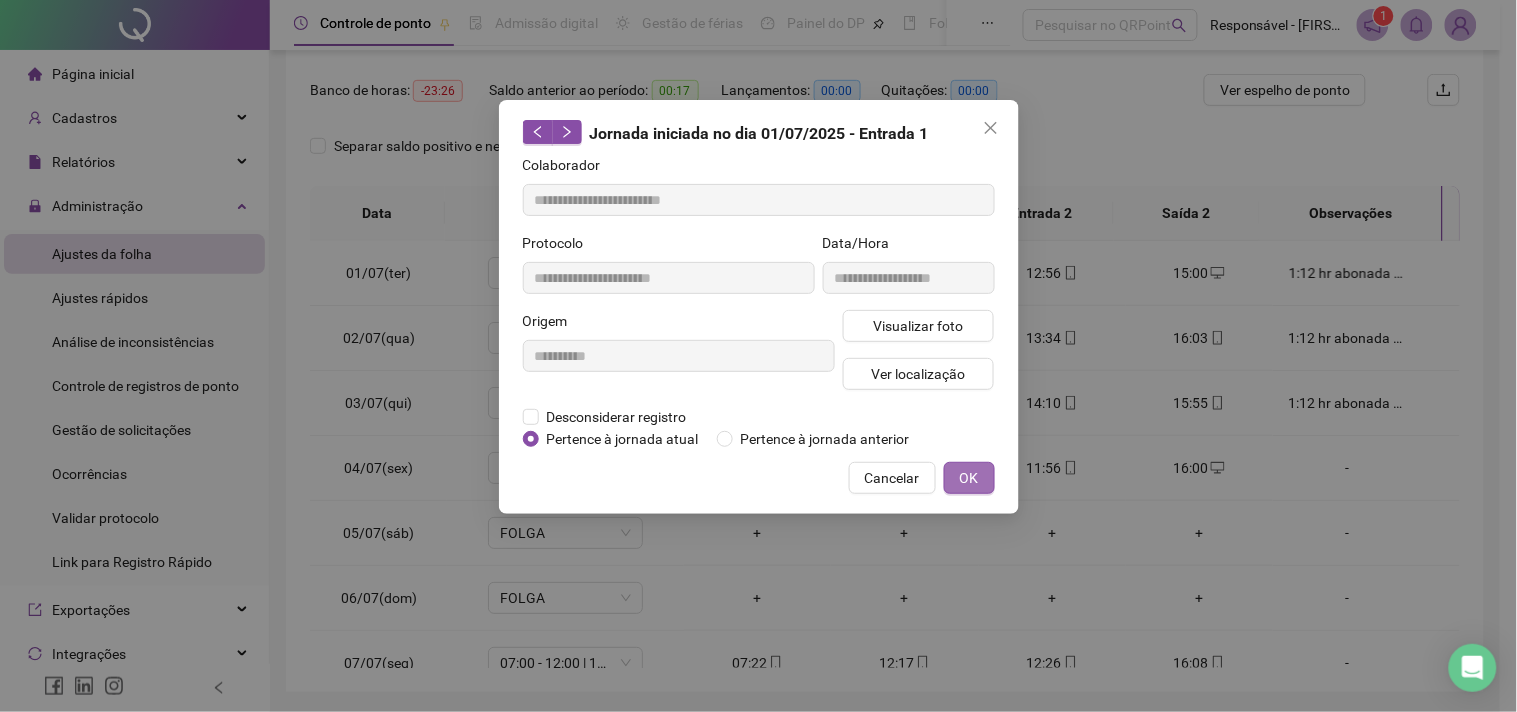 click on "OK" at bounding box center [969, 478] 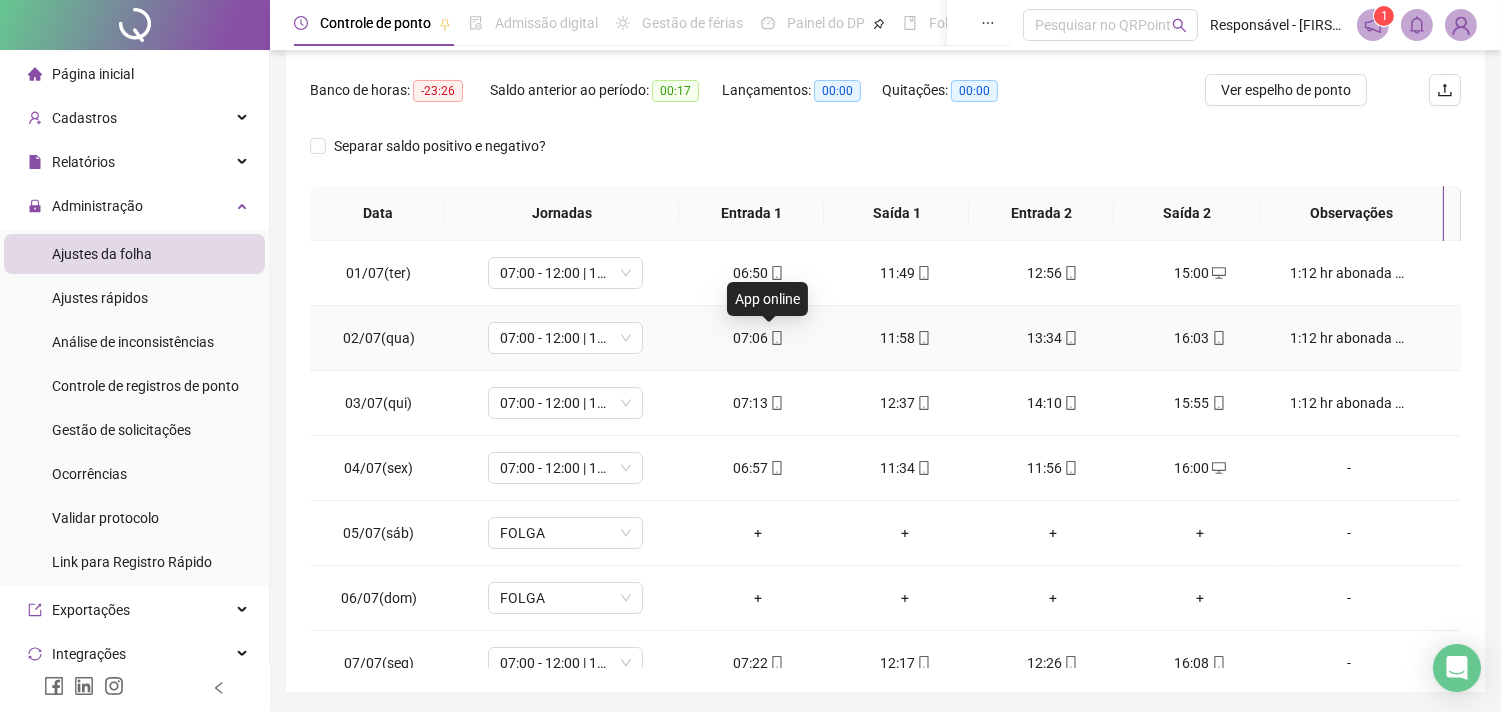 click 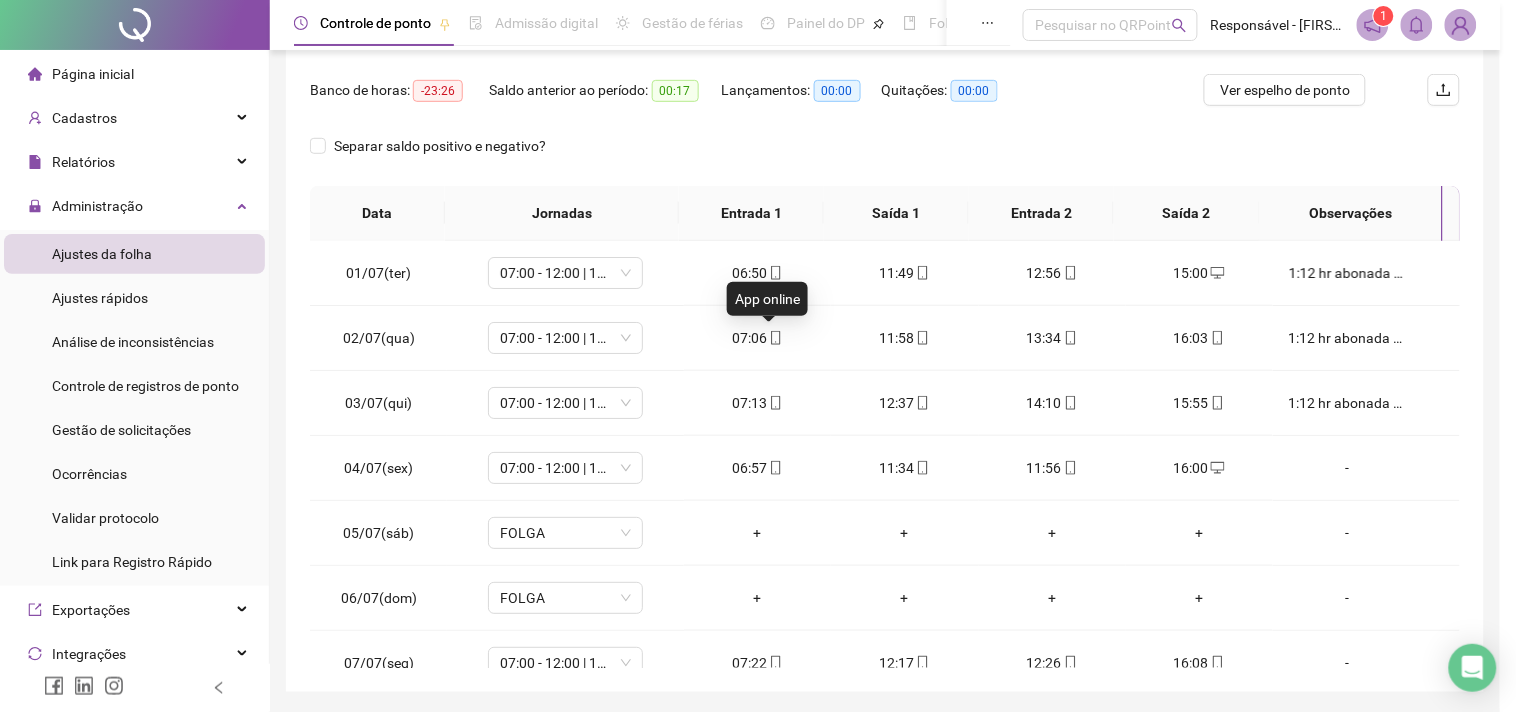 type on "**********" 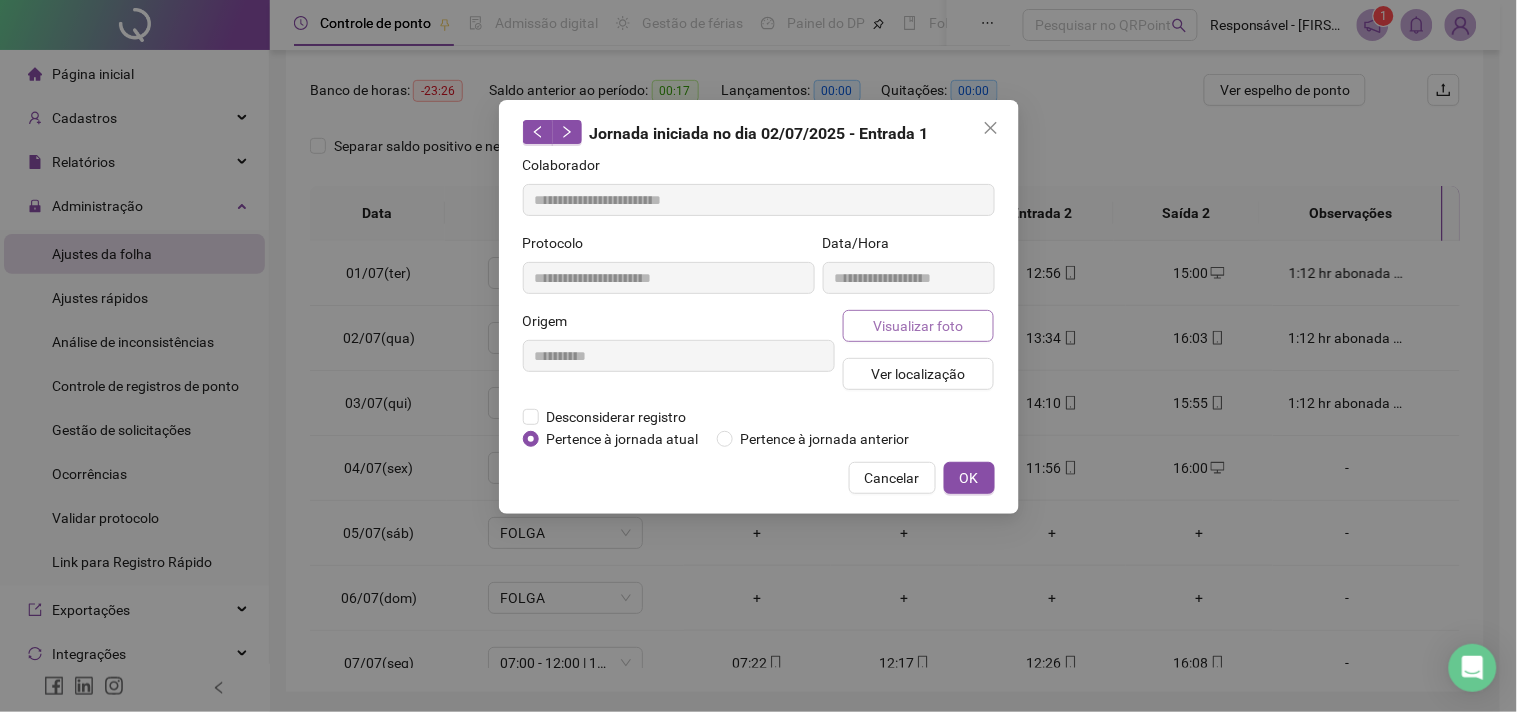 click on "Visualizar foto" at bounding box center [919, 326] 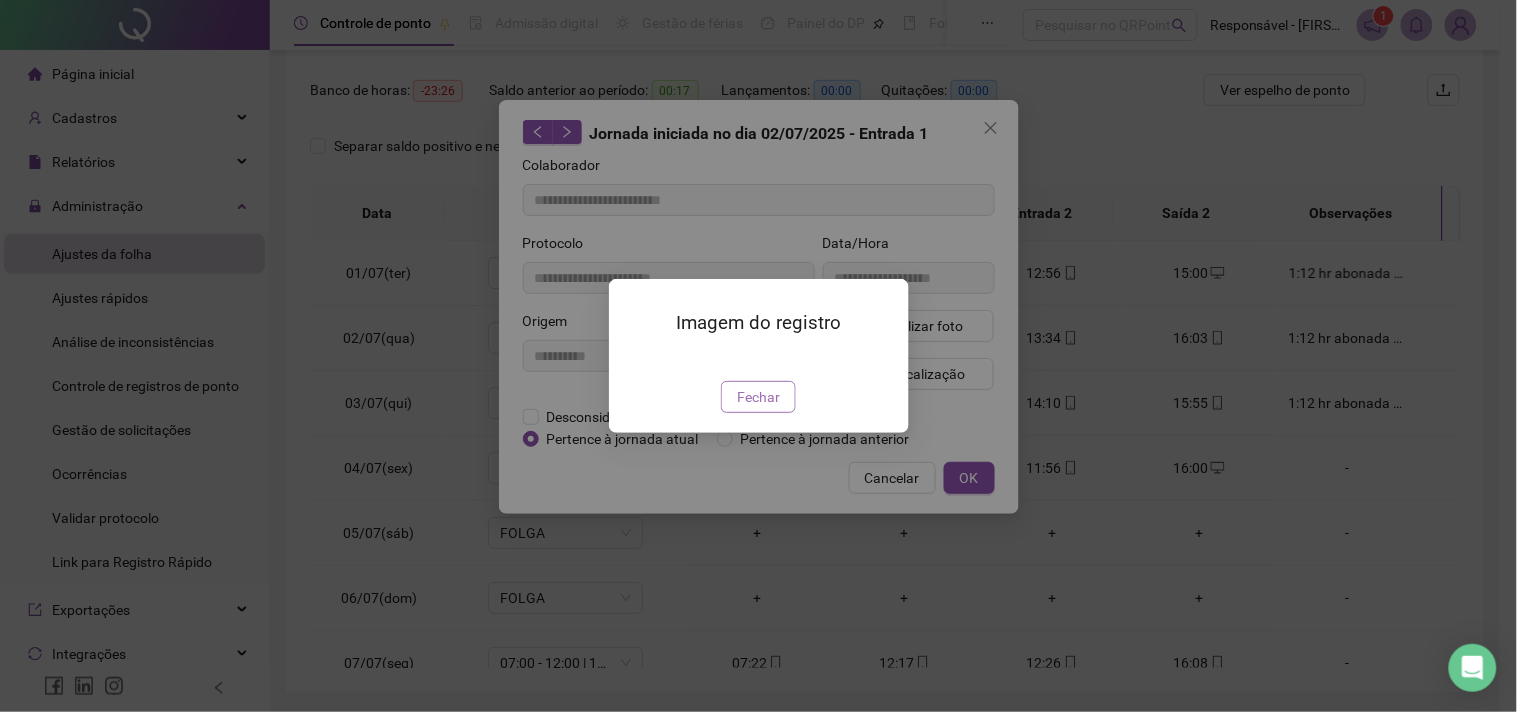 click on "Fechar" at bounding box center (758, 397) 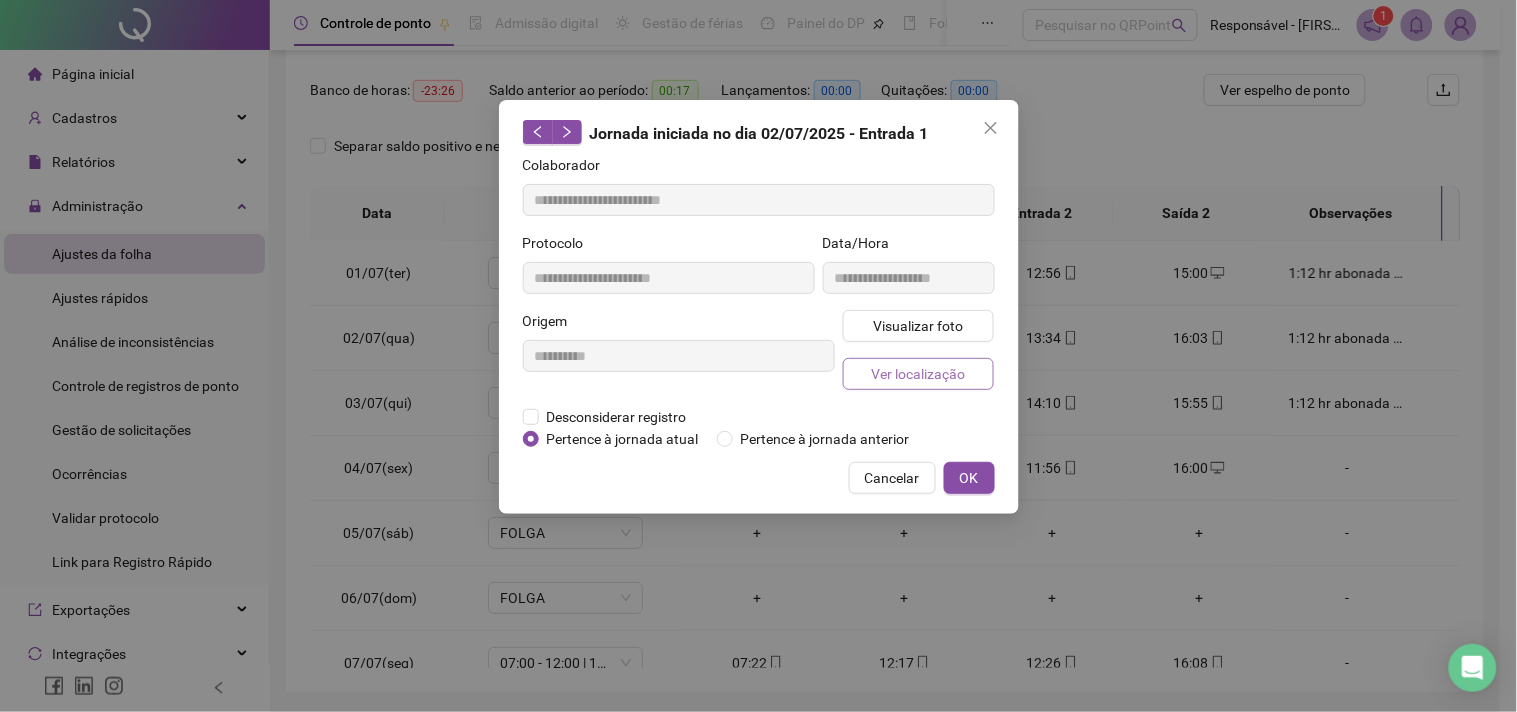 click on "Ver localização" at bounding box center (918, 374) 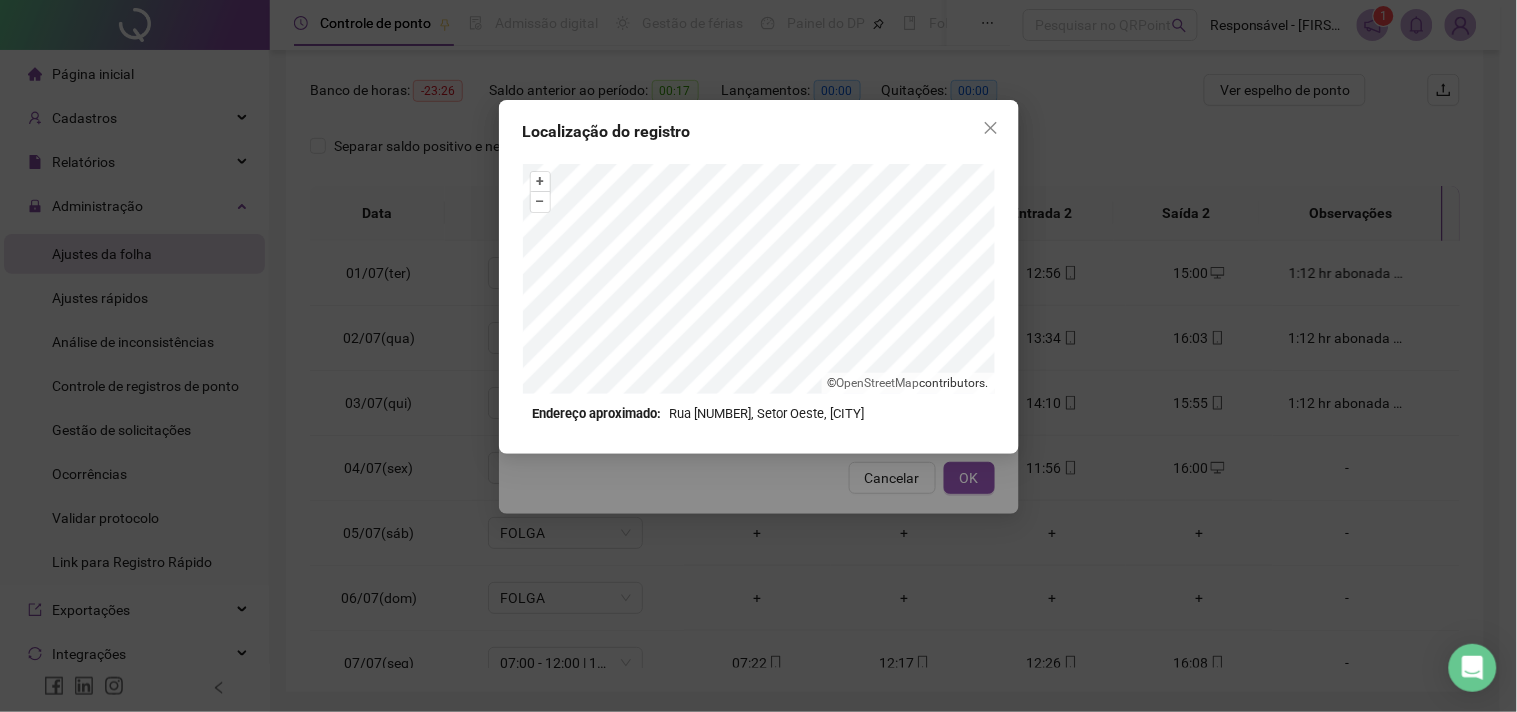 drag, startPoint x: 862, startPoint y: 481, endPoint x: 815, endPoint y: 486, distance: 47.26521 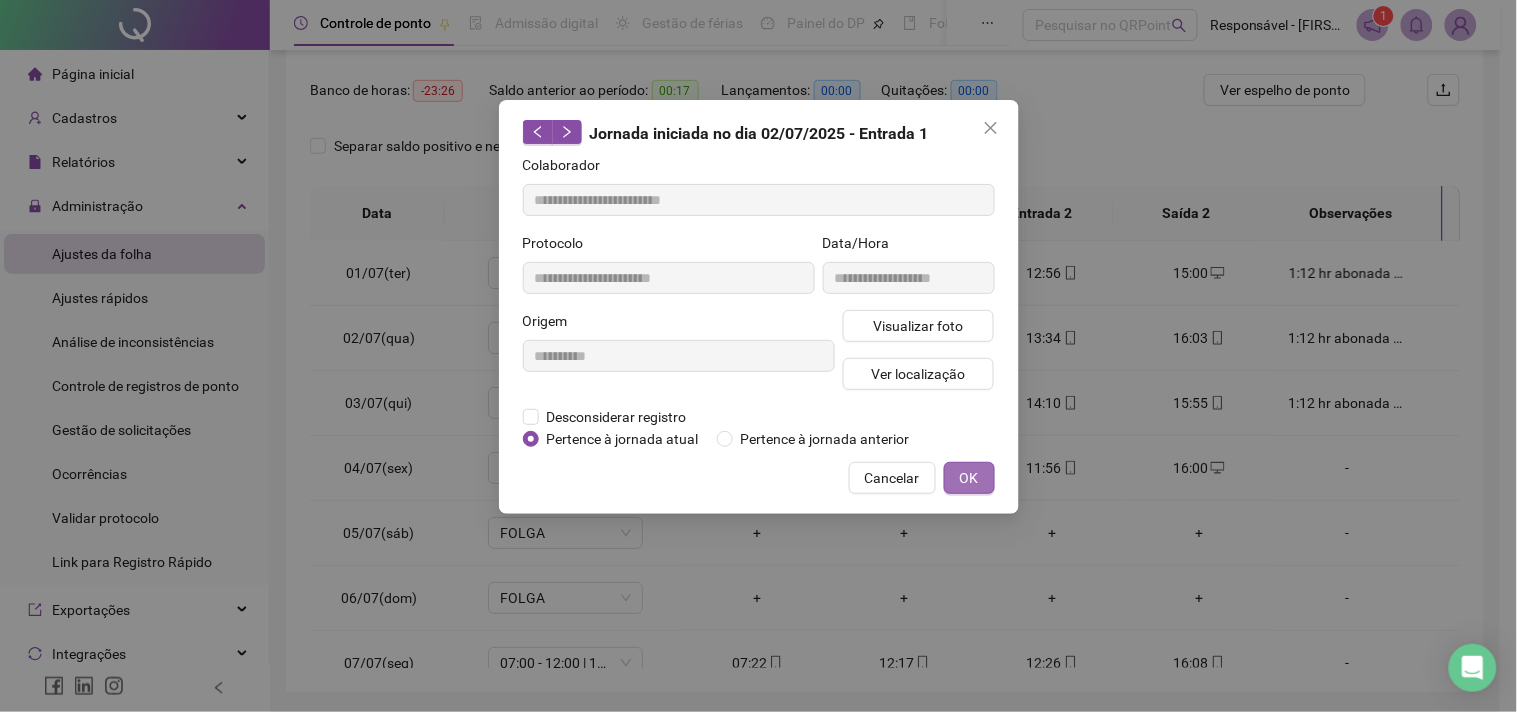 click on "OK" at bounding box center [969, 478] 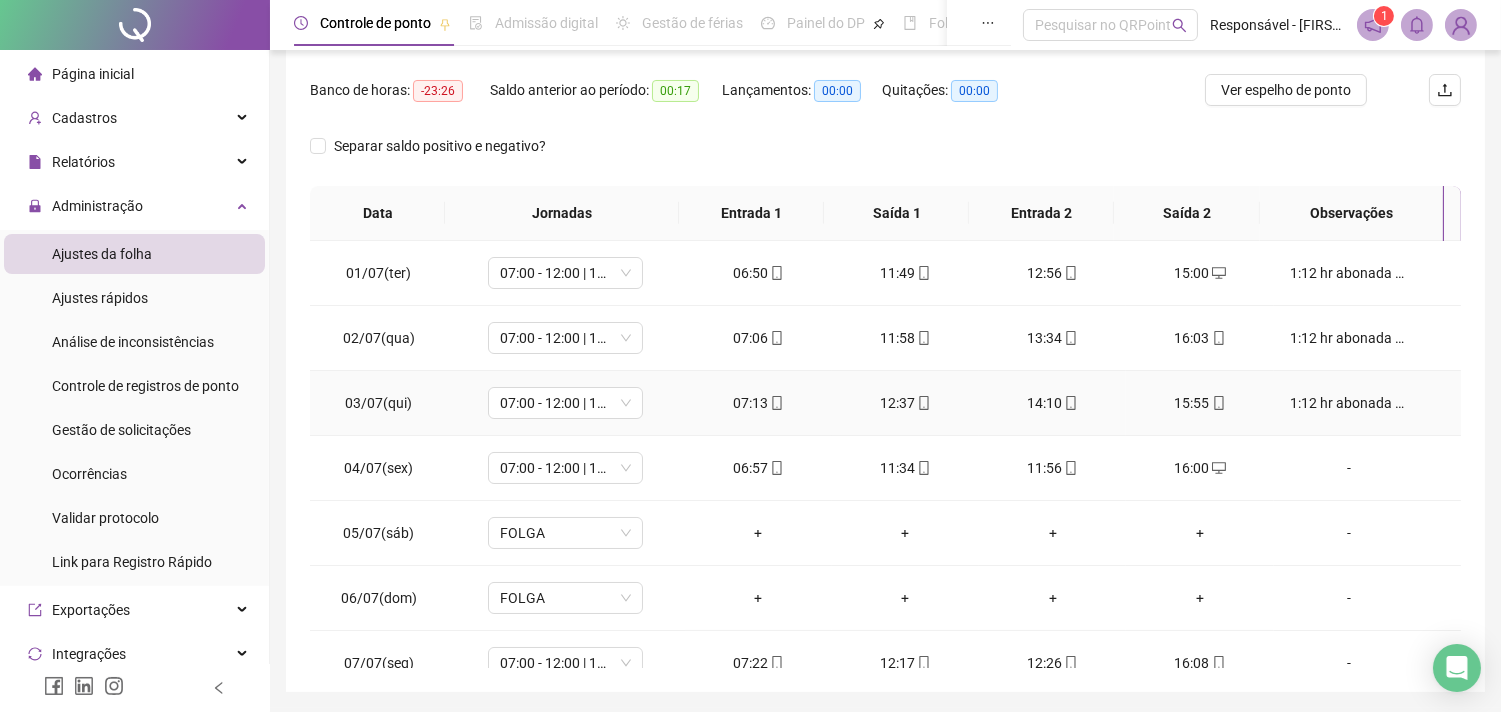 click at bounding box center [776, 403] 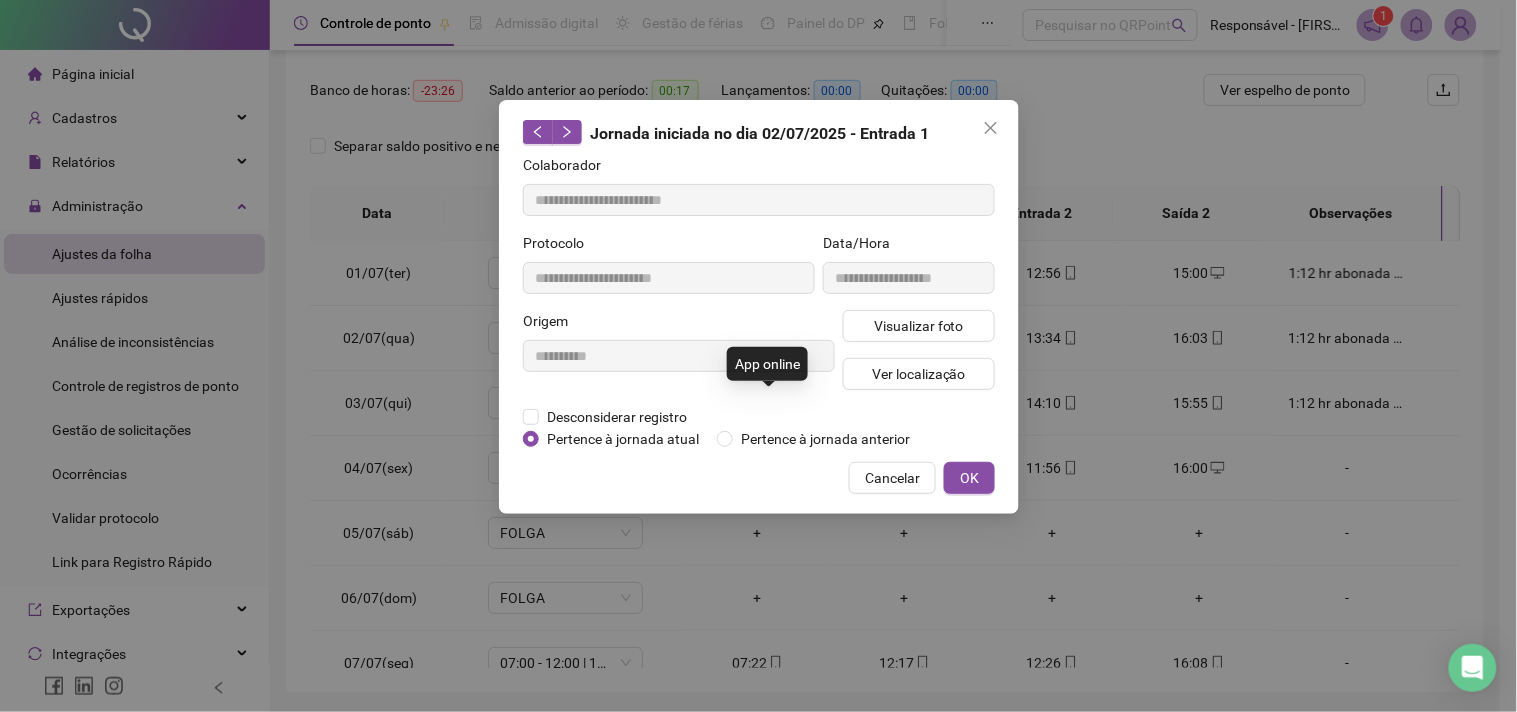 type on "**********" 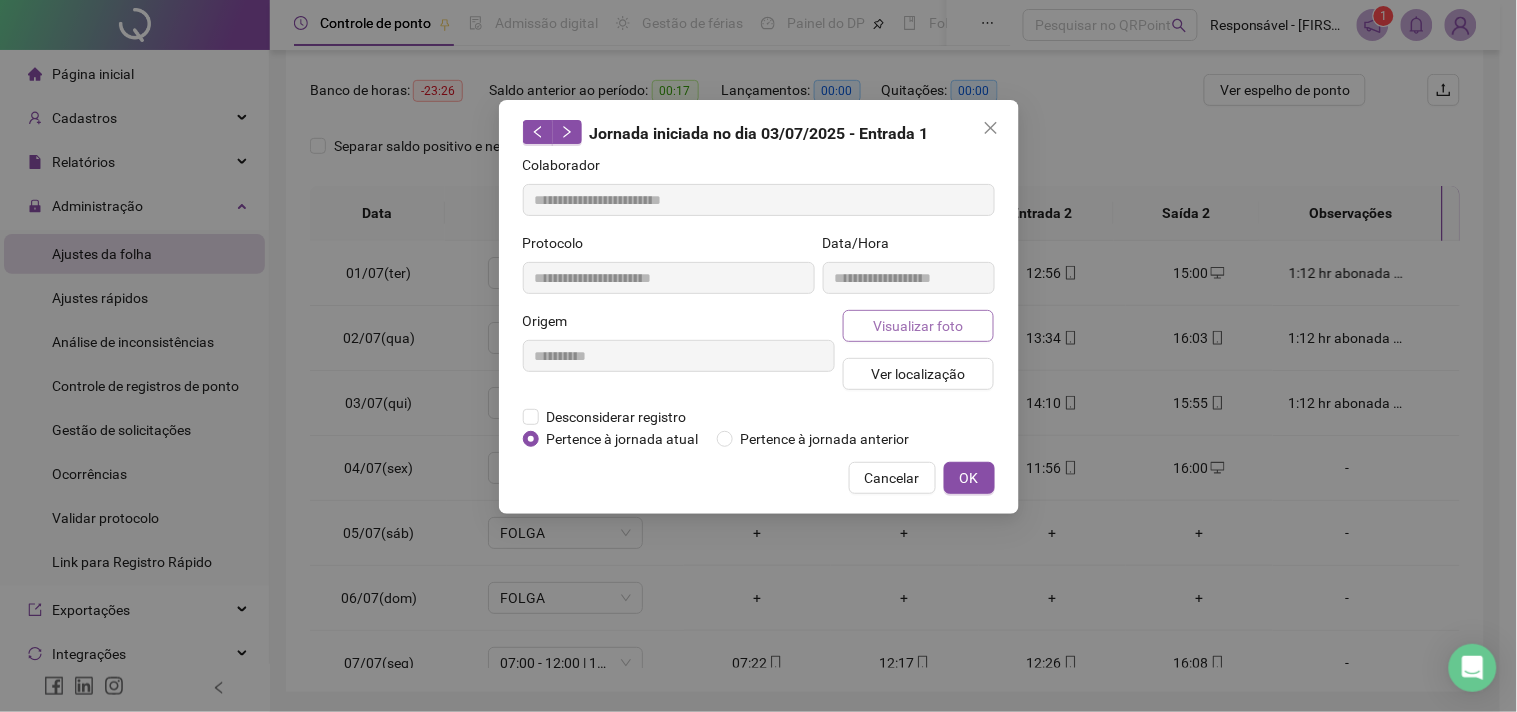 click on "Visualizar foto" at bounding box center (919, 326) 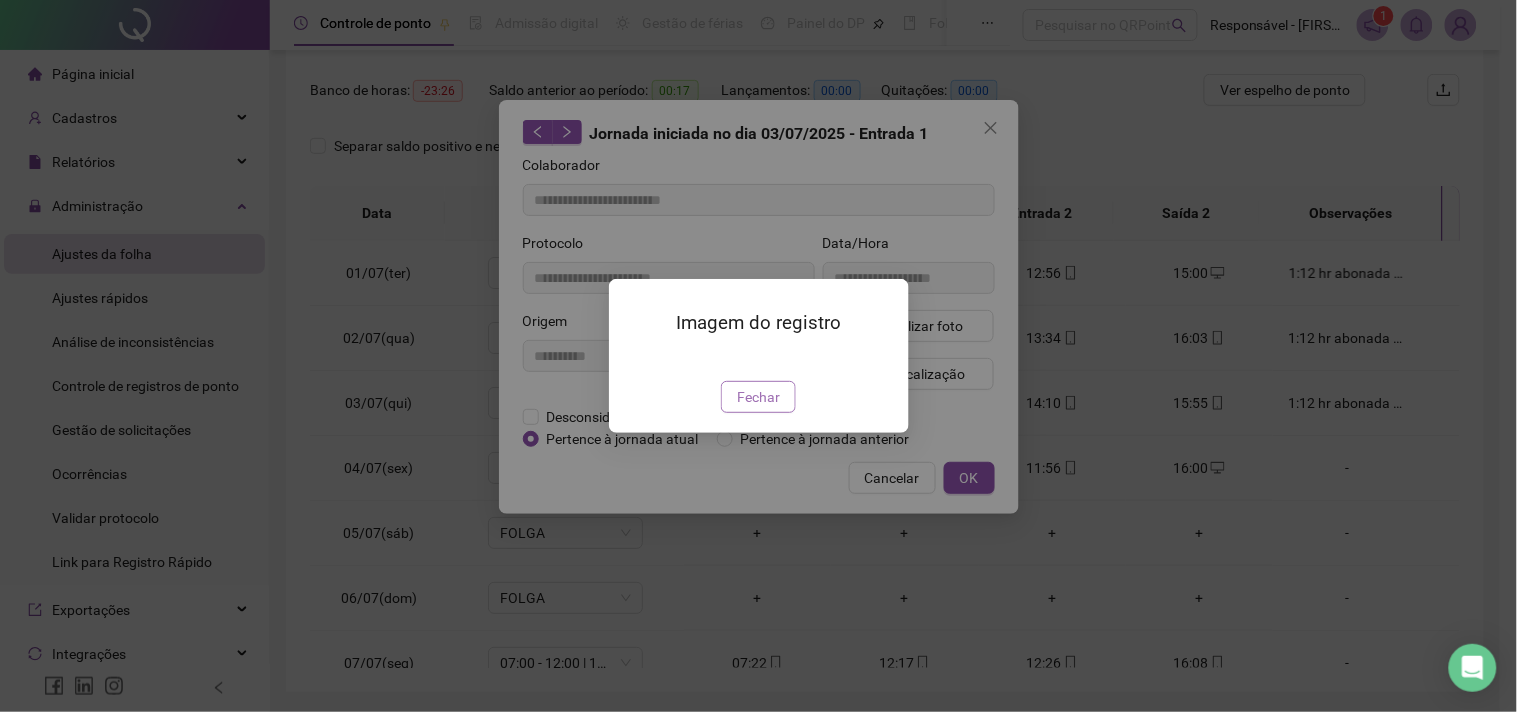 click on "Fechar" at bounding box center (758, 397) 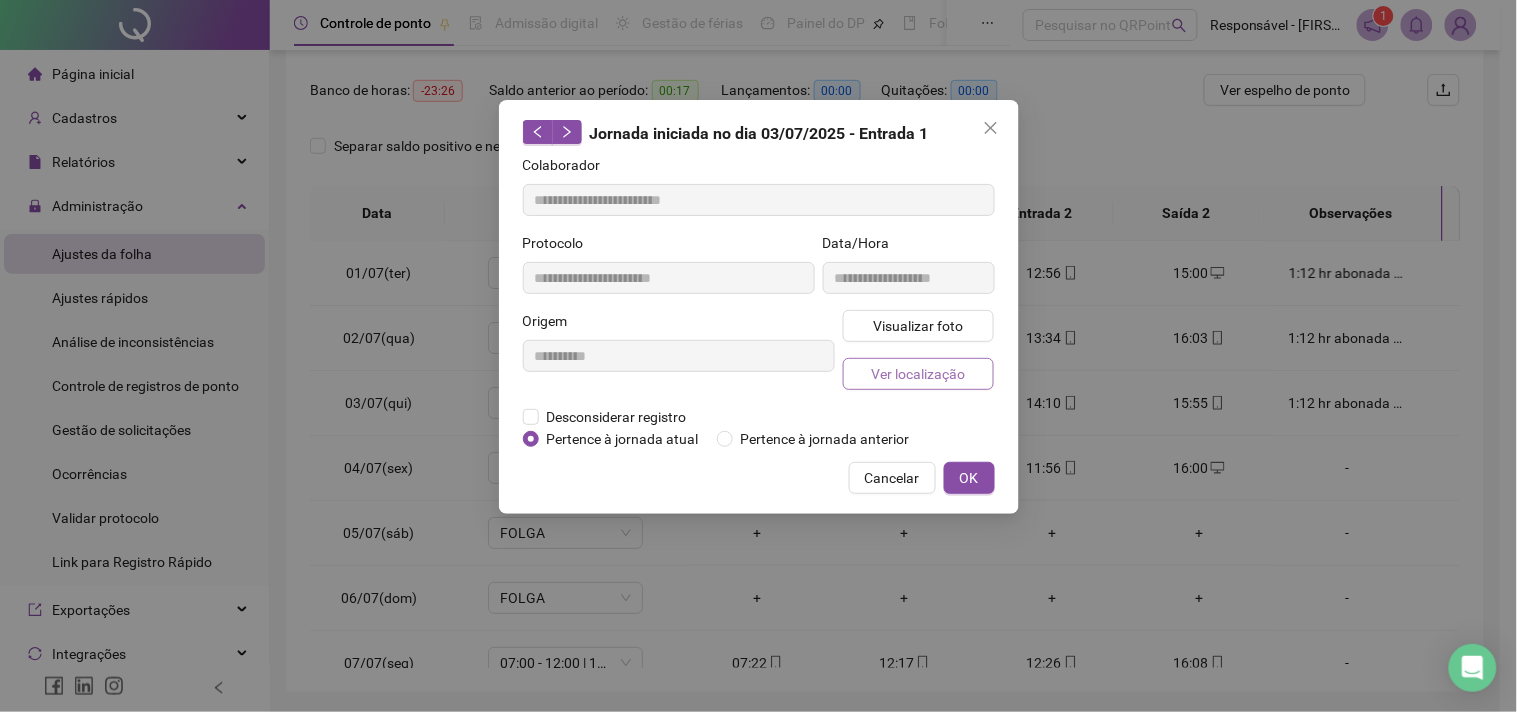click on "Ver localização" at bounding box center (918, 374) 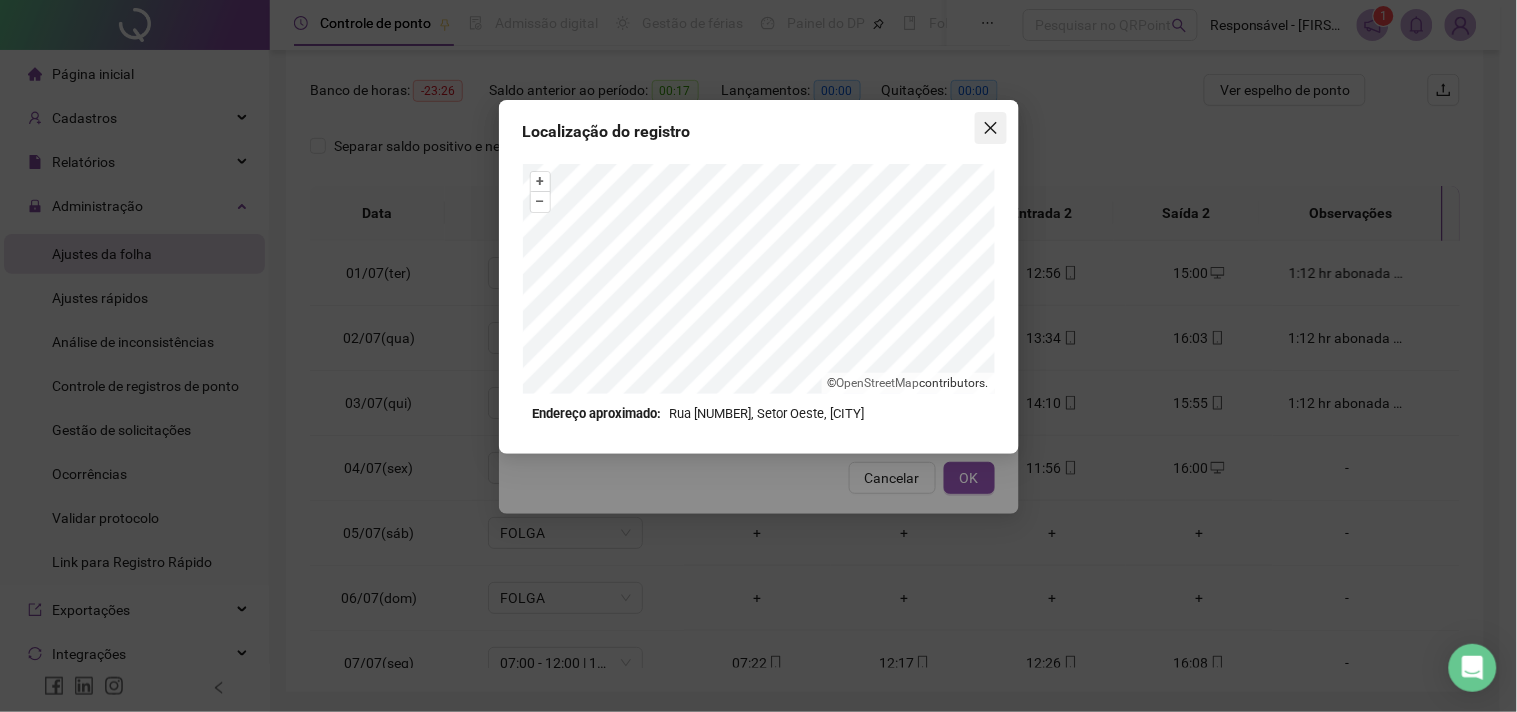 click 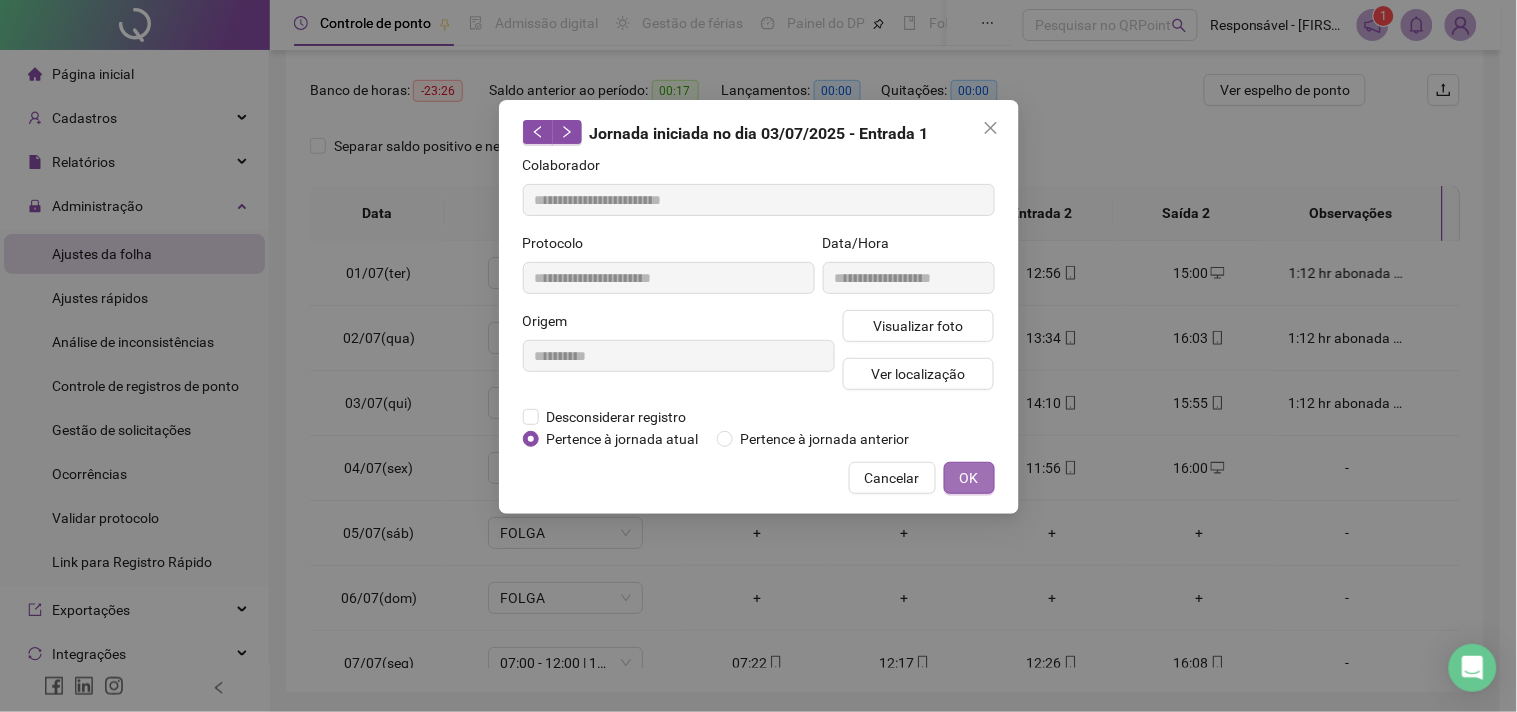 click on "OK" at bounding box center (969, 478) 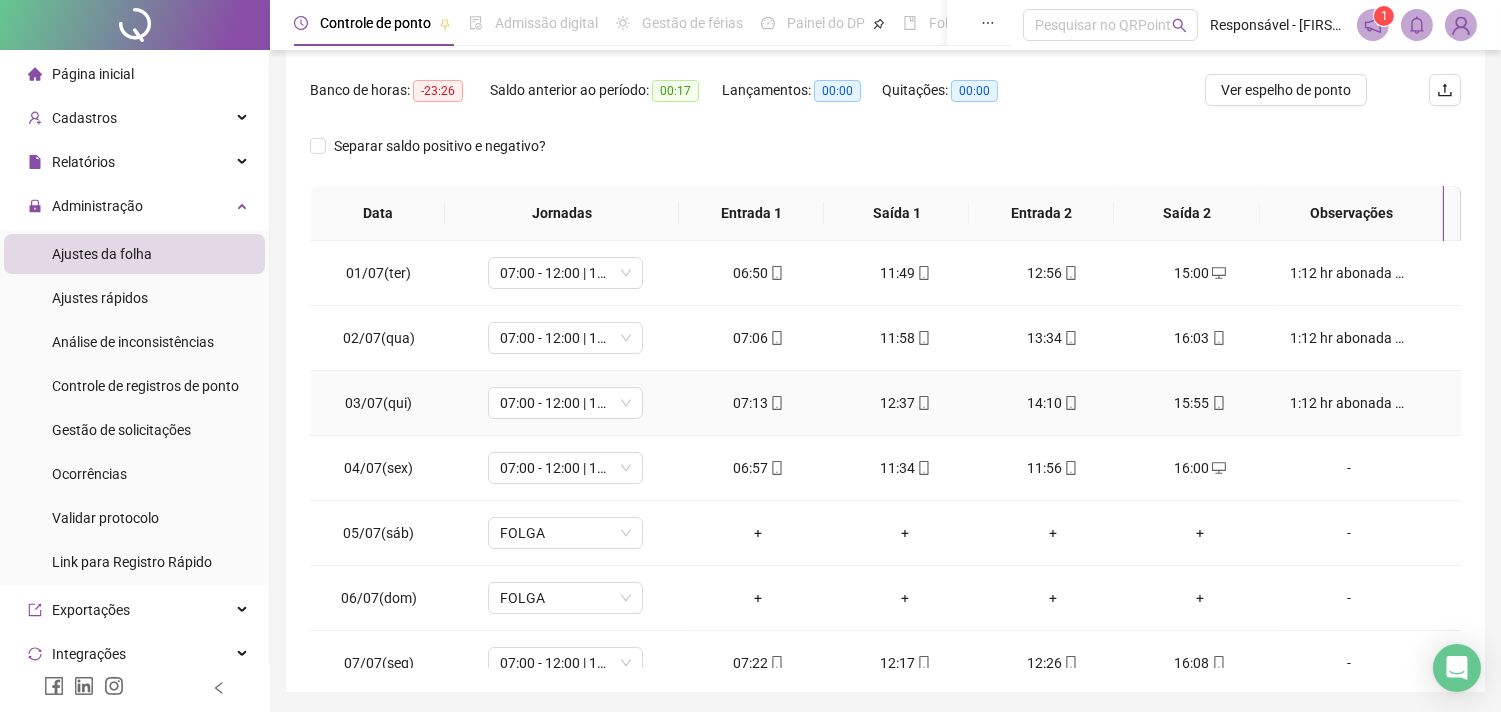 scroll, scrollTop: 111, scrollLeft: 0, axis: vertical 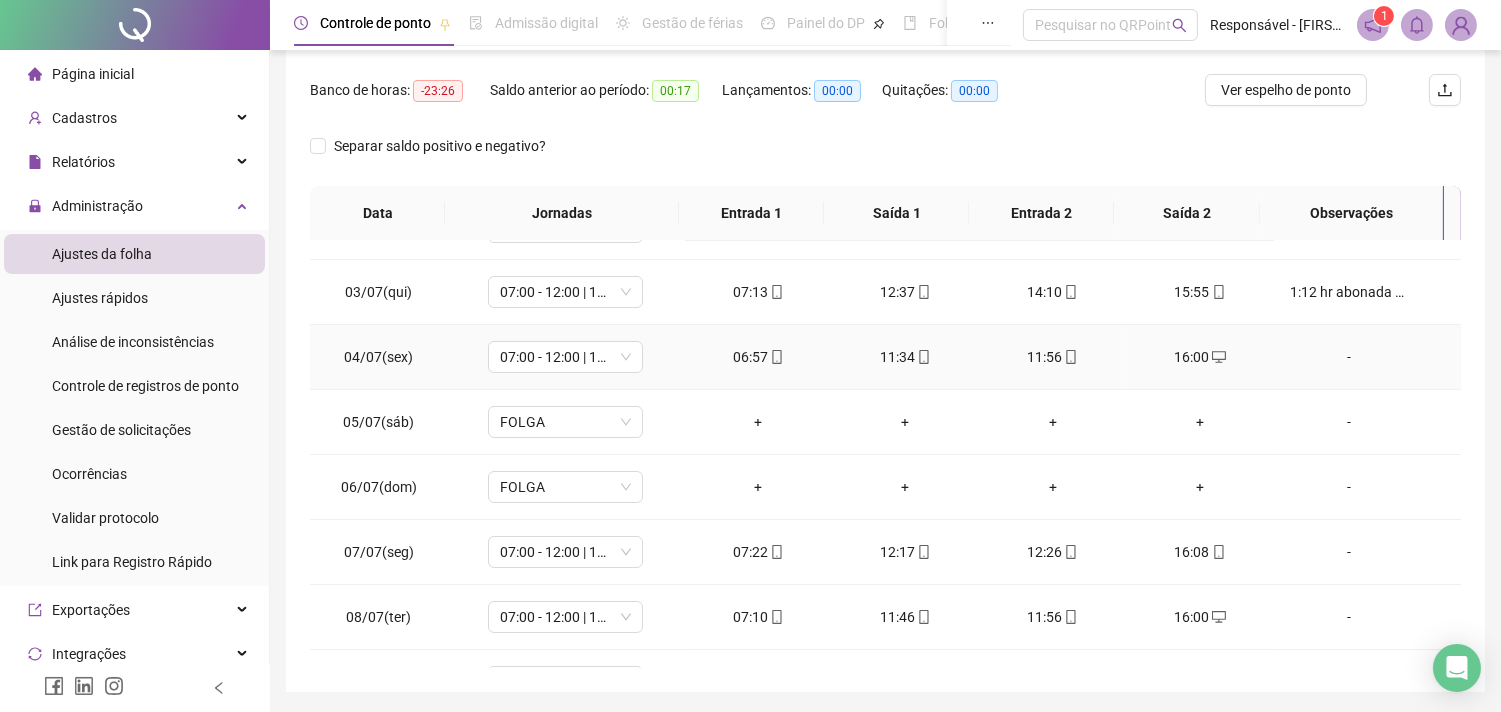 click on "06:57" at bounding box center [758, 357] 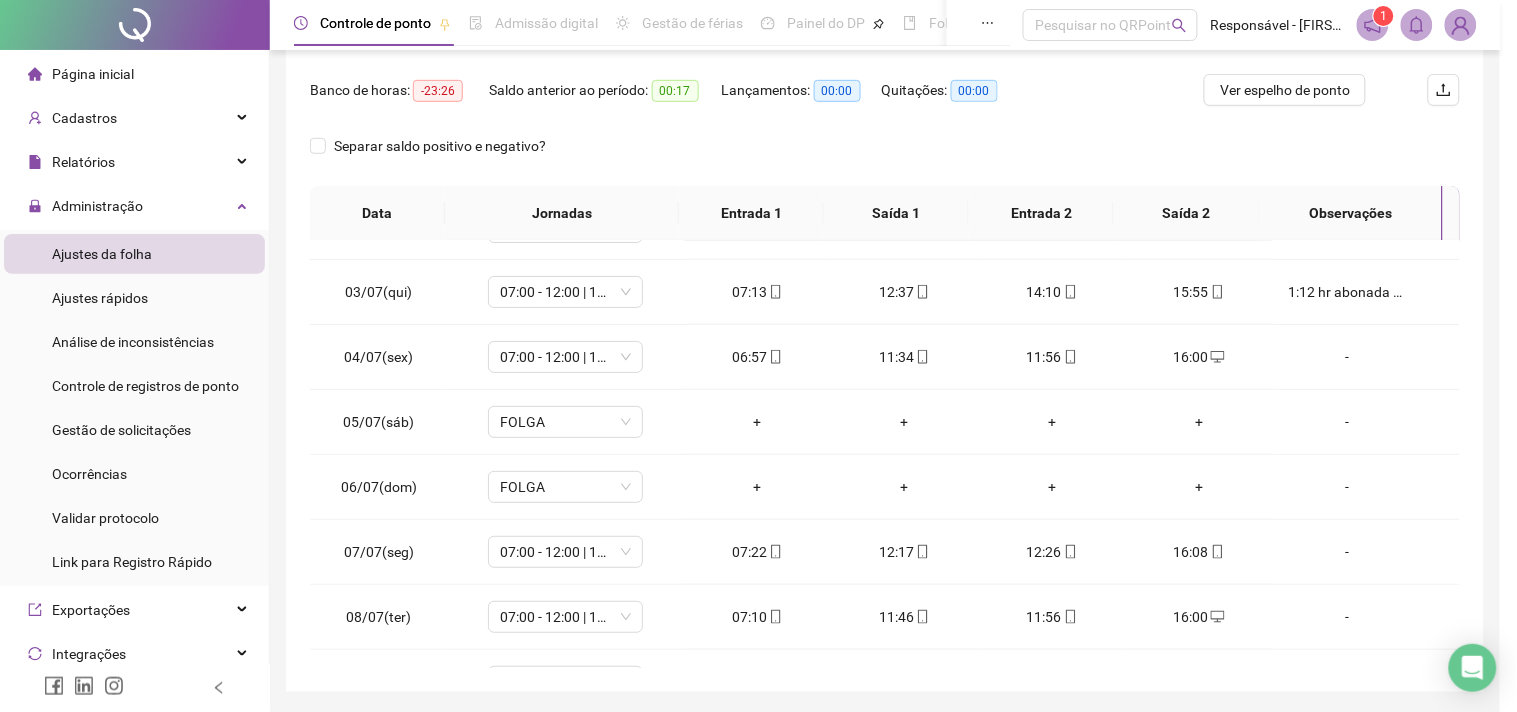 type on "**********" 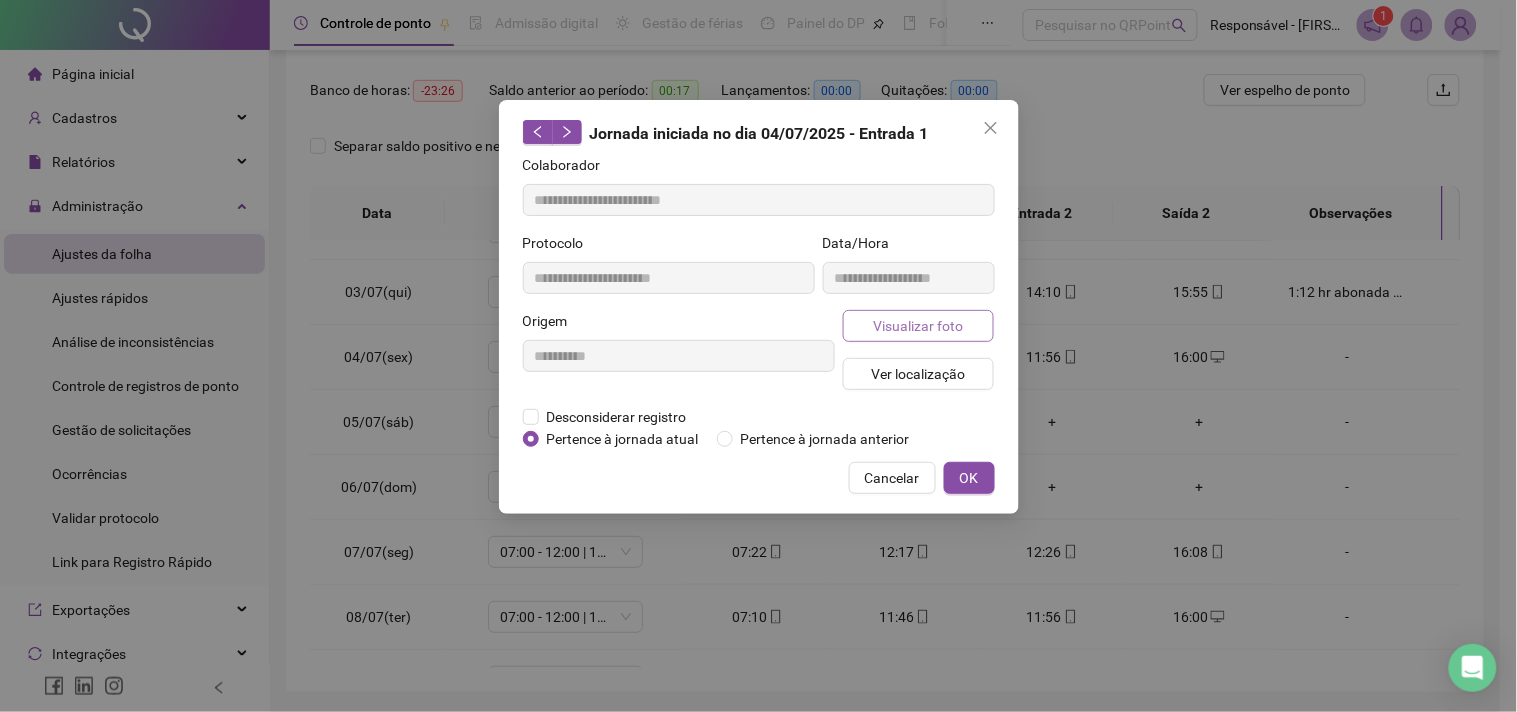 click on "Visualizar foto" at bounding box center (919, 326) 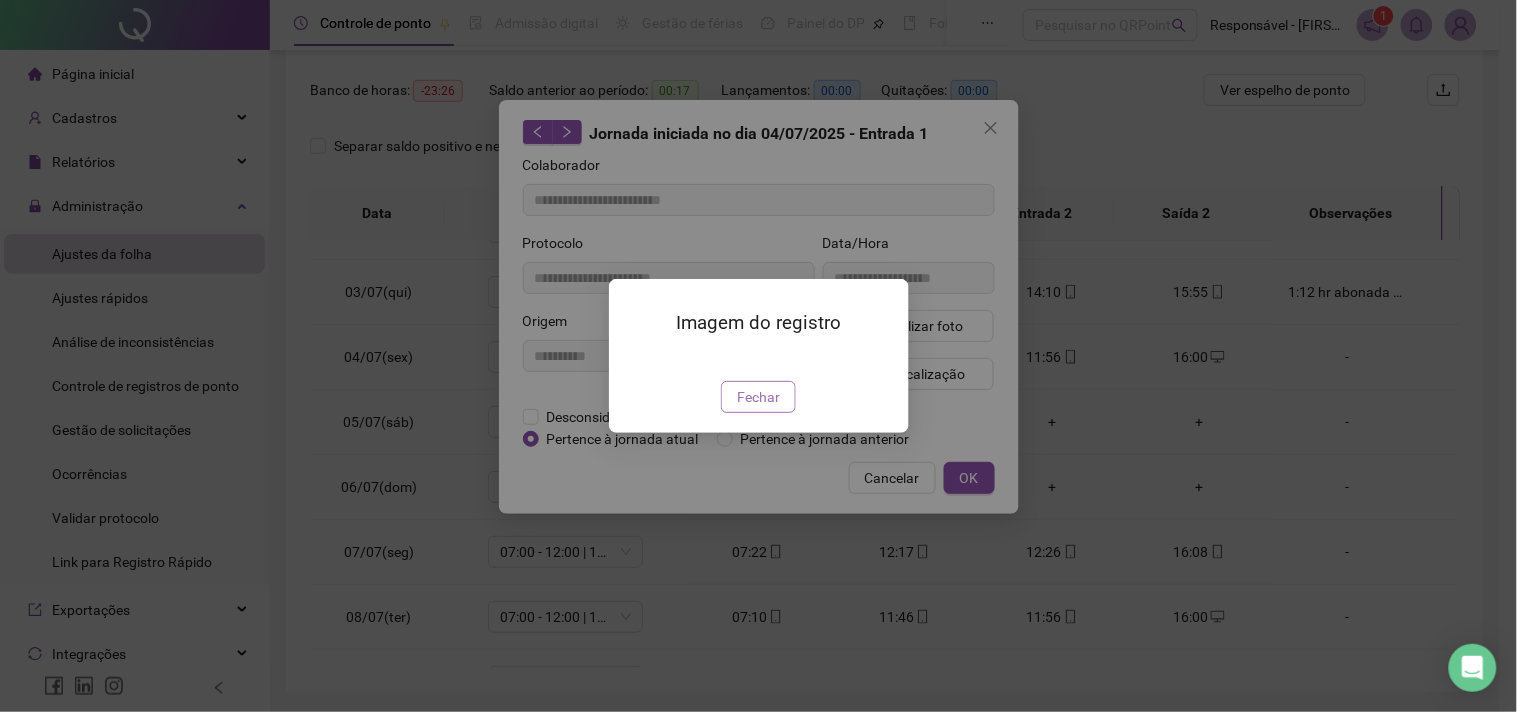 click on "Fechar" at bounding box center [758, 397] 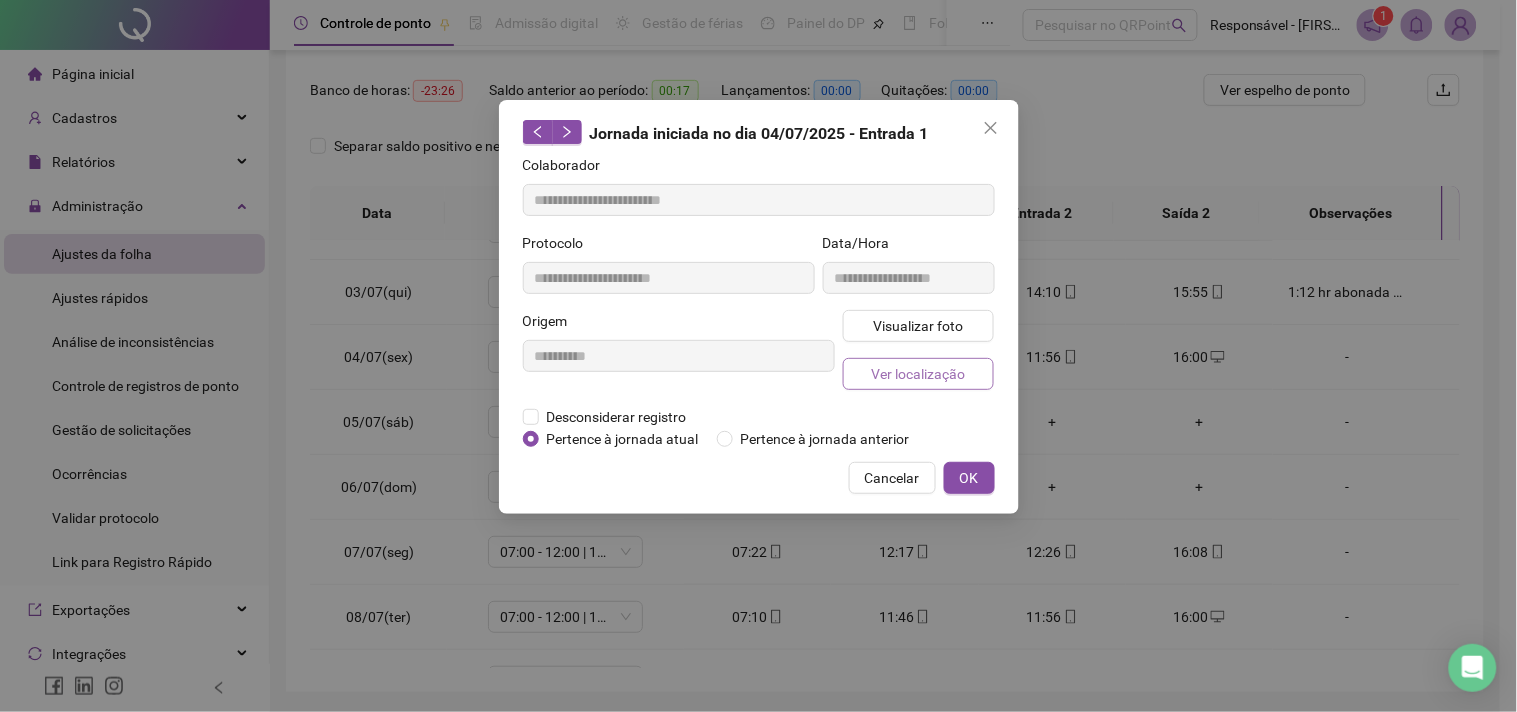 click on "Ver localização" at bounding box center [918, 374] 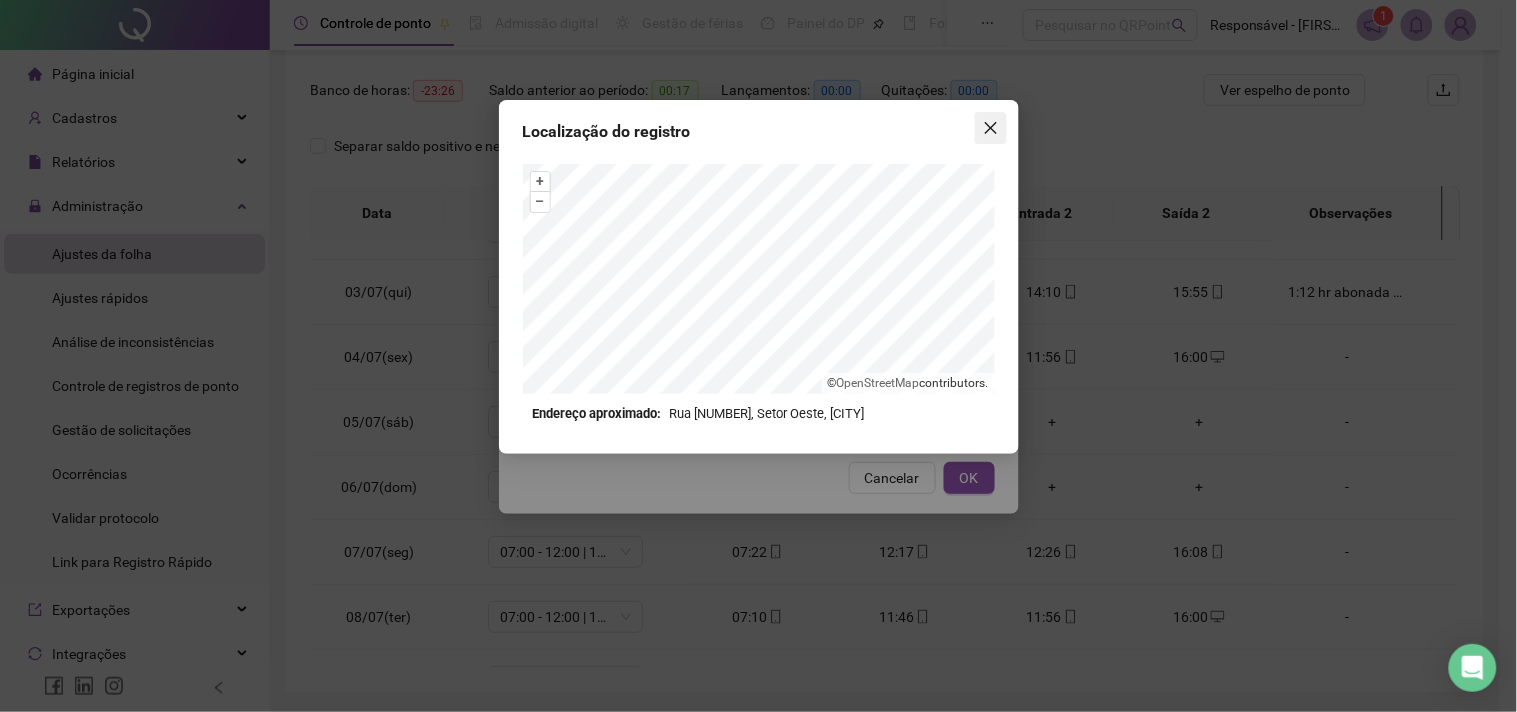 click 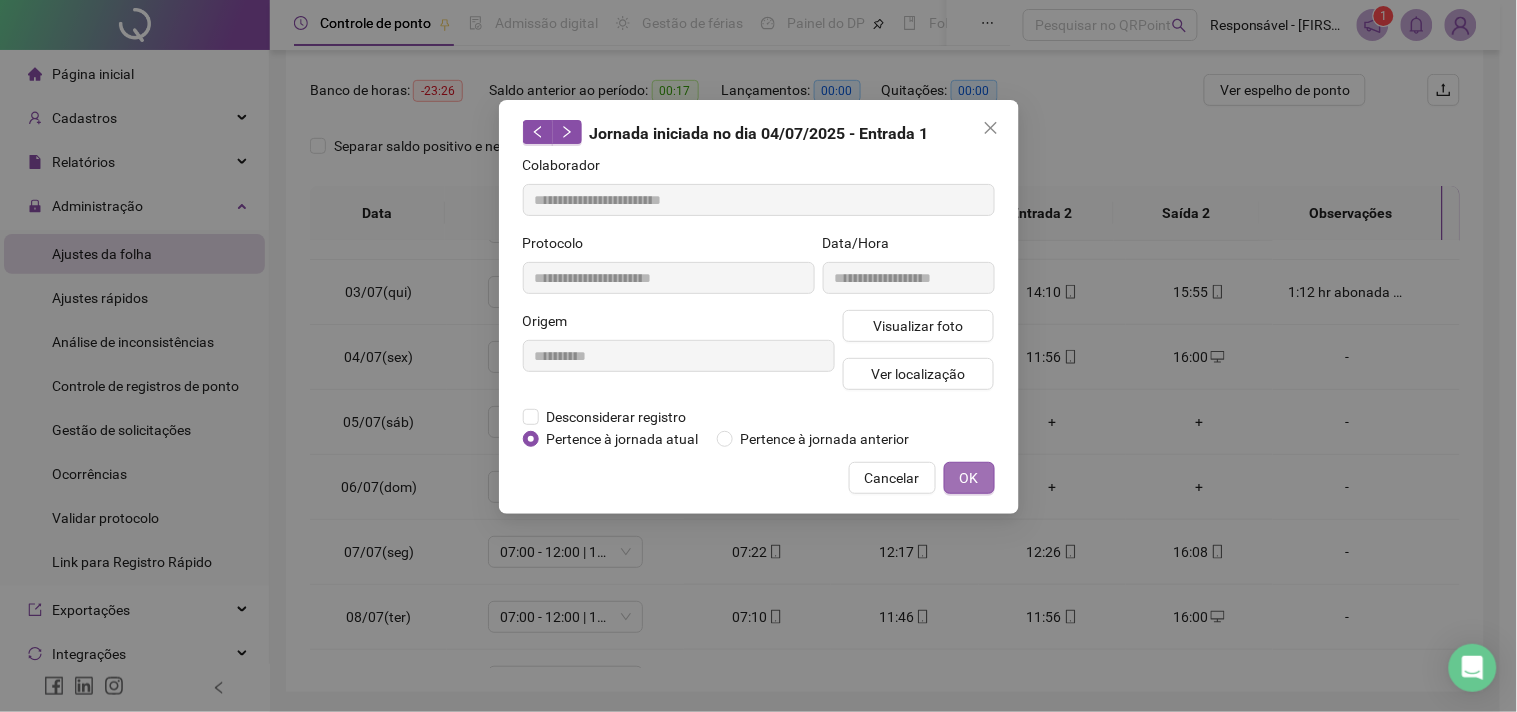 click on "OK" at bounding box center [969, 478] 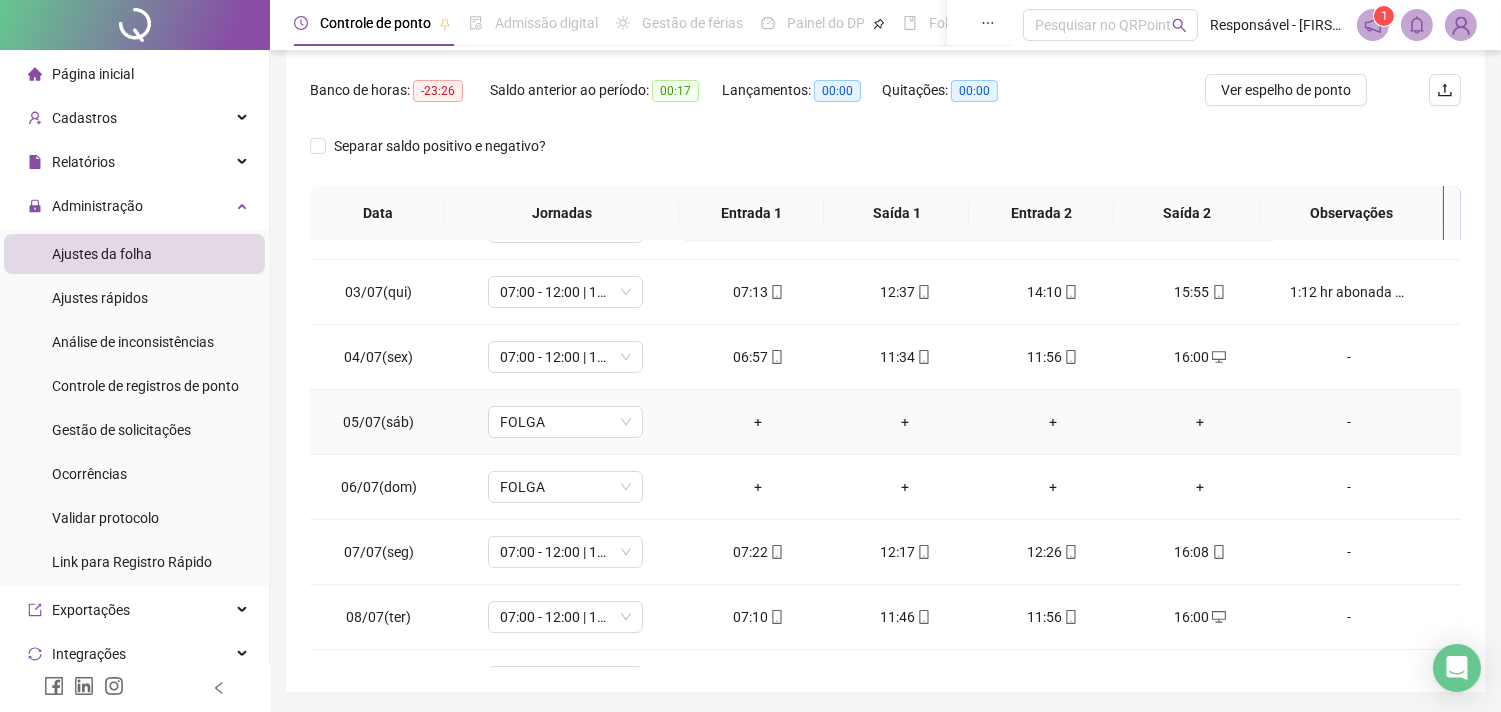 scroll, scrollTop: 222, scrollLeft: 0, axis: vertical 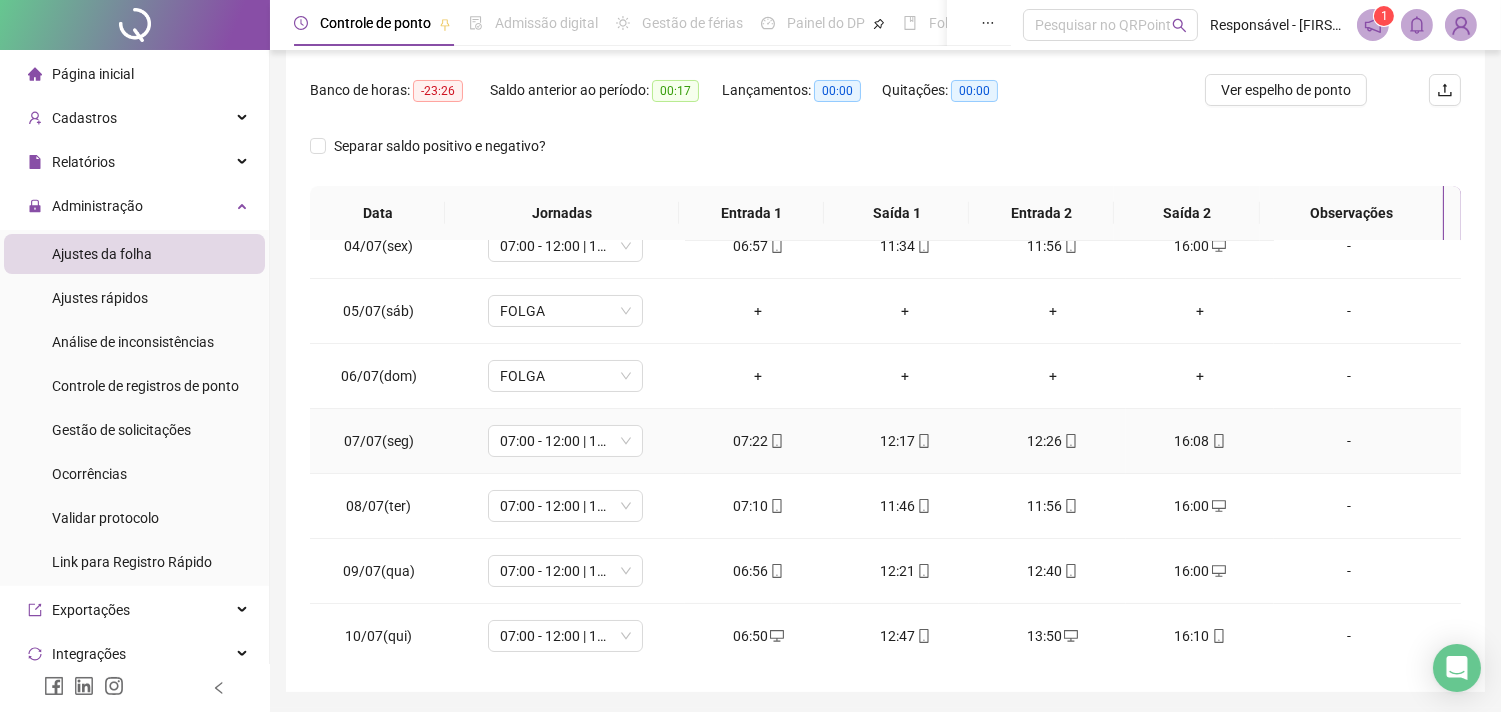 click on "07:22" at bounding box center [758, 441] 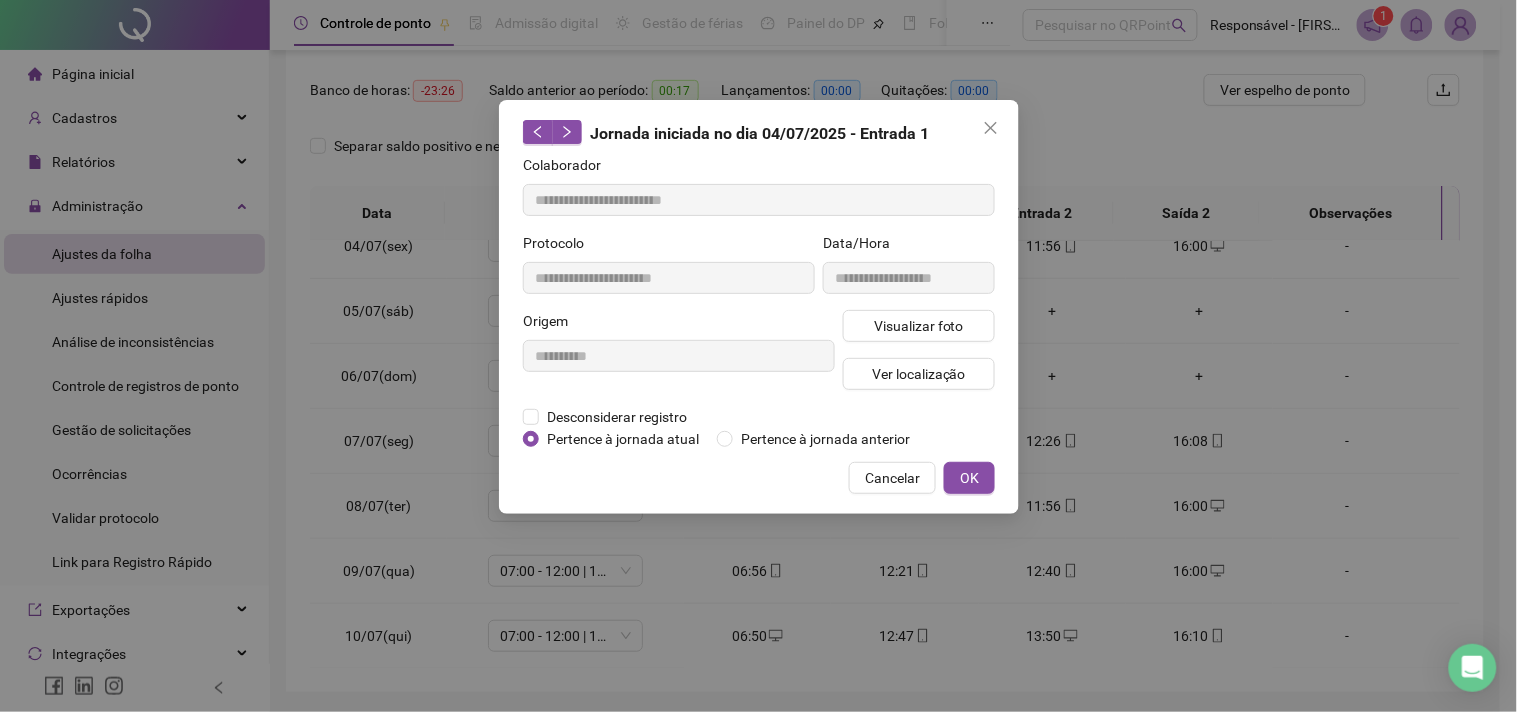type on "**********" 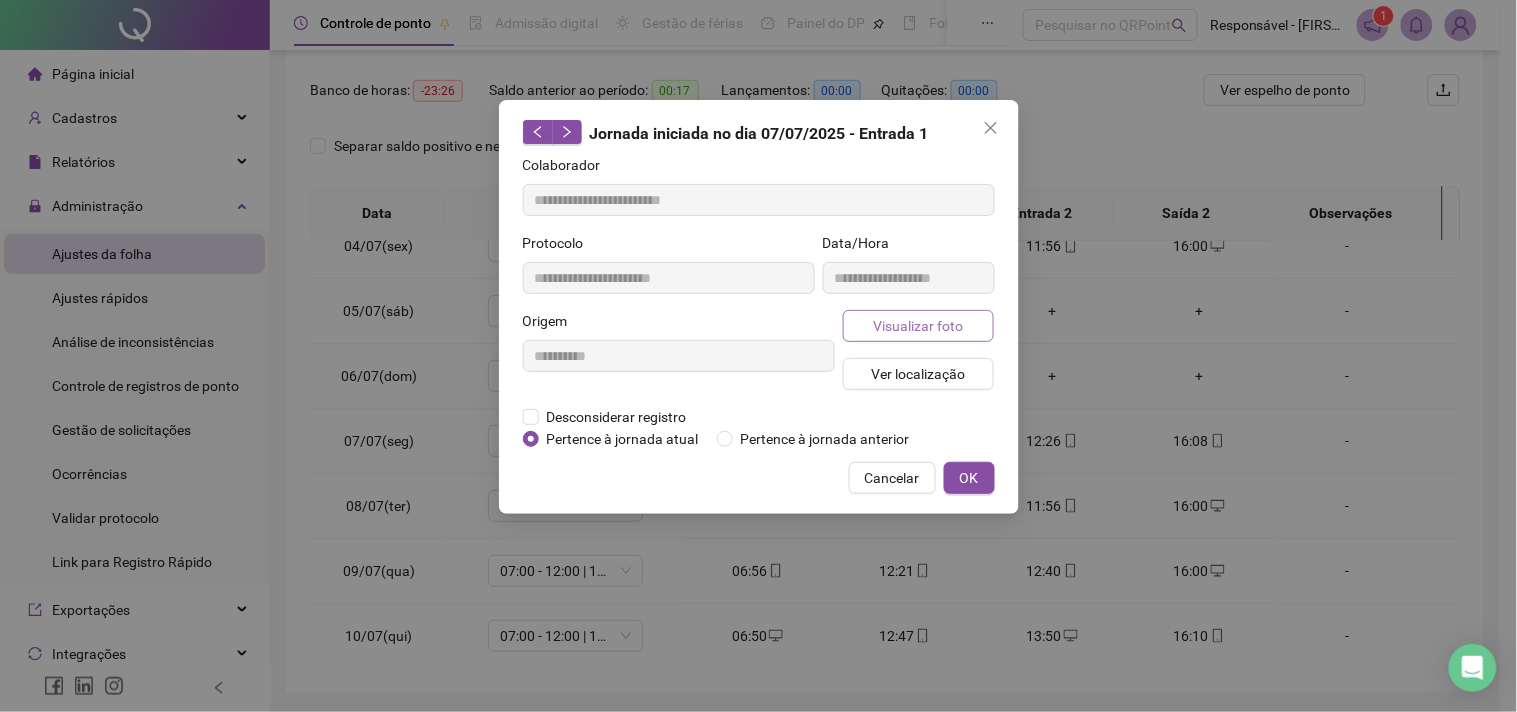 click on "Visualizar foto" at bounding box center (919, 326) 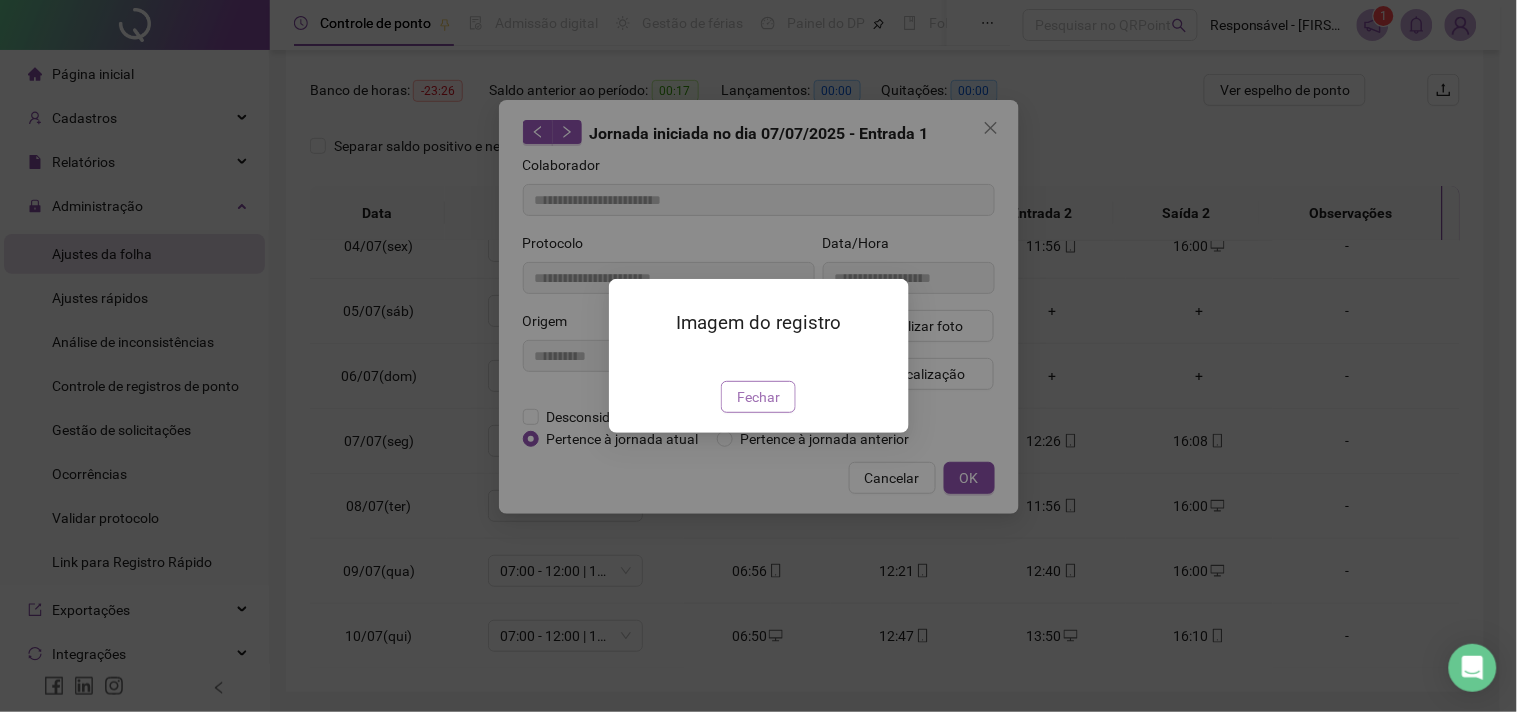 click on "Fechar" at bounding box center (758, 397) 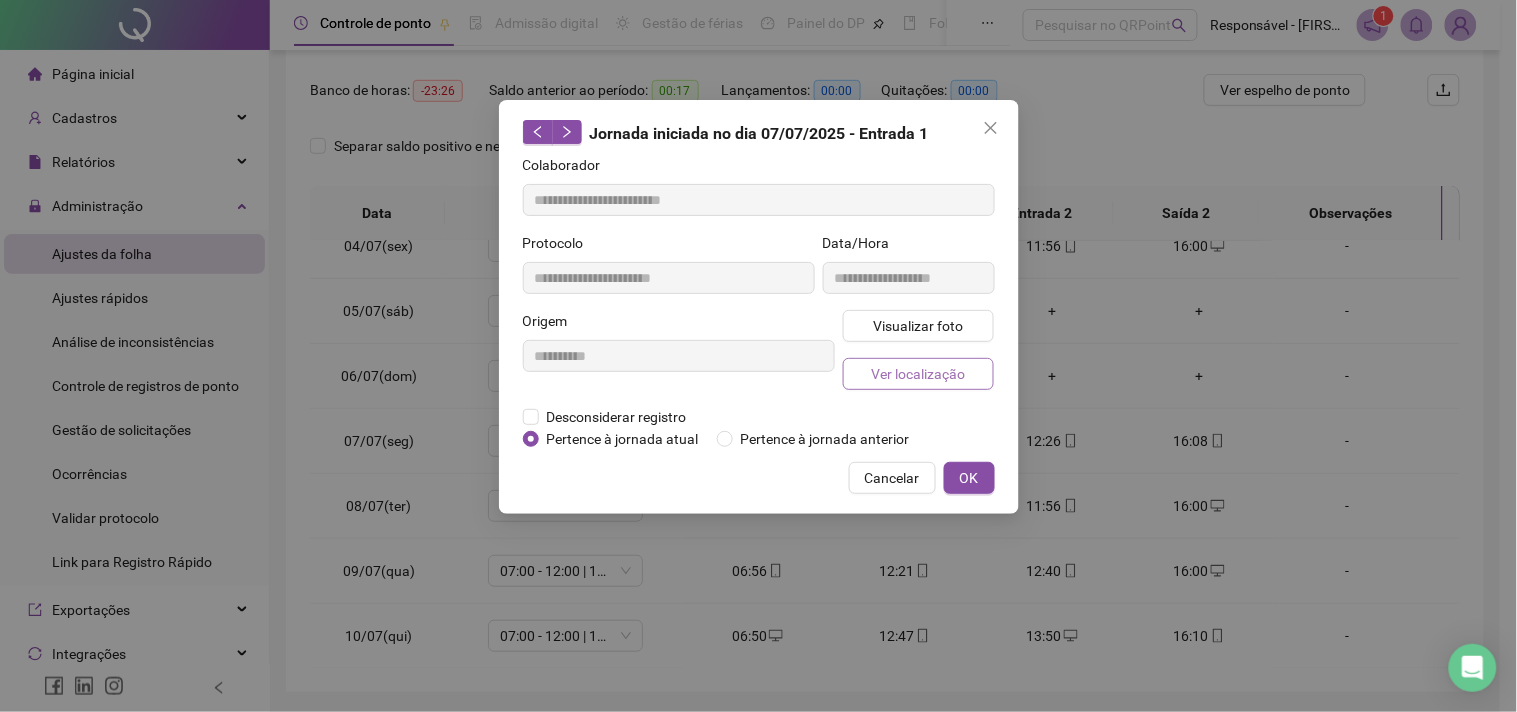click on "Ver localização" at bounding box center (918, 374) 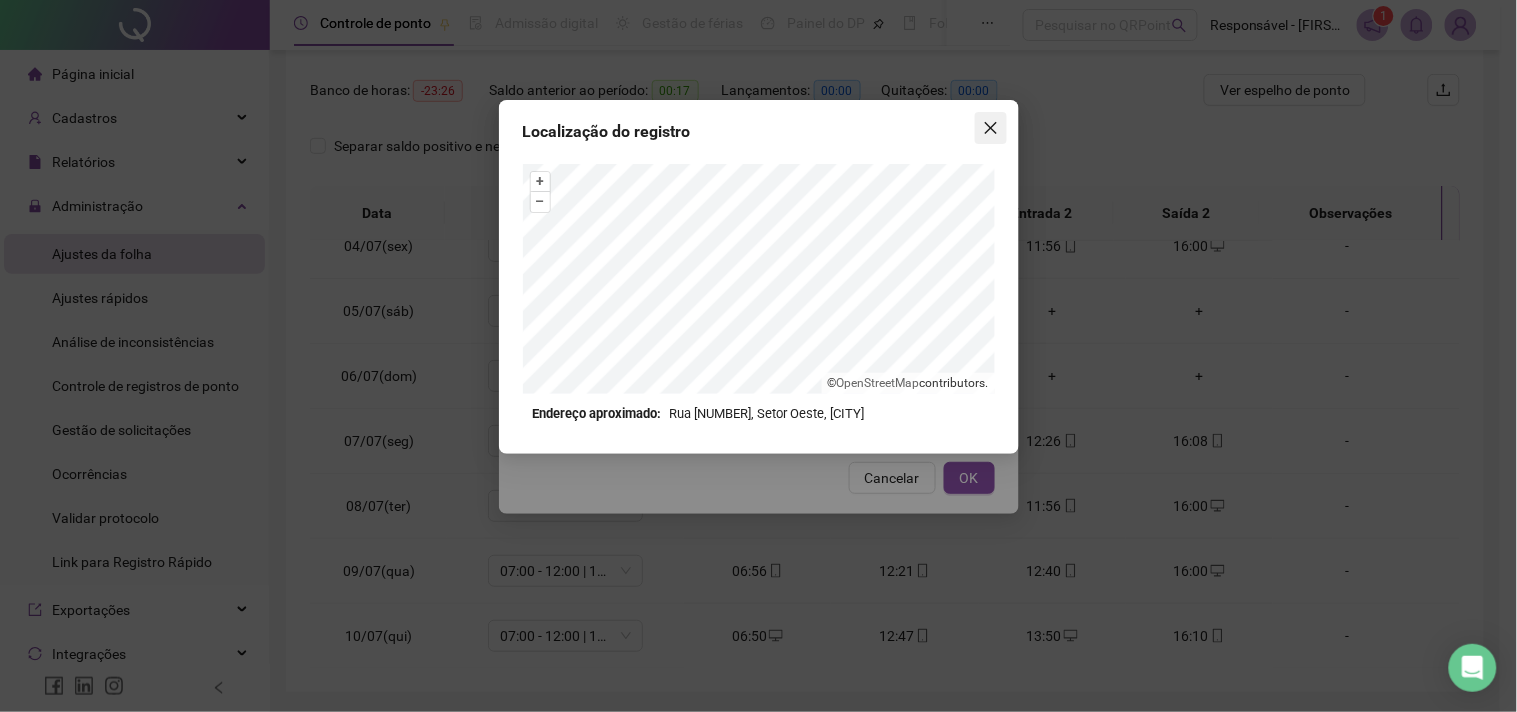 click 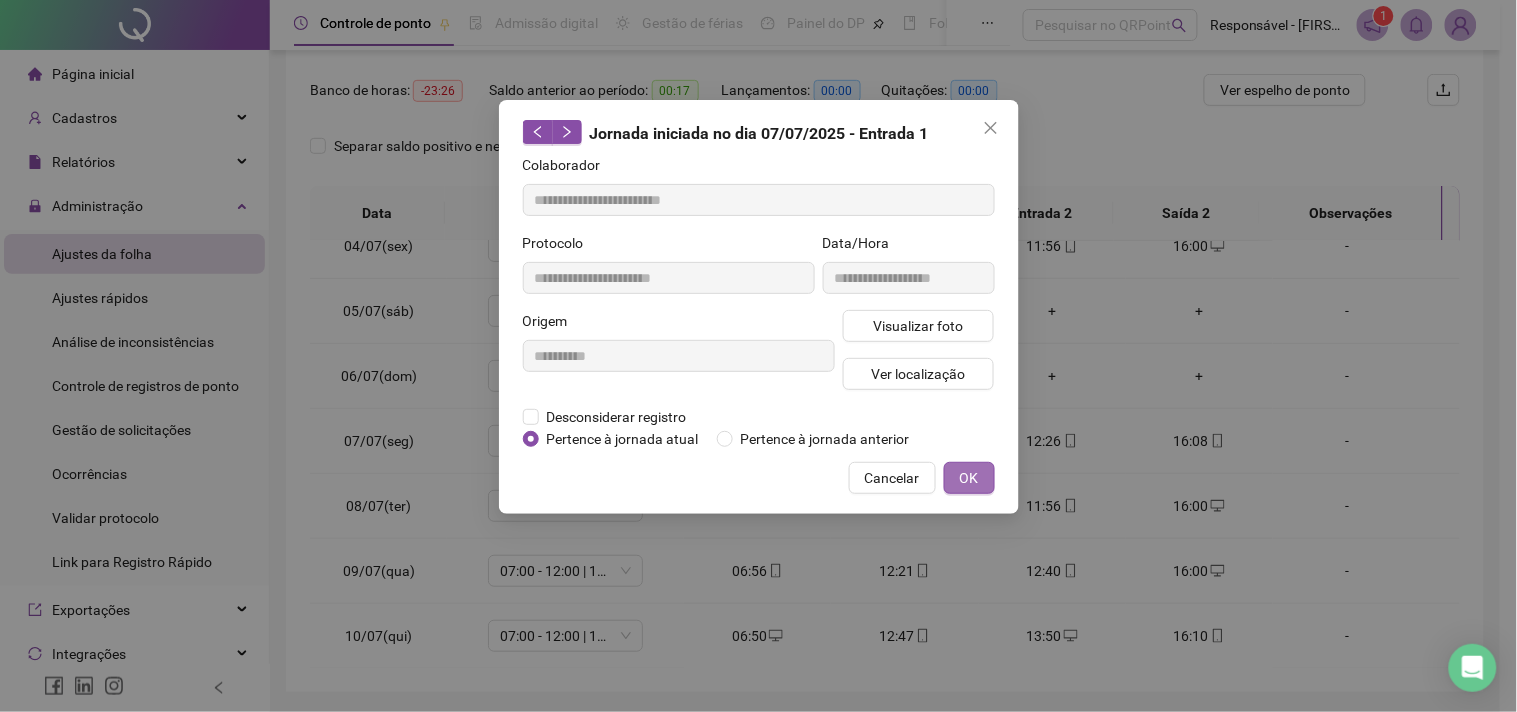 click on "OK" at bounding box center [969, 478] 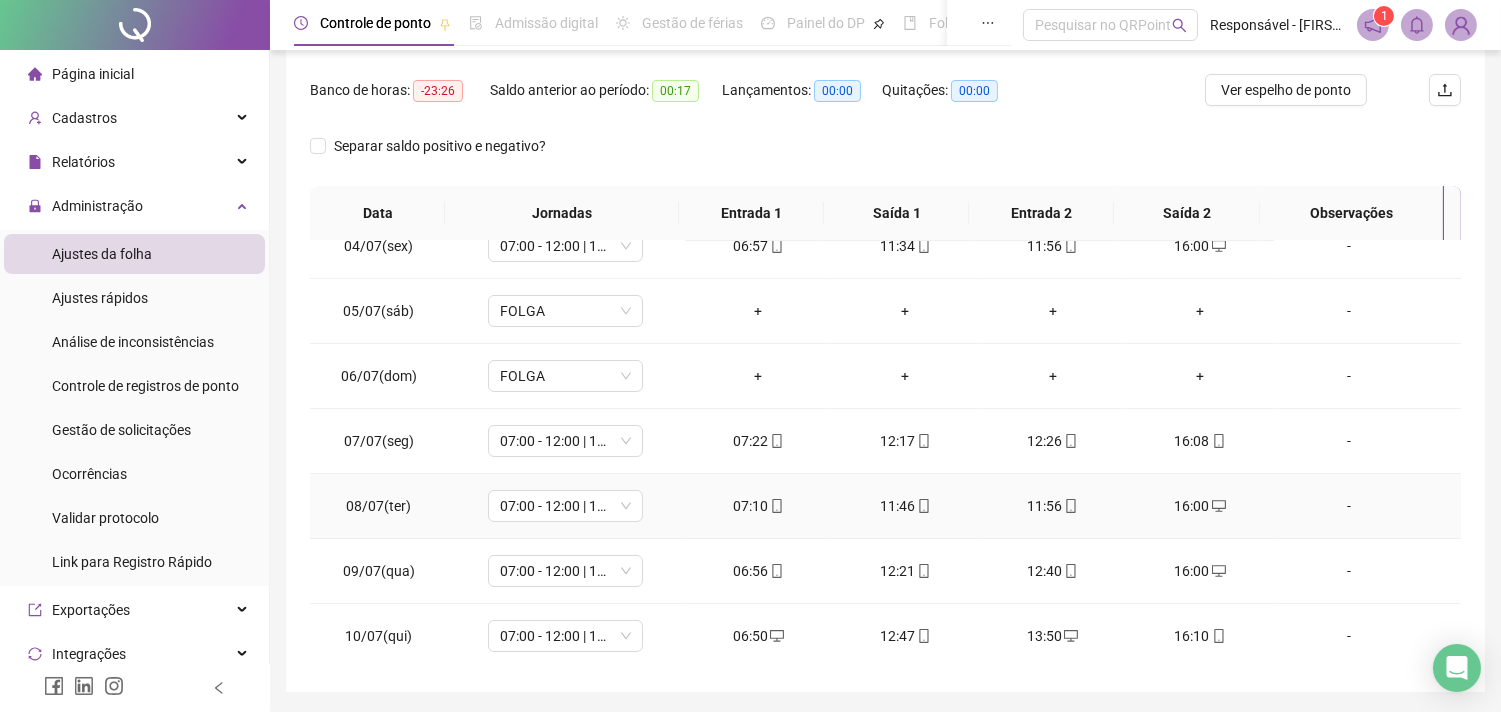 scroll, scrollTop: 333, scrollLeft: 0, axis: vertical 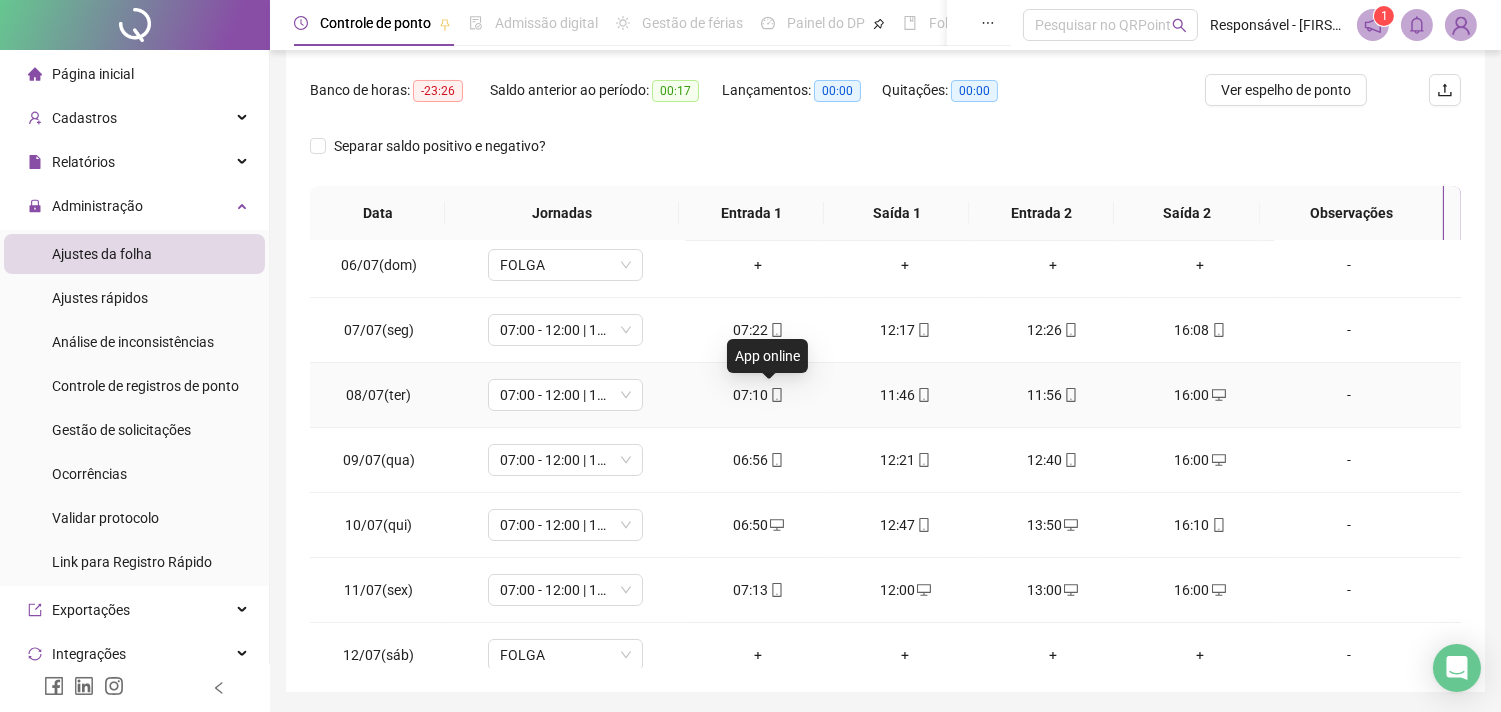 click 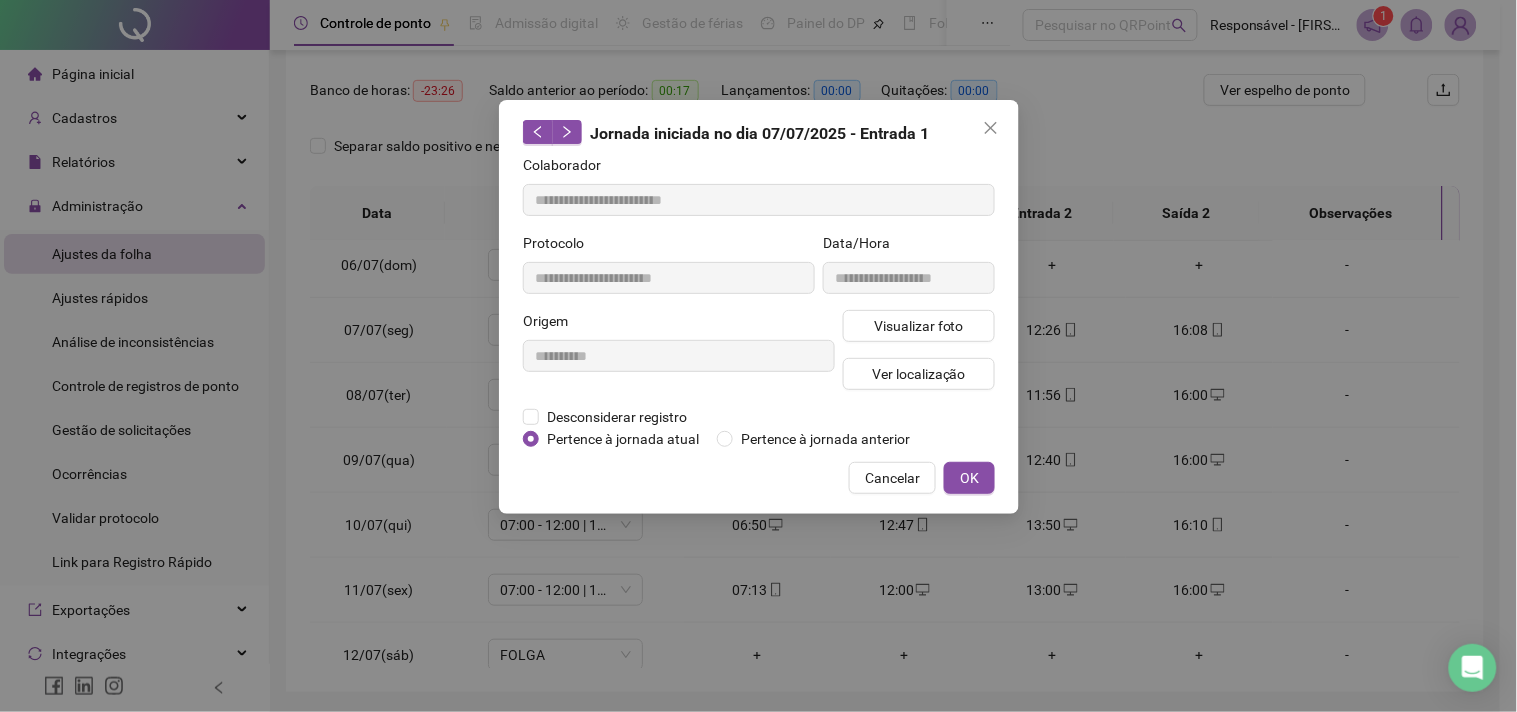 type on "**********" 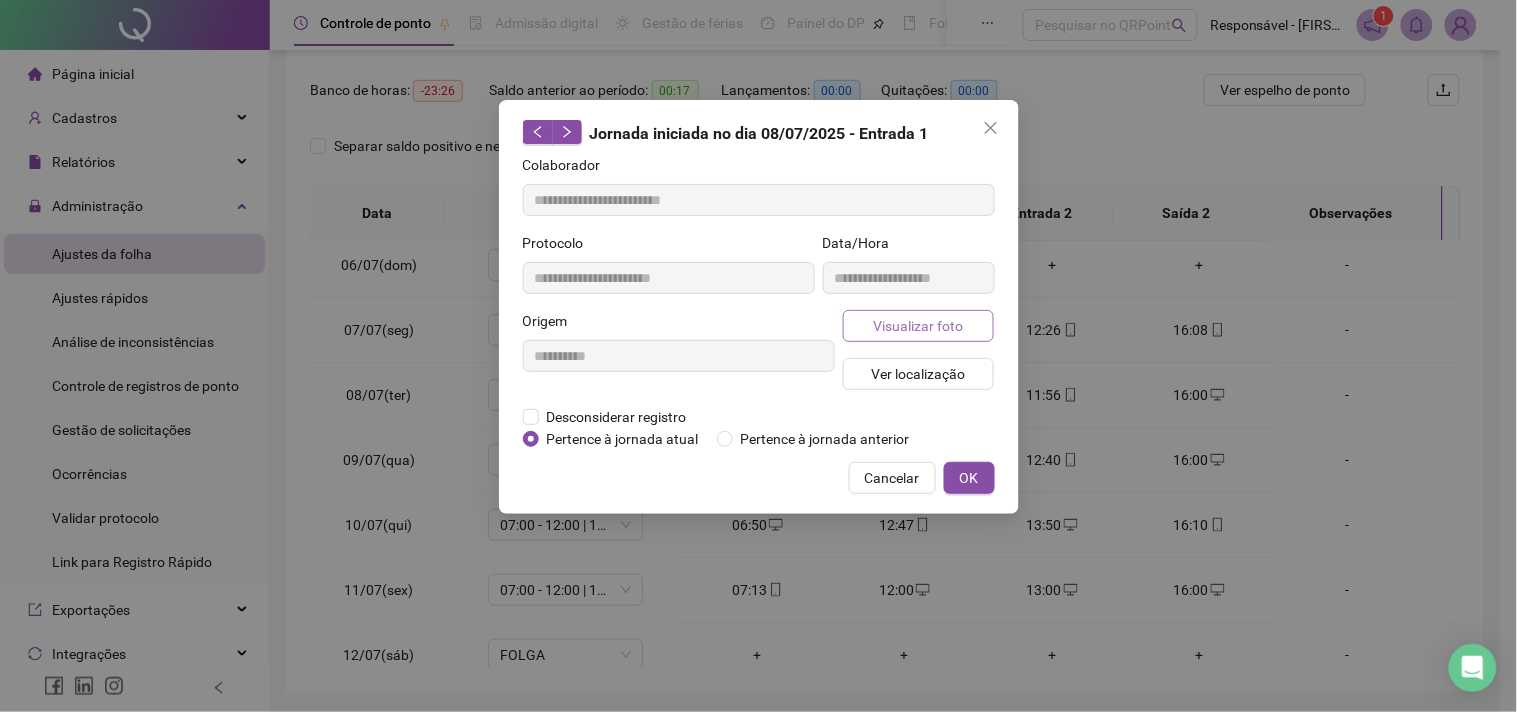 click on "Visualizar foto" at bounding box center [918, 326] 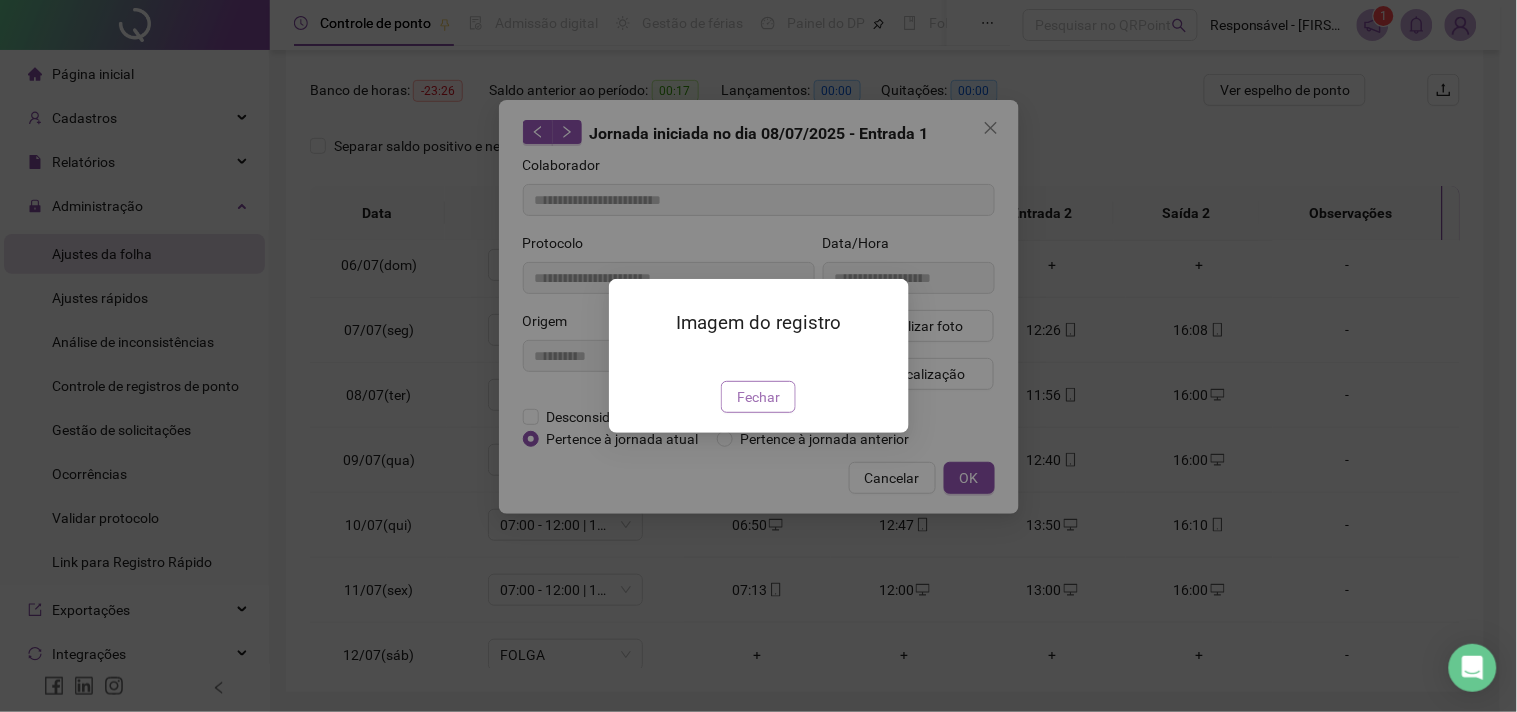 click on "Fechar" at bounding box center [758, 397] 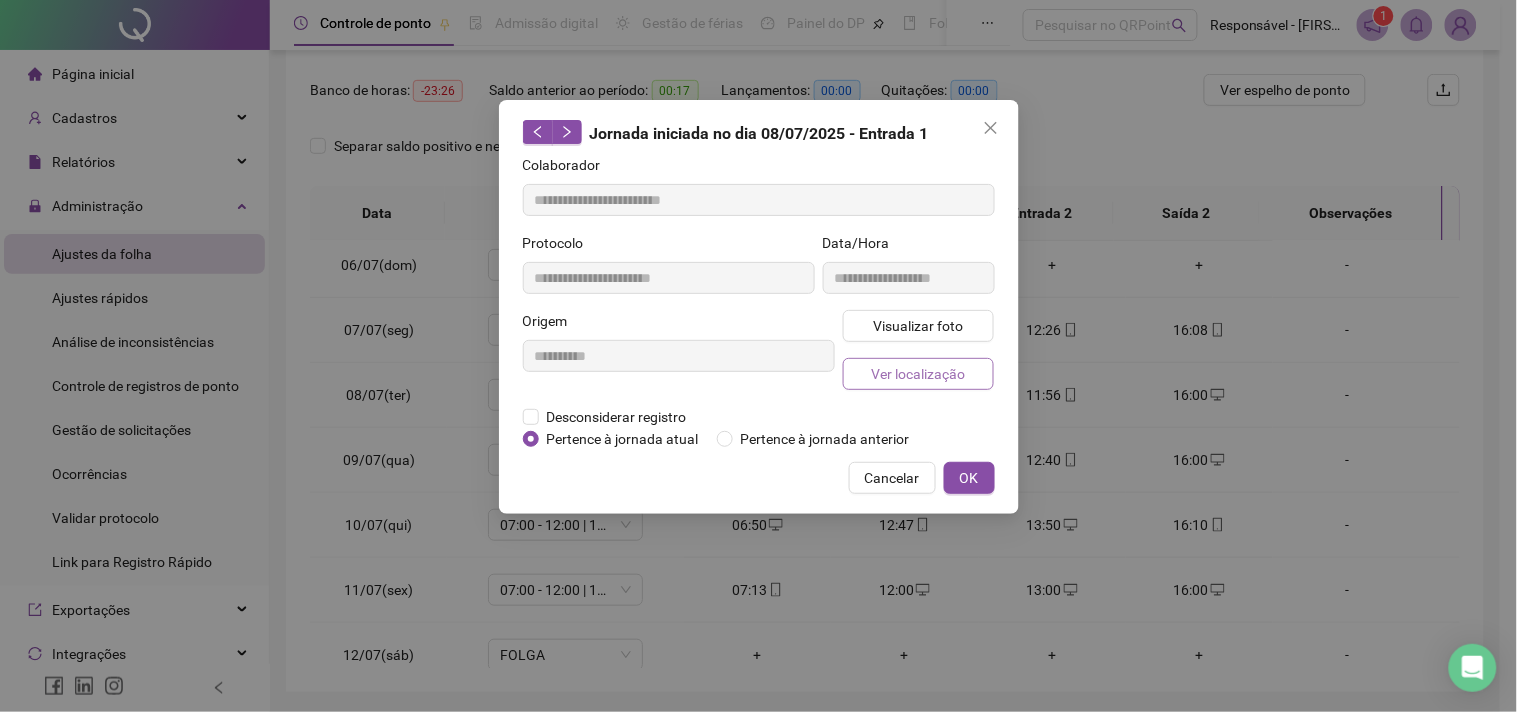 click on "Ver localização" at bounding box center (919, 374) 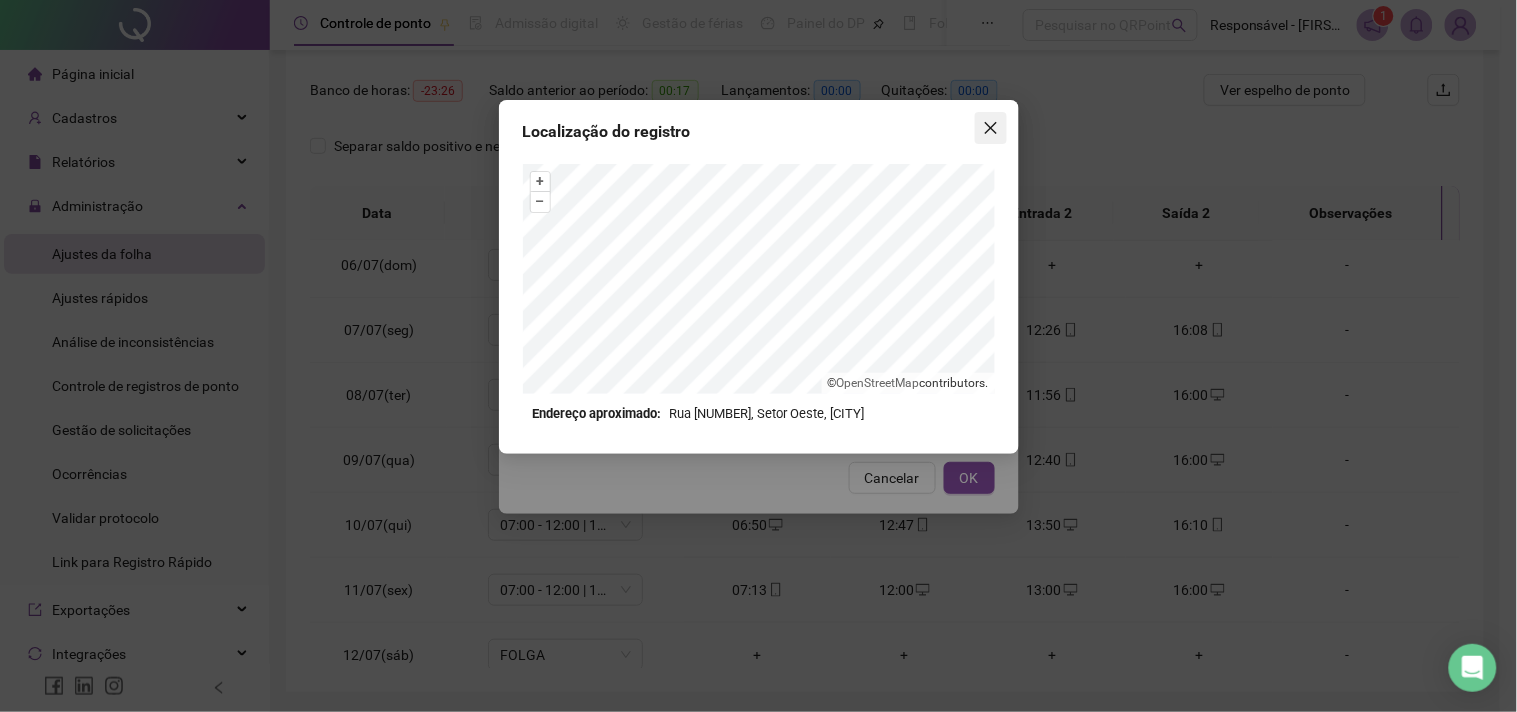 click 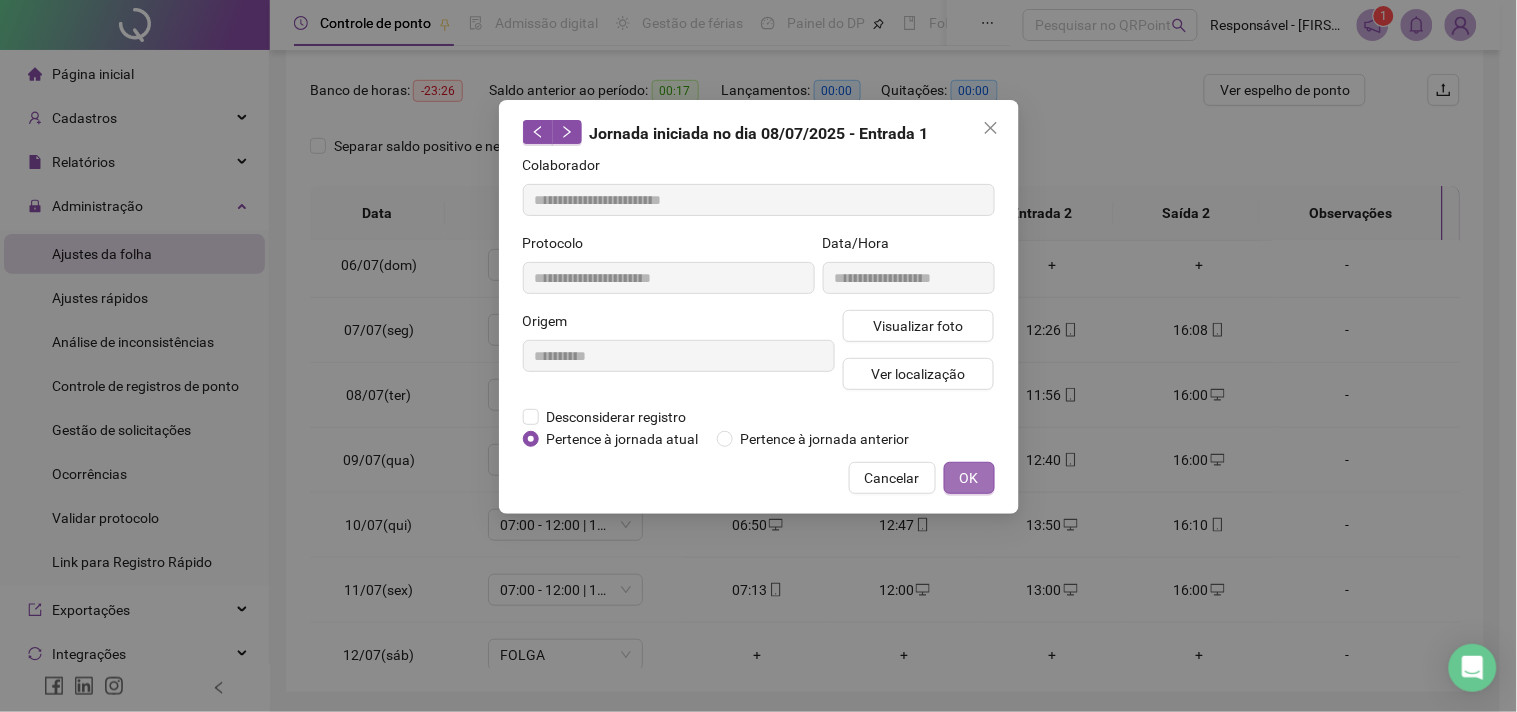 click on "OK" at bounding box center (969, 478) 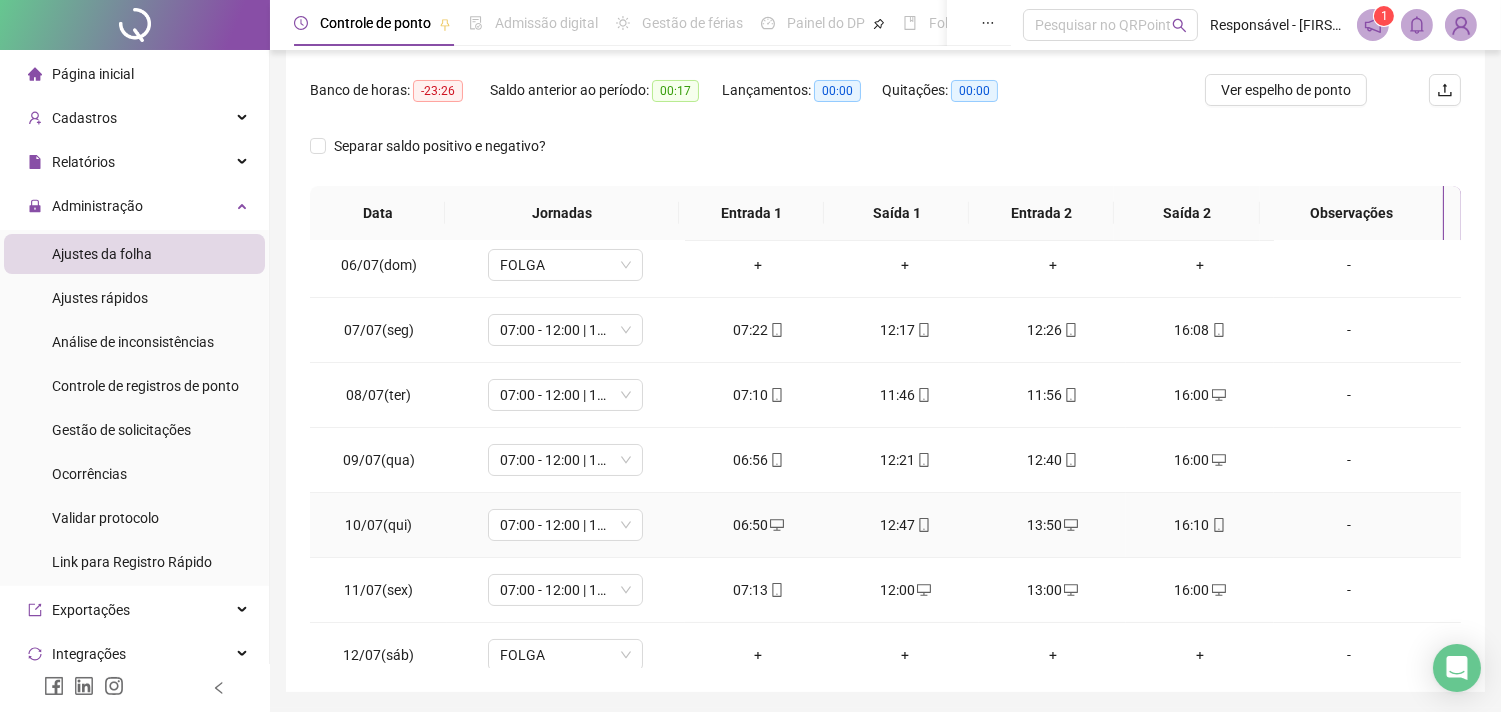 click on "06:50" at bounding box center [758, 525] 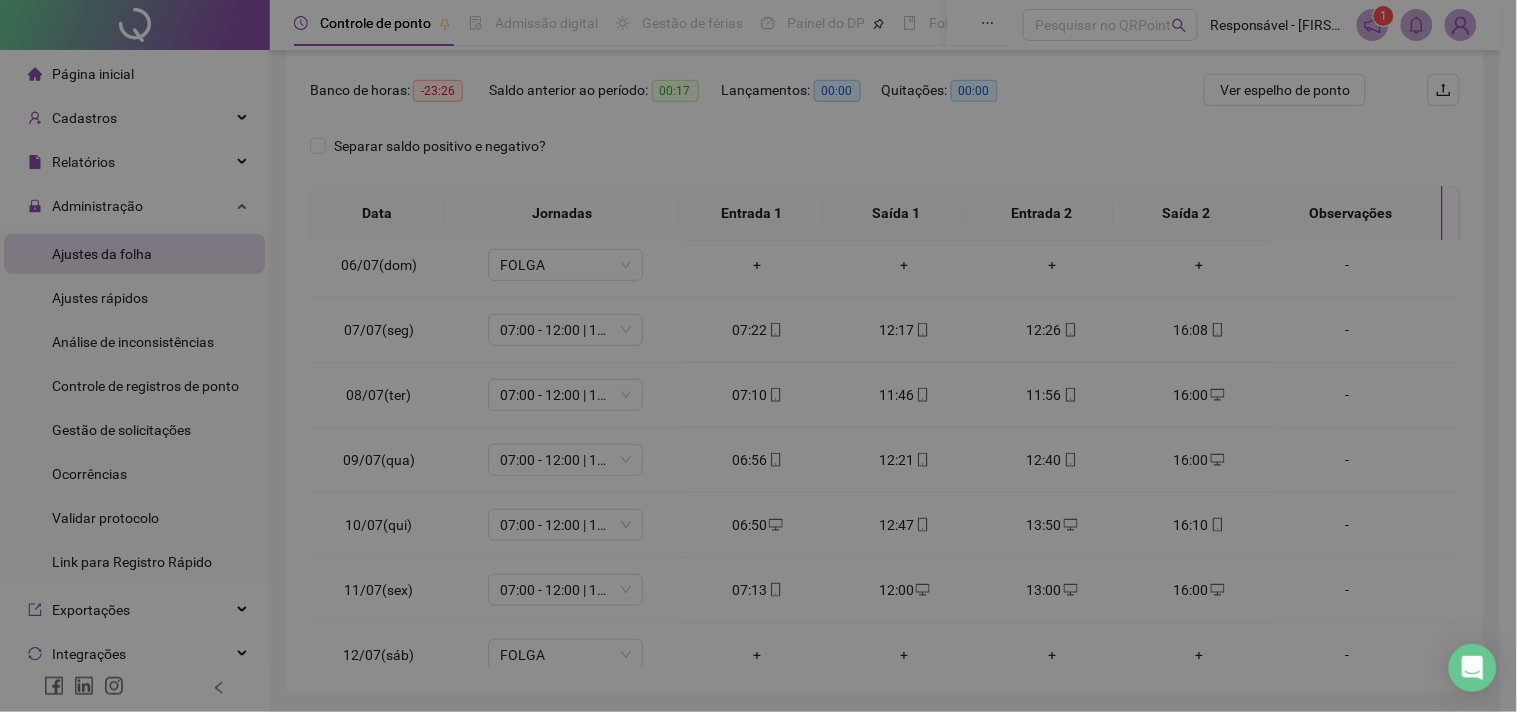type on "**********" 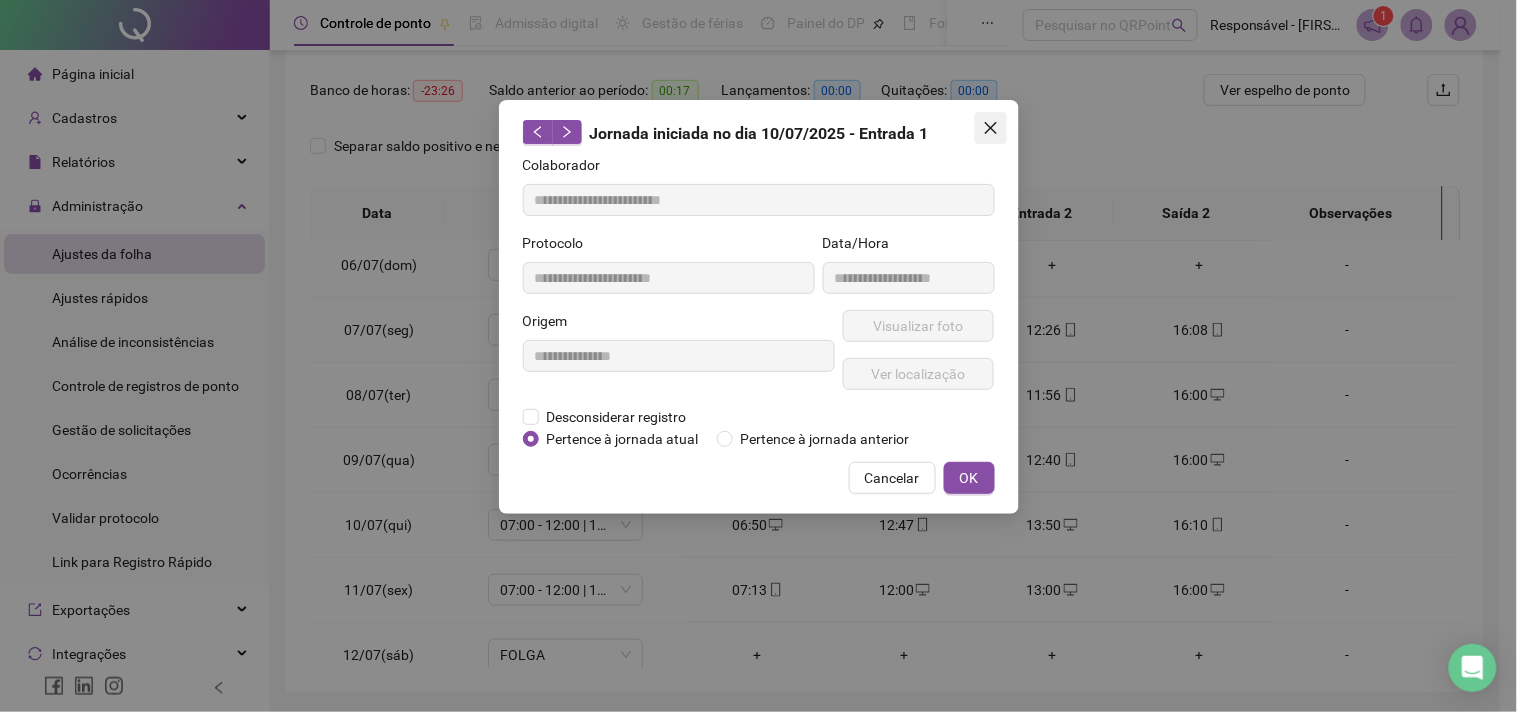 click at bounding box center (991, 128) 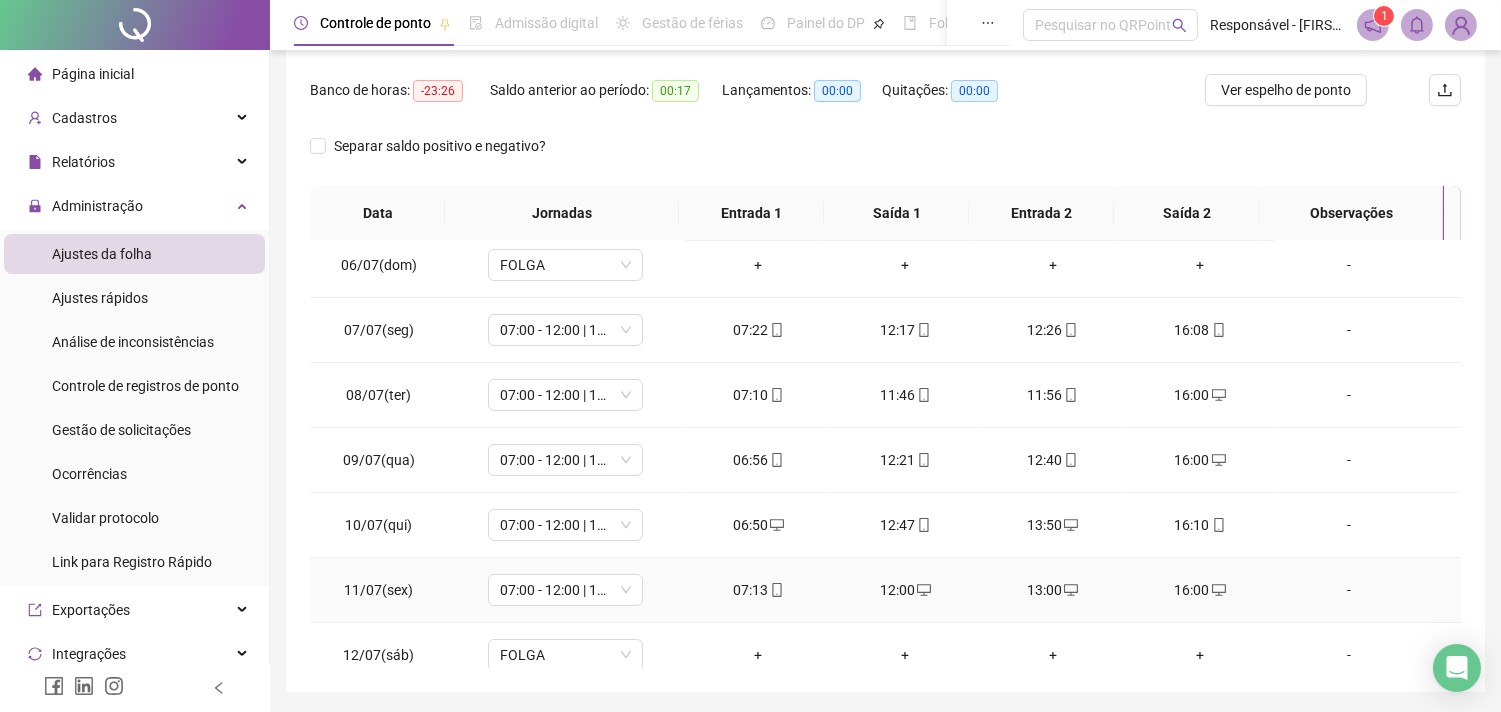 click on "07:13" at bounding box center (758, 590) 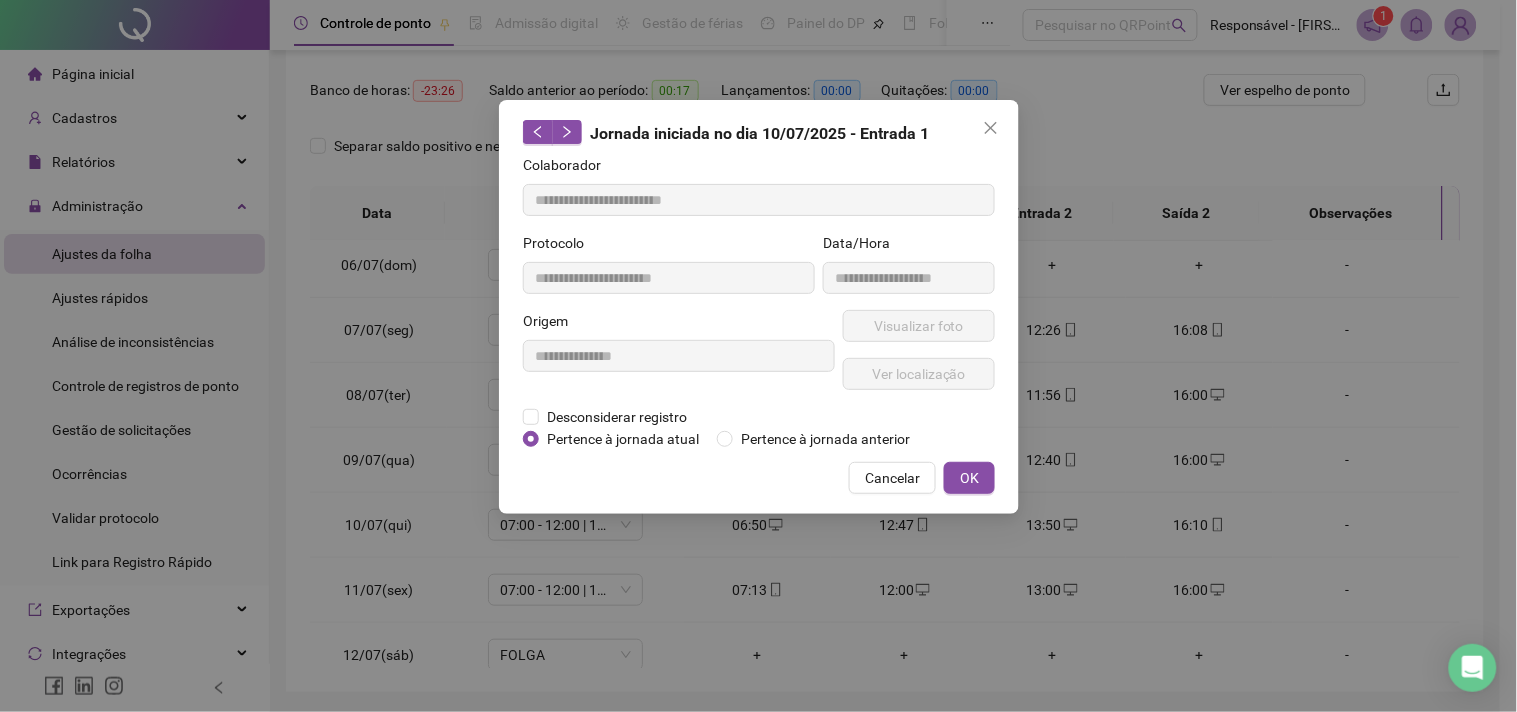 type on "**********" 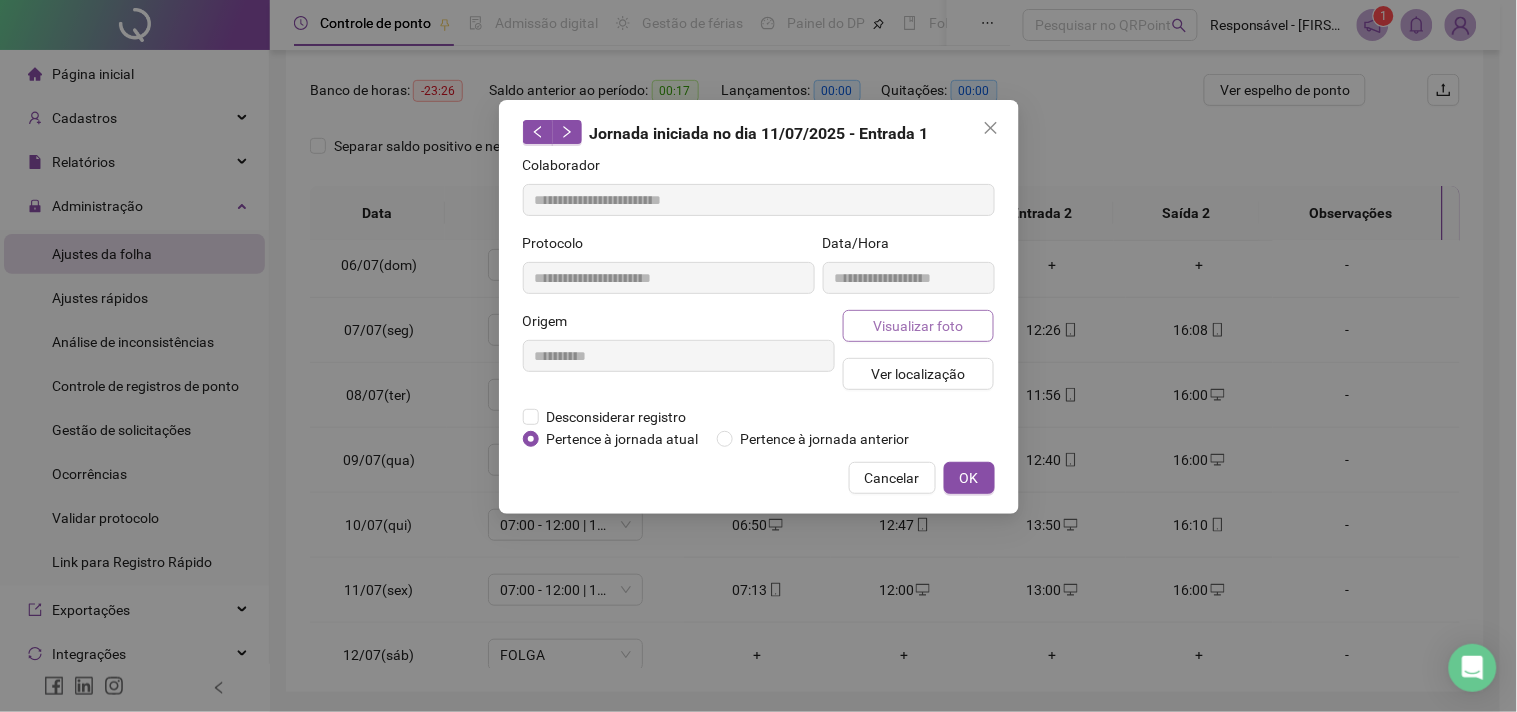 click on "Visualizar foto" at bounding box center [918, 326] 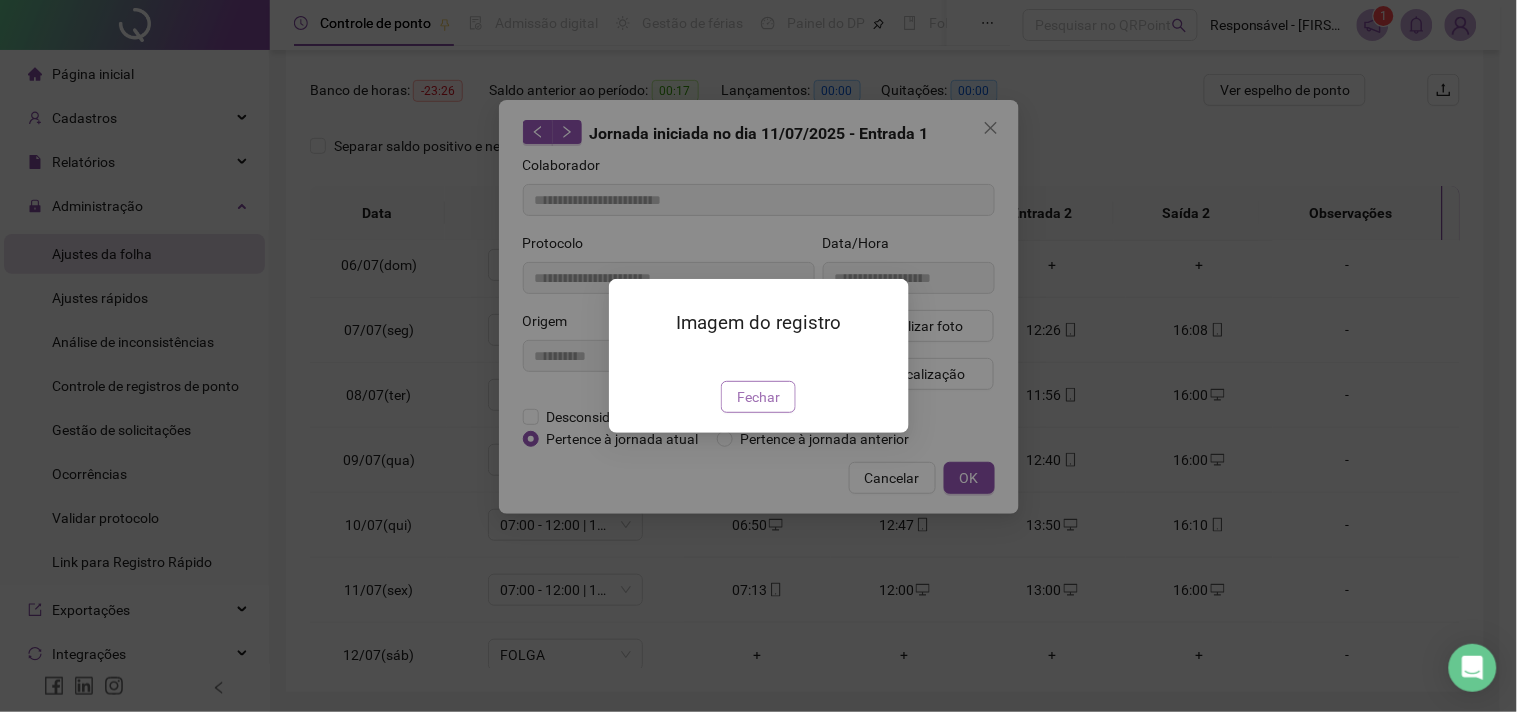 click on "Fechar" at bounding box center (758, 397) 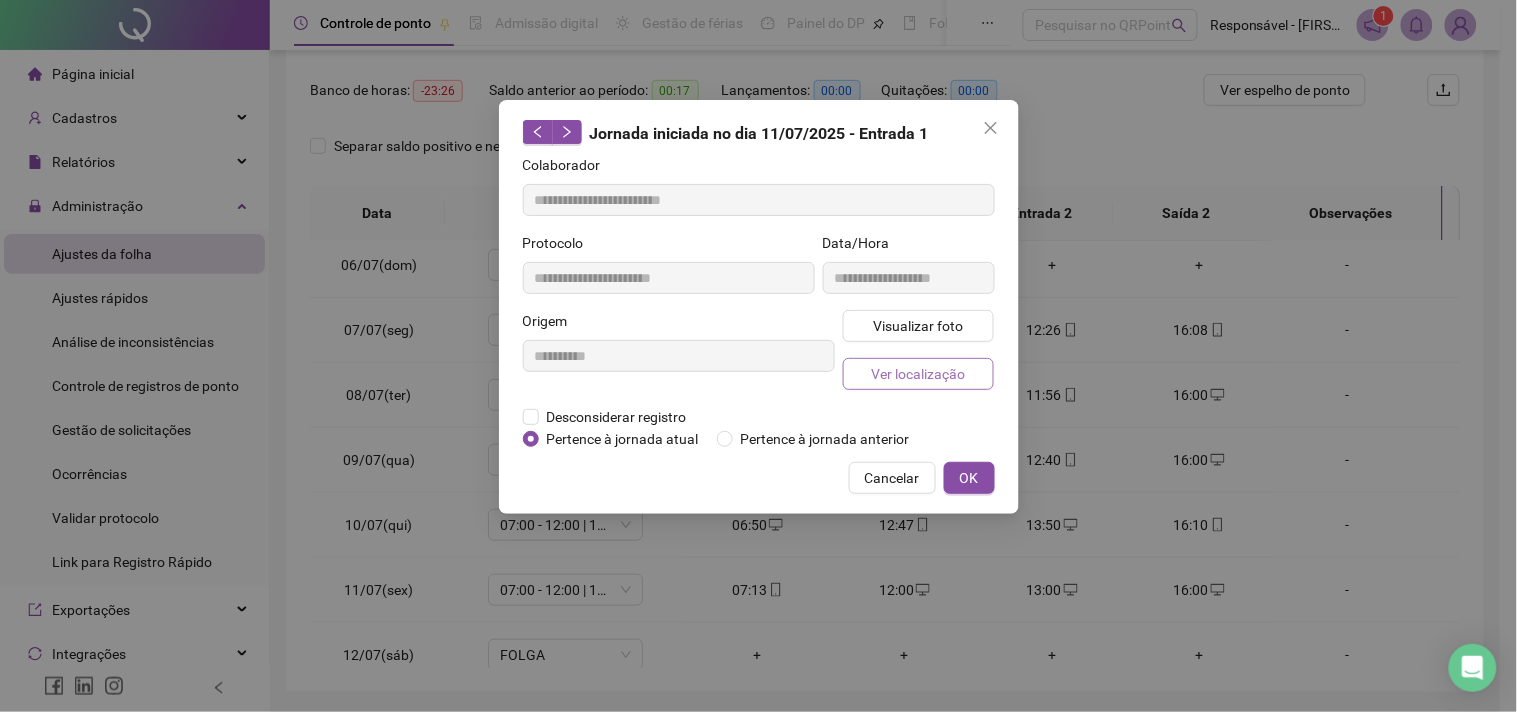 click on "Ver localização" at bounding box center [918, 374] 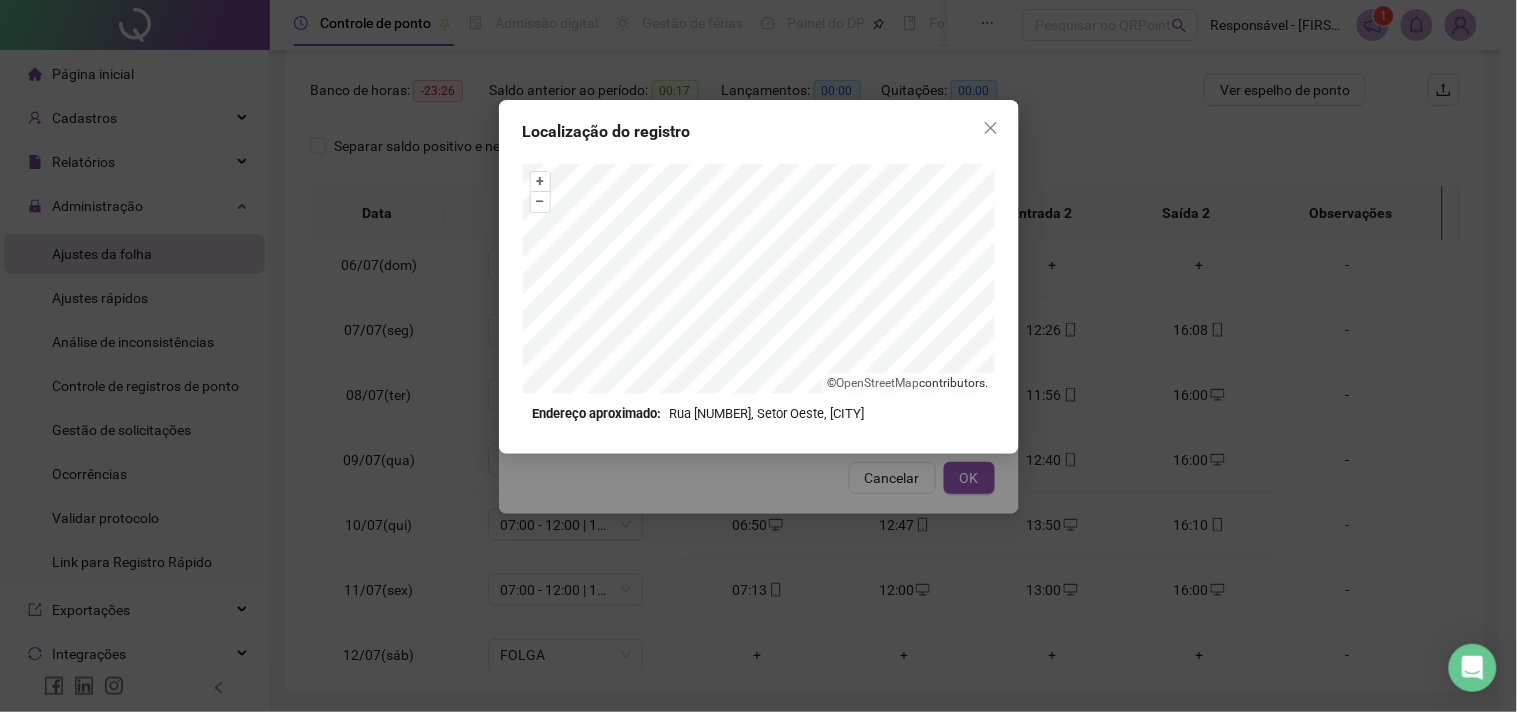 click on "+ – ⇧ › © OpenStreetMap contributors. Endereço aproximado: Rua [NUMBER], Setor Oeste, [CITY] *OBS Os registros de ponto executados através da web utilizam uma tecnologia menos precisa para obter a geolocalização do colaborador, o que poderá resultar em localizações distintas." at bounding box center [759, 294] 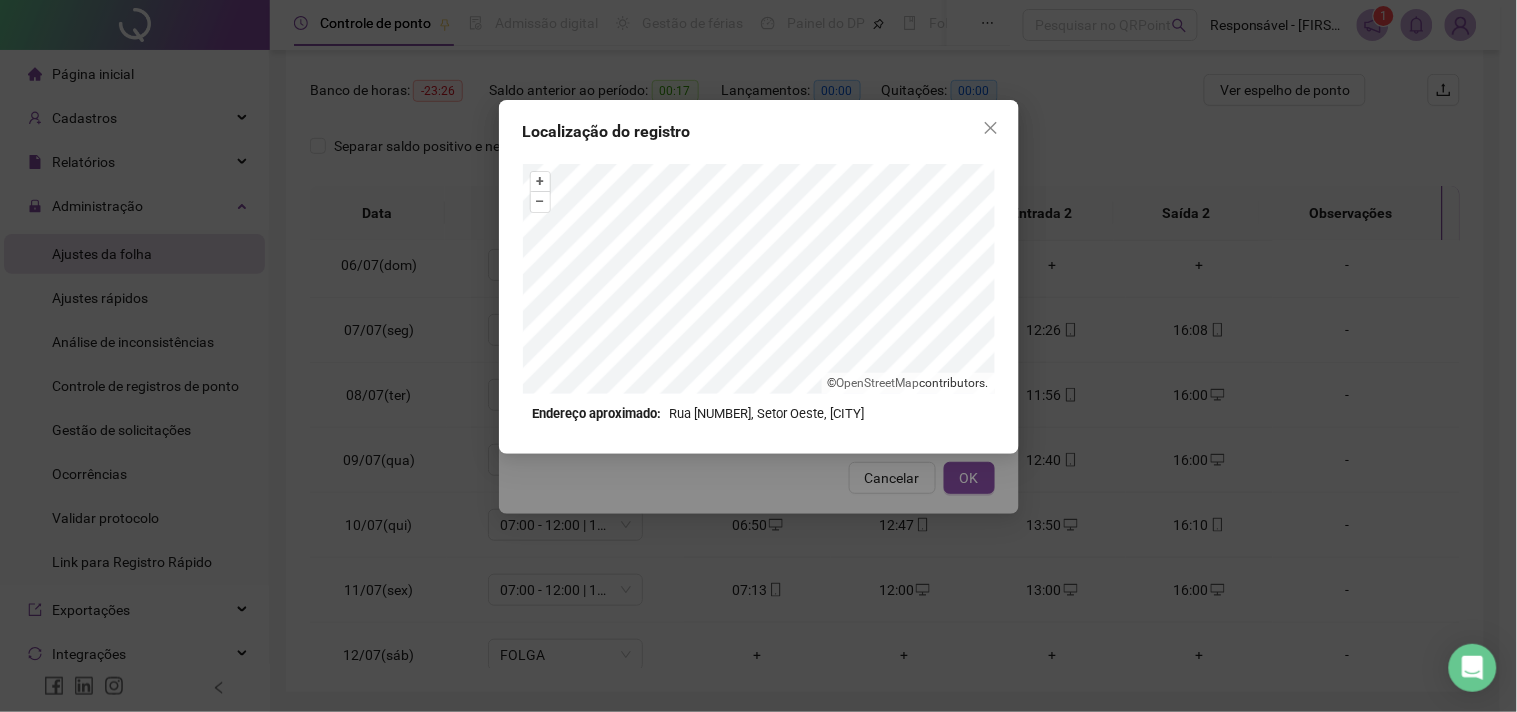 click on "Localização do registro + – ⇧ › © OpenStreetMap contributors. Endereço aproximado: Rua [NUMBER], Setor Oeste, [CITY] *OBS Os registros de ponto executados através da web utilizam uma tecnologia menos precisa para obter a geolocalização do colaborador, o que poderá resultar em localizações distintas." at bounding box center [758, 356] 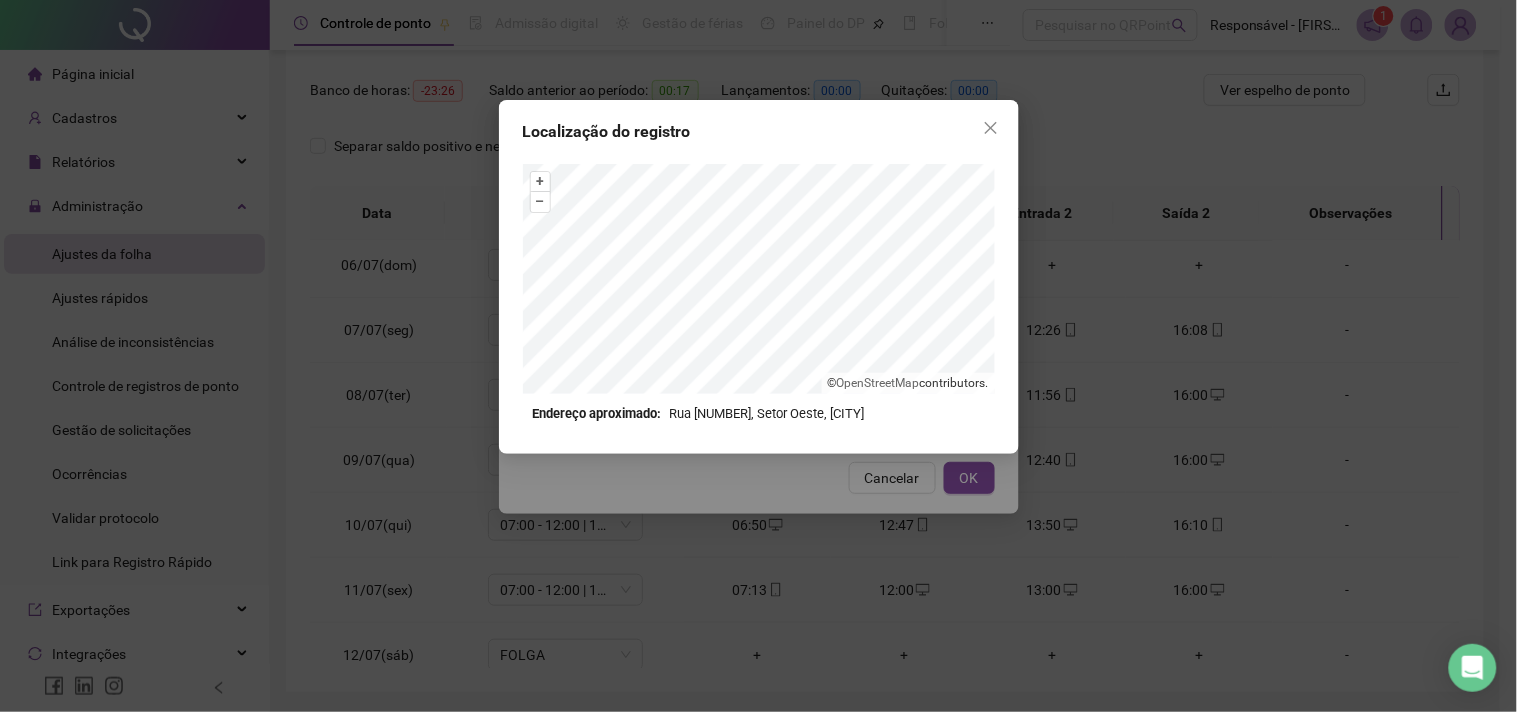 click on "Localização do registro + – ⇧ › © OpenStreetMap contributors. Endereço aproximado: Rua [NUMBER], Setor Oeste, [CITY] *OBS Os registros de ponto executados através da web utilizam uma tecnologia menos precisa para obter a geolocalização do colaborador, o que poderá resultar em localizações distintas." at bounding box center [758, 356] 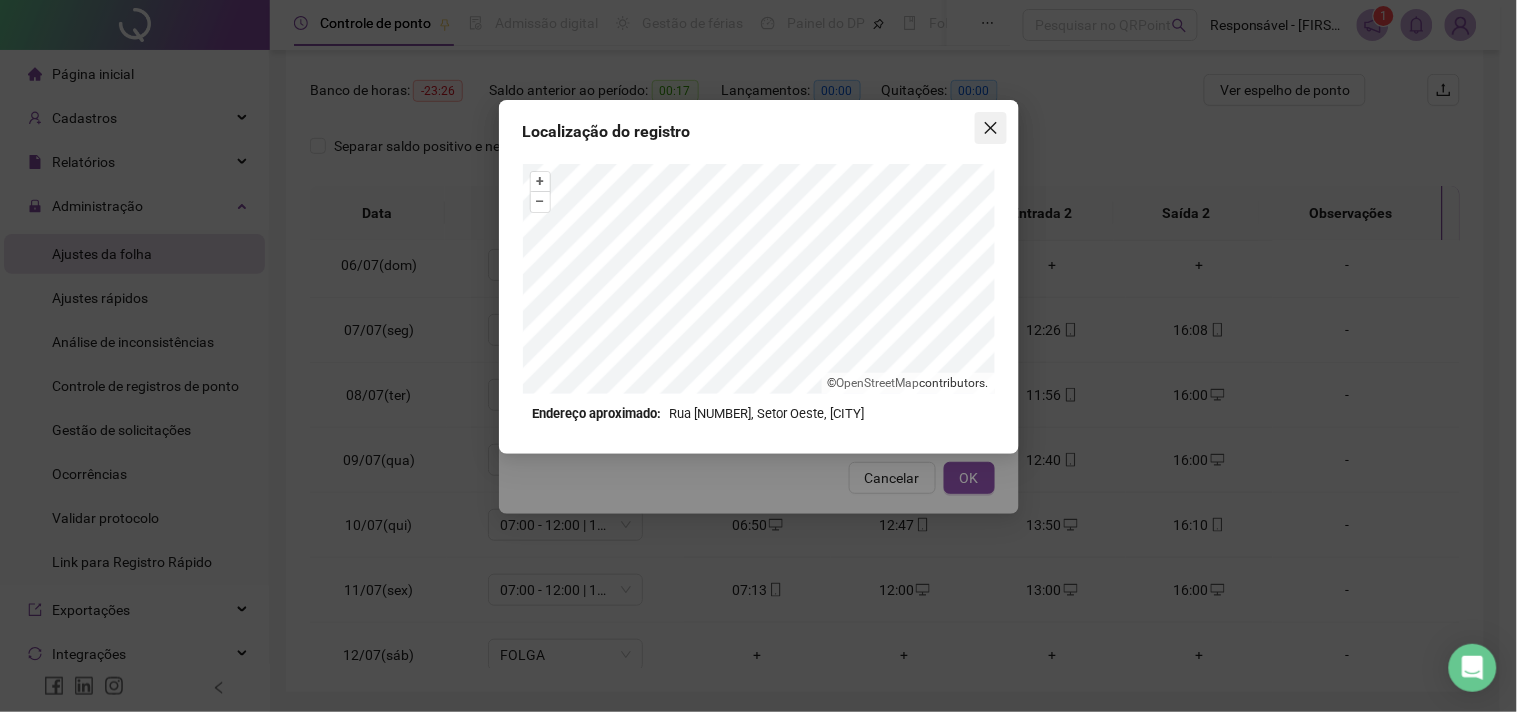 click at bounding box center (991, 128) 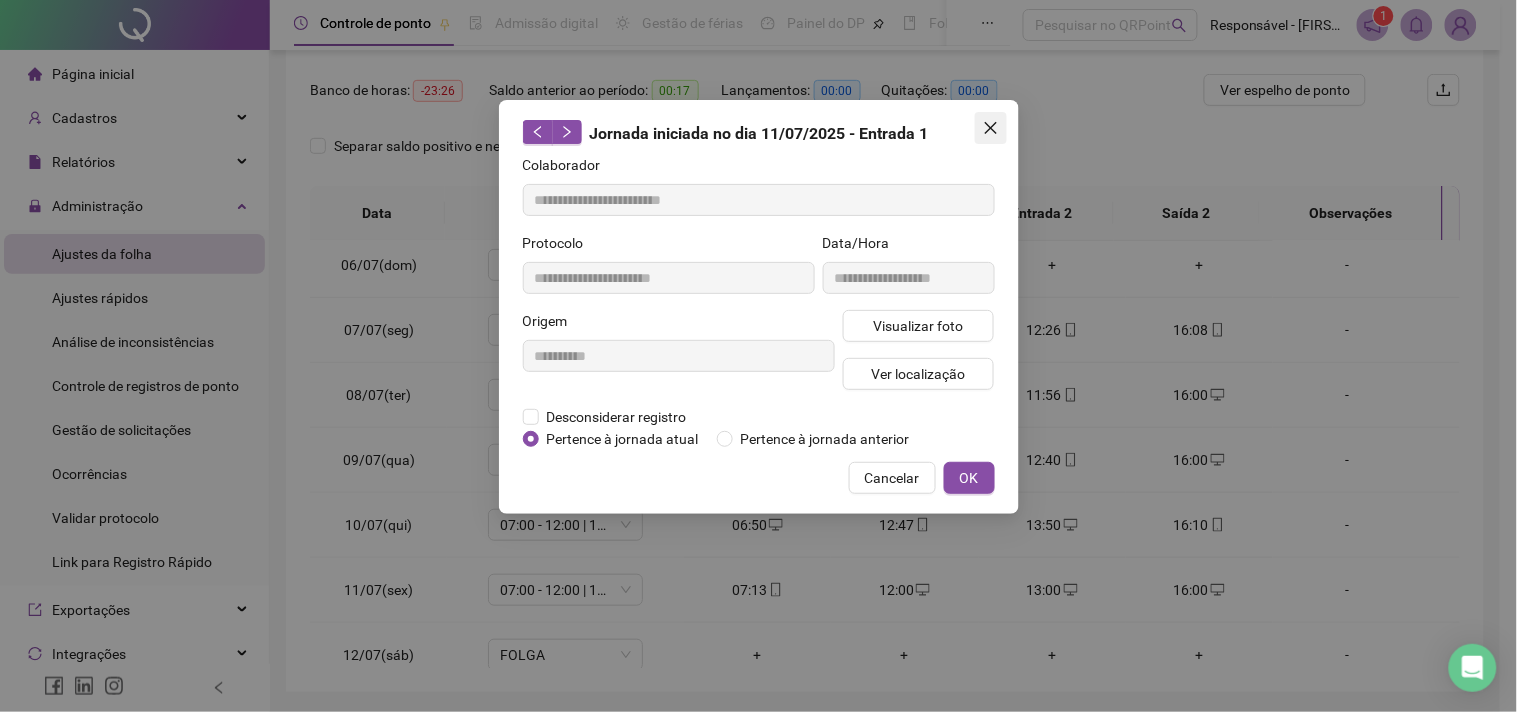 click at bounding box center (991, 128) 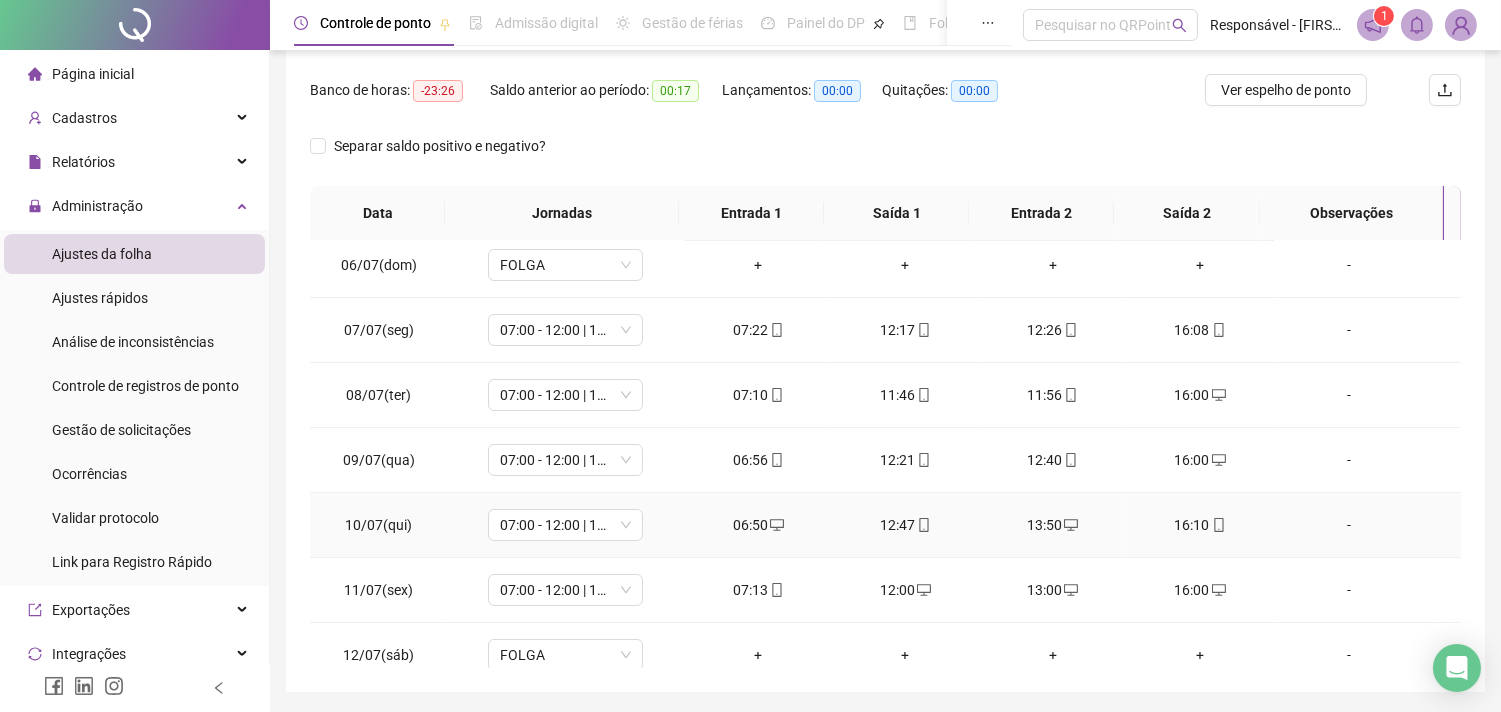 click on "16:10" at bounding box center (1199, 525) 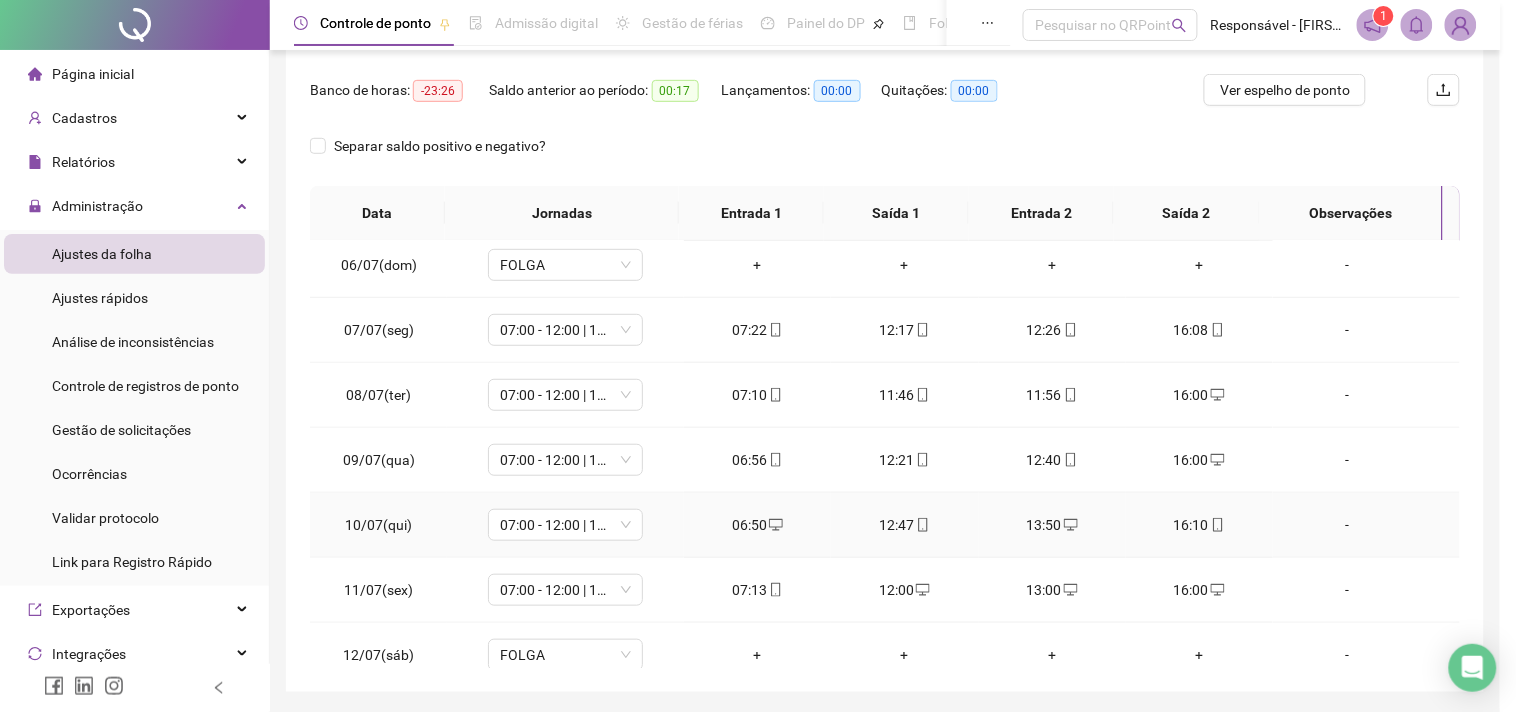 type on "**********" 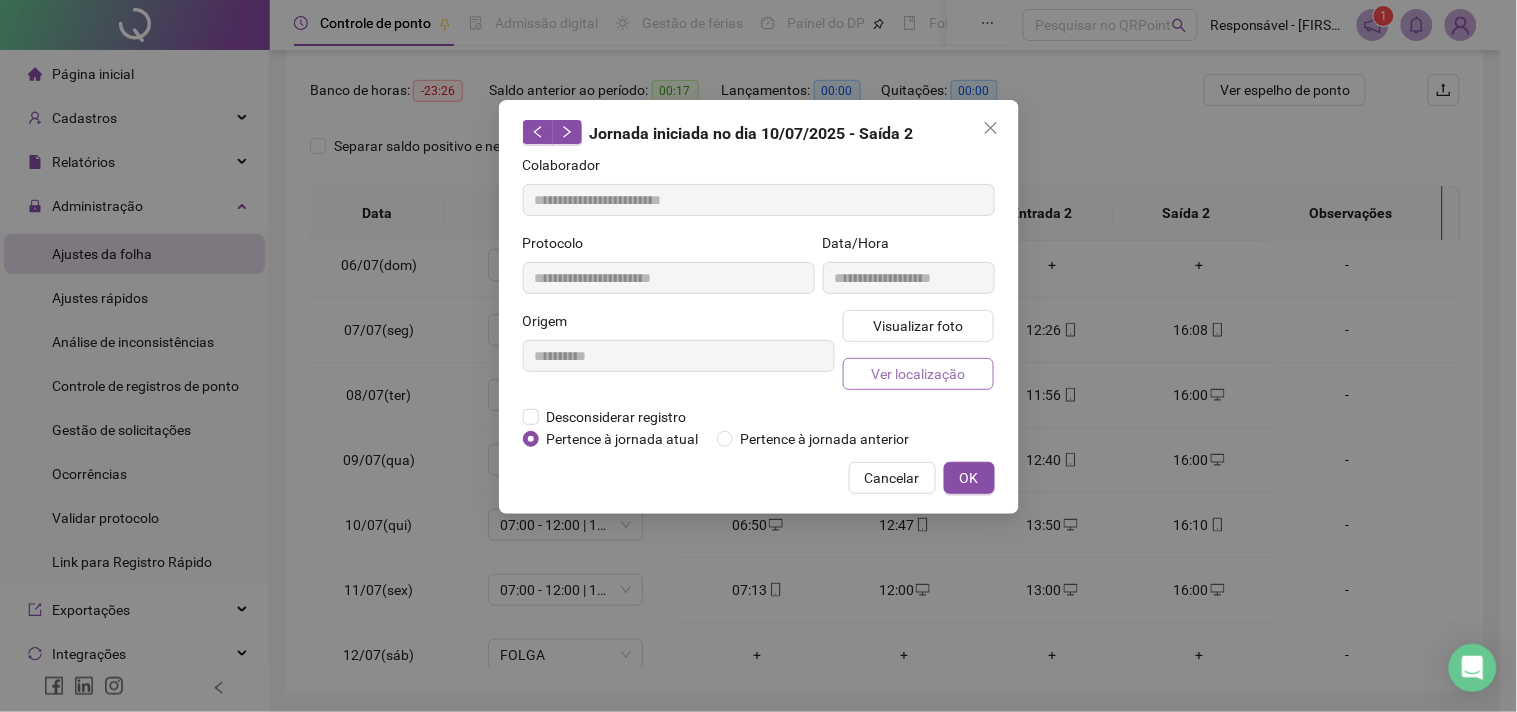 click on "Ver localização" at bounding box center (918, 374) 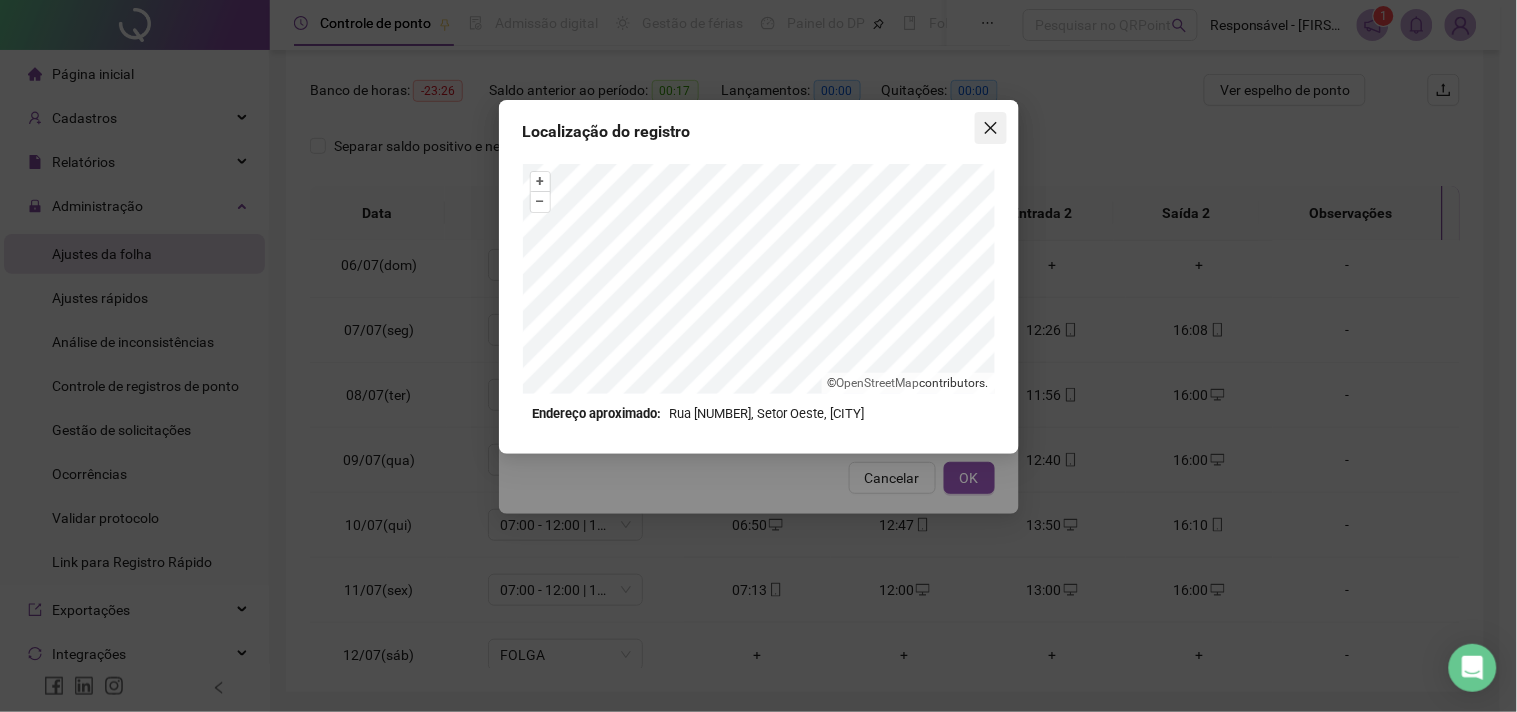 click 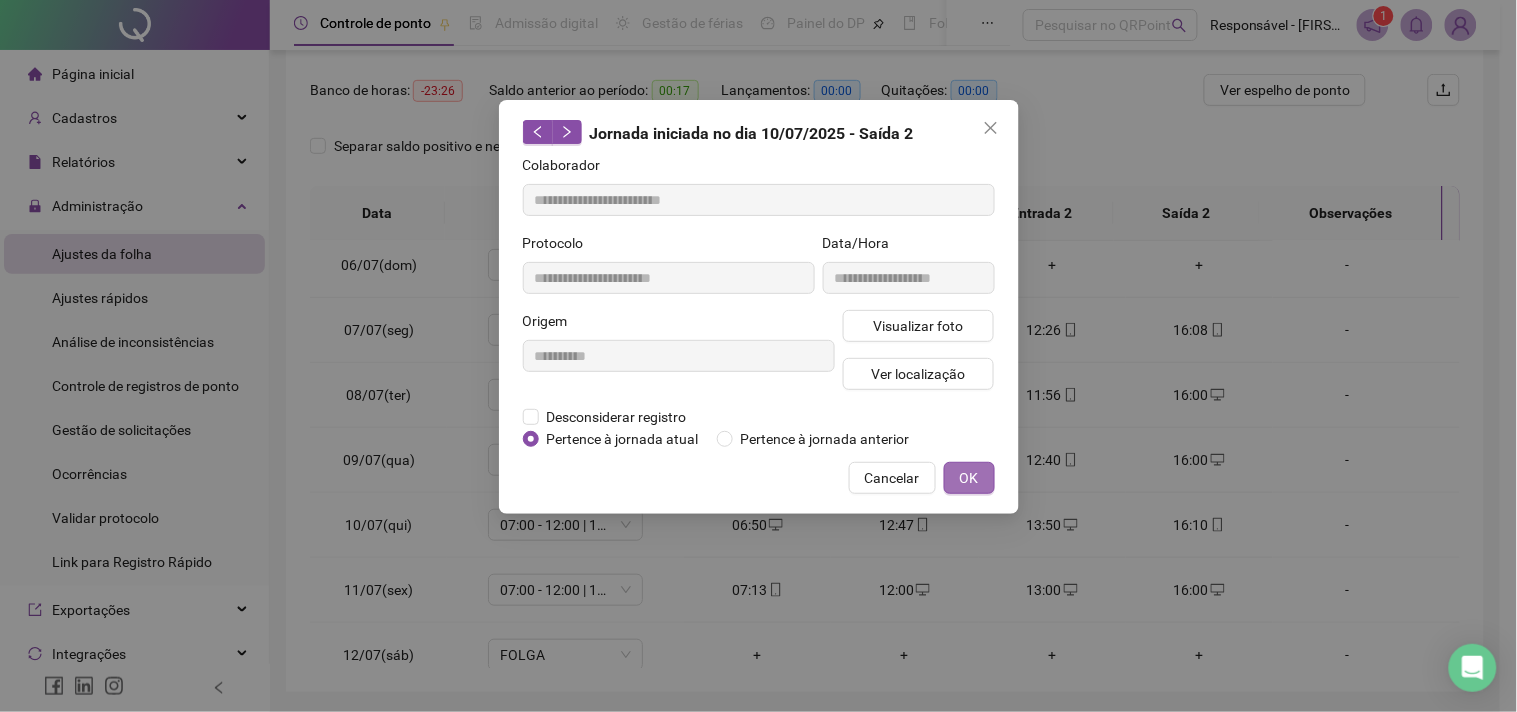 click on "OK" at bounding box center (969, 478) 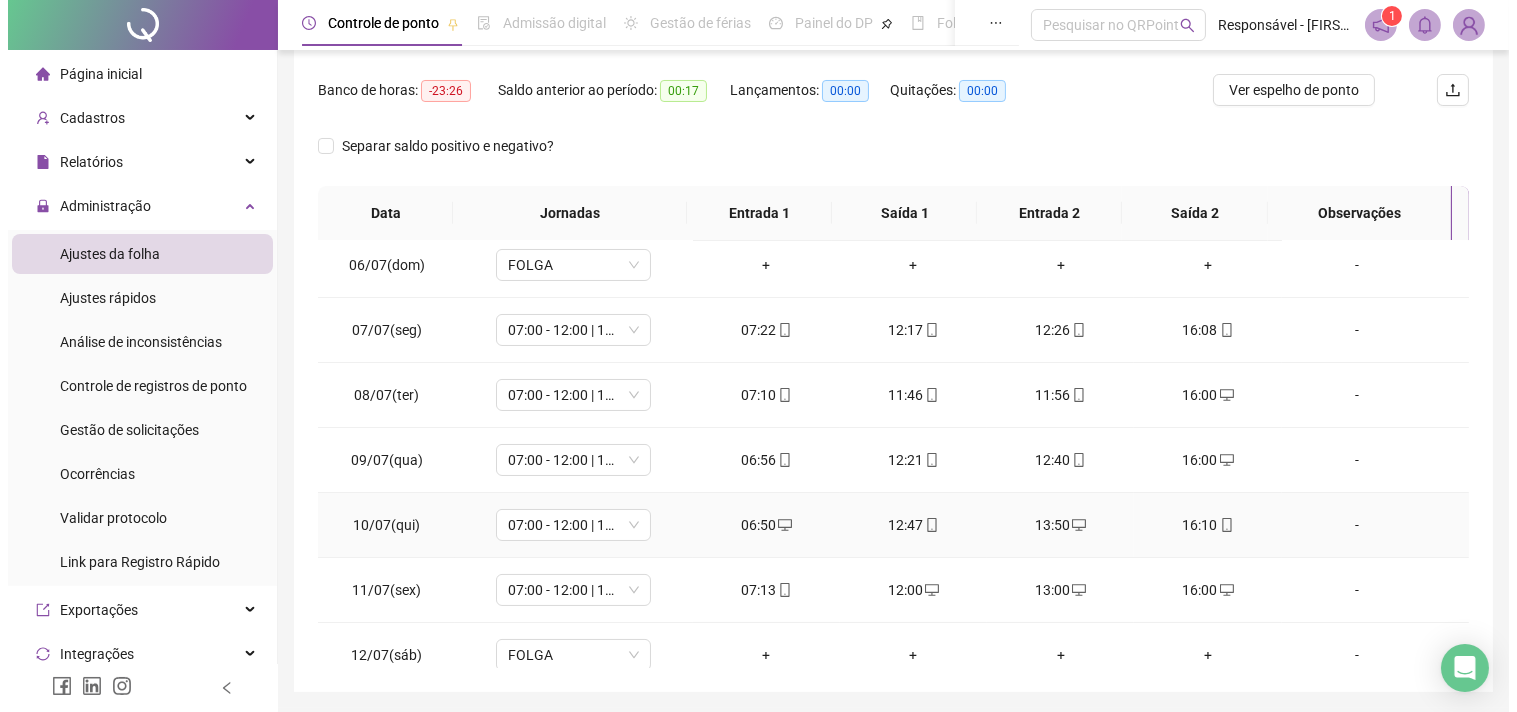 scroll, scrollTop: 444, scrollLeft: 0, axis: vertical 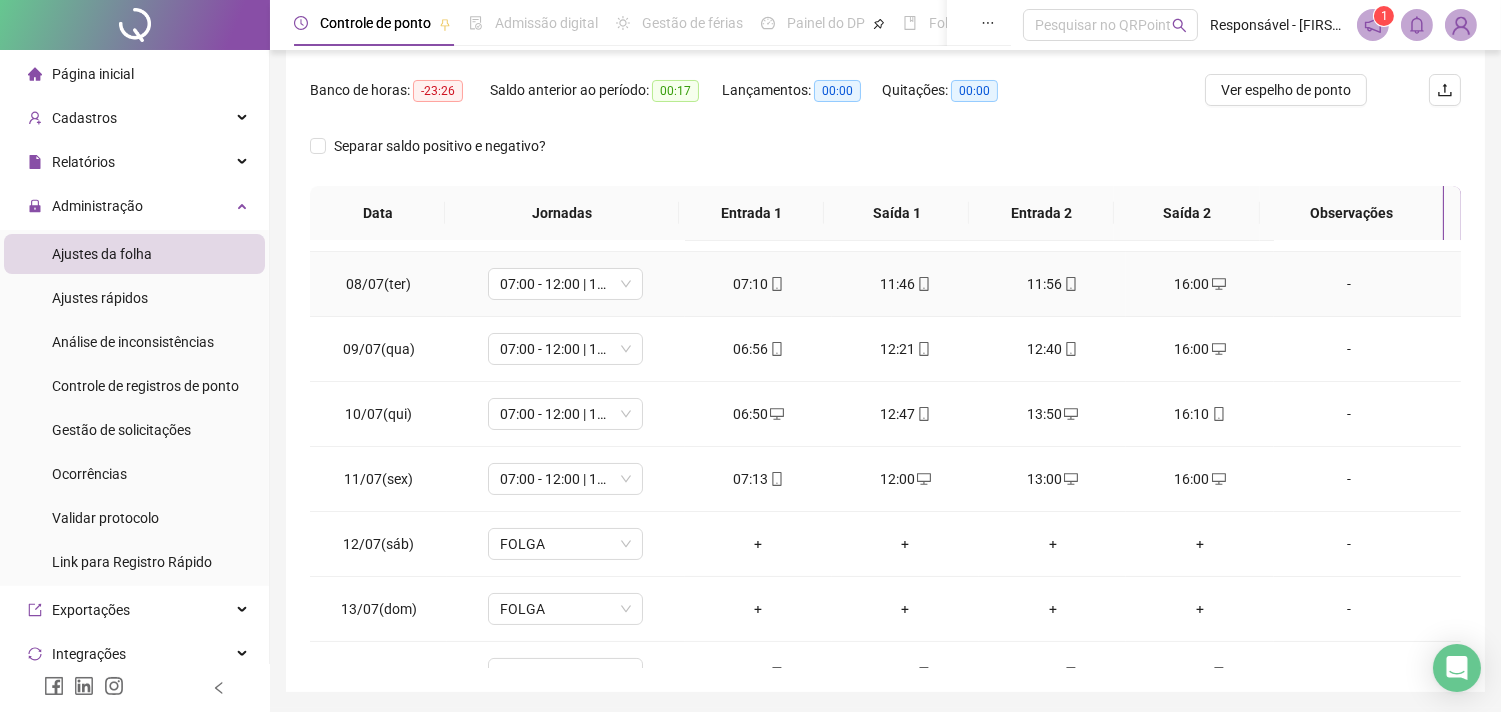 click on "-" at bounding box center (1349, 284) 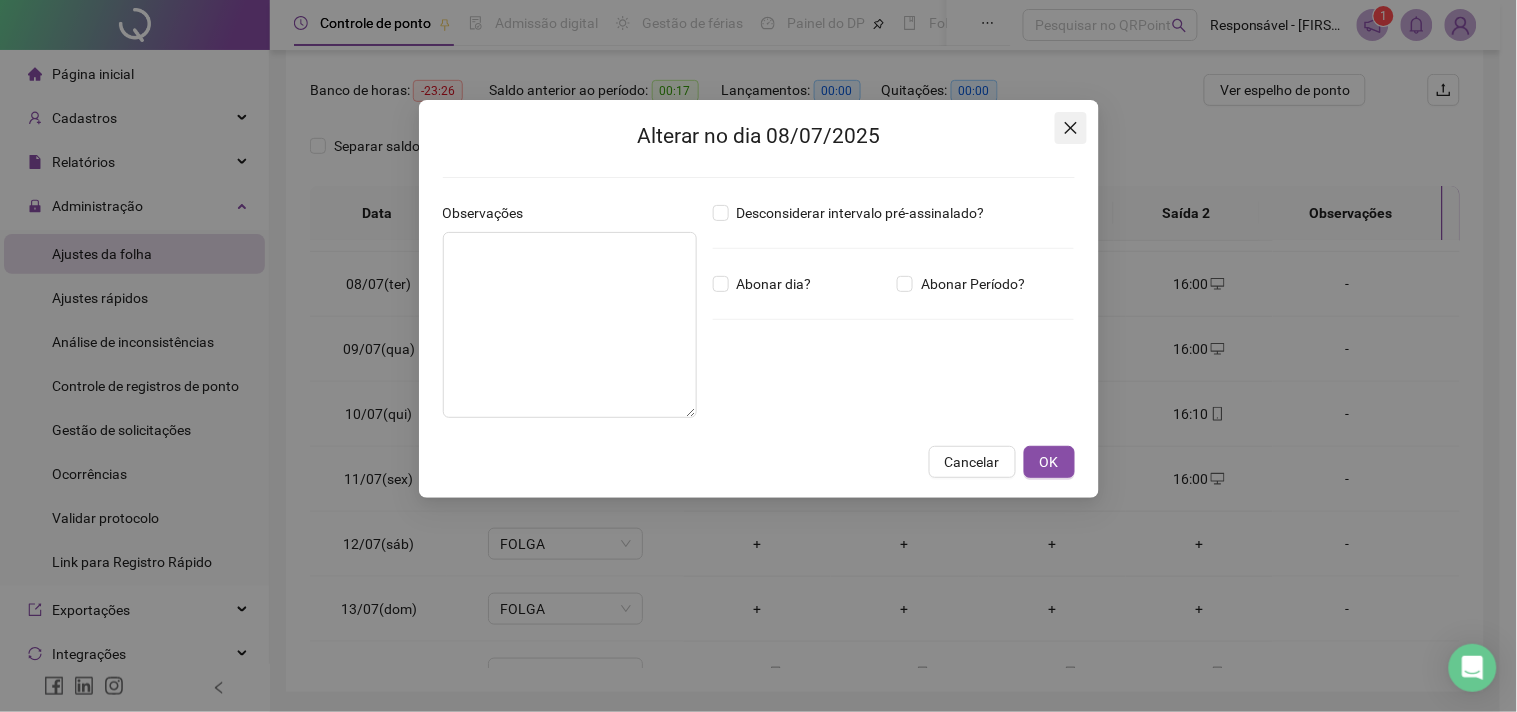 click at bounding box center [1071, 128] 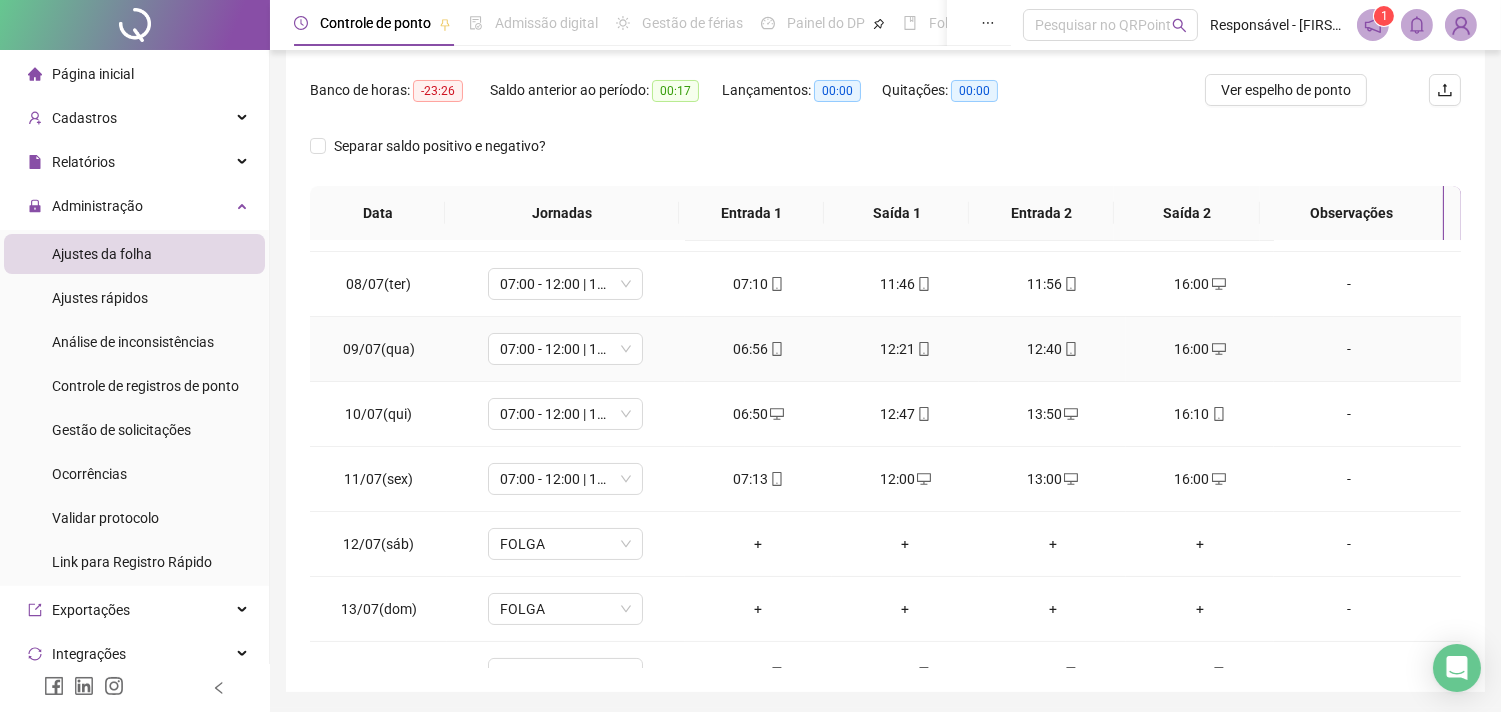 click on "-" at bounding box center [1349, 349] 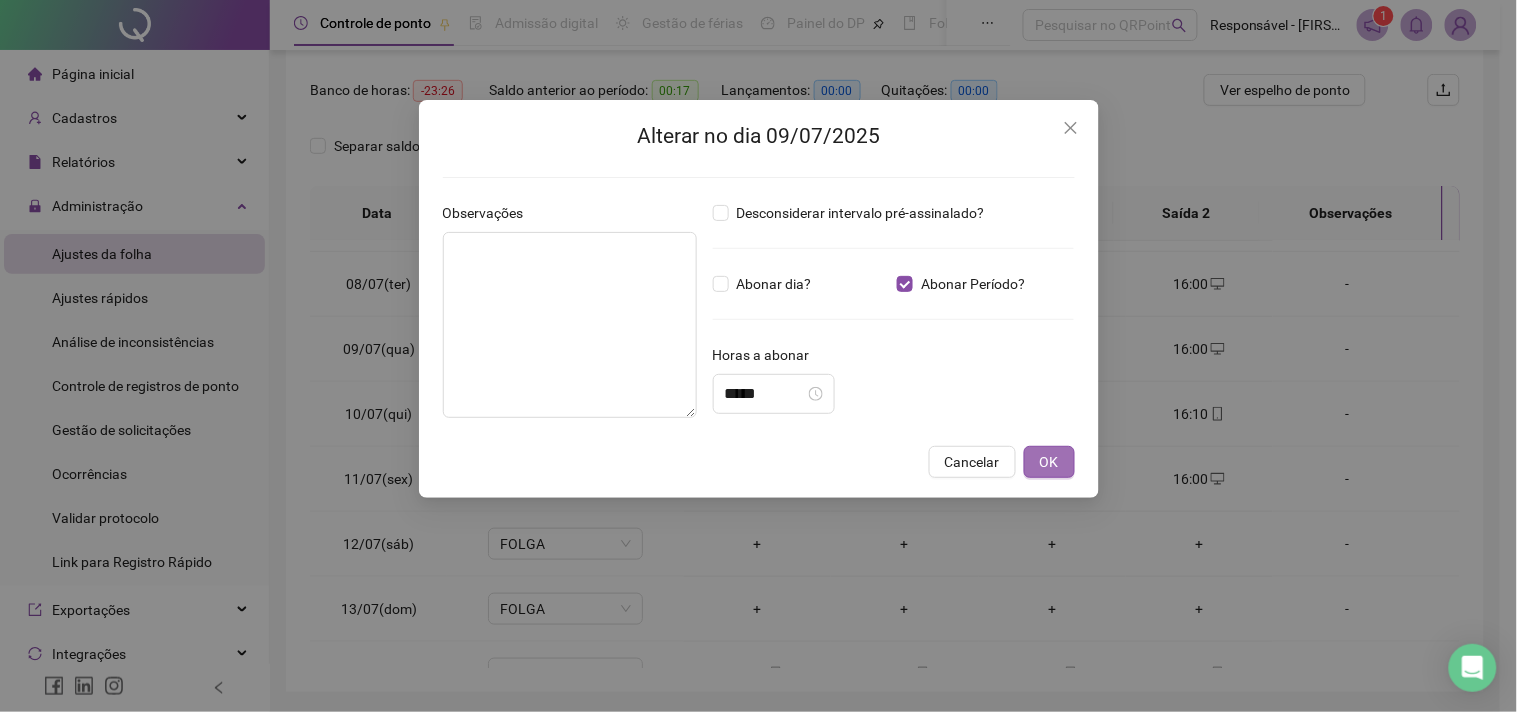 click on "OK" at bounding box center [1049, 462] 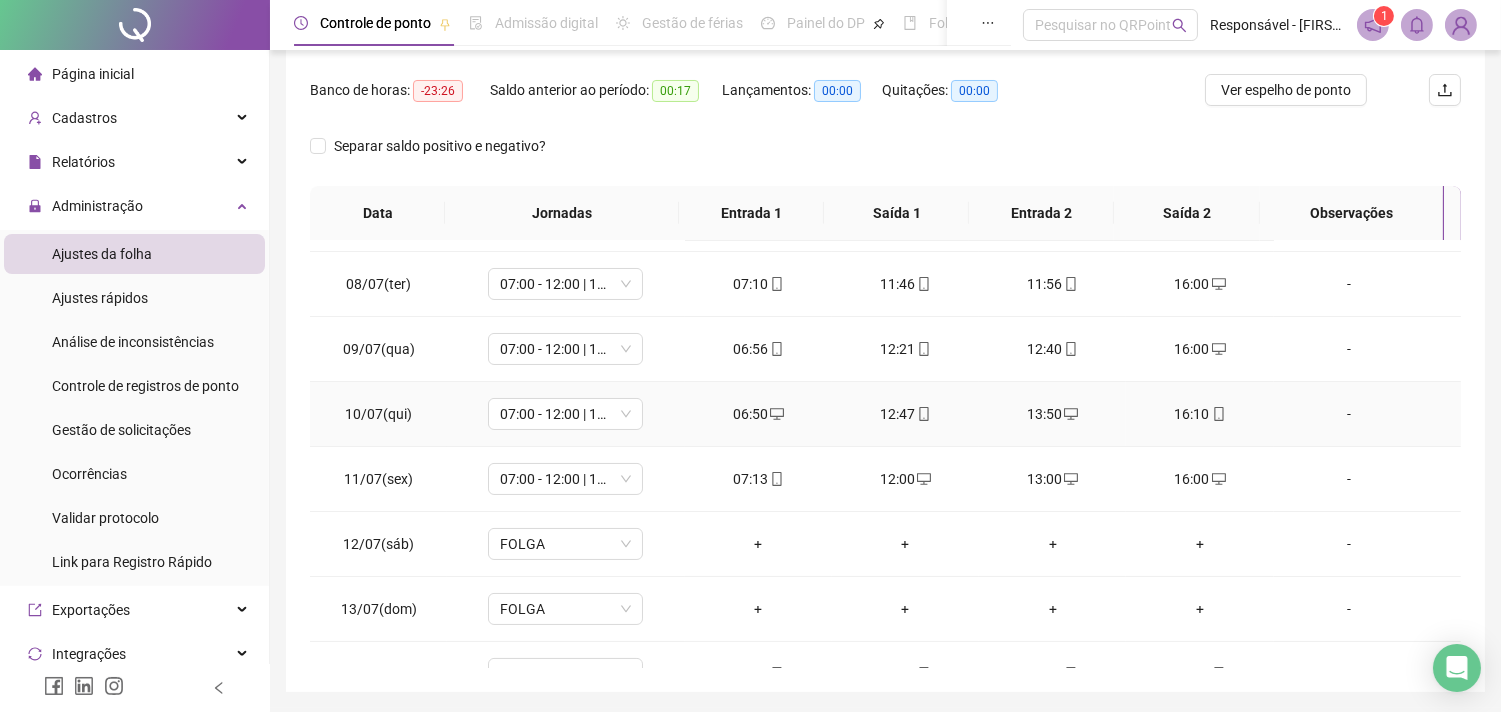 click on "-" at bounding box center [1349, 414] 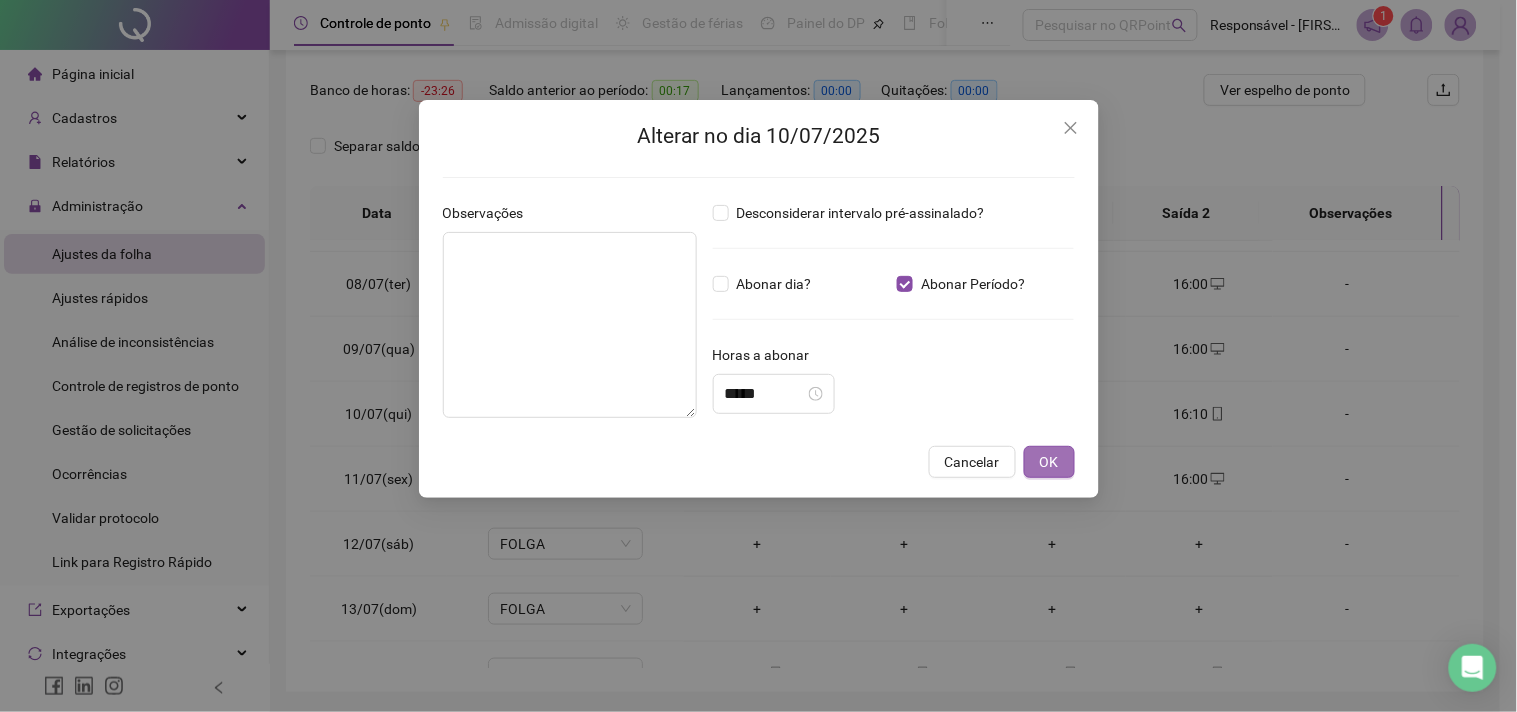 click on "OK" at bounding box center (1049, 462) 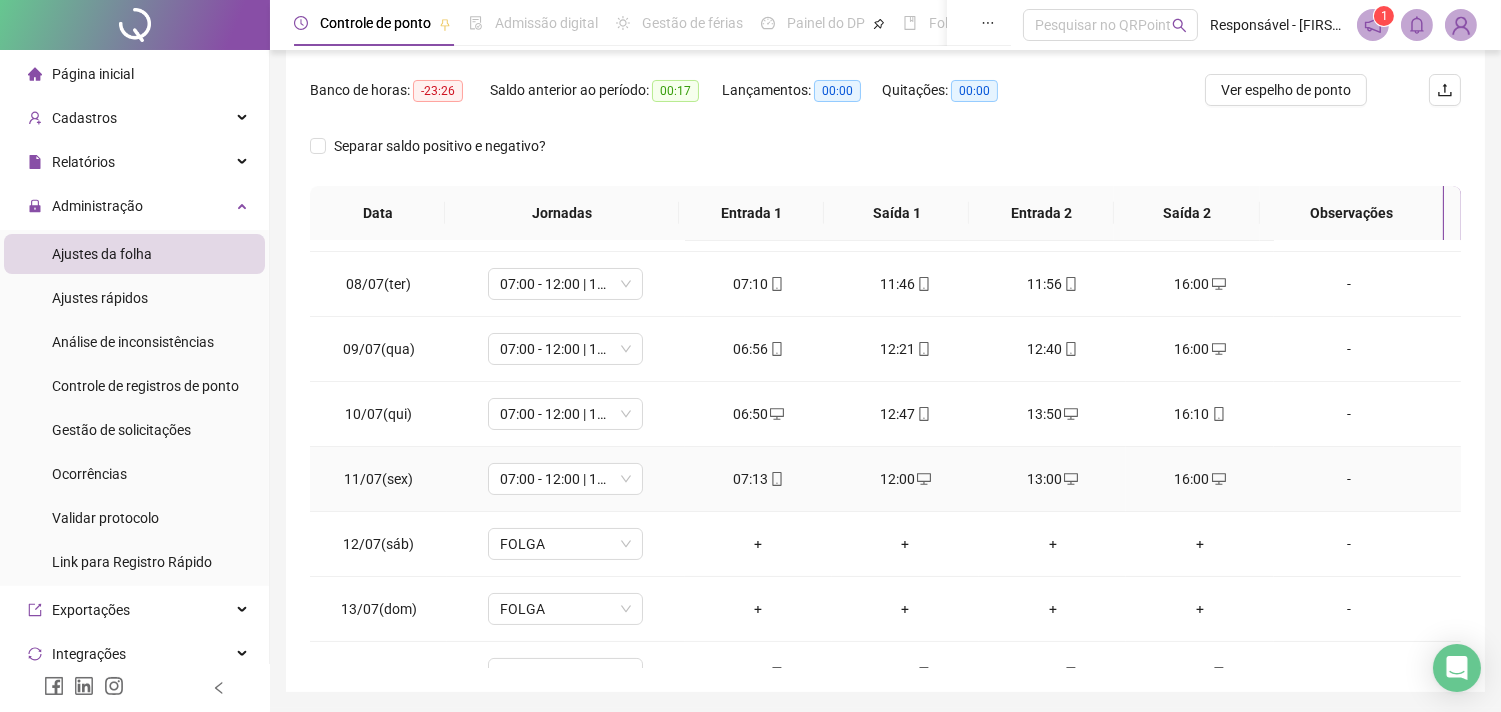 click on "-" at bounding box center [1349, 479] 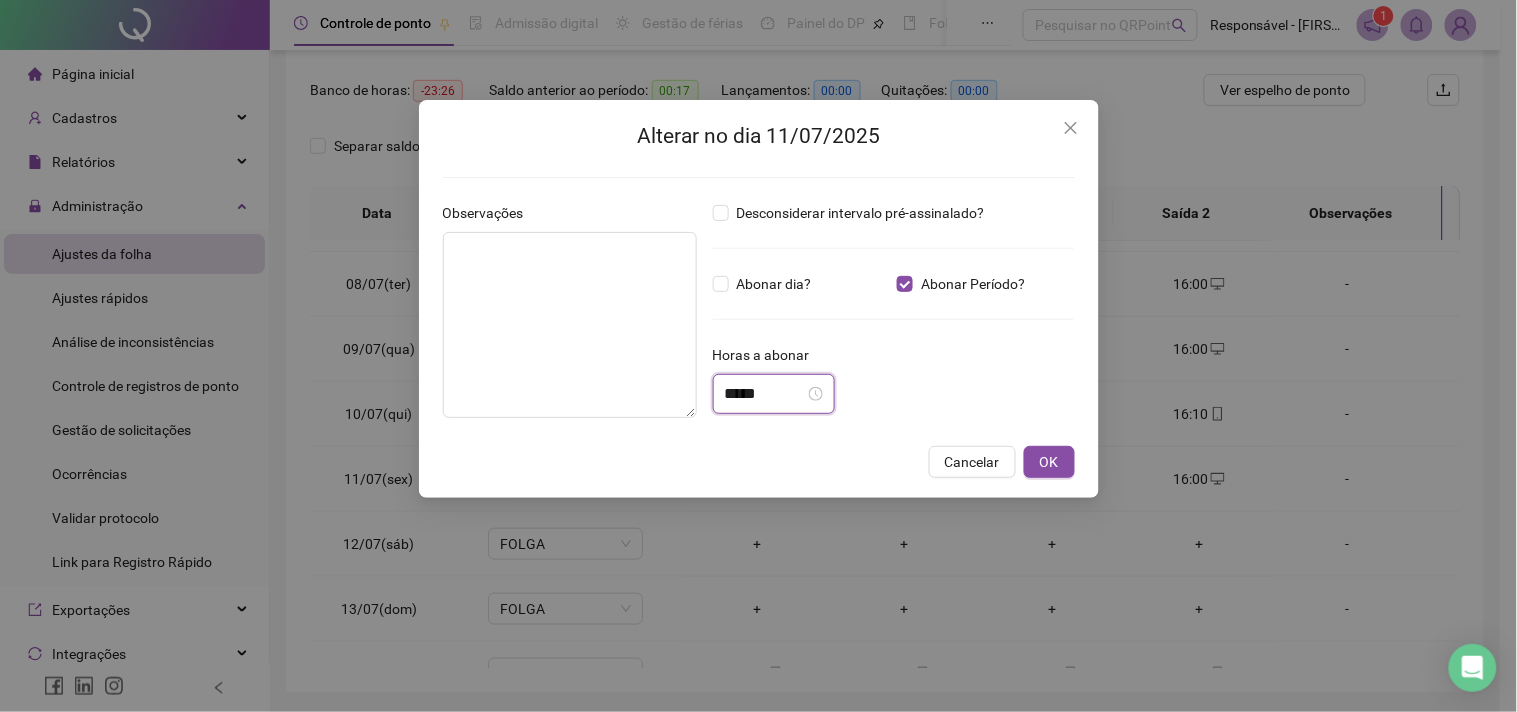 drag, startPoint x: 791, startPoint y: 387, endPoint x: 605, endPoint y: 423, distance: 189.45184 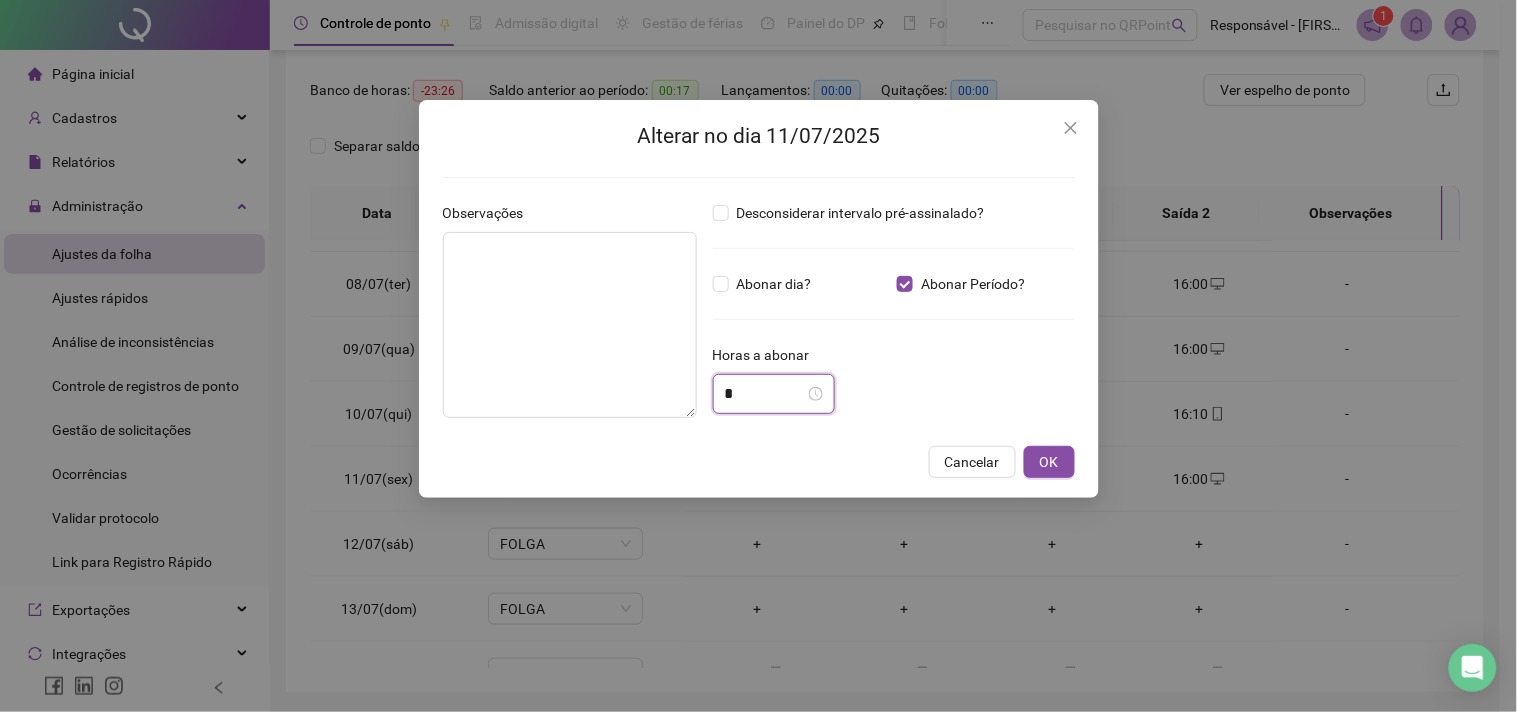 scroll, scrollTop: 27, scrollLeft: 0, axis: vertical 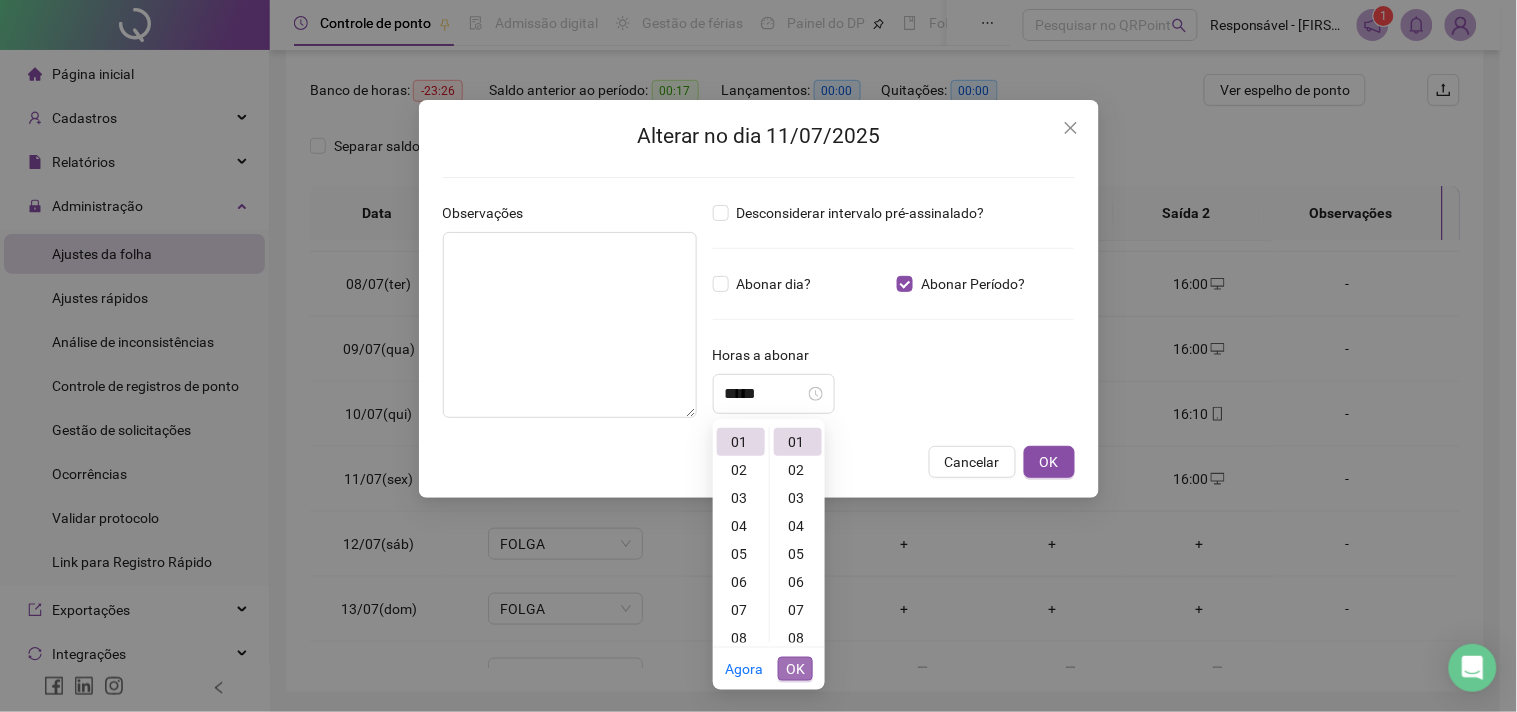 click on "OK" at bounding box center [795, 669] 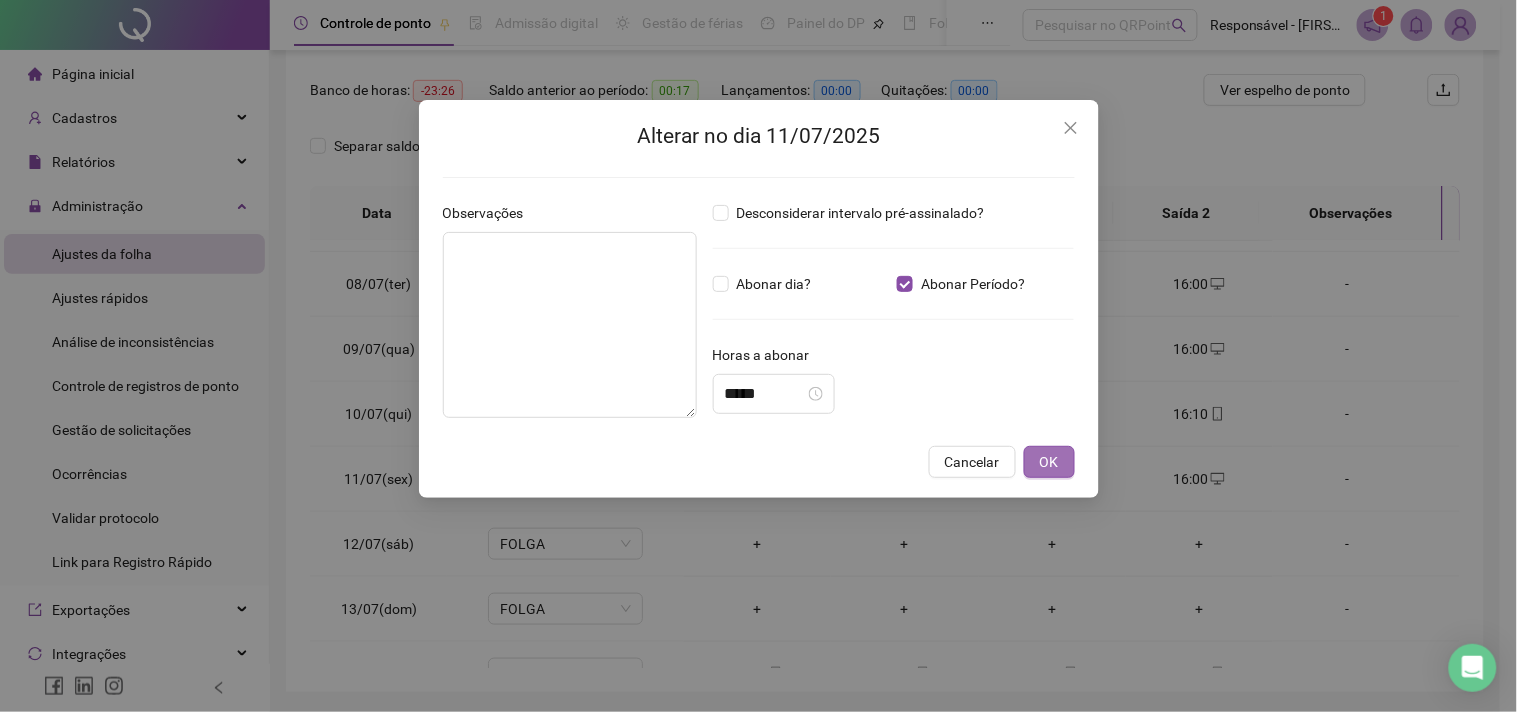 click on "OK" at bounding box center [1049, 462] 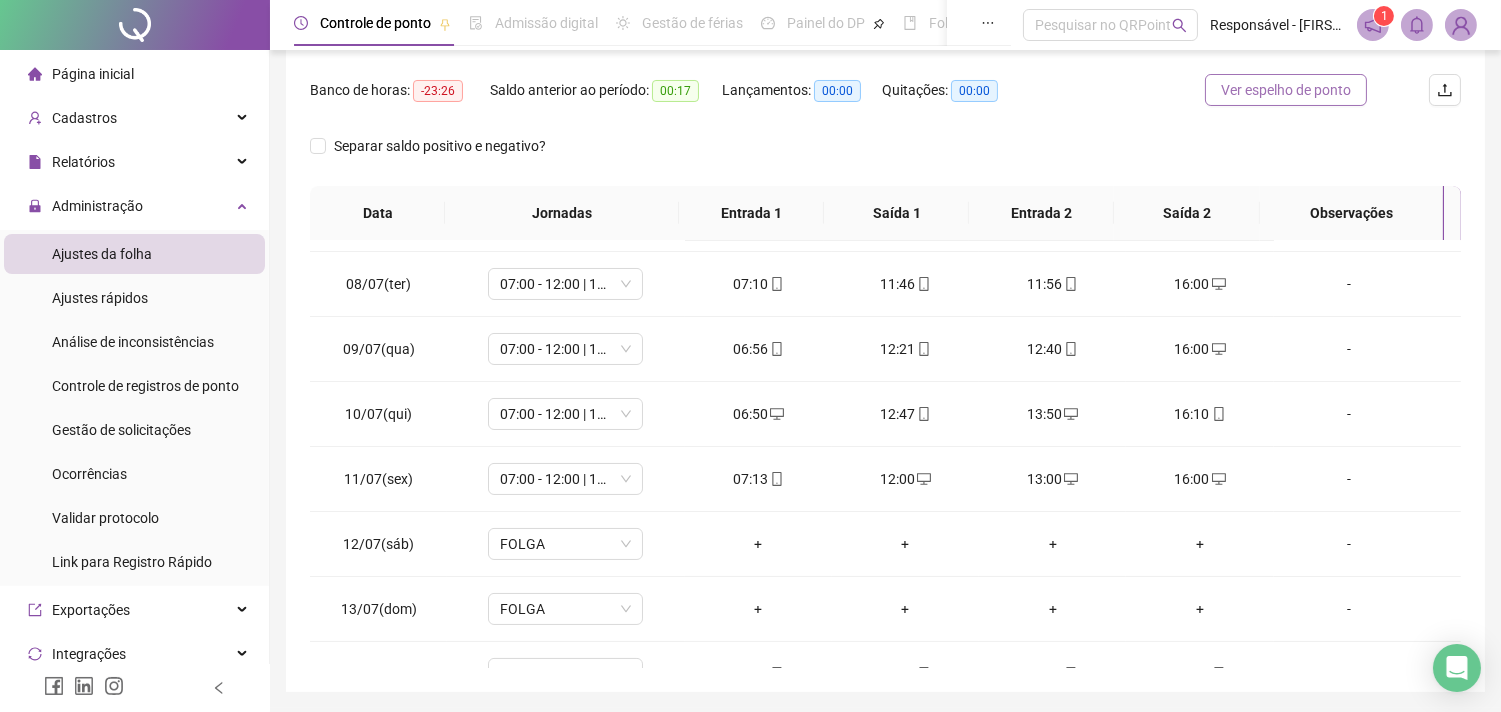 click on "Ver espelho de ponto" at bounding box center (1286, 90) 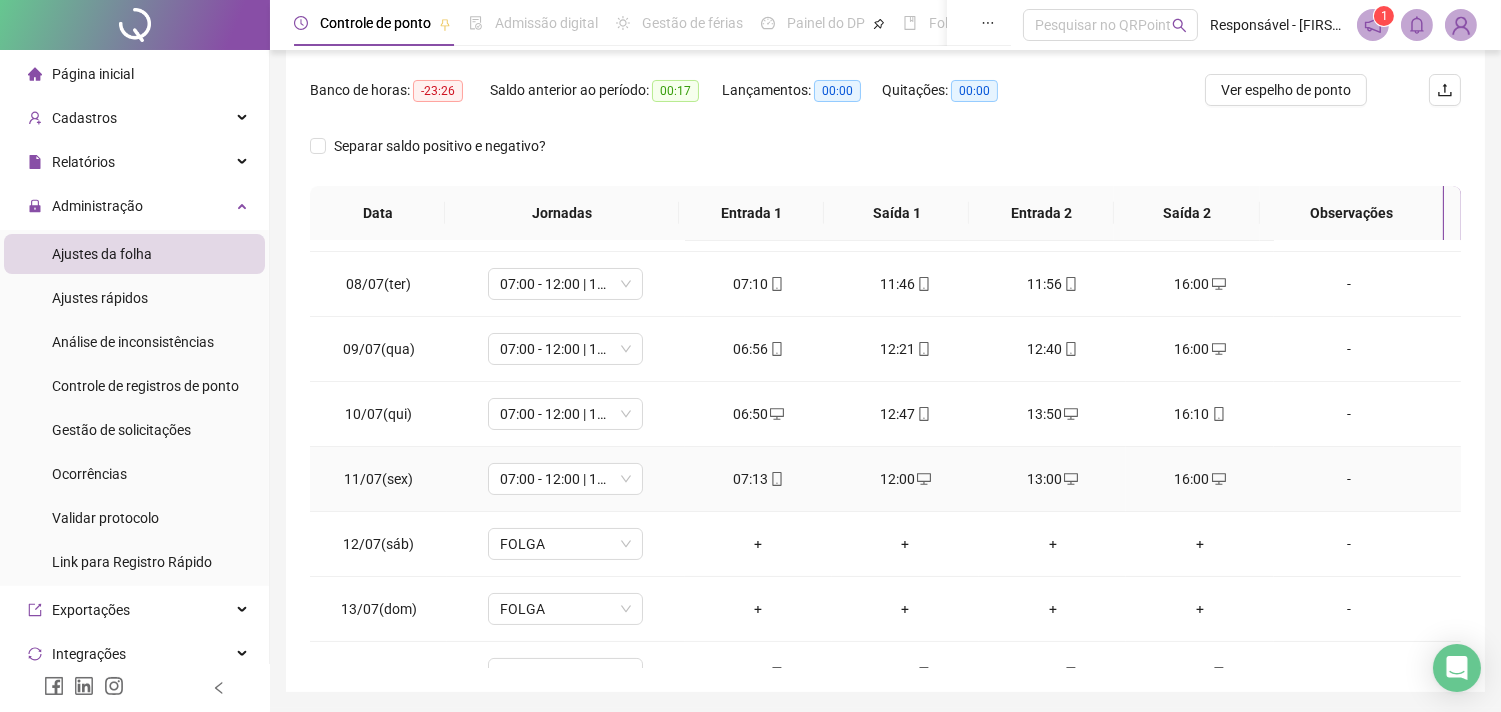 click on "-" at bounding box center [1349, 479] 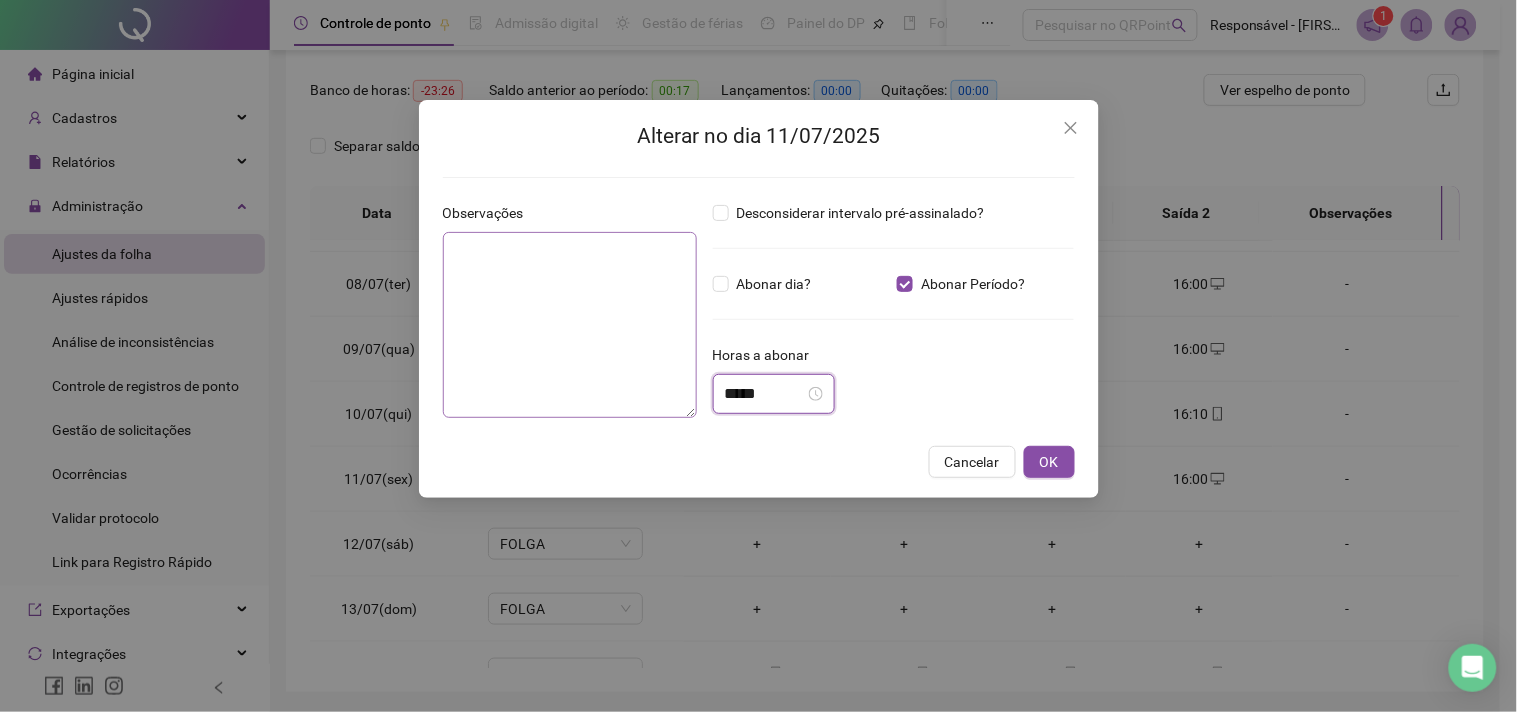 drag, startPoint x: 778, startPoint y: 385, endPoint x: 502, endPoint y: 397, distance: 276.26074 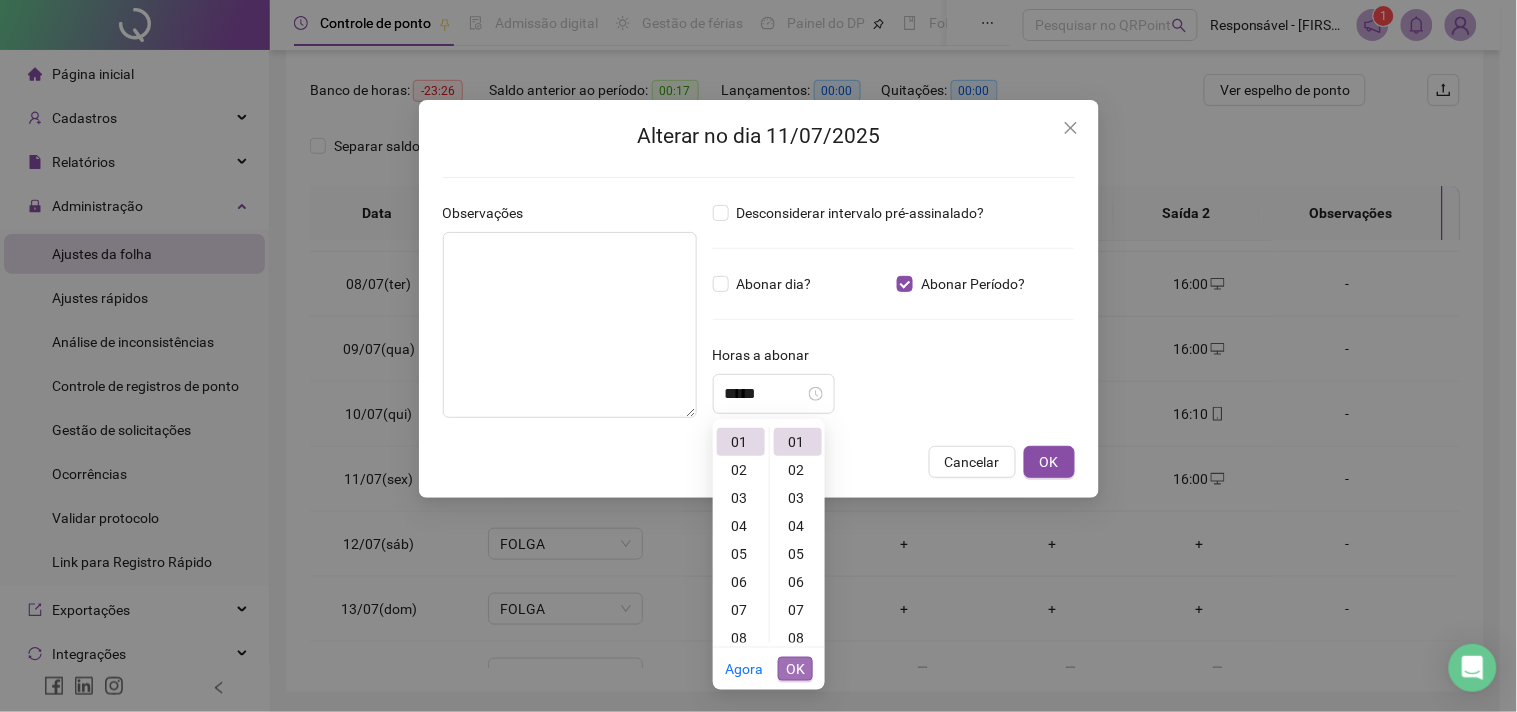 click on "OK" at bounding box center (795, 669) 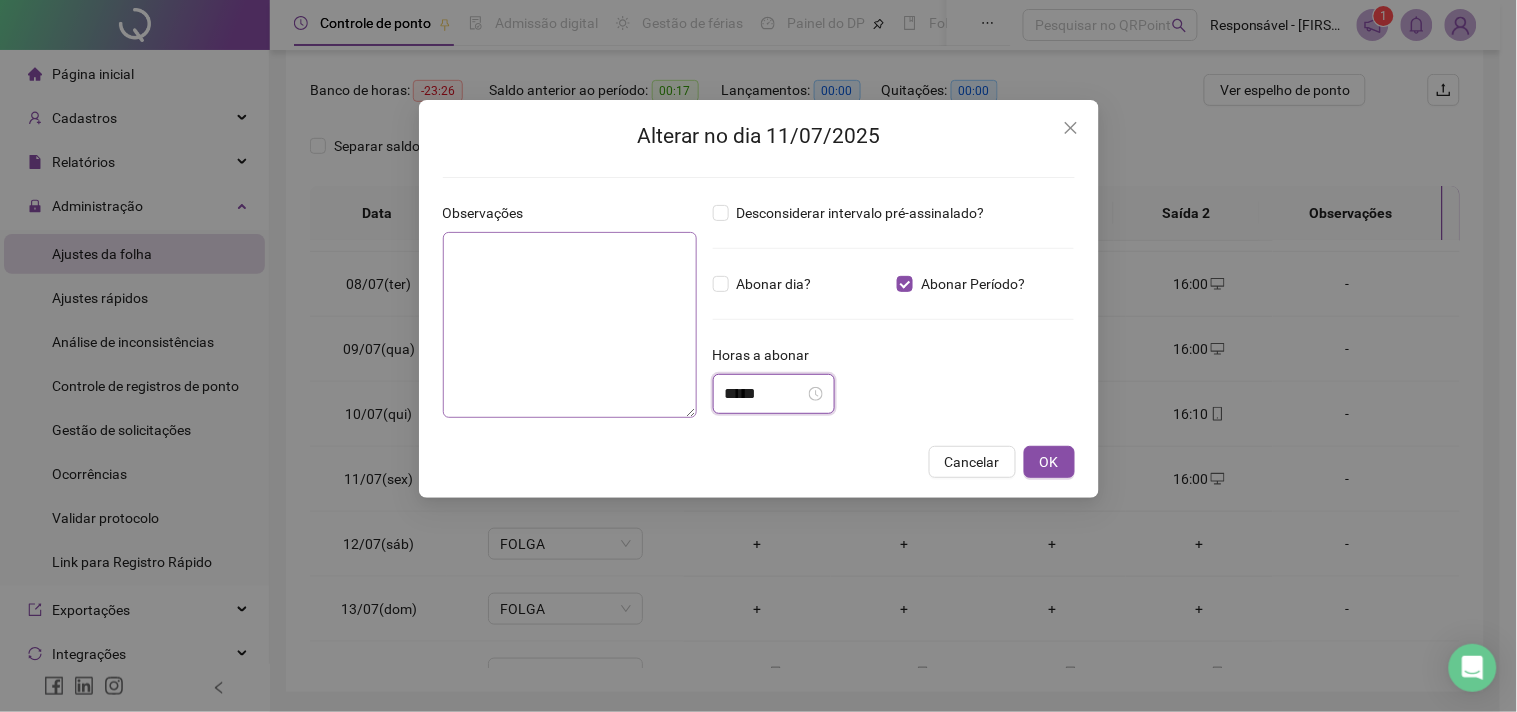 drag, startPoint x: 796, startPoint y: 394, endPoint x: 653, endPoint y: 412, distance: 144.12842 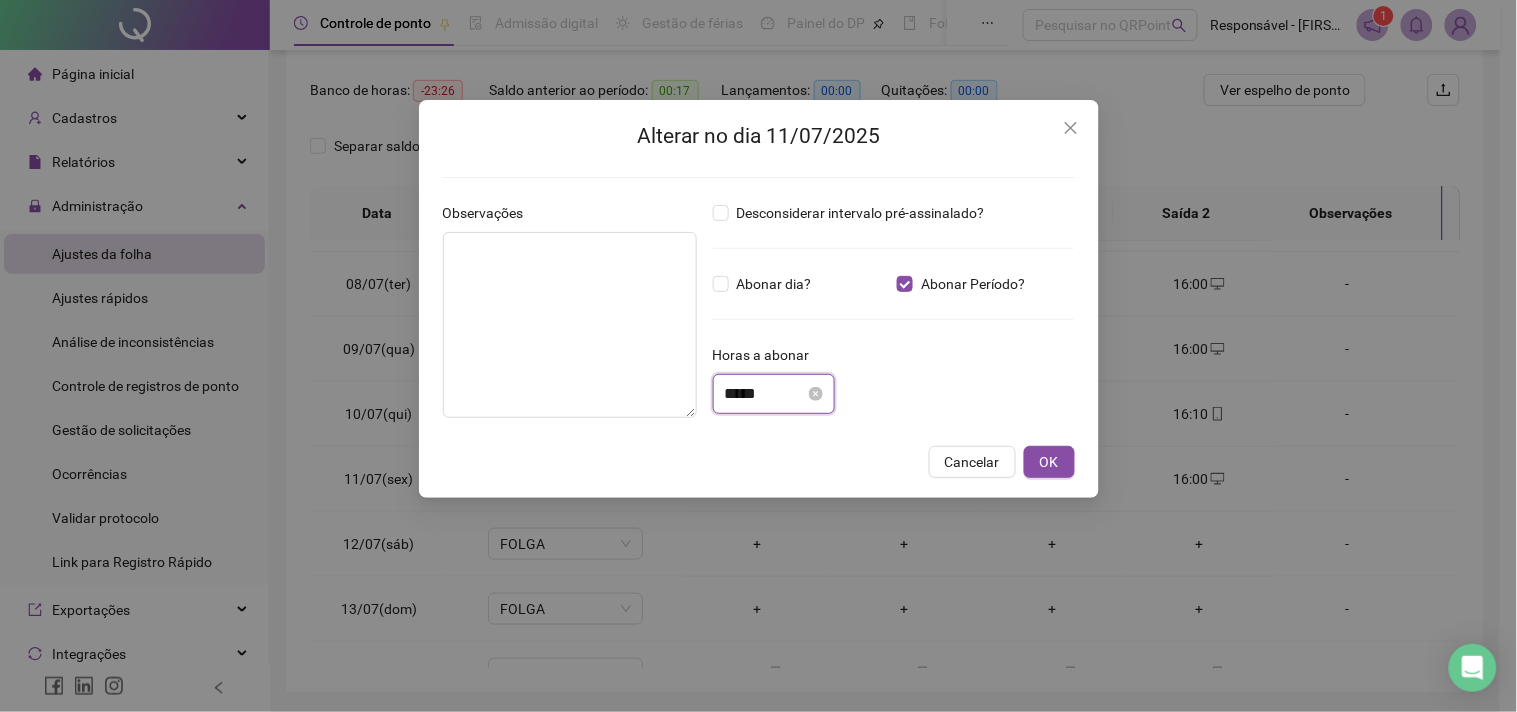 click on "*****" at bounding box center [765, 394] 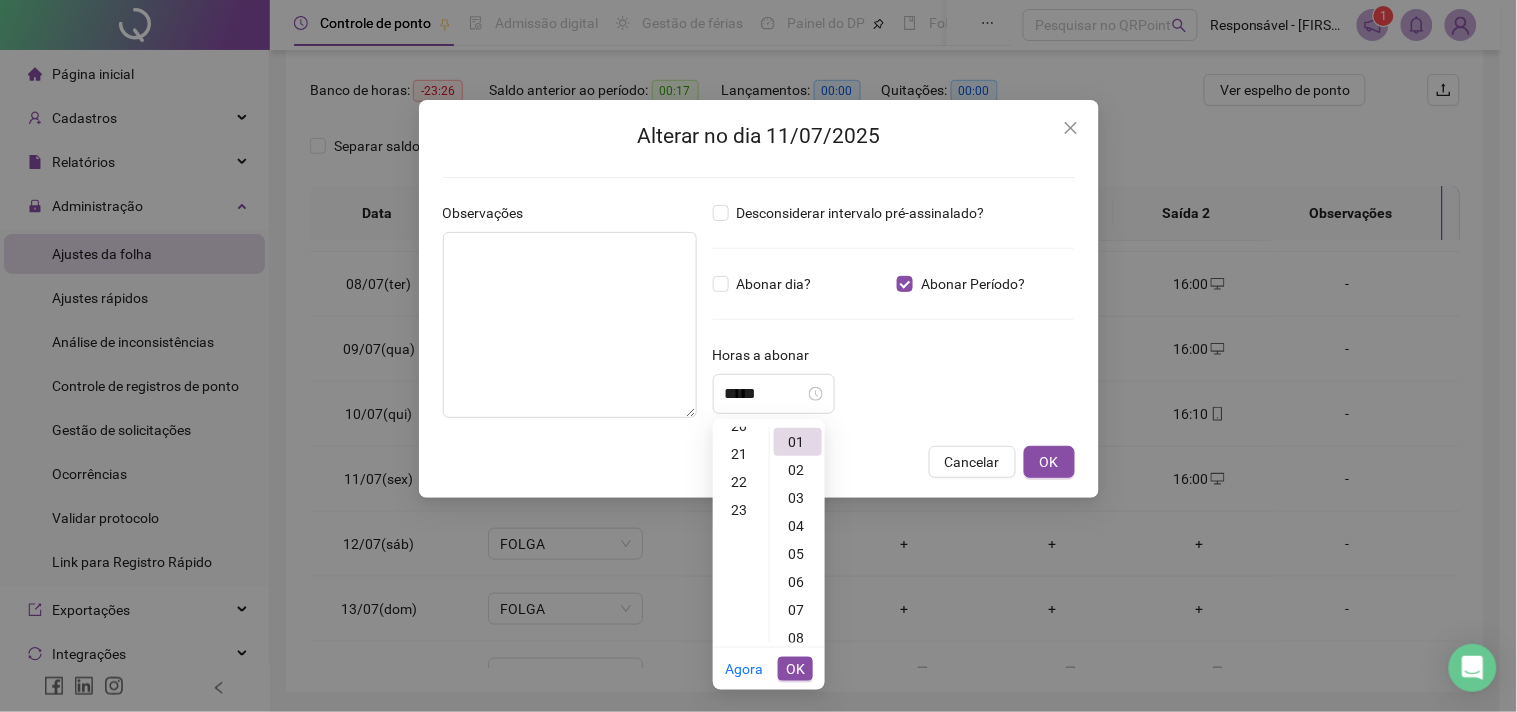 scroll, scrollTop: 644, scrollLeft: 0, axis: vertical 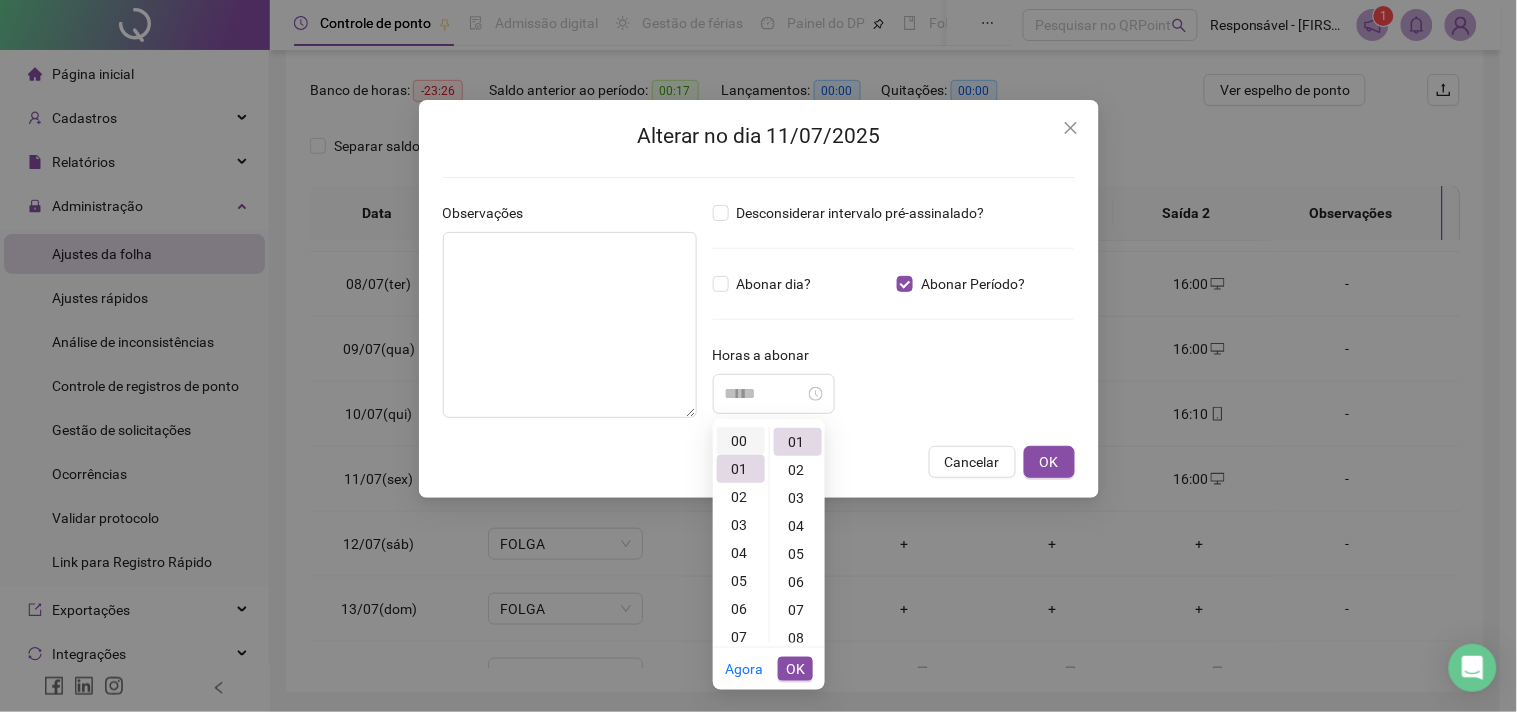 click on "00" at bounding box center [741, 441] 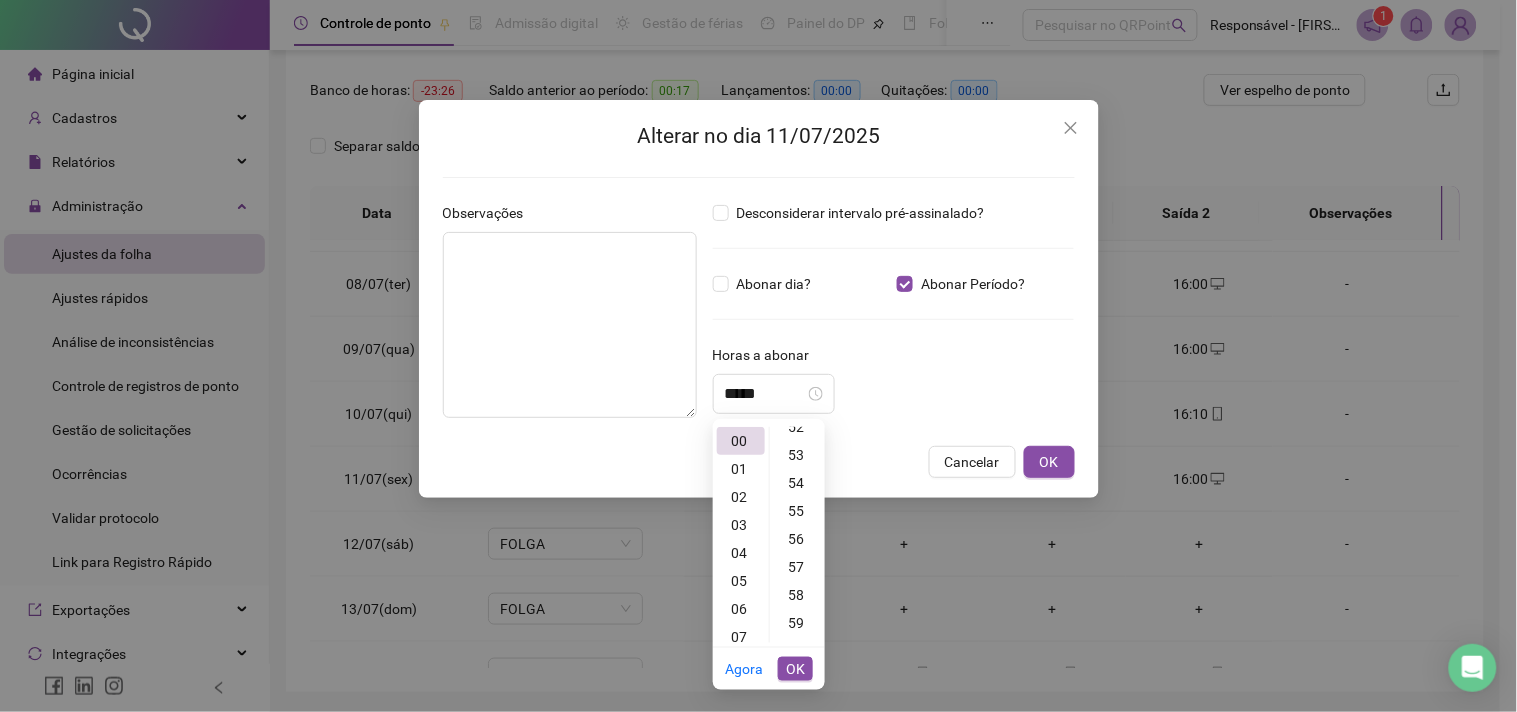 scroll, scrollTop: 1382, scrollLeft: 0, axis: vertical 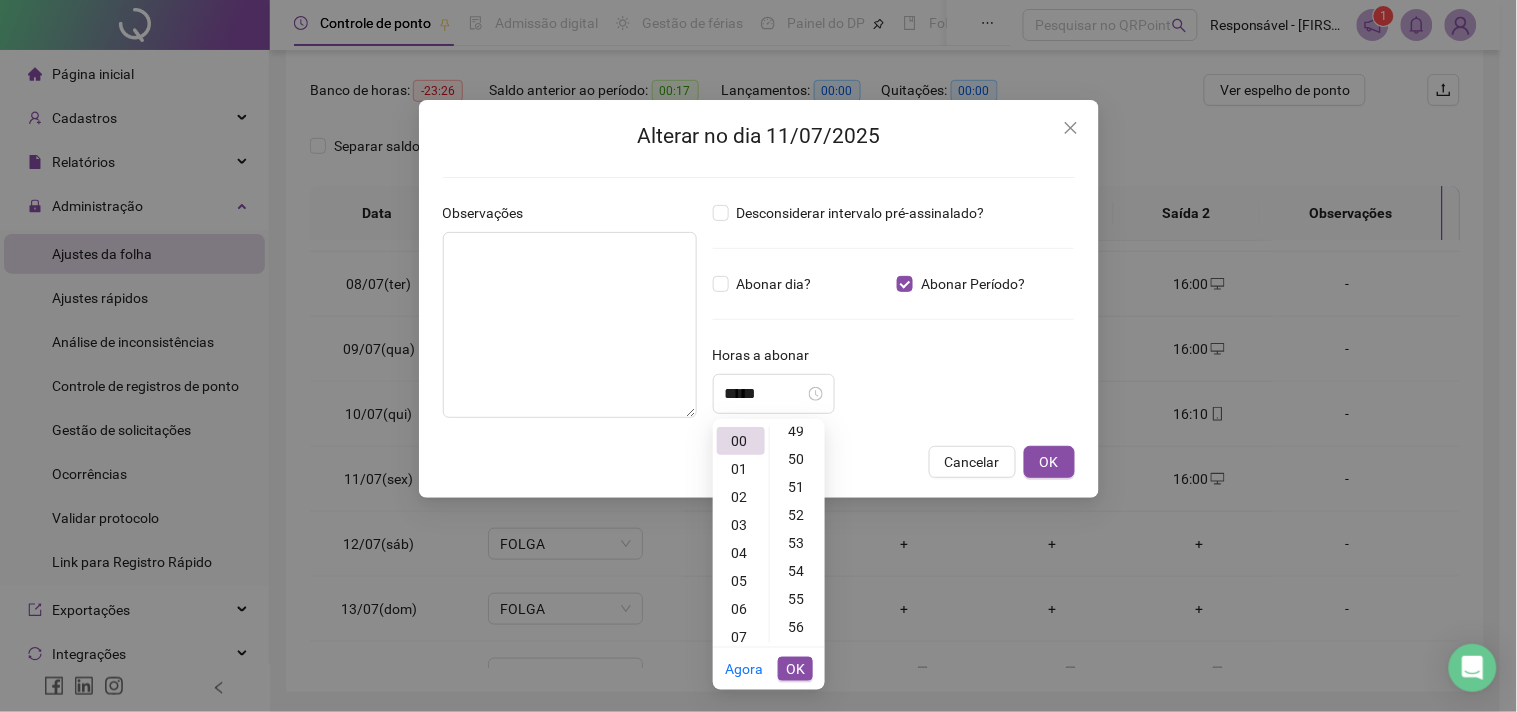 click on "Alterar no dia   11/07/2025 Observações Desconsiderar intervalo pré-assinalado? Abonar dia? Abonar Período? Horas a abonar ***** Aplicar regime de compensação Cancelar OK" at bounding box center [758, 356] 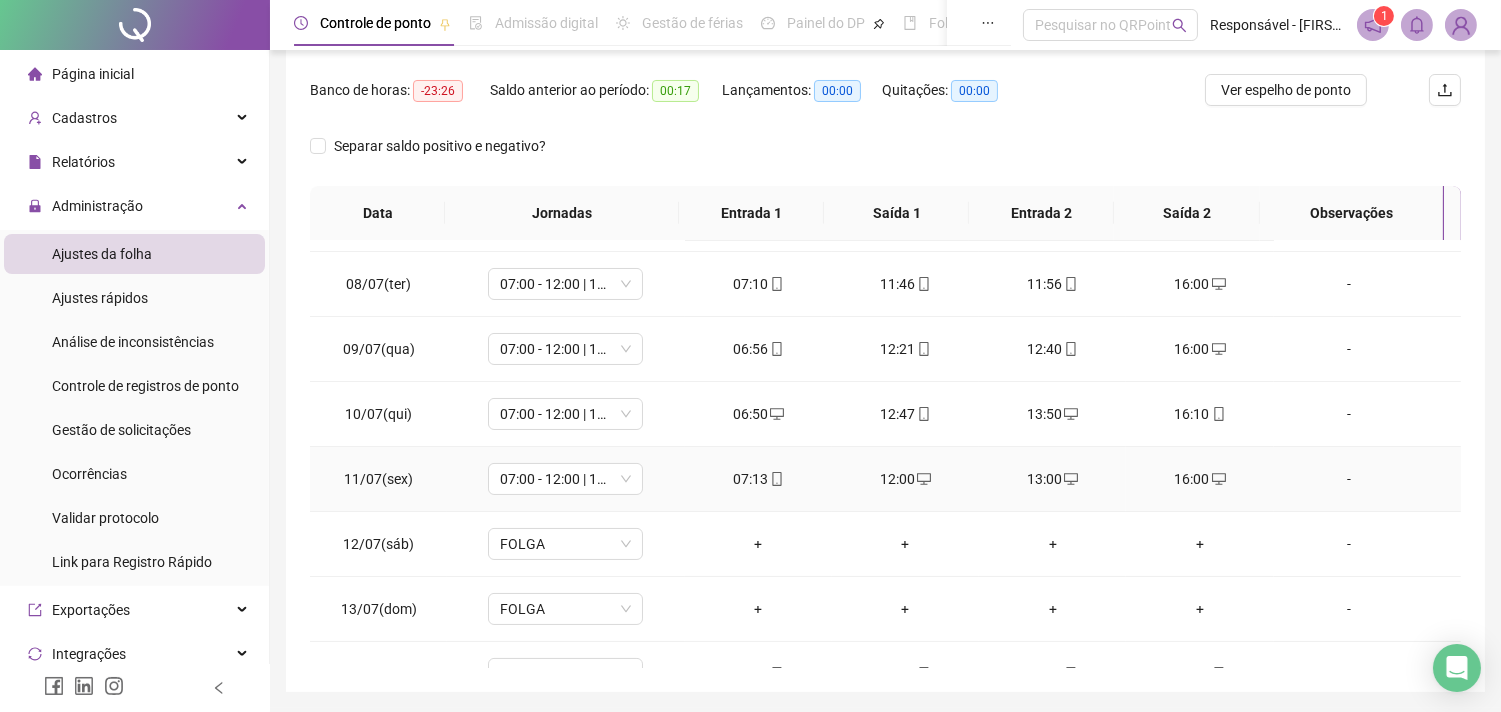 drag, startPoint x: 1331, startPoint y: 480, endPoint x: 675, endPoint y: 517, distance: 657.0426 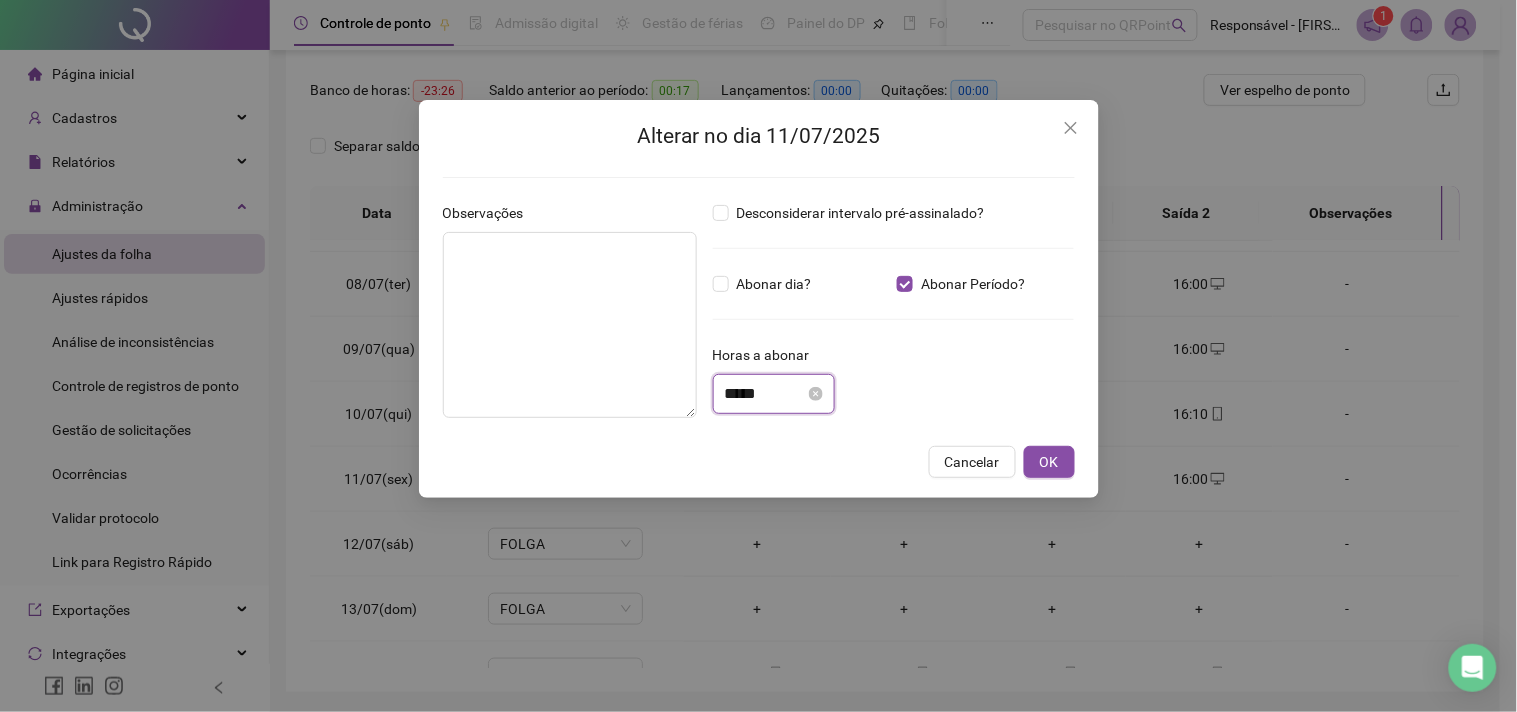 click on "*****" at bounding box center [765, 394] 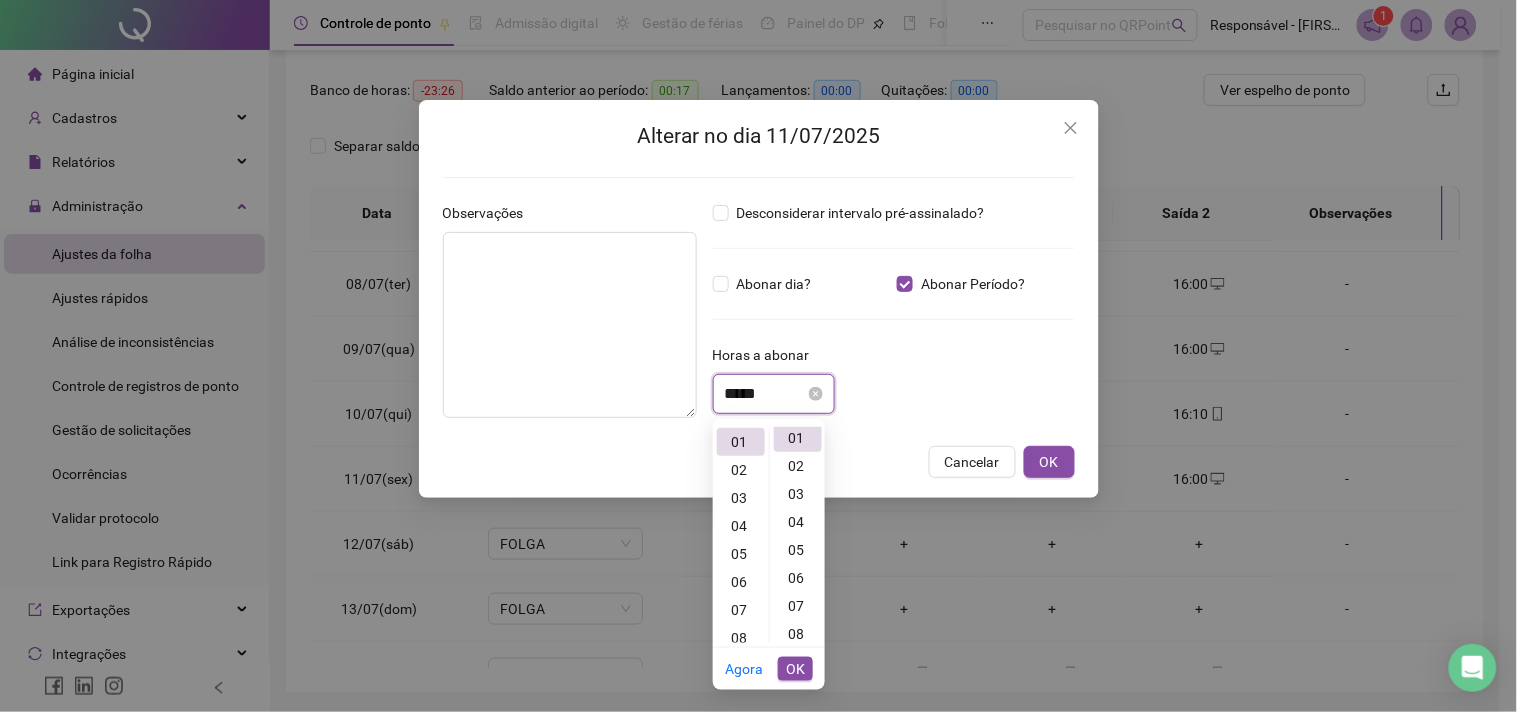scroll, scrollTop: 27, scrollLeft: 0, axis: vertical 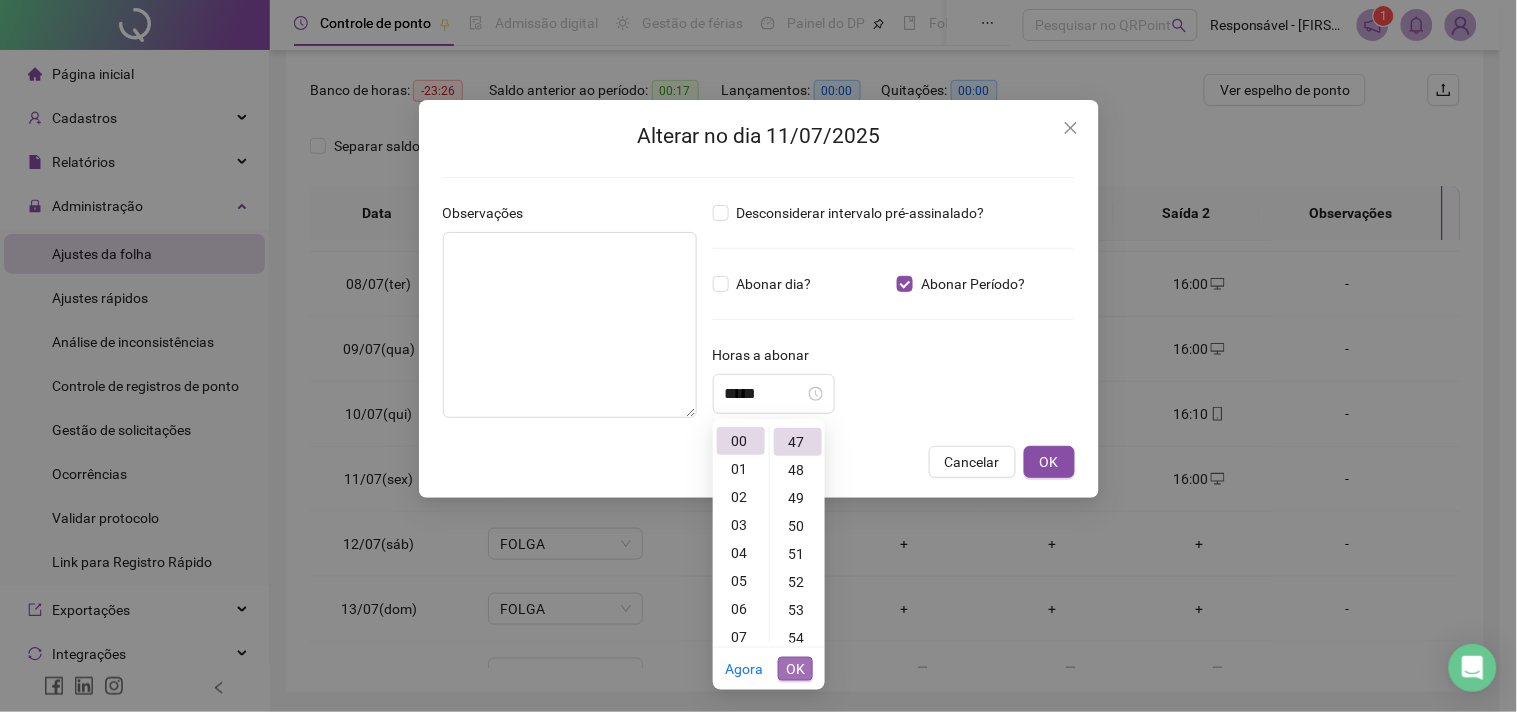 click on "OK" at bounding box center [795, 669] 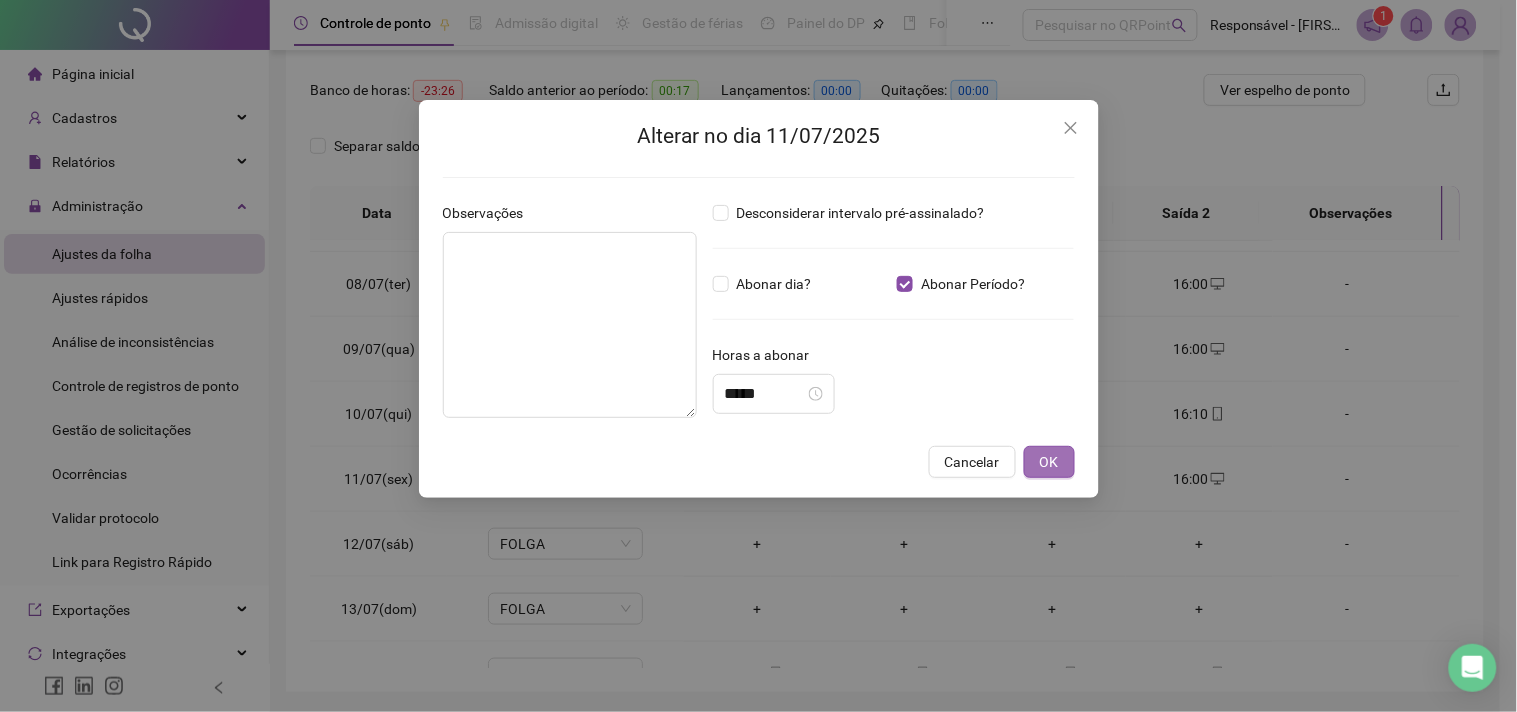 click on "OK" at bounding box center [1049, 462] 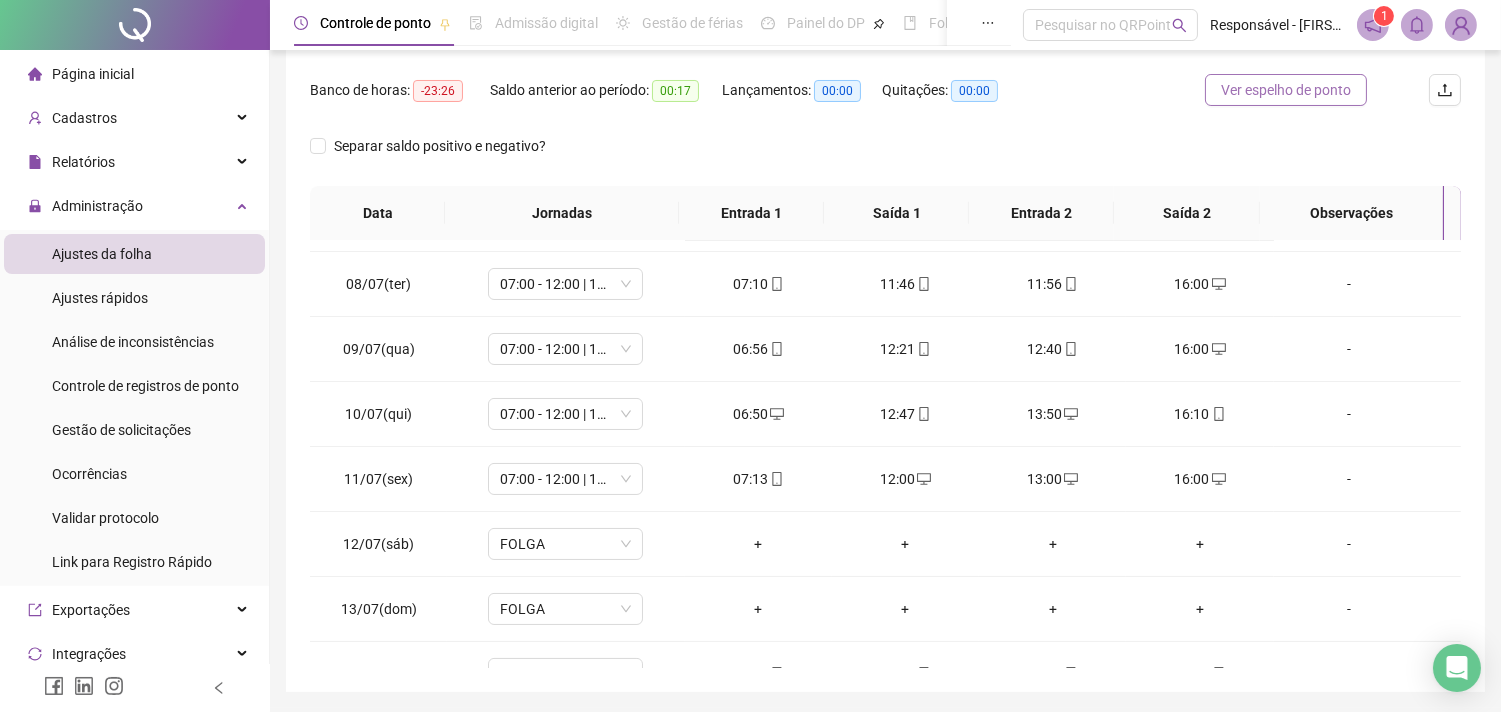 click on "Ver espelho de ponto" at bounding box center (1286, 90) 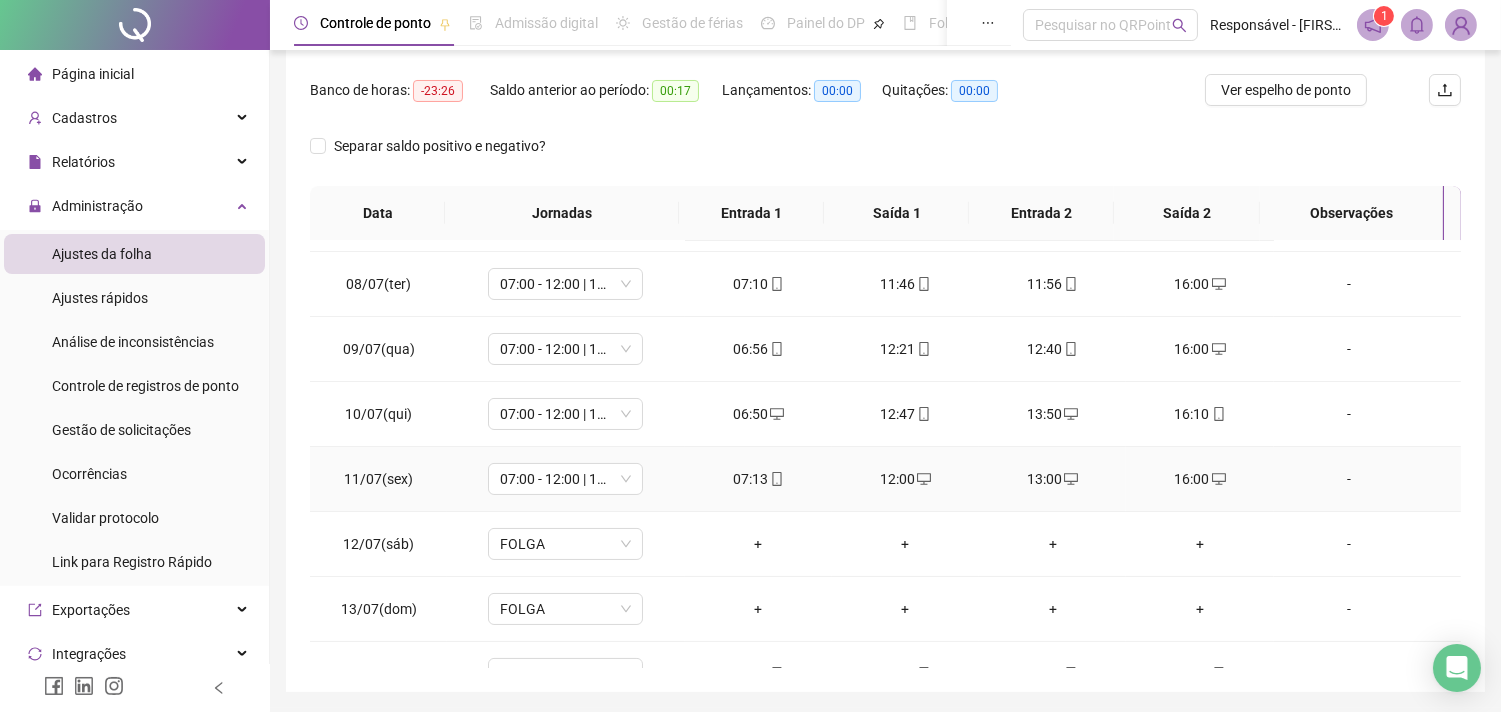 click on "-" at bounding box center [1349, 479] 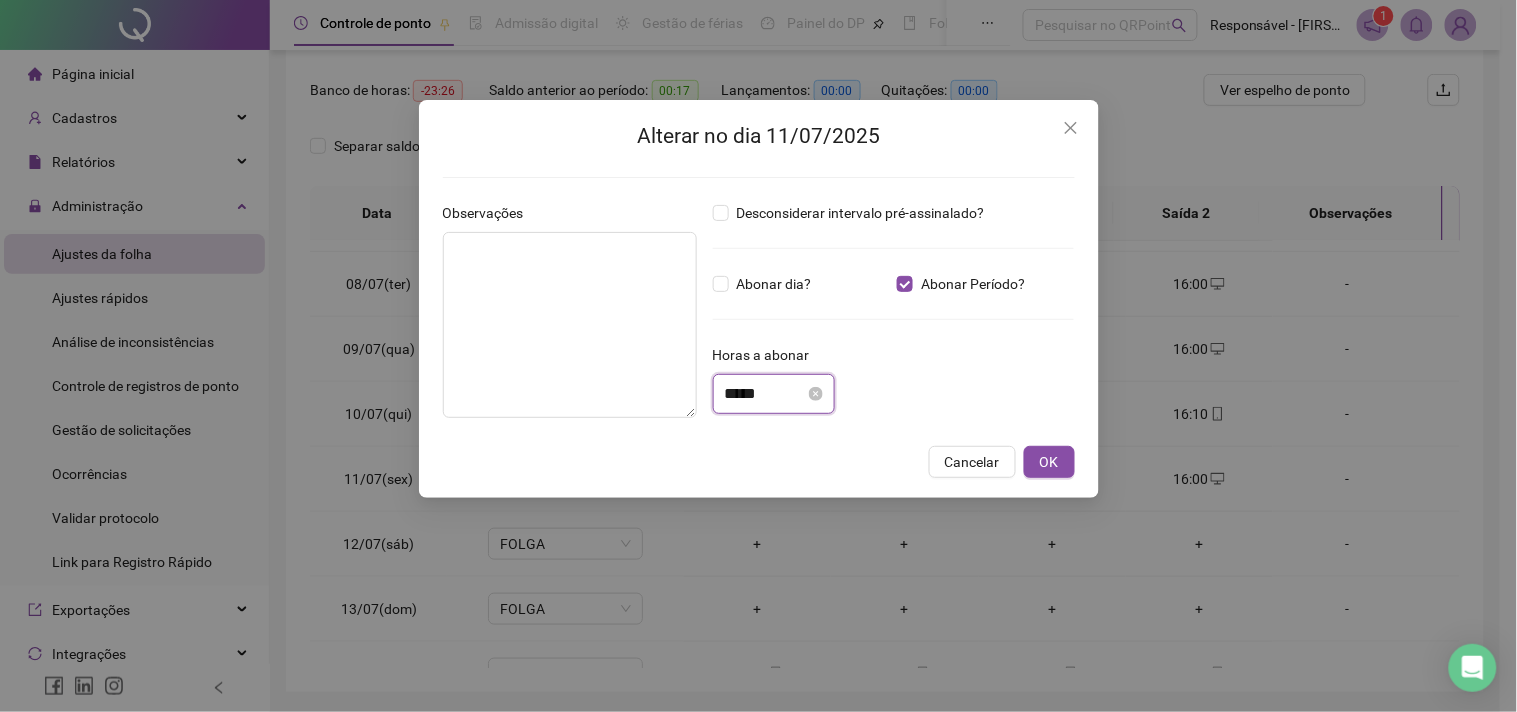 click on "*****" at bounding box center [765, 394] 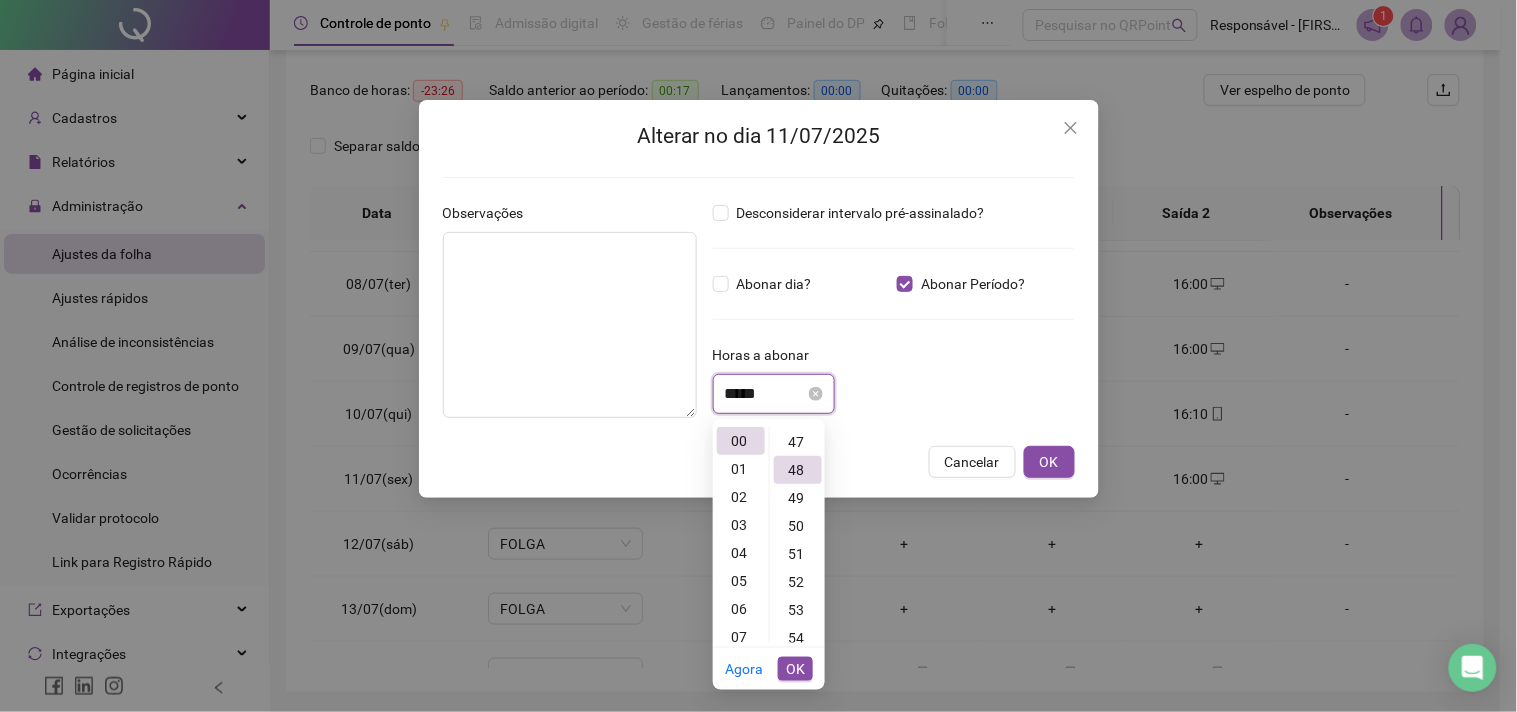 scroll, scrollTop: 1343, scrollLeft: 0, axis: vertical 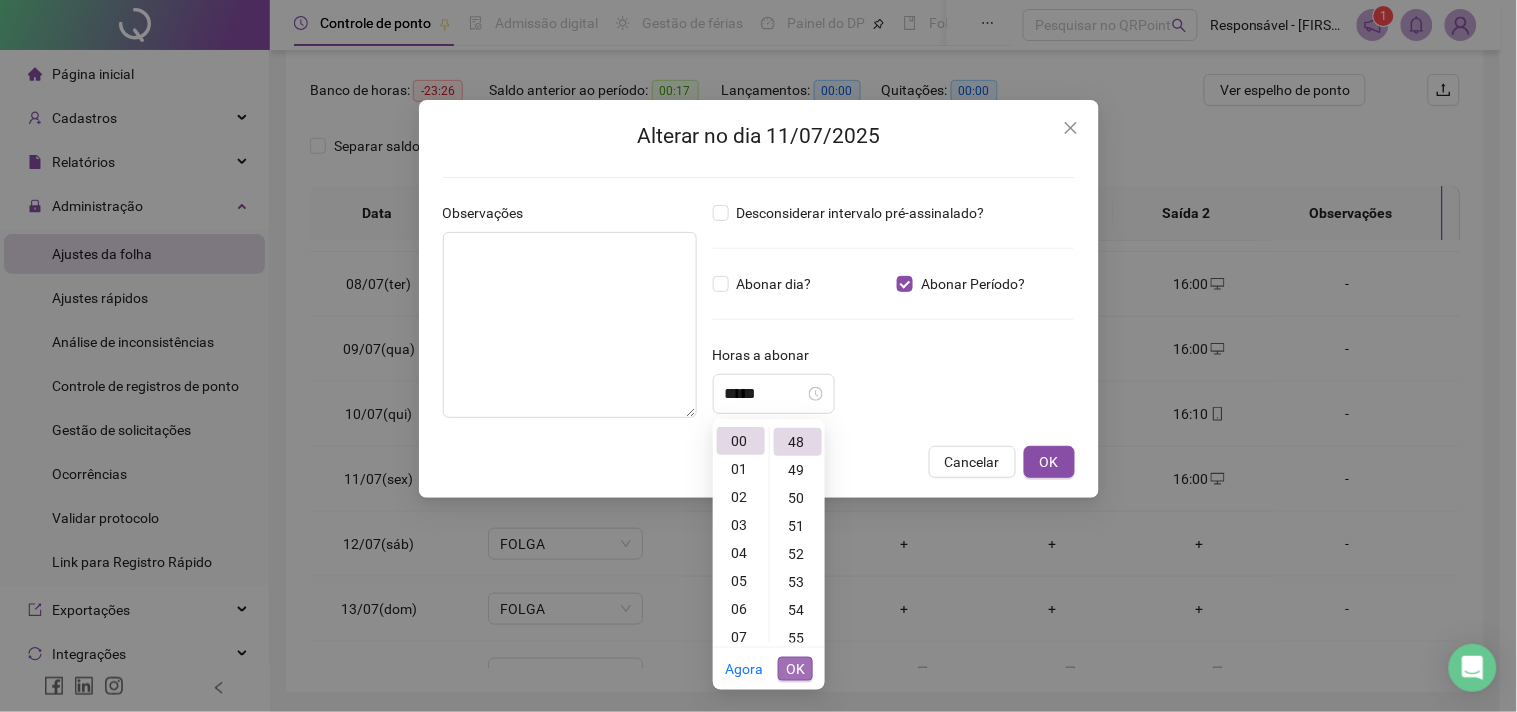 click on "OK" at bounding box center (795, 669) 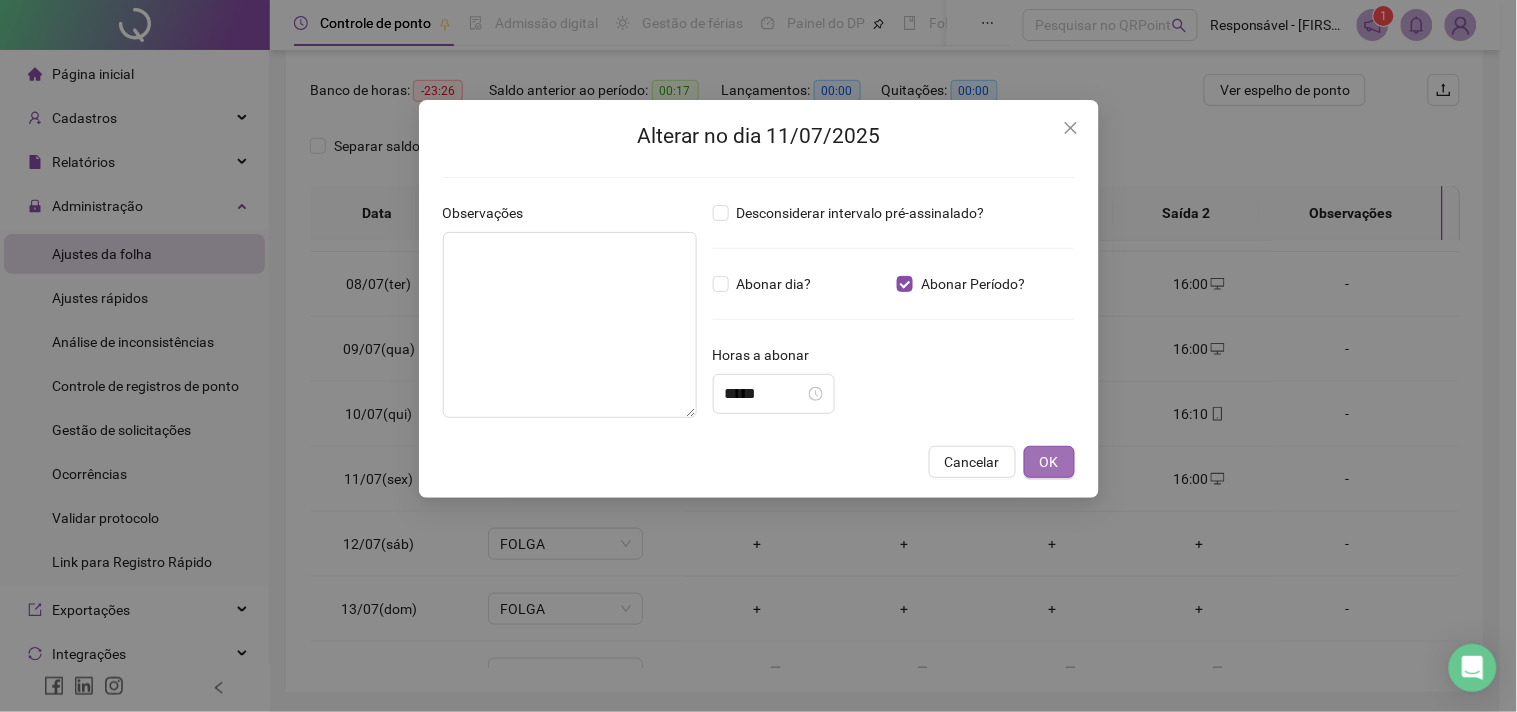 click on "OK" at bounding box center [1049, 462] 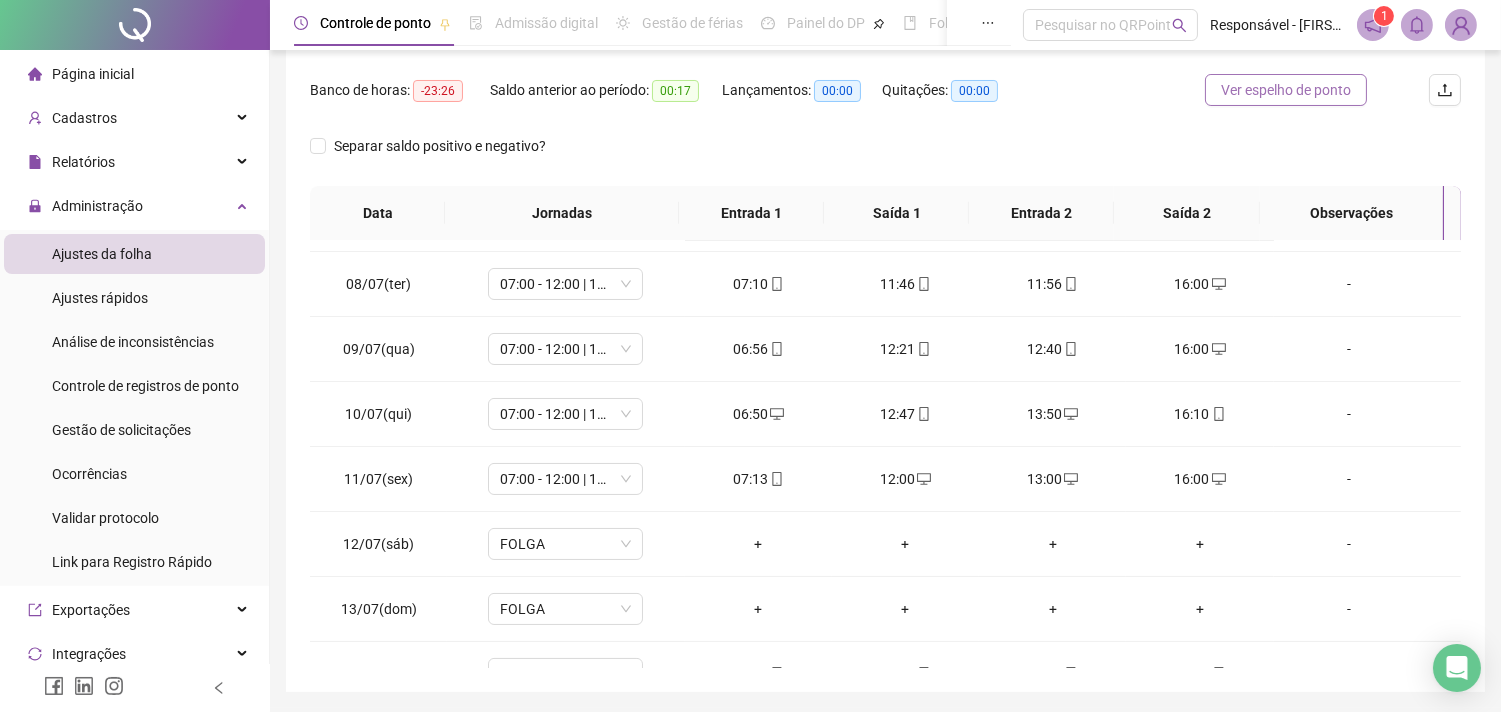 click on "Ver espelho de ponto" at bounding box center [1286, 90] 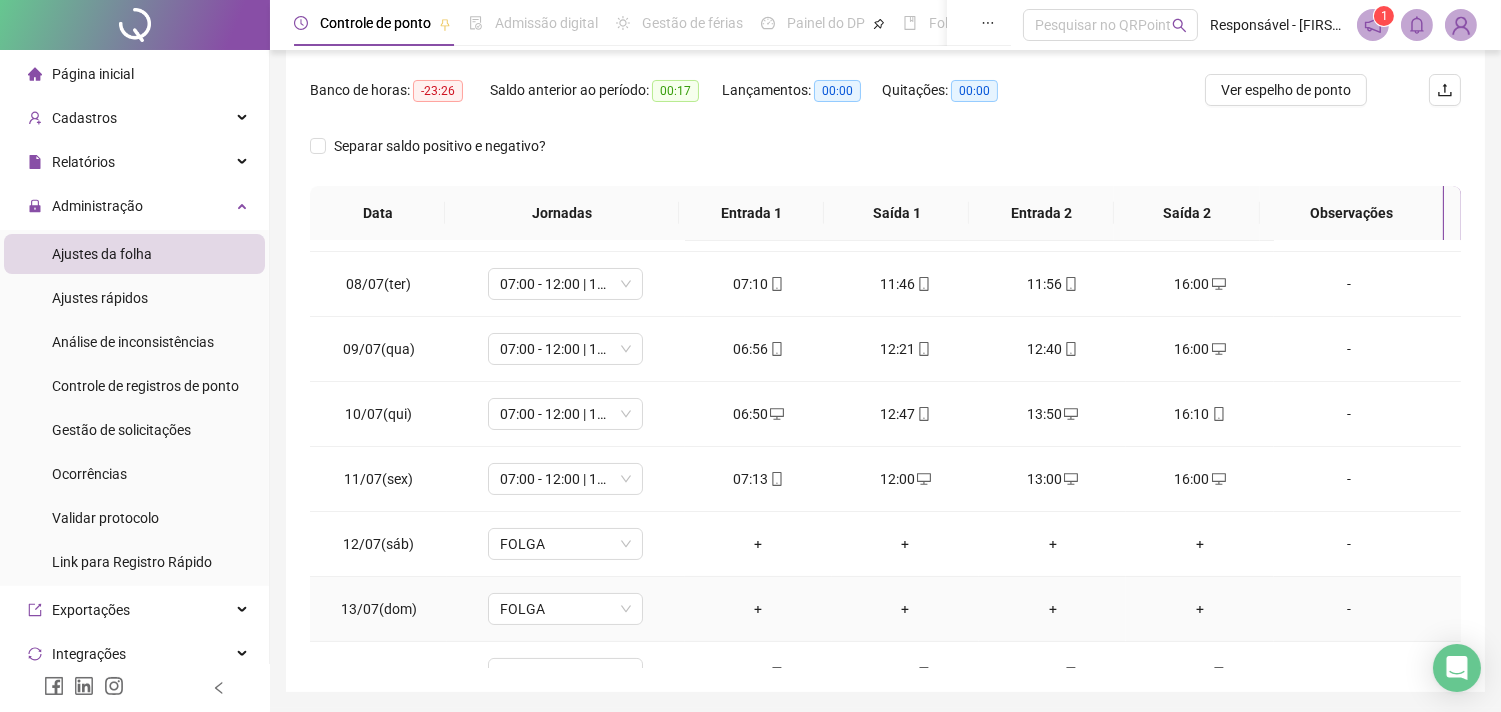 click on "-" at bounding box center [1349, 609] 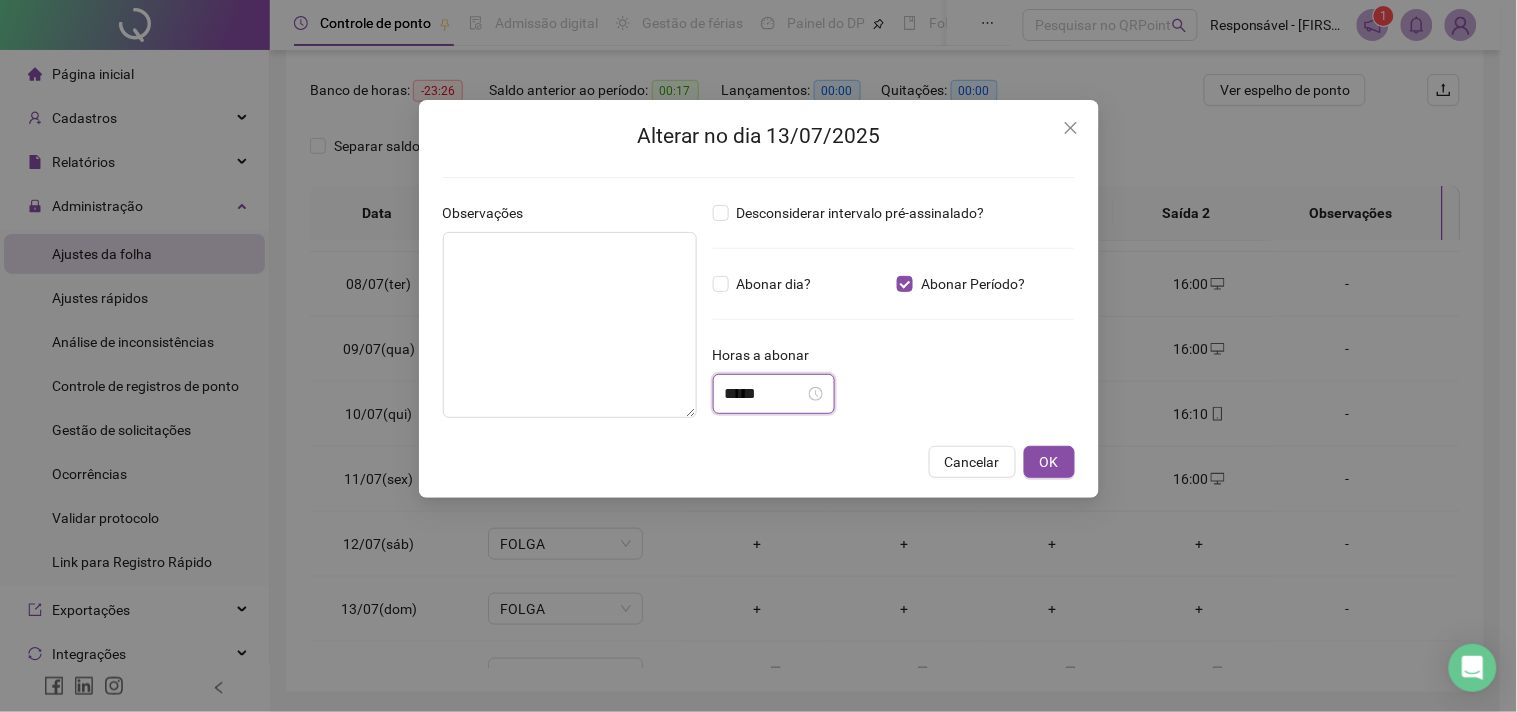 drag, startPoint x: 774, startPoint y: 393, endPoint x: 628, endPoint y: 456, distance: 159.01257 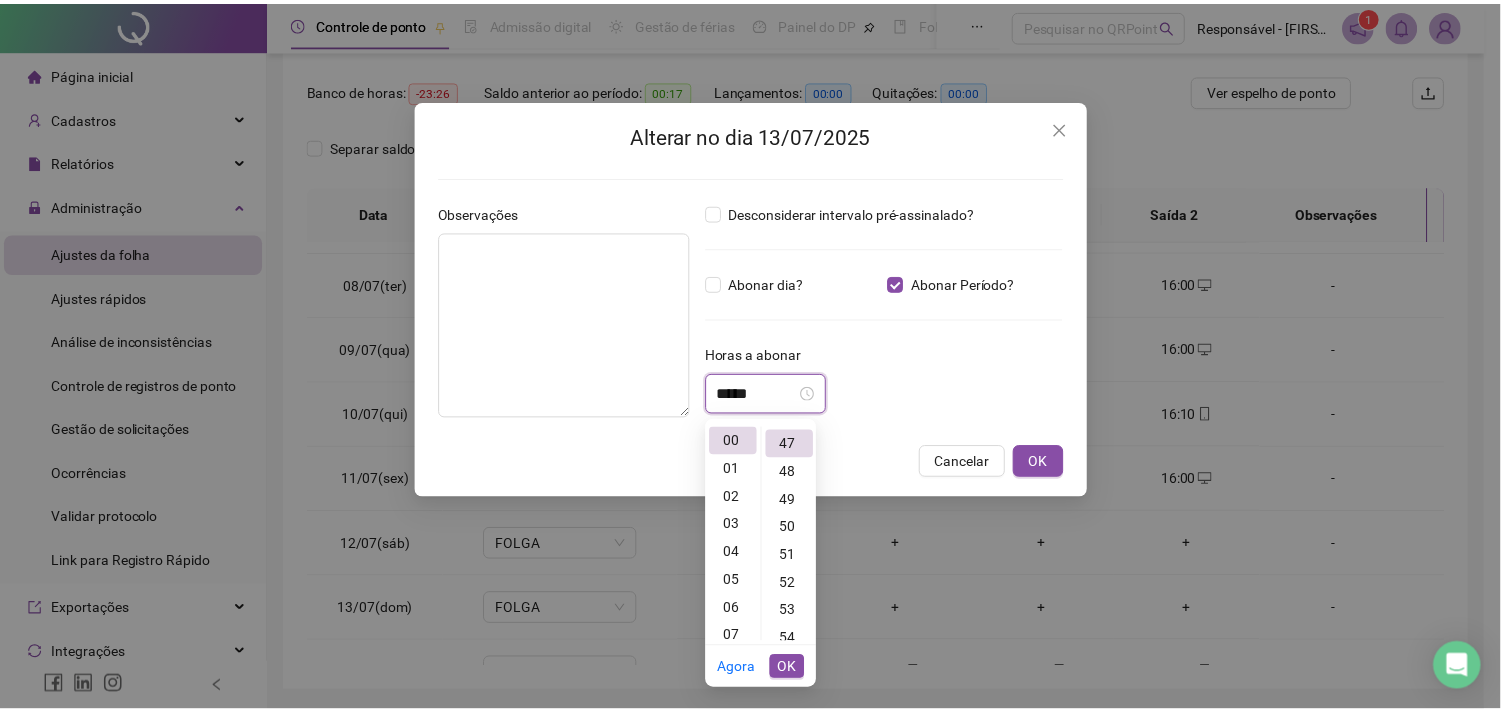 scroll, scrollTop: 1315, scrollLeft: 0, axis: vertical 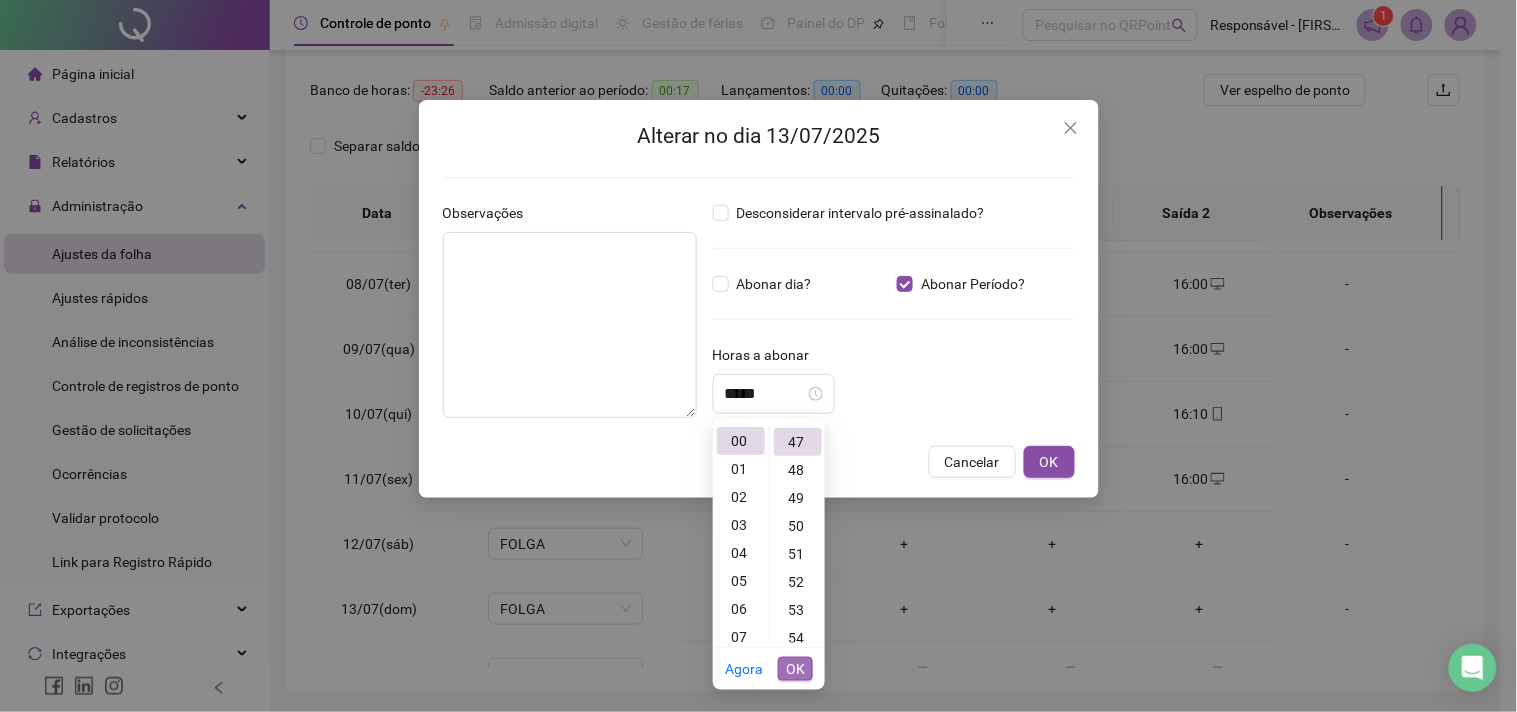 click on "OK" at bounding box center [795, 669] 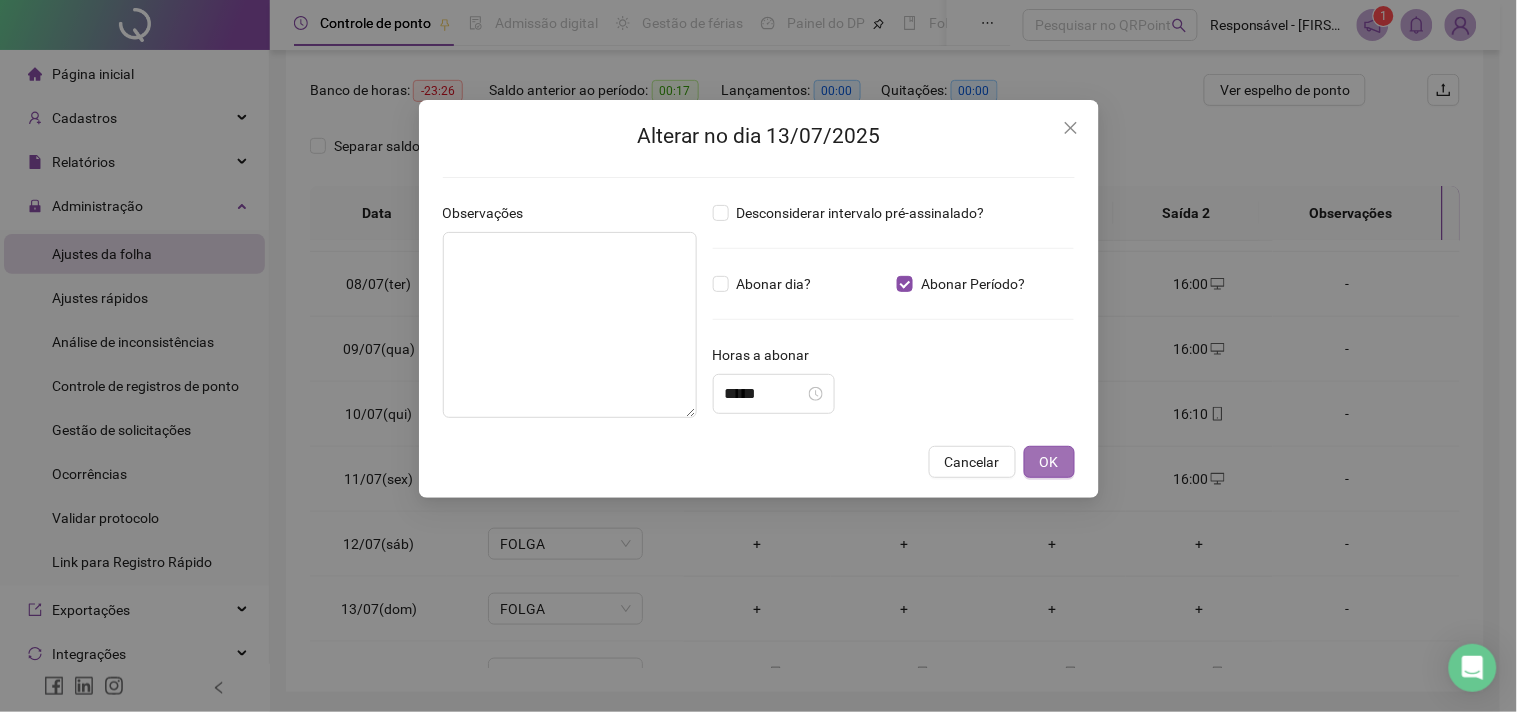 click on "OK" at bounding box center (1049, 462) 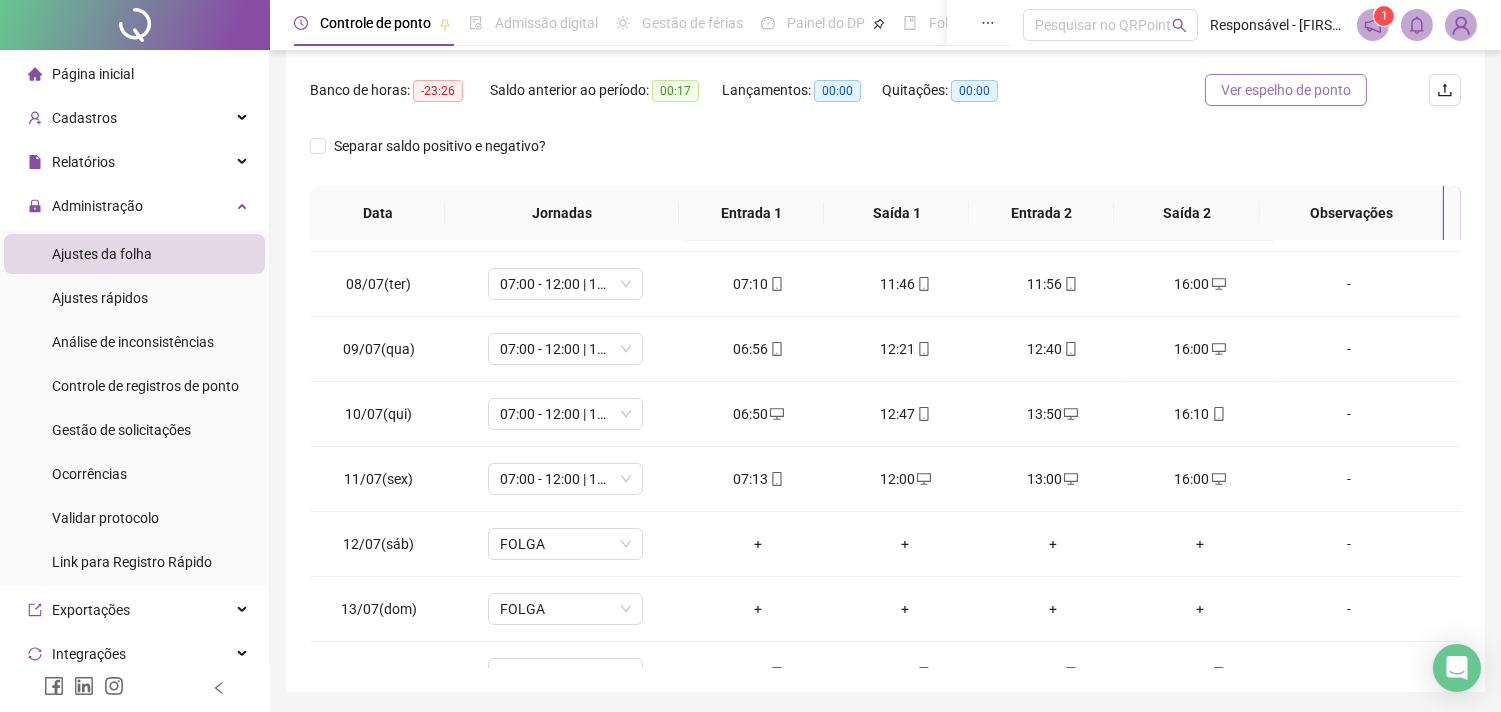 click on "Ver espelho de ponto" at bounding box center [1286, 90] 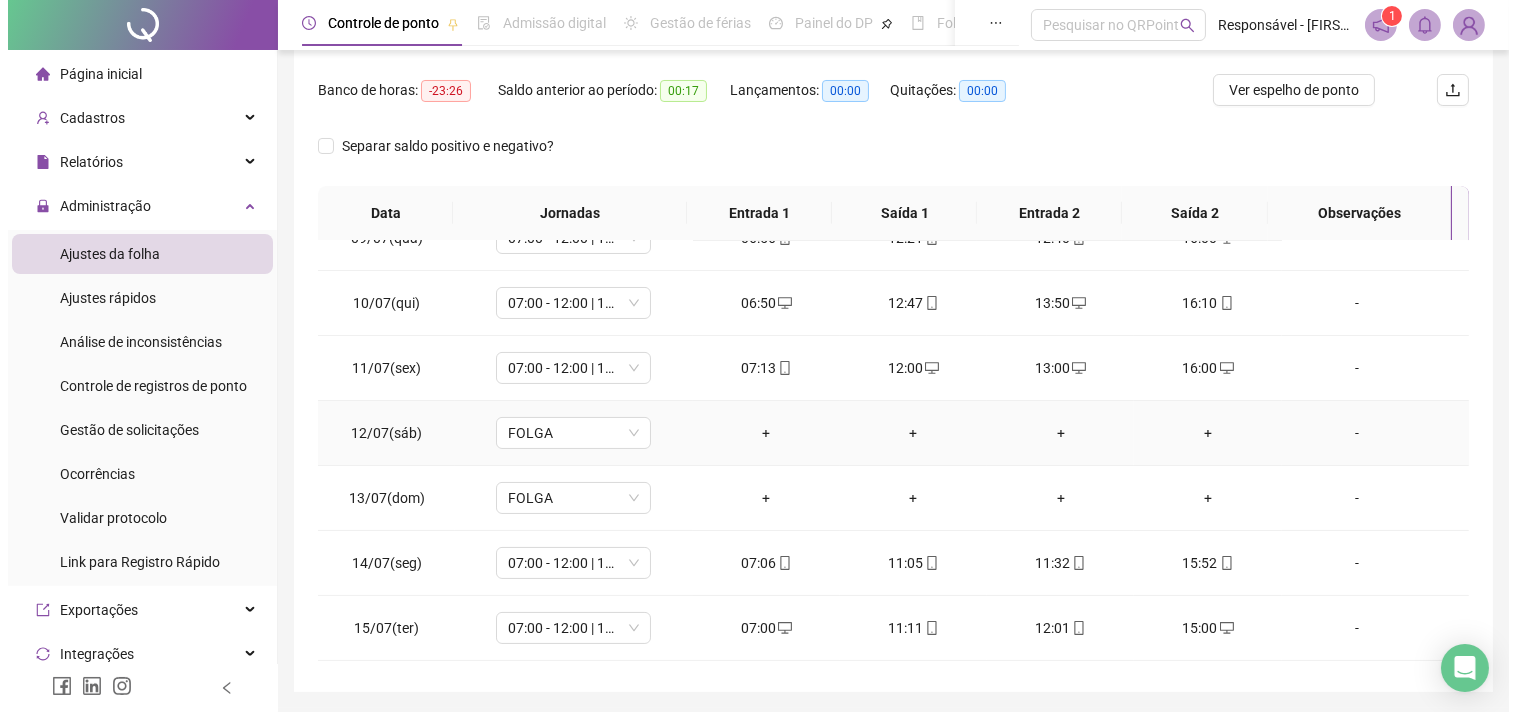 scroll, scrollTop: 666, scrollLeft: 0, axis: vertical 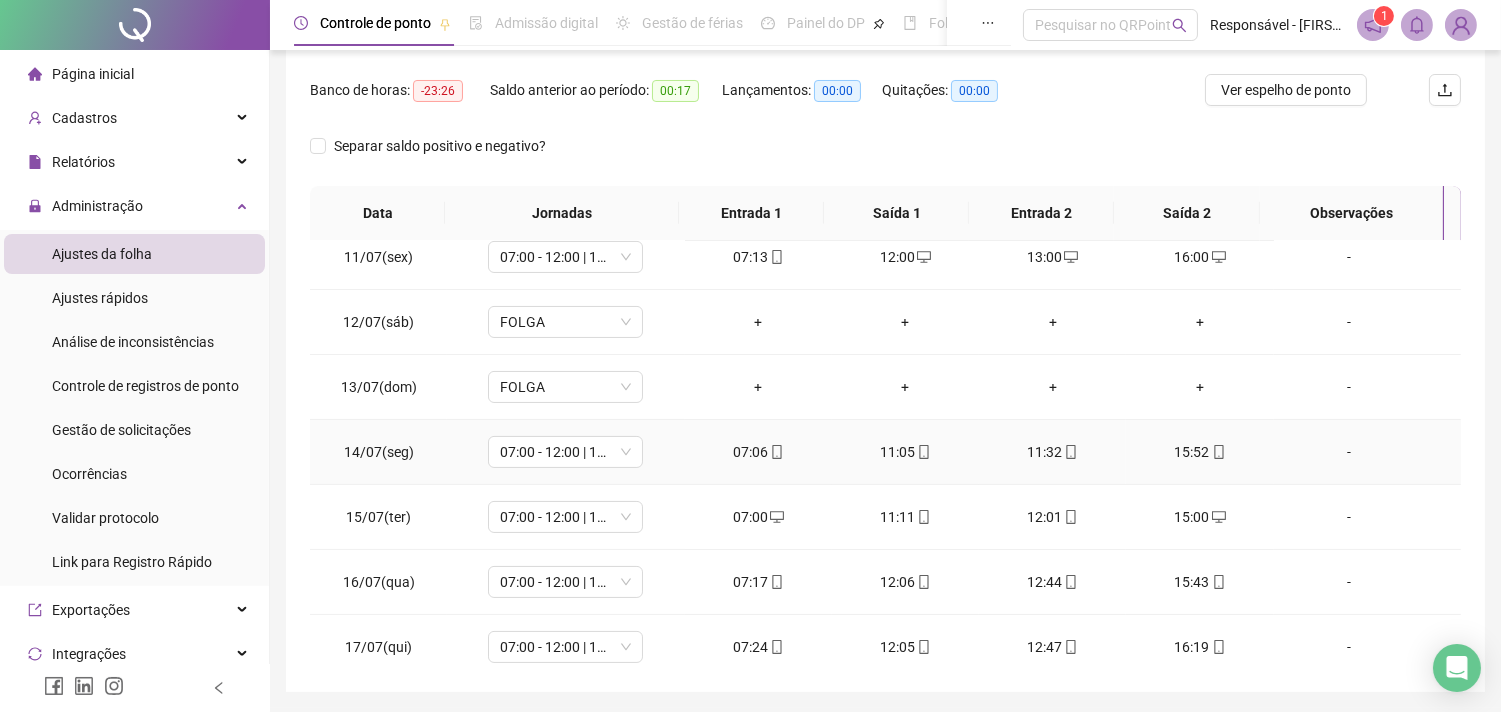 click on "-" at bounding box center (1349, 452) 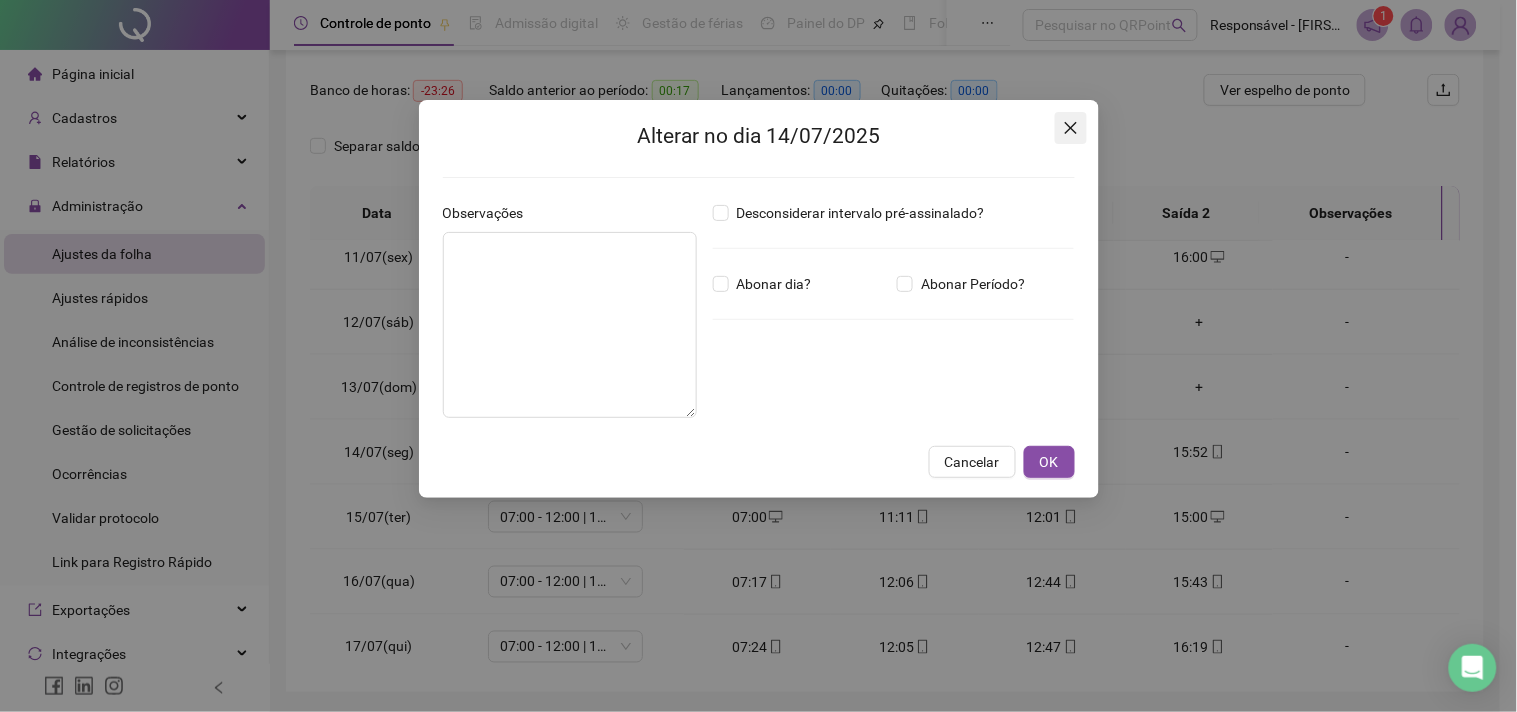 click 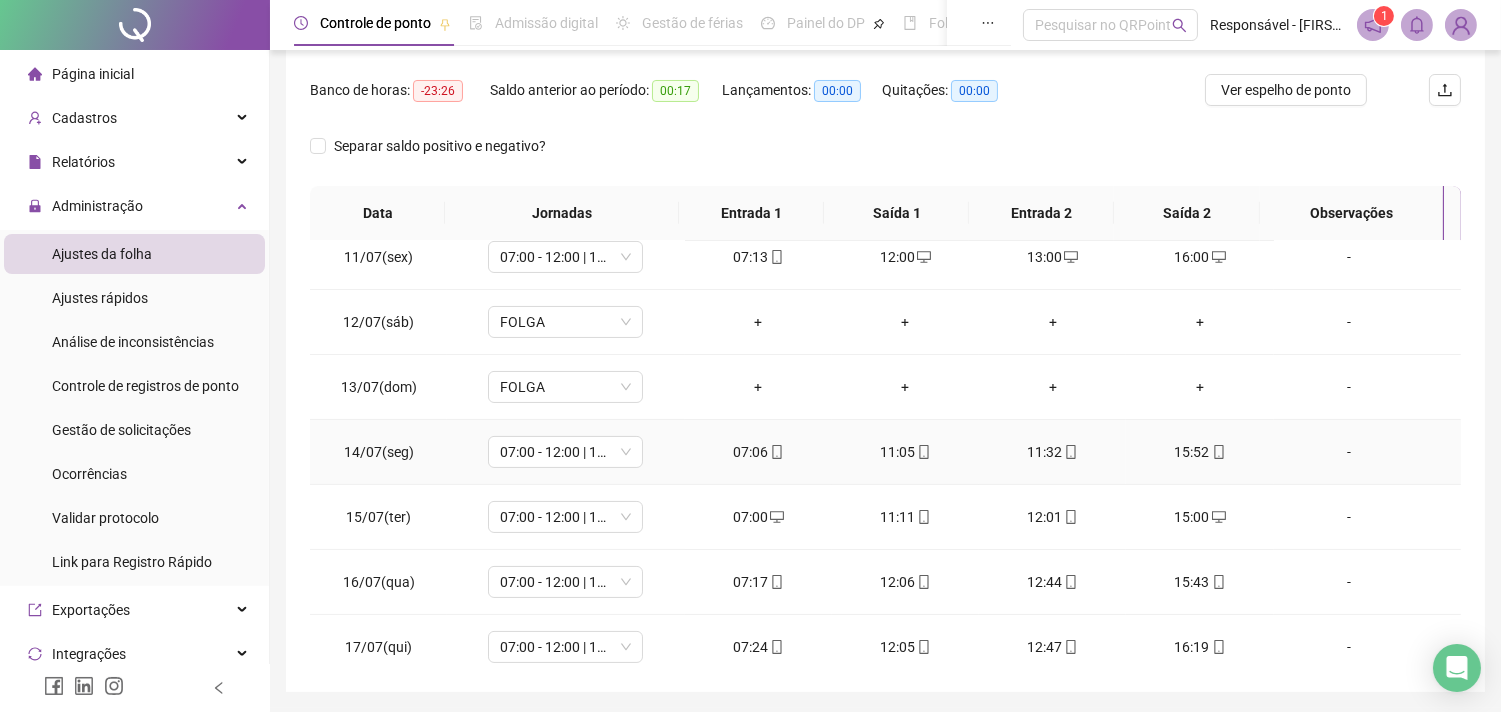 drag, startPoint x: 1335, startPoint y: 452, endPoint x: 796, endPoint y: 425, distance: 539.67584 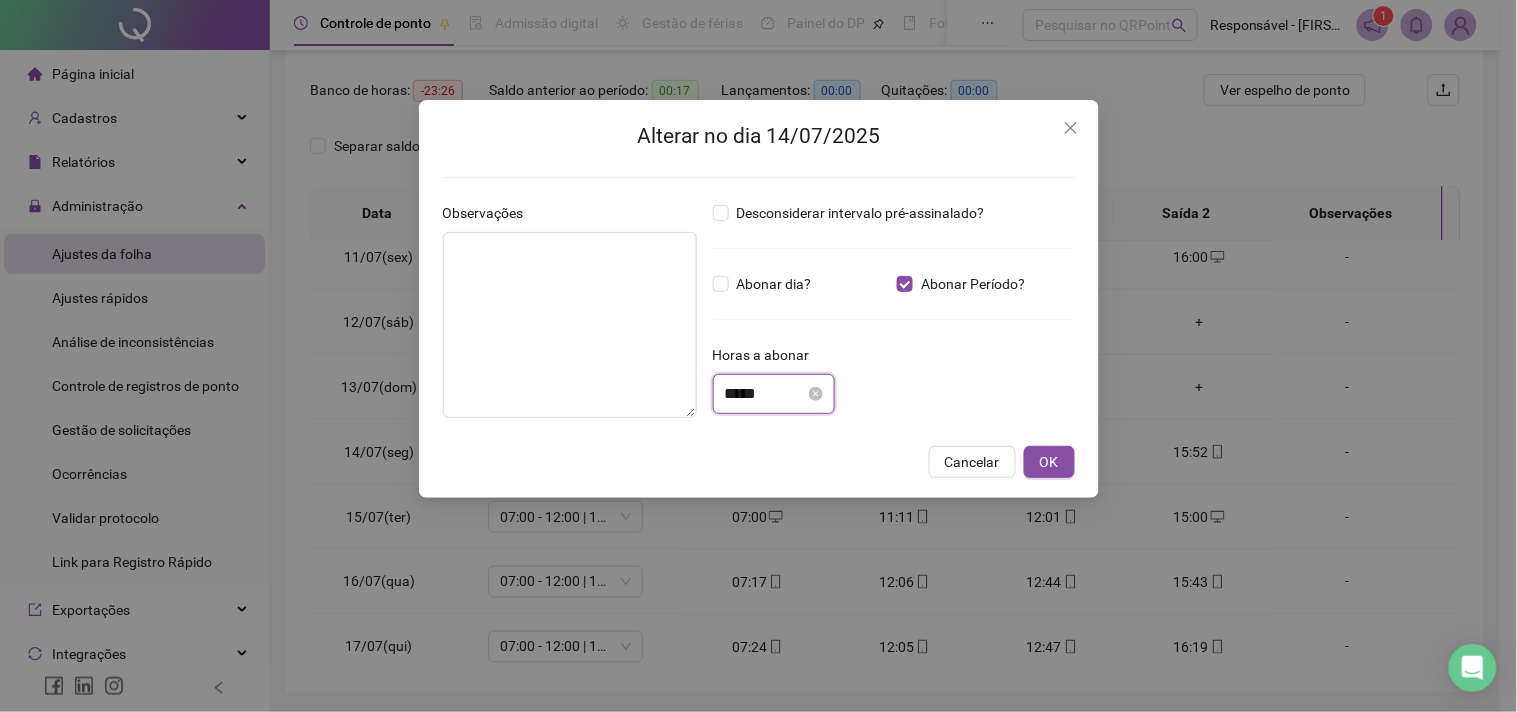 click on "*****" at bounding box center [765, 394] 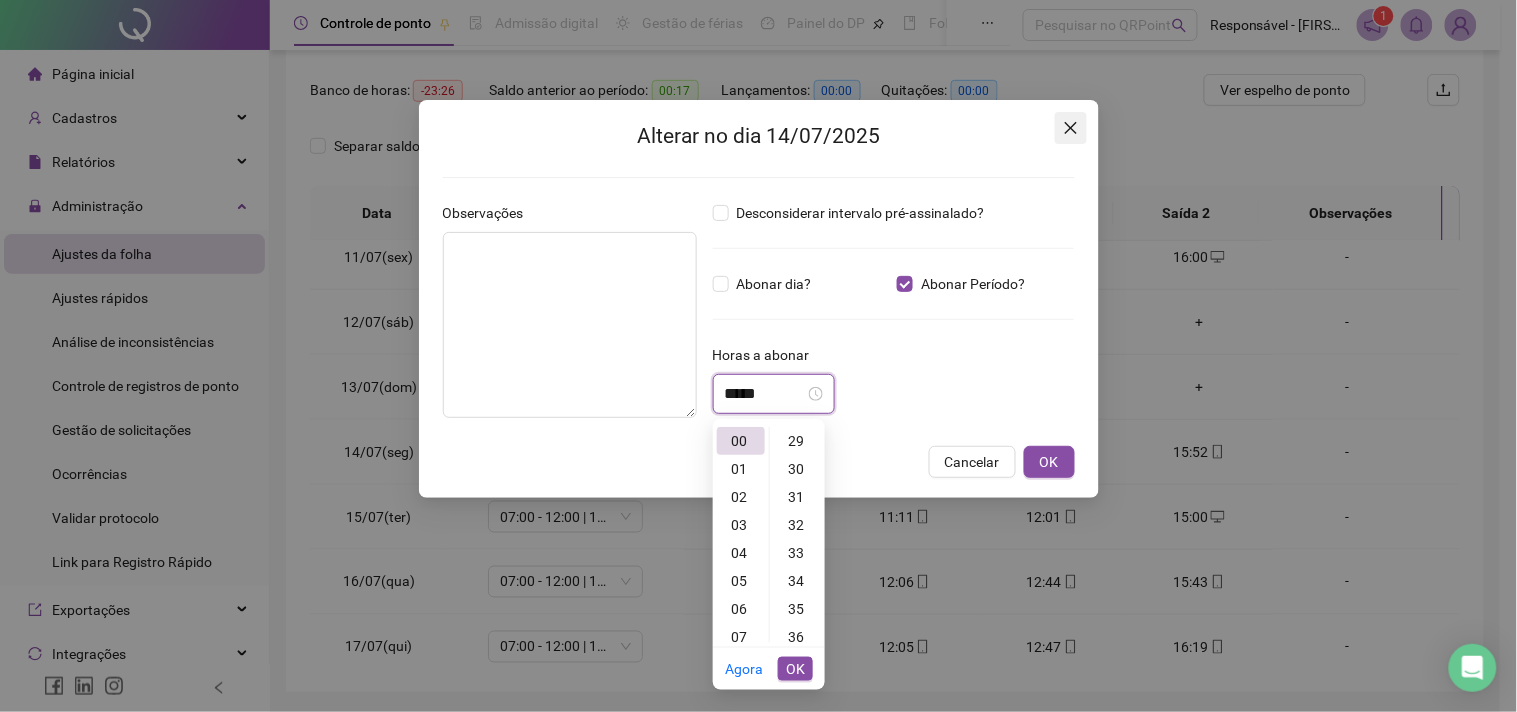 scroll, scrollTop: 392, scrollLeft: 0, axis: vertical 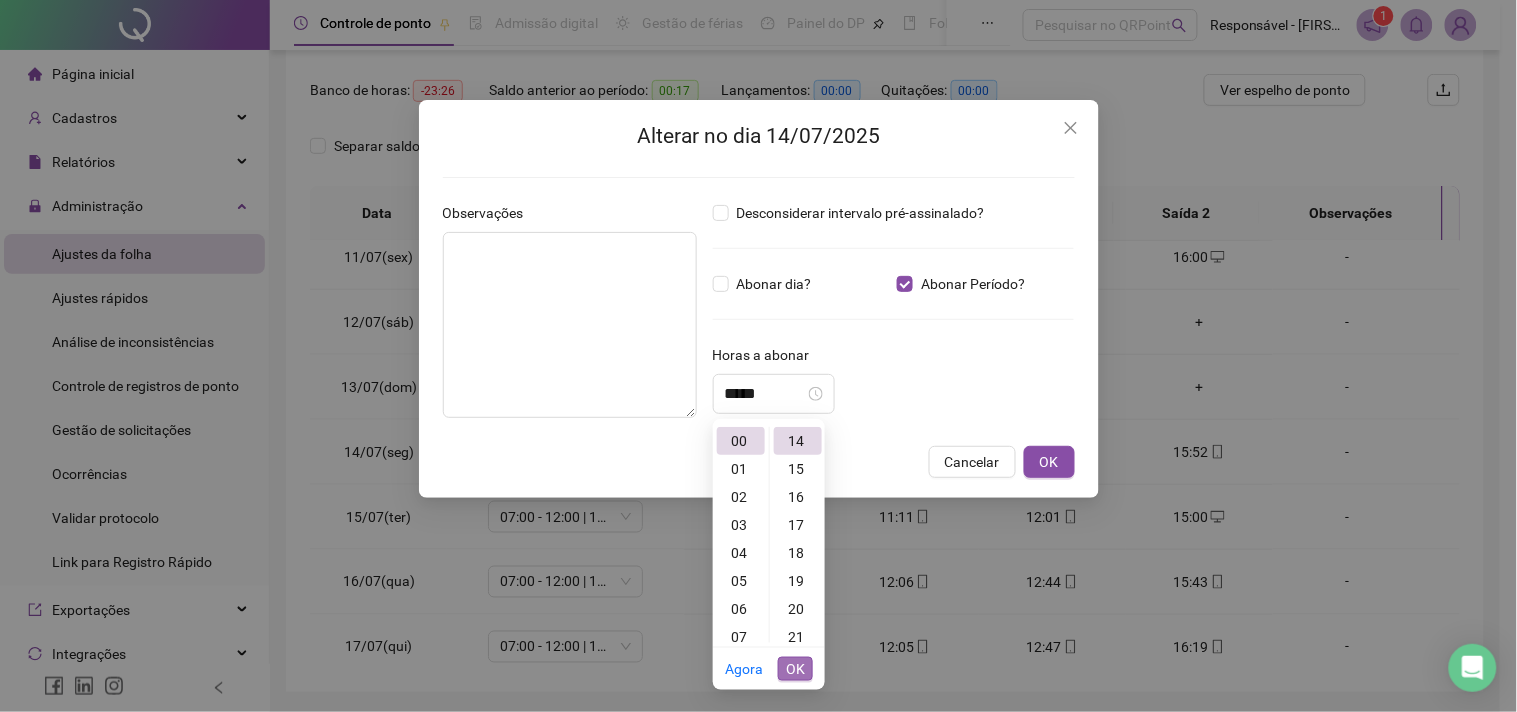 click on "OK" at bounding box center (795, 669) 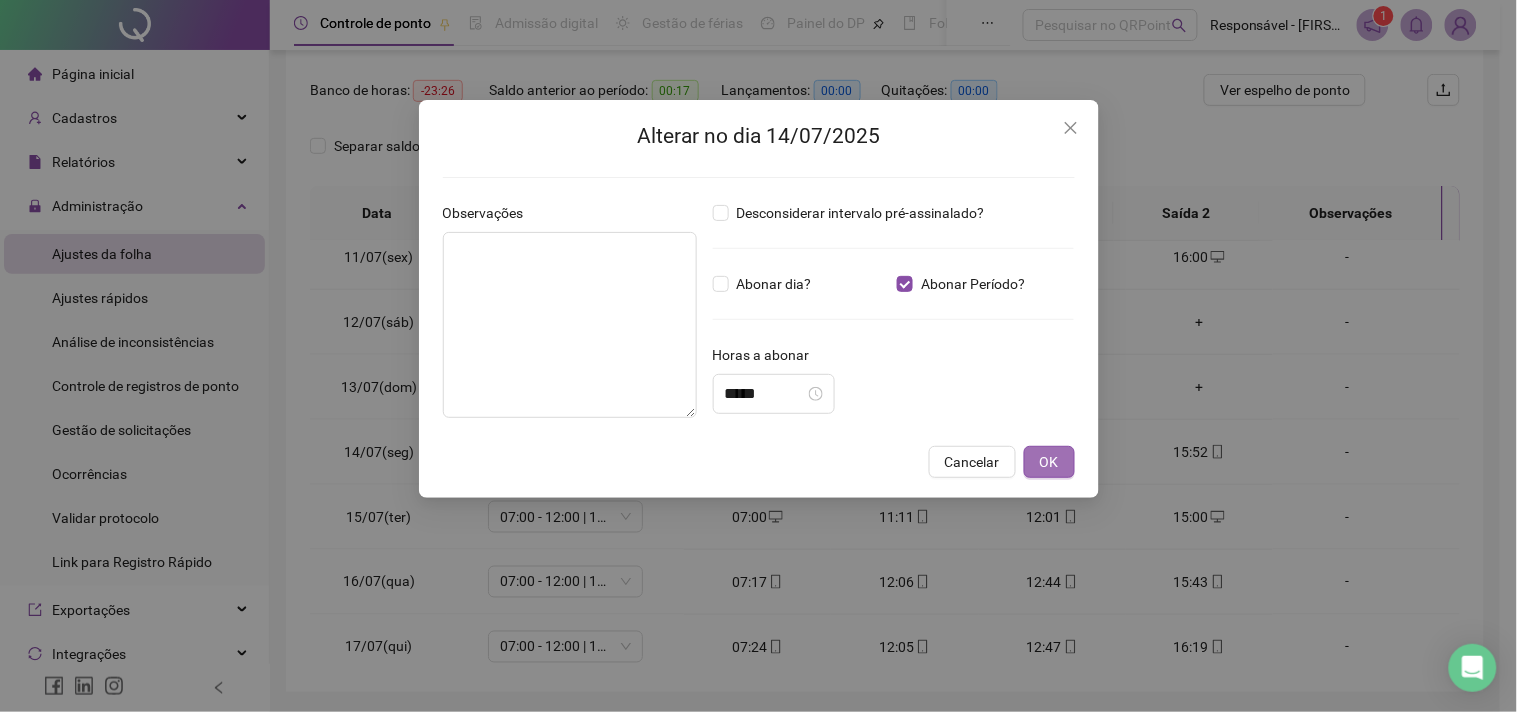 click on "OK" at bounding box center (1049, 462) 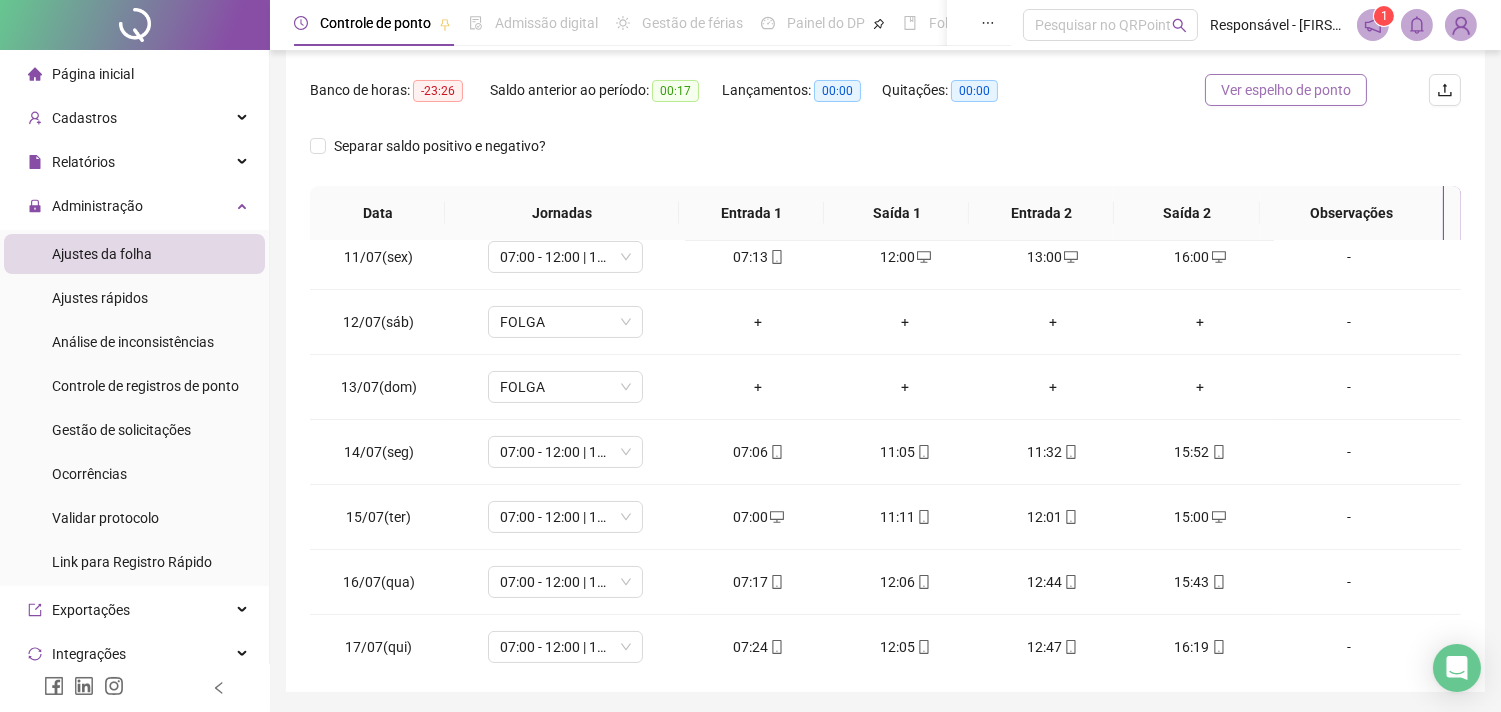 click on "Ver espelho de ponto" at bounding box center [1286, 90] 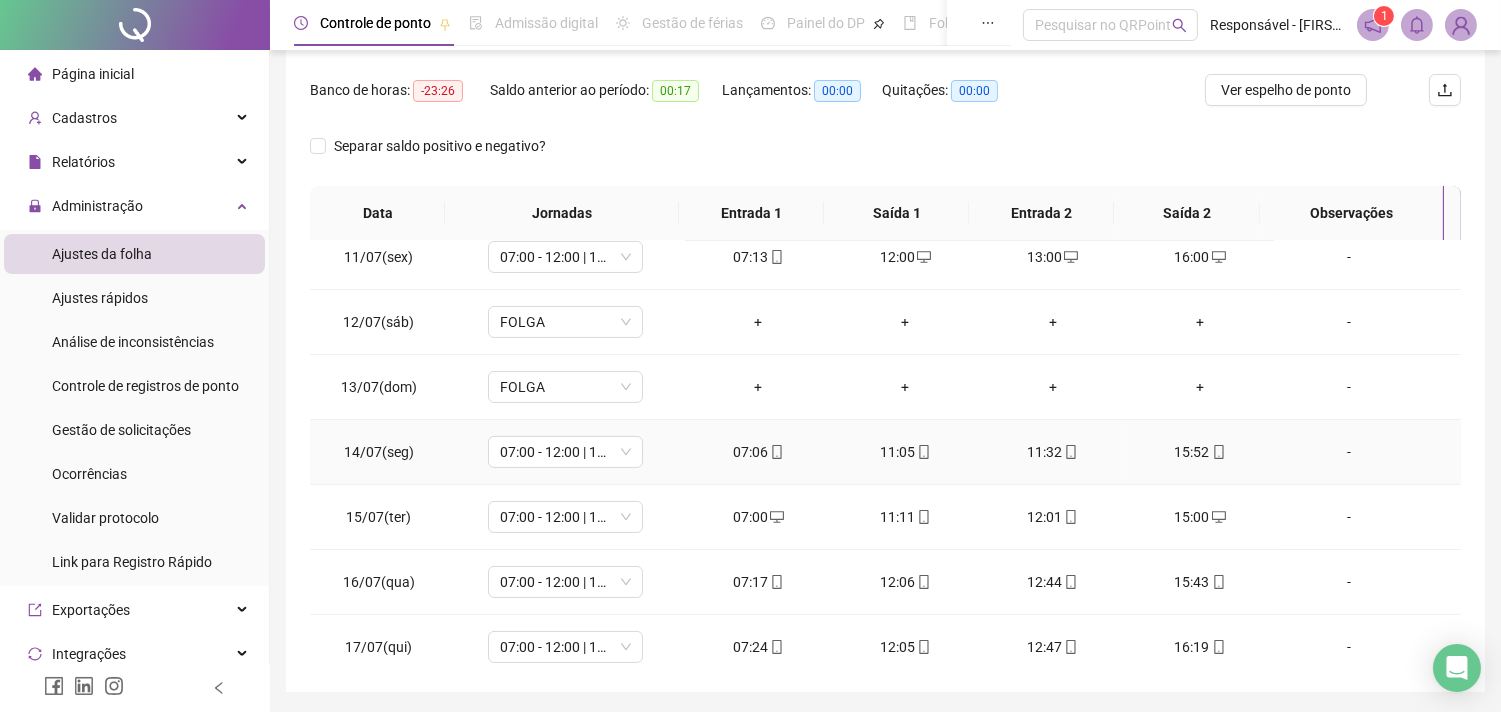 click on "-" at bounding box center (1349, 452) 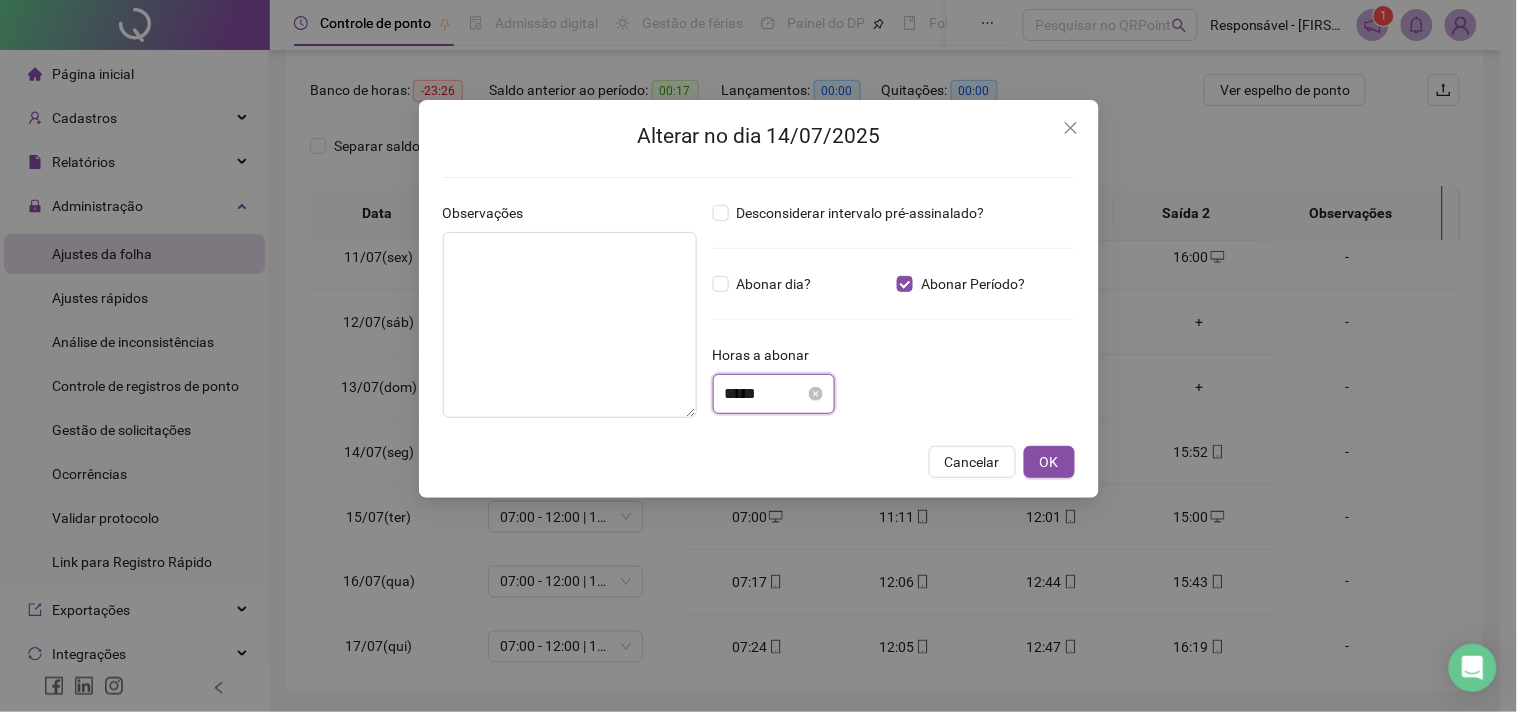 click on "*****" at bounding box center [765, 394] 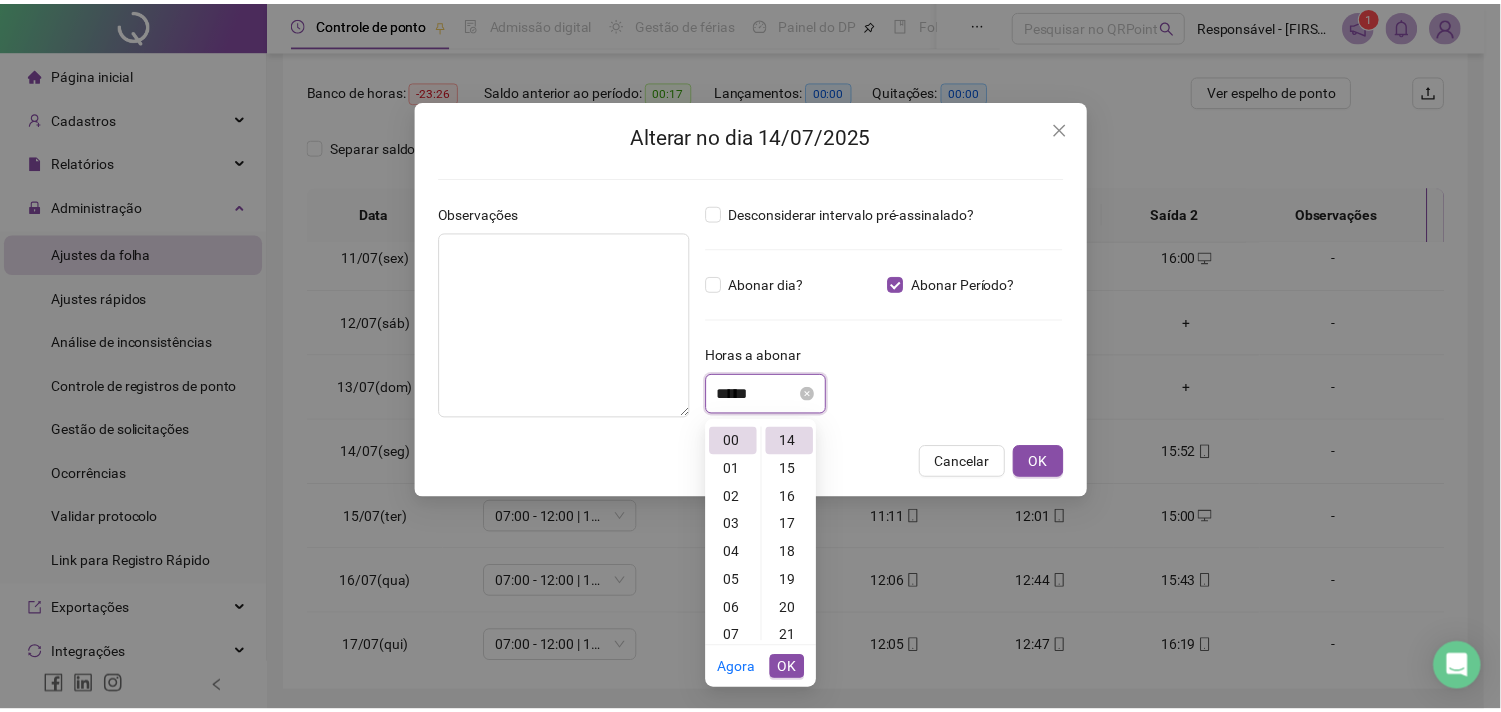 scroll, scrollTop: 420, scrollLeft: 0, axis: vertical 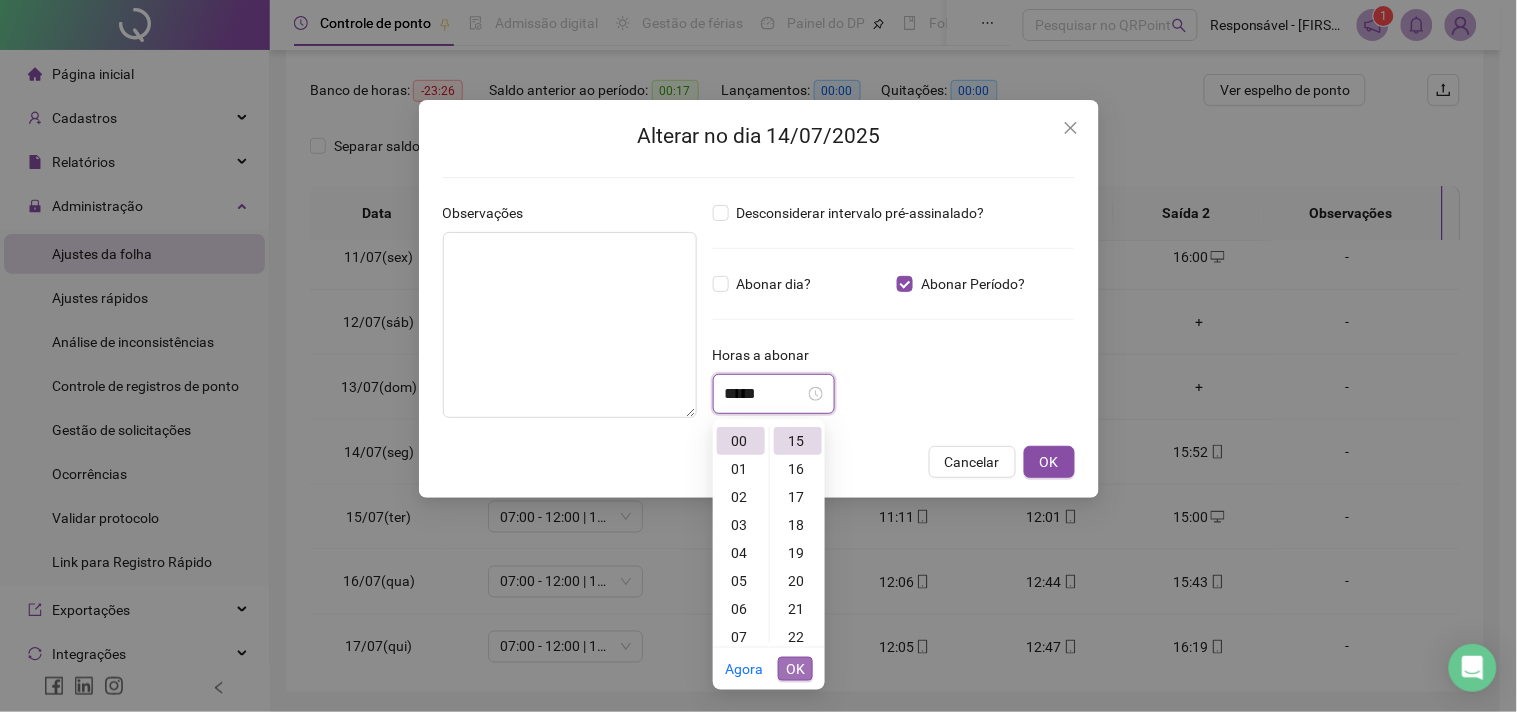 type on "*****" 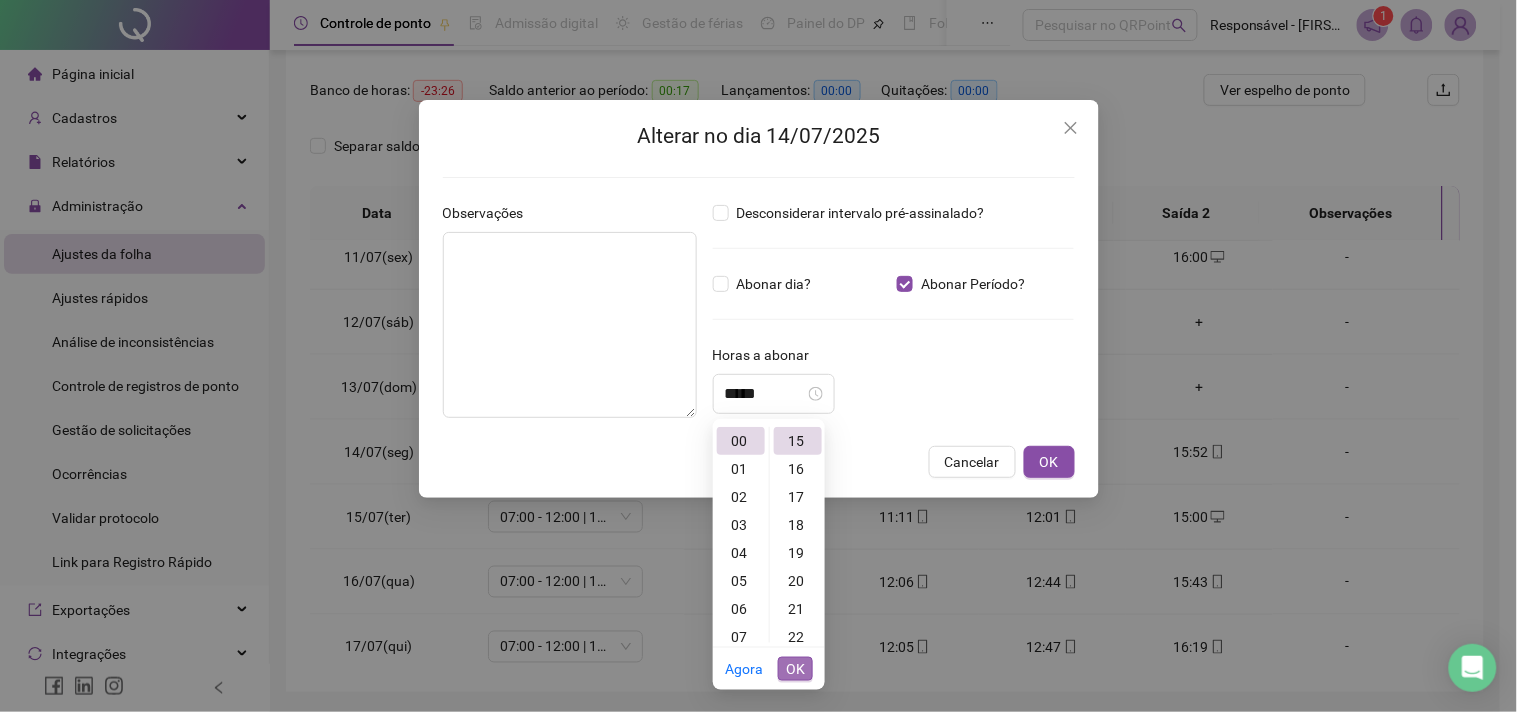 click on "OK" at bounding box center (795, 669) 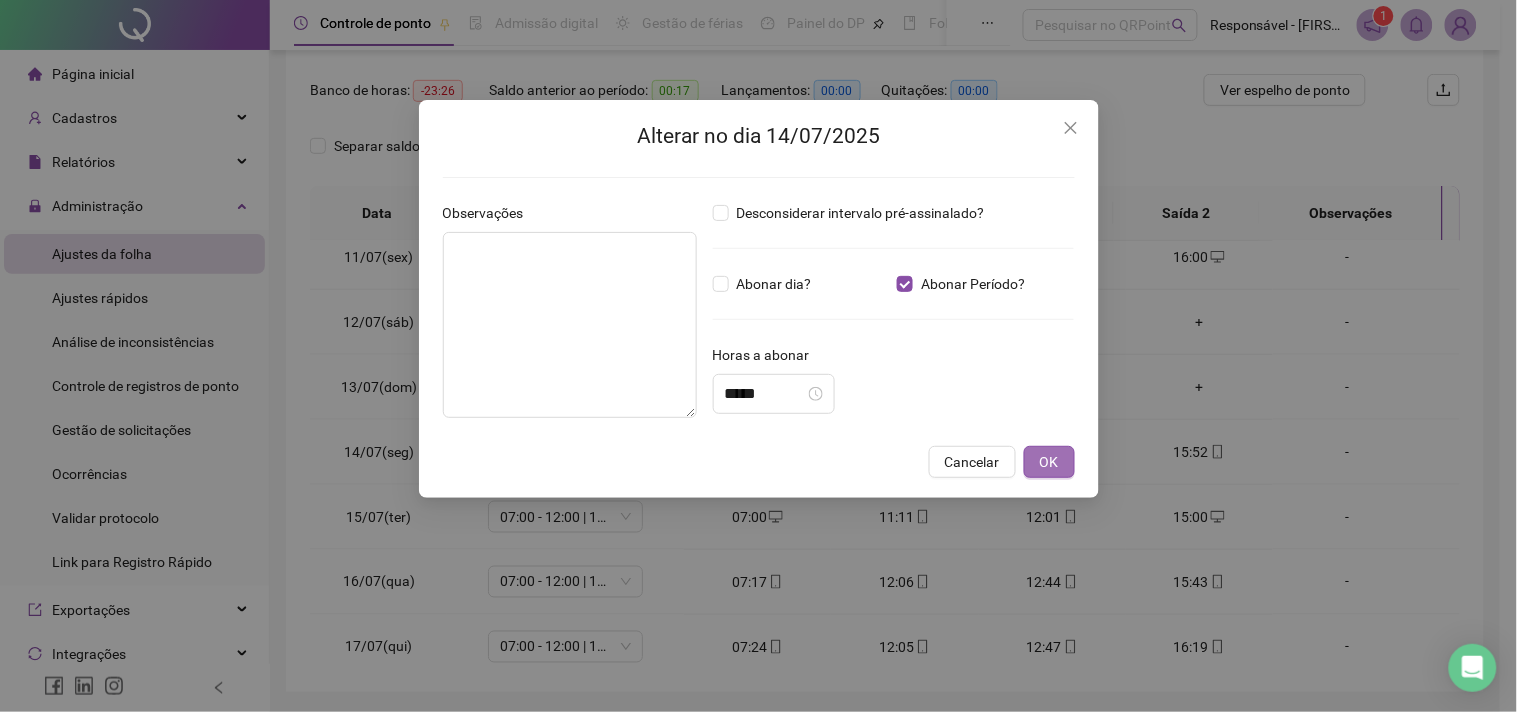 click on "OK" at bounding box center (1049, 462) 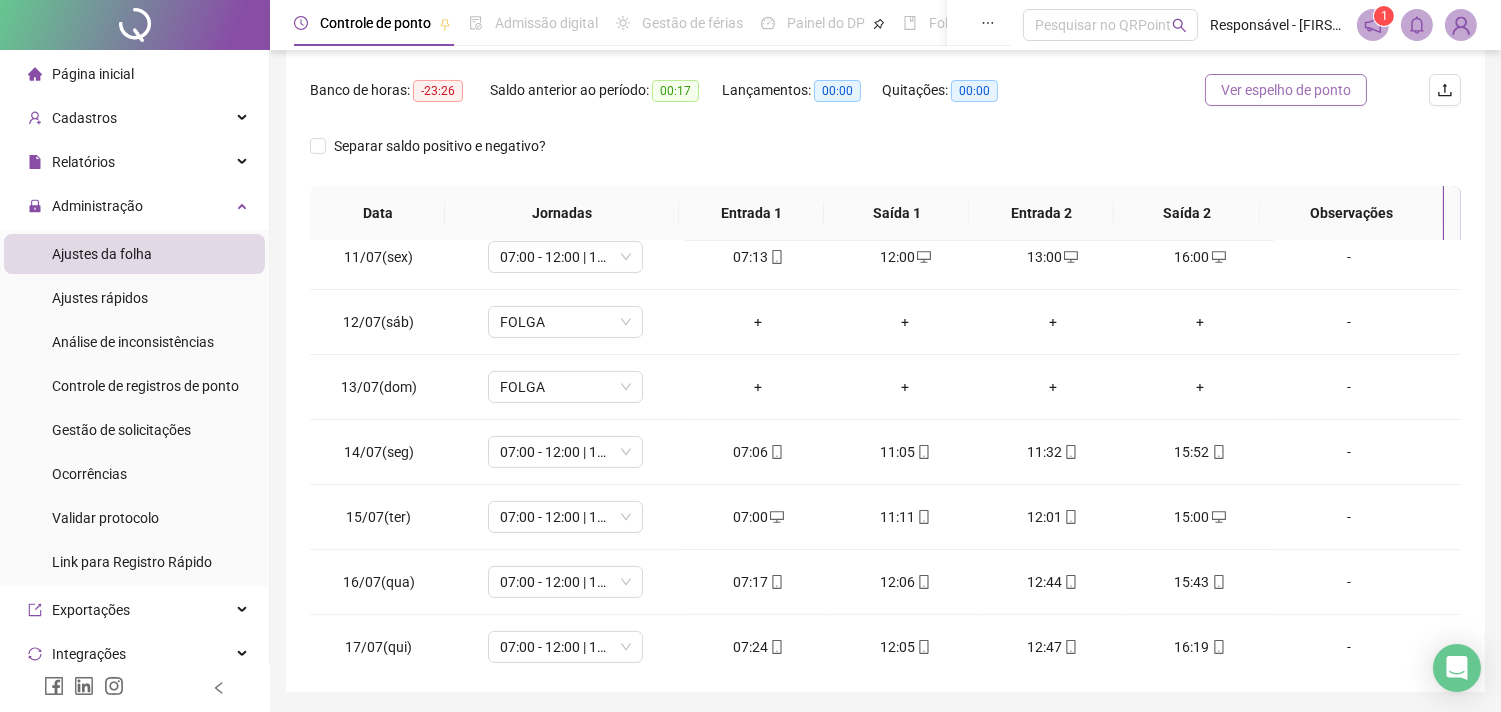 click on "Ver espelho de ponto" at bounding box center (1286, 90) 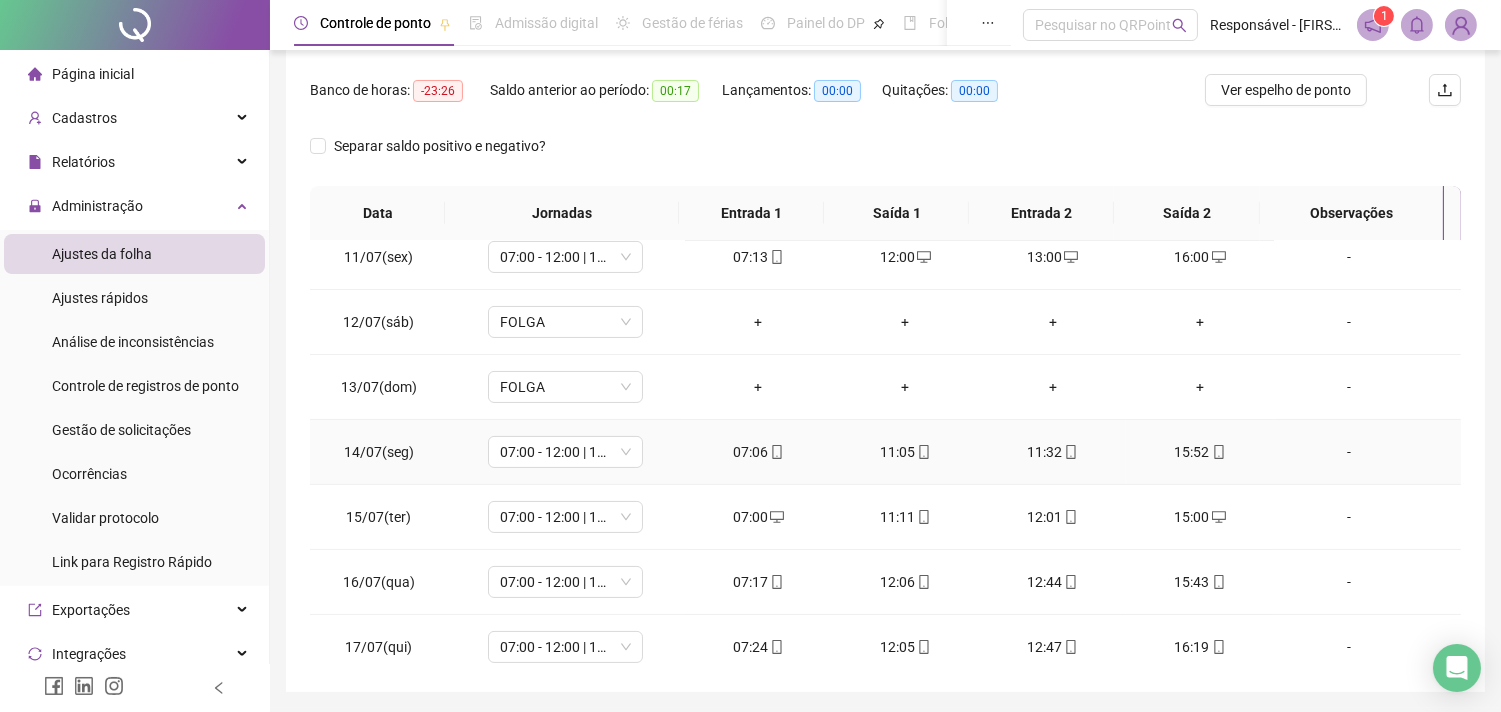 click on "07:06" at bounding box center [758, 452] 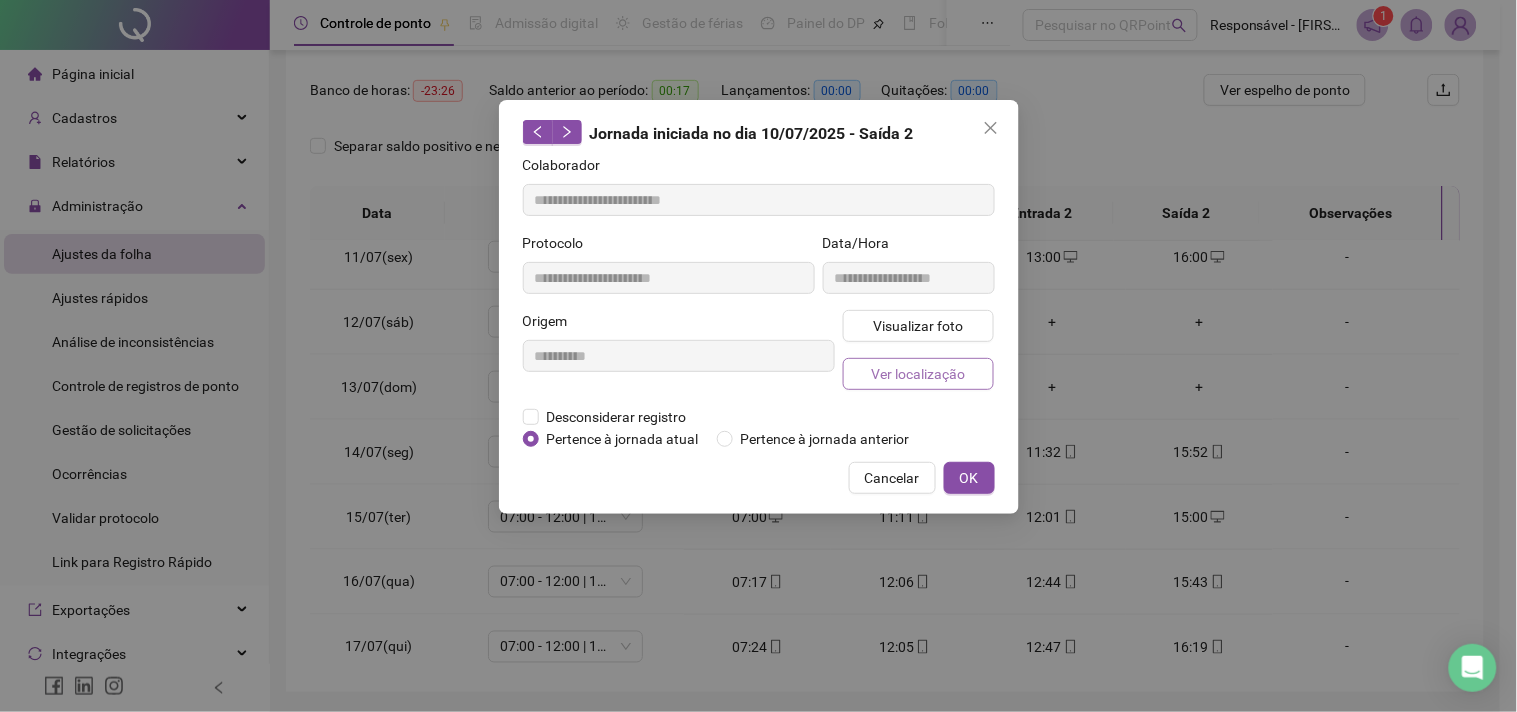 type on "**********" 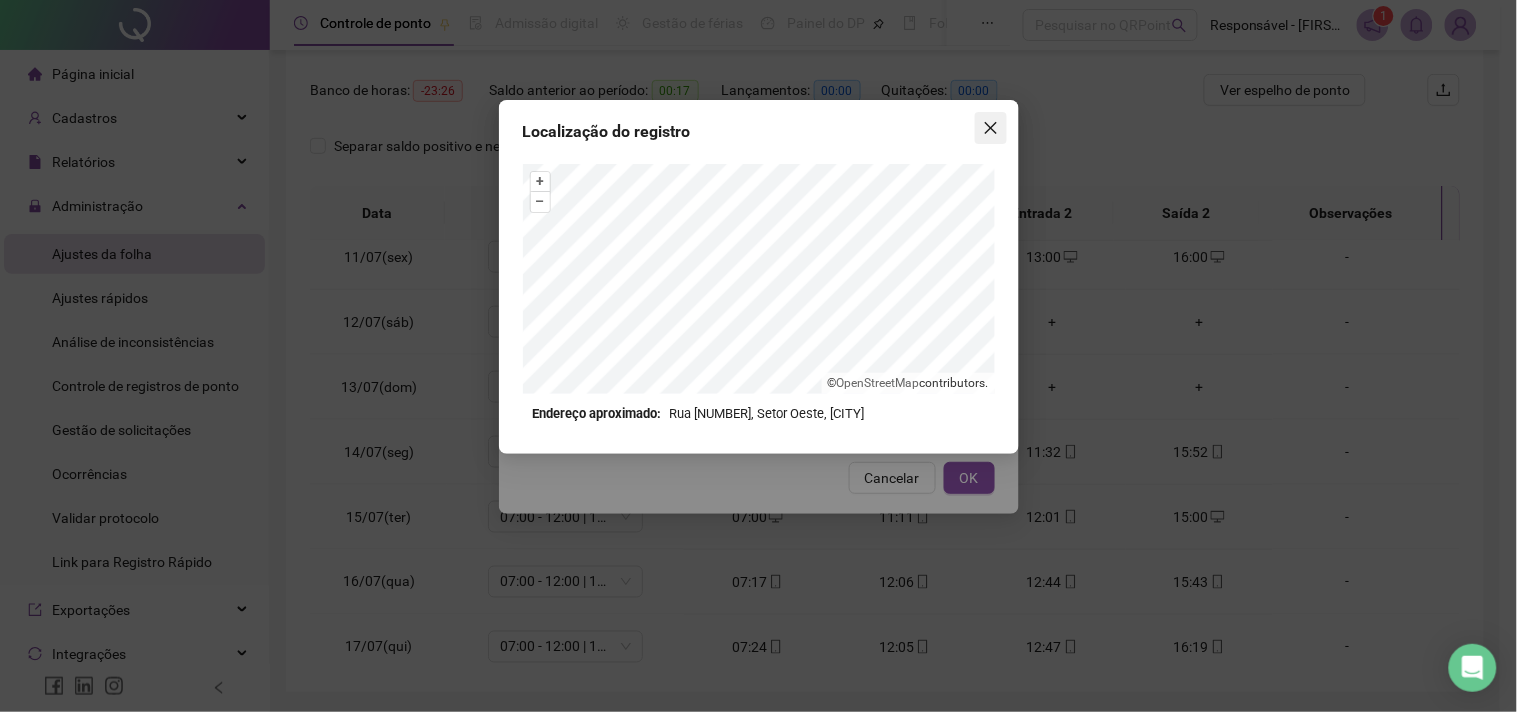 click 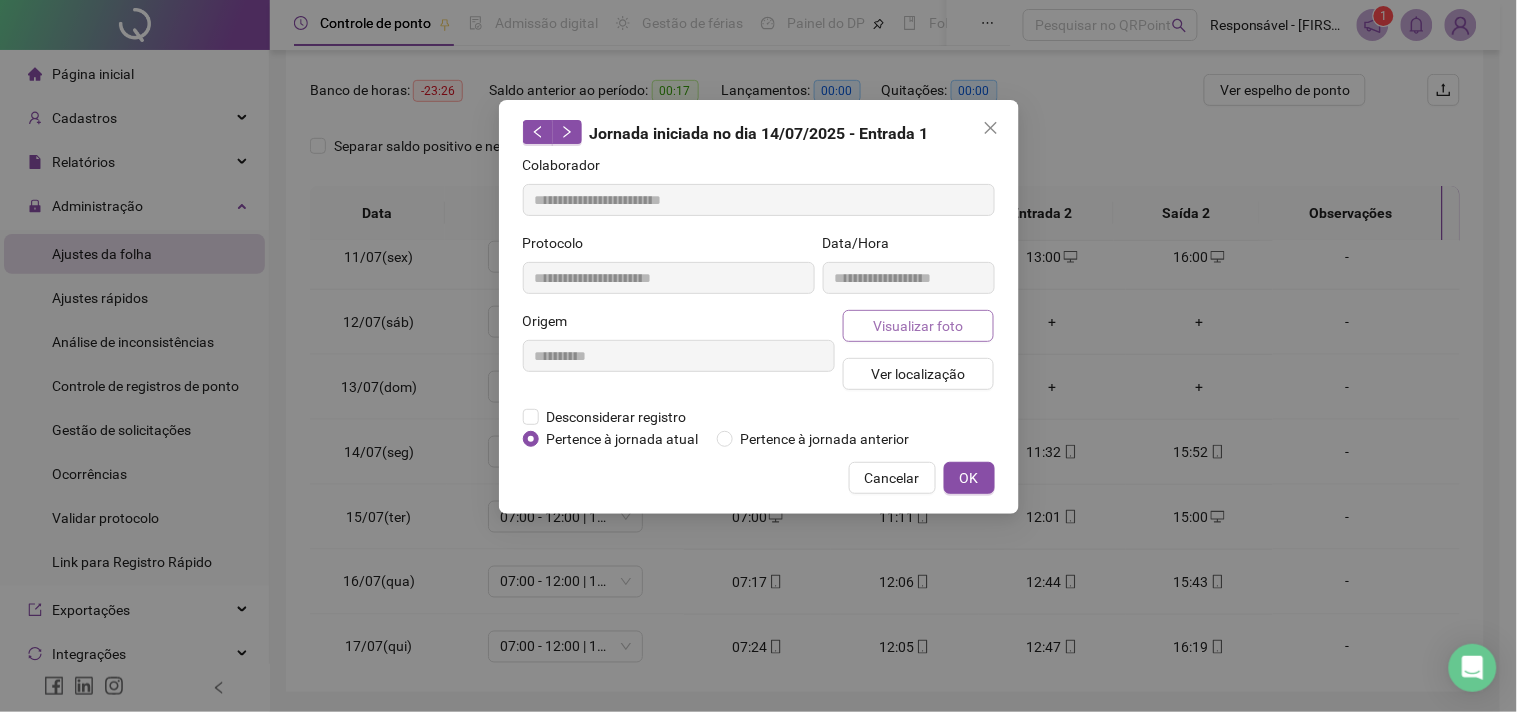 click on "Visualizar foto" at bounding box center (918, 326) 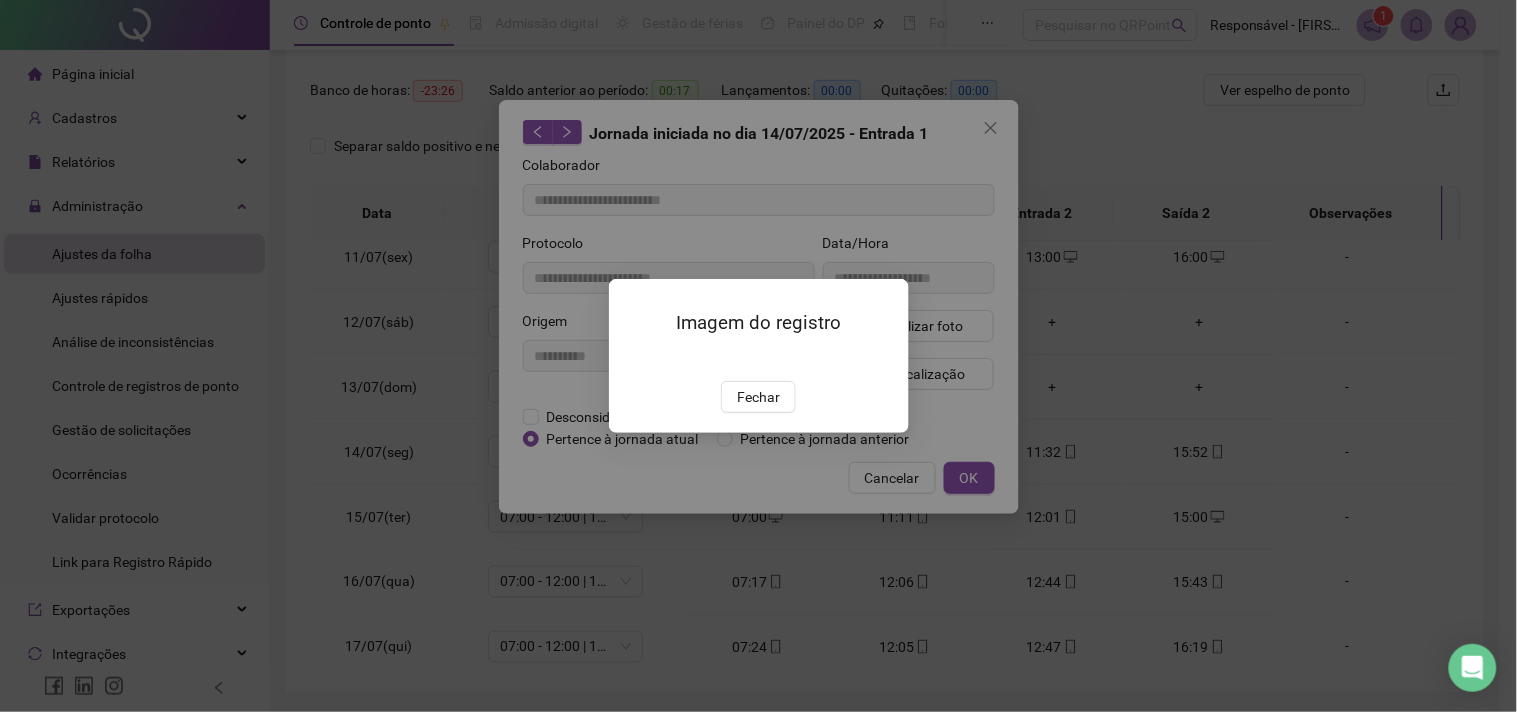 click at bounding box center (633, 359) 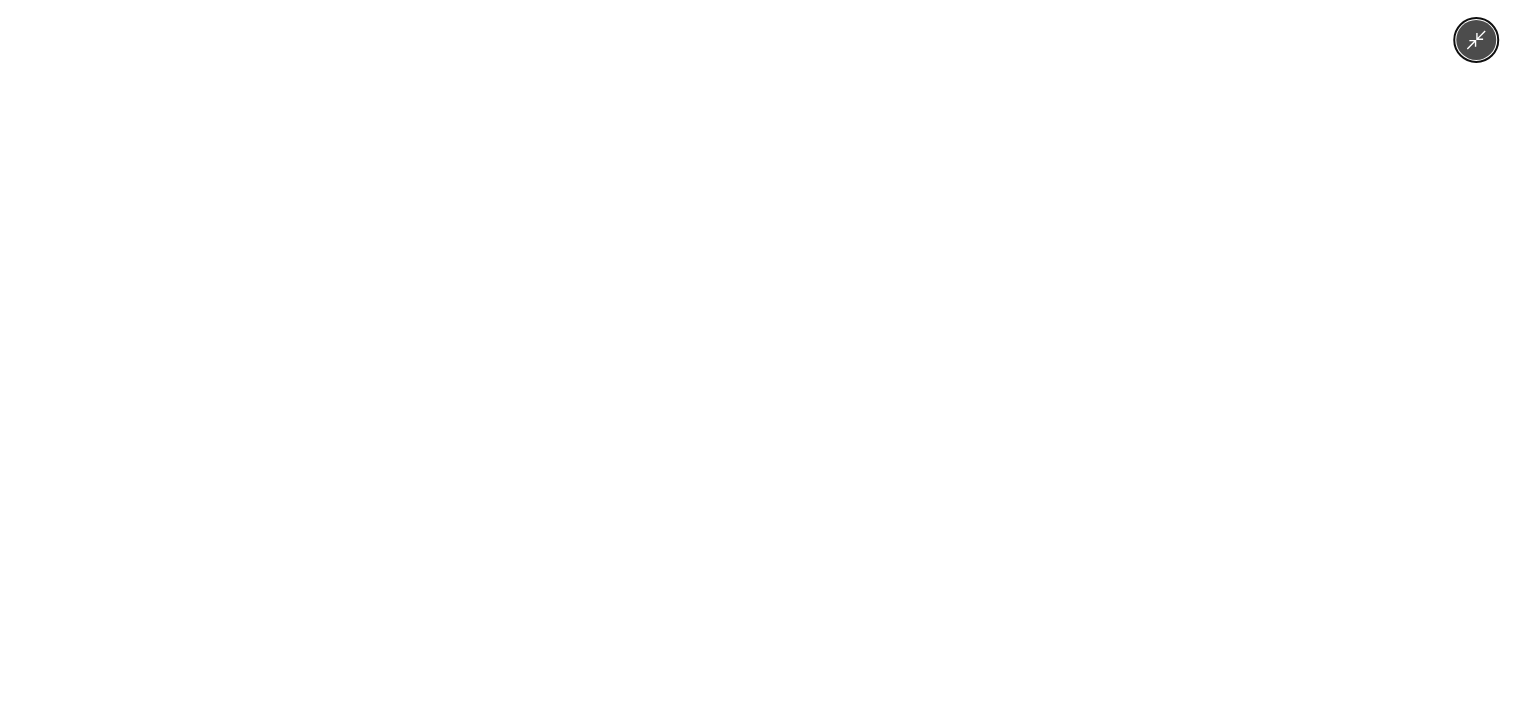 click at bounding box center (758, 356) 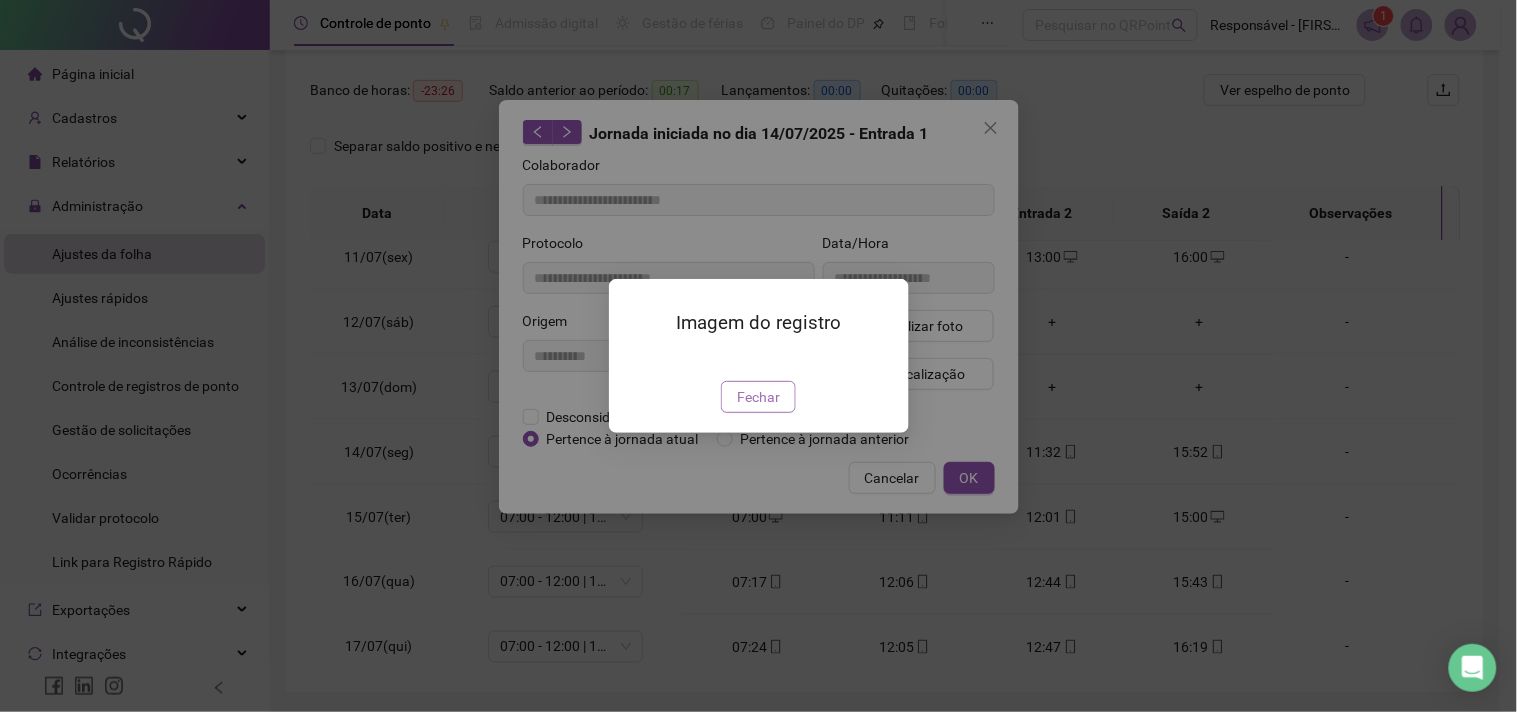 click on "Fechar" at bounding box center [758, 397] 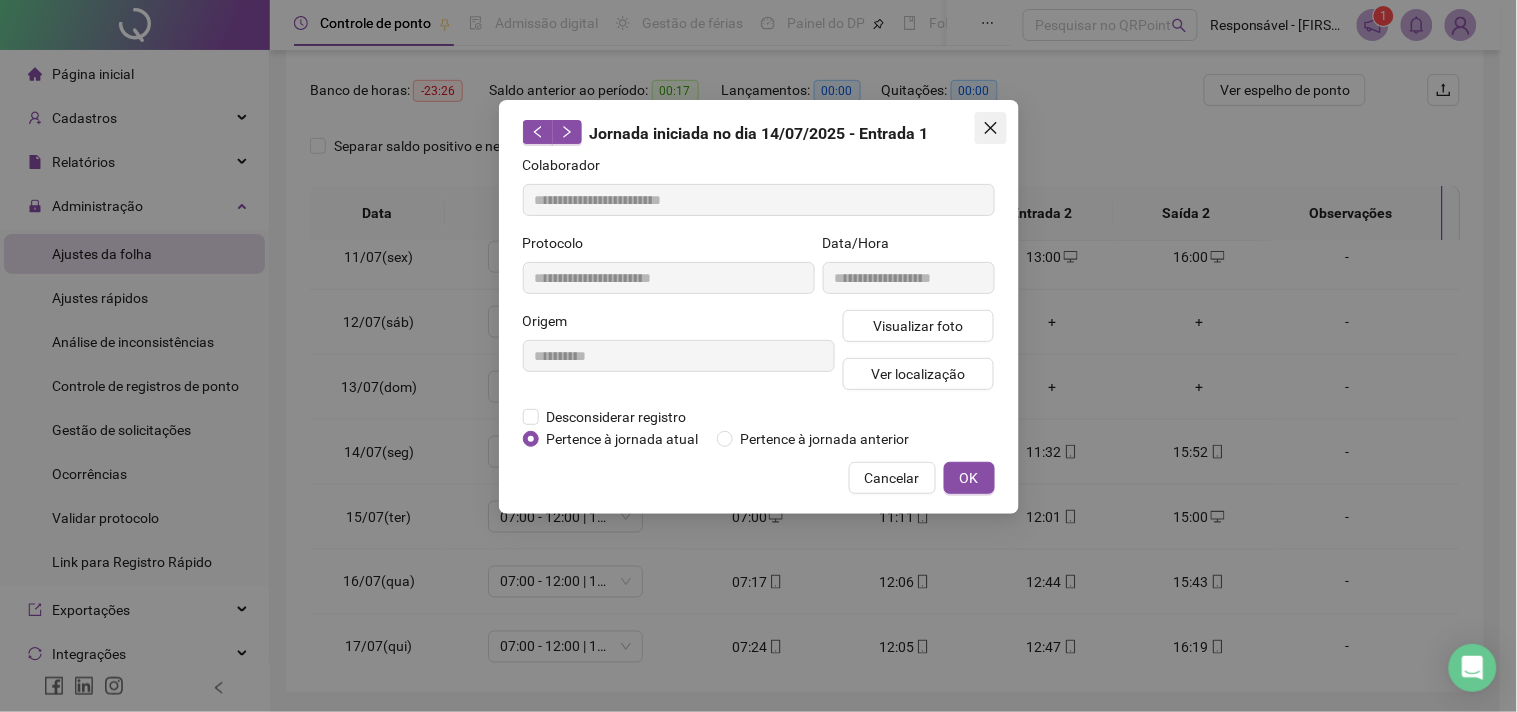 click 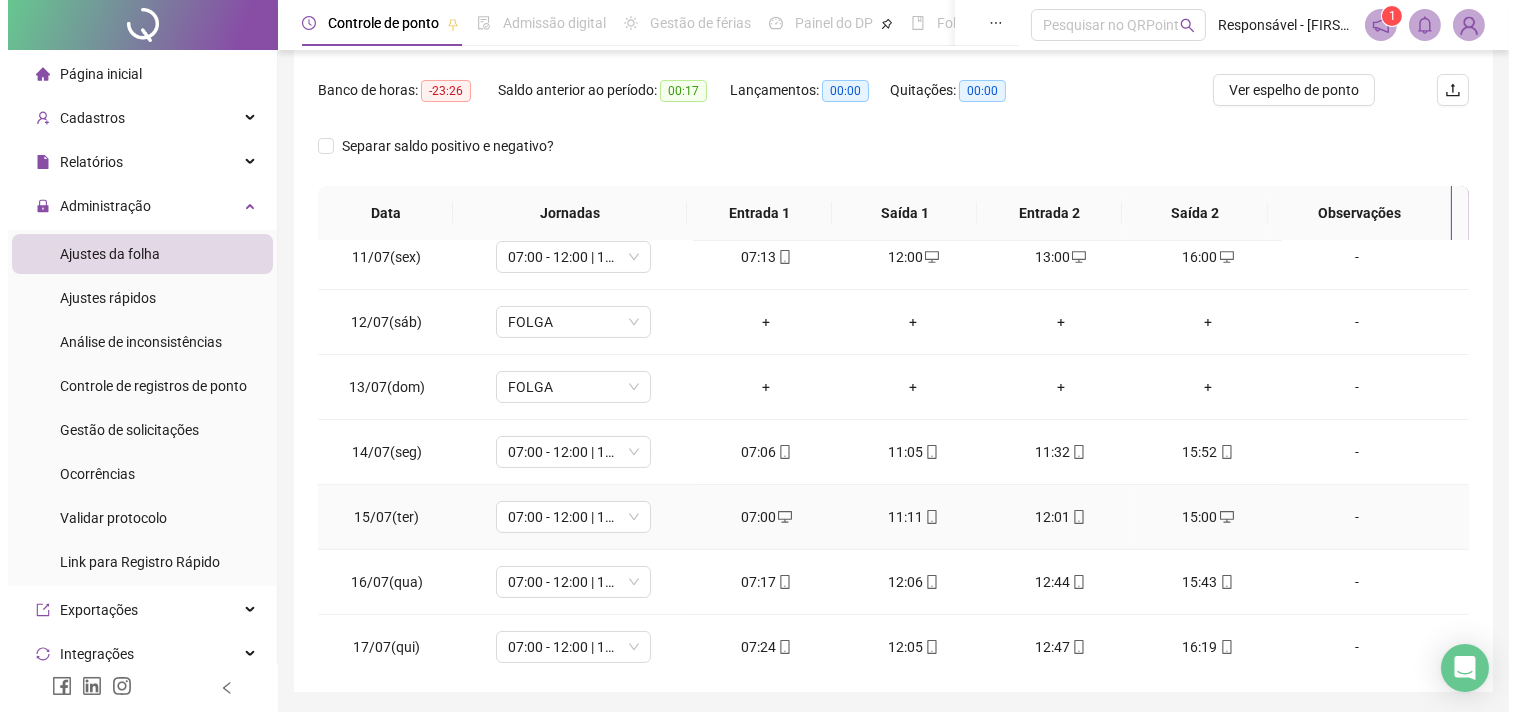 scroll, scrollTop: 777, scrollLeft: 0, axis: vertical 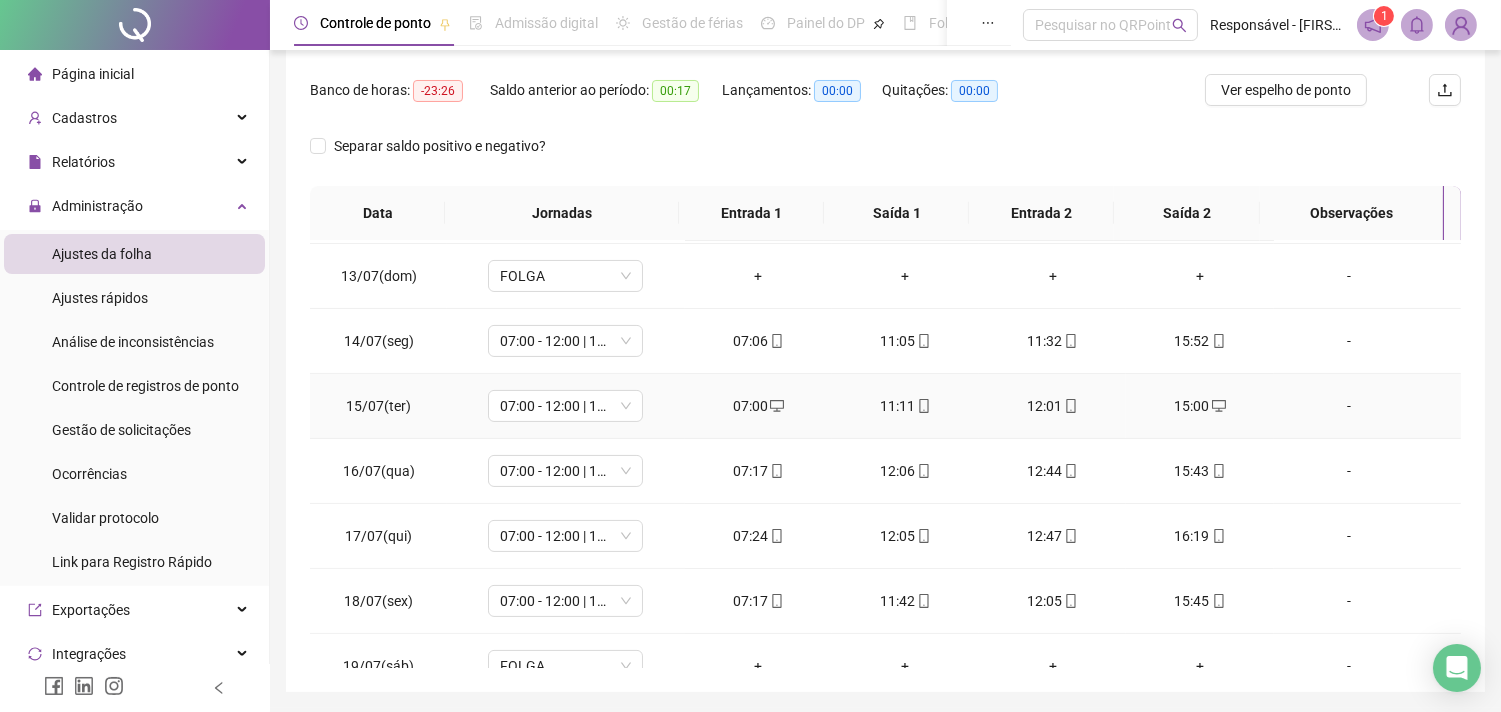 click on "-" at bounding box center (1349, 406) 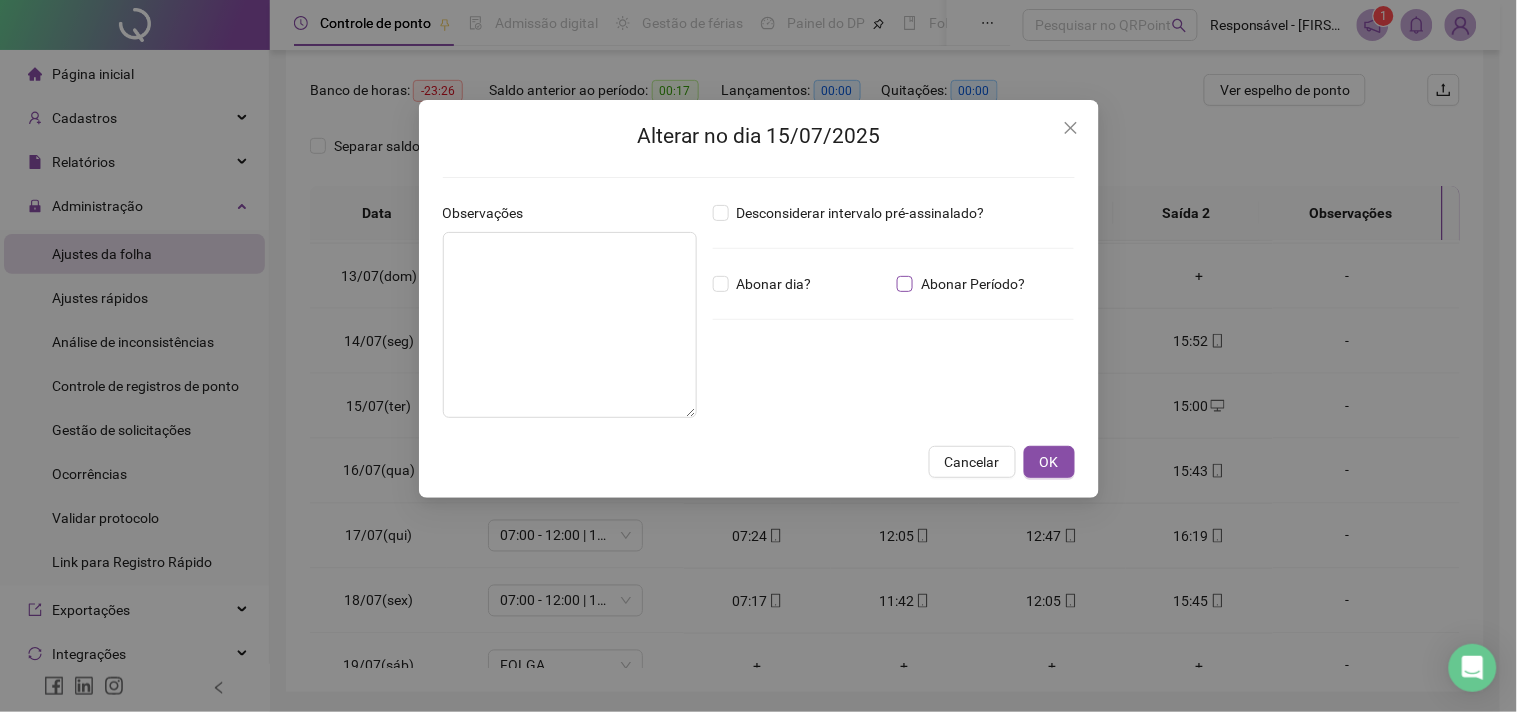 click on "Abonar Período?" at bounding box center (965, 284) 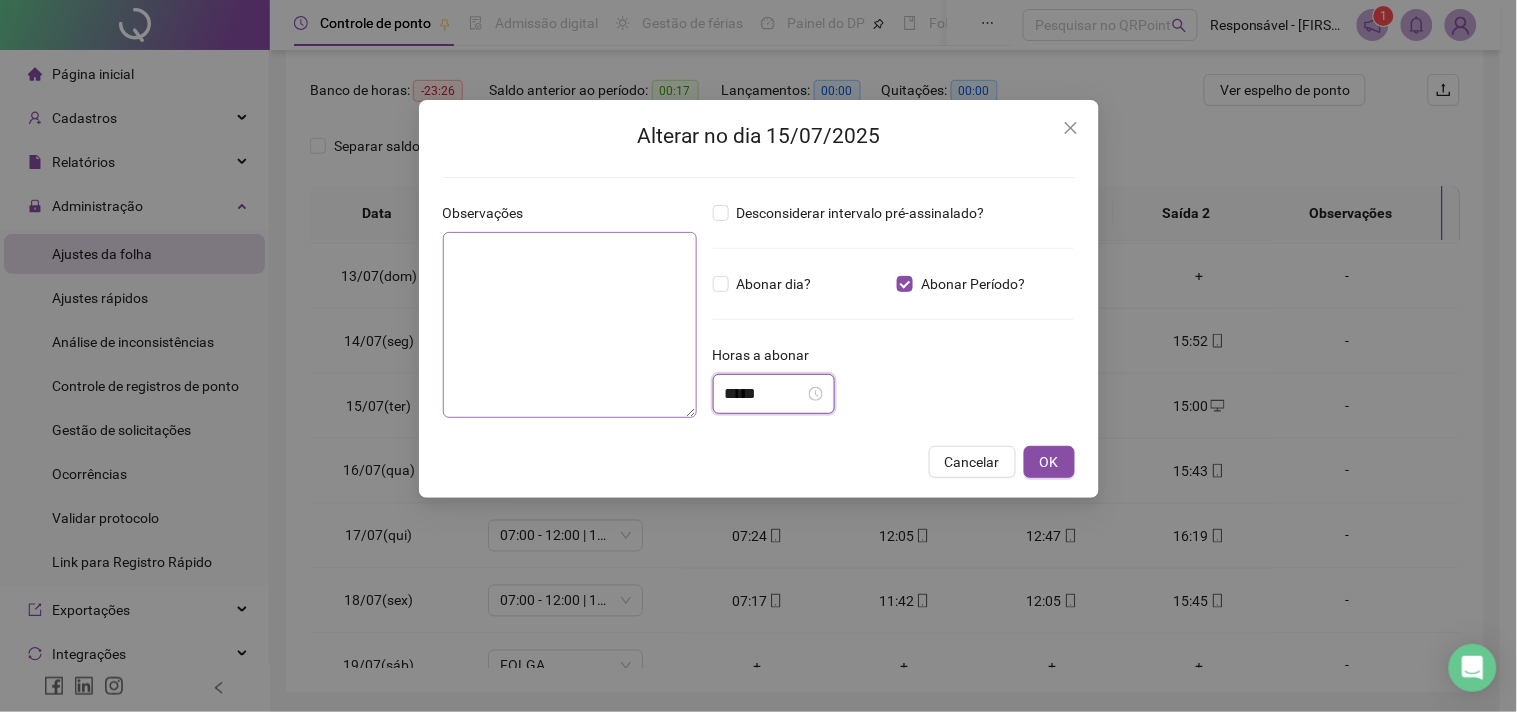 drag, startPoint x: 773, startPoint y: 397, endPoint x: 592, endPoint y: 415, distance: 181.89282 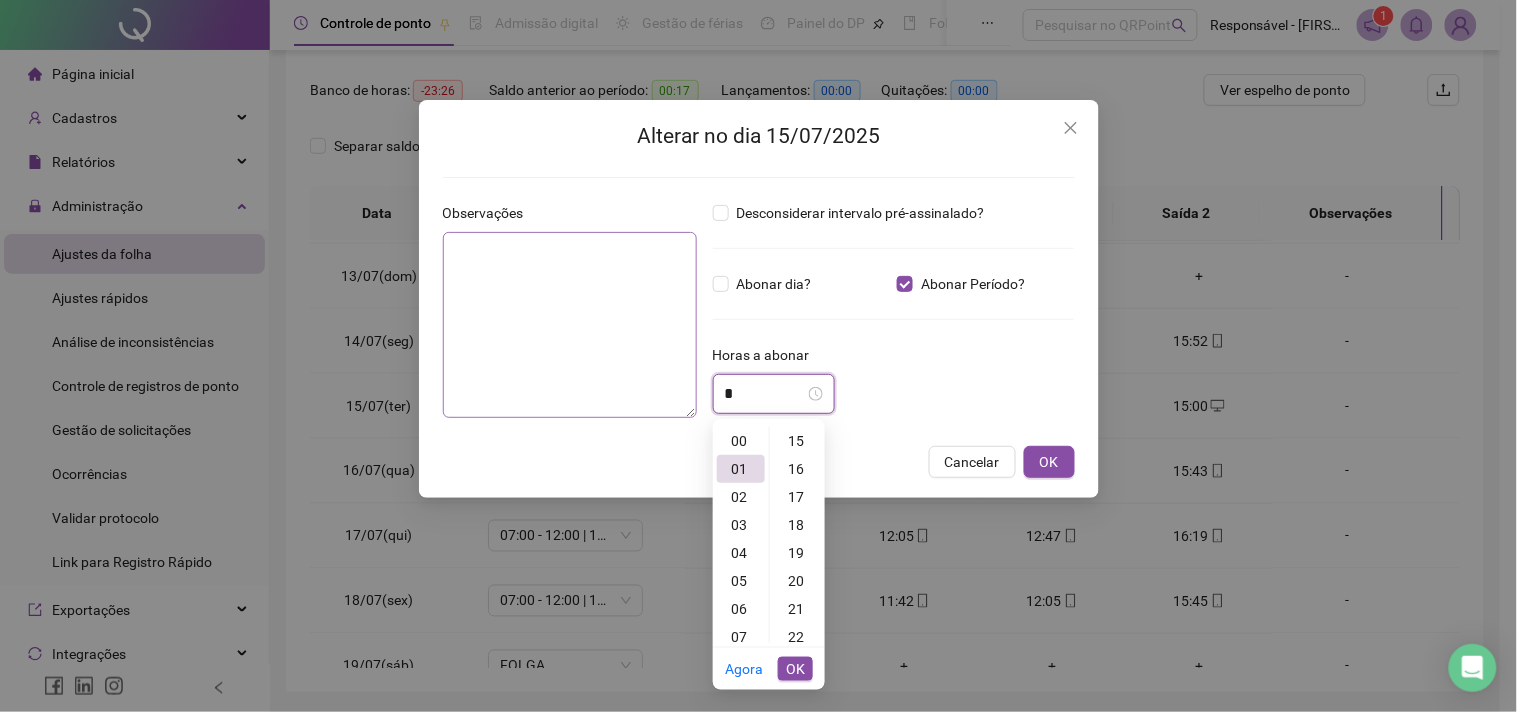 scroll, scrollTop: 27, scrollLeft: 0, axis: vertical 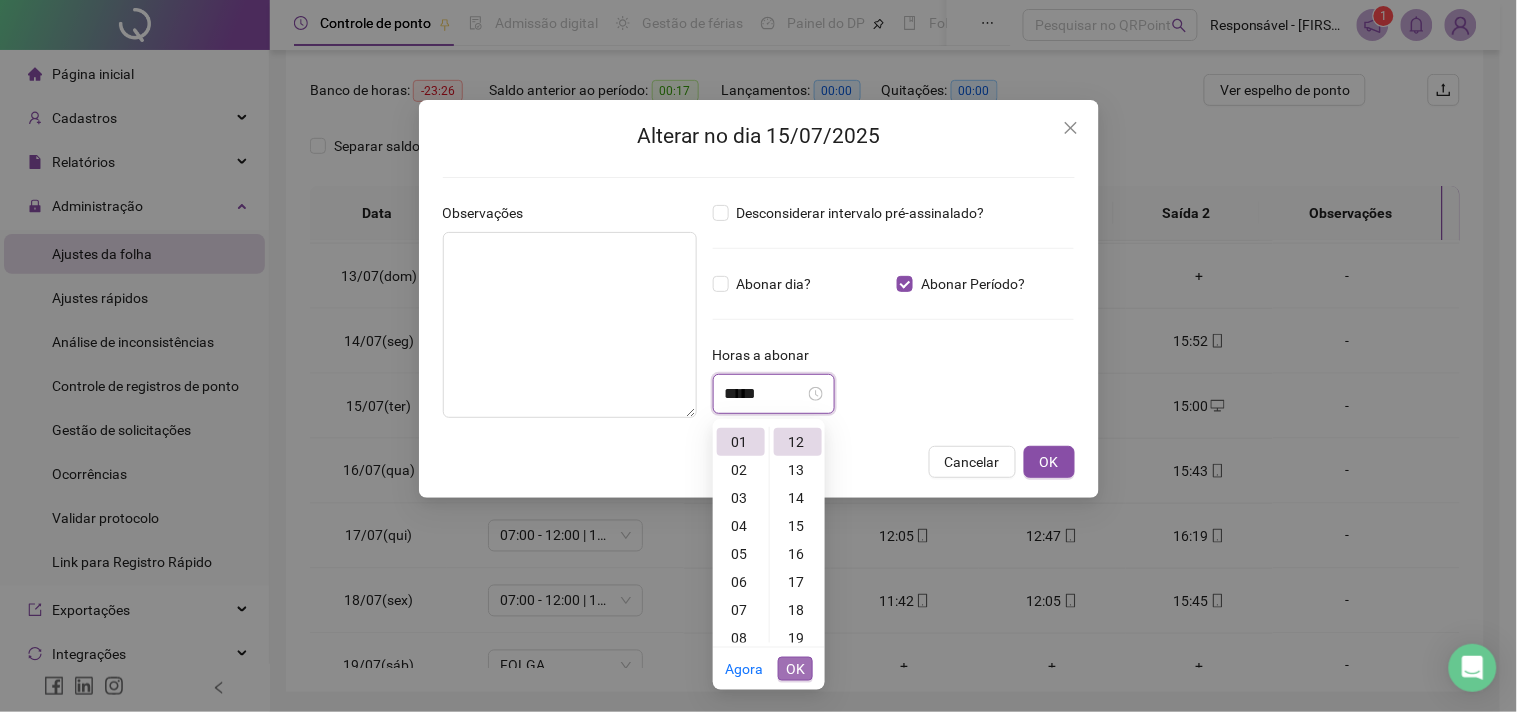 type on "*****" 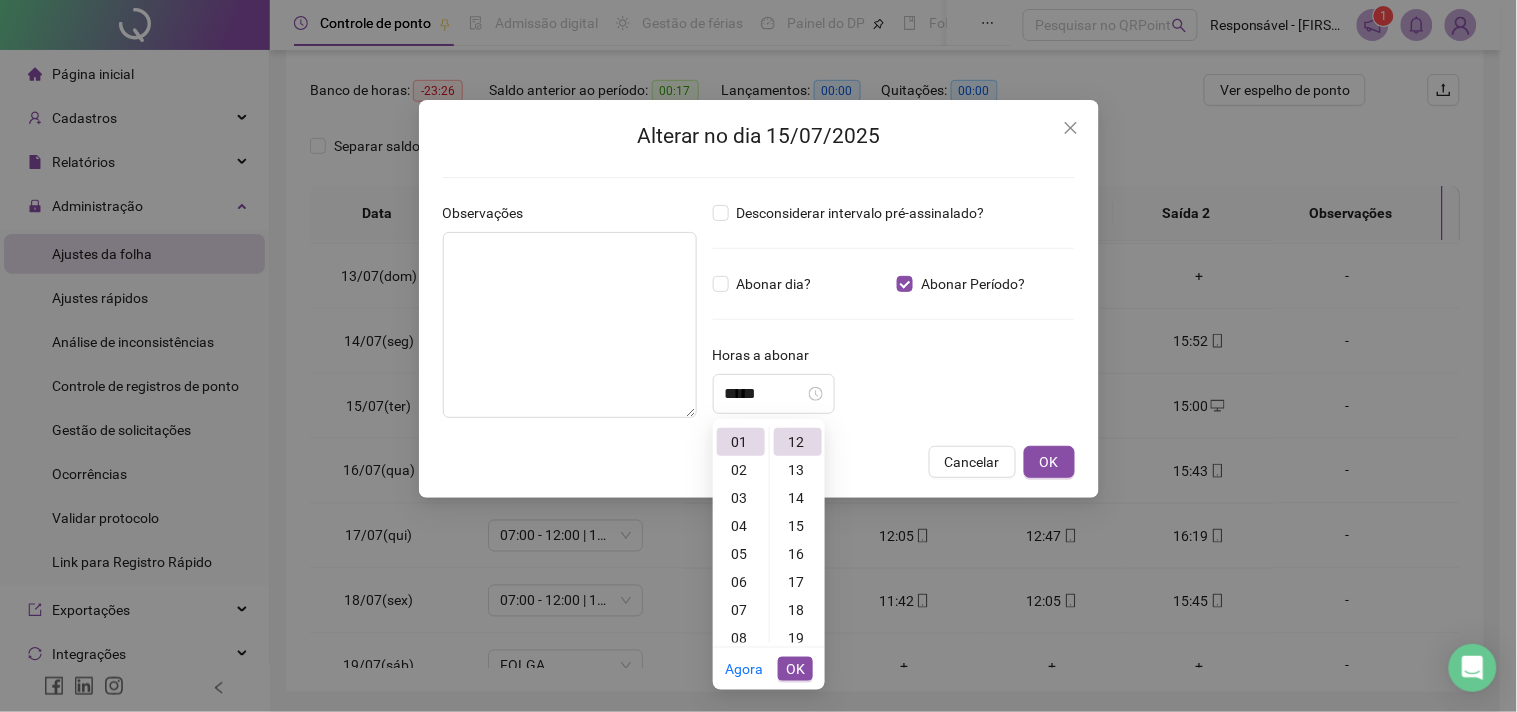 drag, startPoint x: 790, startPoint y: 666, endPoint x: 653, endPoint y: 480, distance: 231.00865 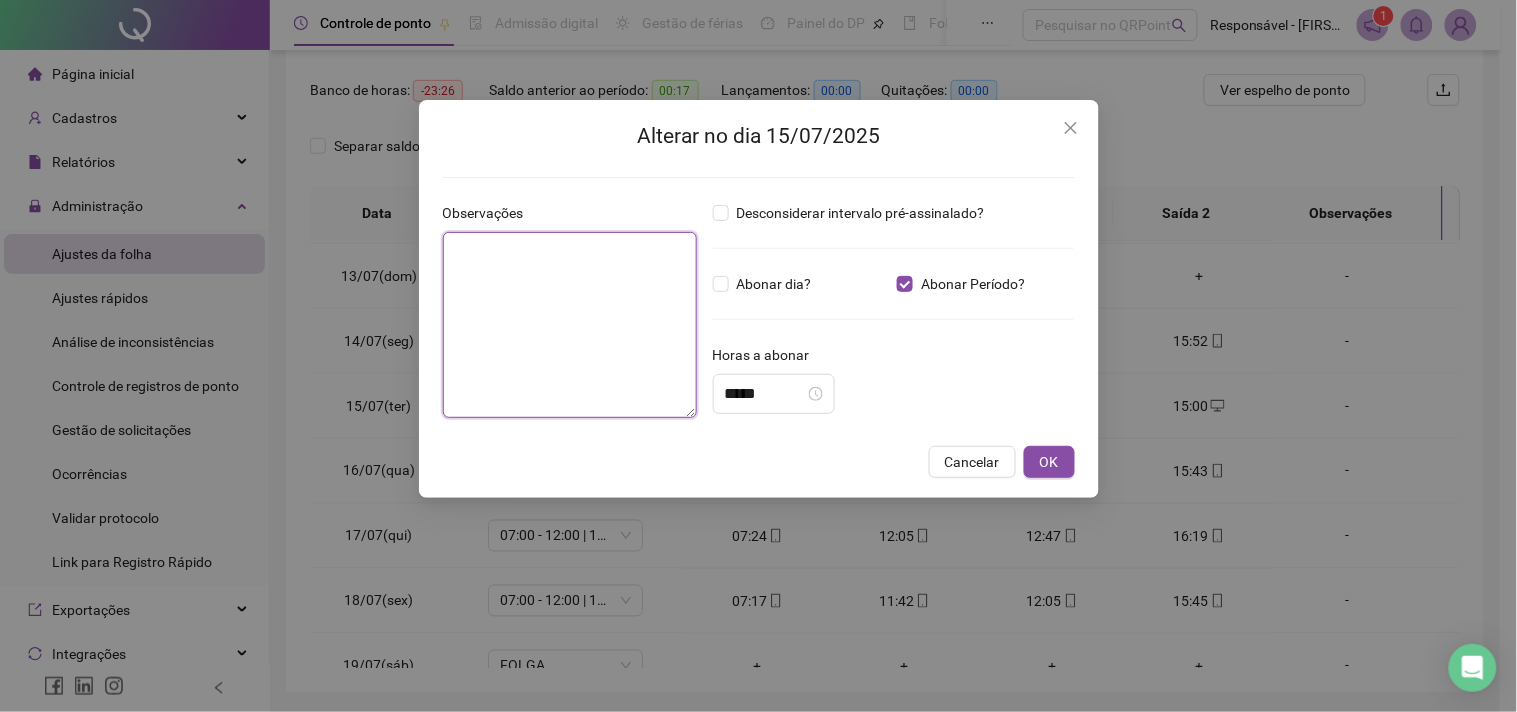 click at bounding box center (570, 325) 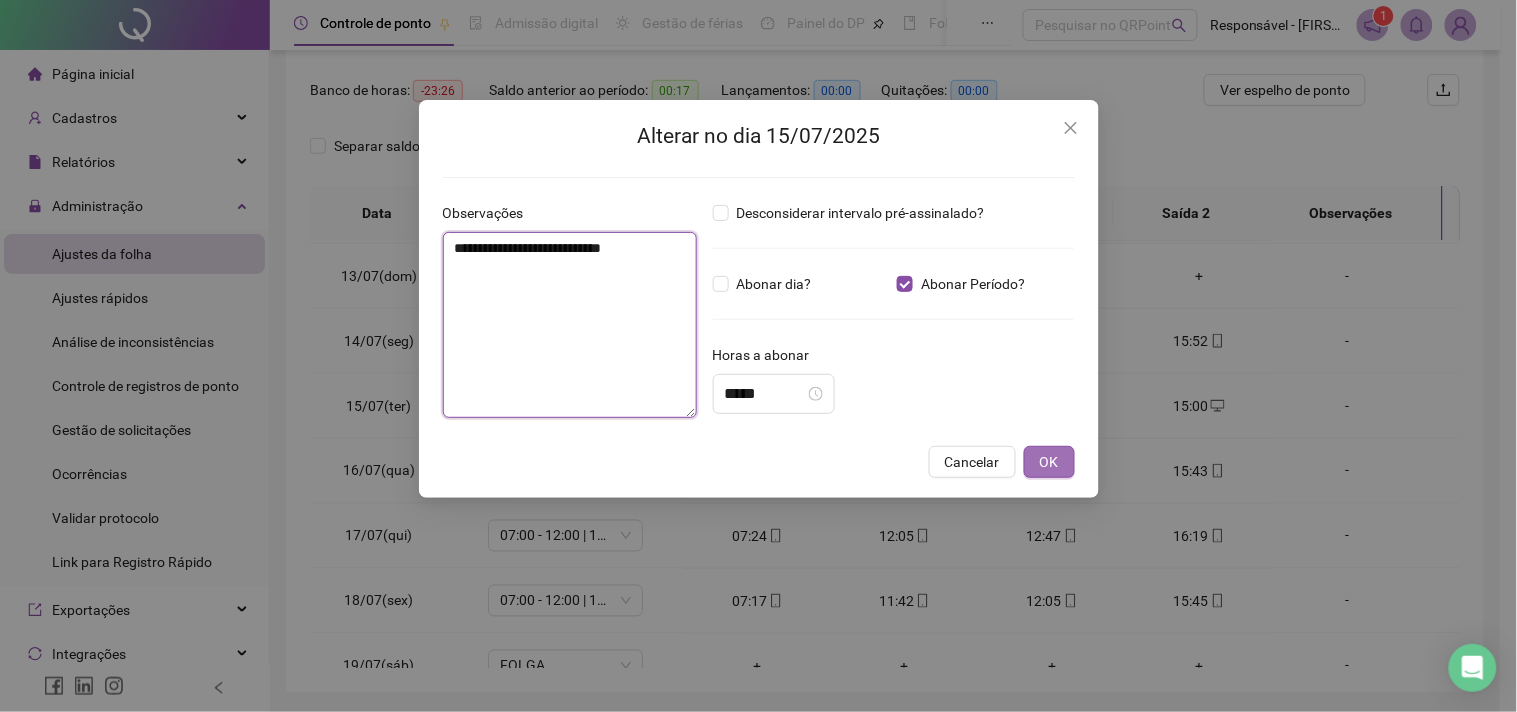 type on "**********" 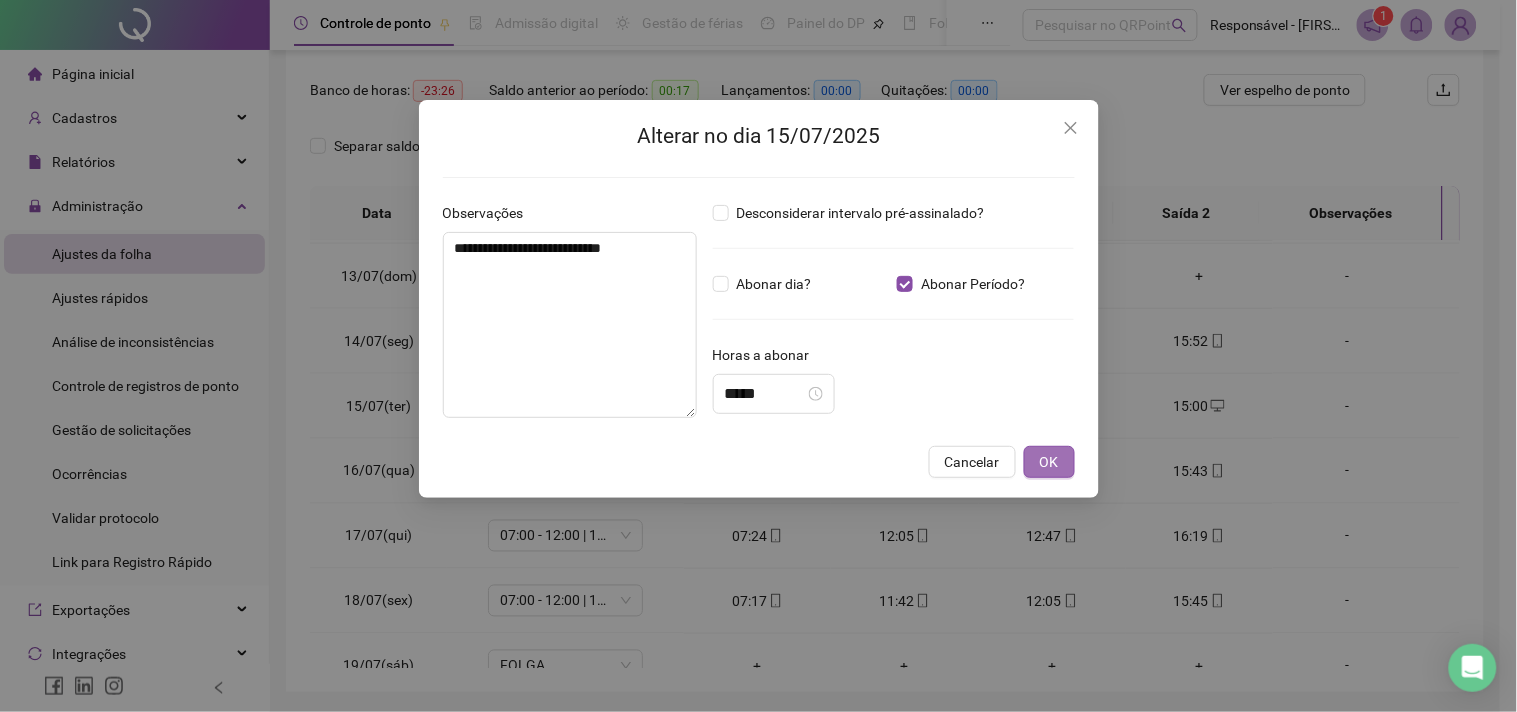 click on "OK" at bounding box center (1049, 462) 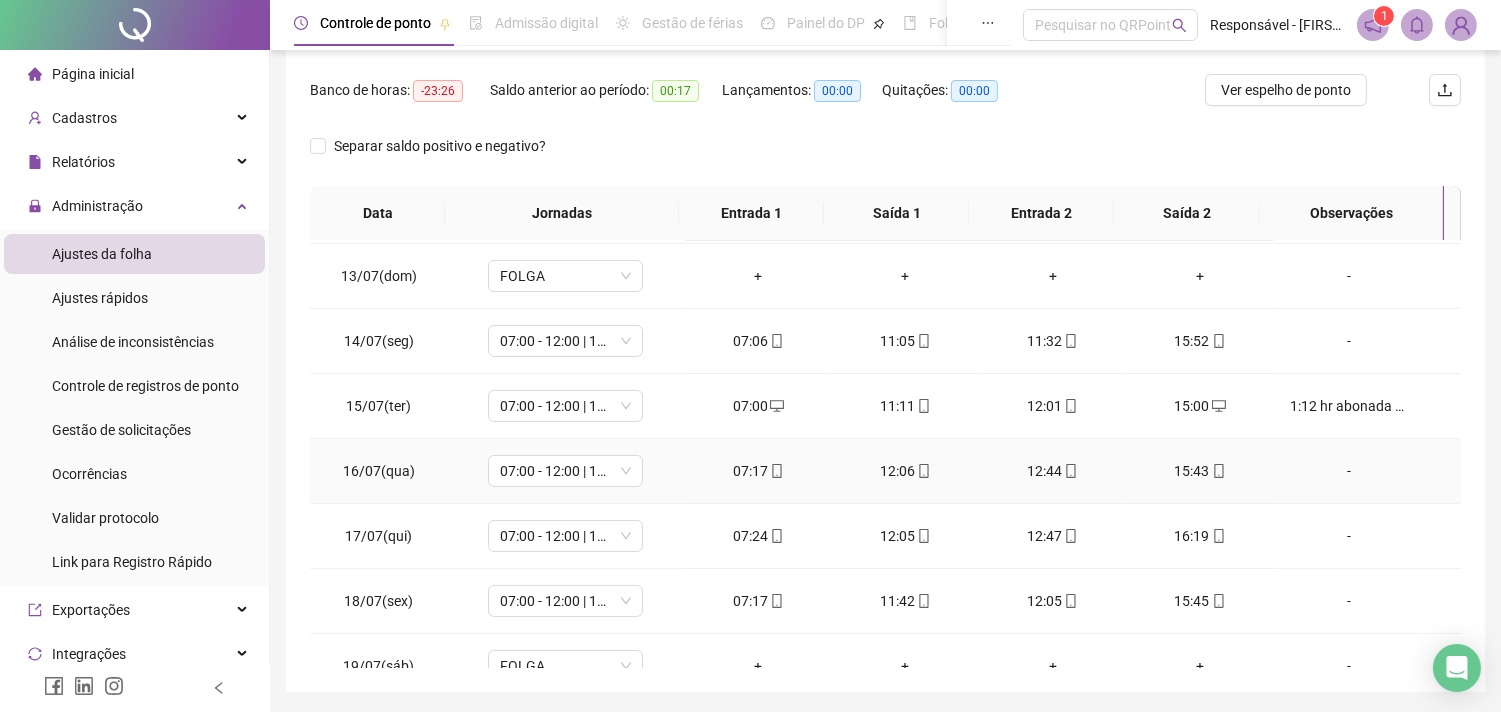 click on "-" at bounding box center [1349, 471] 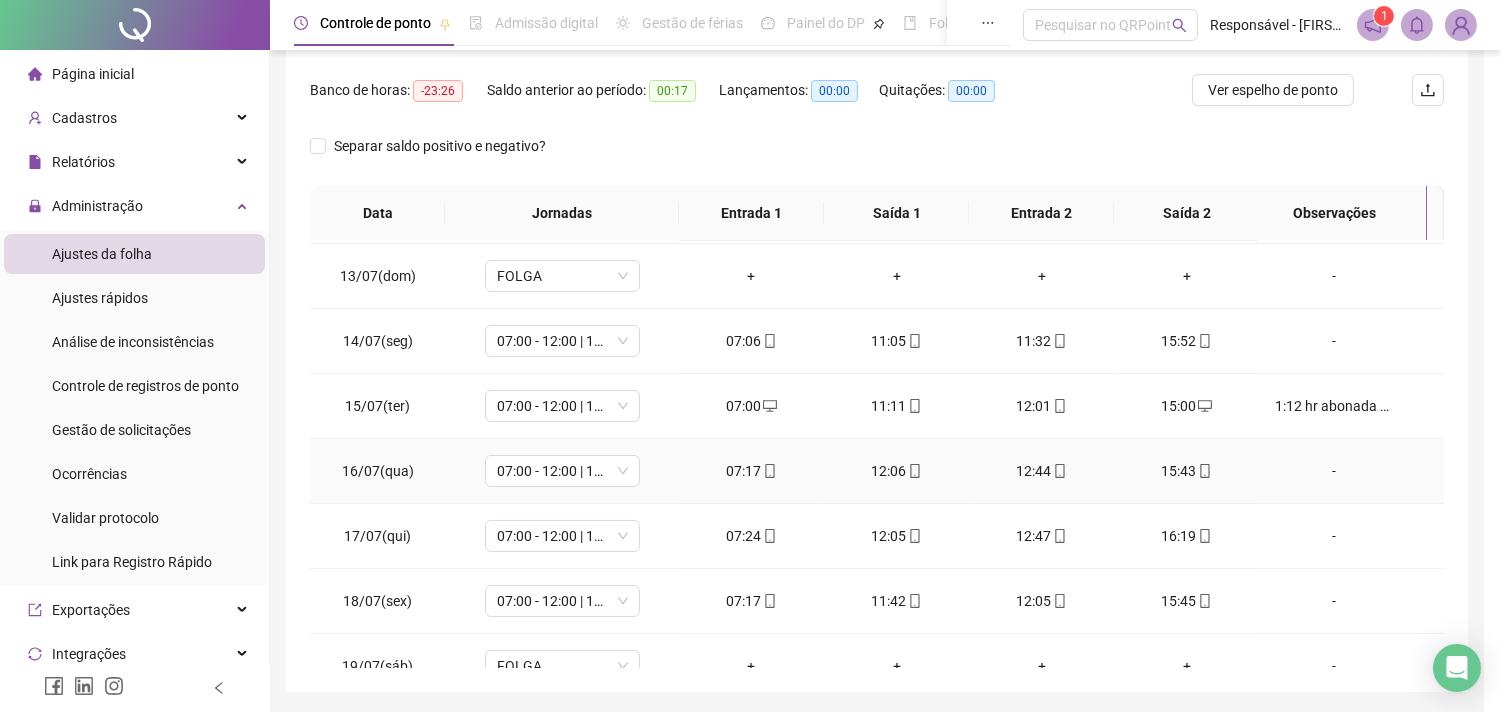 type 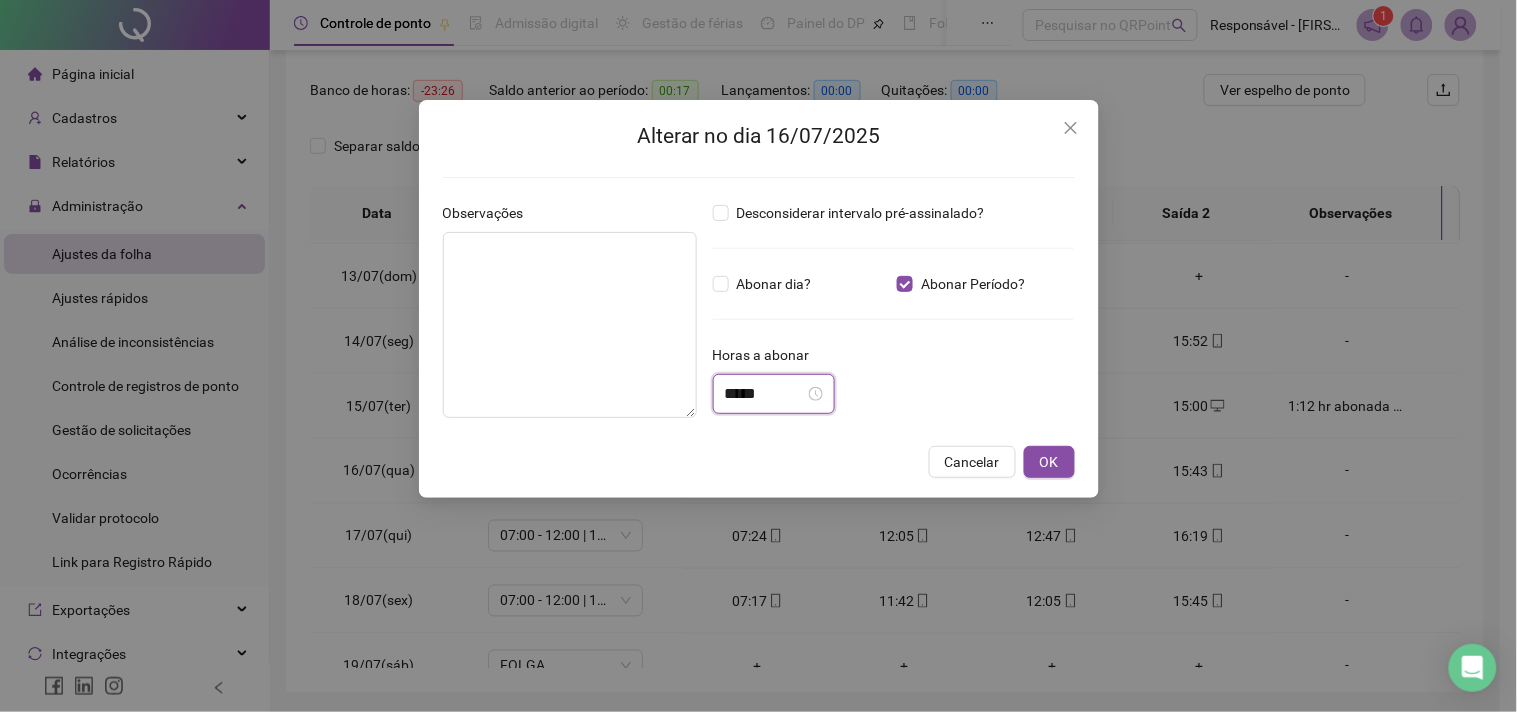 drag, startPoint x: 778, startPoint y: 396, endPoint x: 434, endPoint y: 405, distance: 344.1177 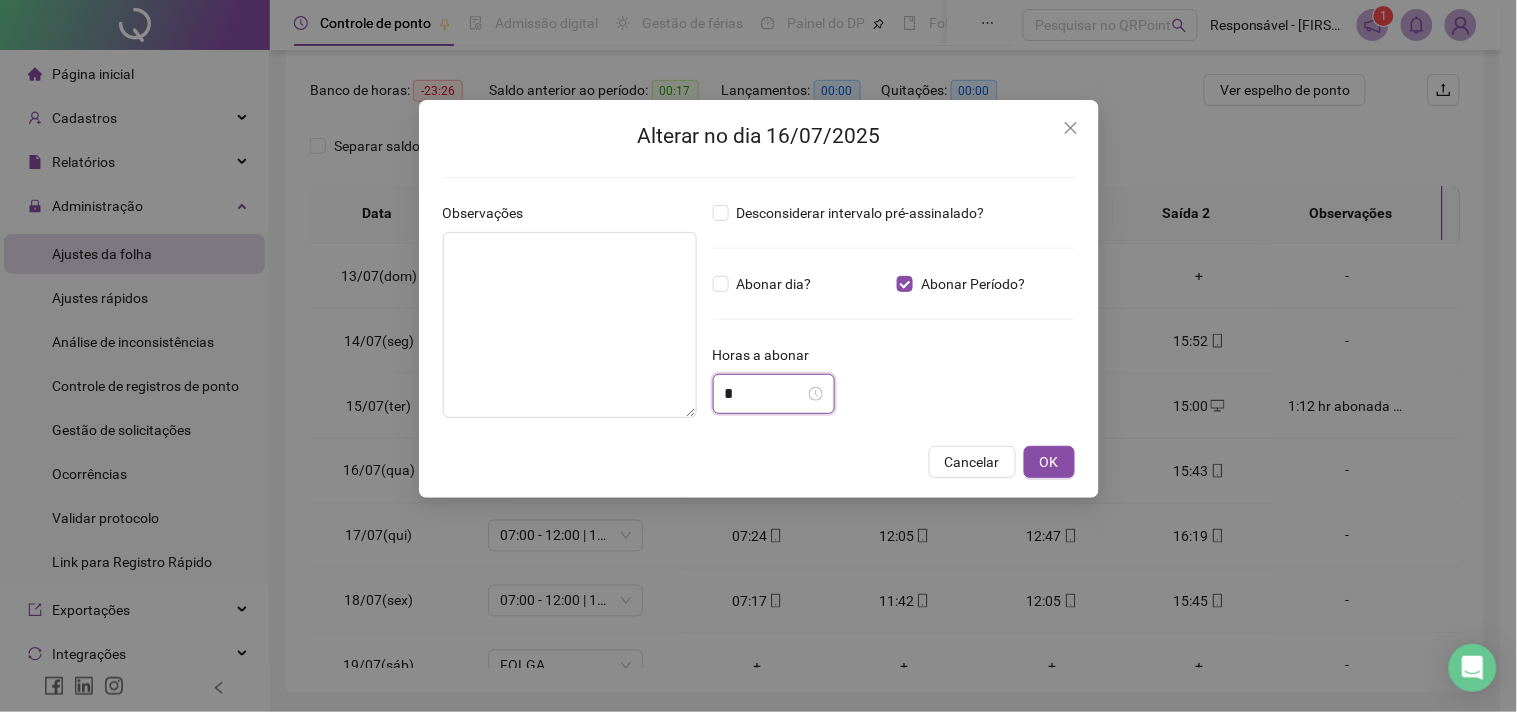 scroll, scrollTop: 0, scrollLeft: 0, axis: both 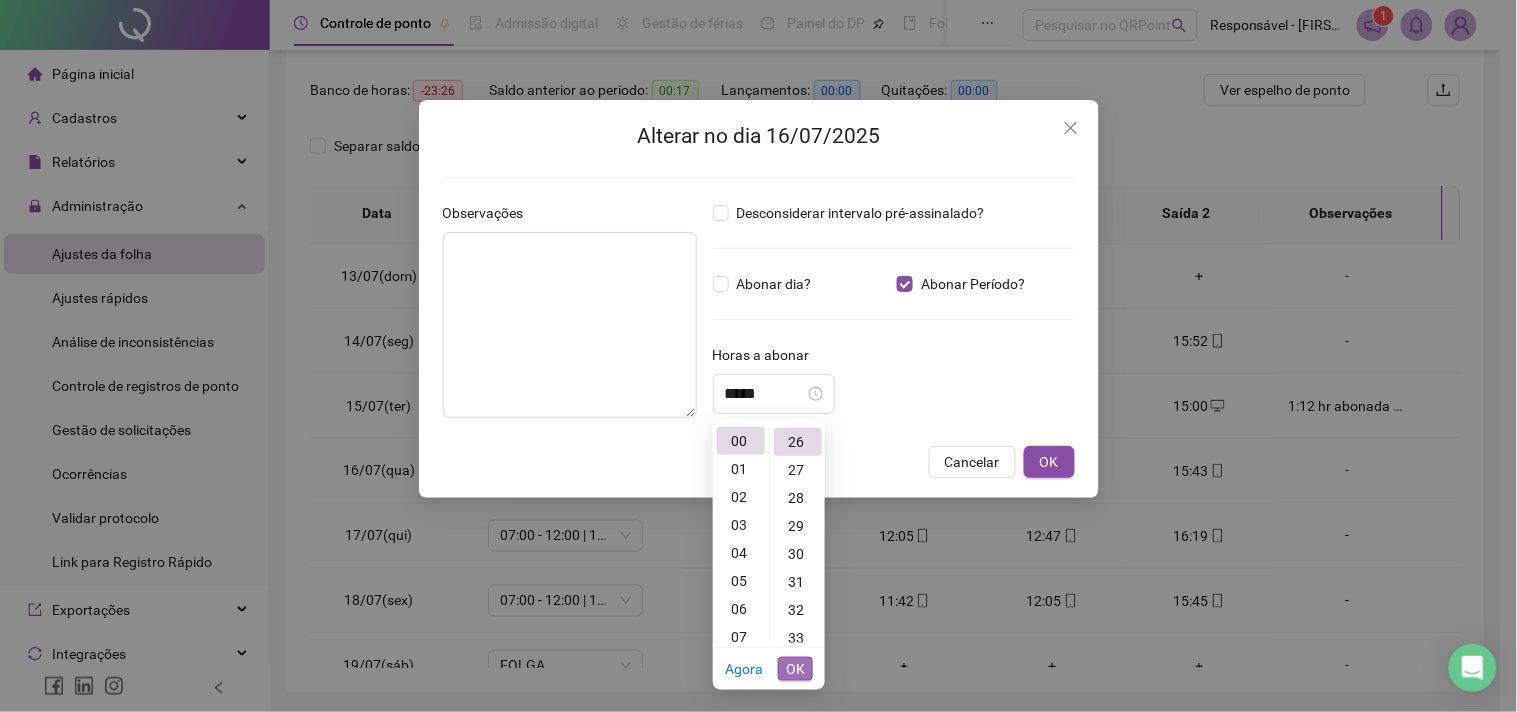 click on "OK" at bounding box center [795, 669] 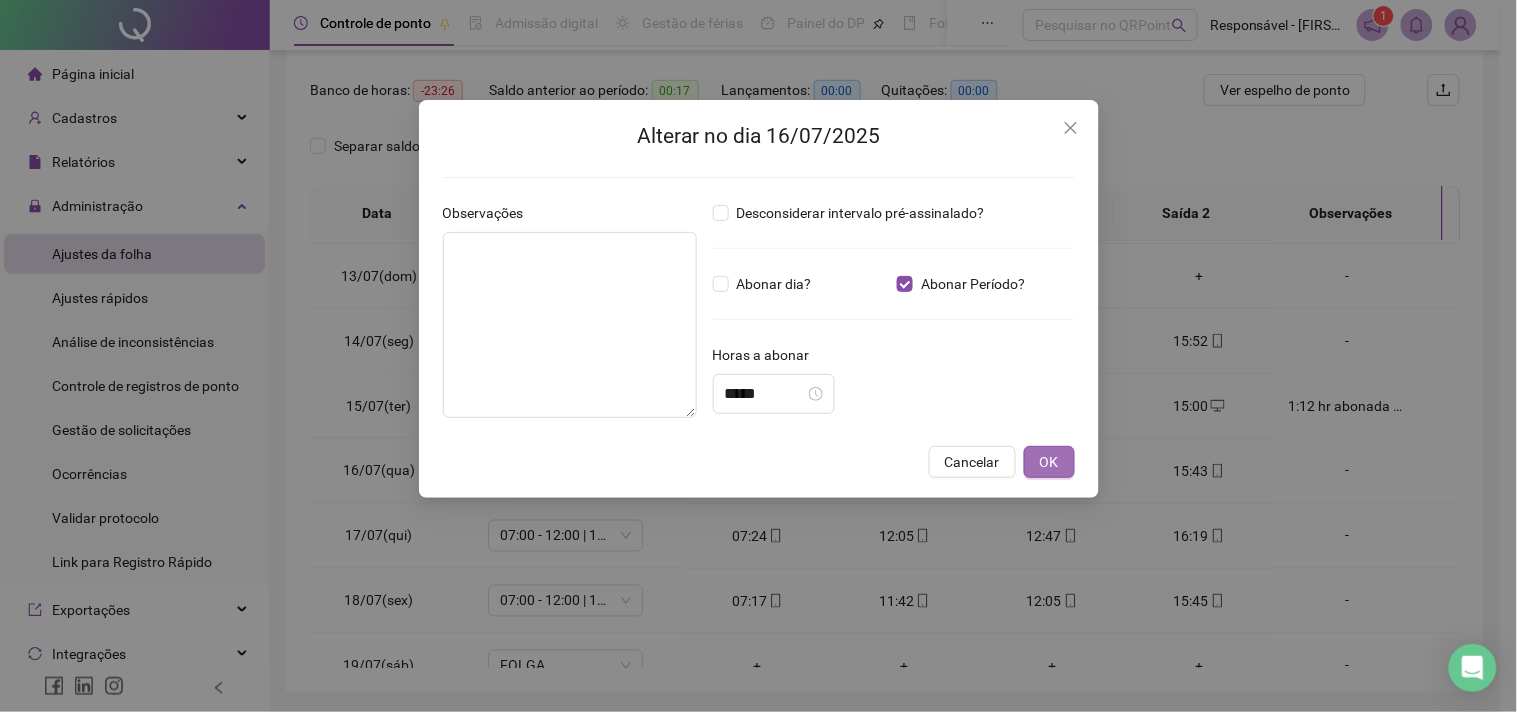 click on "OK" at bounding box center [1049, 462] 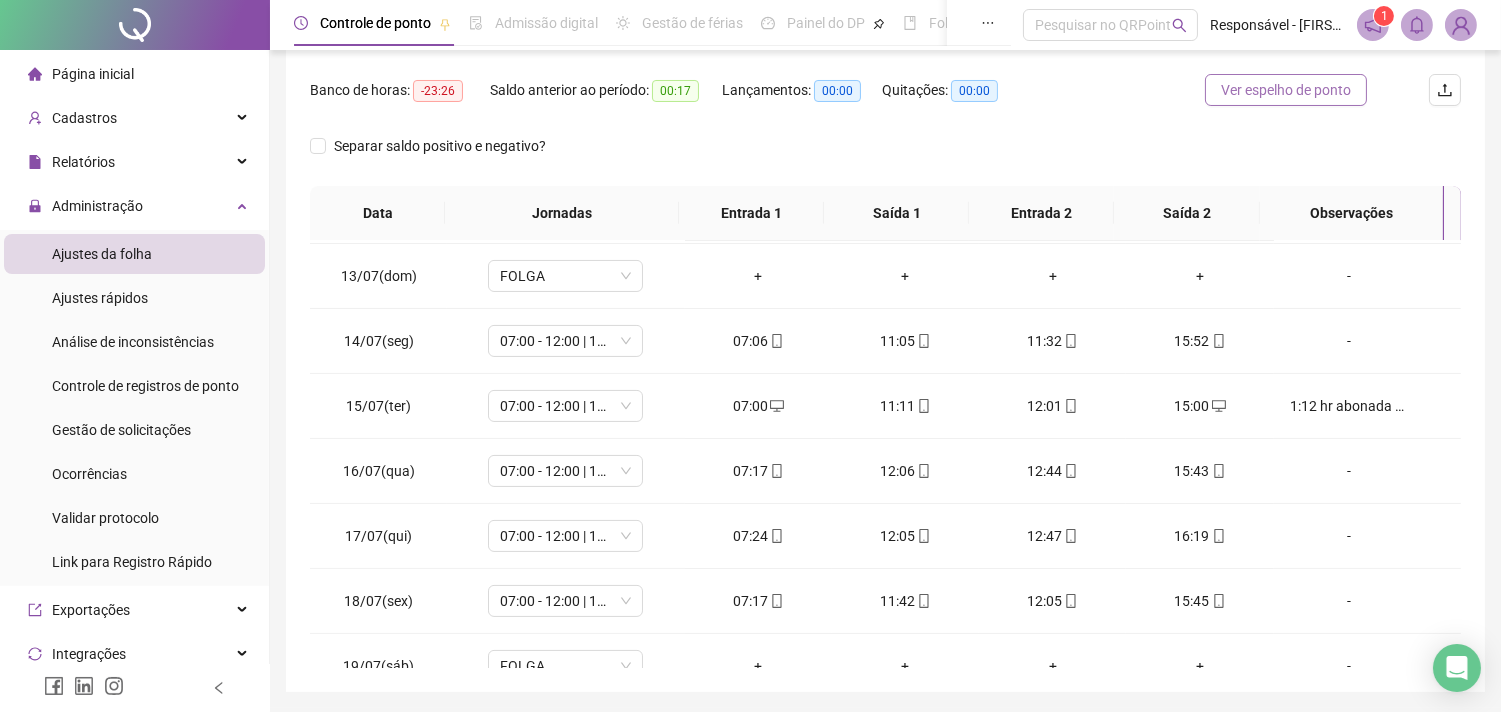 click on "Ver espelho de ponto" at bounding box center [1286, 90] 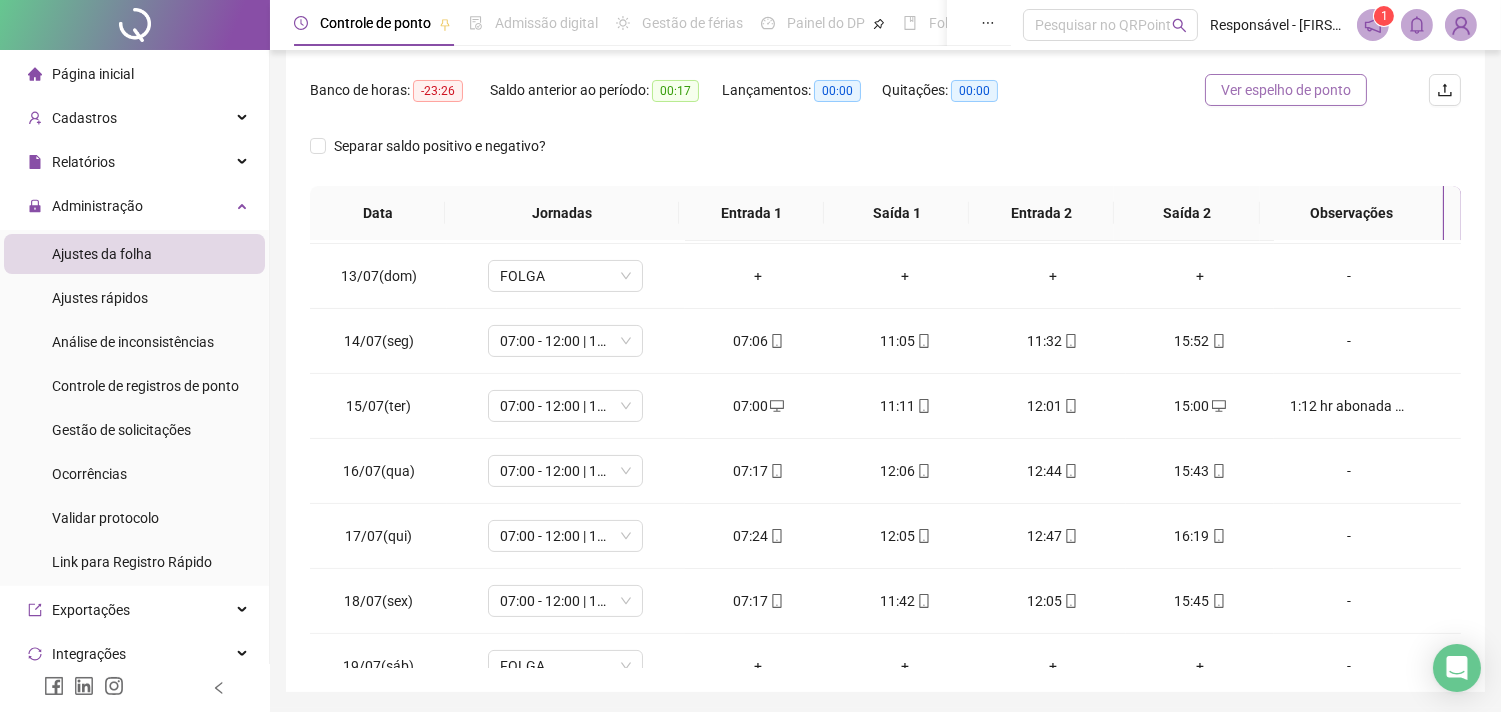 click on "Ver espelho de ponto" at bounding box center (1286, 90) 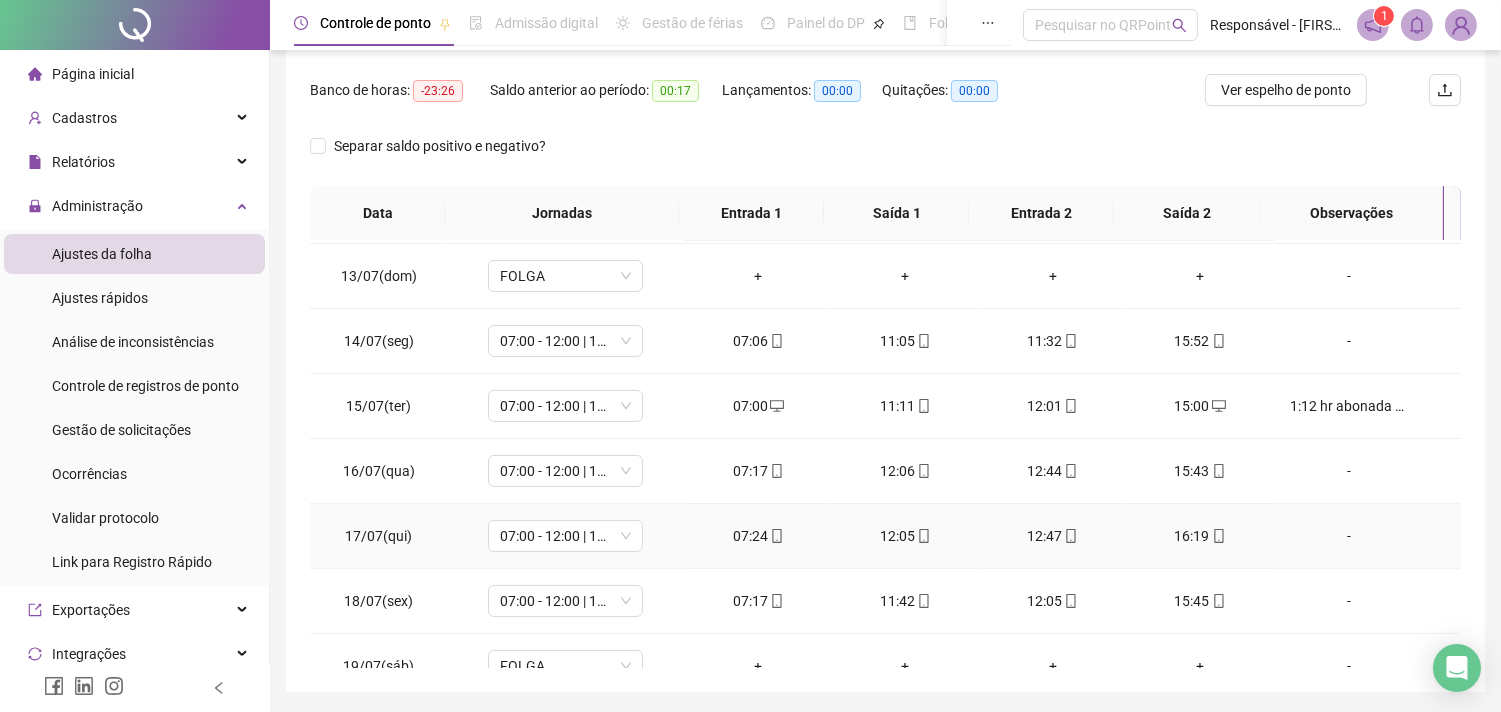 click on "-" at bounding box center [1349, 536] 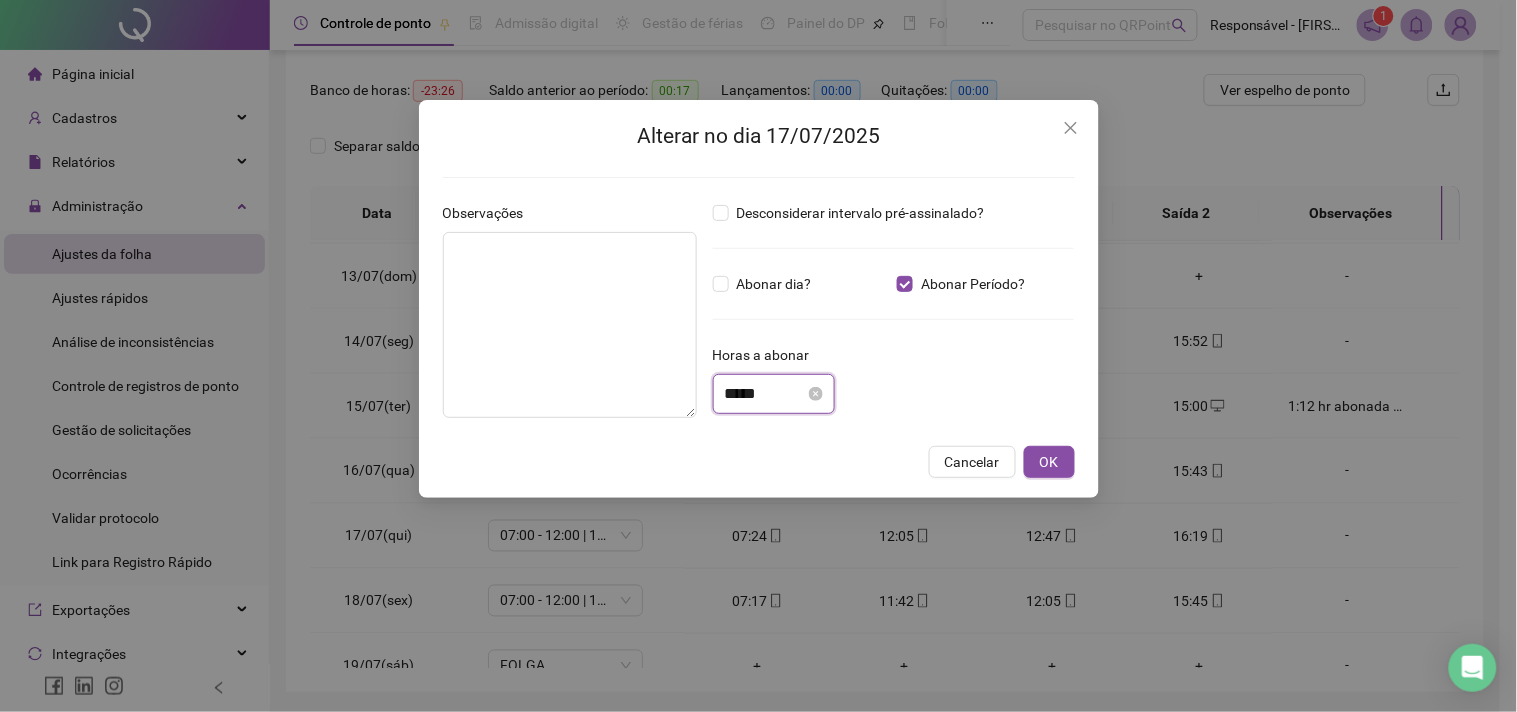 drag, startPoint x: 764, startPoint y: 401, endPoint x: 747, endPoint y: 401, distance: 17 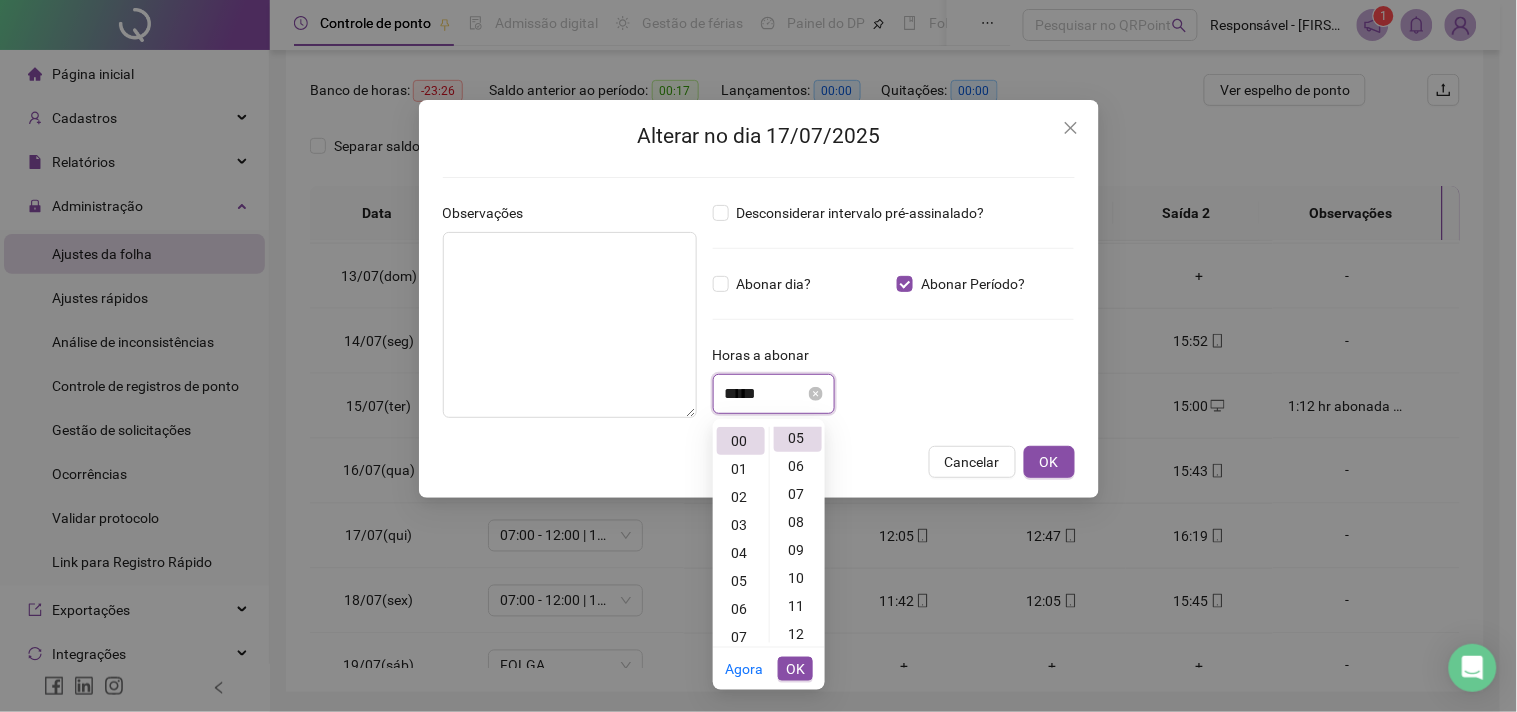 scroll, scrollTop: 140, scrollLeft: 0, axis: vertical 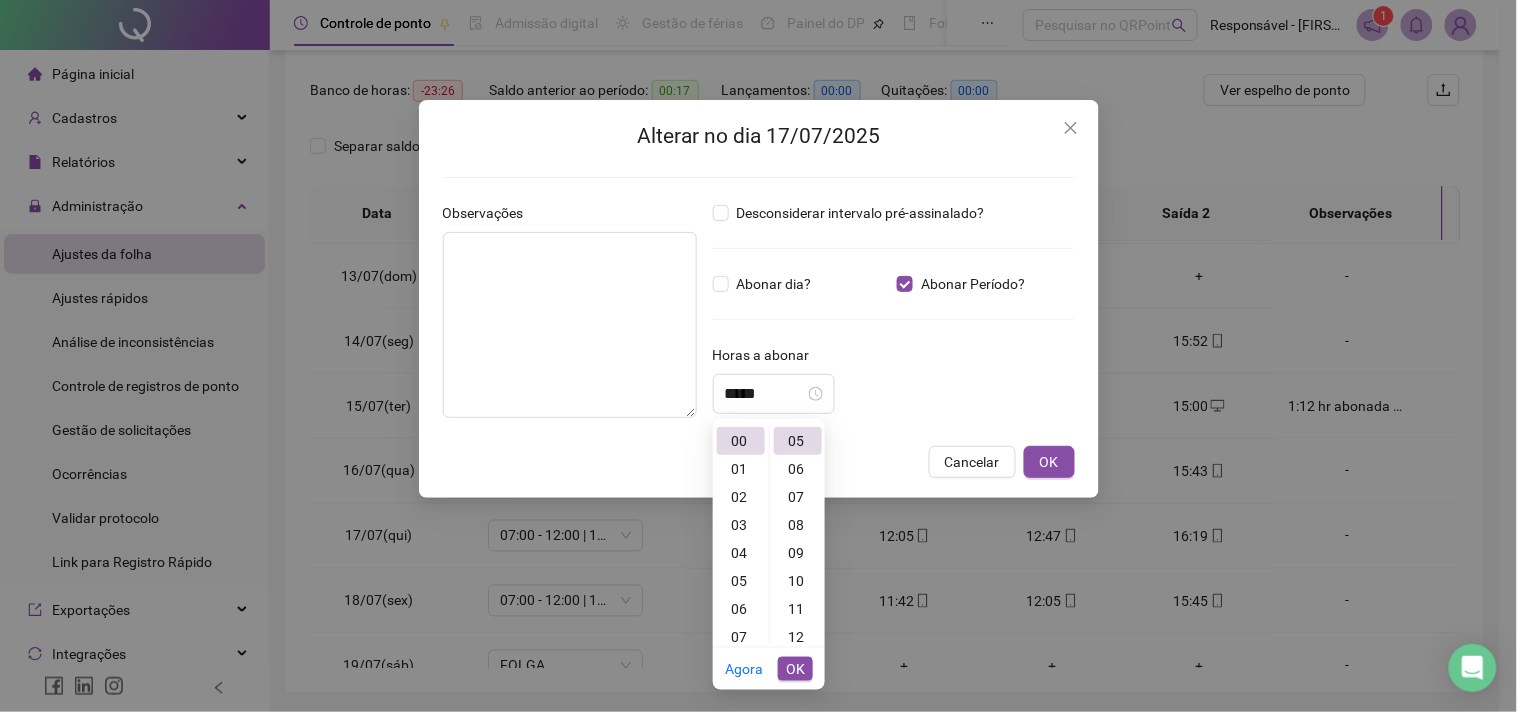 click on "OK" at bounding box center [795, 669] 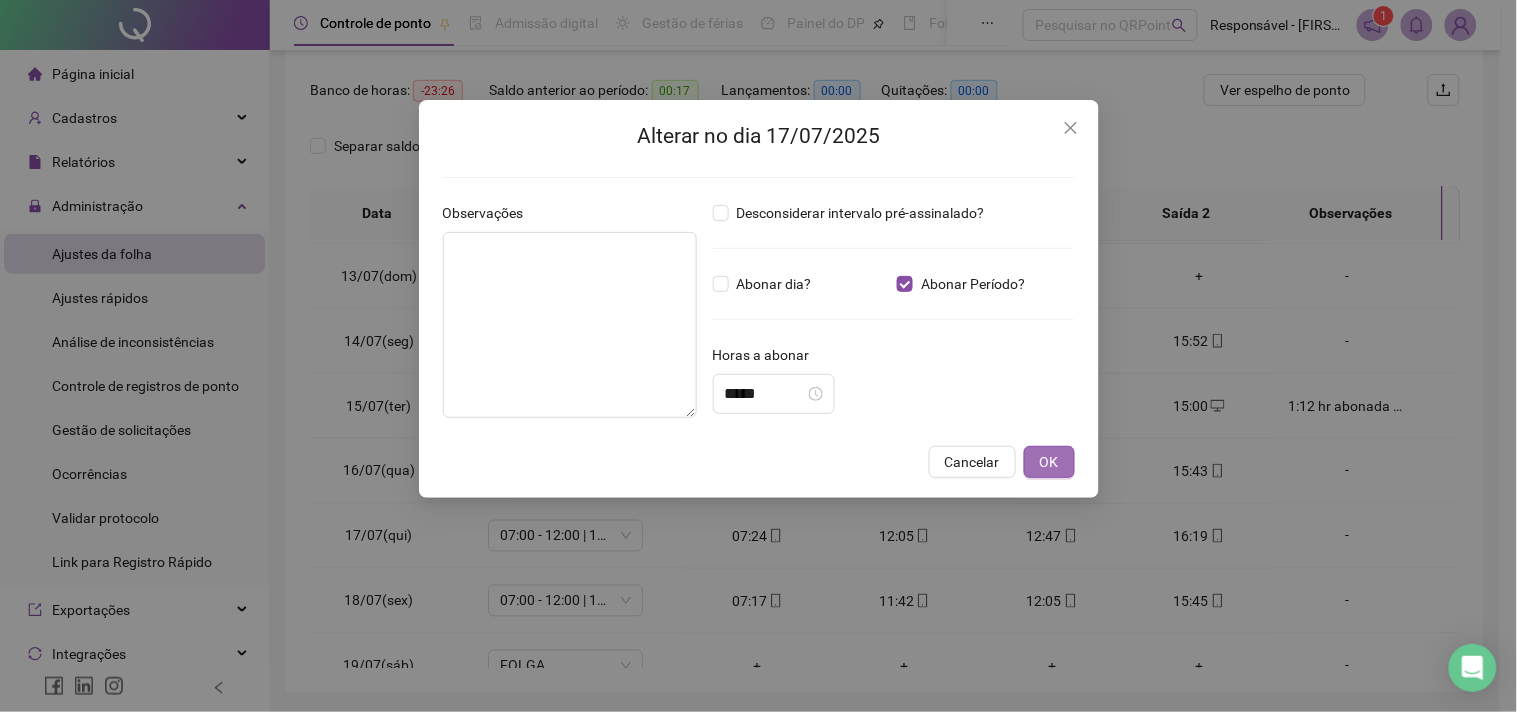 click on "OK" at bounding box center (1049, 462) 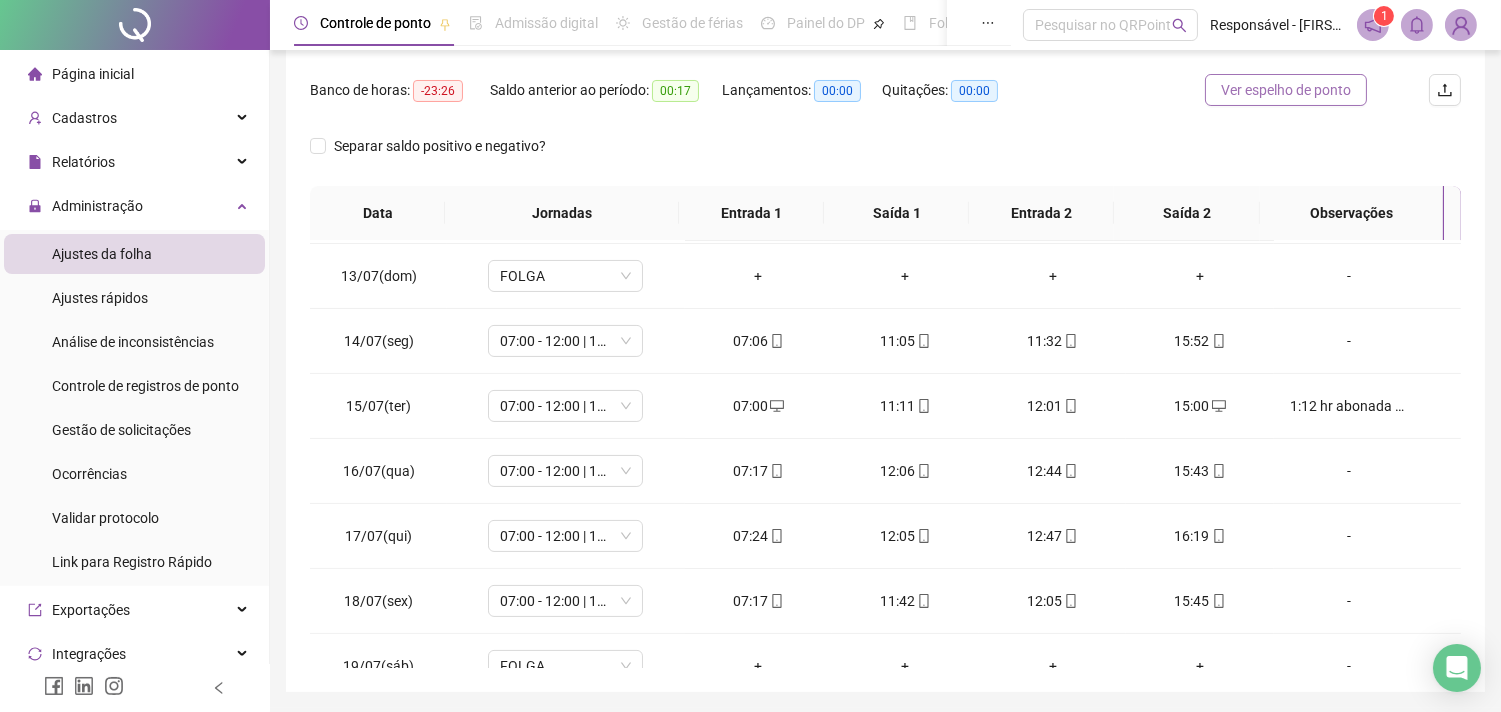 click on "Ver espelho de ponto" at bounding box center [1286, 90] 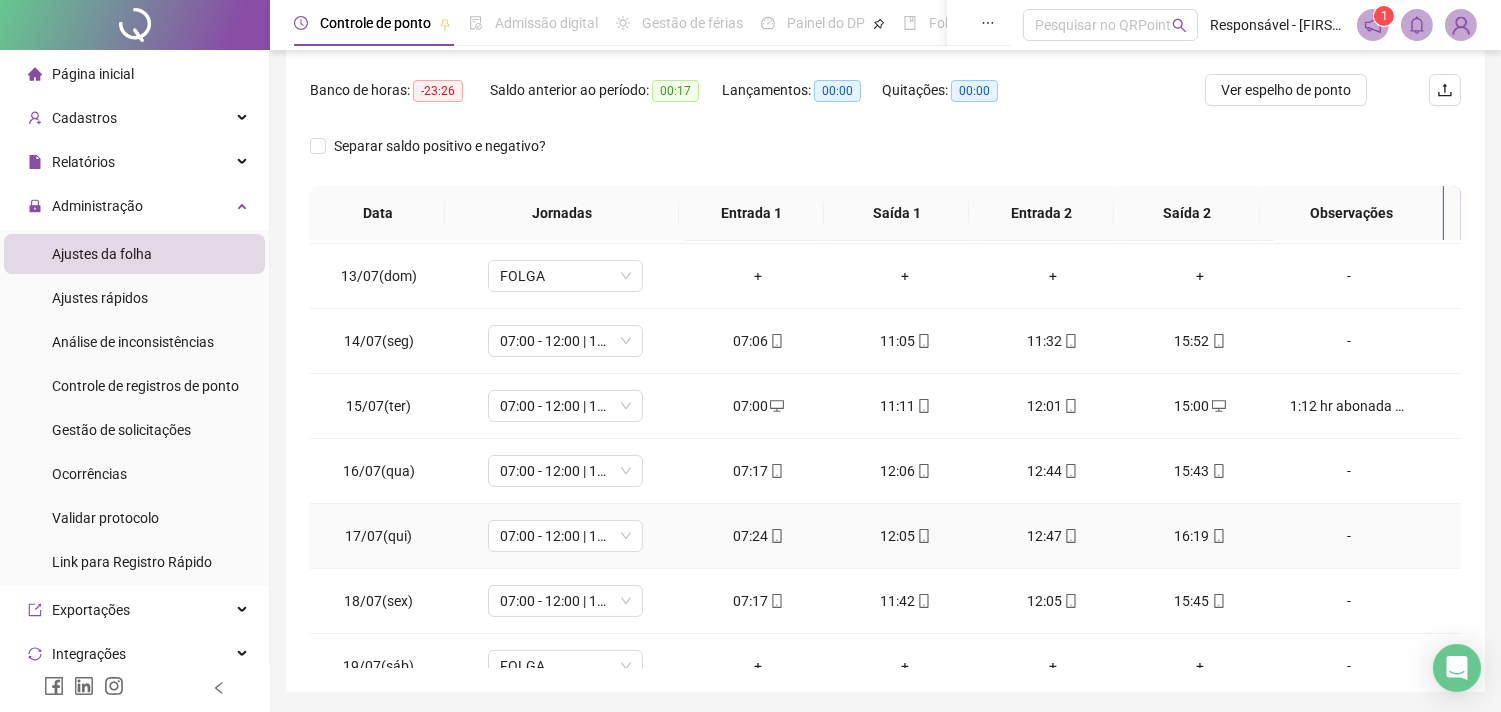 click on "-" at bounding box center [1349, 536] 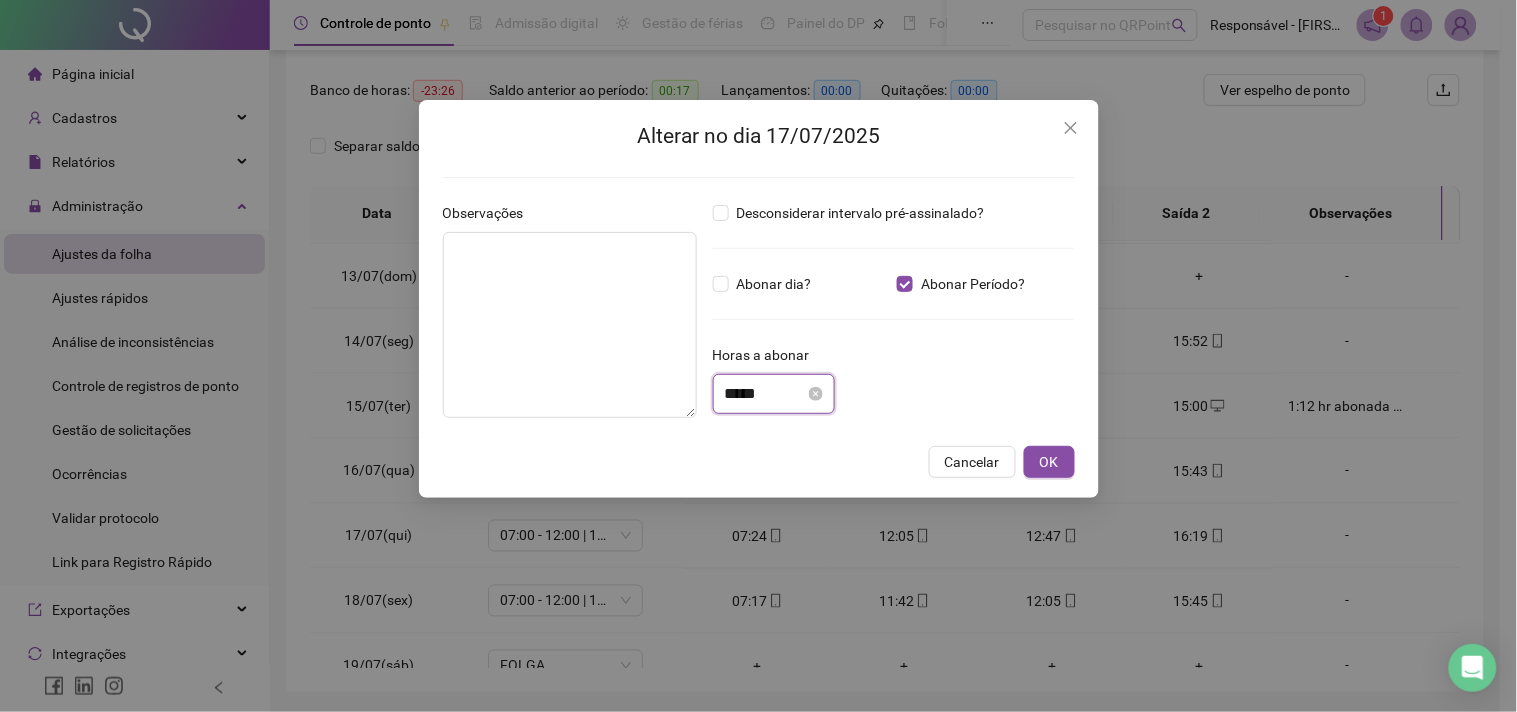 click on "*****" at bounding box center [765, 394] 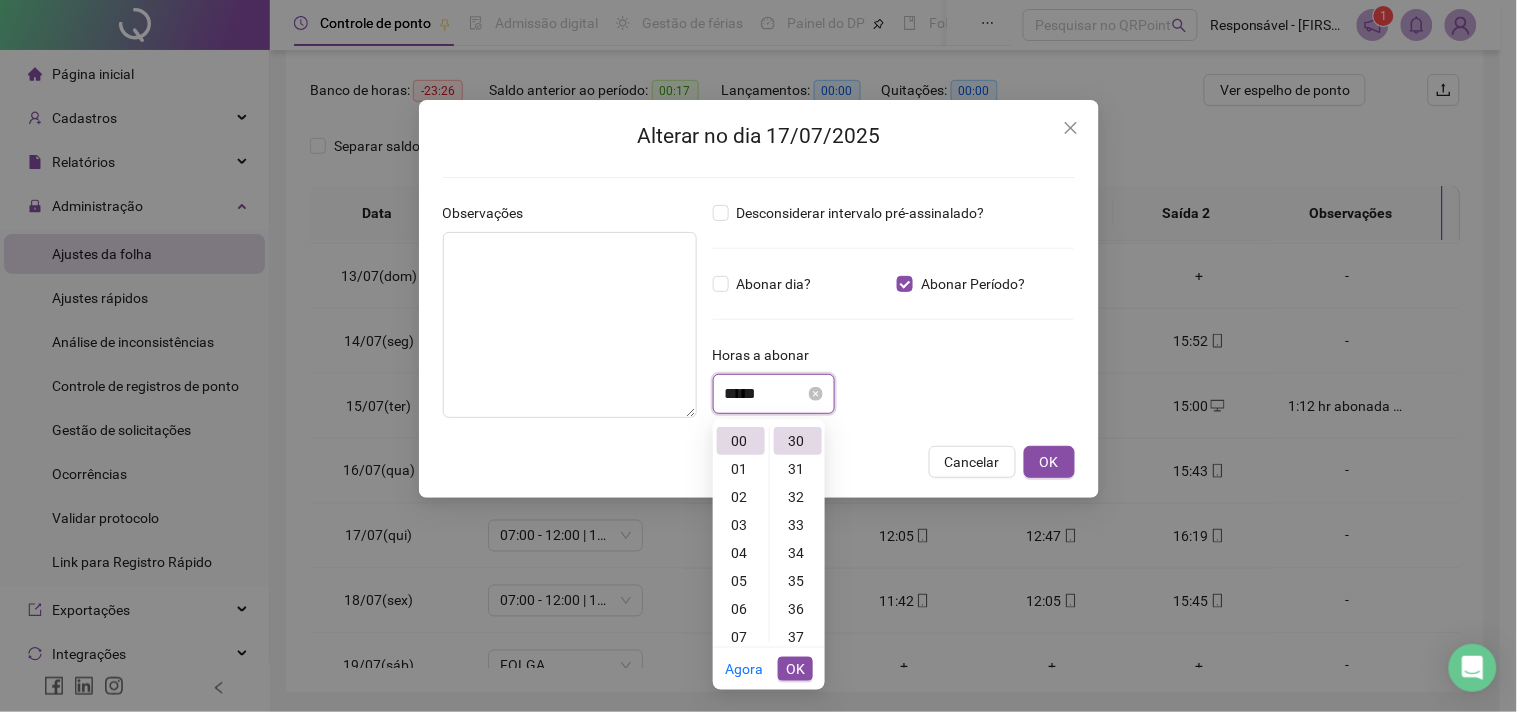 scroll, scrollTop: 840, scrollLeft: 0, axis: vertical 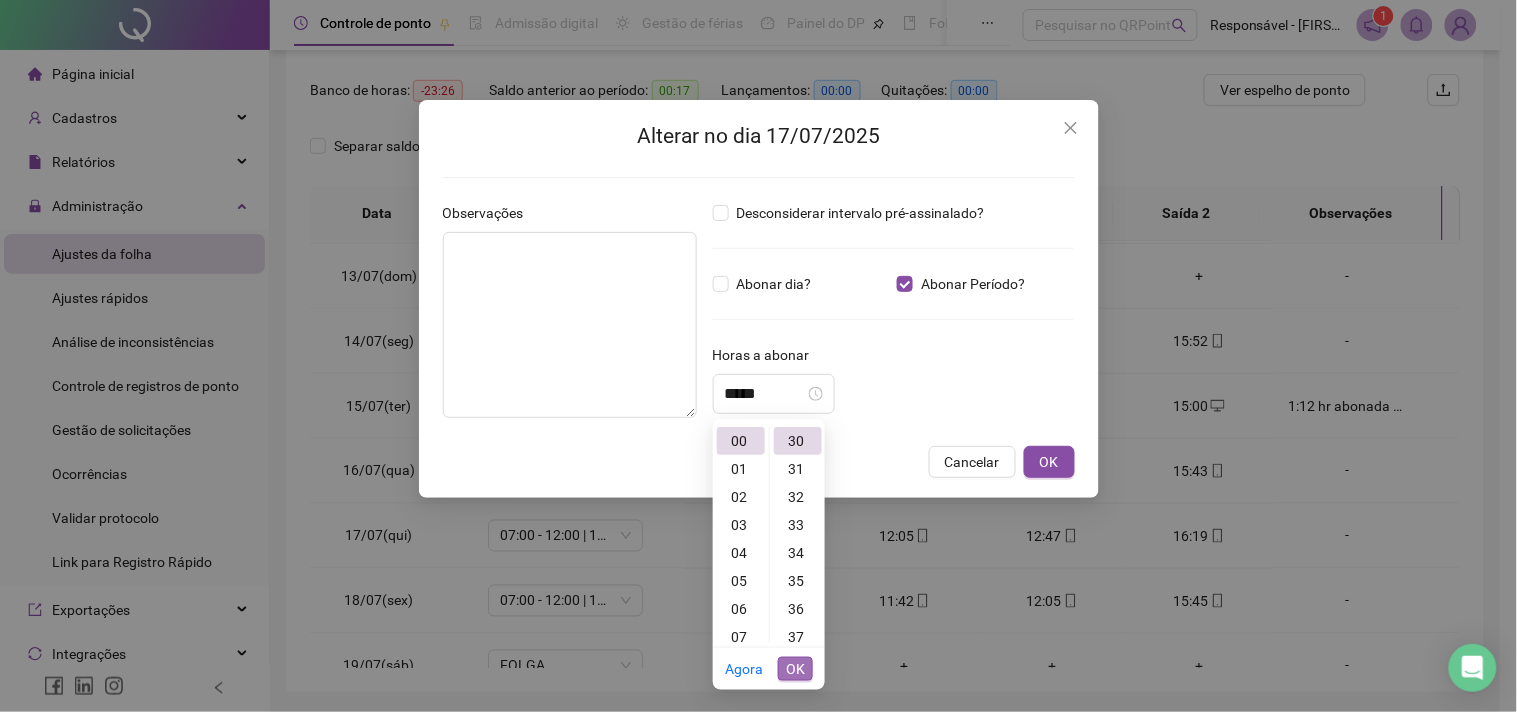 click on "OK" at bounding box center [795, 669] 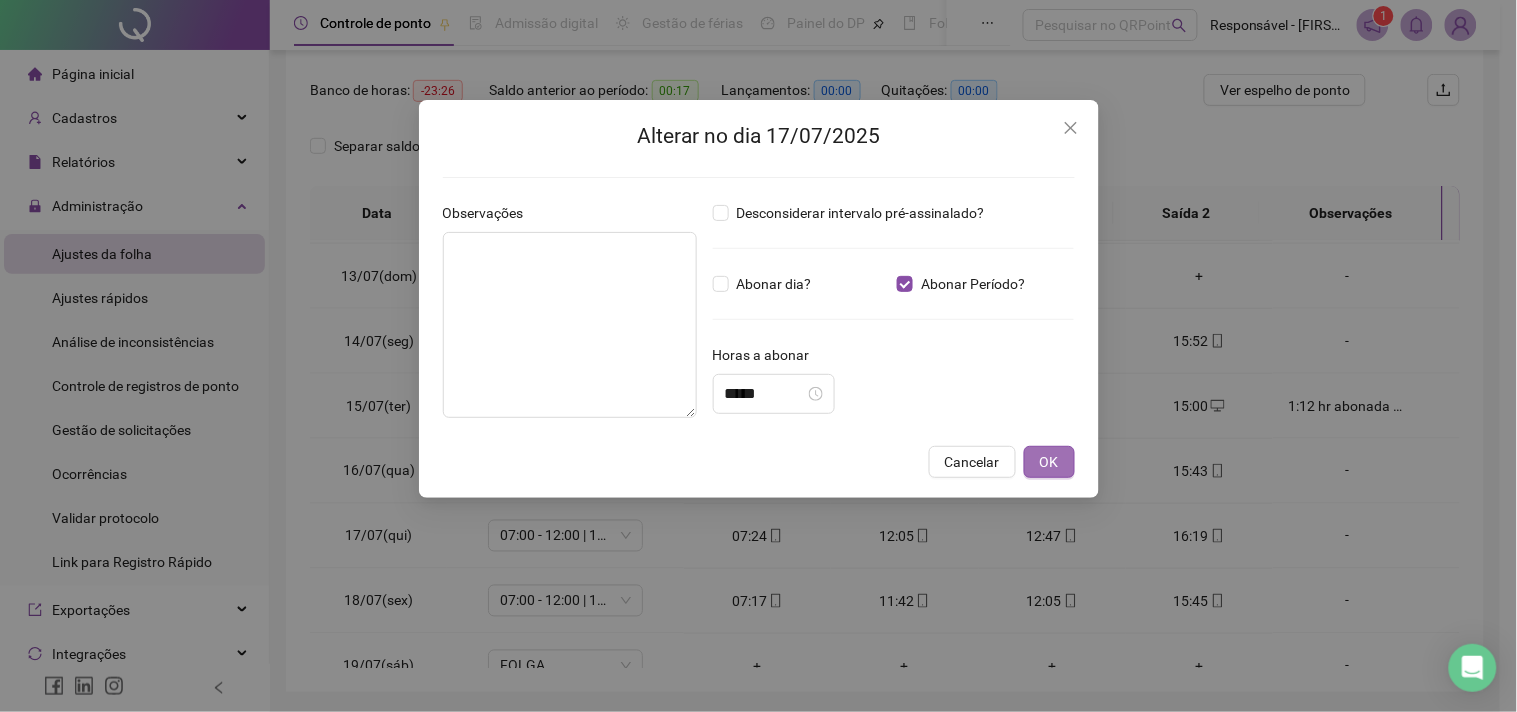 click on "OK" at bounding box center (1049, 462) 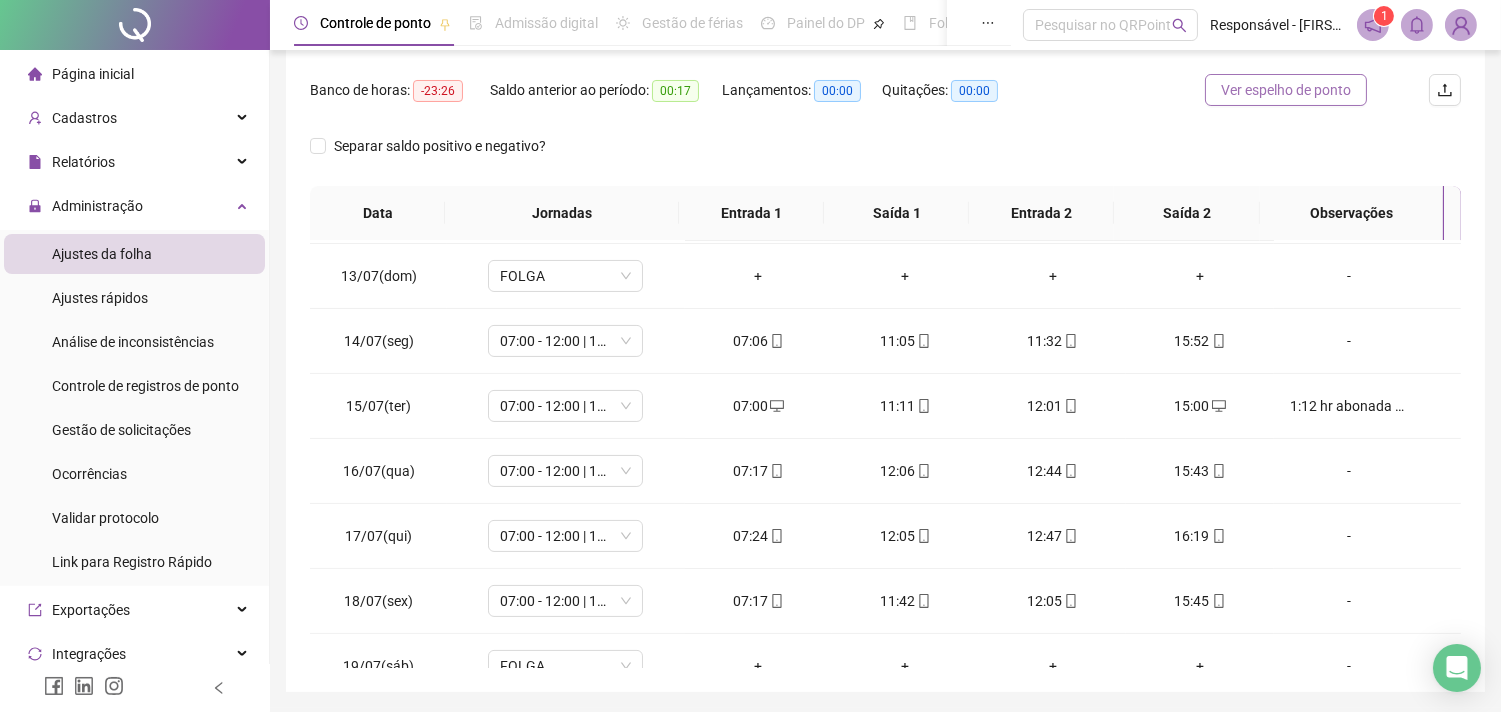 click on "Ver espelho de ponto" at bounding box center [1286, 90] 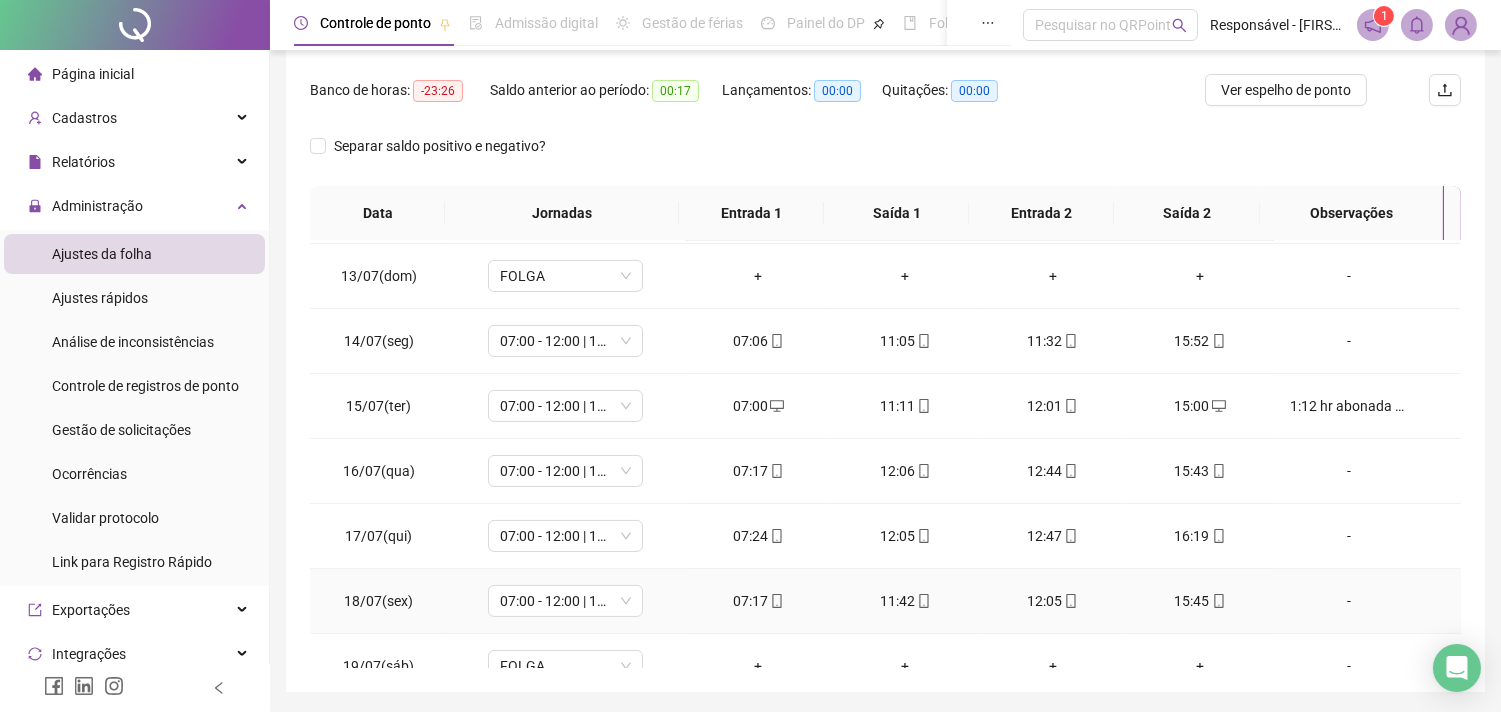 click on "-" at bounding box center (1349, 601) 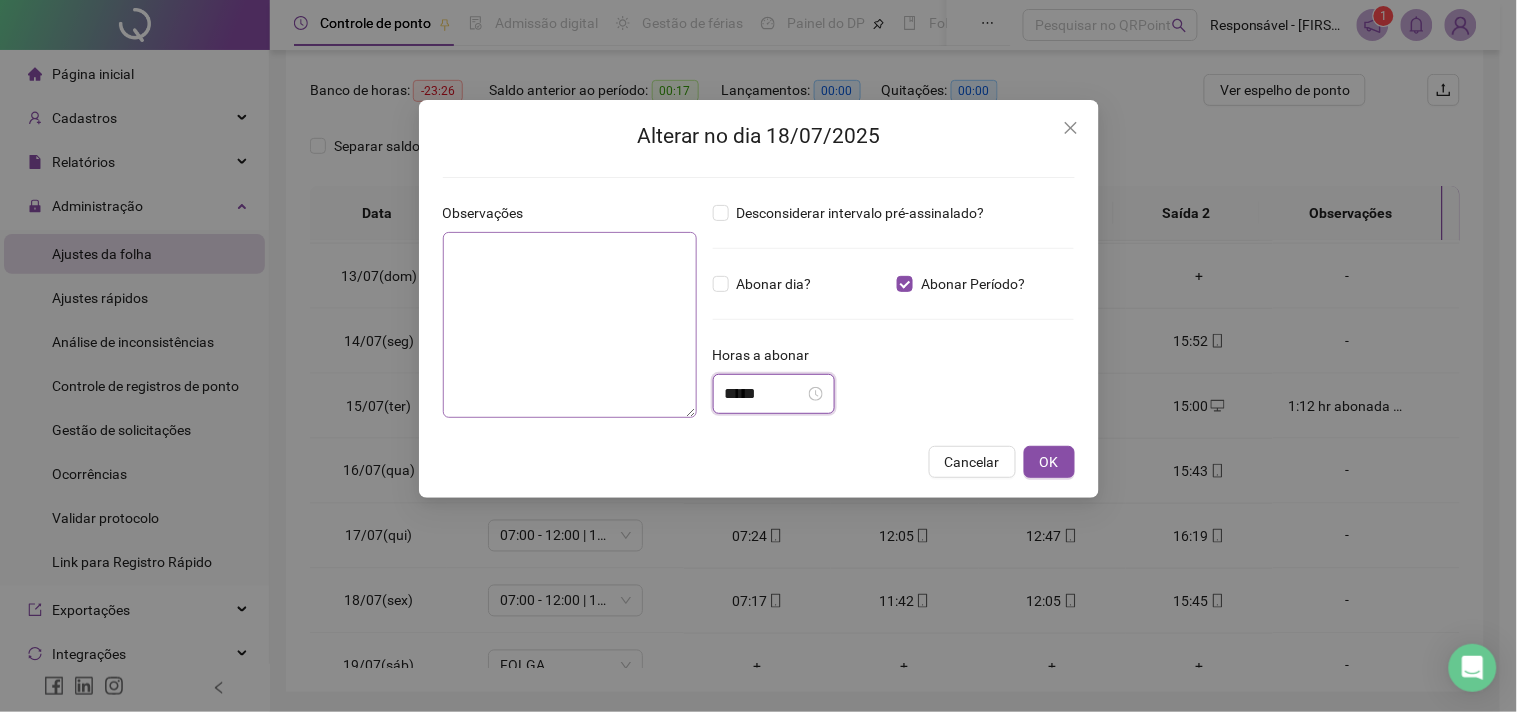 drag, startPoint x: 775, startPoint y: 383, endPoint x: 687, endPoint y: 401, distance: 89.822044 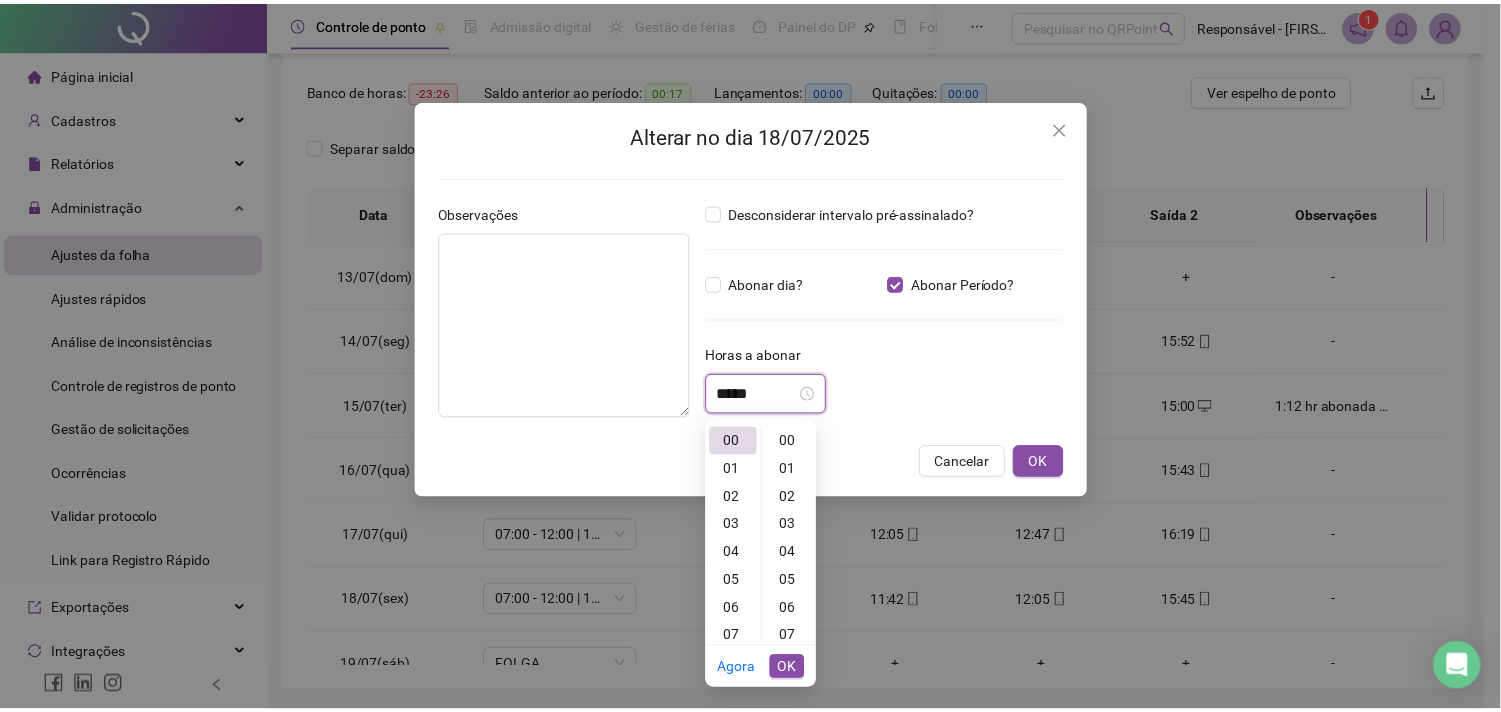 scroll, scrollTop: 307, scrollLeft: 0, axis: vertical 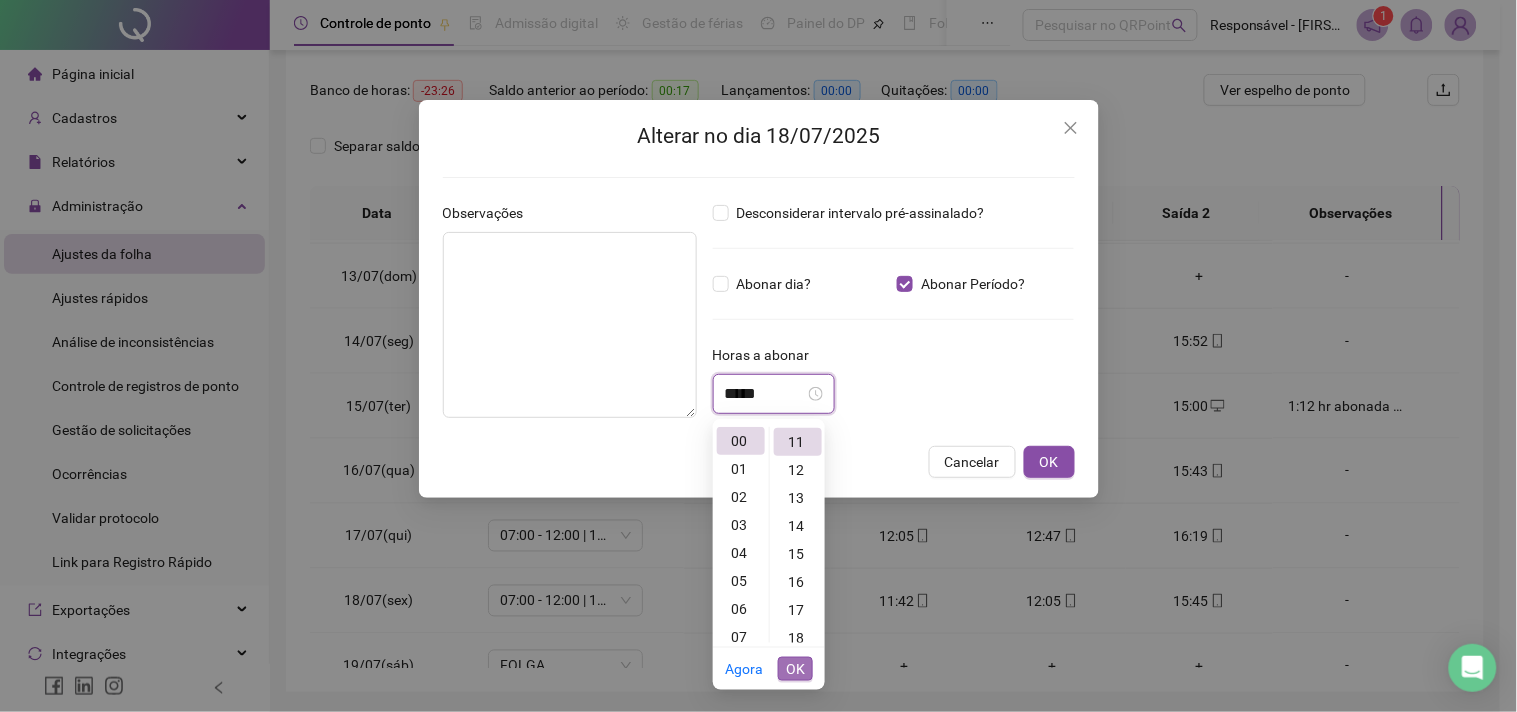 type on "*****" 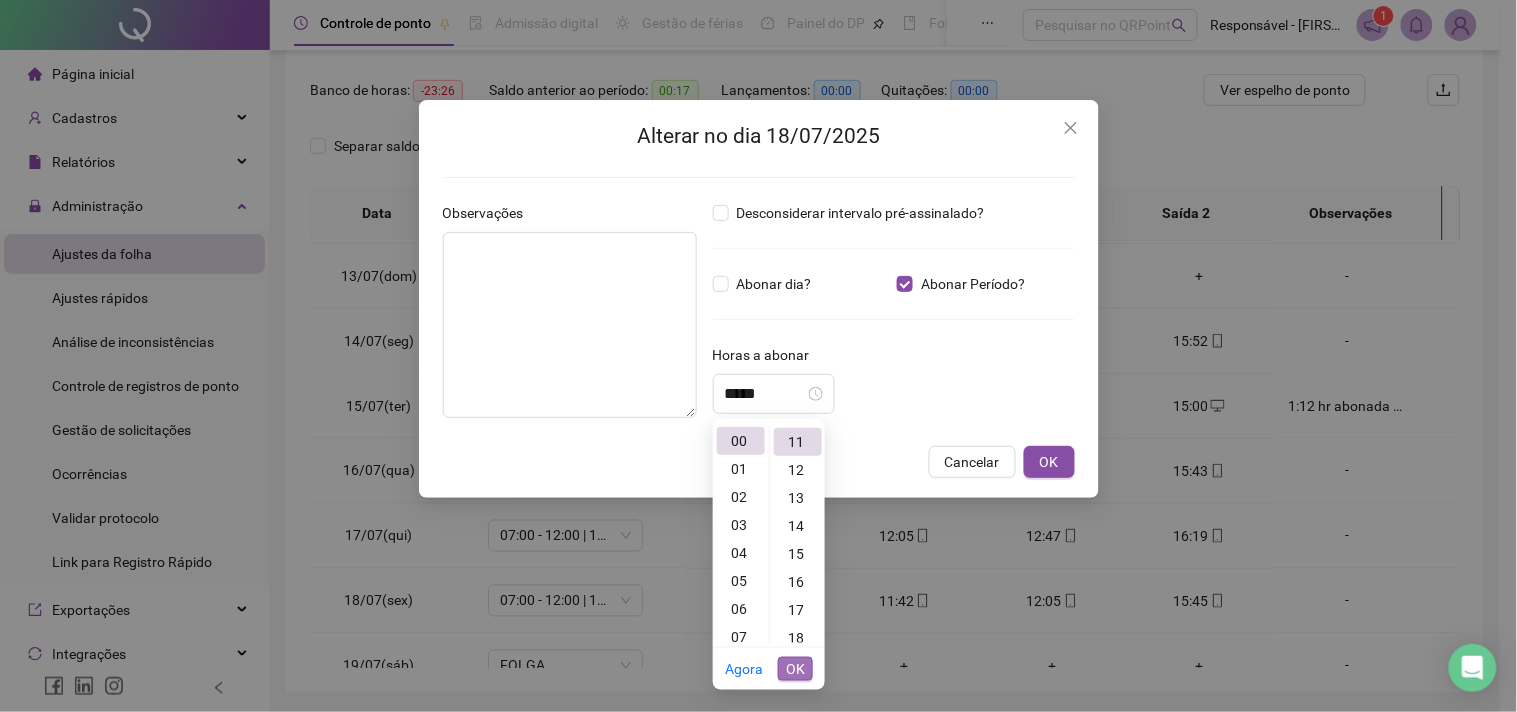 click on "OK" at bounding box center [795, 669] 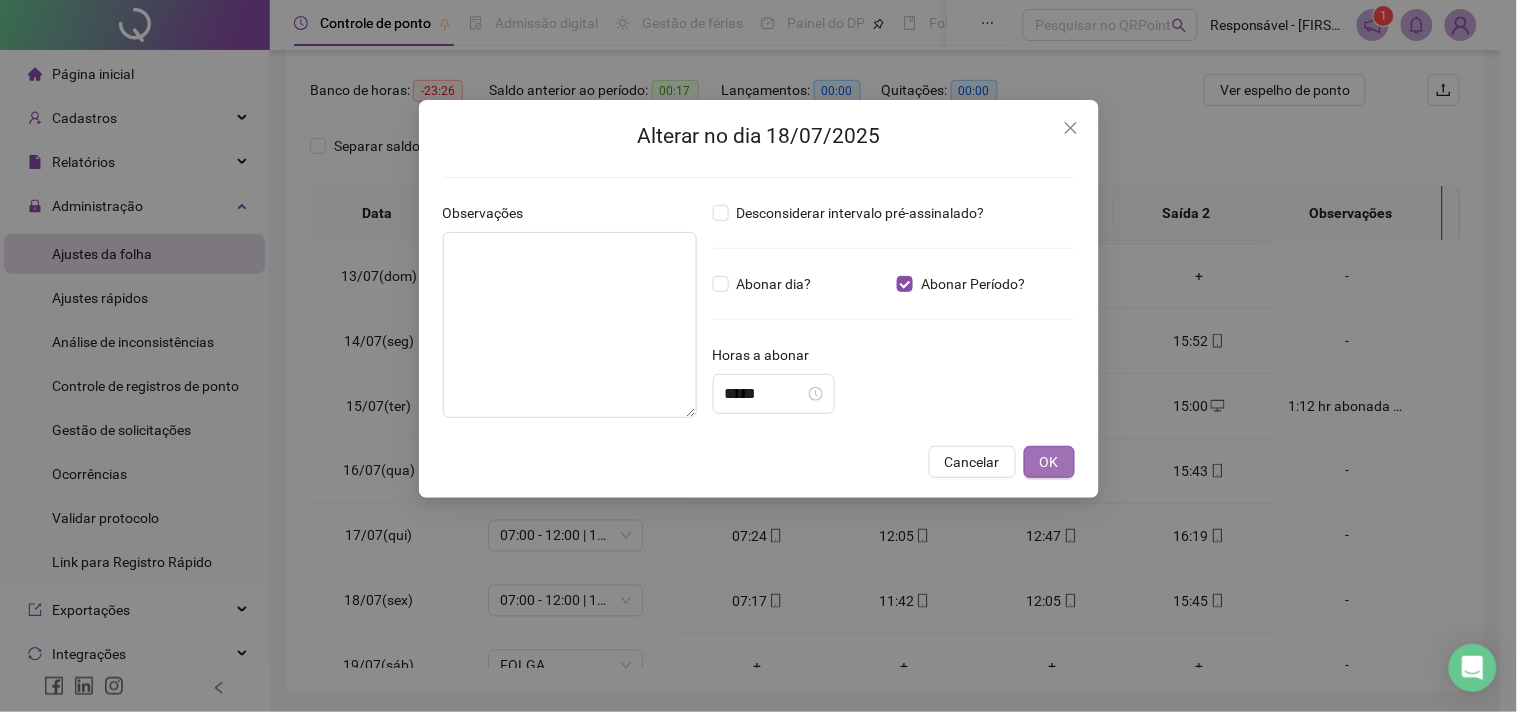 click on "OK" at bounding box center (1049, 462) 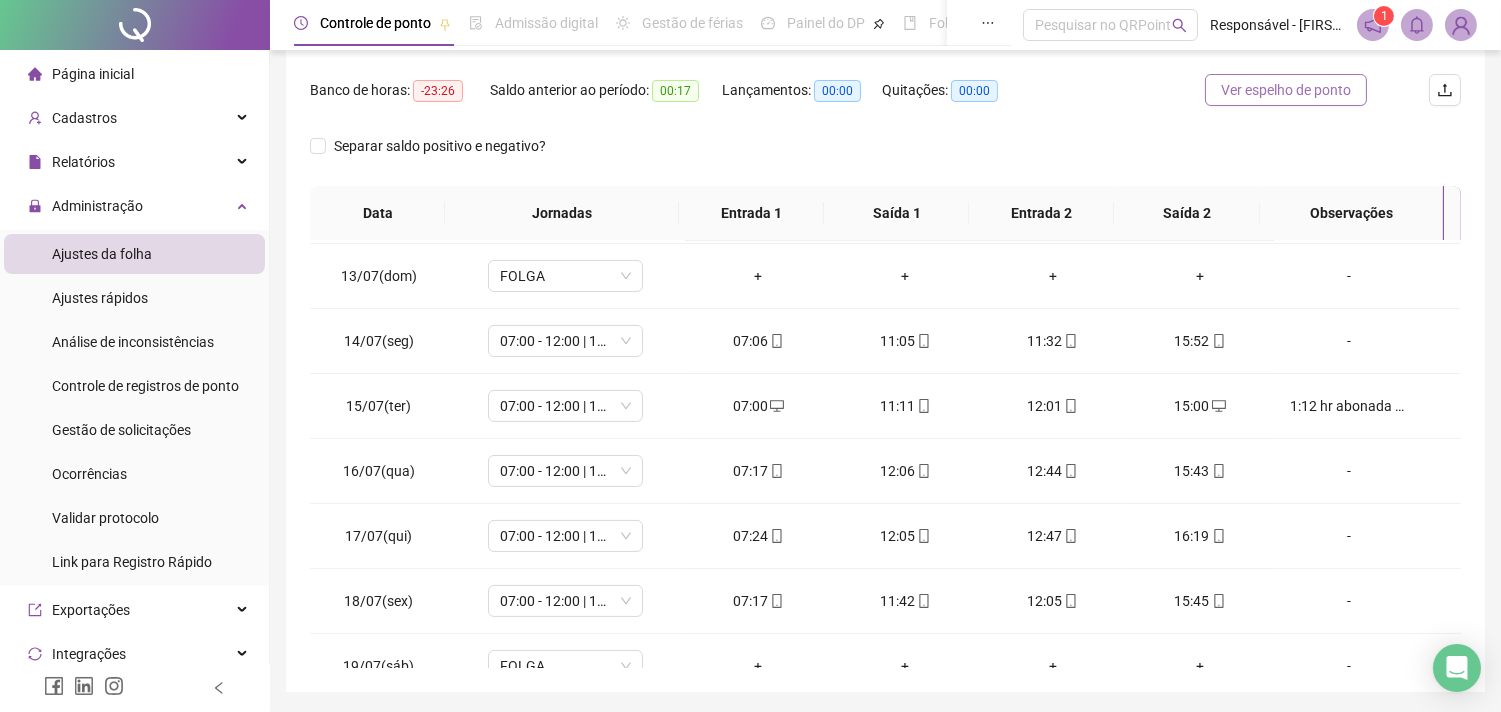 click on "Ver espelho de ponto" at bounding box center [1286, 90] 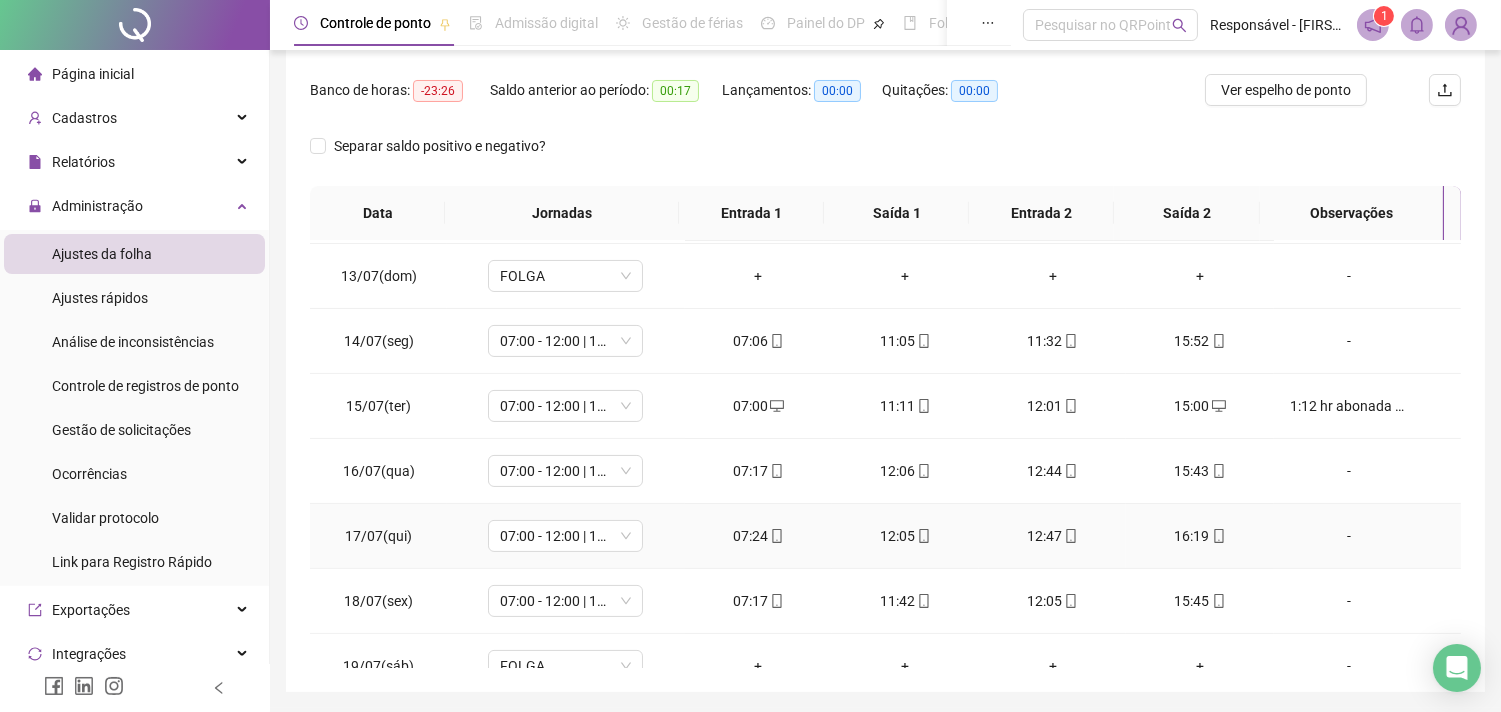 click 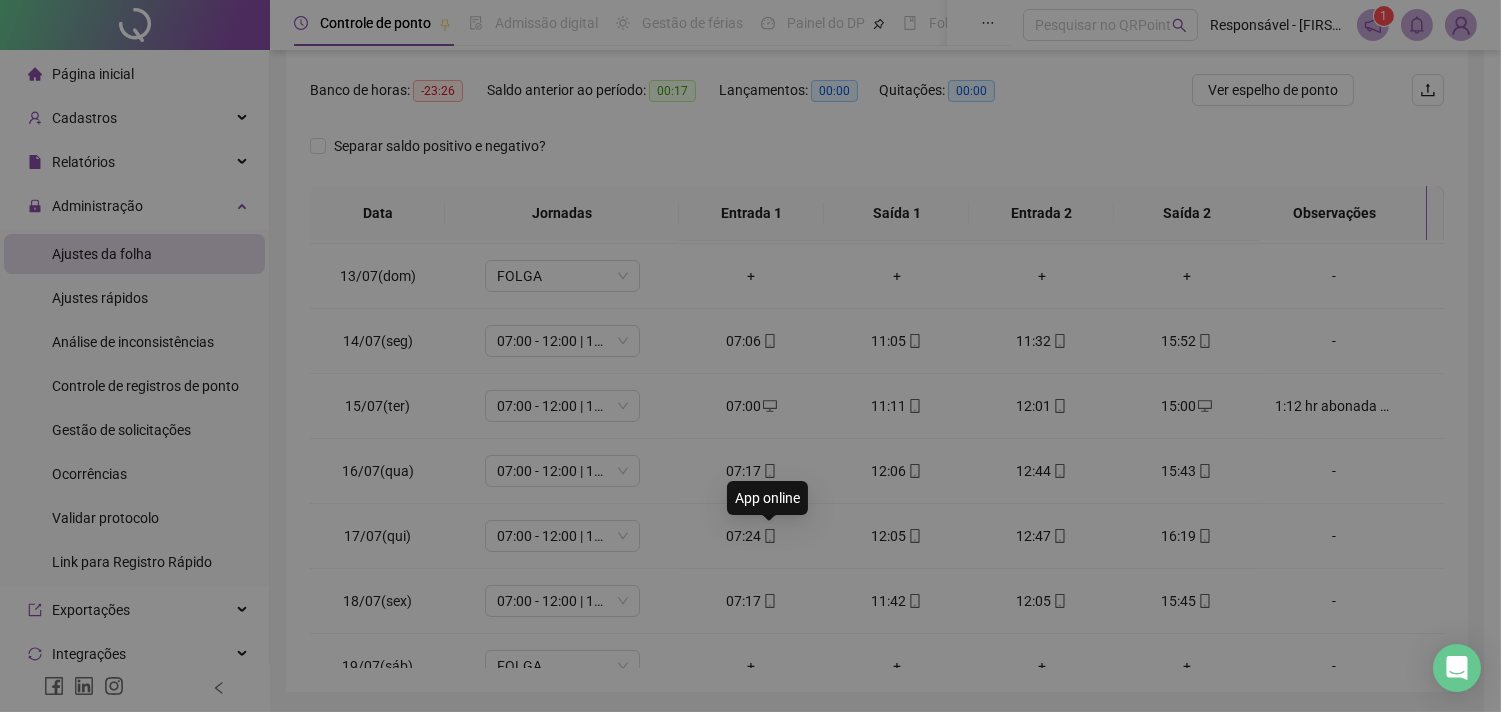 type on "**********" 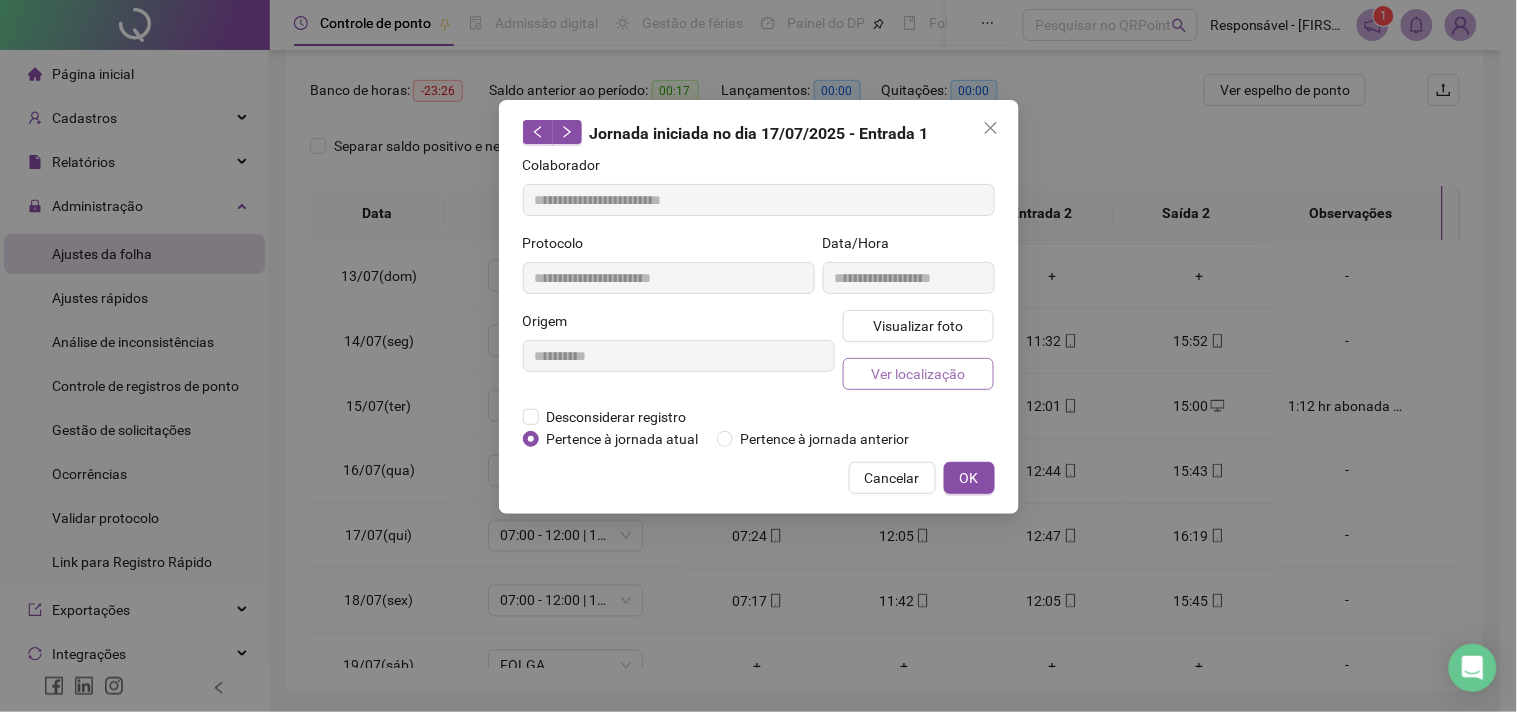click on "Ver localização" at bounding box center [918, 374] 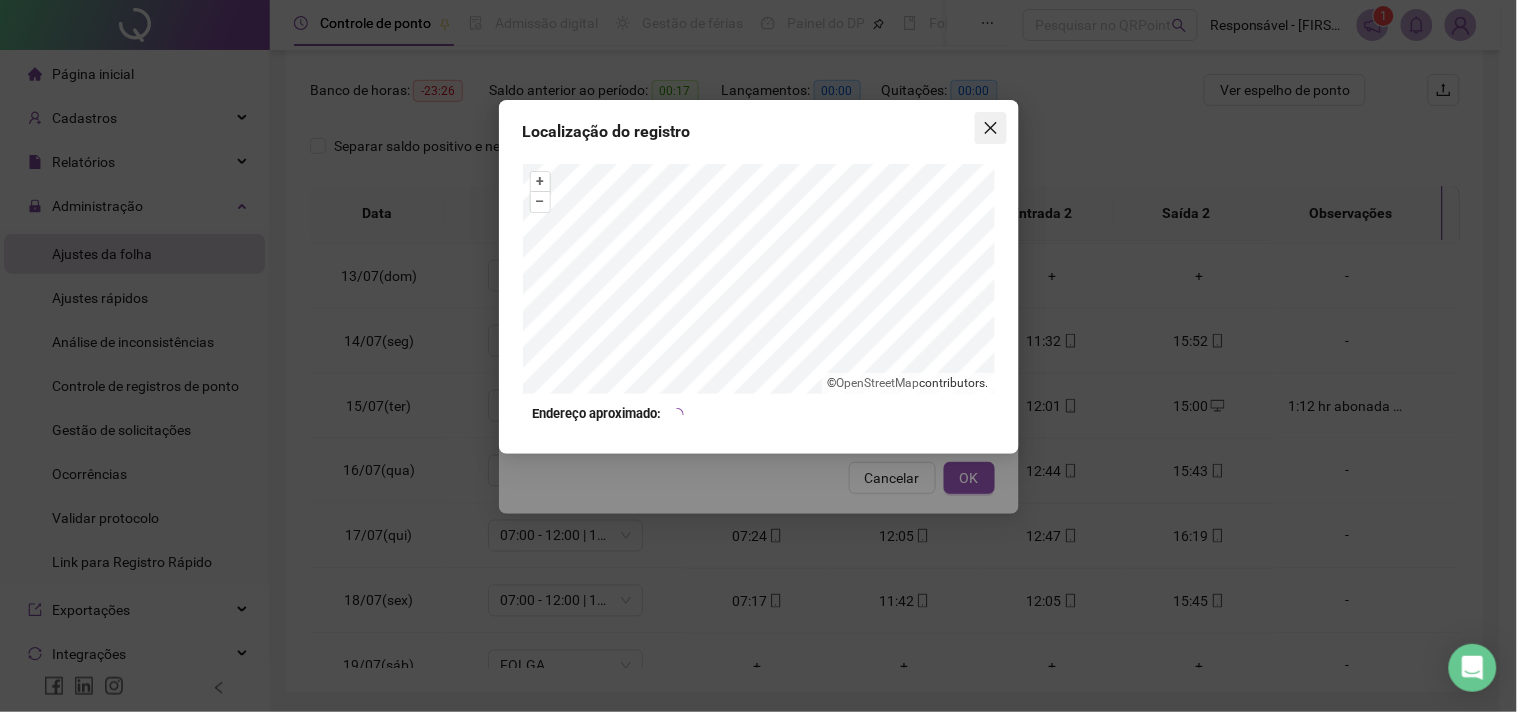 click at bounding box center (991, 128) 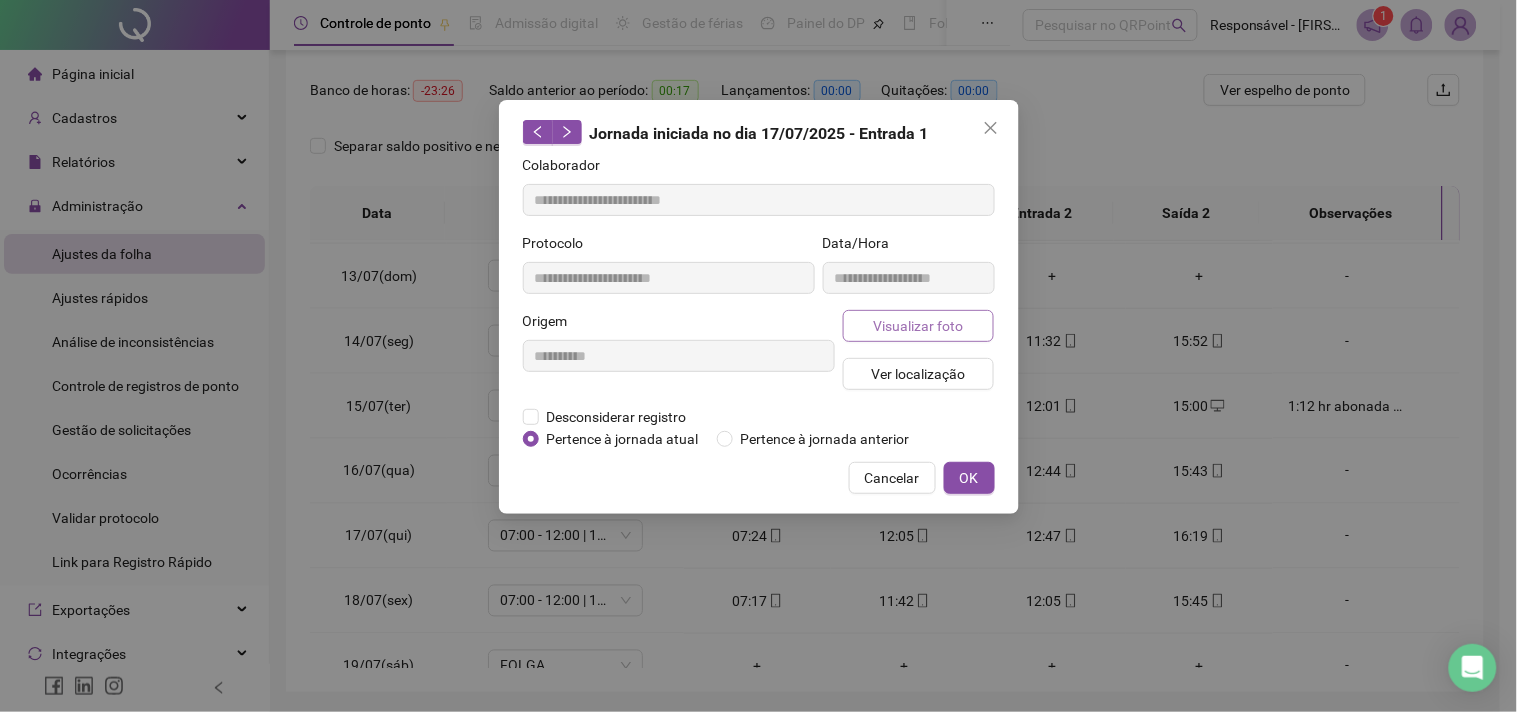 click on "Visualizar foto" at bounding box center (918, 326) 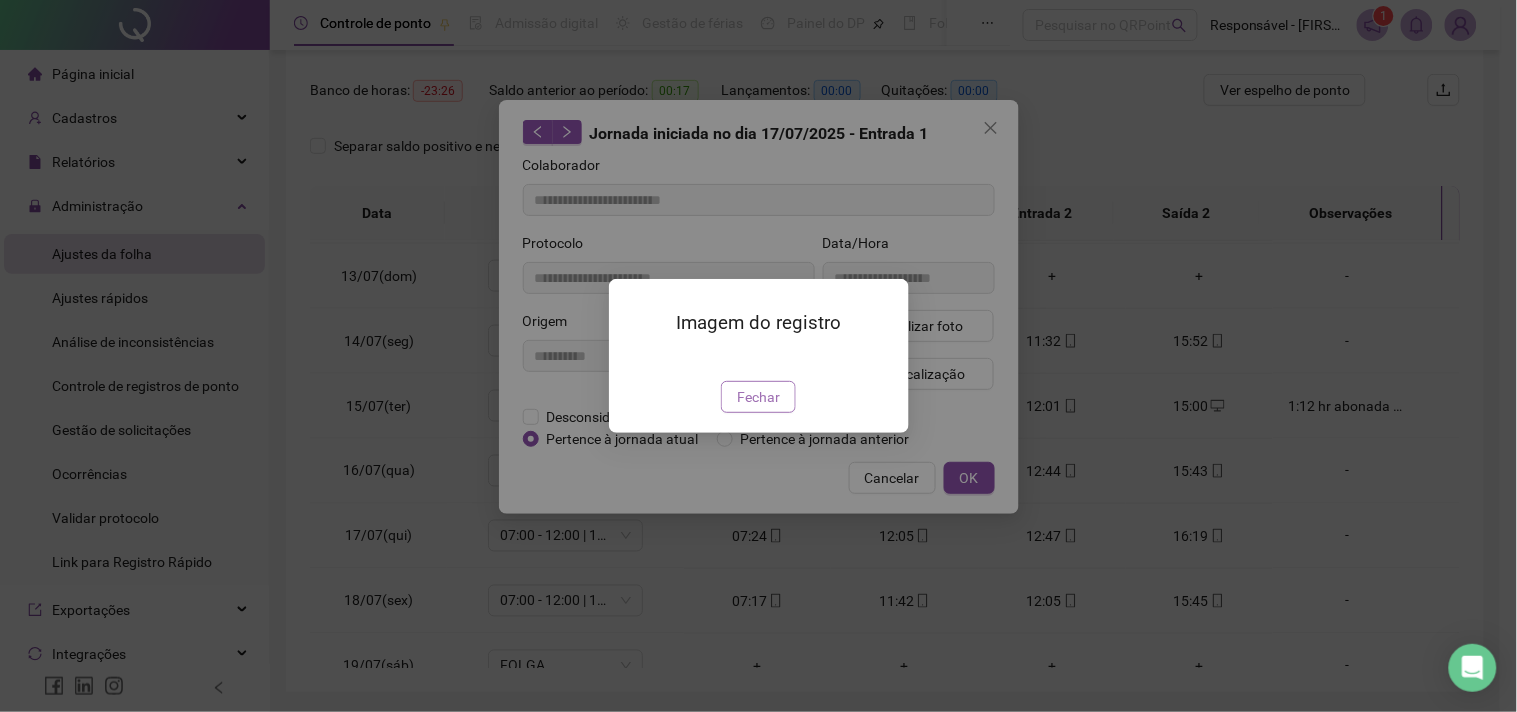 click on "Fechar" at bounding box center [758, 397] 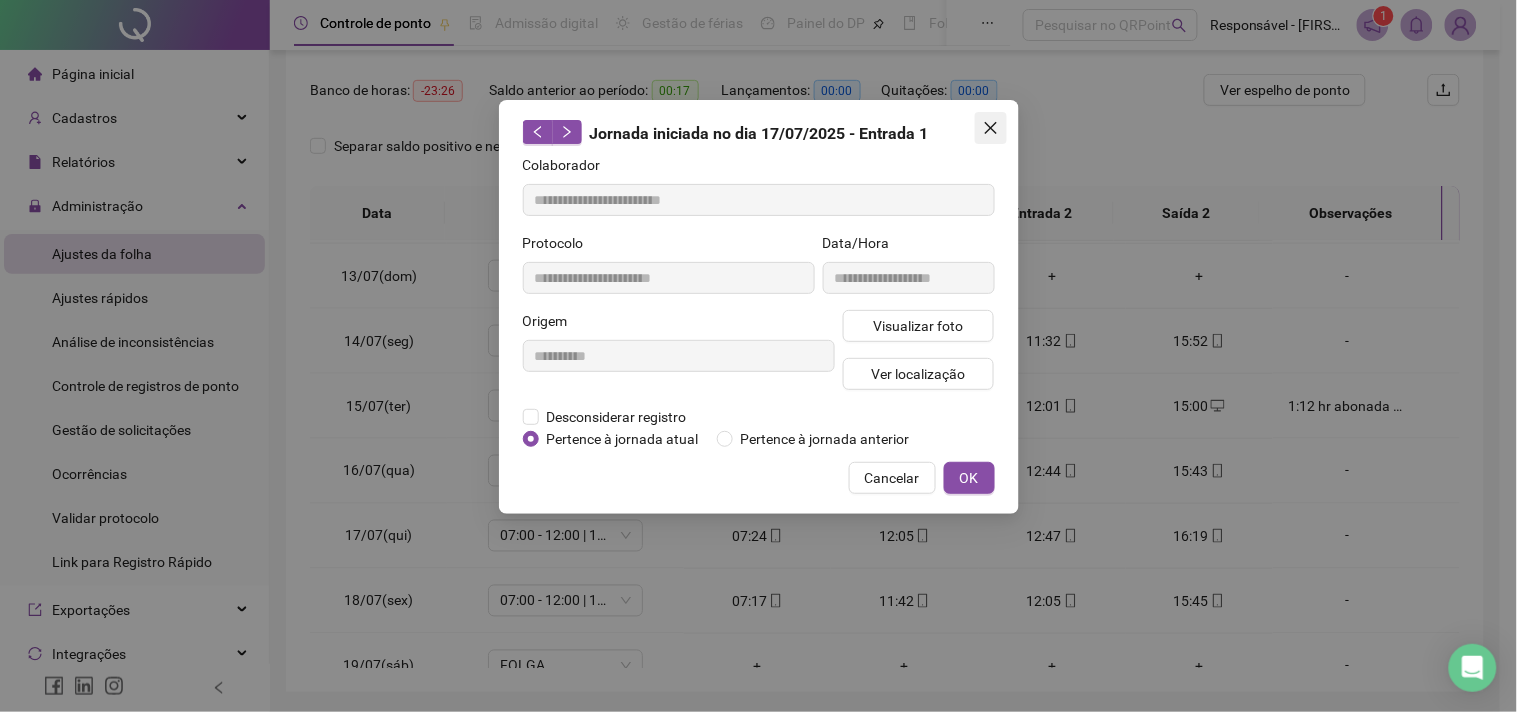 click 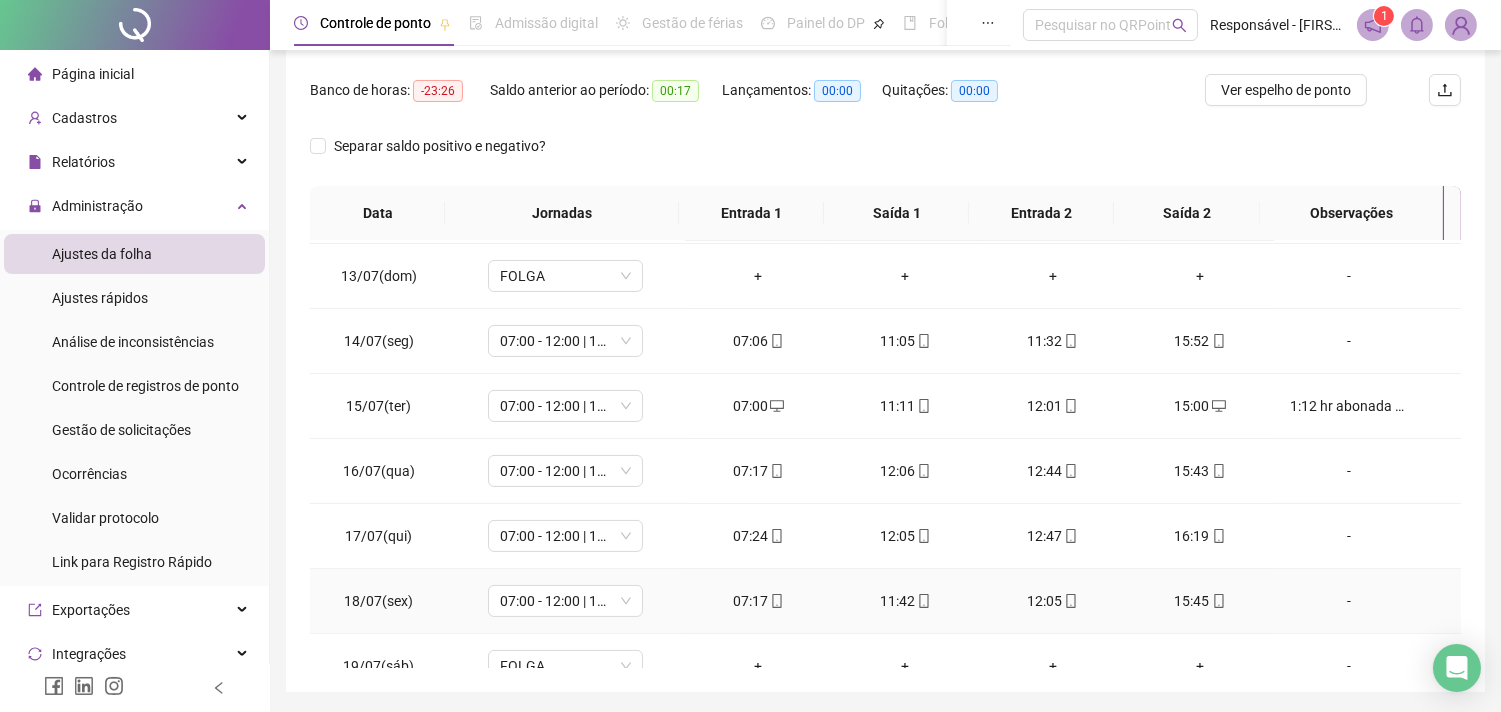click 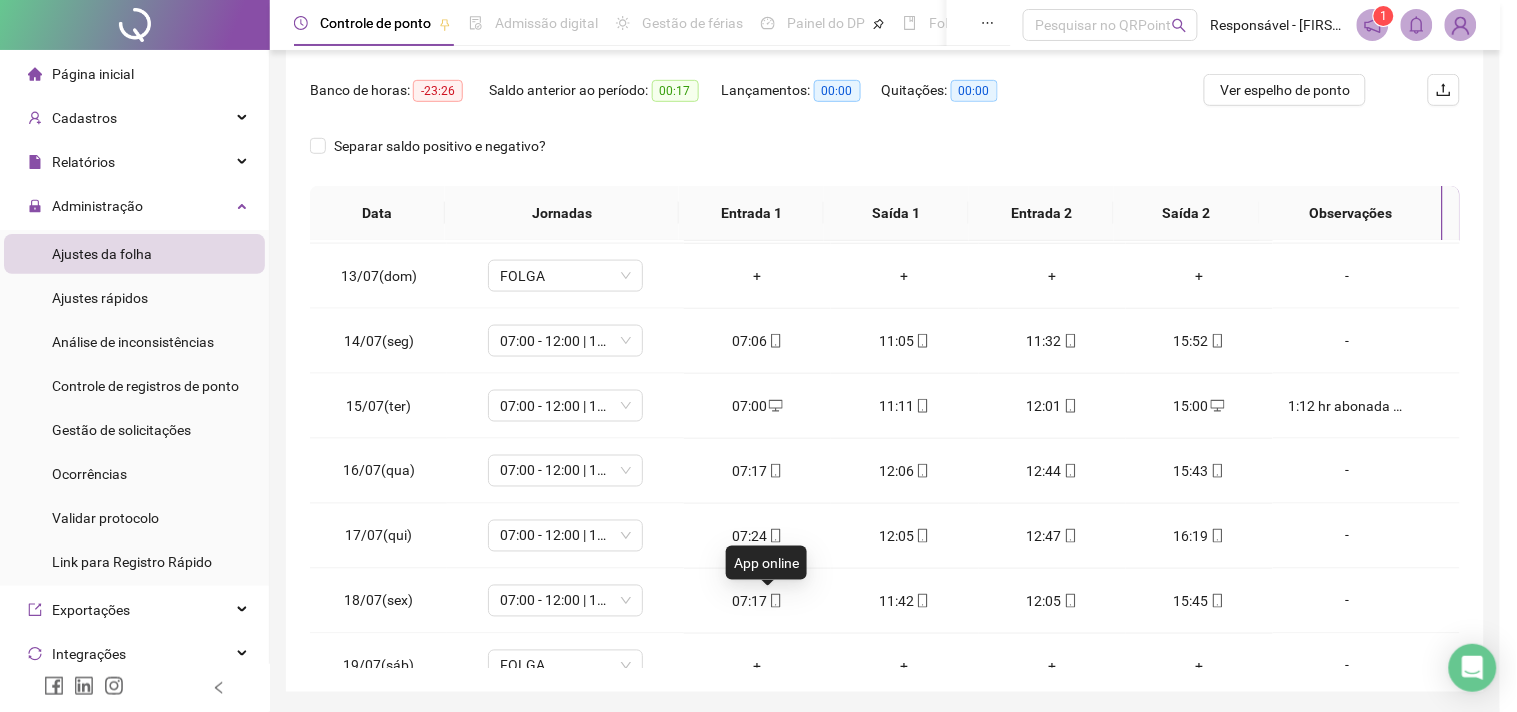 type on "**********" 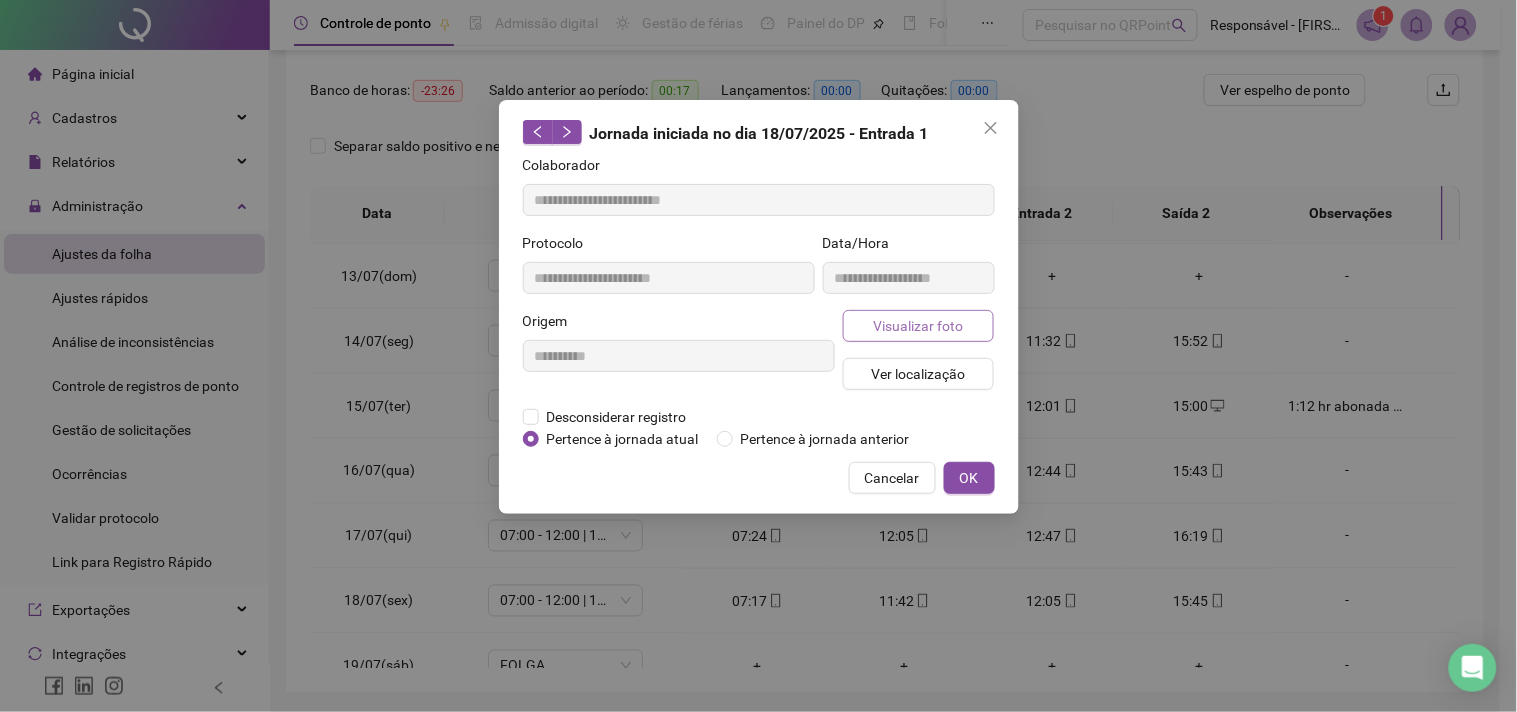 click on "Visualizar foto" at bounding box center (918, 326) 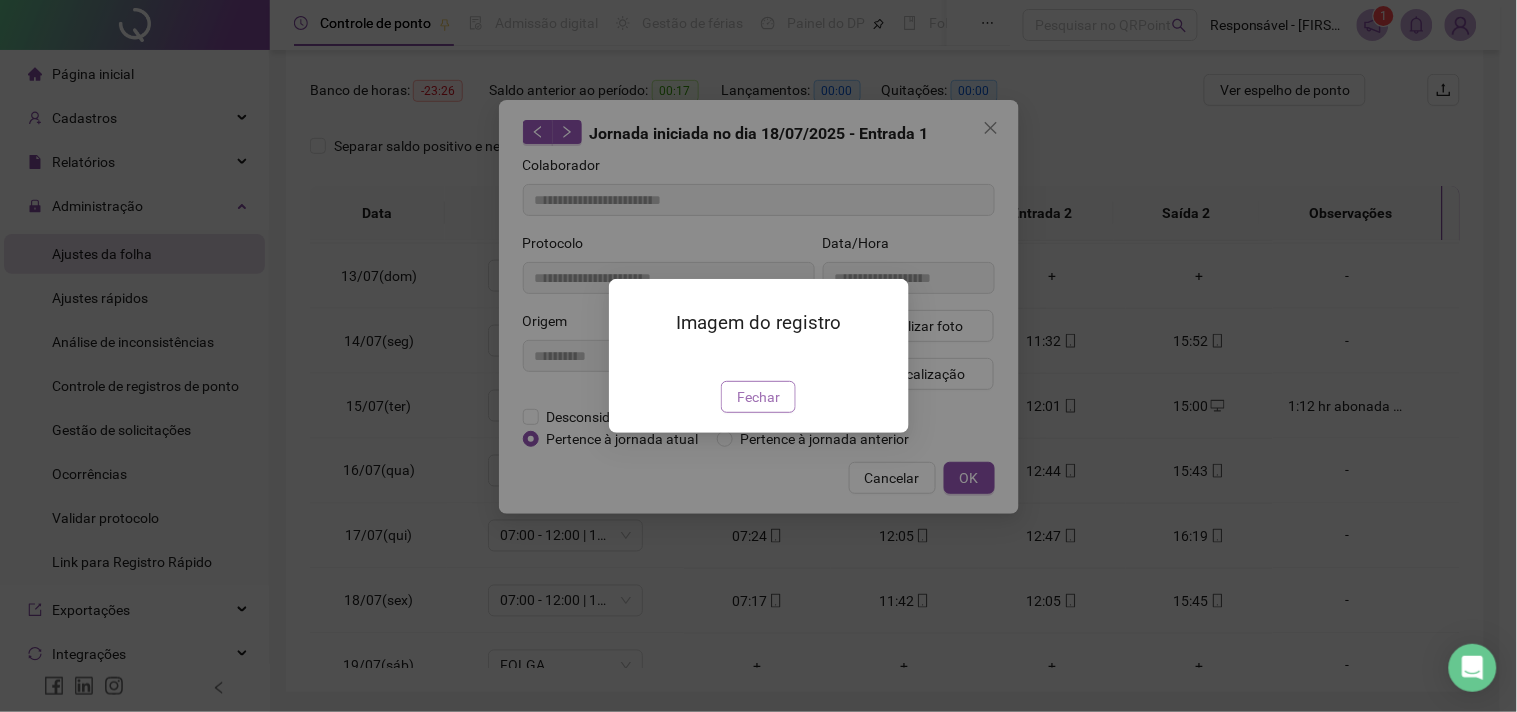 click on "Fechar" at bounding box center (758, 397) 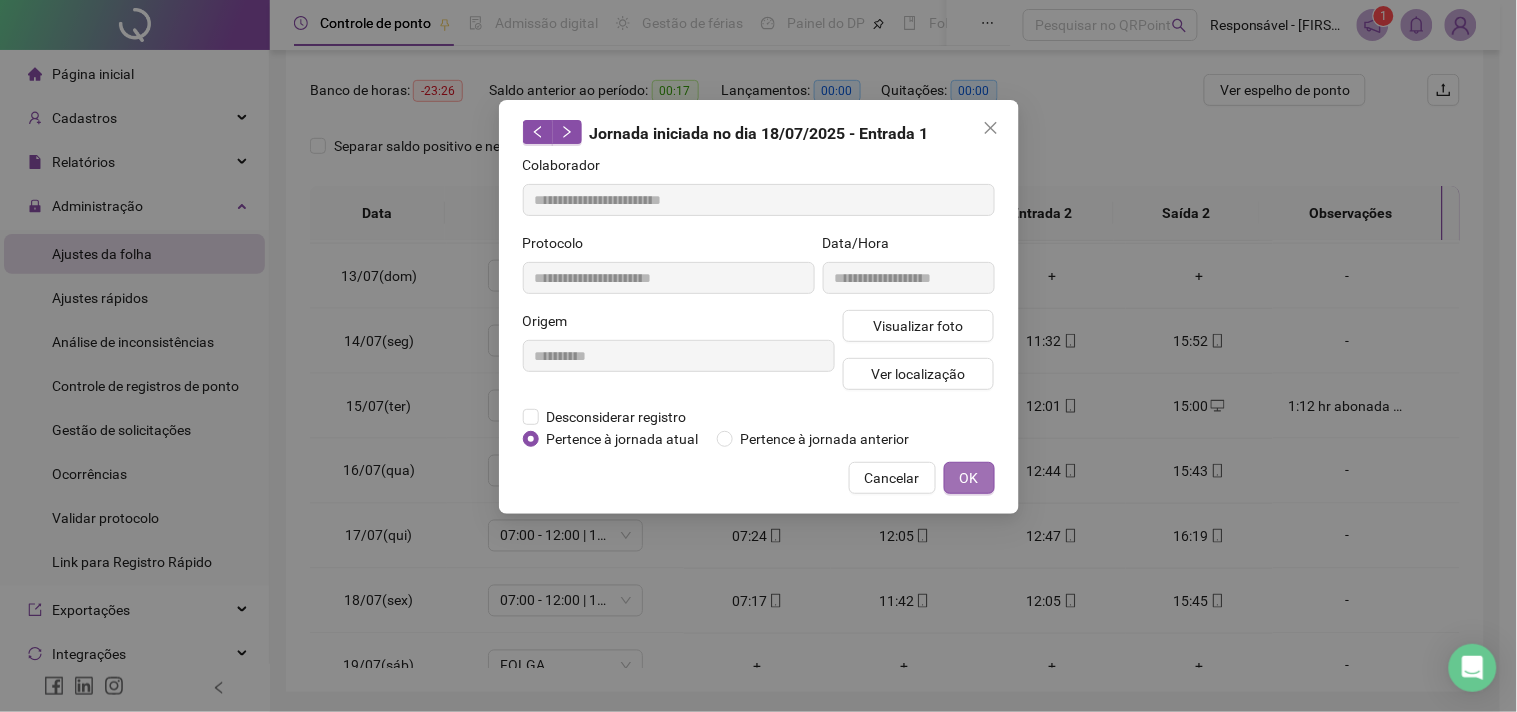 click on "OK" at bounding box center [969, 478] 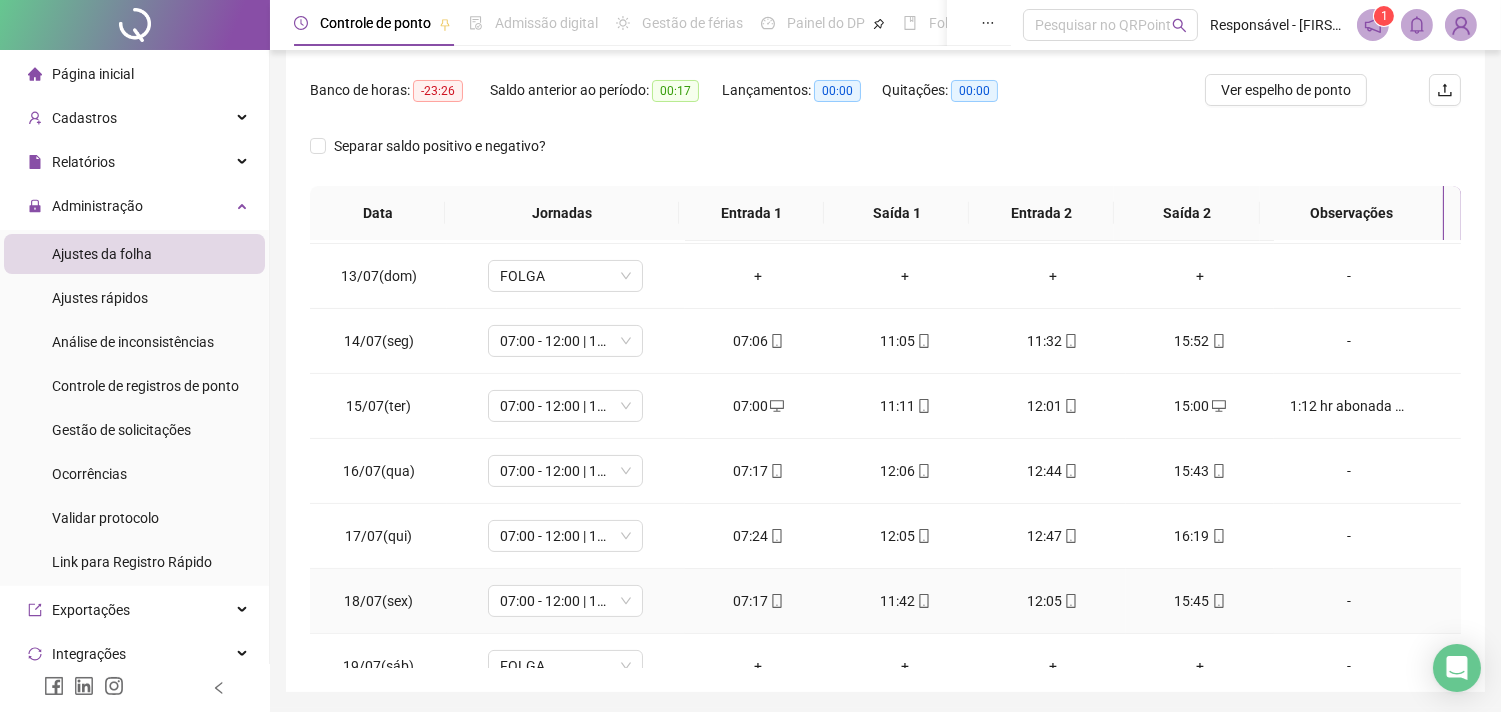 click on "15:45" at bounding box center [1199, 601] 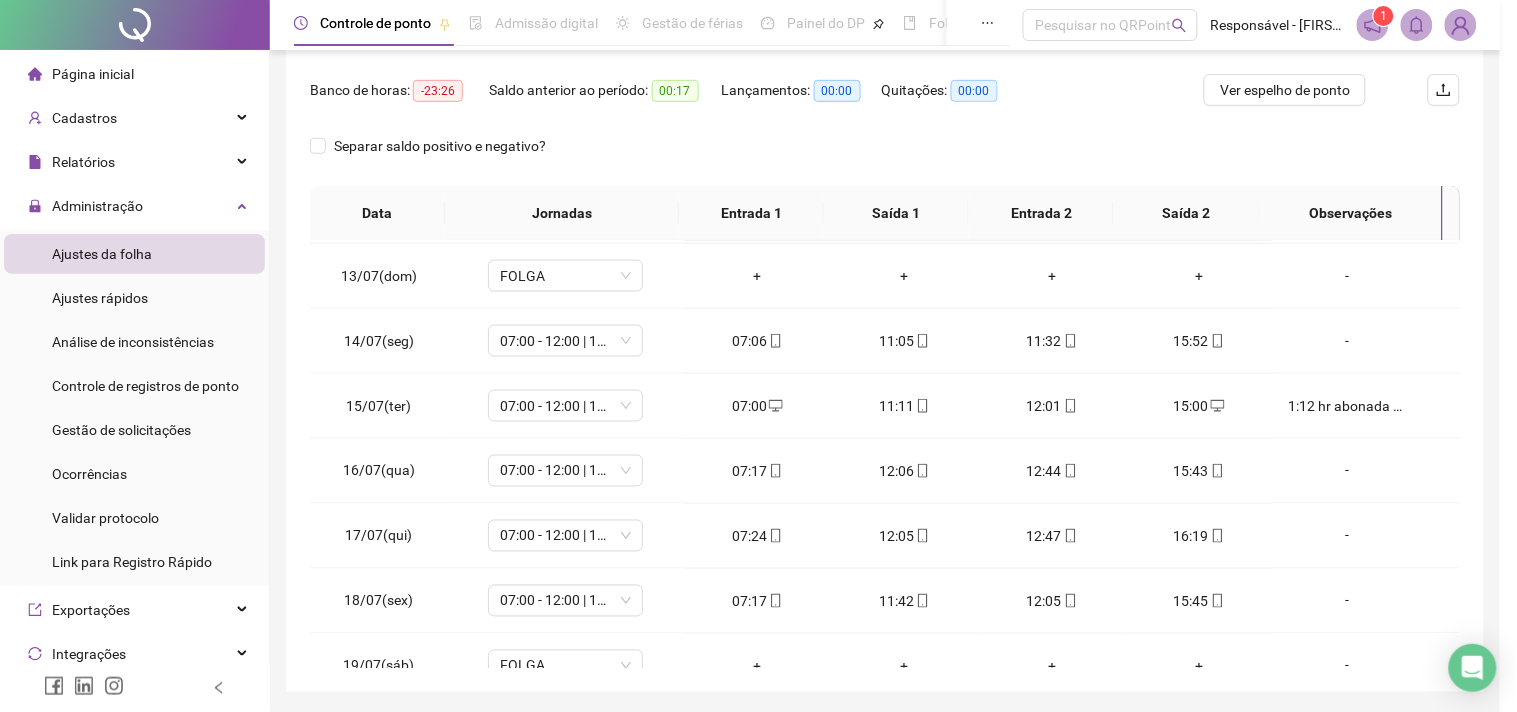 type on "**********" 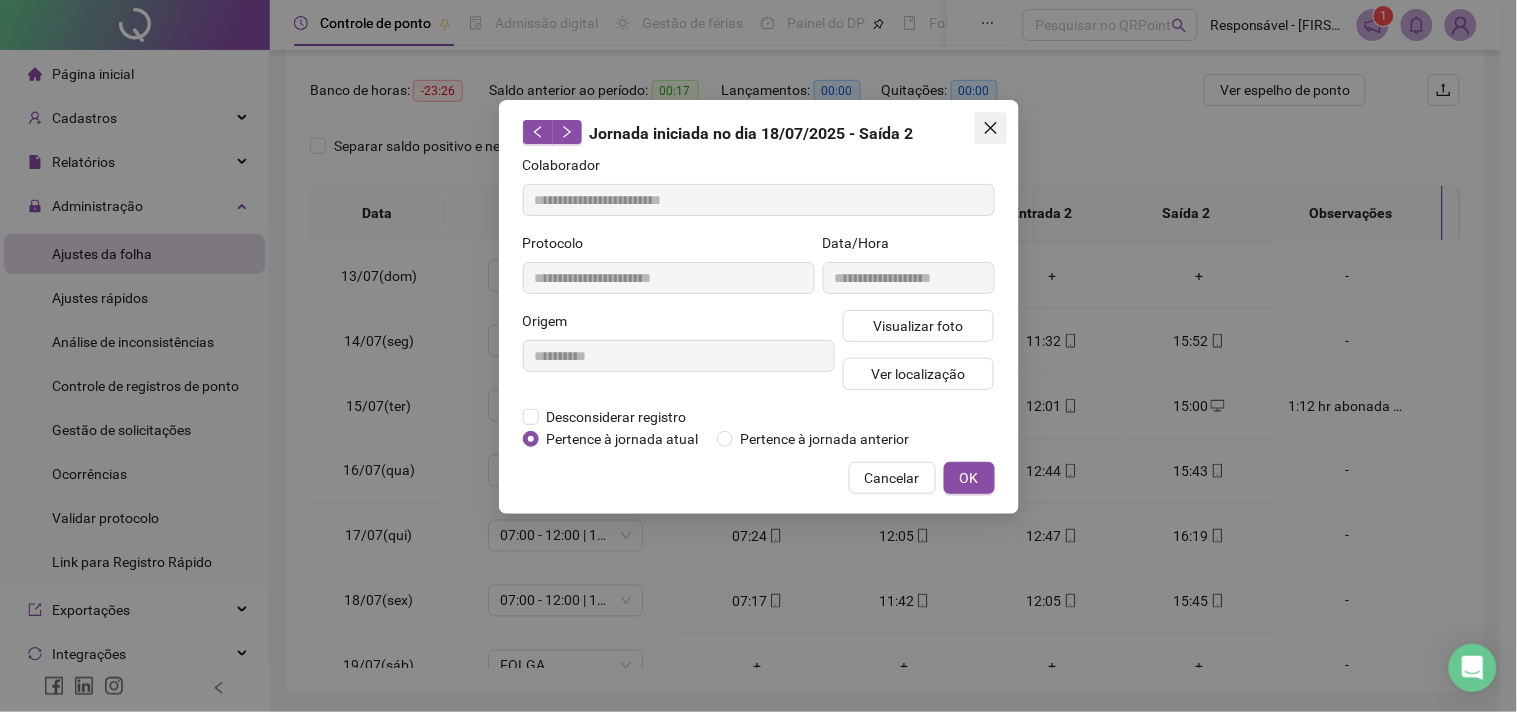 click at bounding box center (991, 128) 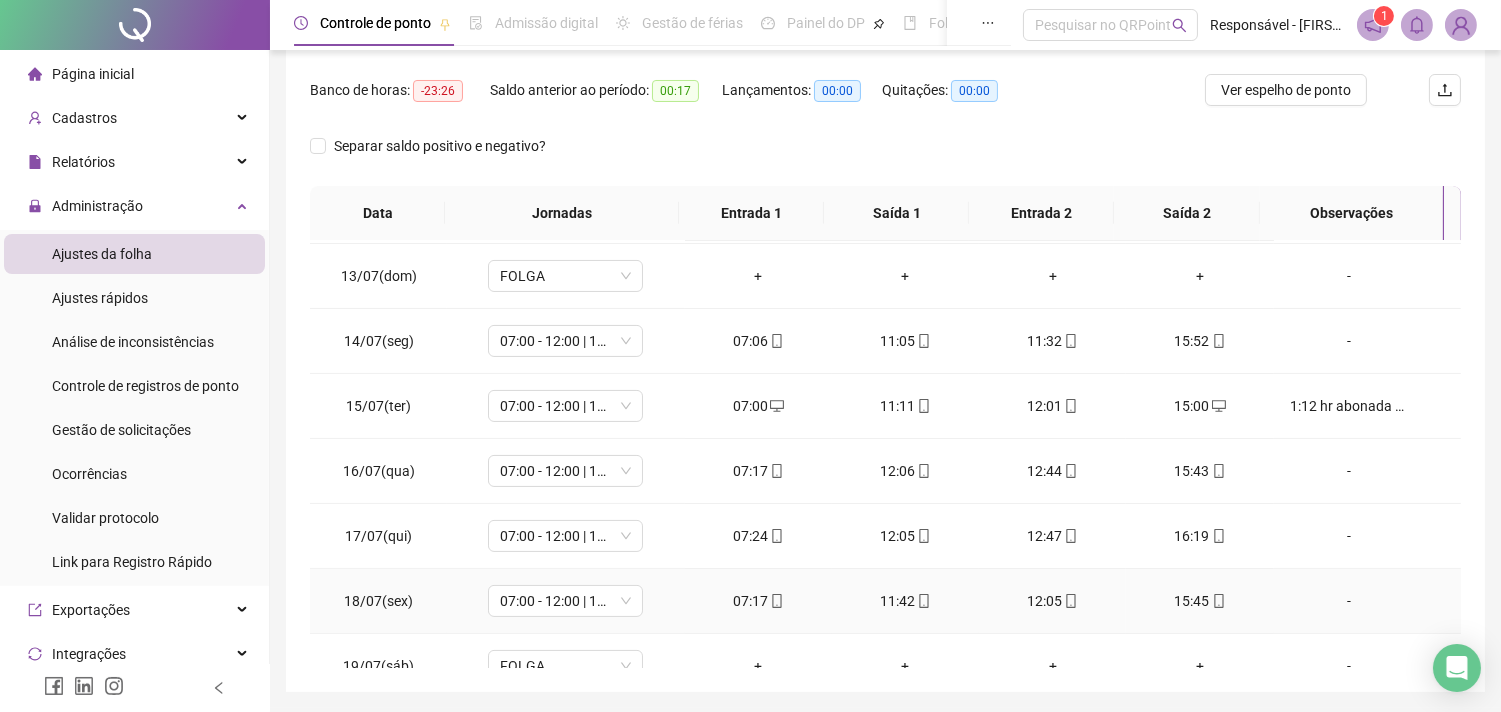 scroll, scrollTop: 888, scrollLeft: 0, axis: vertical 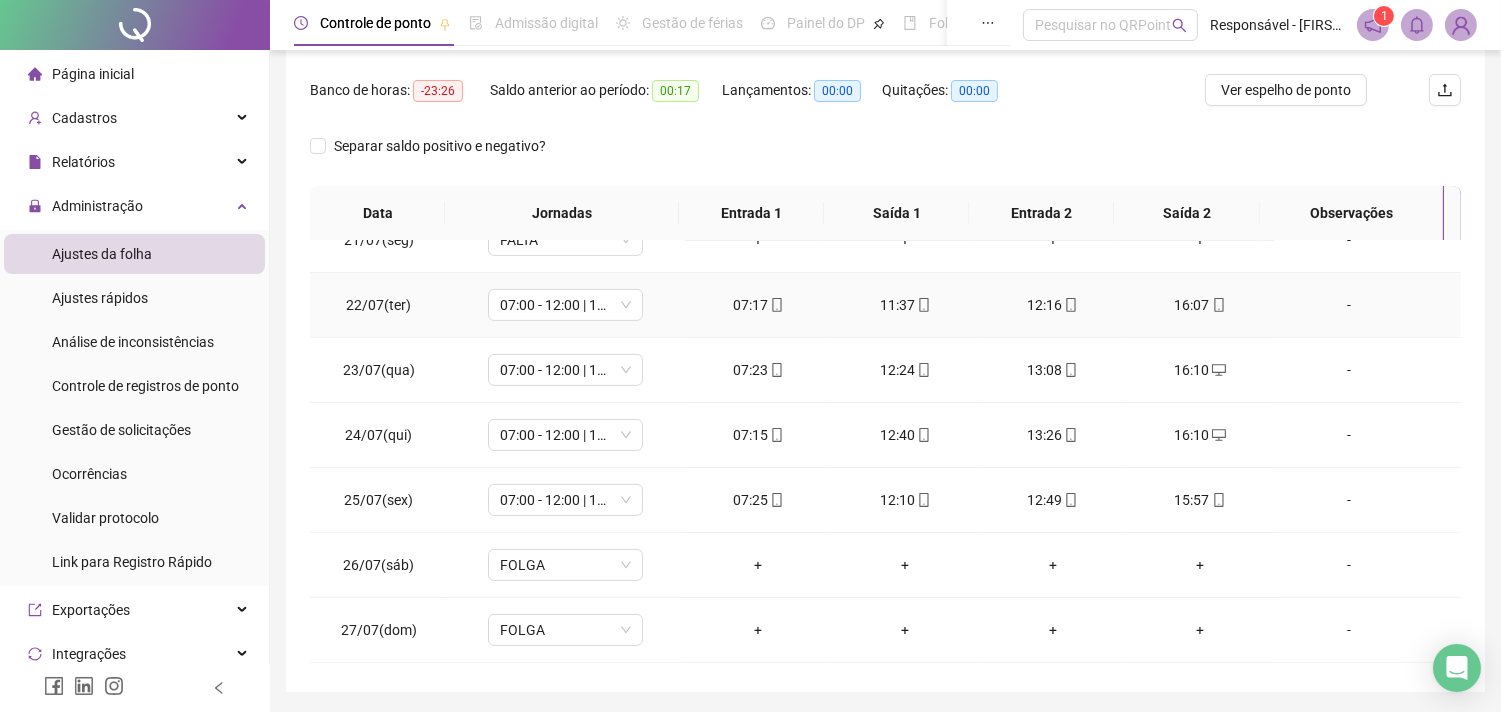 click on "-" at bounding box center [1349, 305] 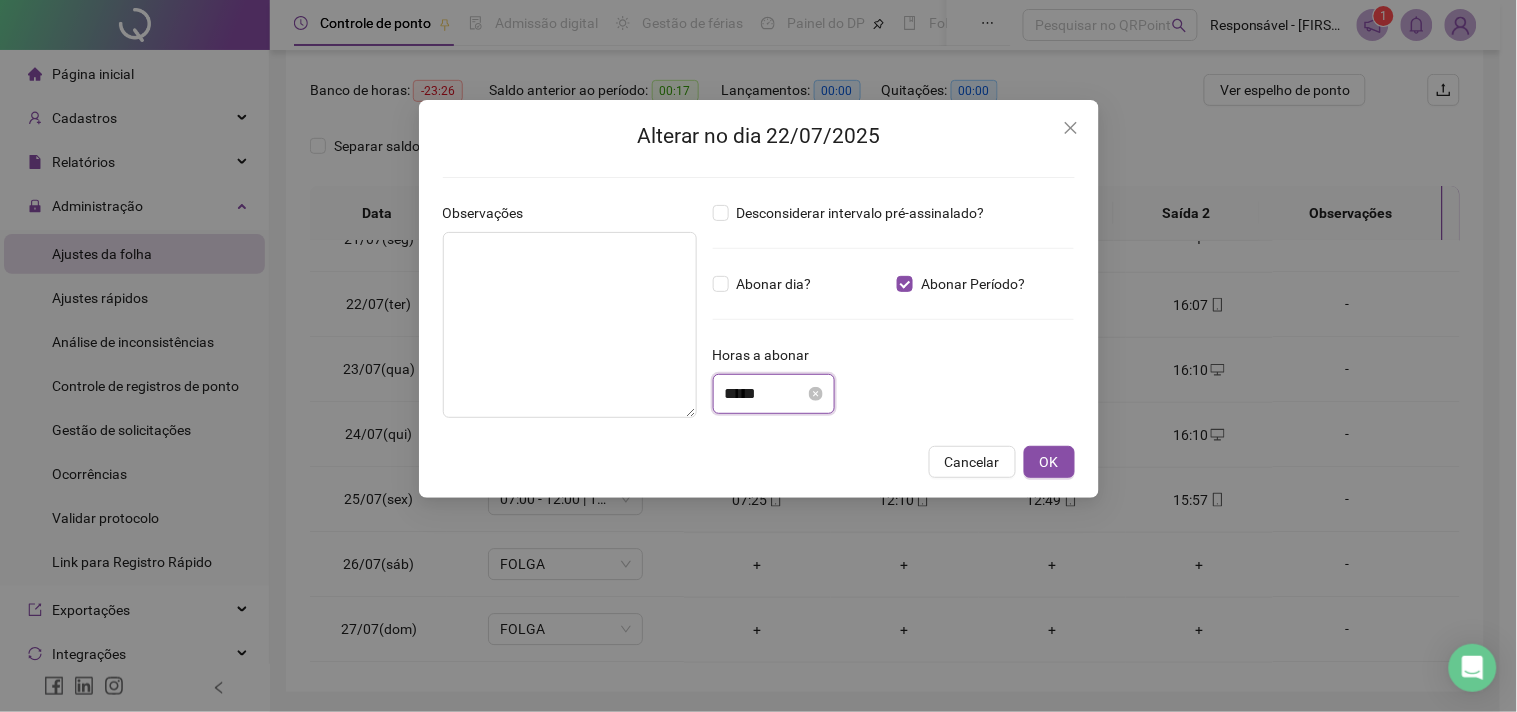 click on "*****" at bounding box center [765, 394] 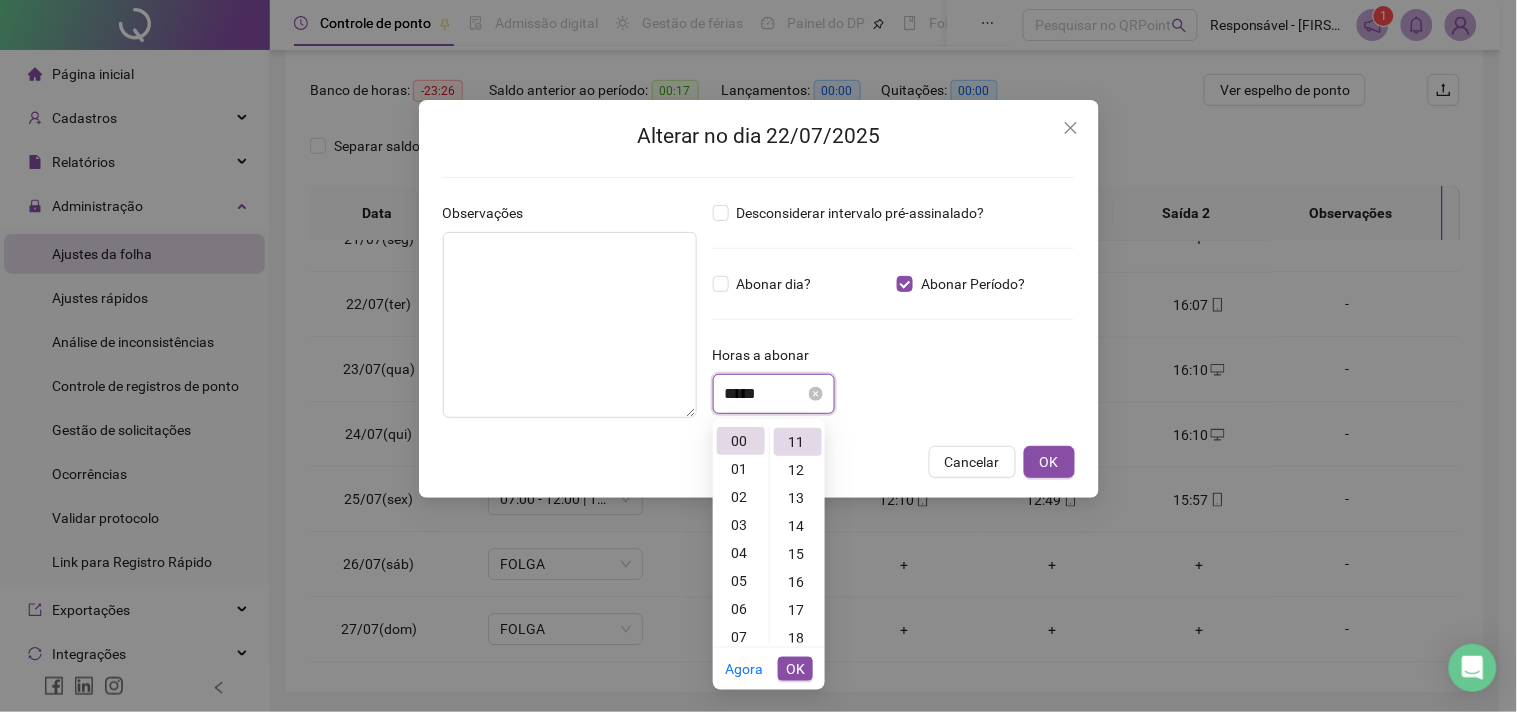 scroll, scrollTop: 307, scrollLeft: 0, axis: vertical 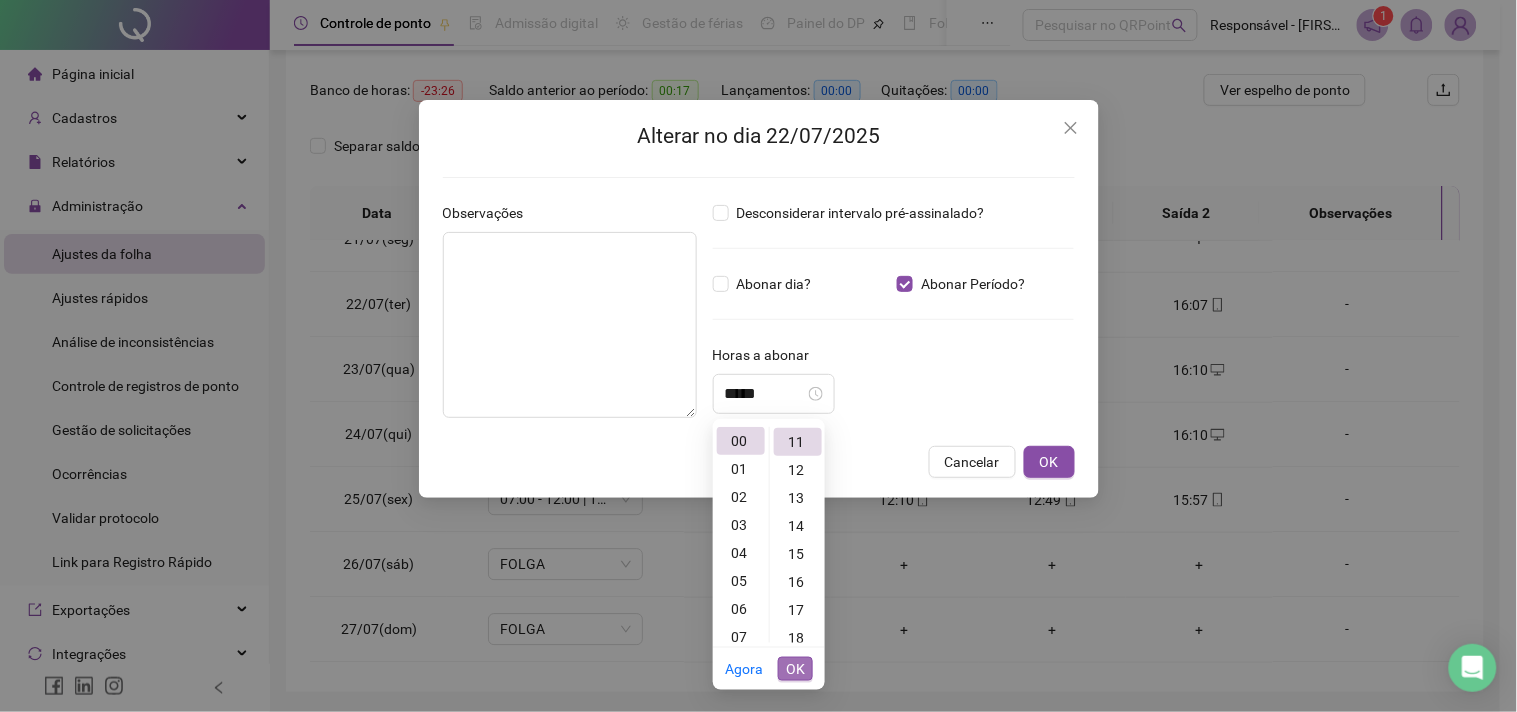 click on "OK" at bounding box center (795, 669) 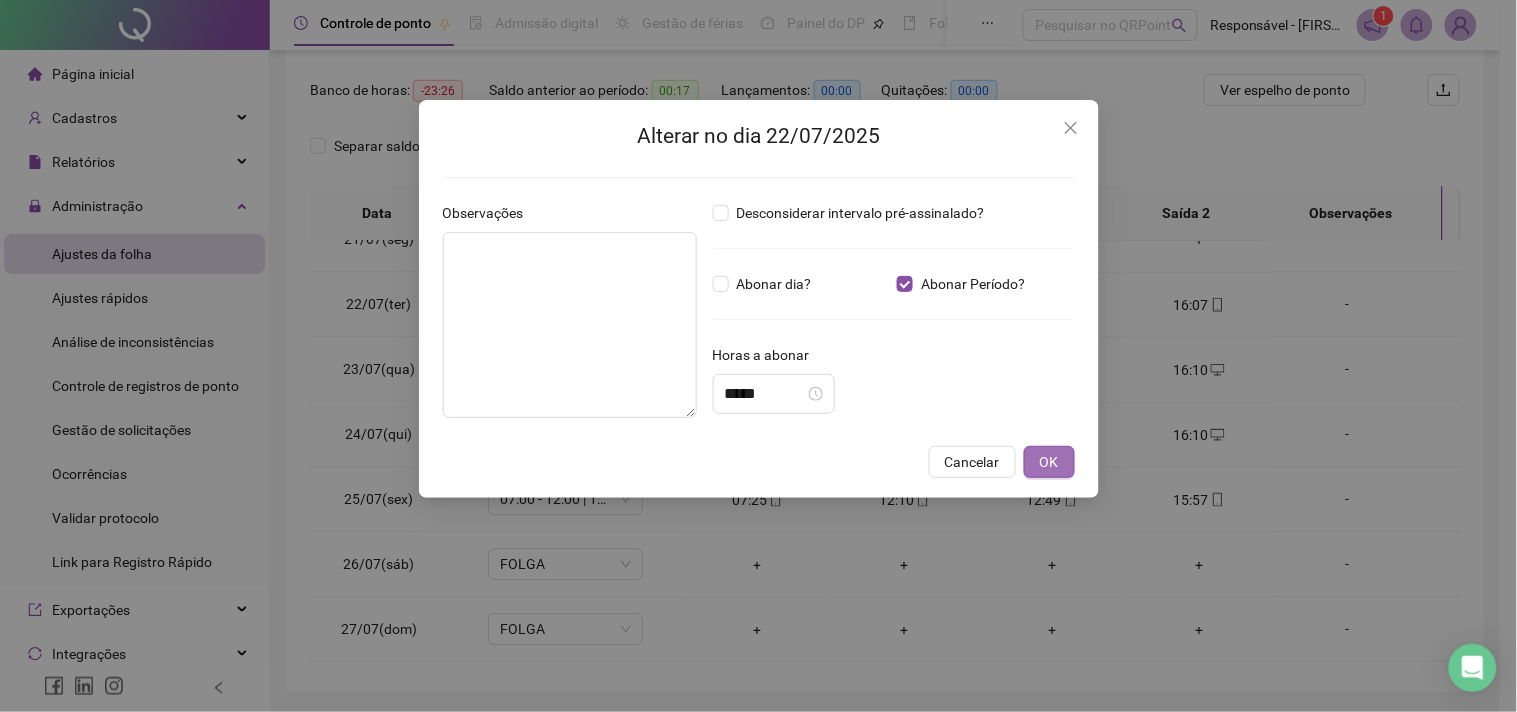 click on "OK" at bounding box center (1049, 462) 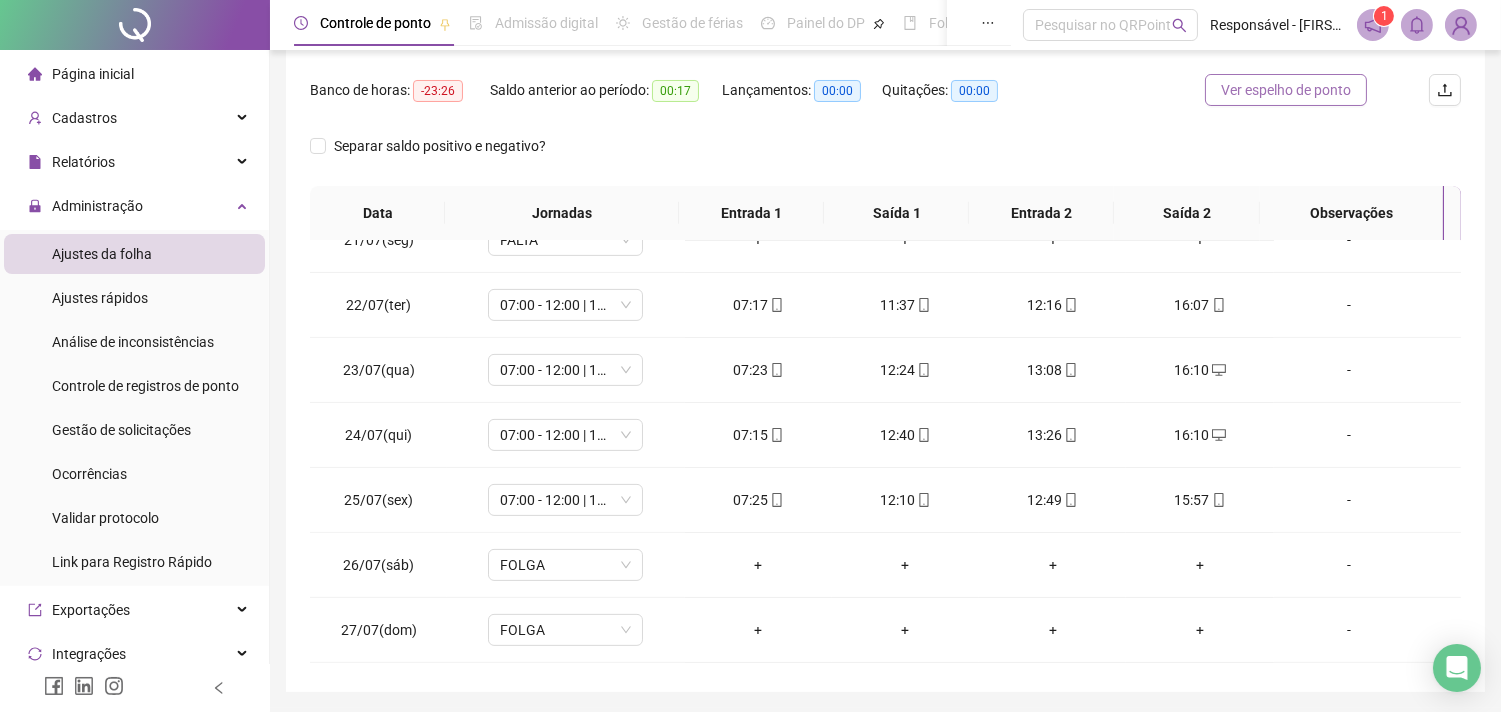 click on "Ver espelho de ponto" at bounding box center [1286, 90] 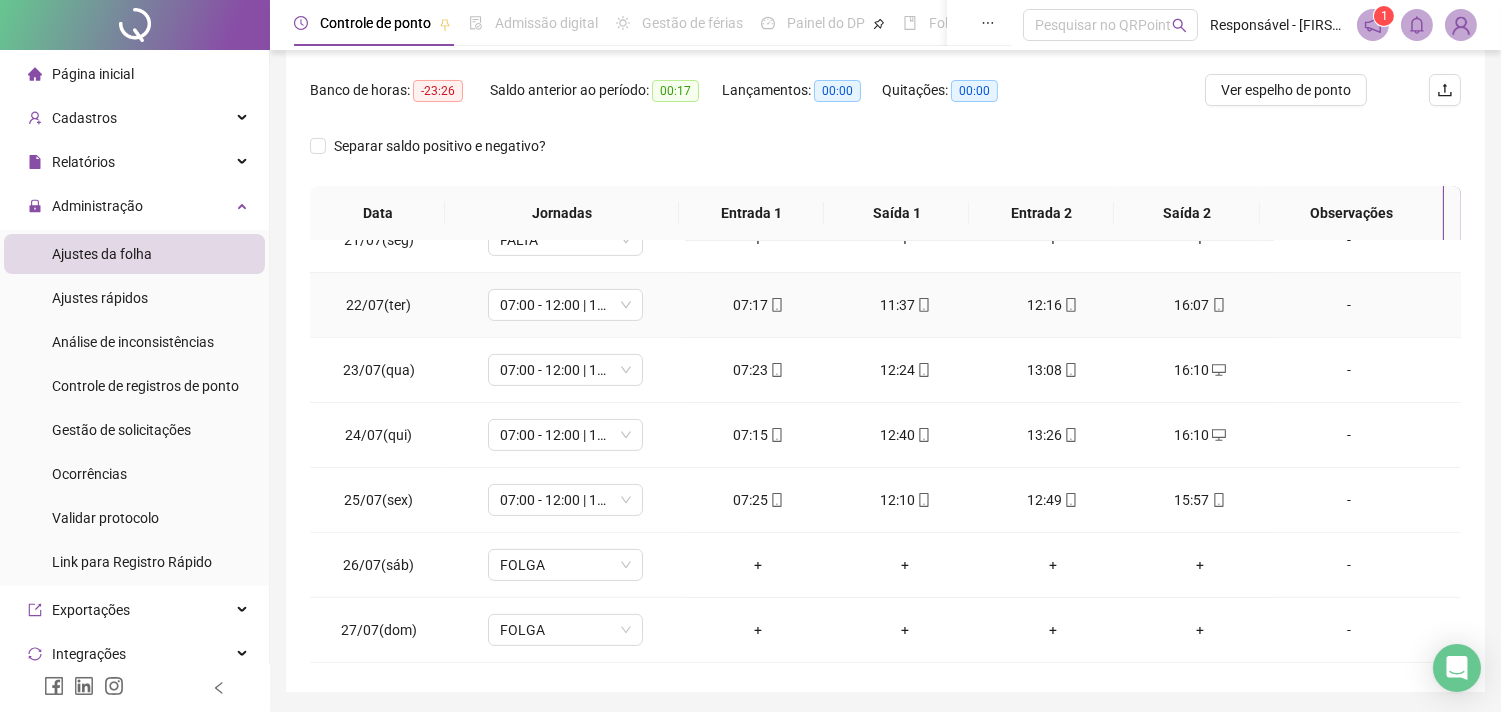 click on "-" at bounding box center [1349, 305] 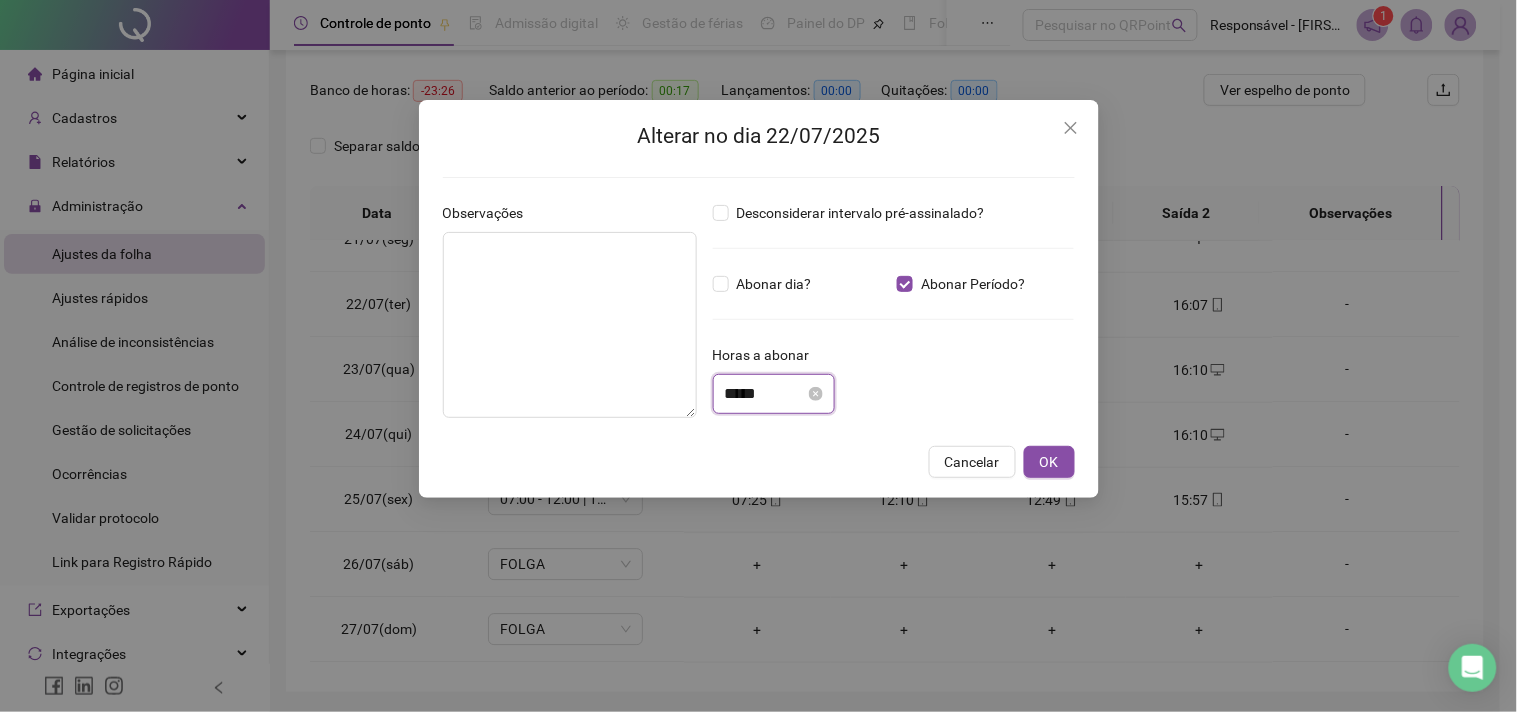 drag, startPoint x: 762, startPoint y: 391, endPoint x: 745, endPoint y: 397, distance: 18.027756 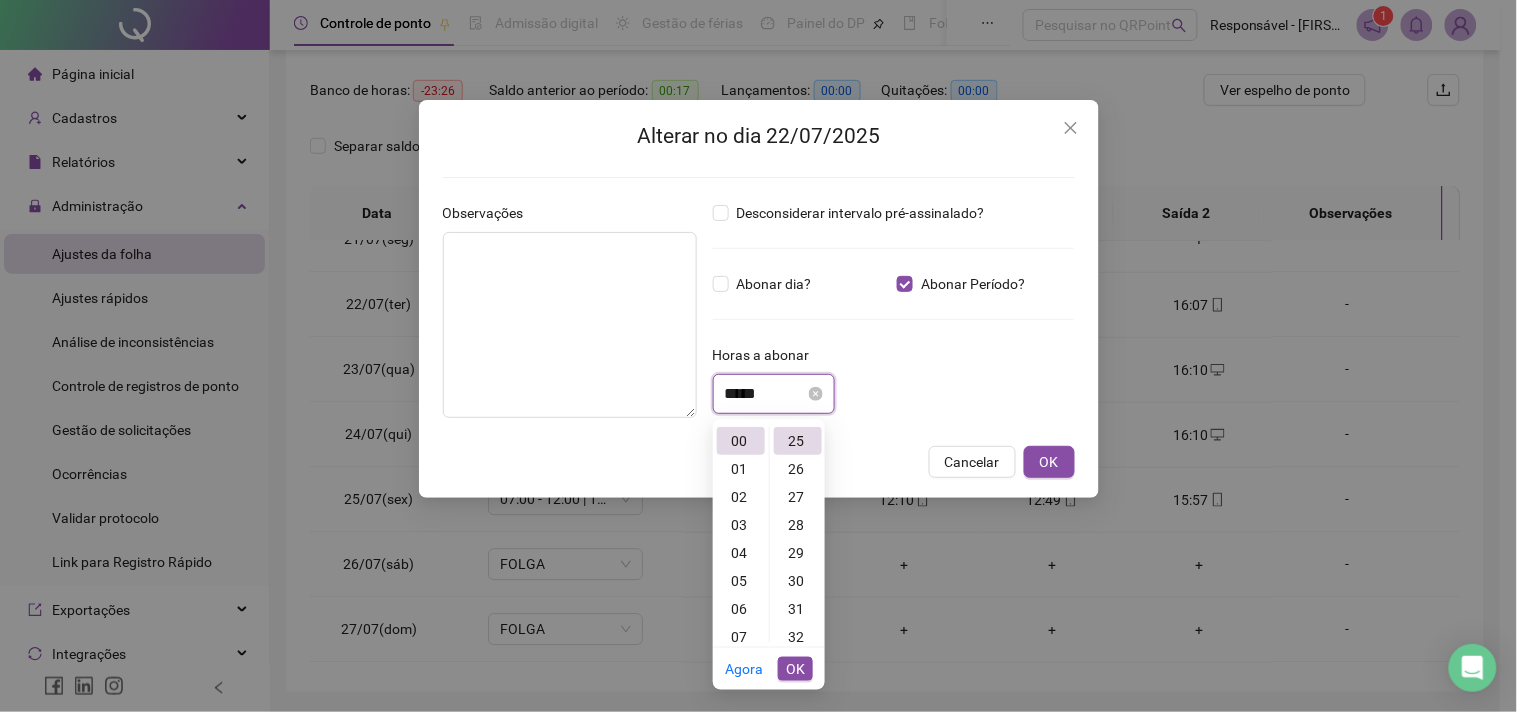 scroll, scrollTop: 700, scrollLeft: 0, axis: vertical 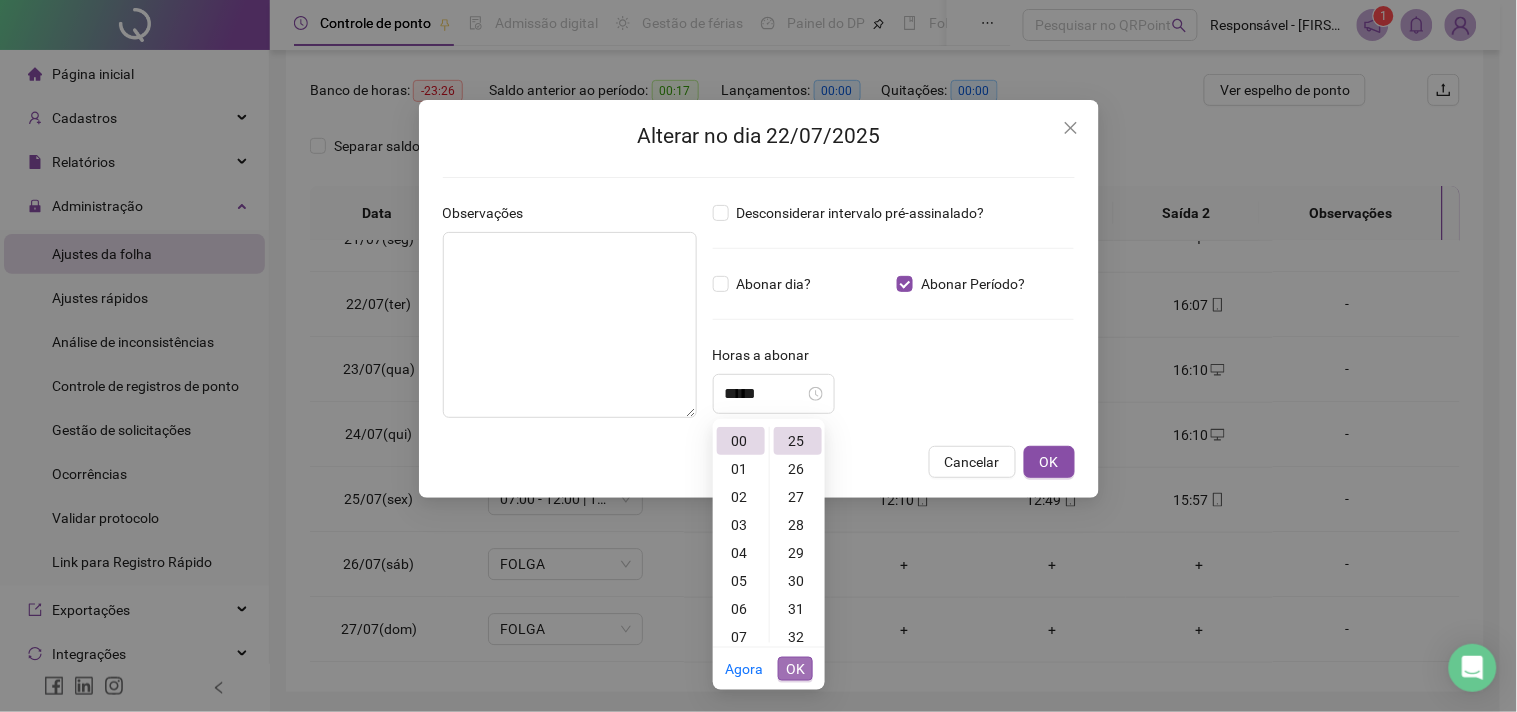 click on "OK" at bounding box center (795, 669) 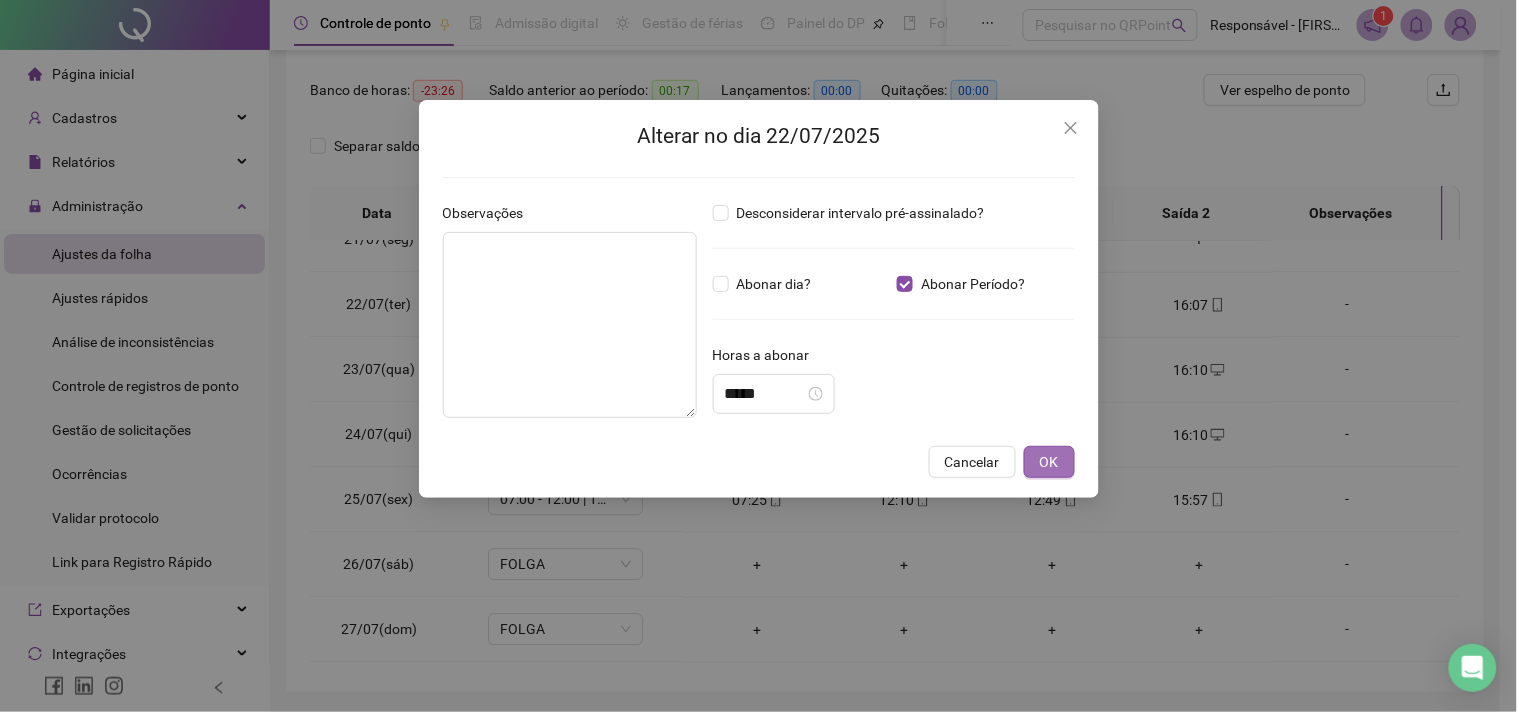 click on "OK" at bounding box center (1049, 462) 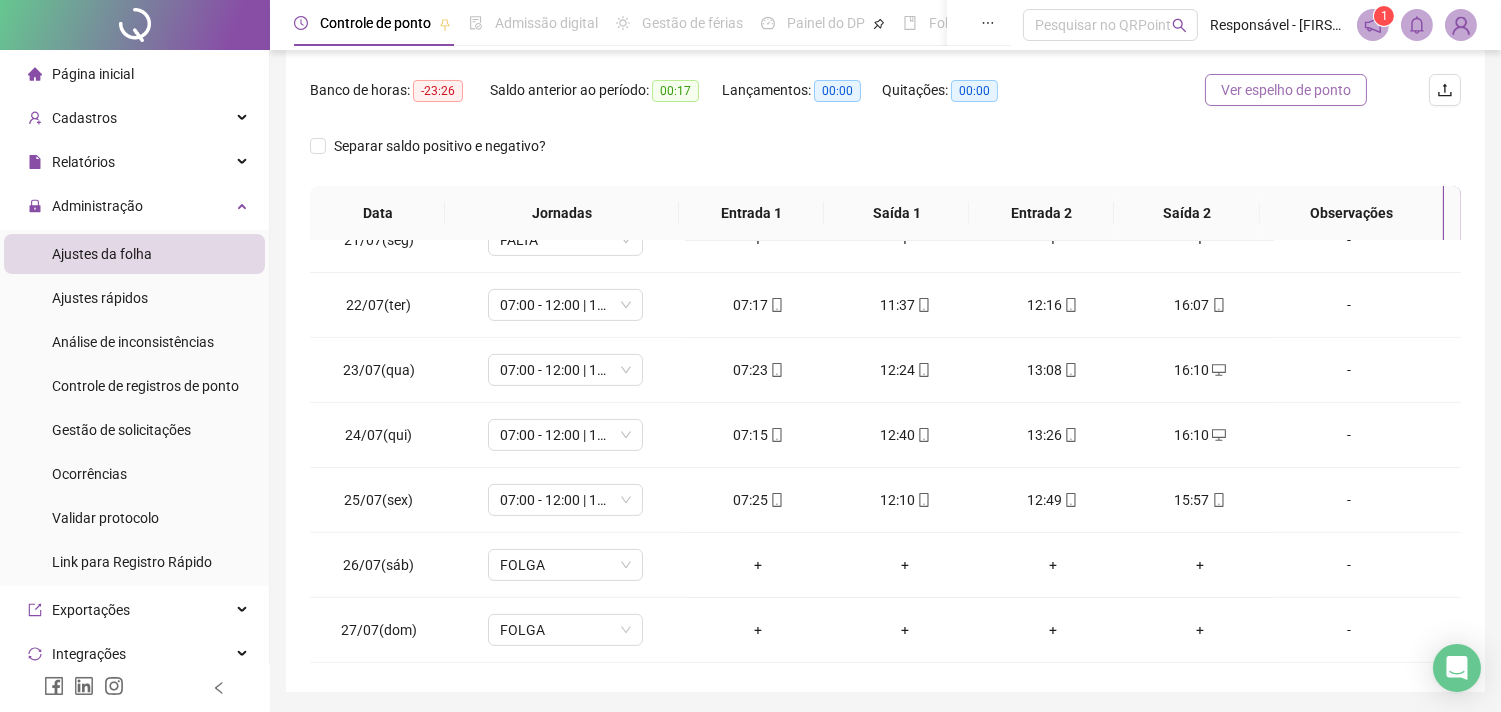 click on "Ver espelho de ponto" at bounding box center (1286, 90) 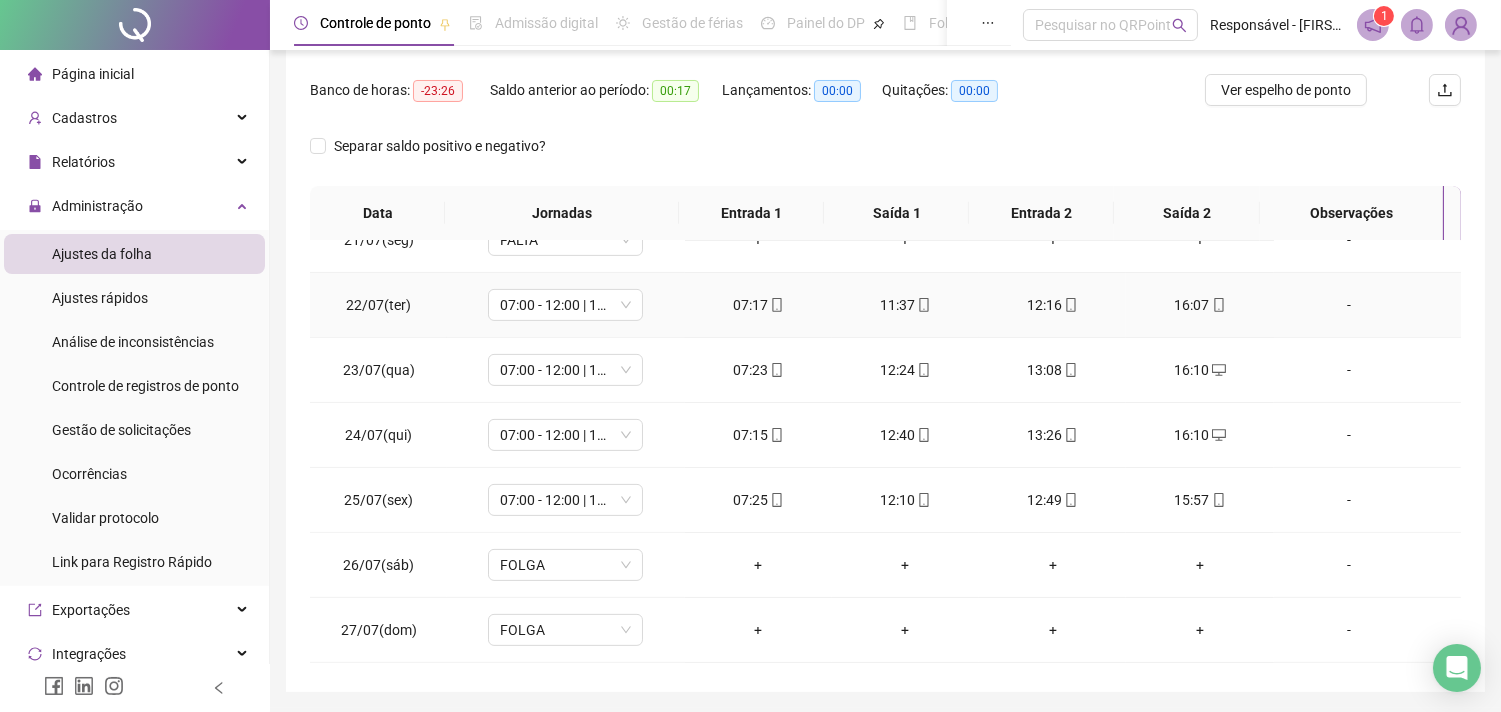 click on "-" at bounding box center (1349, 305) 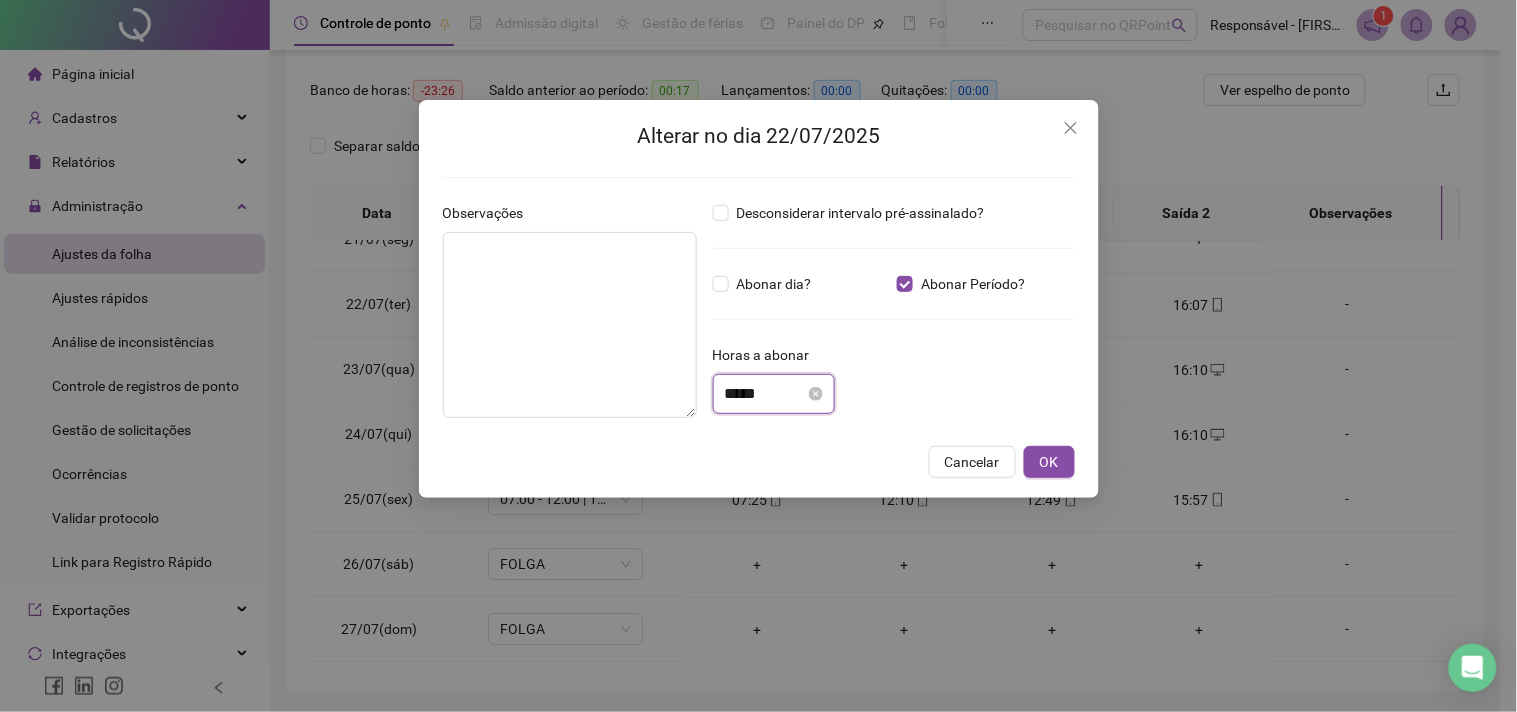 click on "*****" at bounding box center (765, 394) 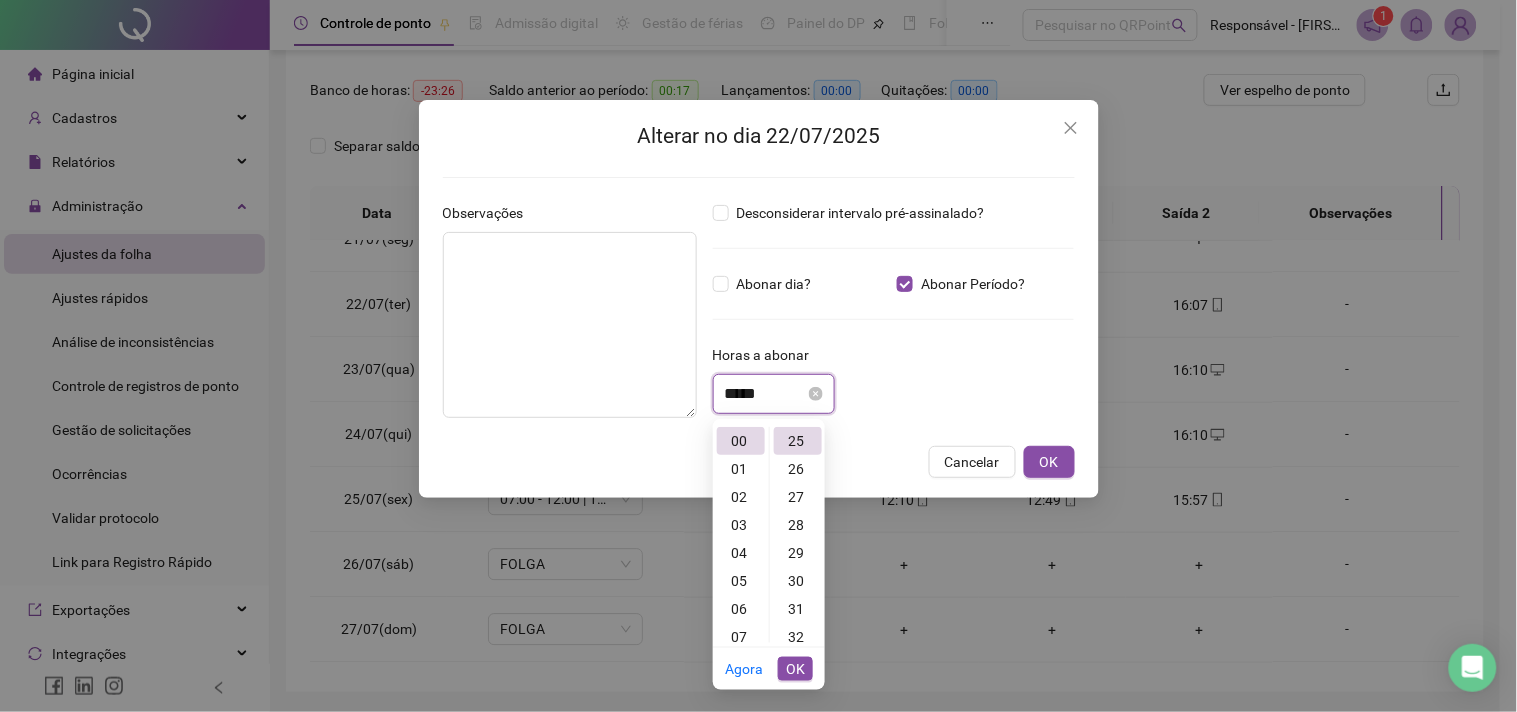 scroll, scrollTop: 754, scrollLeft: 0, axis: vertical 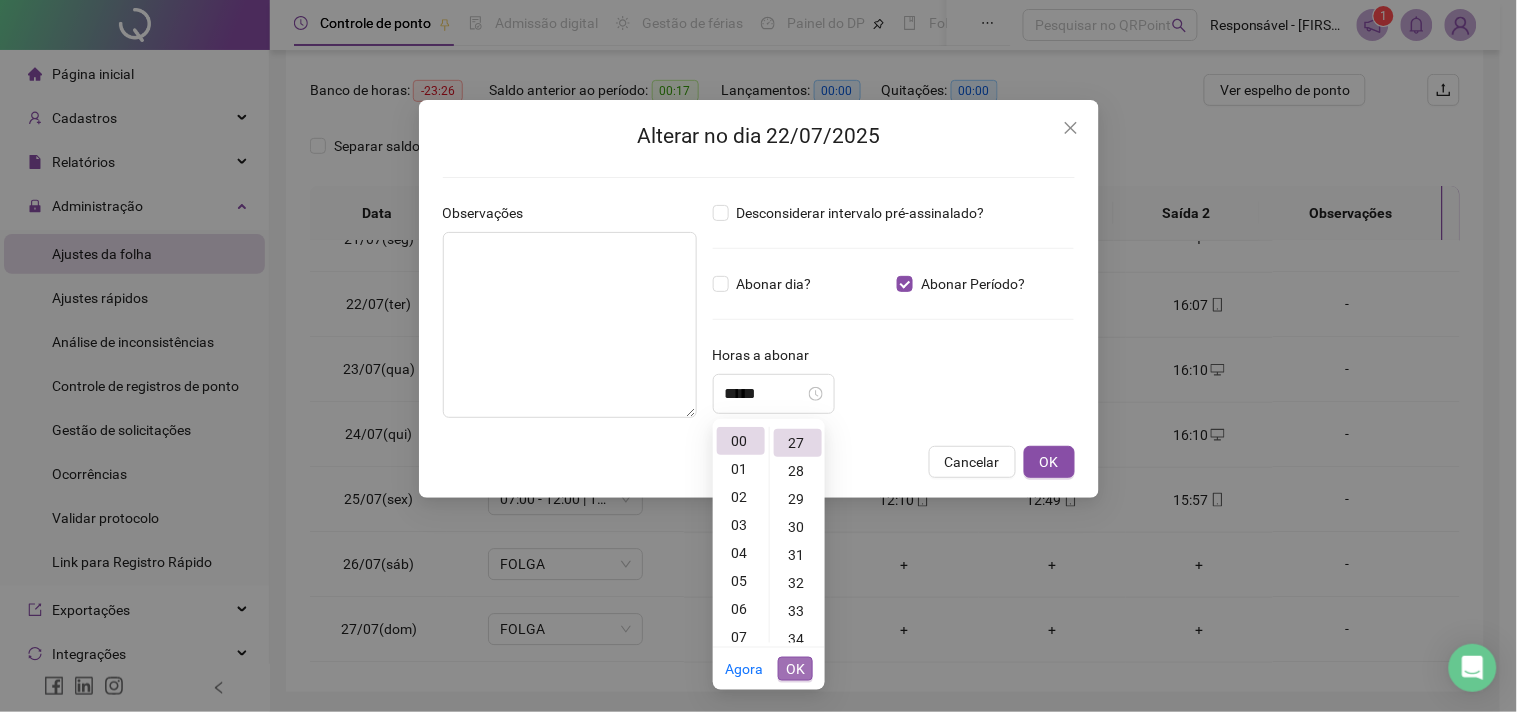 click on "OK" at bounding box center (795, 669) 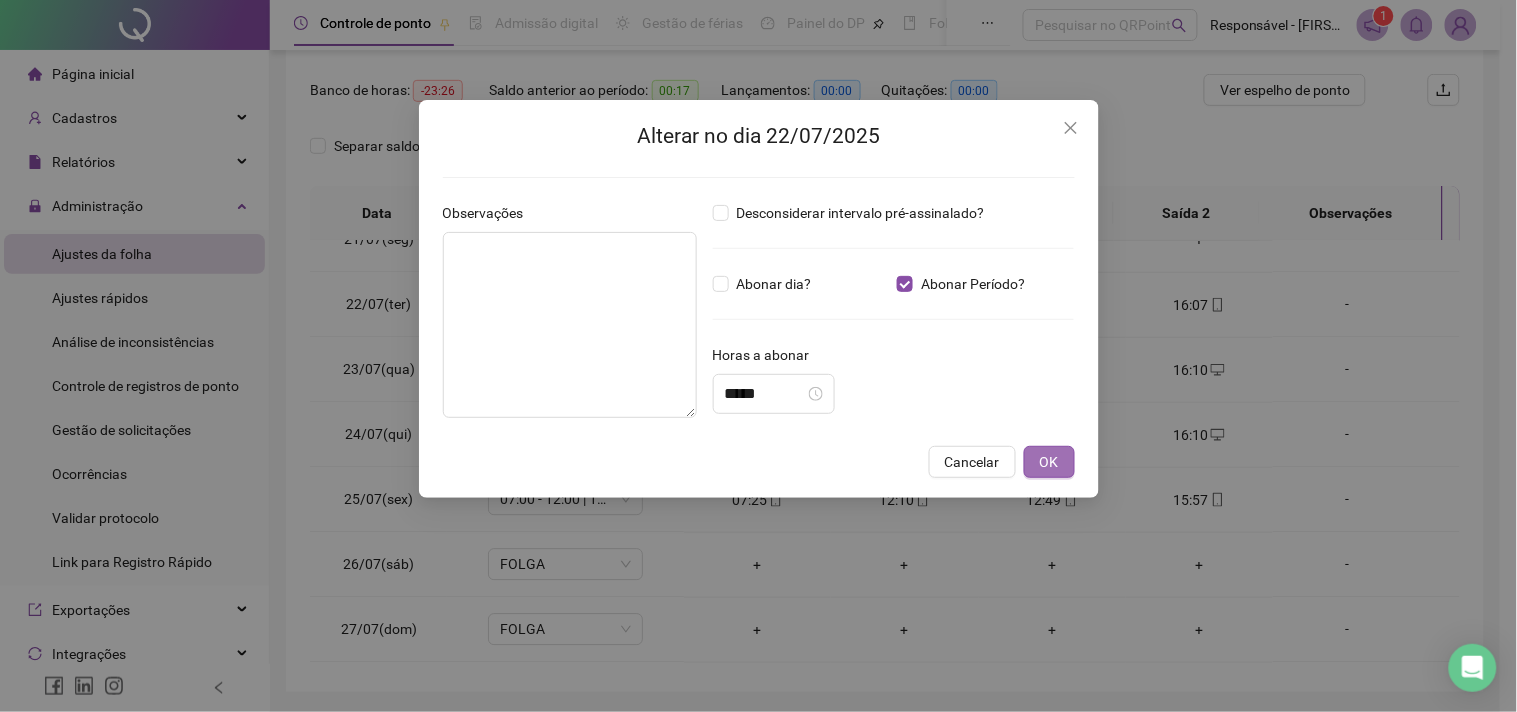 click on "OK" at bounding box center [1049, 462] 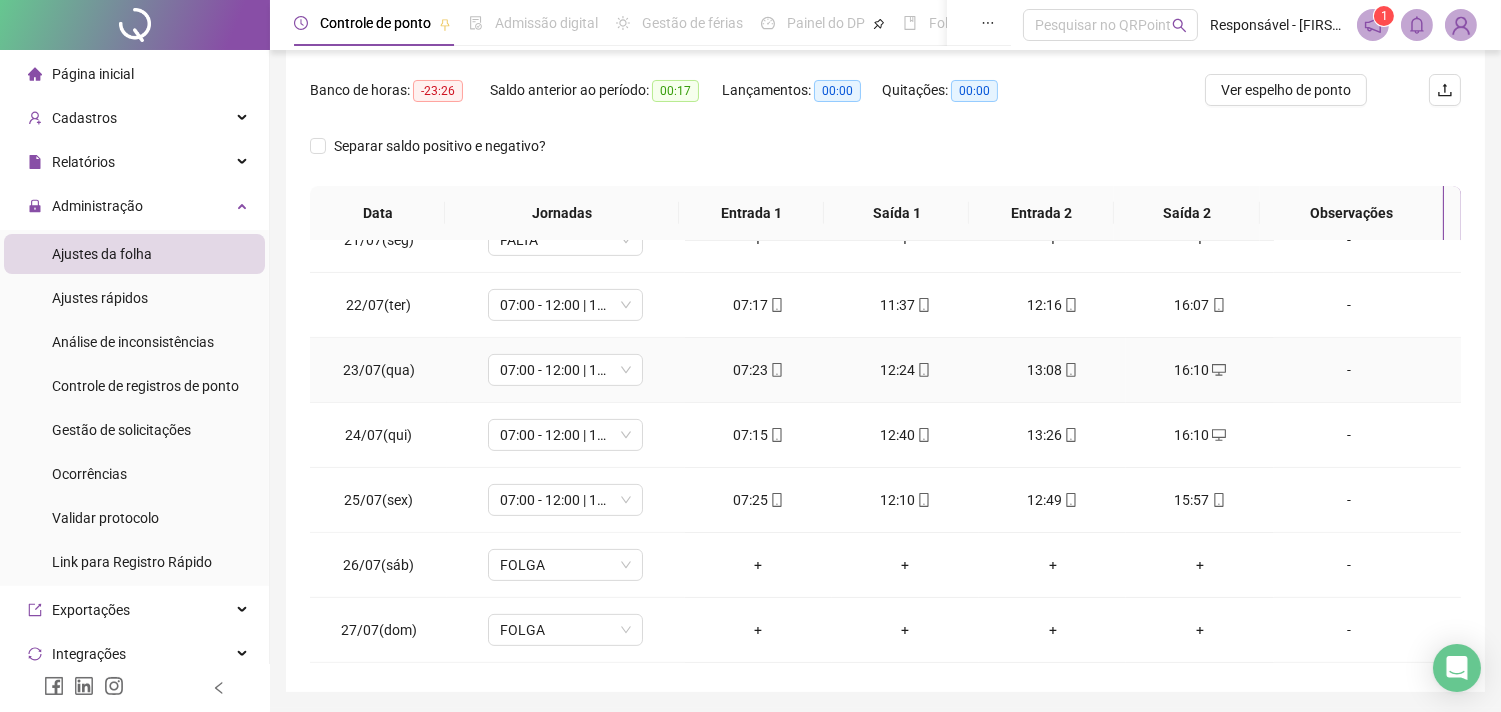 click on "-" at bounding box center (1349, 370) 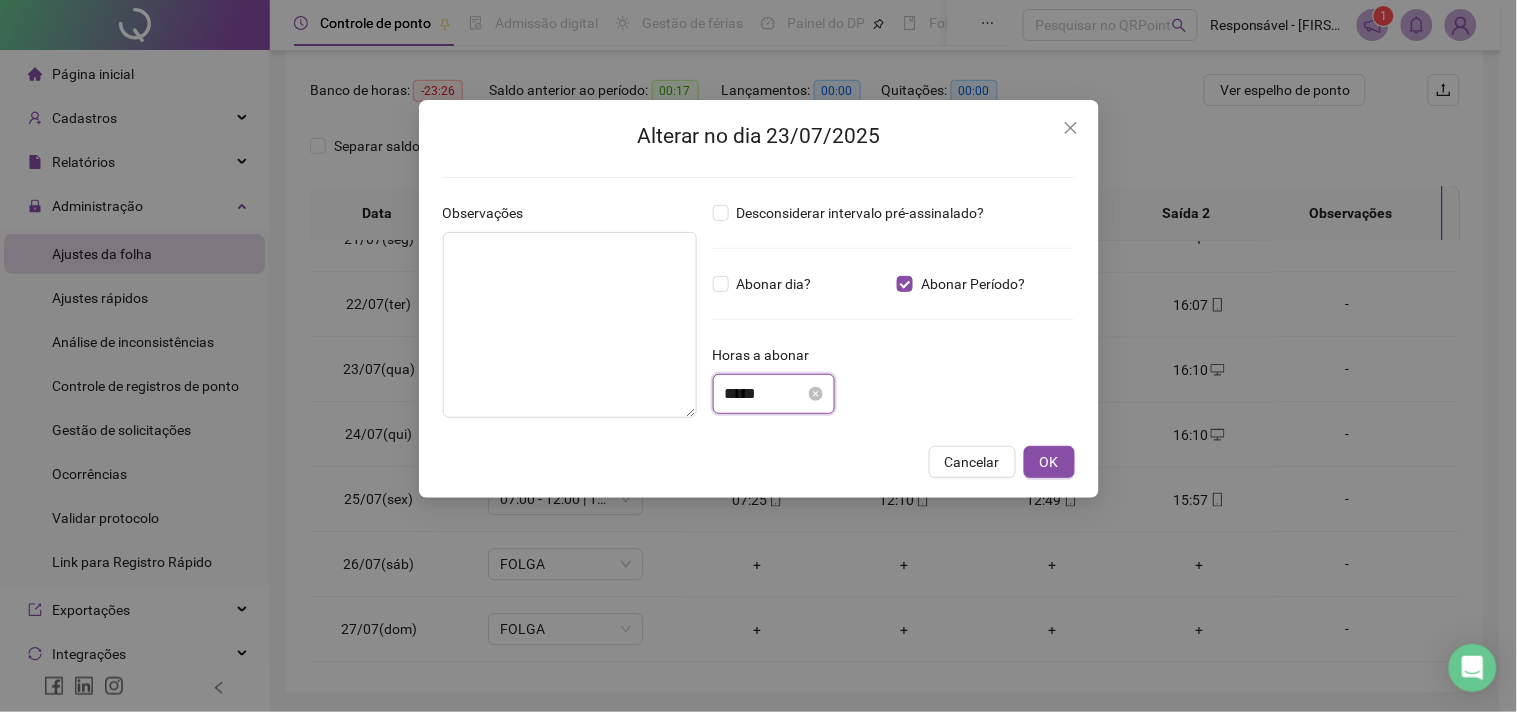 click on "*****" at bounding box center (765, 394) 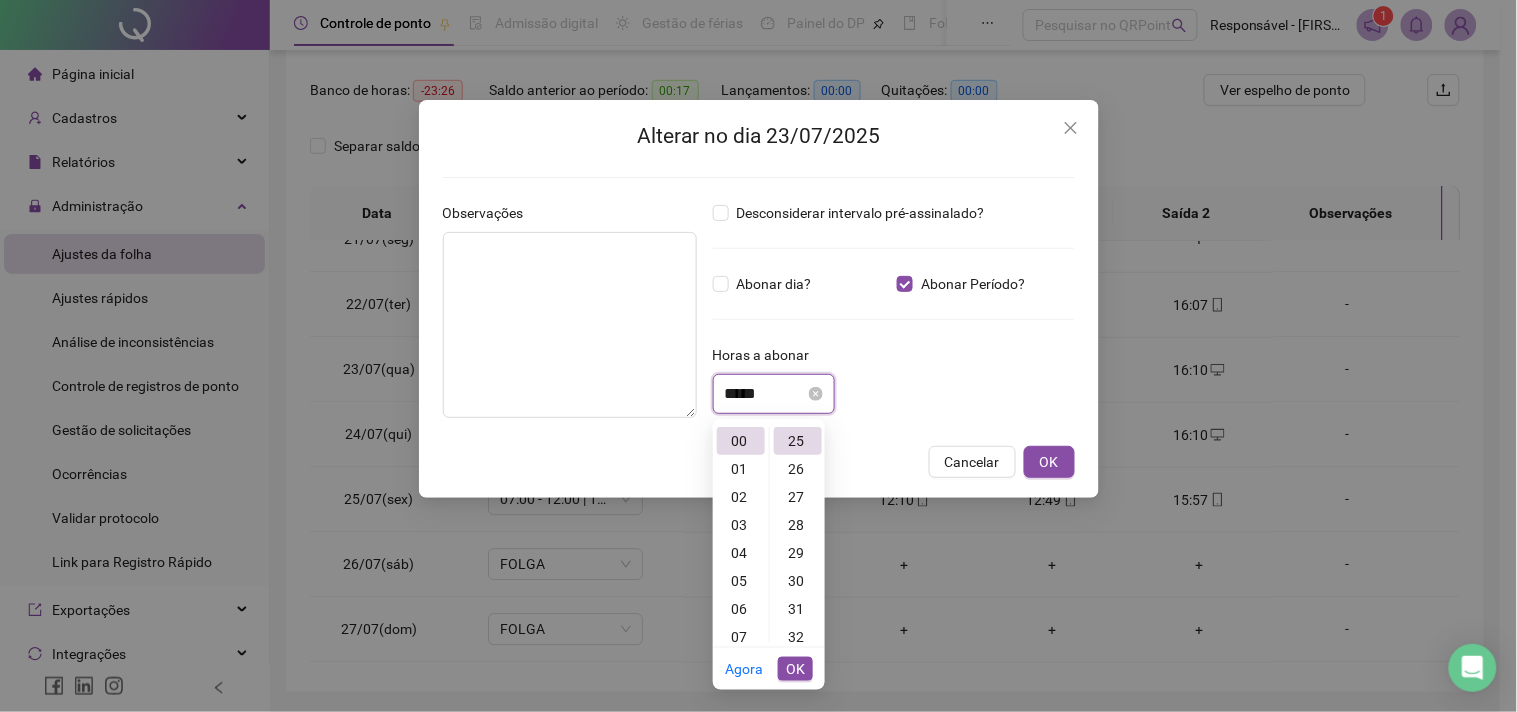 scroll, scrollTop: 700, scrollLeft: 0, axis: vertical 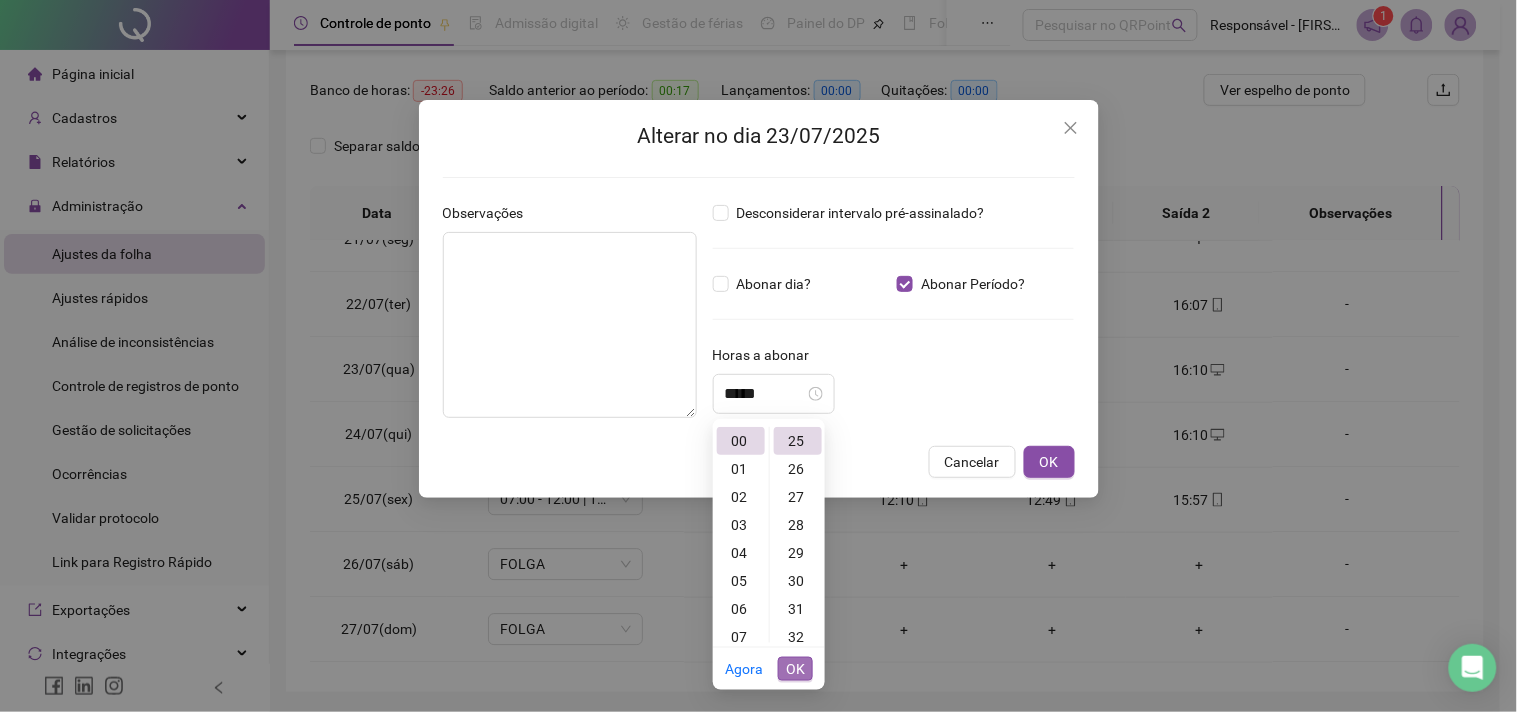 click on "OK" at bounding box center [795, 669] 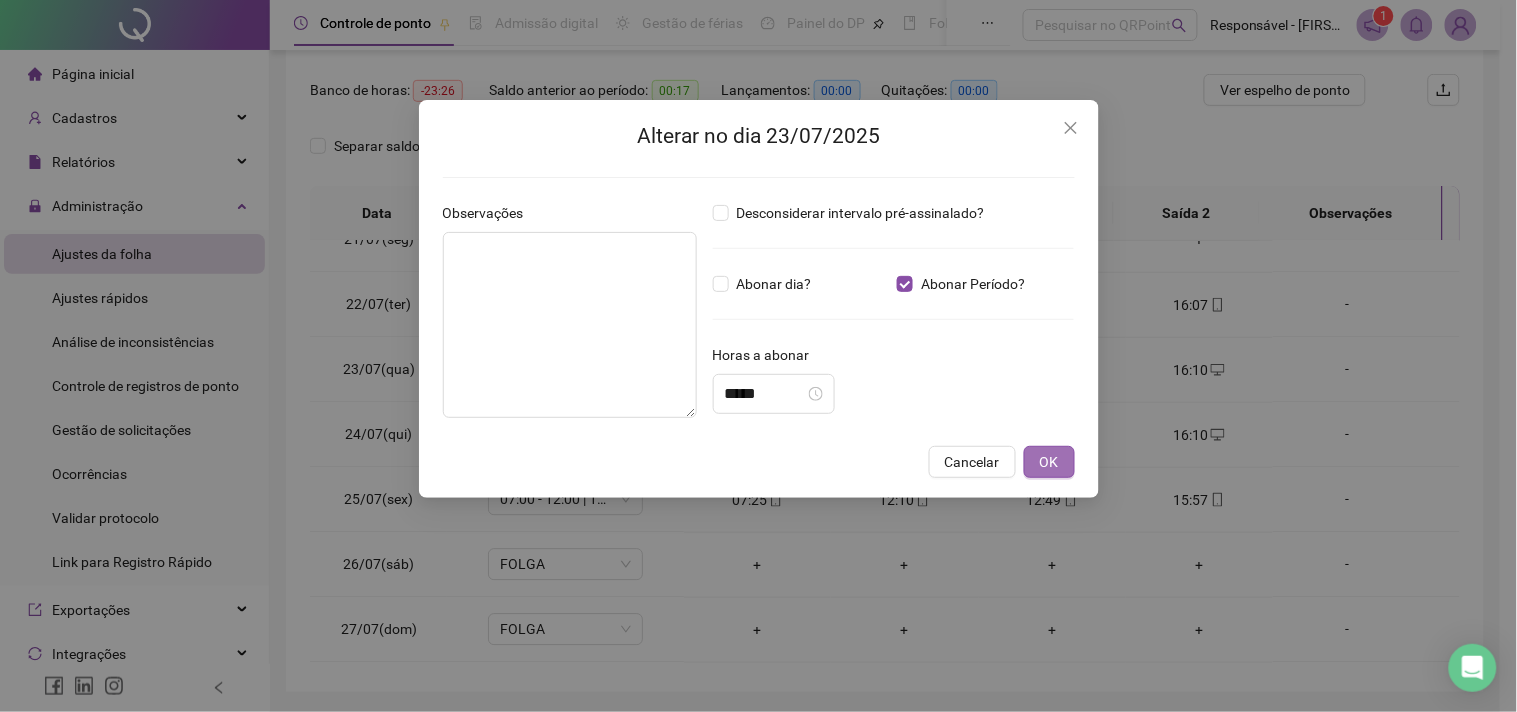 click on "OK" at bounding box center [1049, 462] 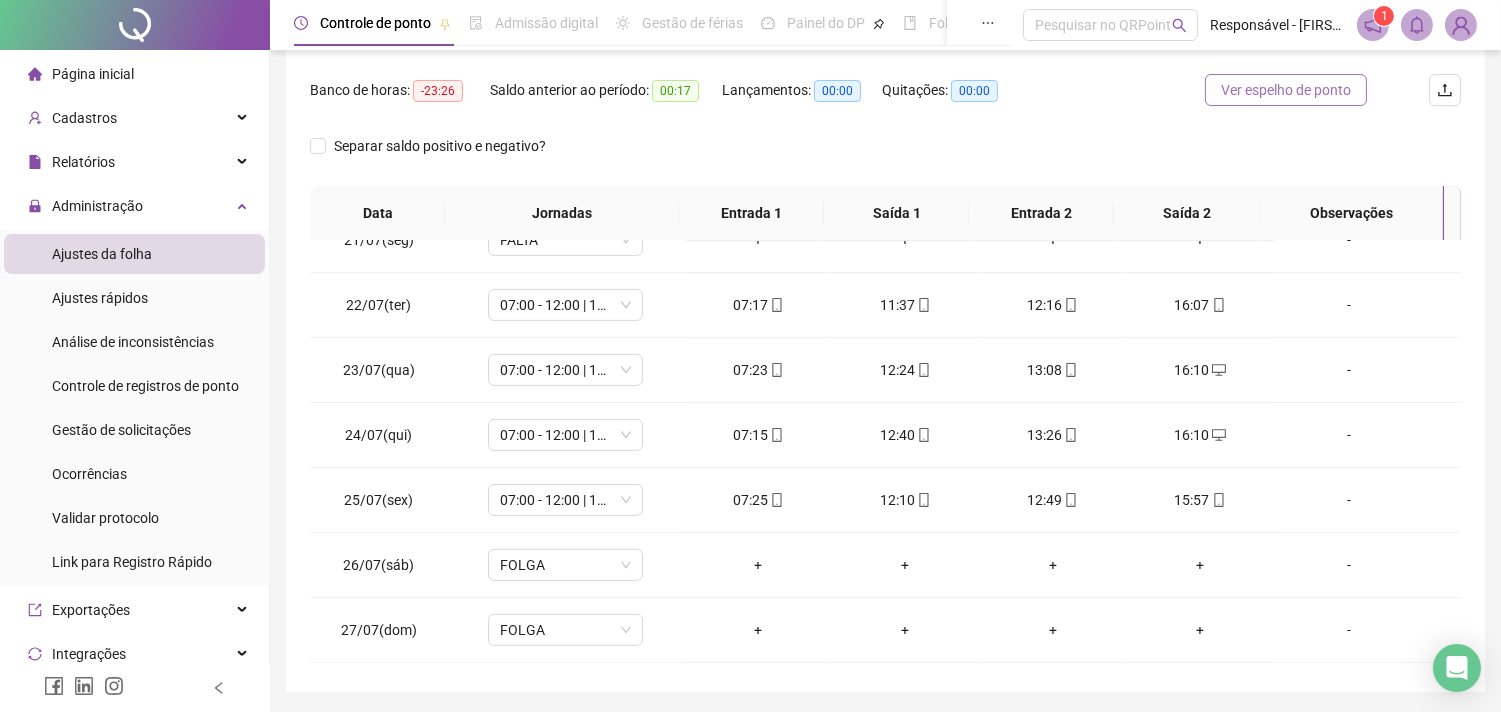 click on "Ver espelho de ponto" at bounding box center (1286, 90) 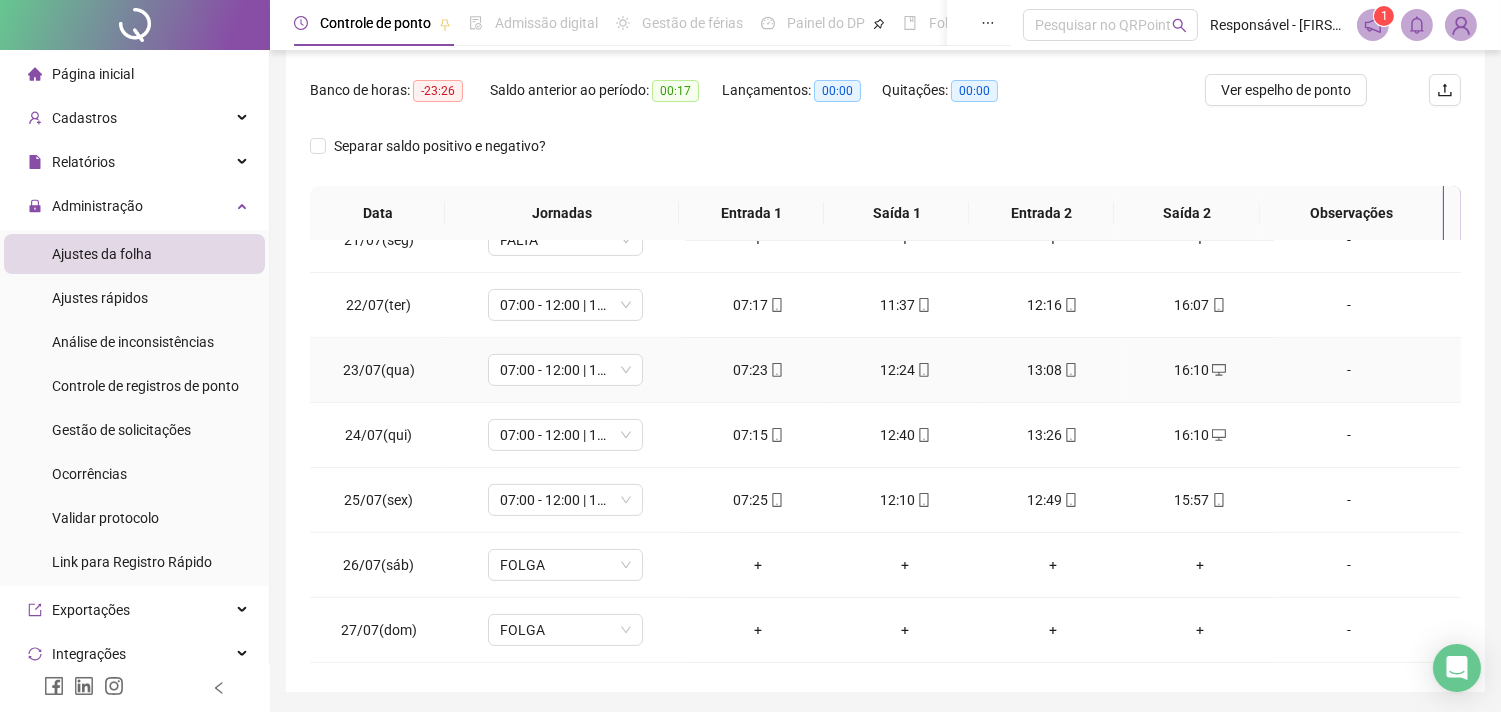 drag, startPoint x: 1334, startPoint y: 365, endPoint x: 804, endPoint y: 543, distance: 559.0921 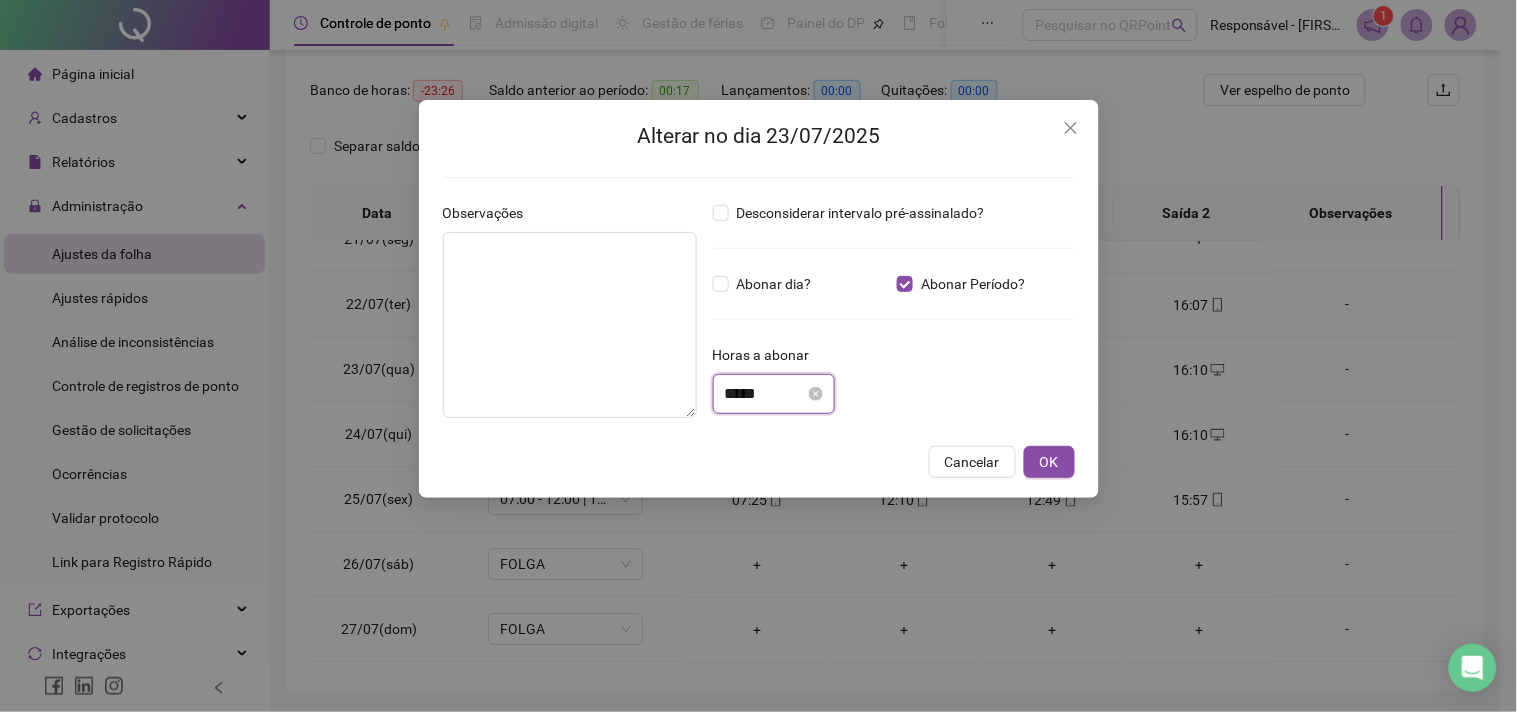 click on "*****" at bounding box center [765, 394] 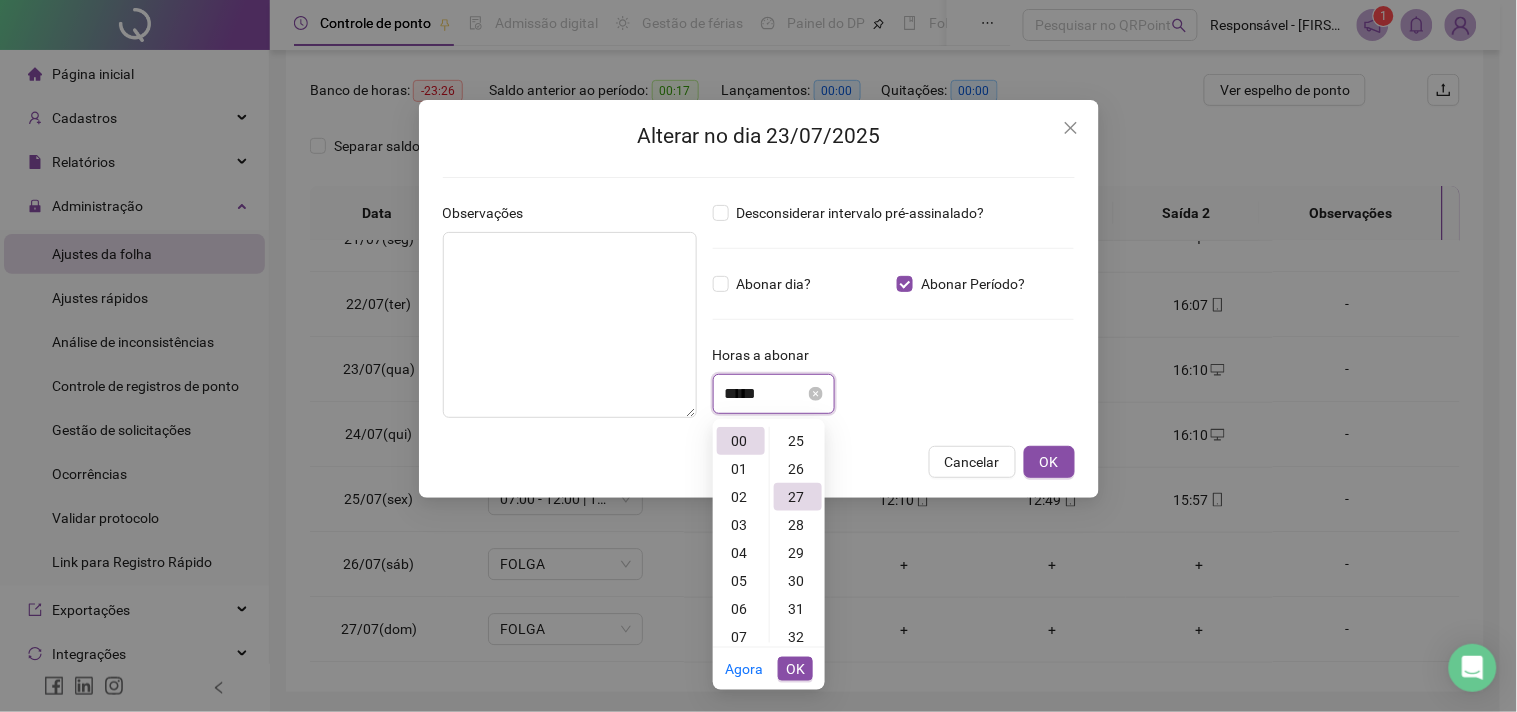 scroll, scrollTop: 754, scrollLeft: 0, axis: vertical 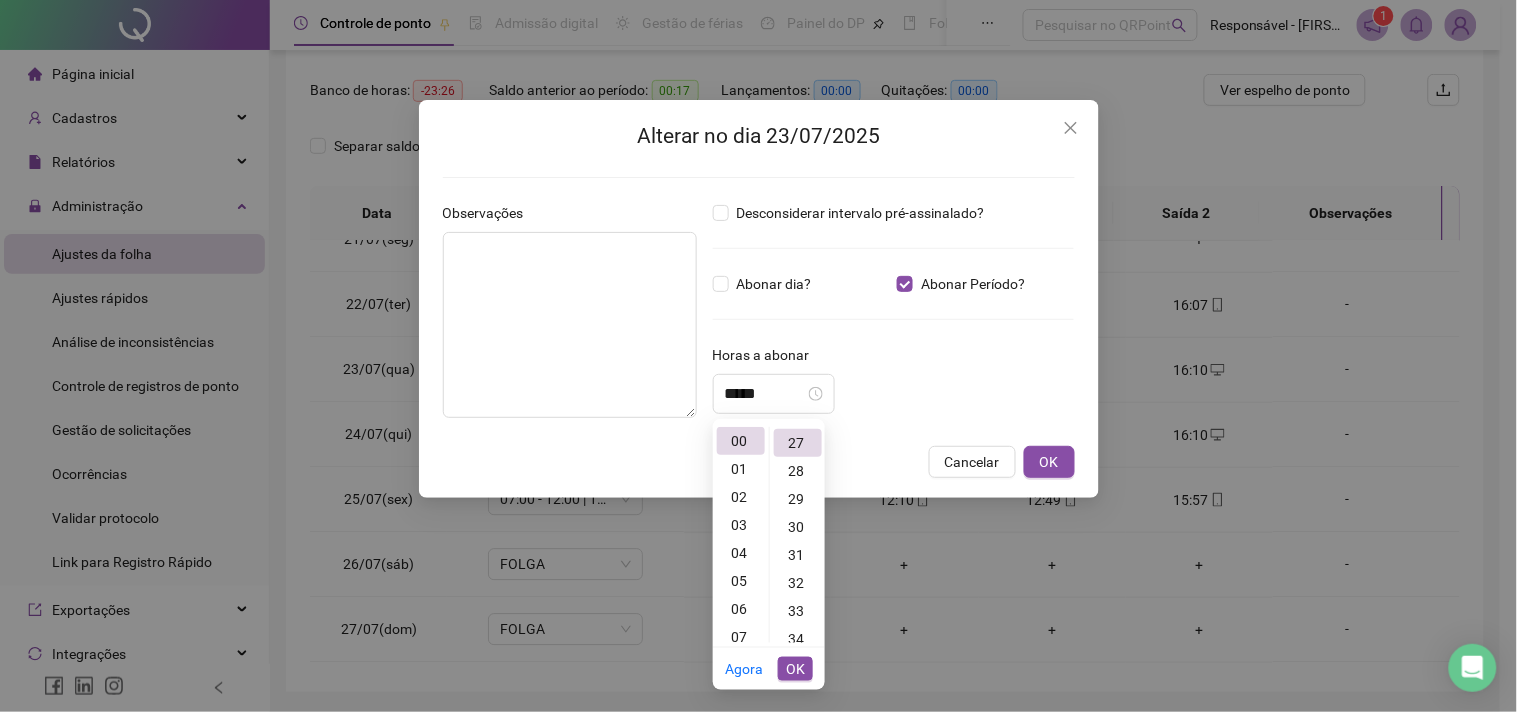 drag, startPoint x: 804, startPoint y: 661, endPoint x: 814, endPoint y: 642, distance: 21.470911 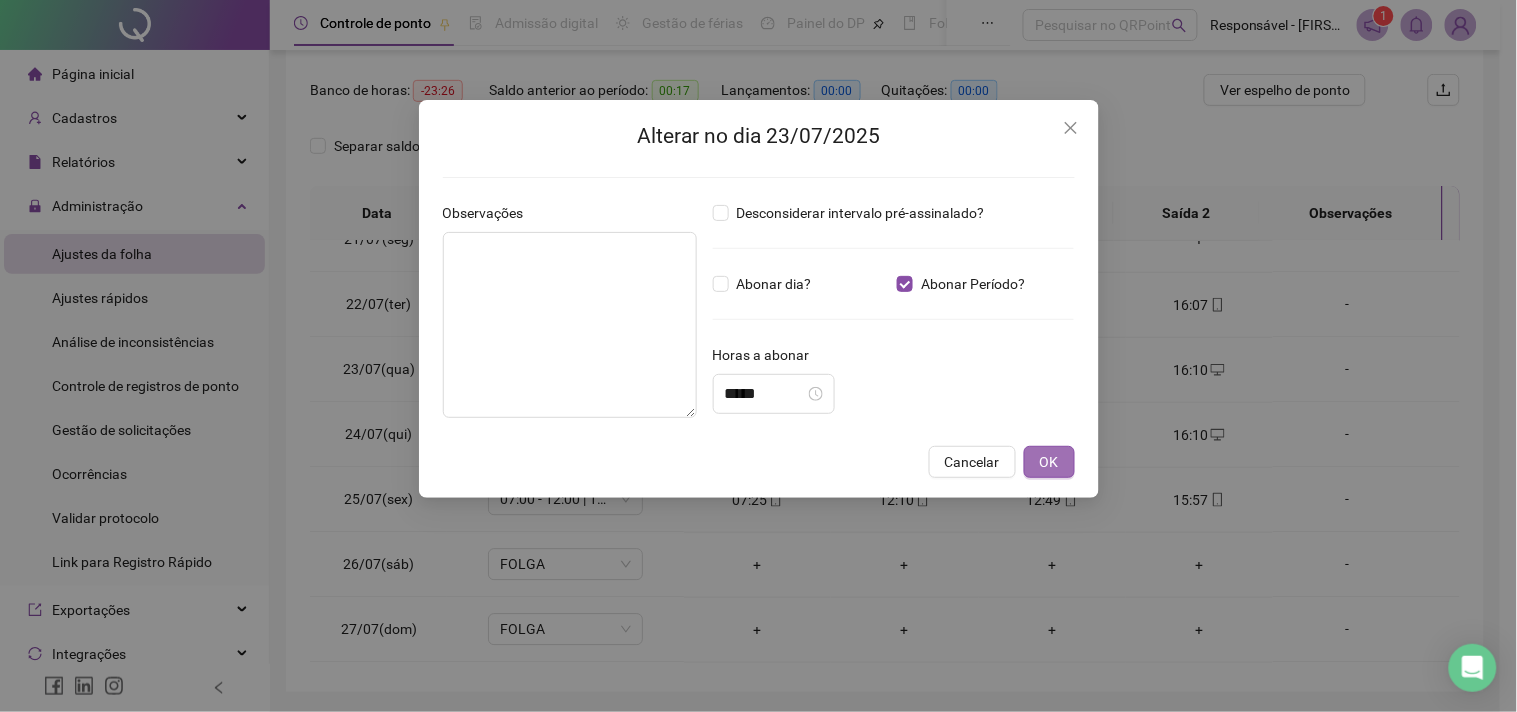 click on "OK" at bounding box center (1049, 462) 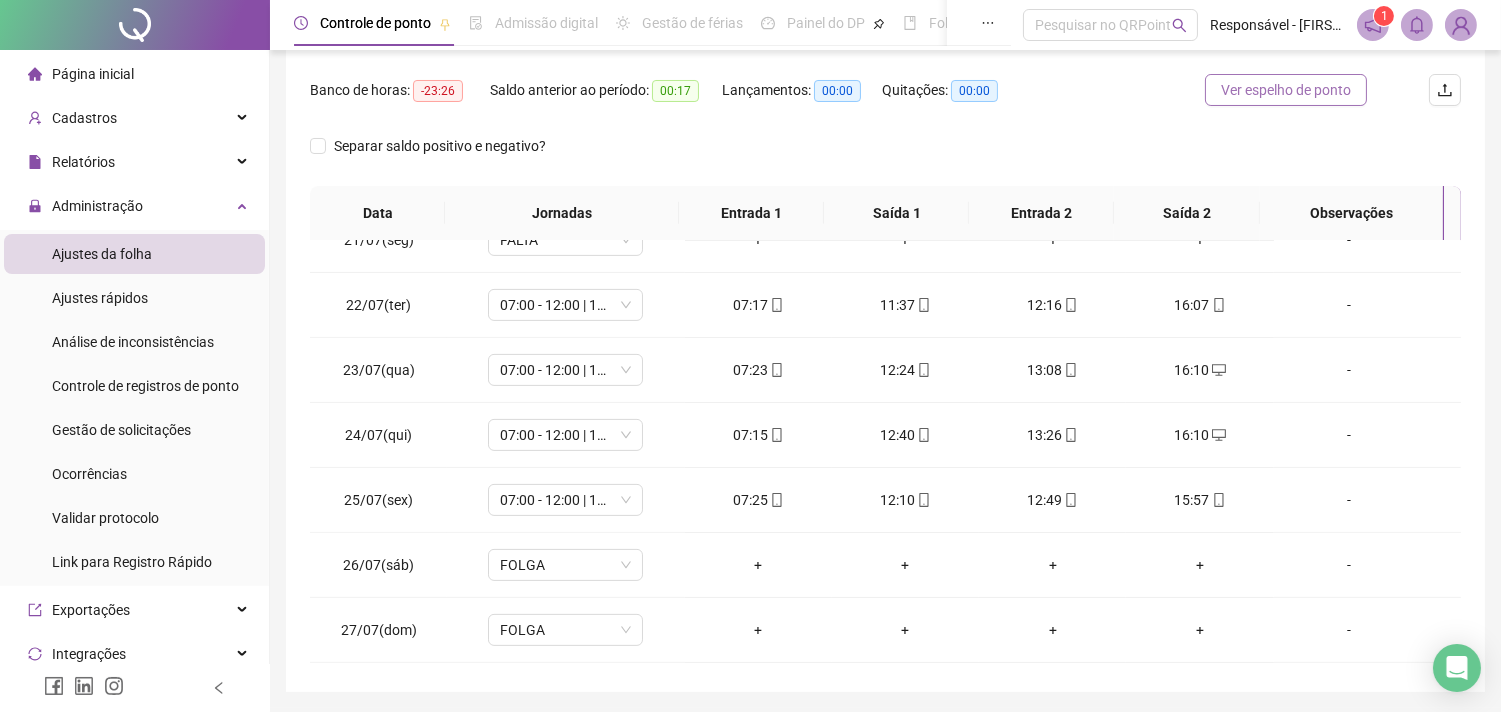 click on "Ver espelho de ponto" at bounding box center [1286, 90] 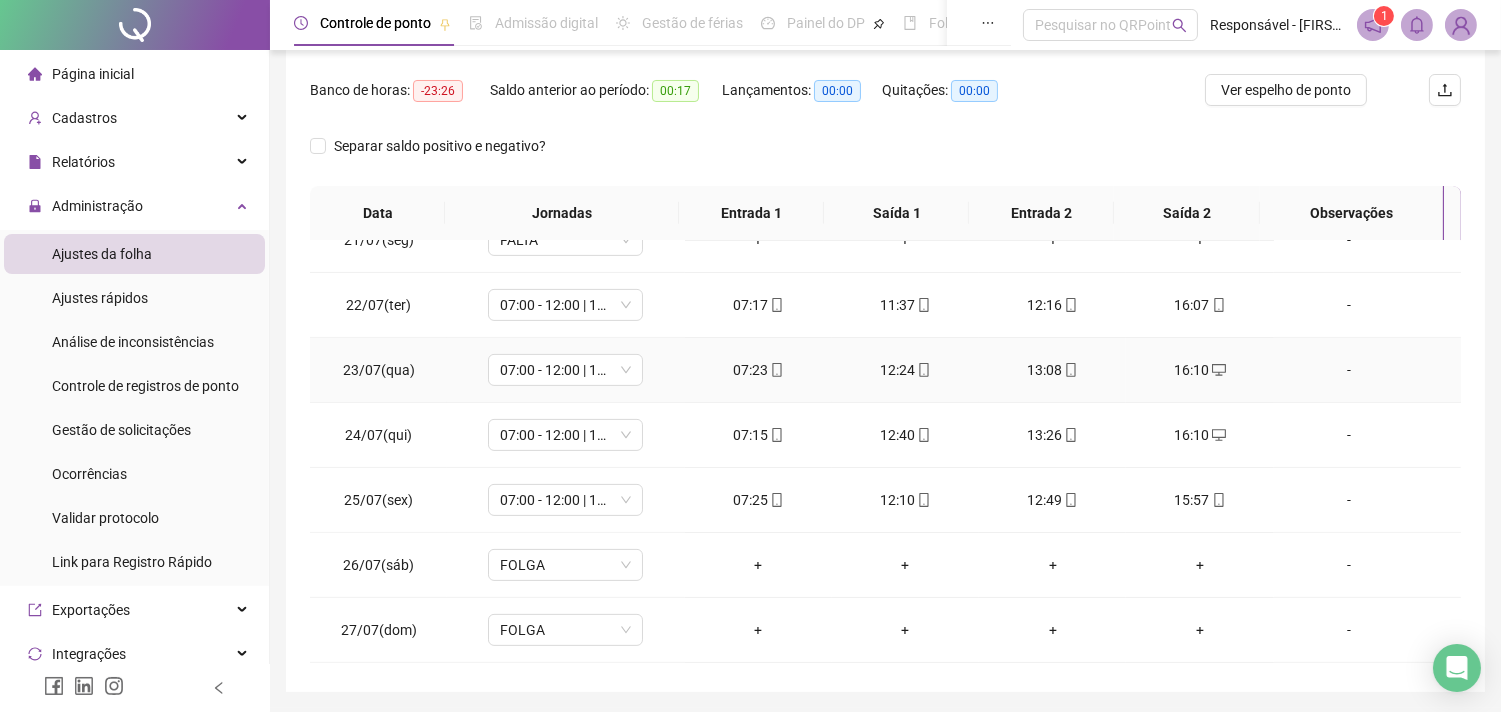 click on "-" at bounding box center [1349, 370] 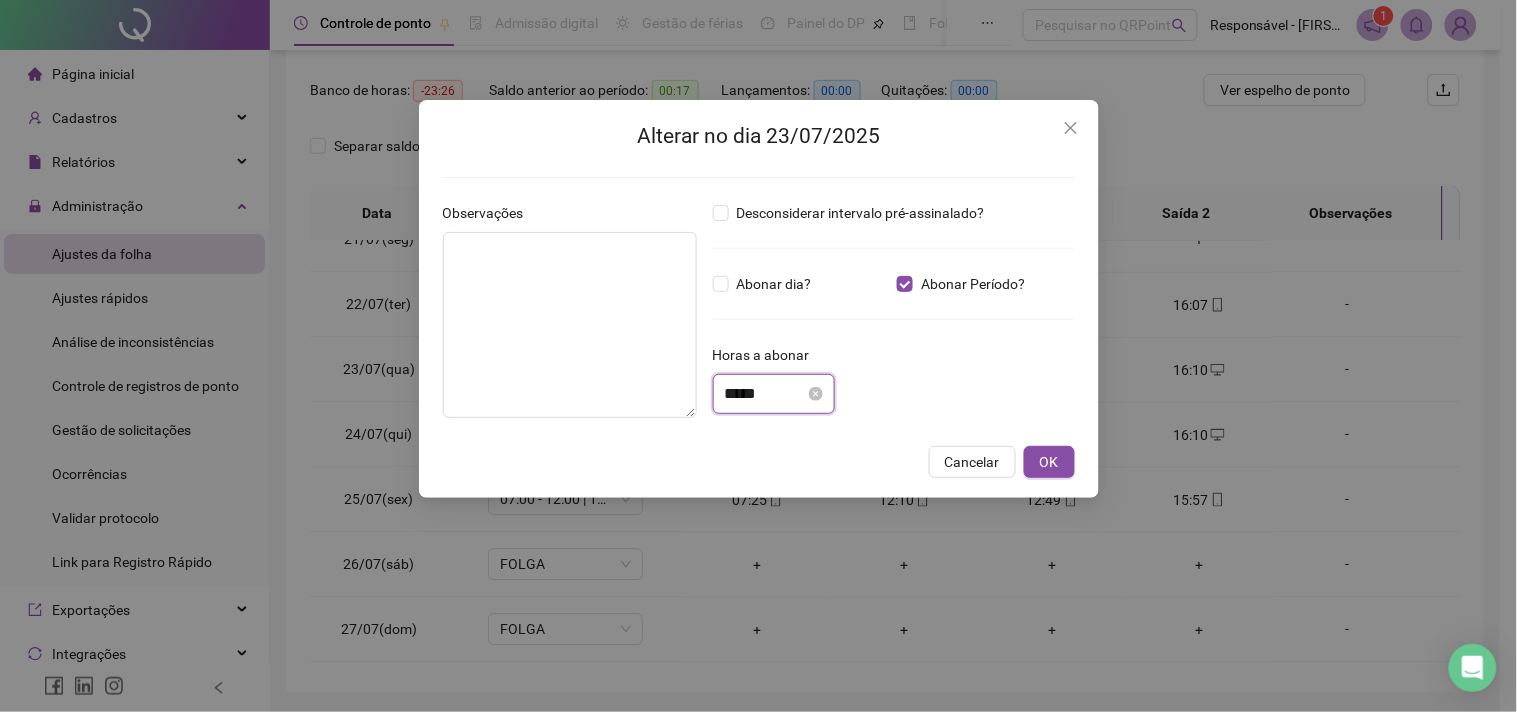 click on "*****" at bounding box center [765, 394] 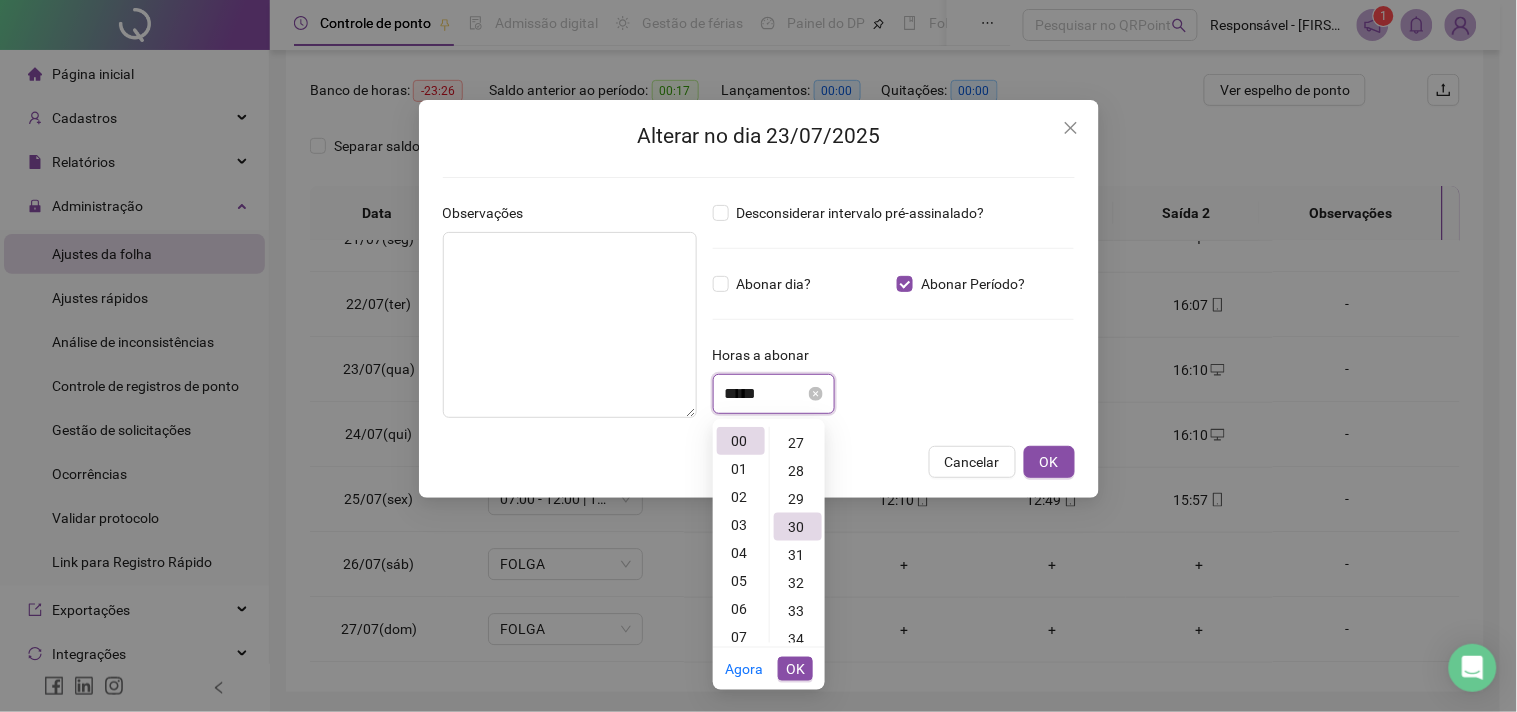 scroll, scrollTop: 840, scrollLeft: 0, axis: vertical 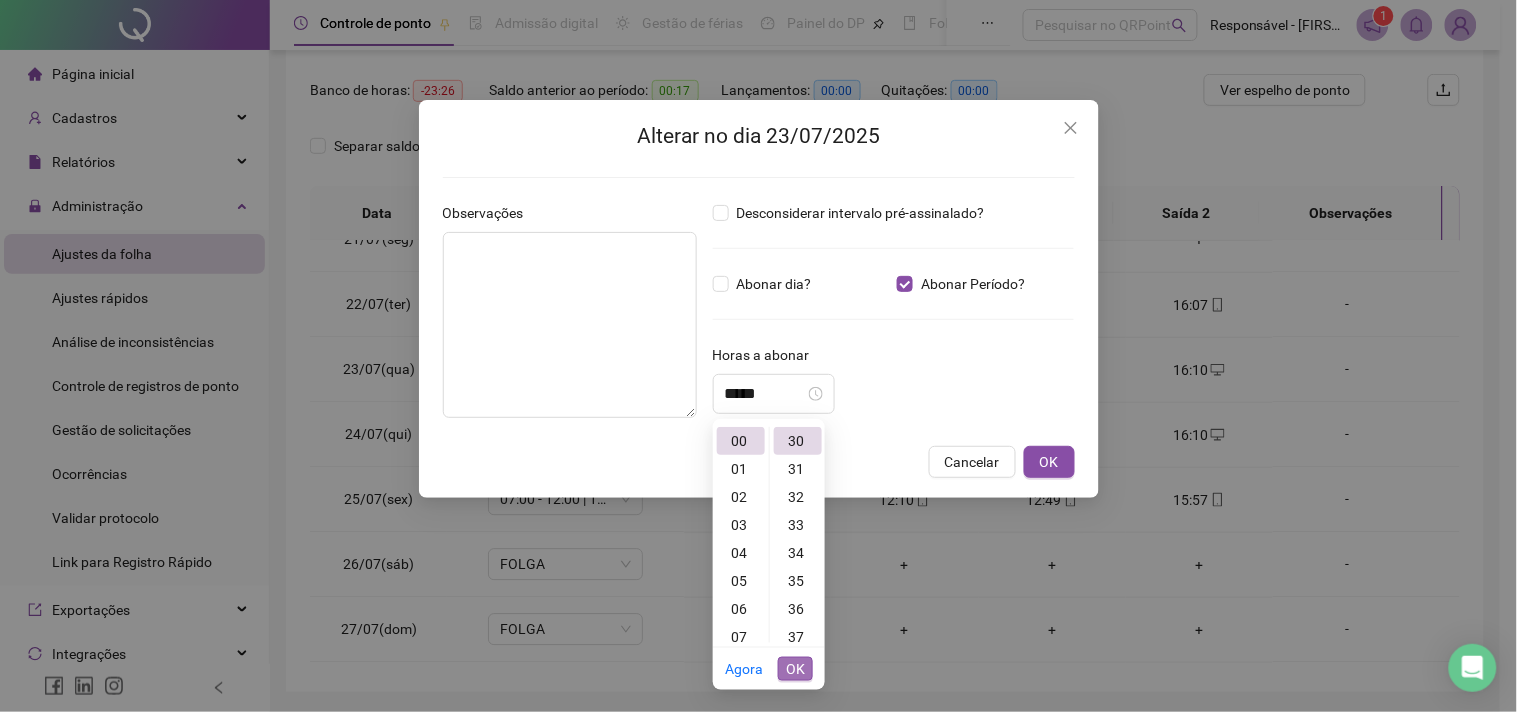 click on "OK" at bounding box center (795, 669) 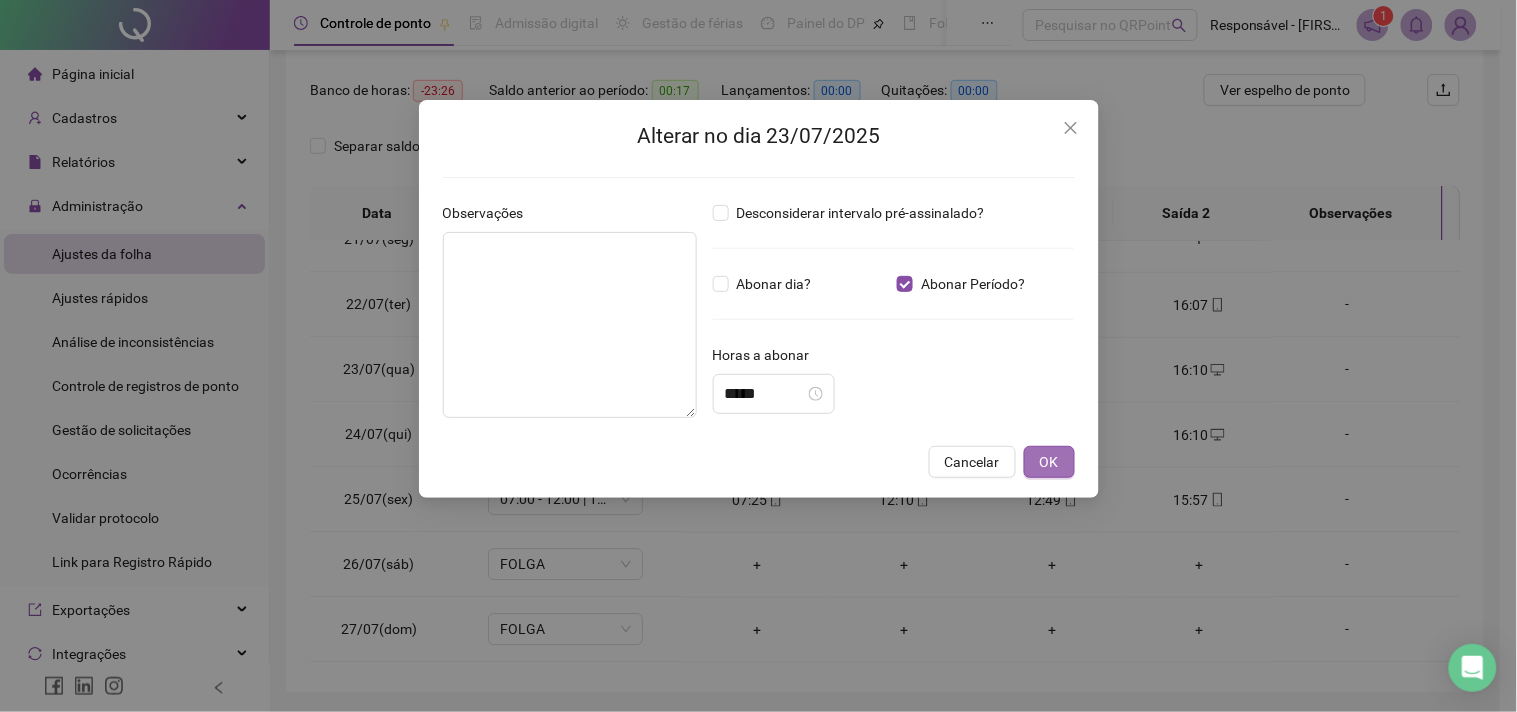 click on "OK" at bounding box center (1049, 462) 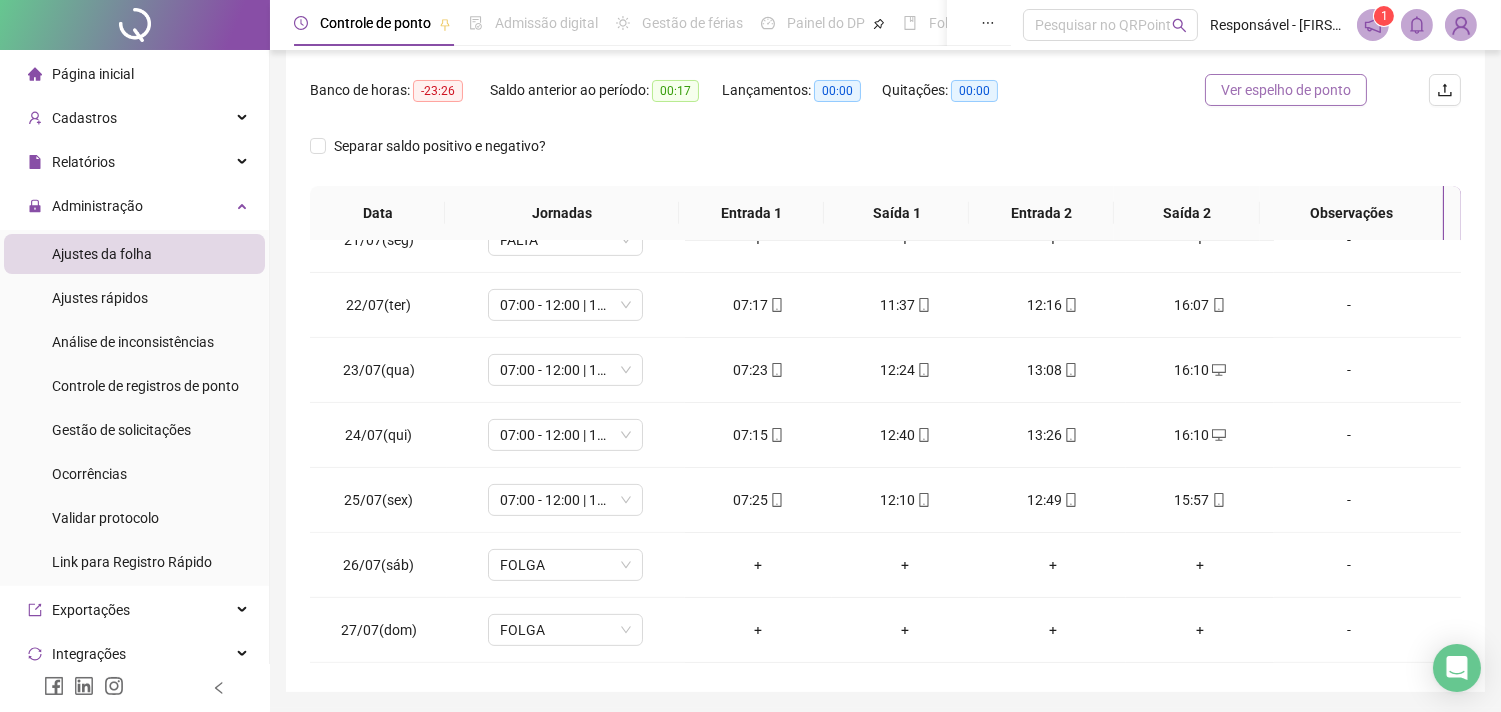 click on "Ver espelho de ponto" at bounding box center (1286, 90) 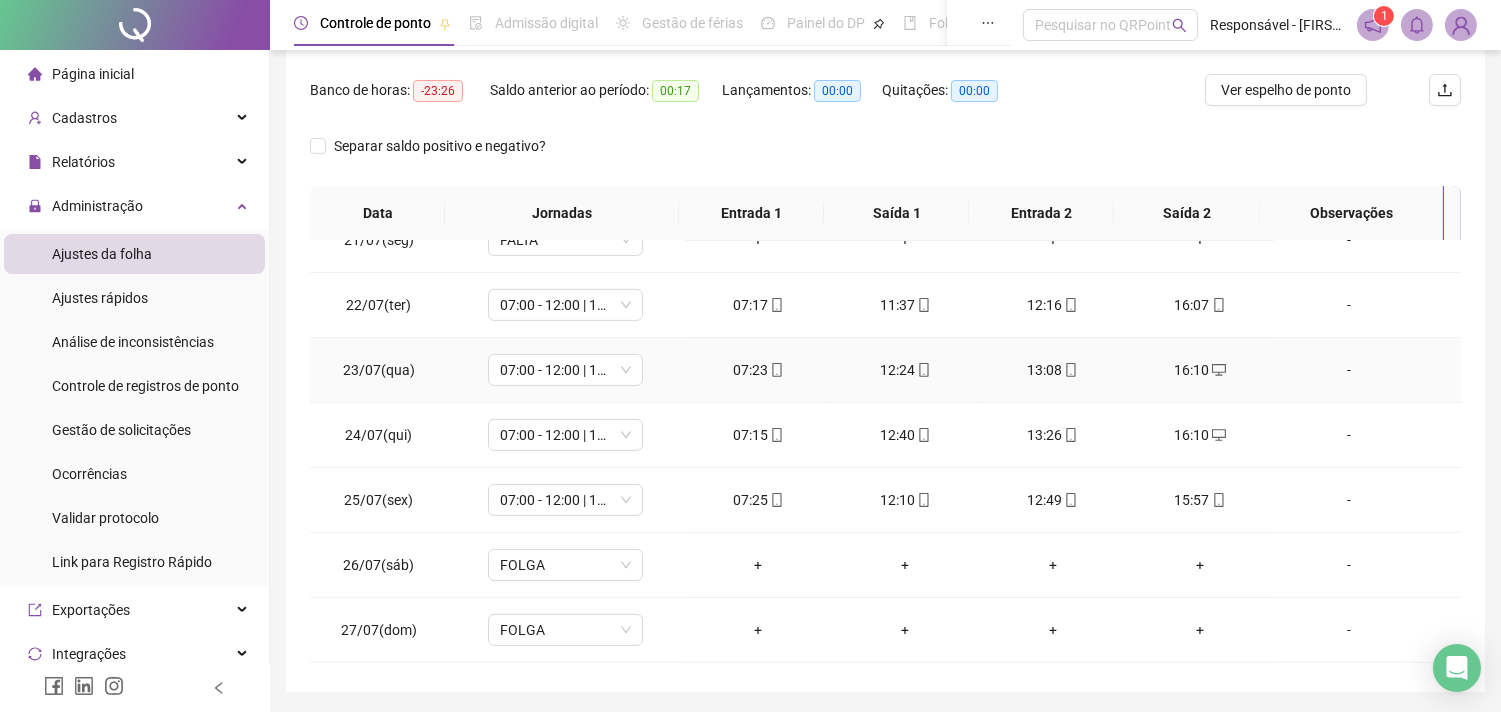click on "-" at bounding box center (1349, 370) 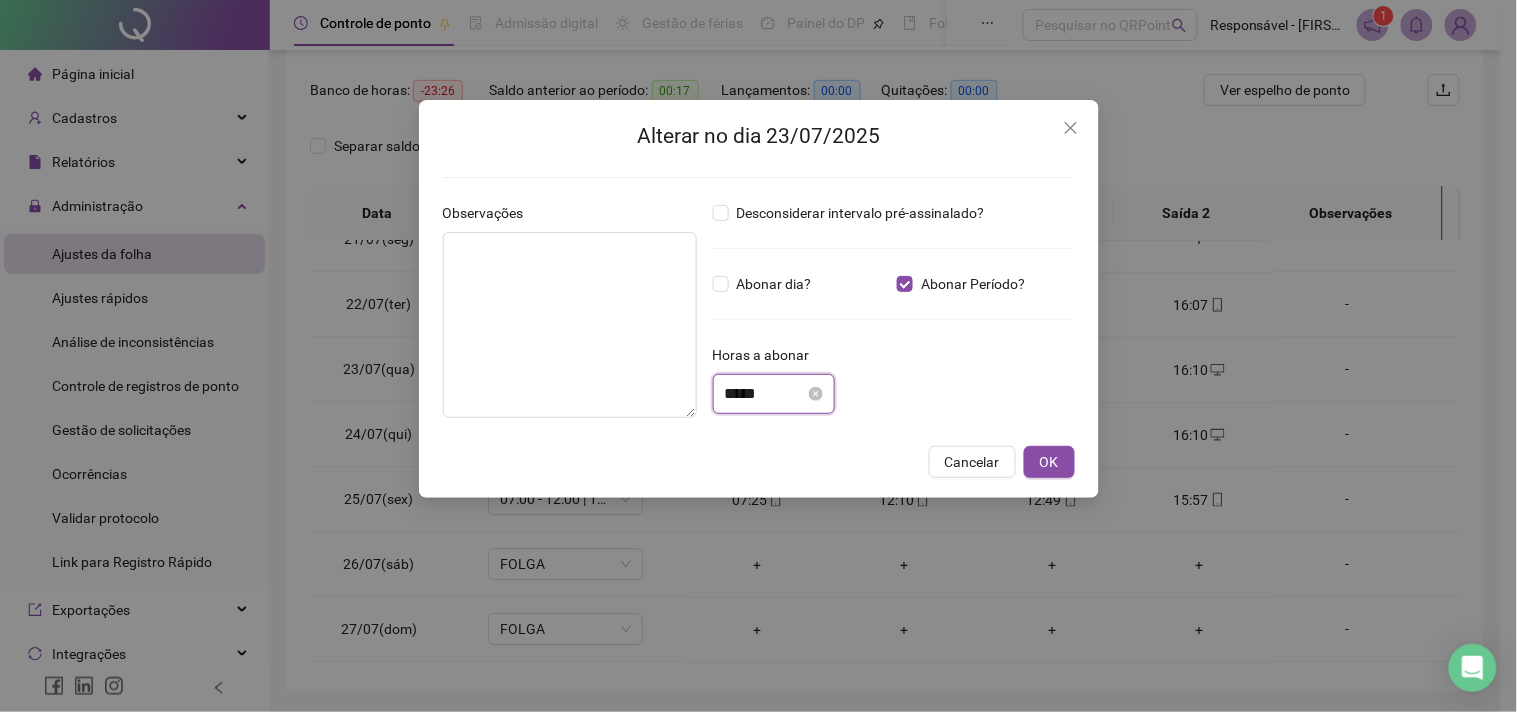 click on "*****" at bounding box center [765, 394] 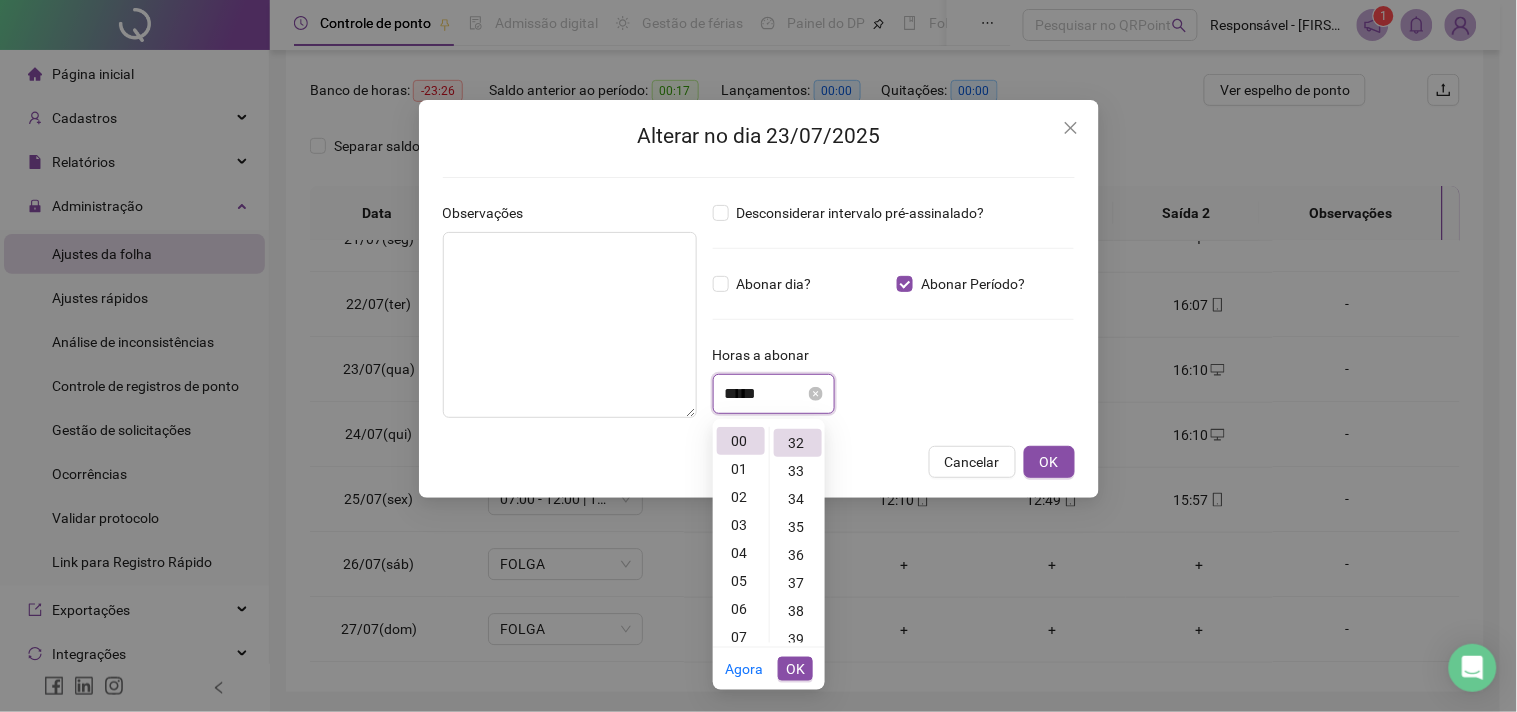 scroll, scrollTop: 894, scrollLeft: 0, axis: vertical 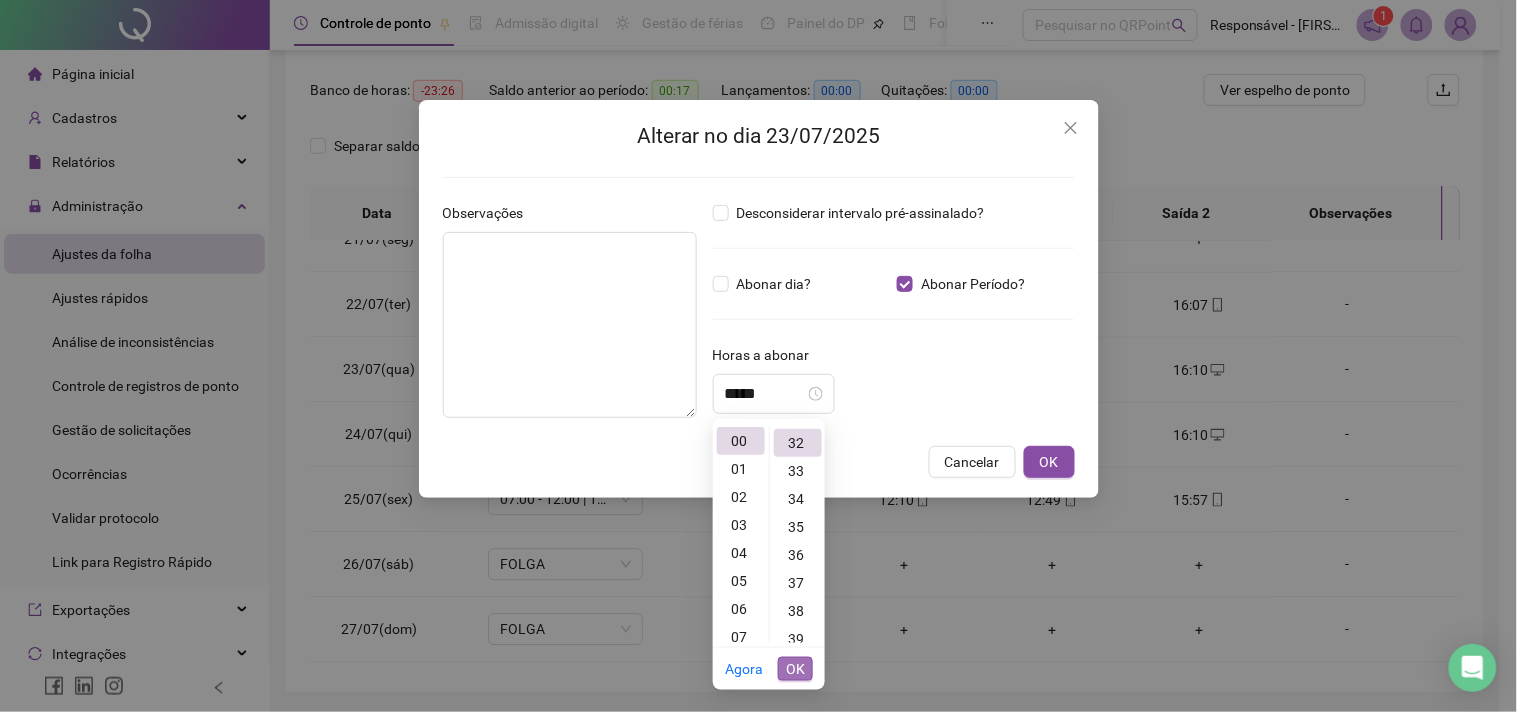 click on "OK" at bounding box center (795, 669) 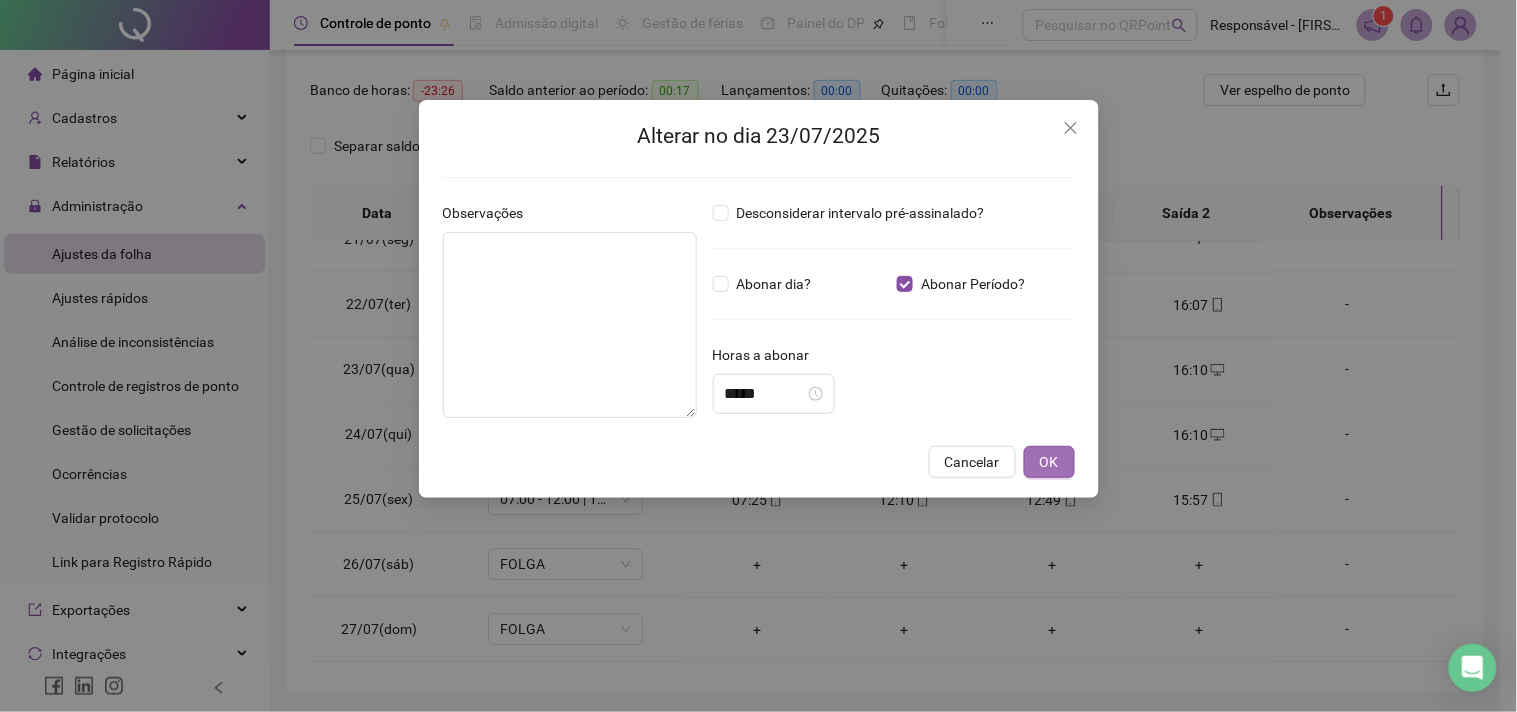 click on "OK" at bounding box center [1049, 462] 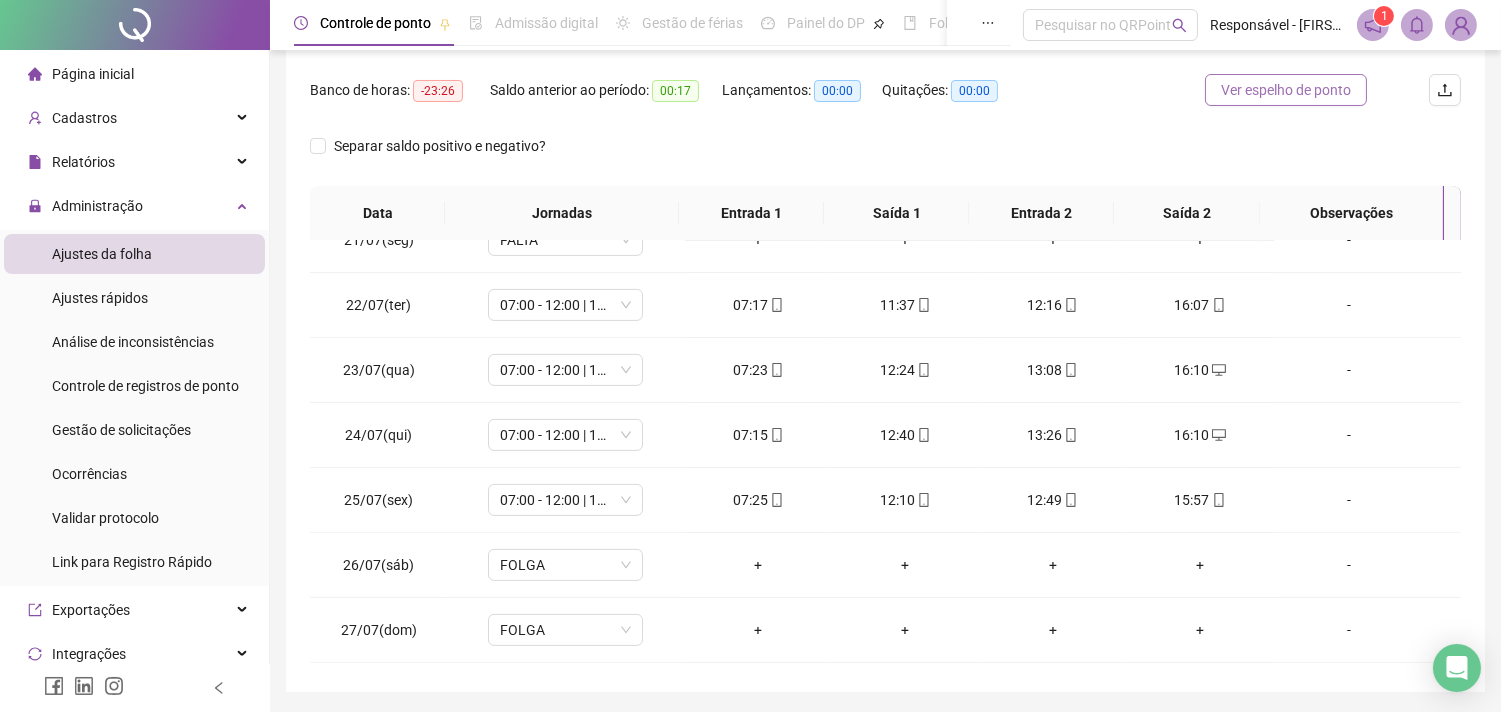 click on "Ver espelho de ponto" at bounding box center [1286, 90] 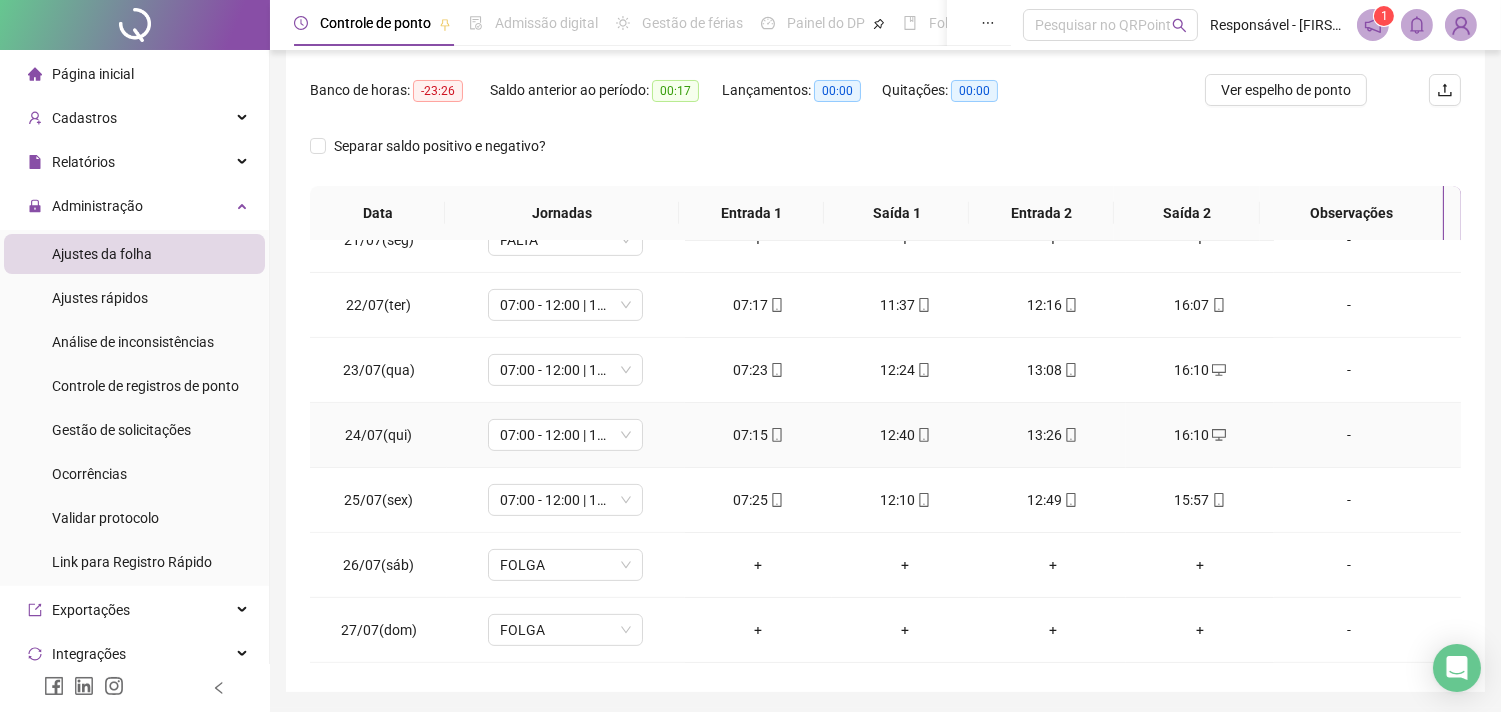 click on "-" at bounding box center (1349, 435) 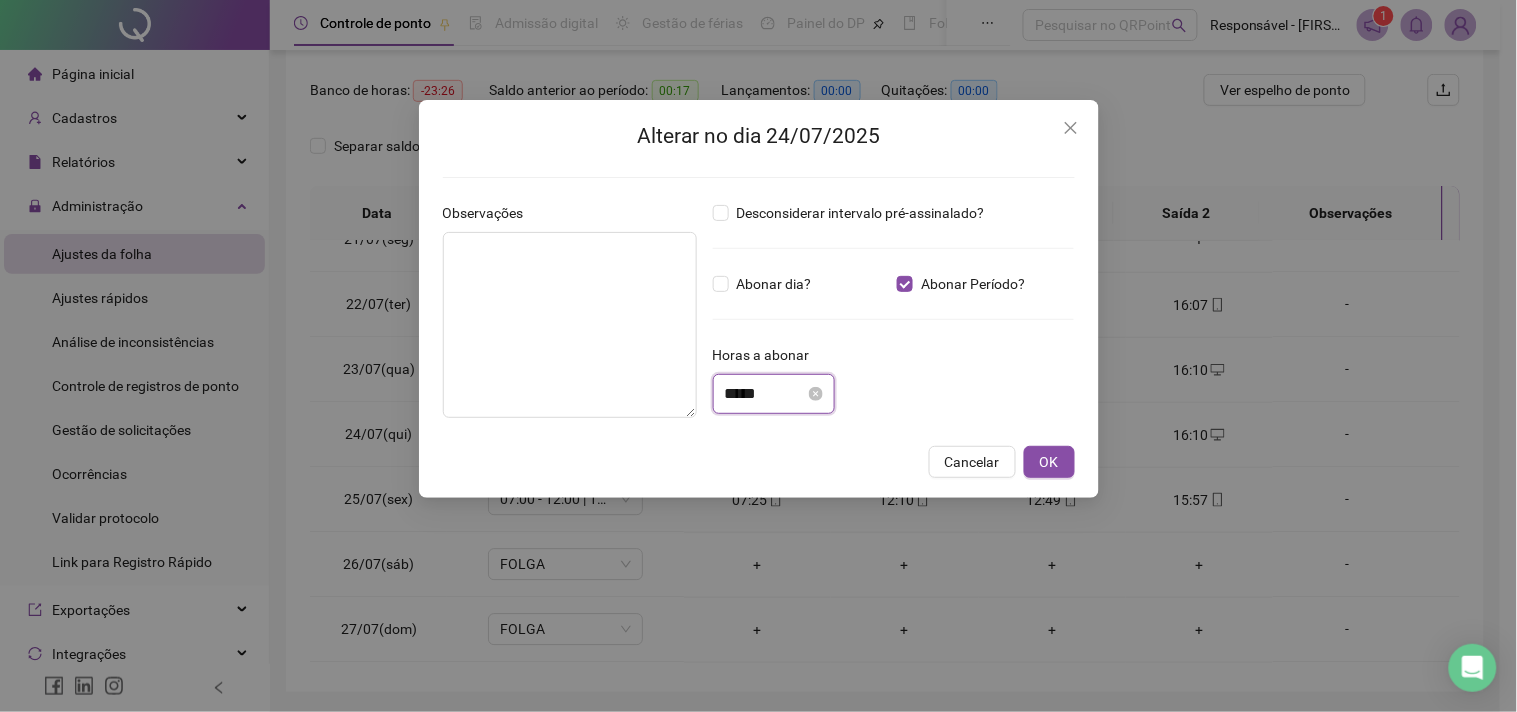 click on "*****" at bounding box center [765, 394] 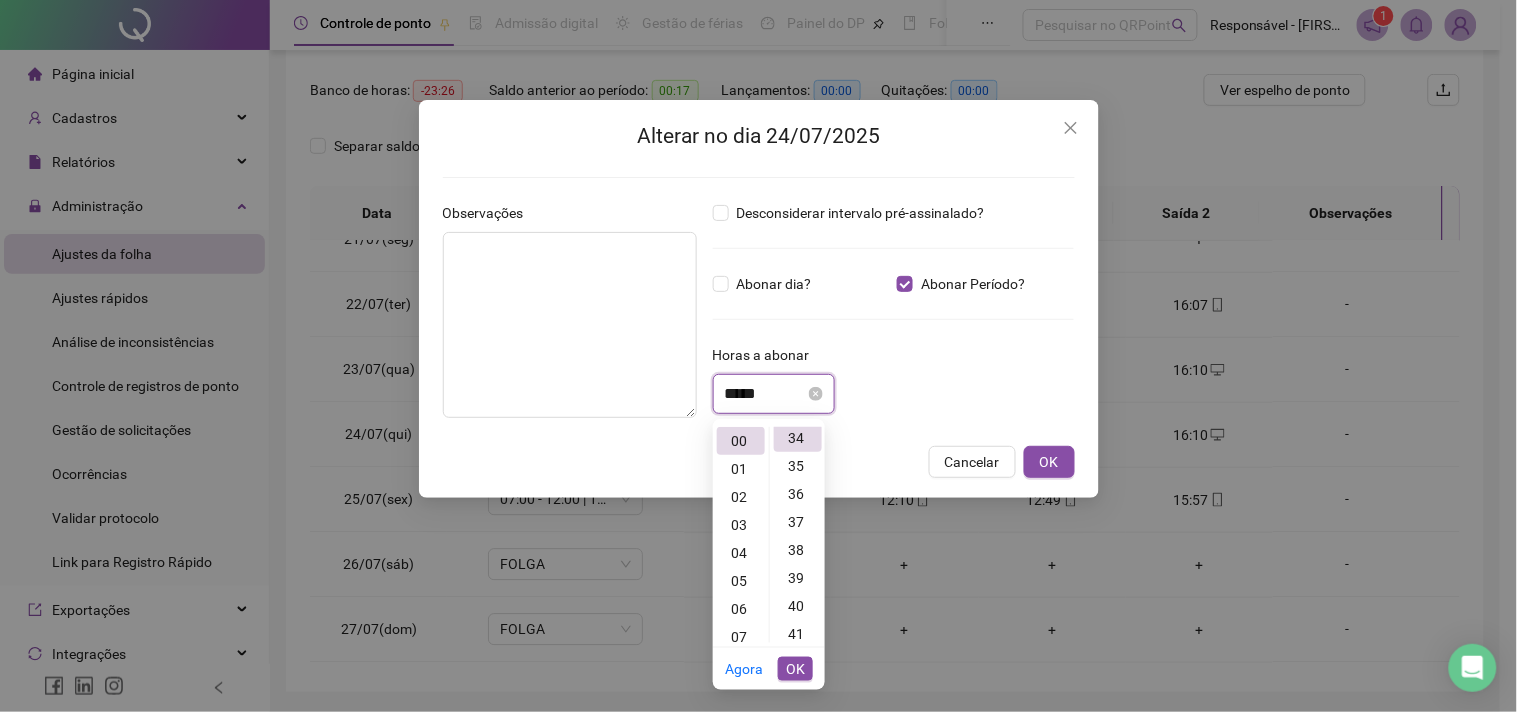 scroll, scrollTop: 952, scrollLeft: 0, axis: vertical 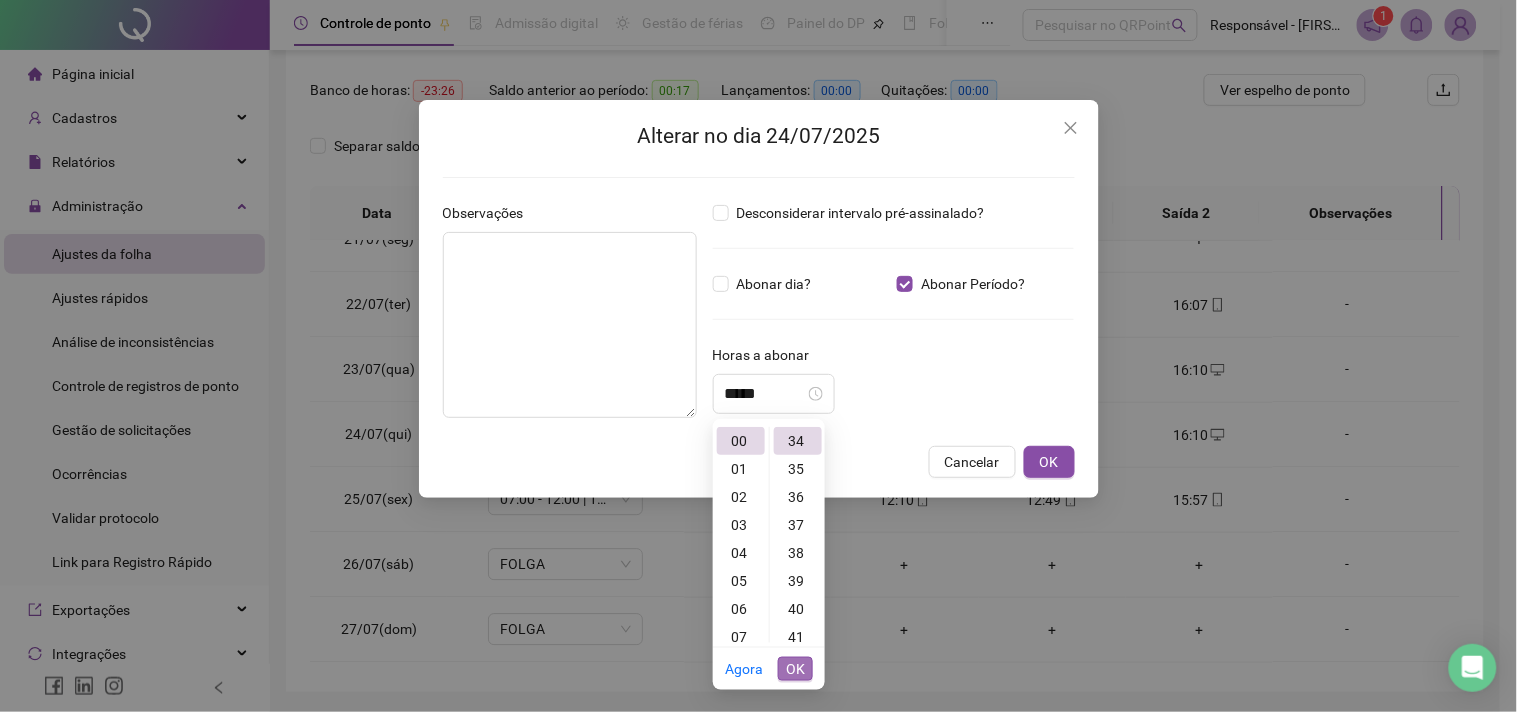 click on "OK" at bounding box center (795, 669) 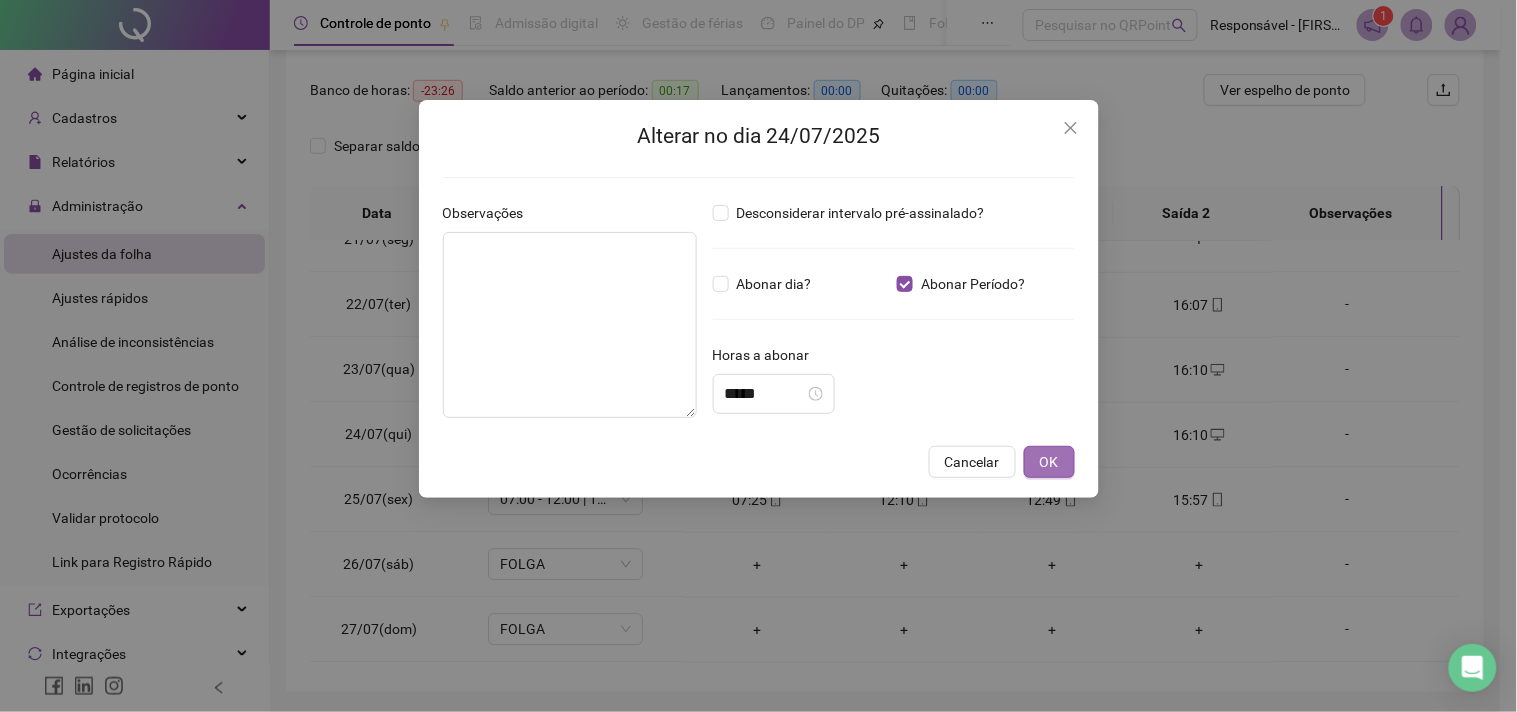 click on "OK" at bounding box center [1049, 462] 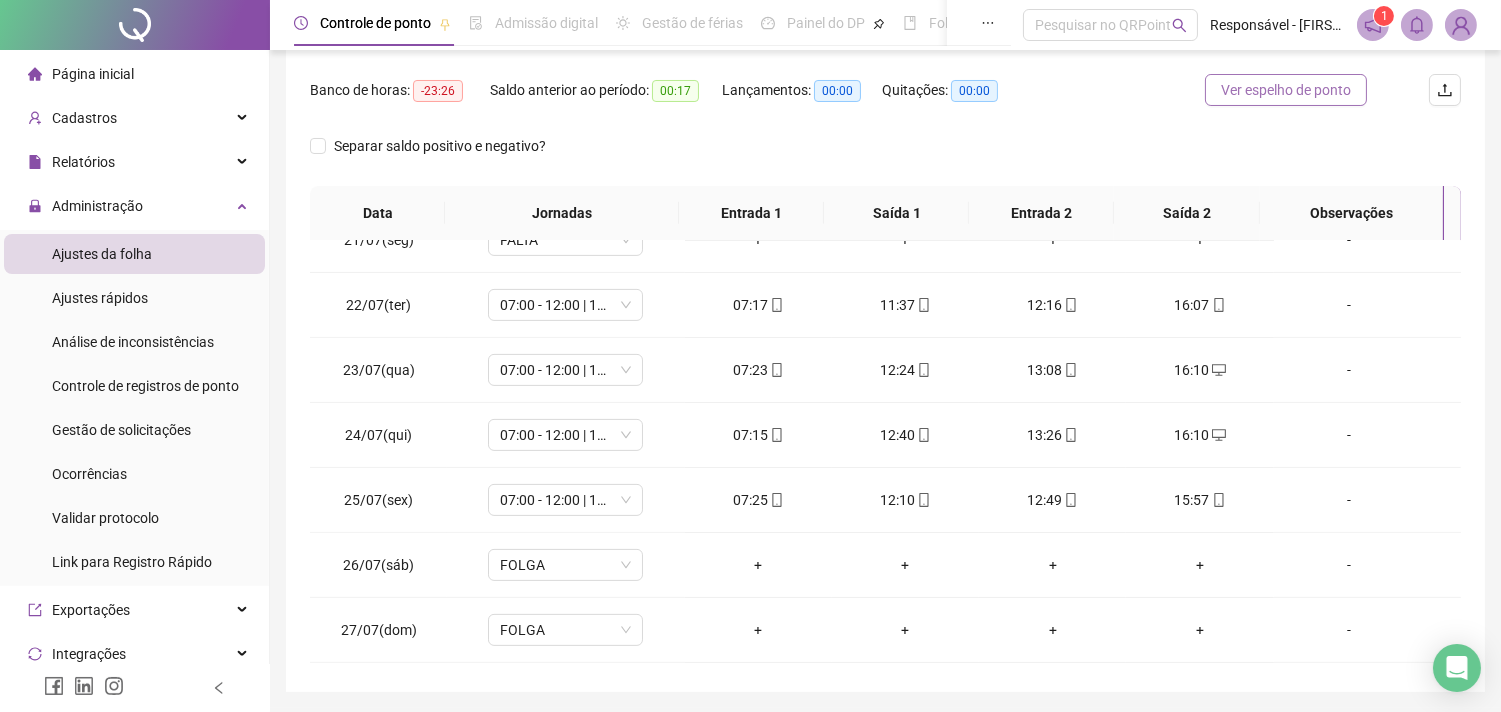 click on "Ver espelho de ponto" at bounding box center [1286, 90] 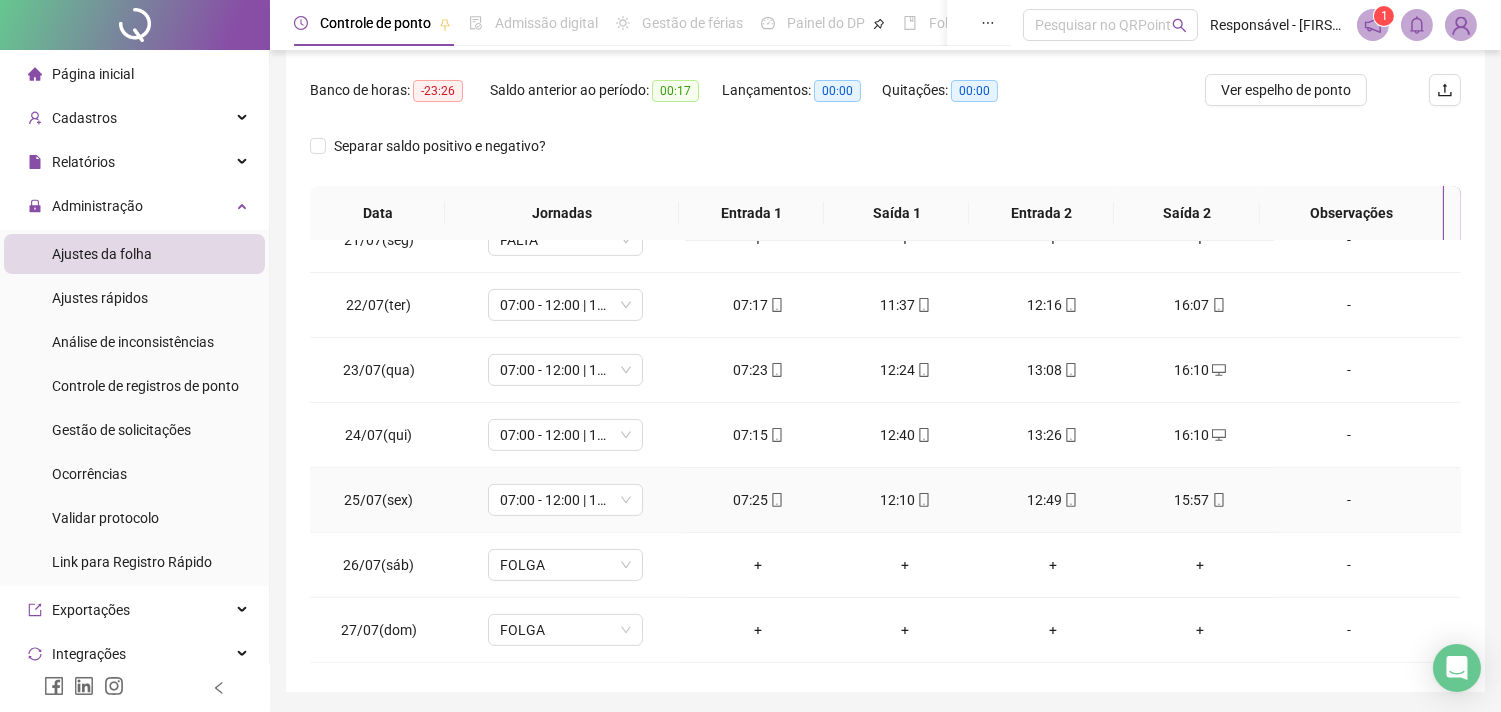 click on "-" at bounding box center [1349, 500] 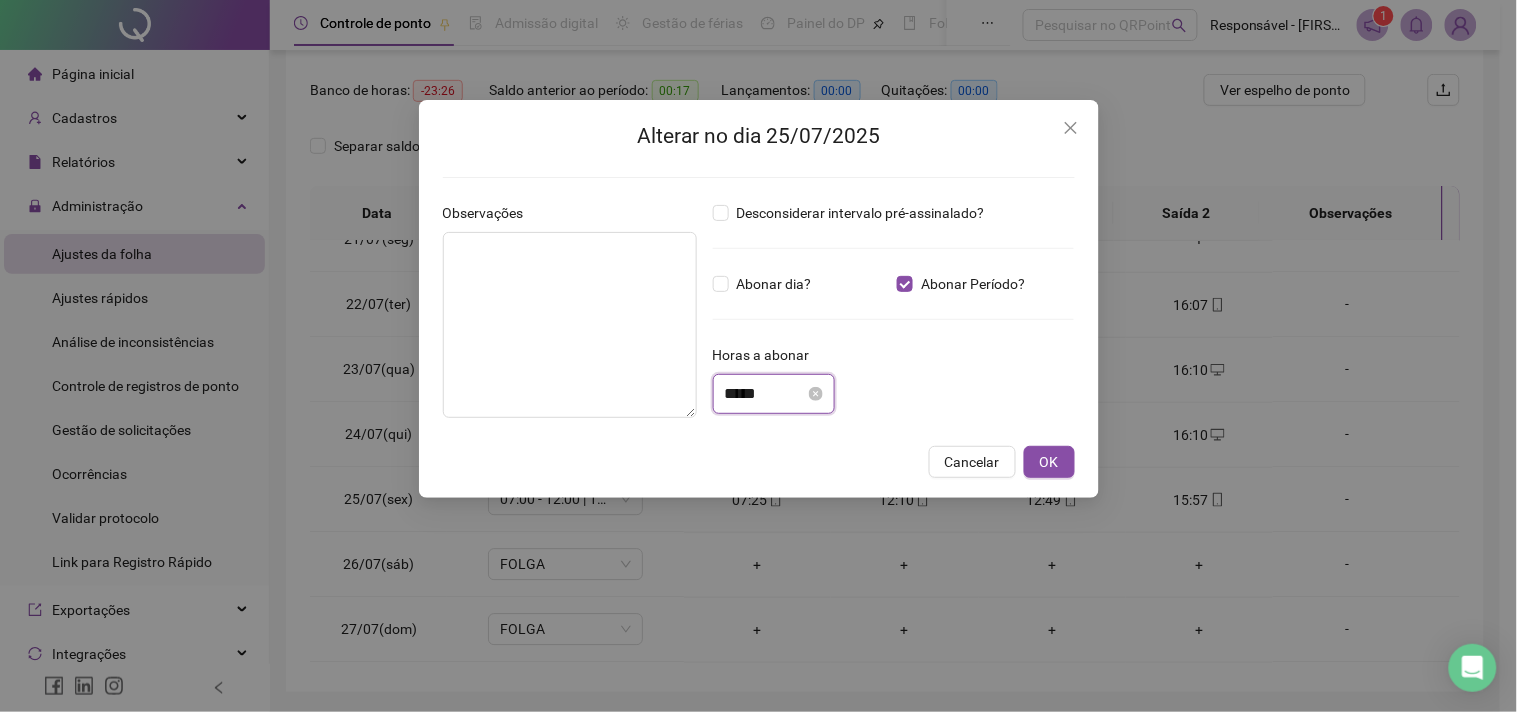 click on "*****" at bounding box center [765, 394] 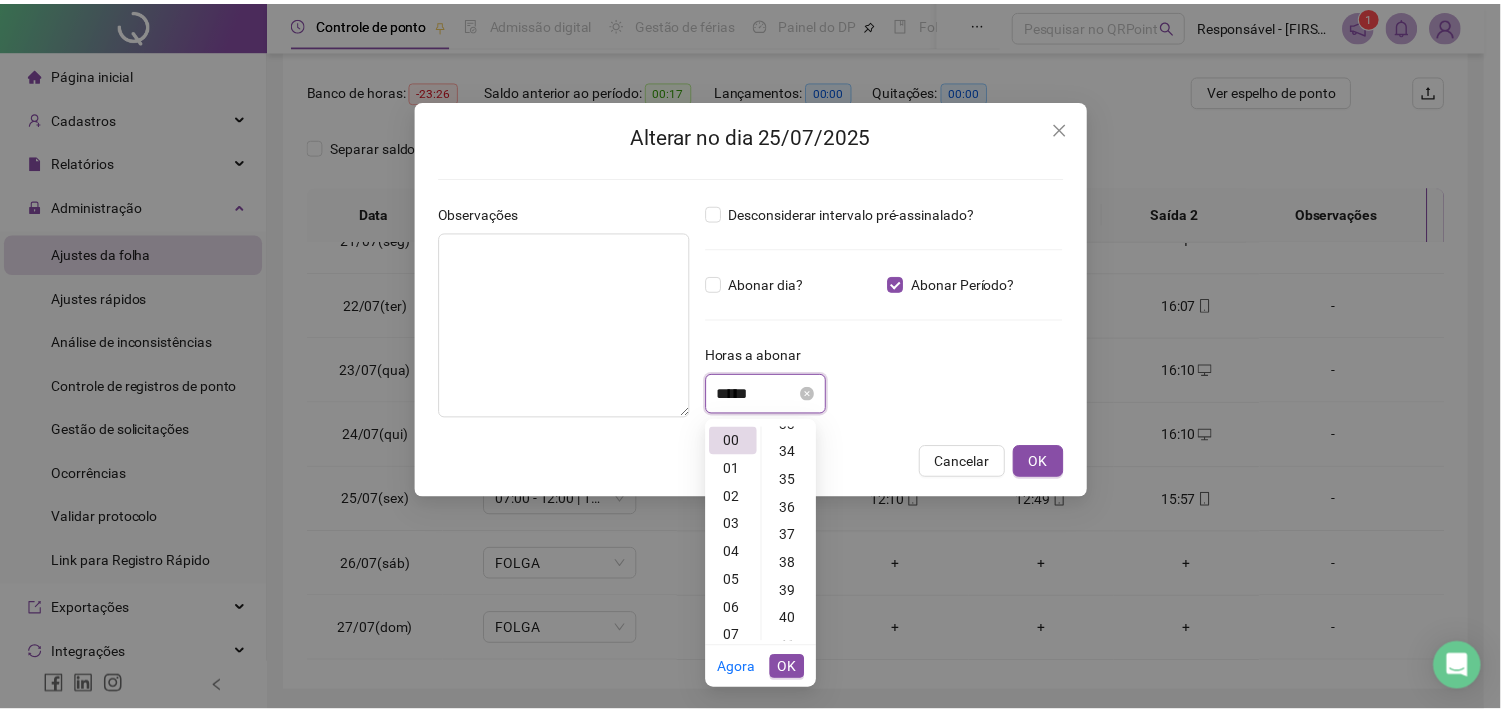 scroll, scrollTop: 925, scrollLeft: 0, axis: vertical 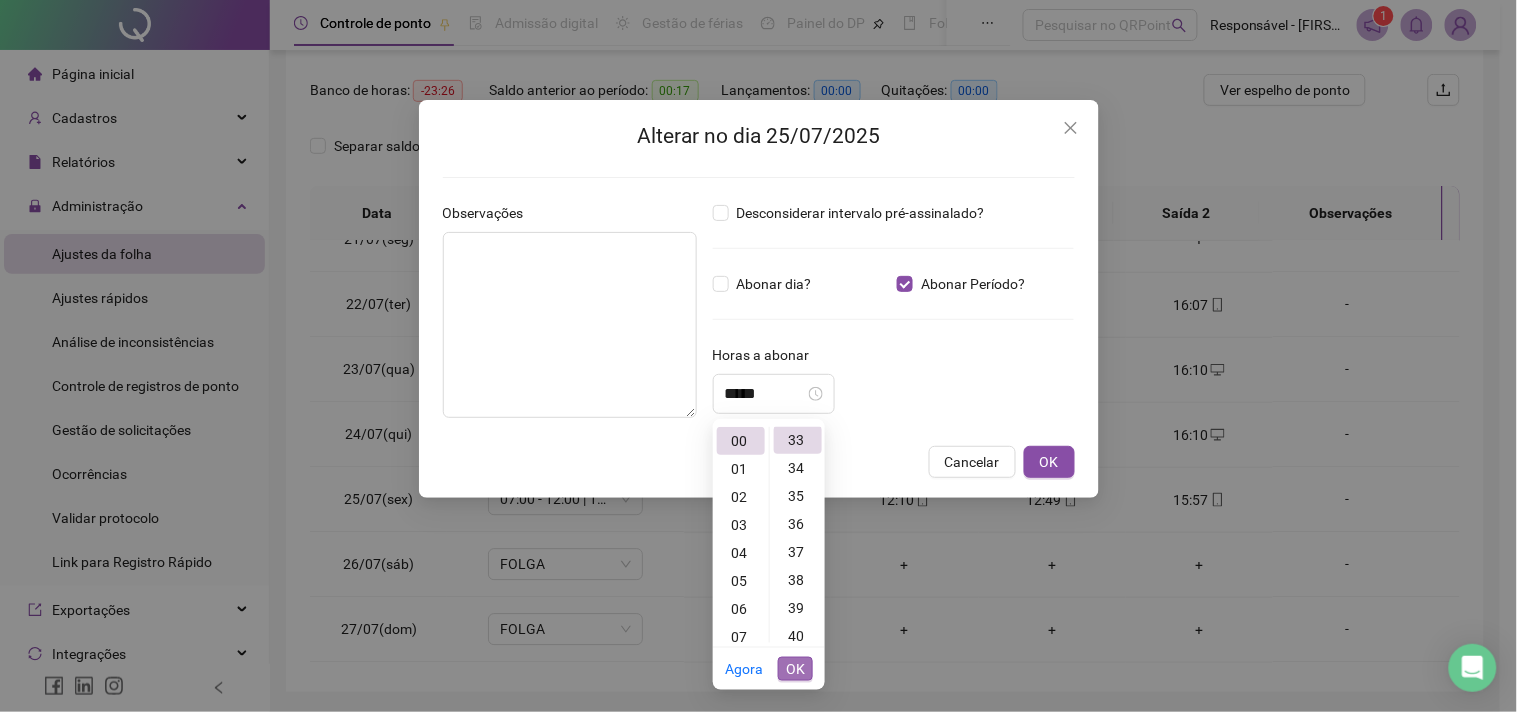click on "OK" at bounding box center [795, 669] 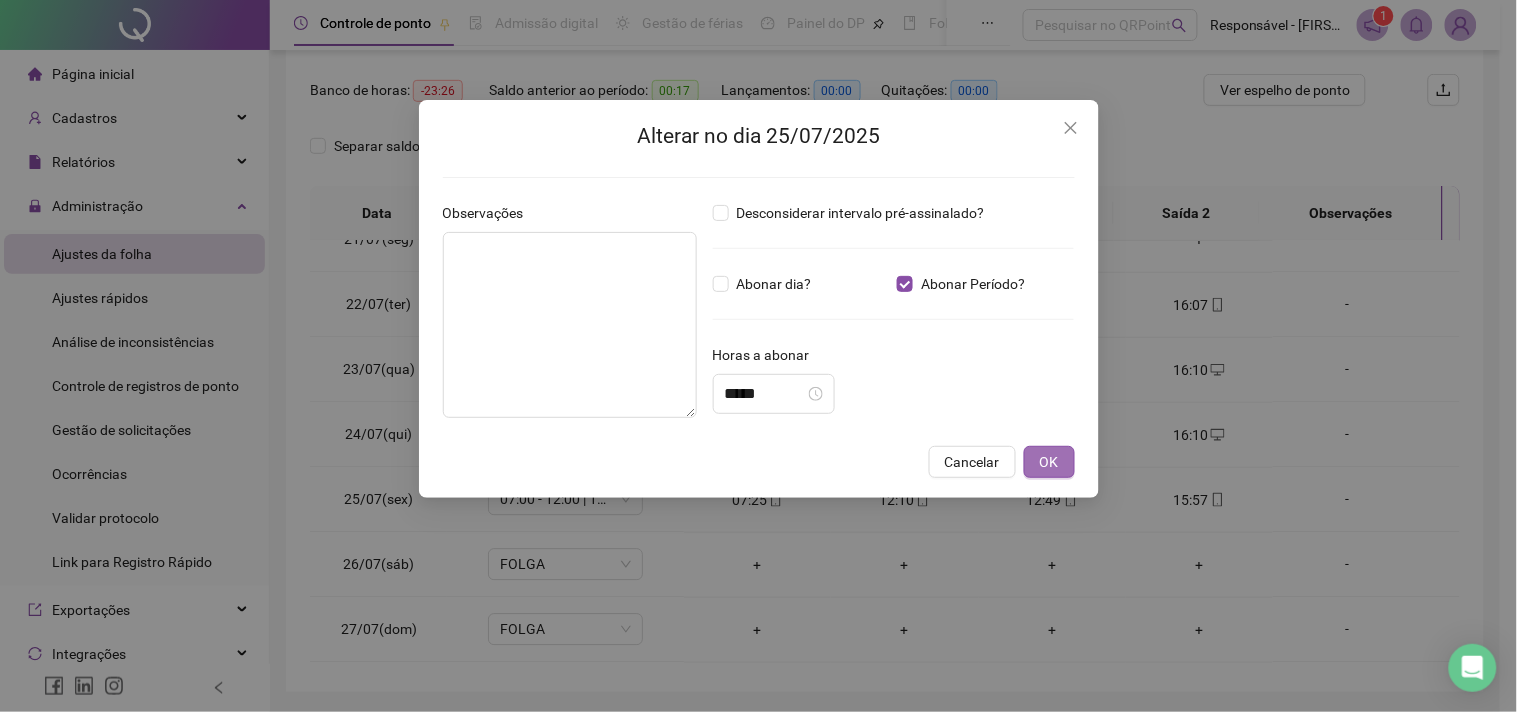 click on "OK" at bounding box center (1049, 462) 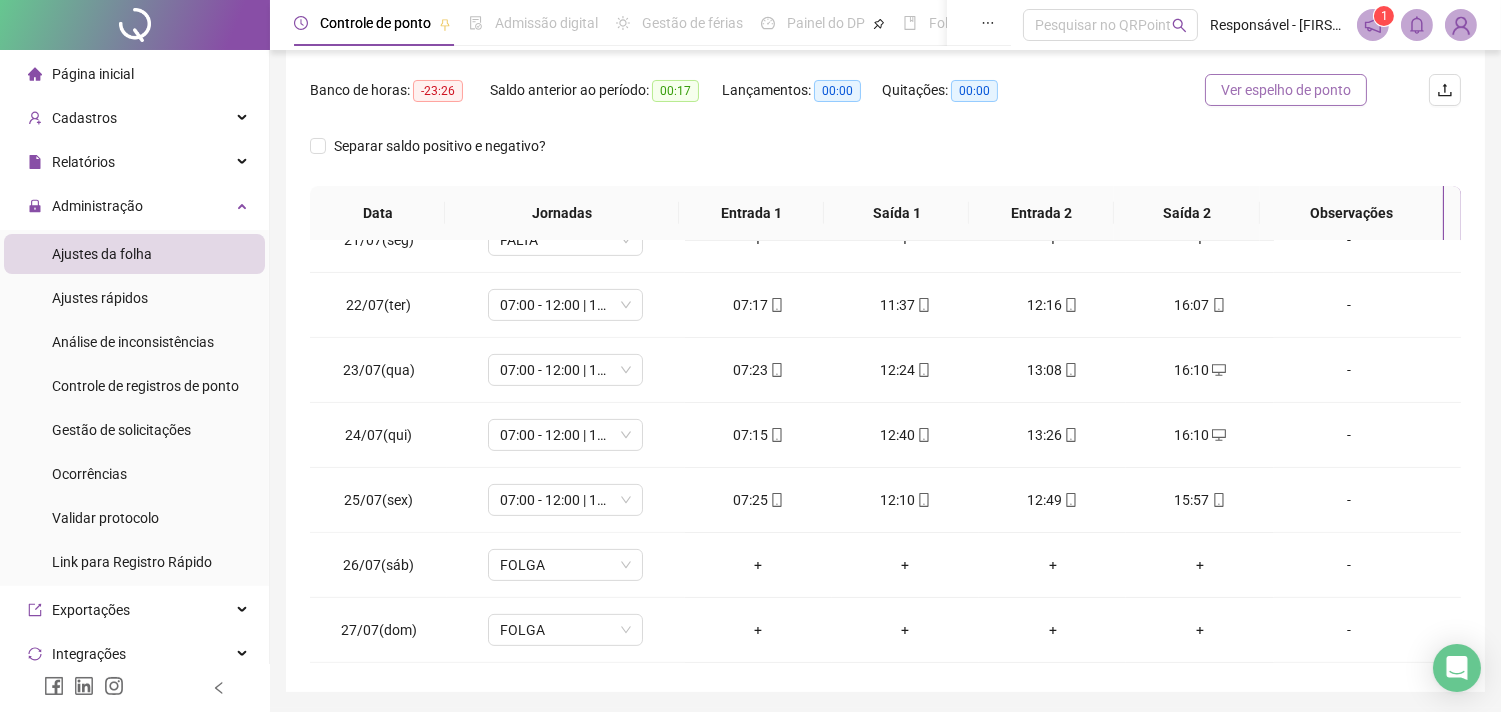 click on "Ver espelho de ponto" at bounding box center (1286, 90) 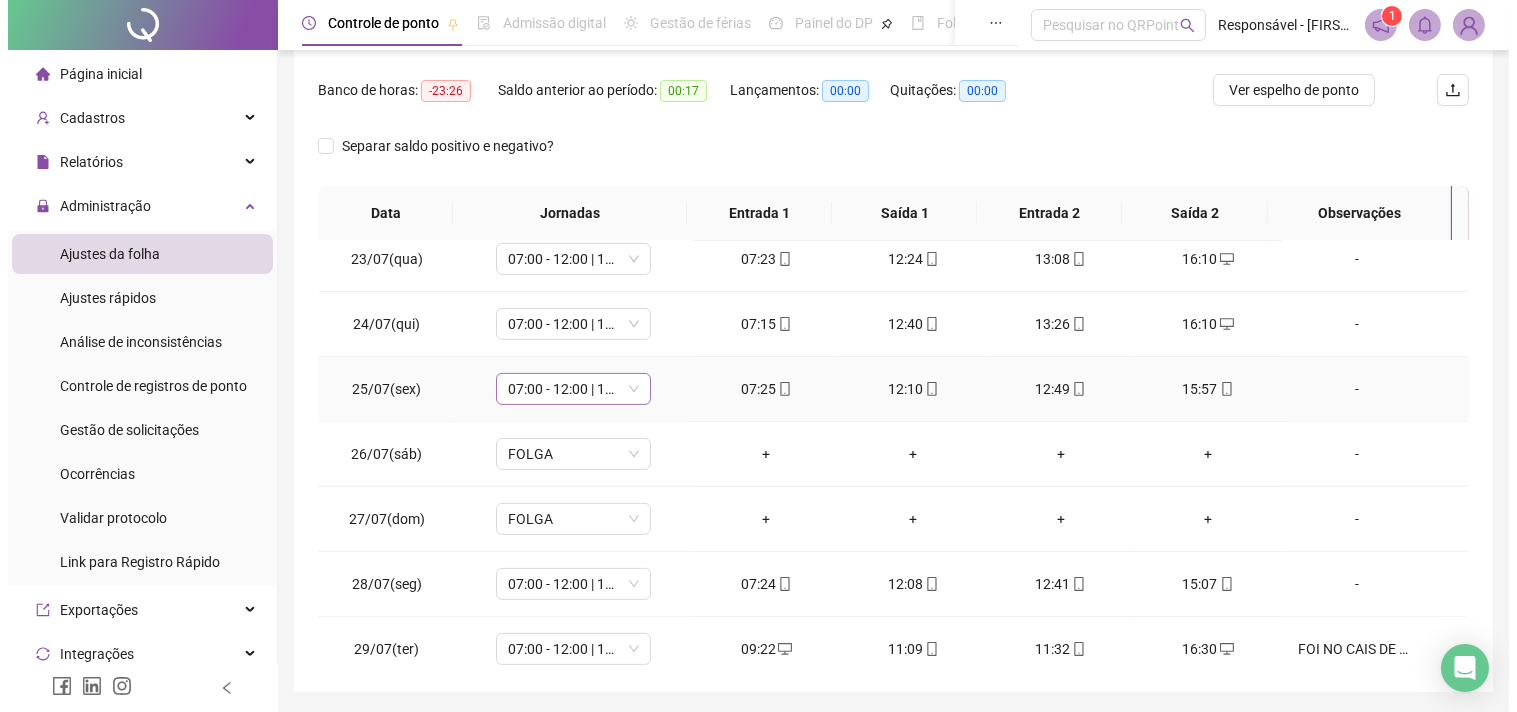 scroll, scrollTop: 1555, scrollLeft: 0, axis: vertical 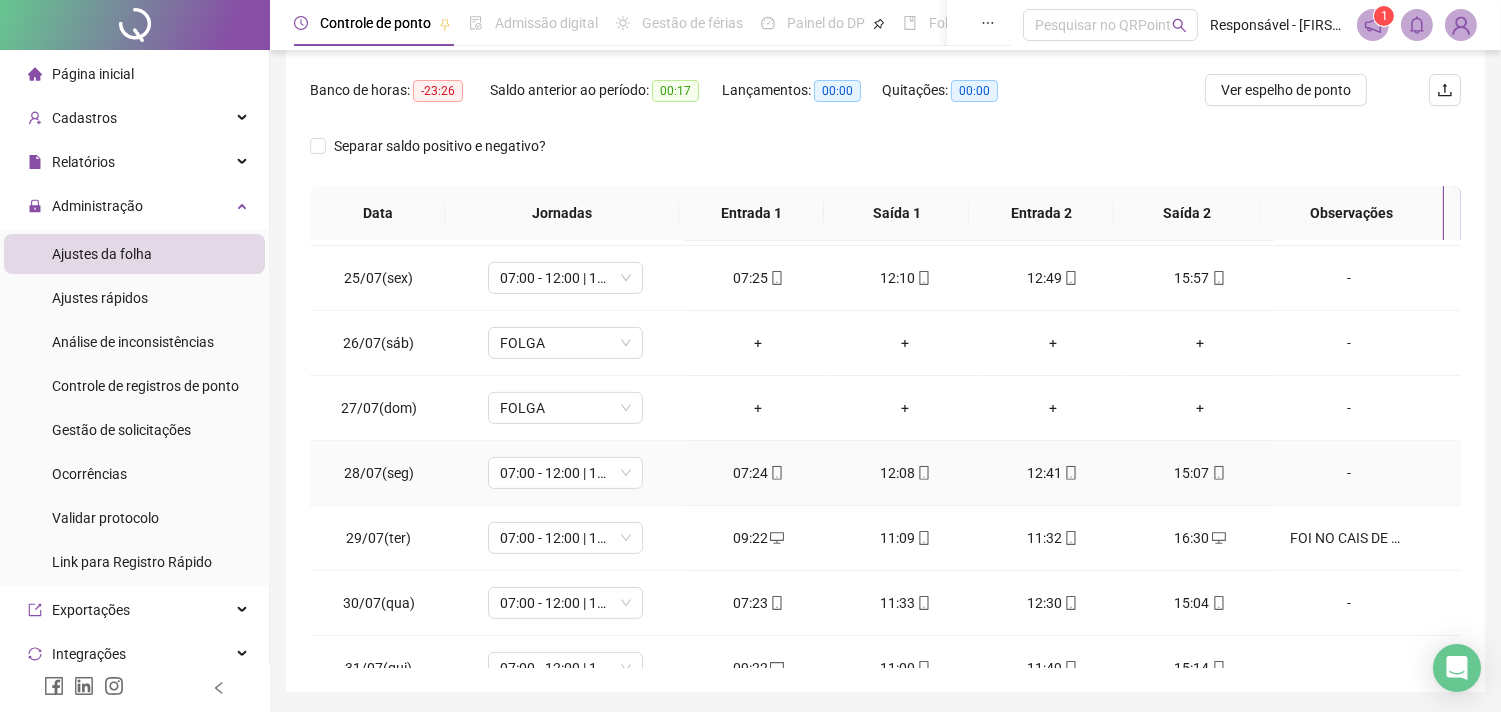 click on "-" at bounding box center [1349, 473] 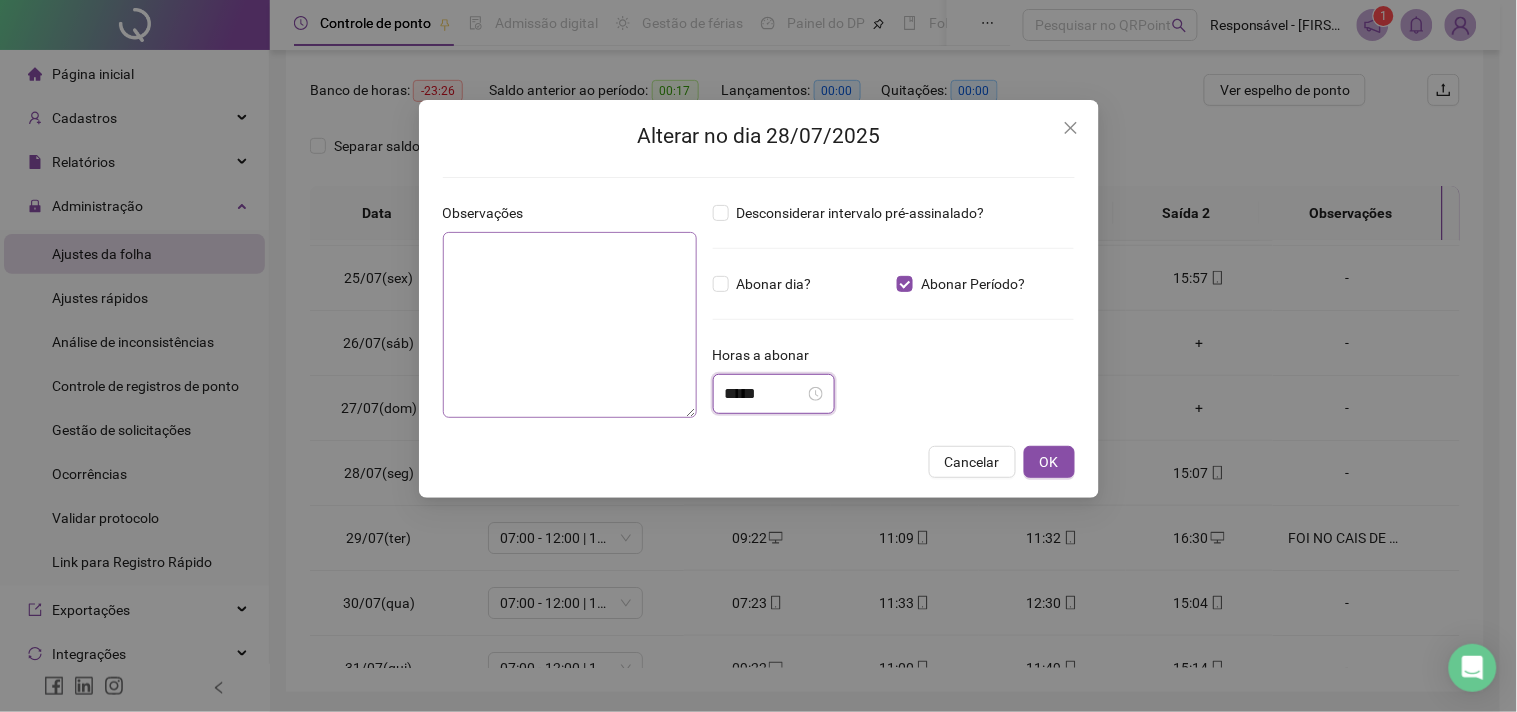 drag, startPoint x: 775, startPoint y: 388, endPoint x: 660, endPoint y: 417, distance: 118.60017 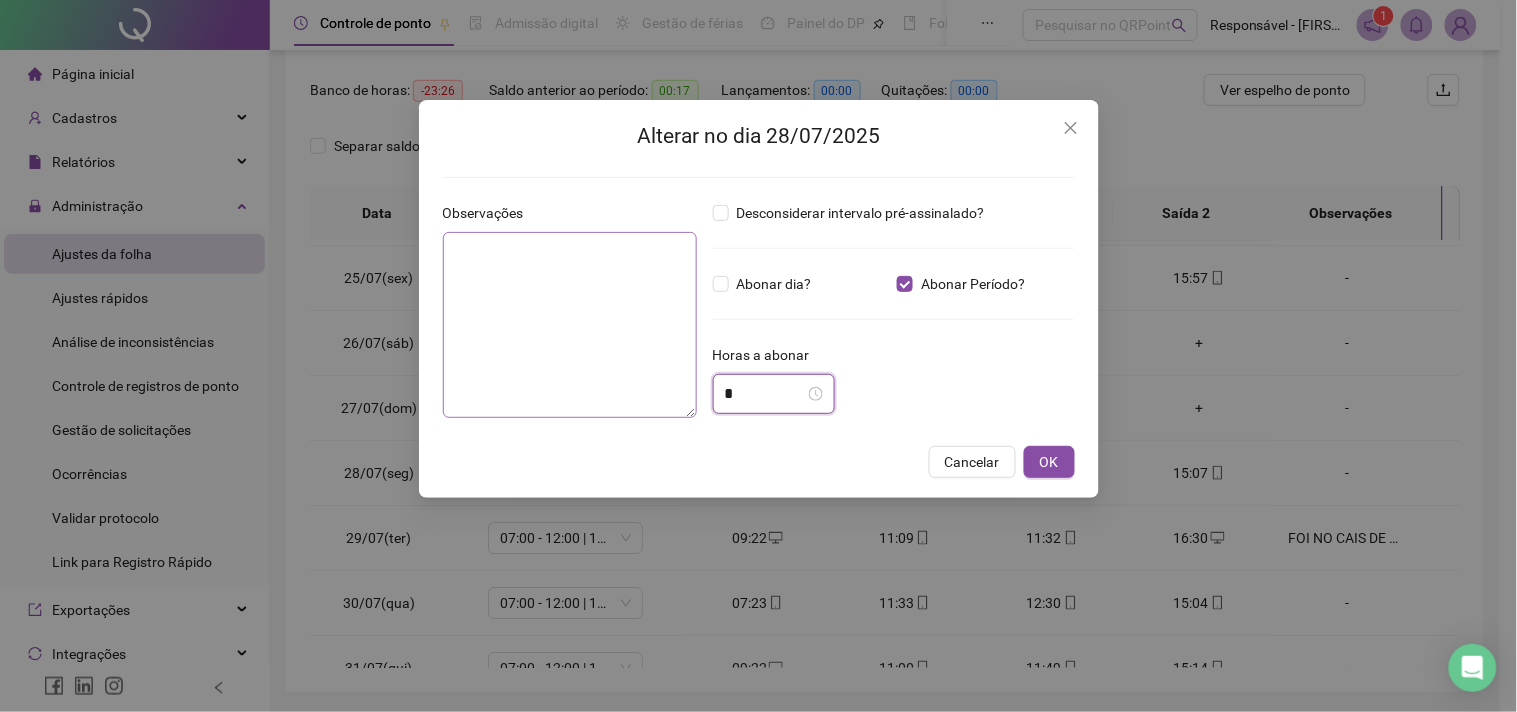 scroll, scrollTop: 27, scrollLeft: 0, axis: vertical 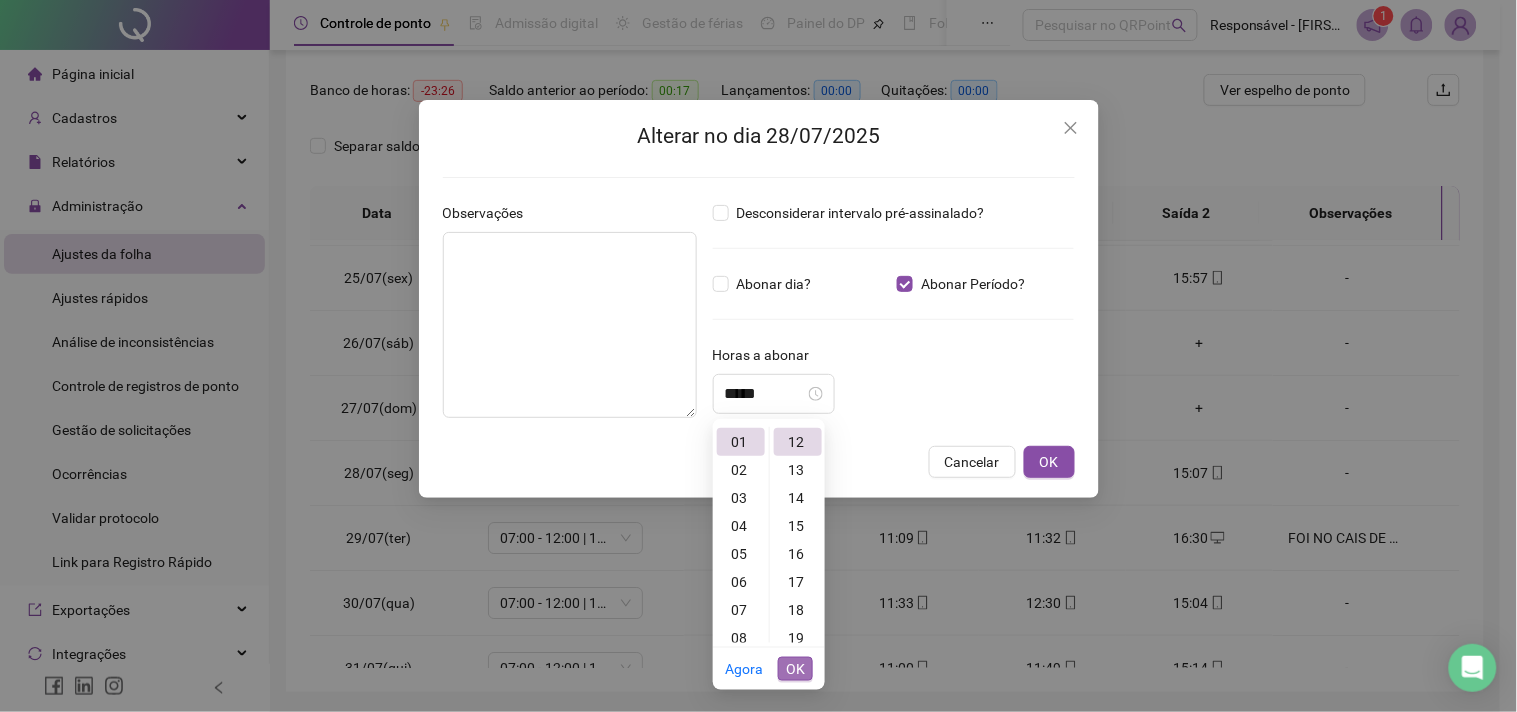 click on "OK" at bounding box center (795, 669) 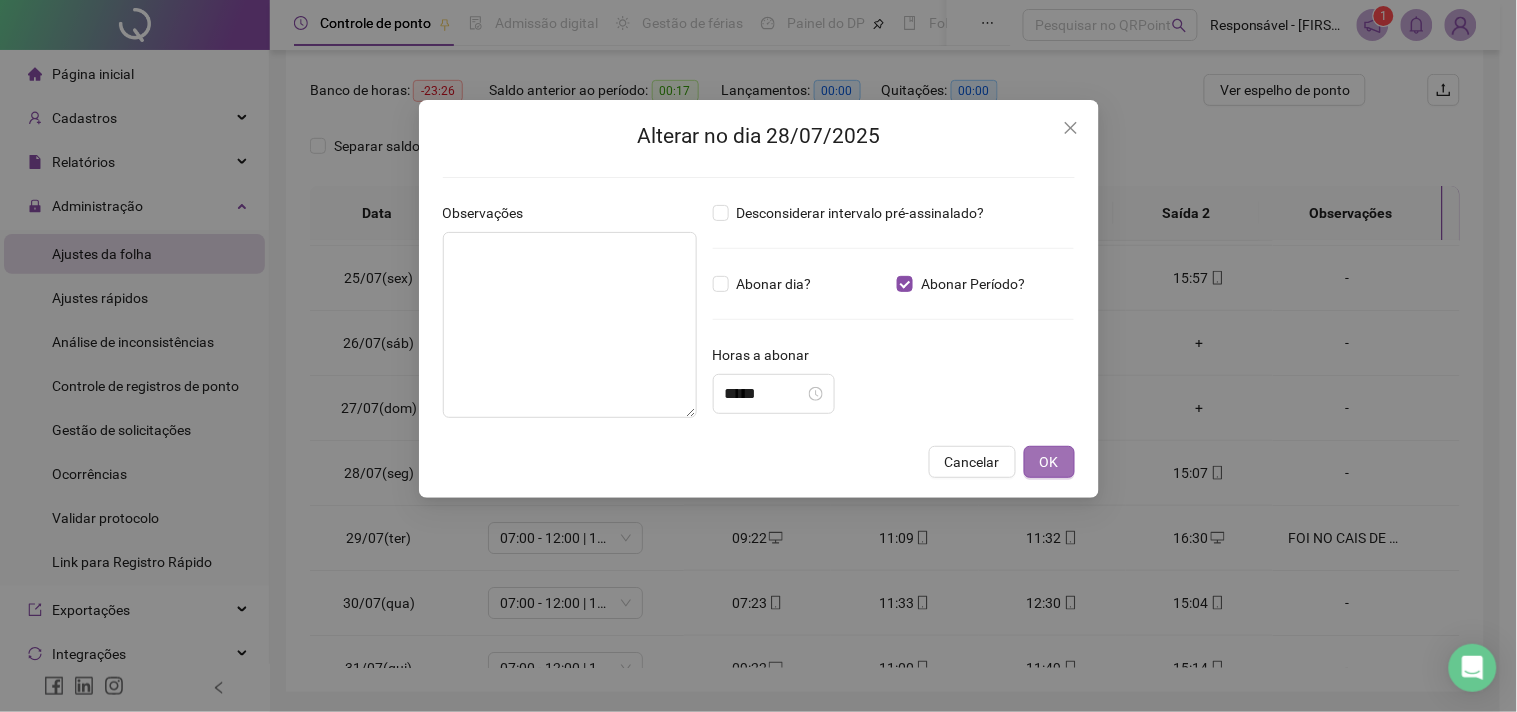 click on "OK" at bounding box center [1049, 462] 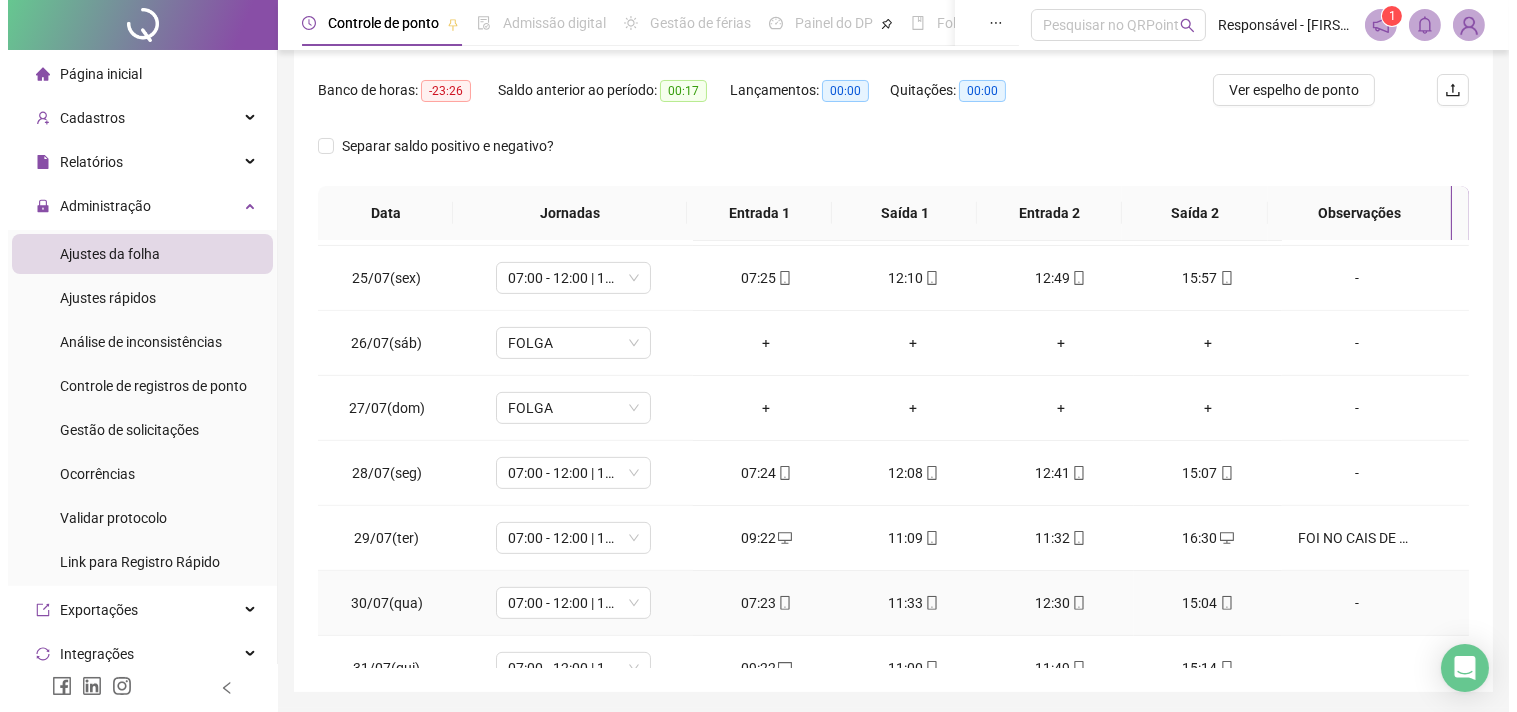 scroll, scrollTop: 1591, scrollLeft: 0, axis: vertical 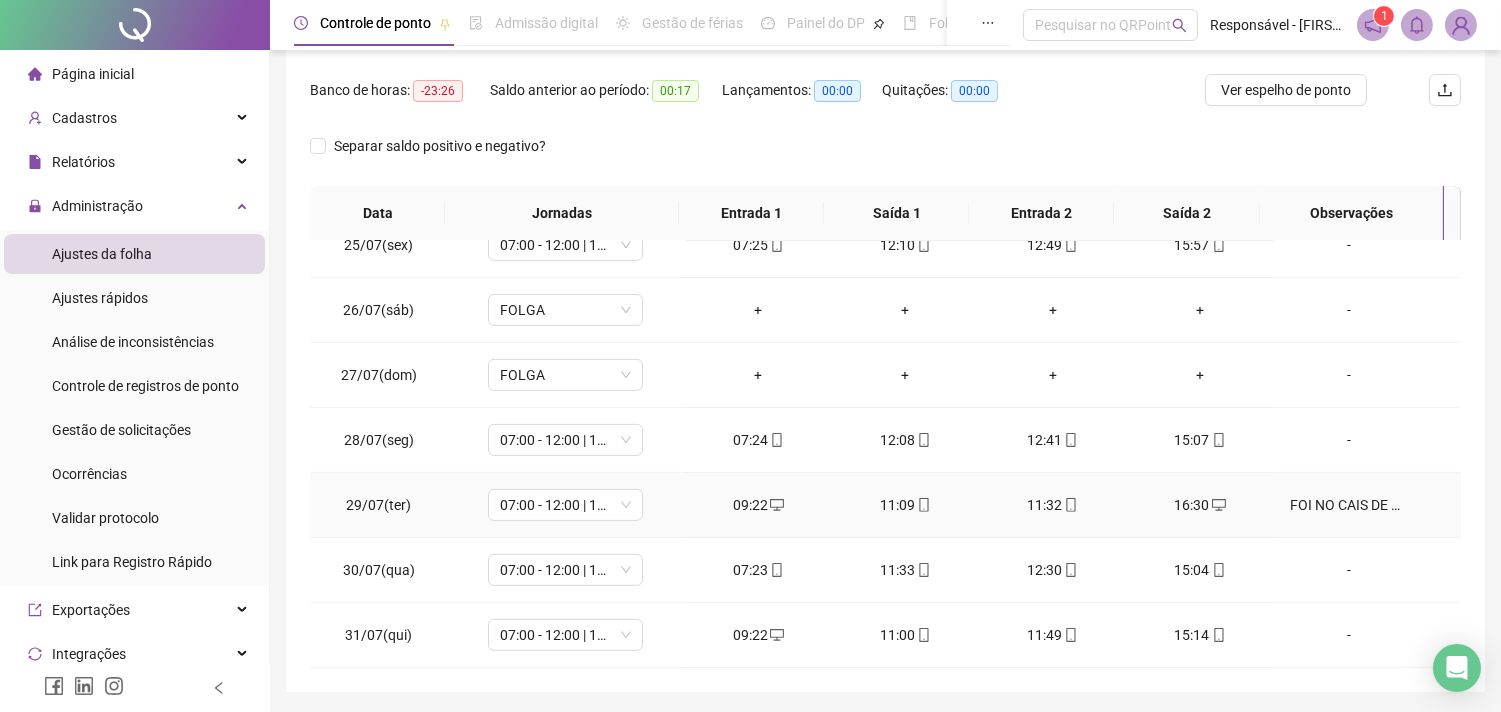 click on "FOI NO CAIS DE MANHÃ" at bounding box center (1349, 505) 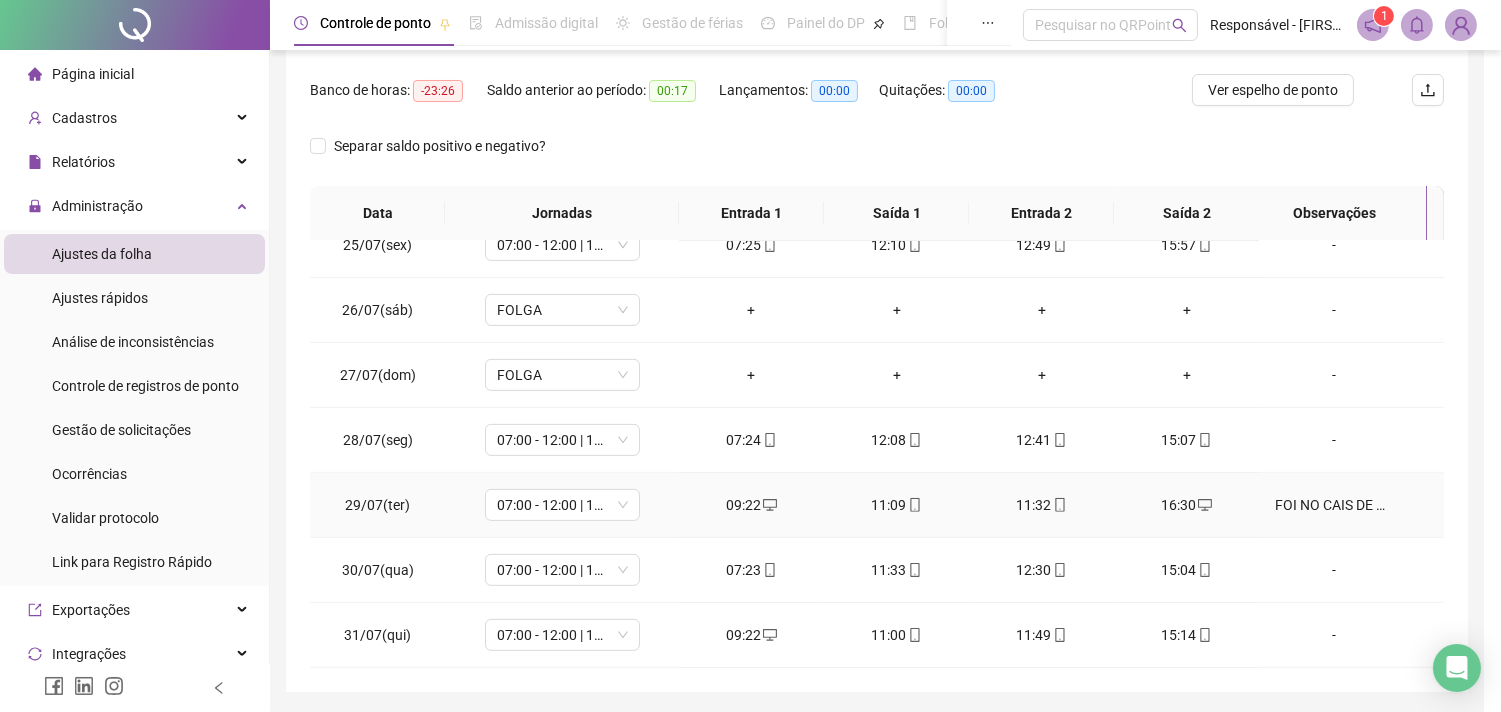 type on "*****" 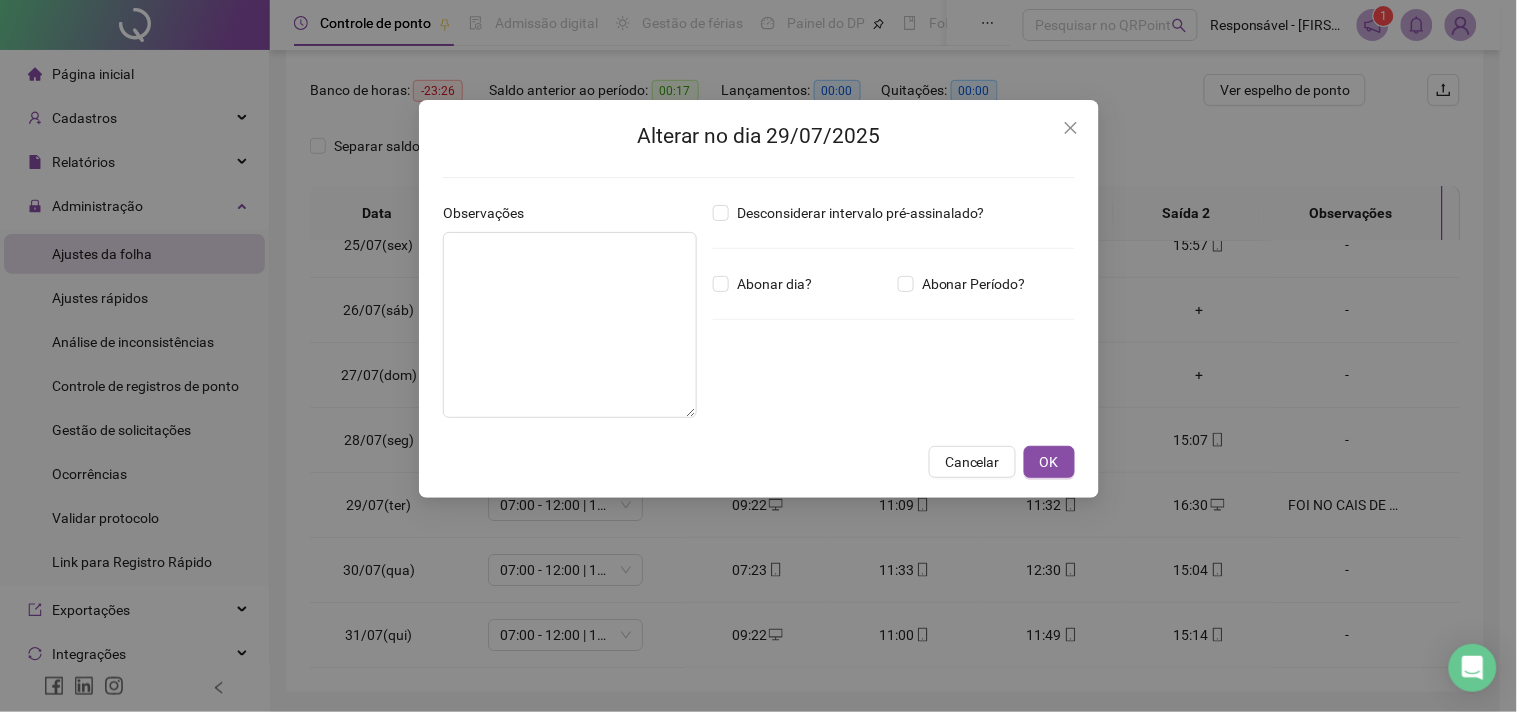 type on "**********" 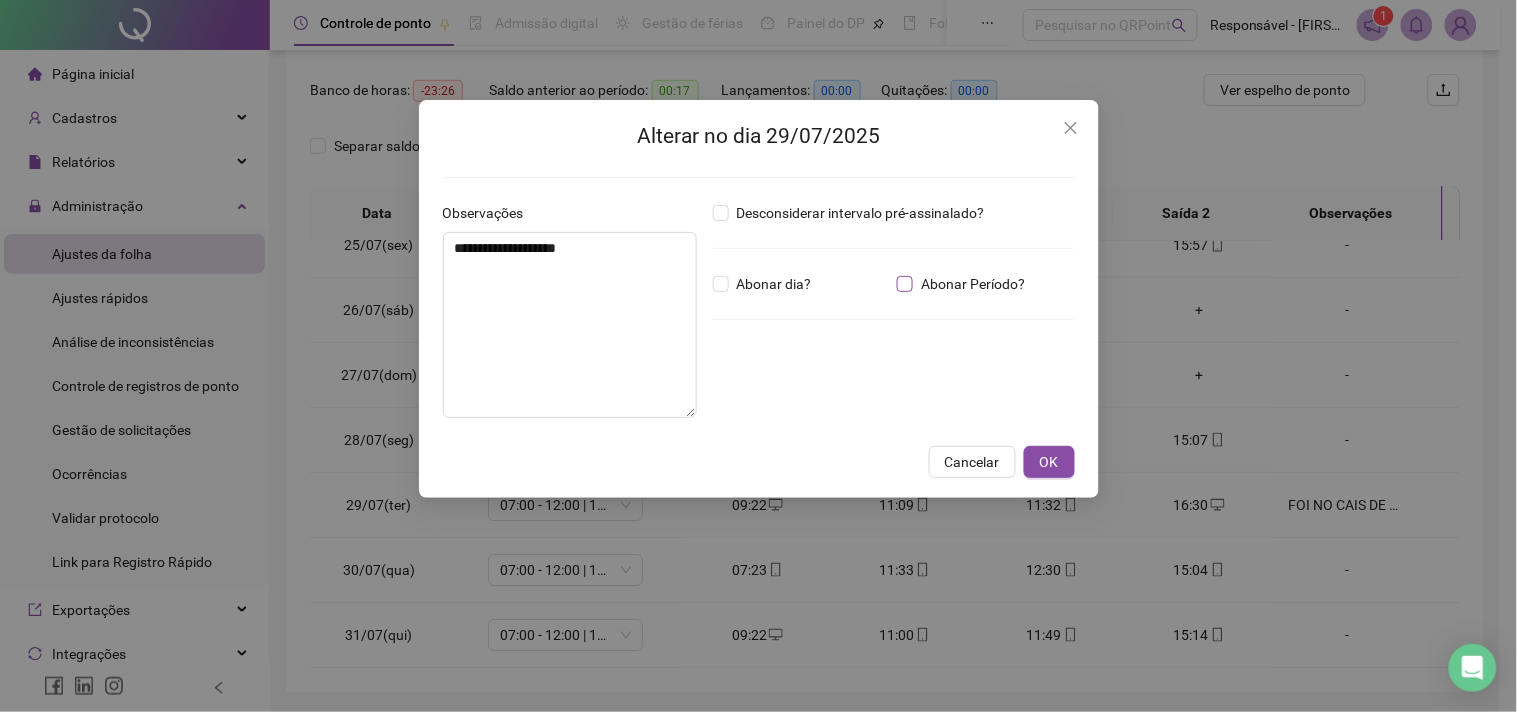 click on "Abonar Período?" at bounding box center [973, 284] 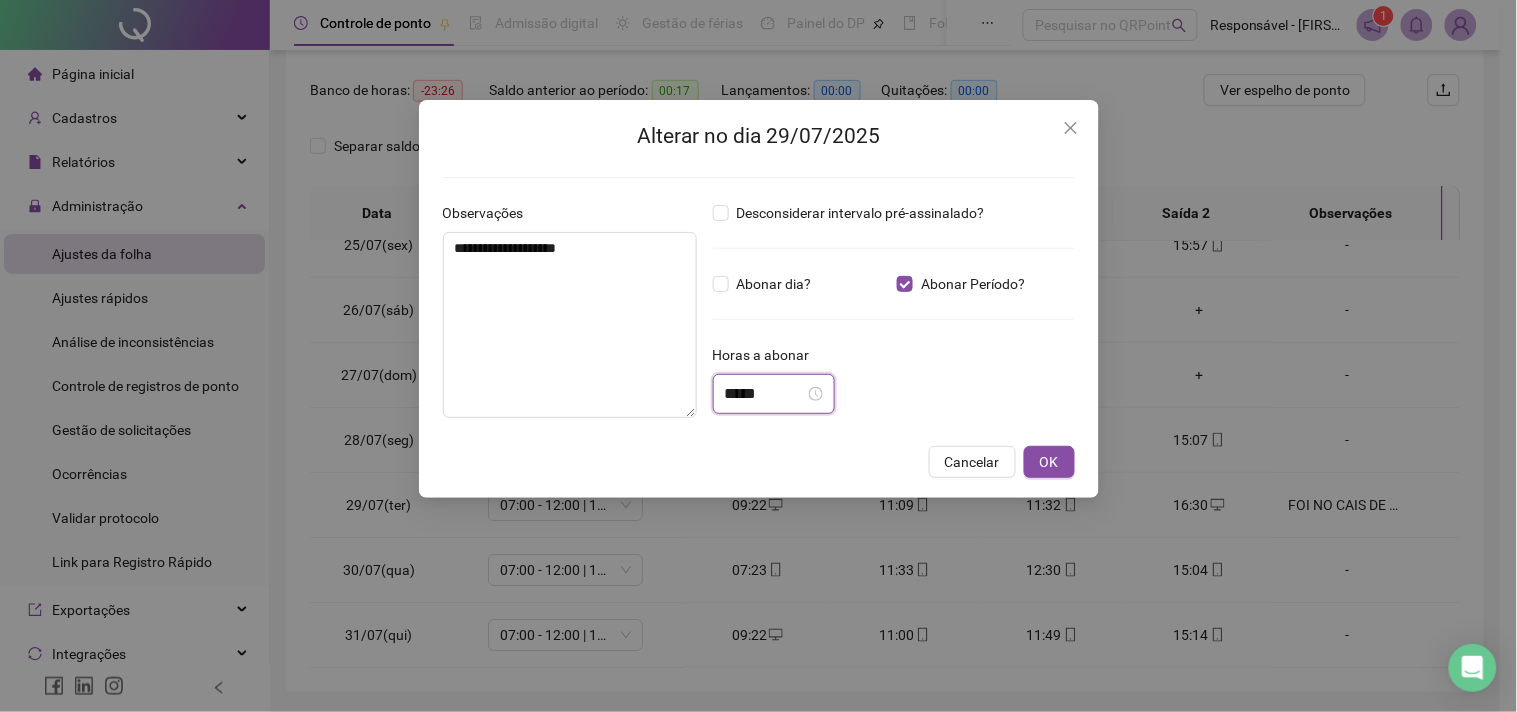 drag, startPoint x: 767, startPoint y: 398, endPoint x: 516, endPoint y: 427, distance: 252.66974 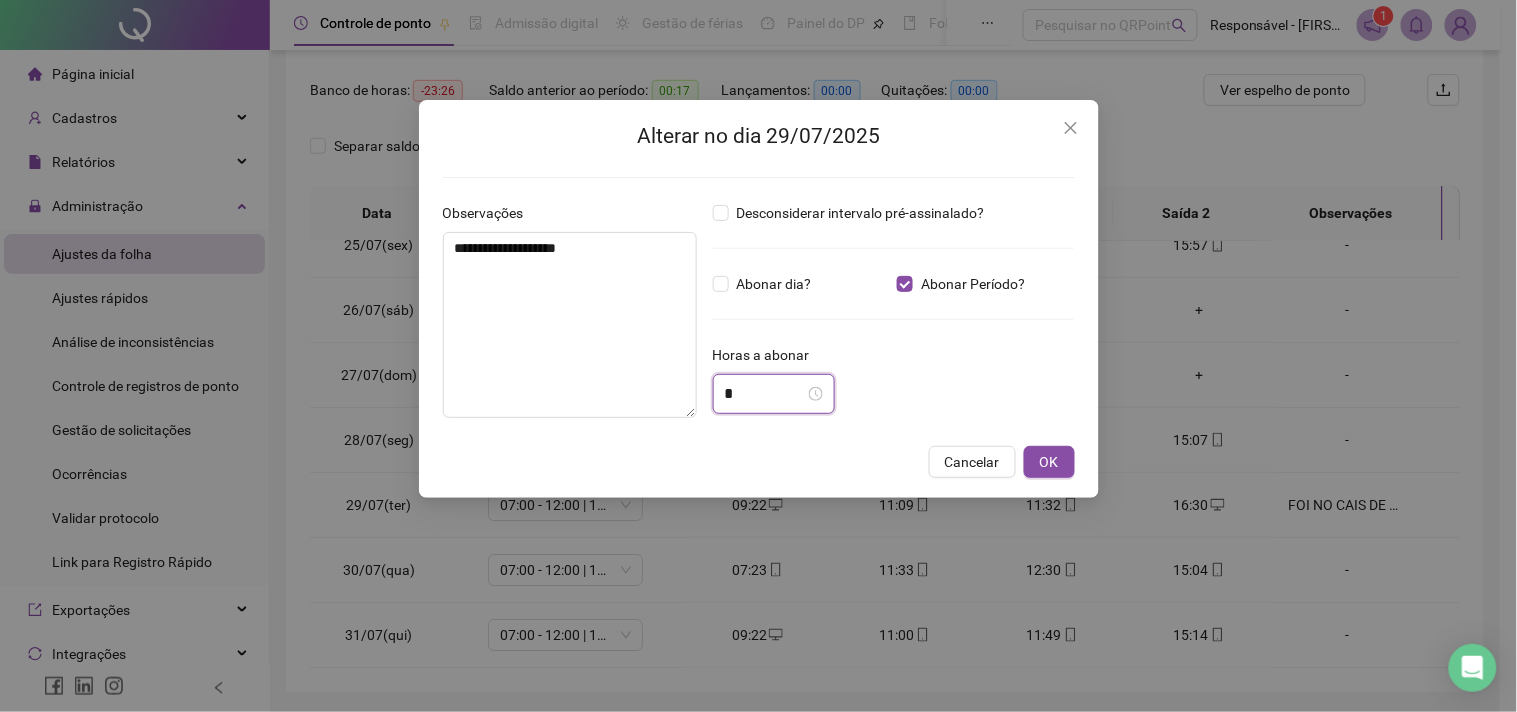 scroll, scrollTop: 54, scrollLeft: 0, axis: vertical 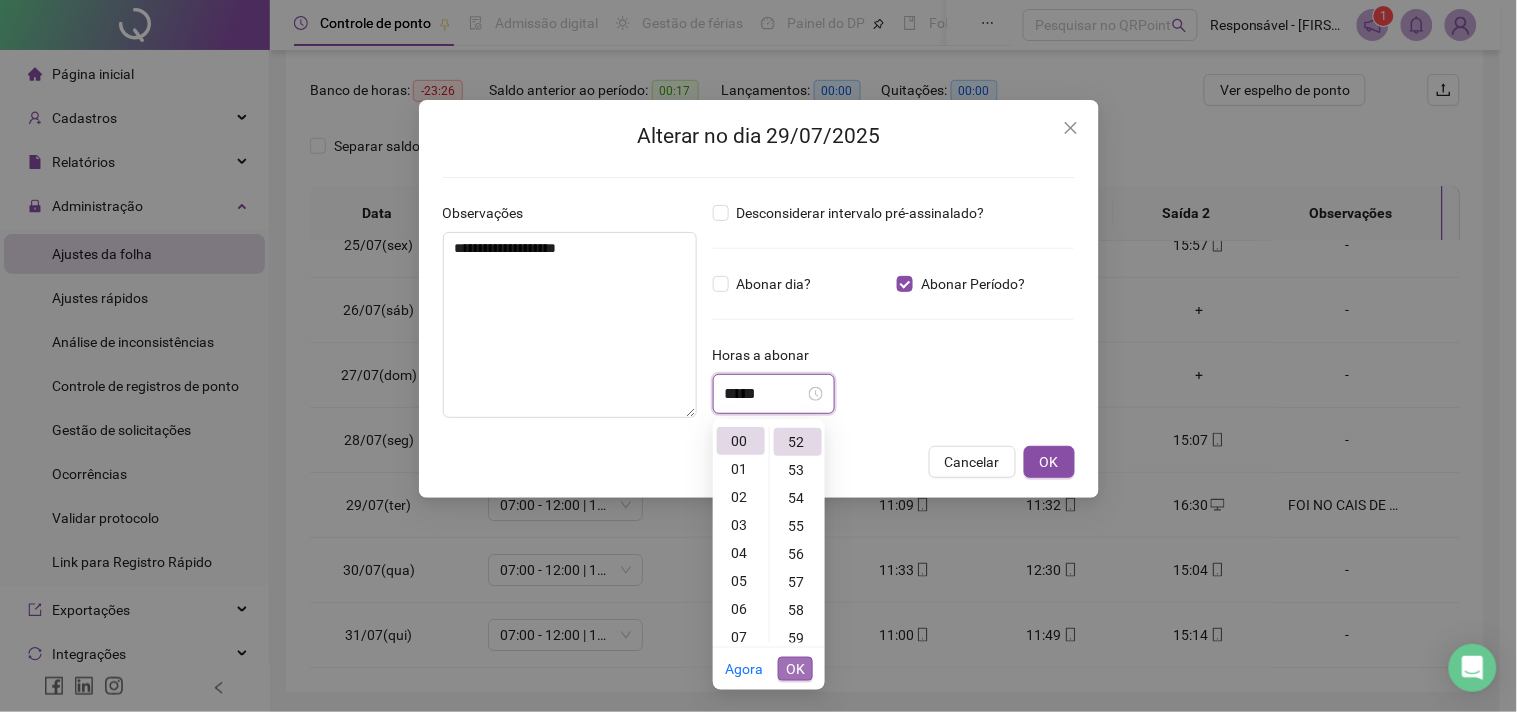 type on "*****" 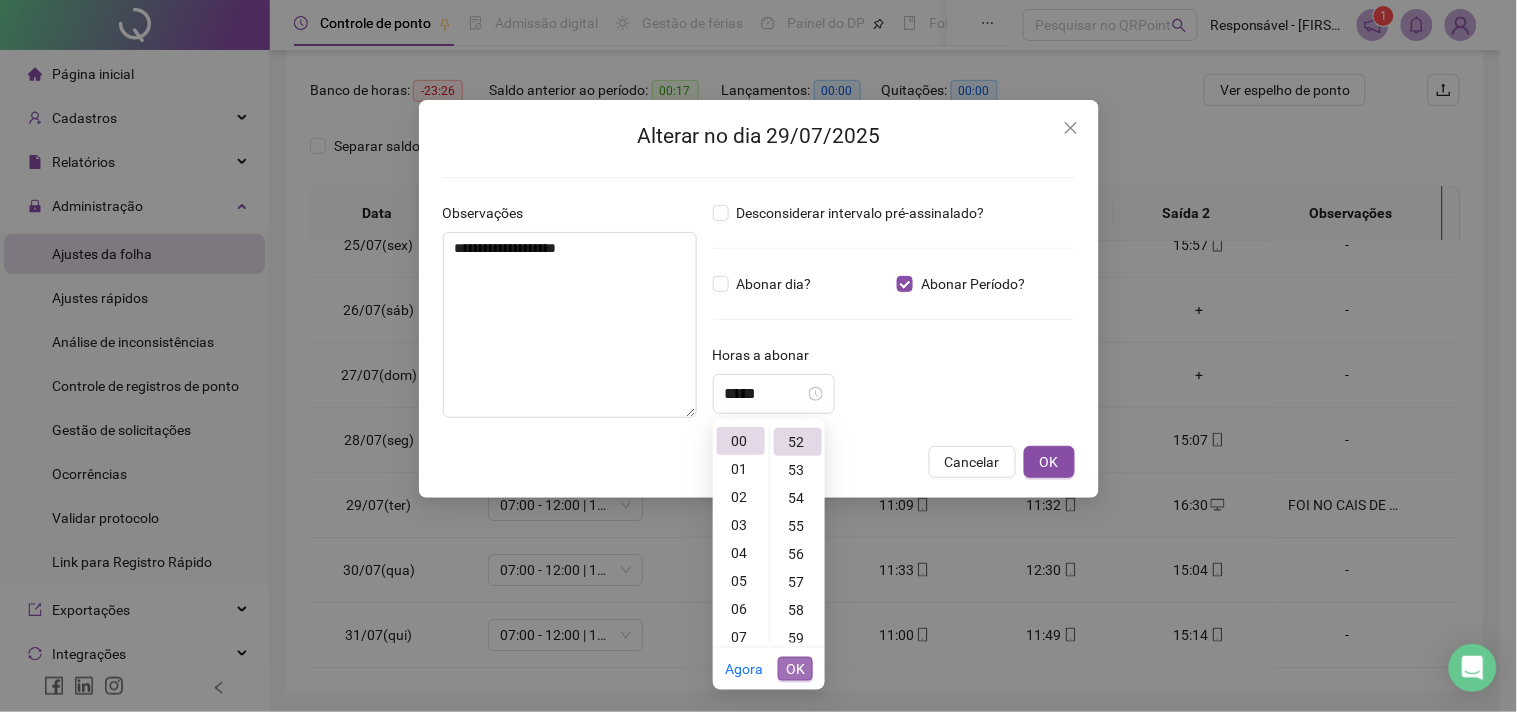 click on "OK" at bounding box center (795, 669) 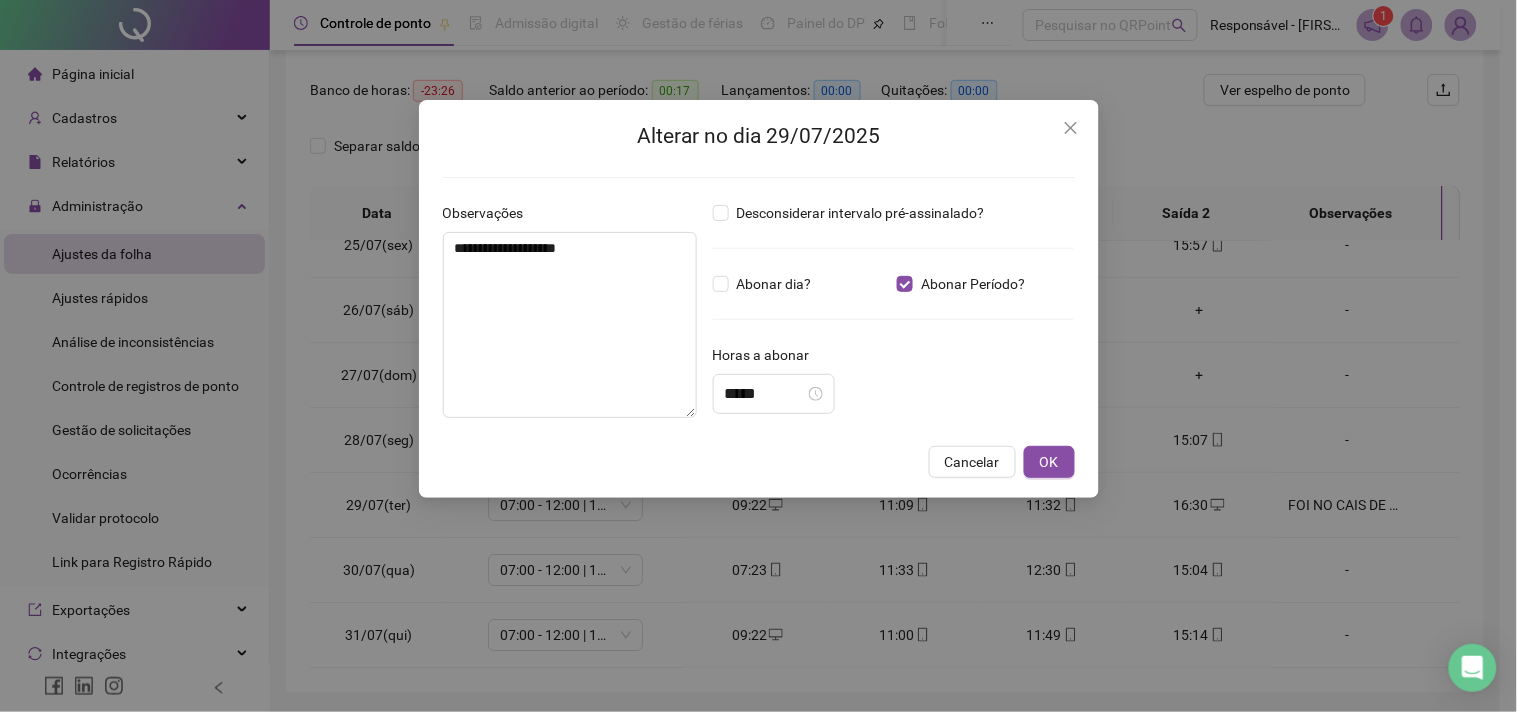 click on "**********" at bounding box center (759, 299) 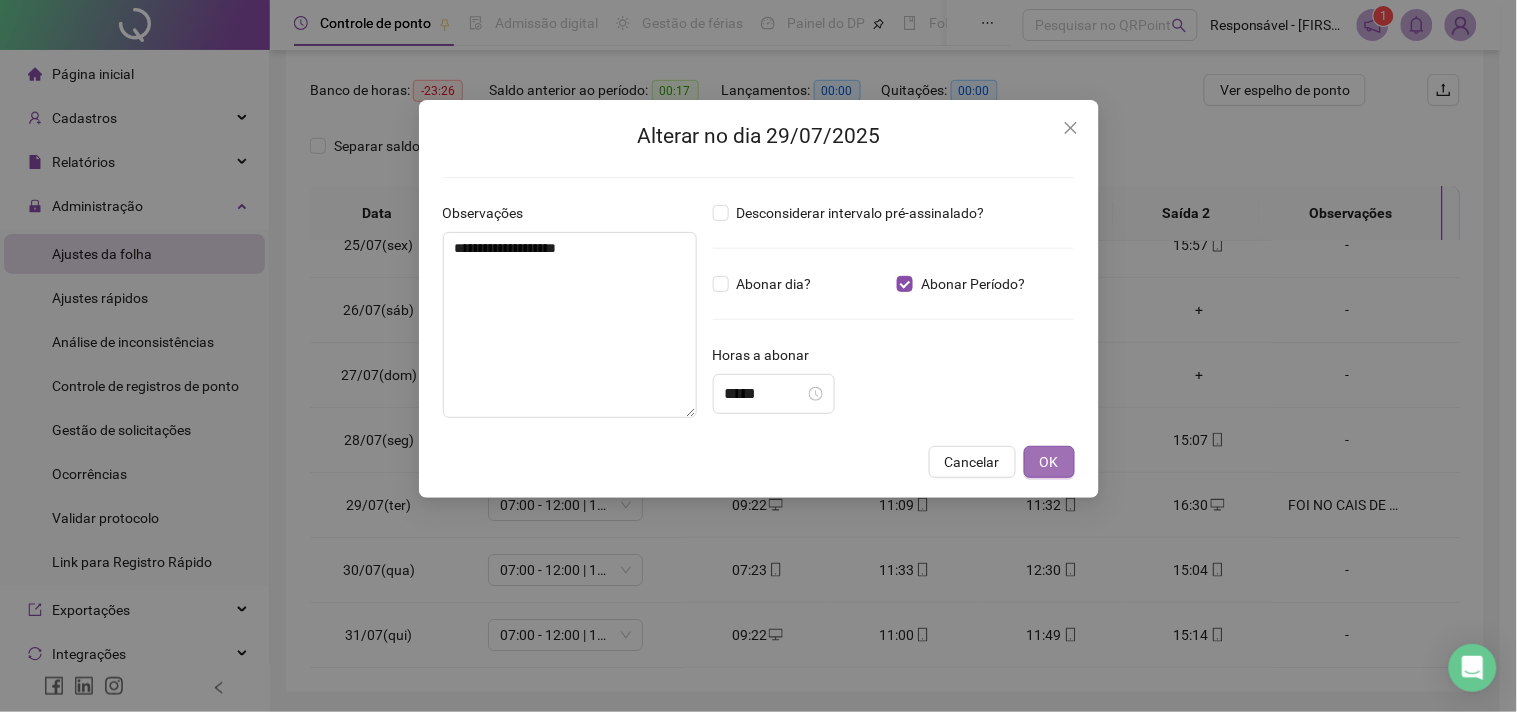 click on "OK" at bounding box center [1049, 462] 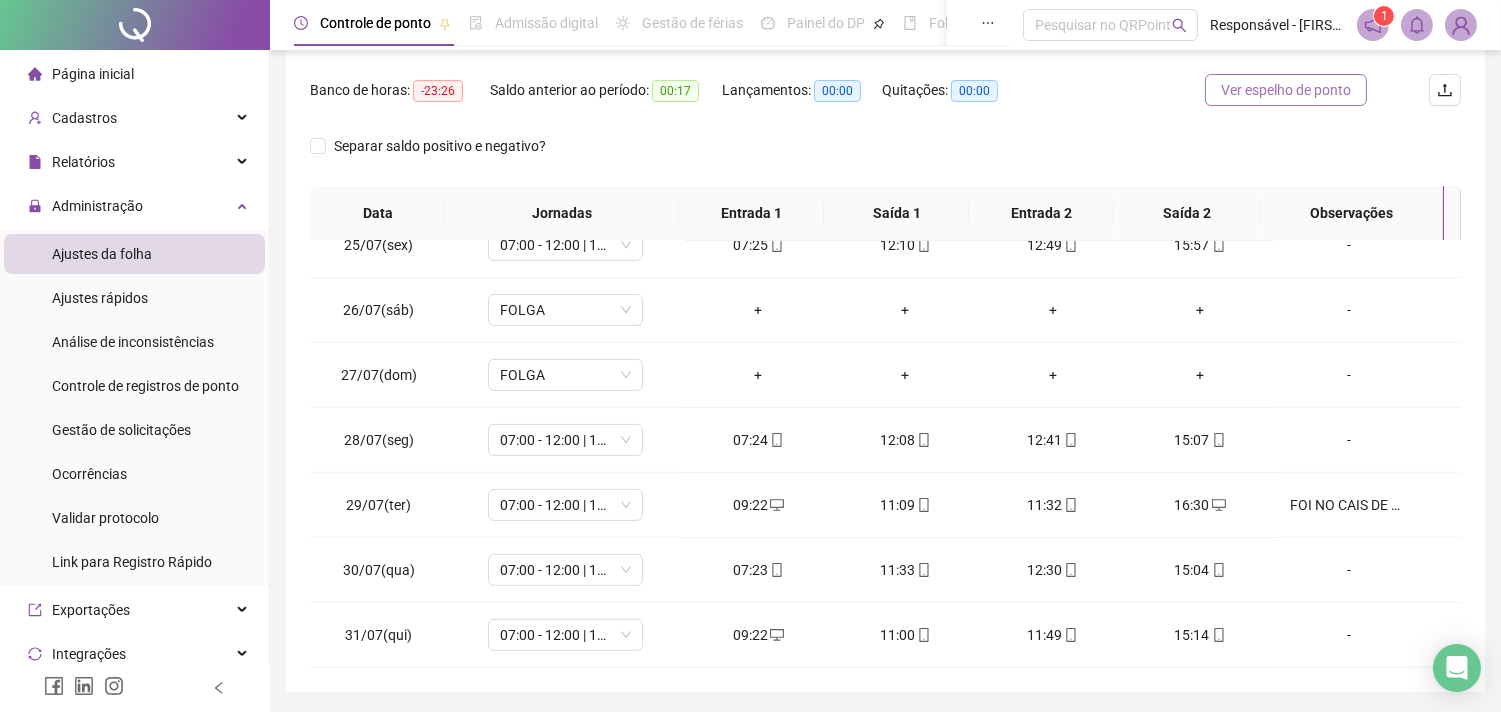 click on "Ver espelho de ponto" at bounding box center (1286, 90) 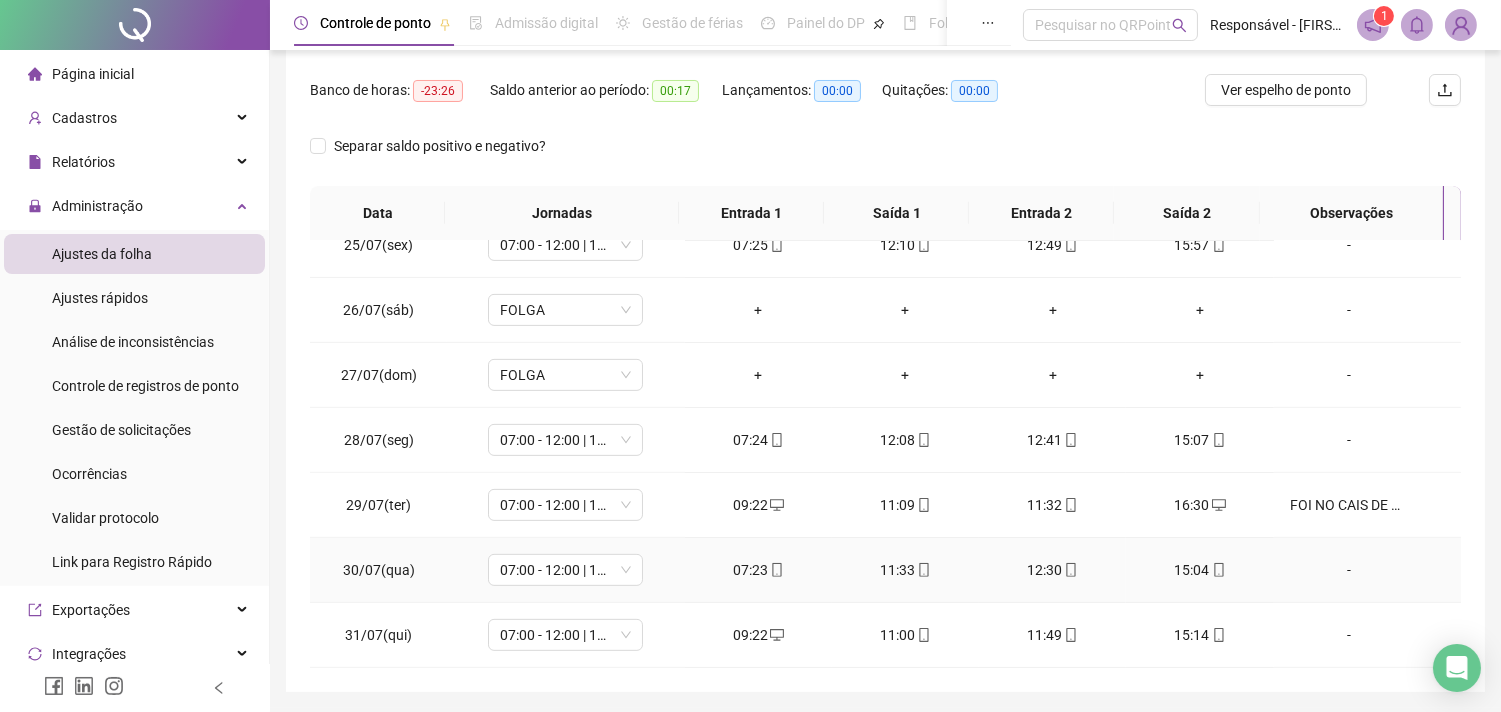 click on "-" at bounding box center (1349, 570) 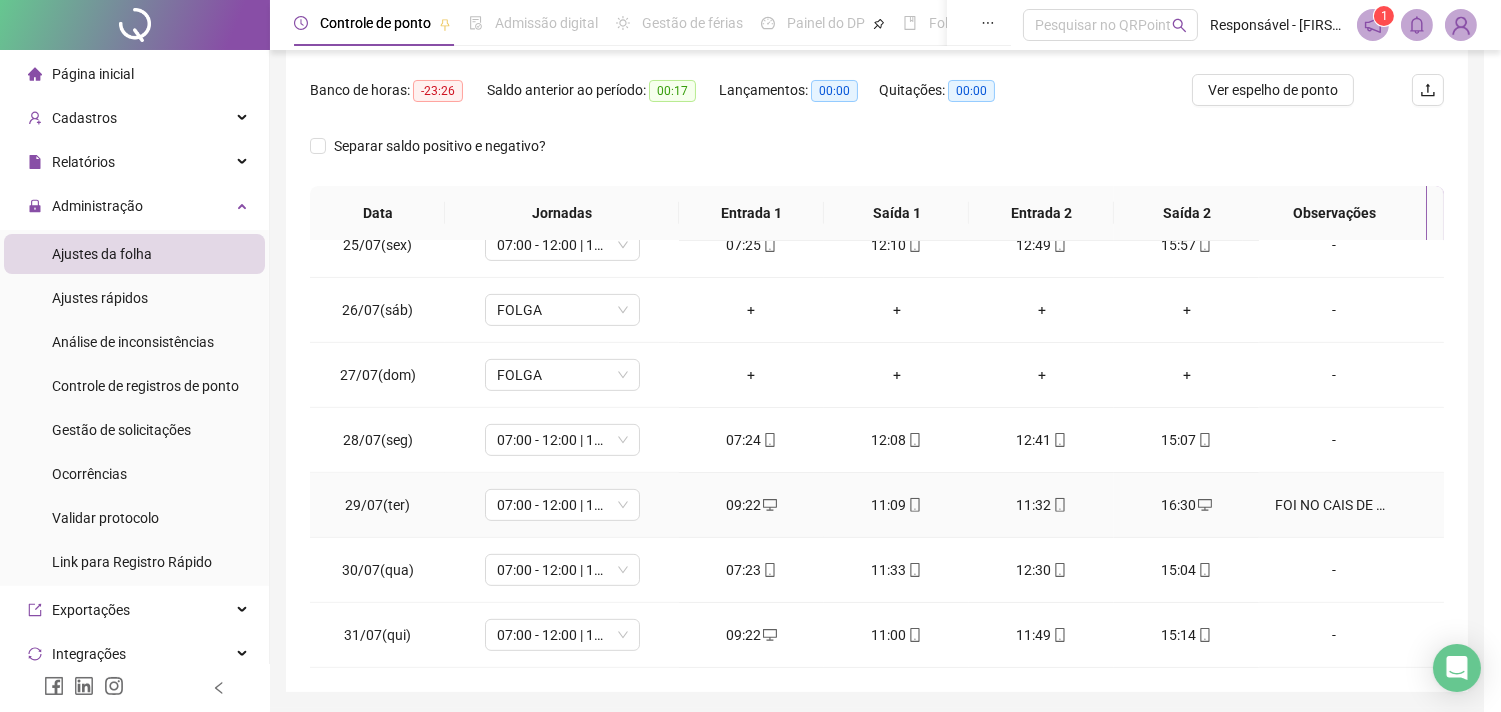 type 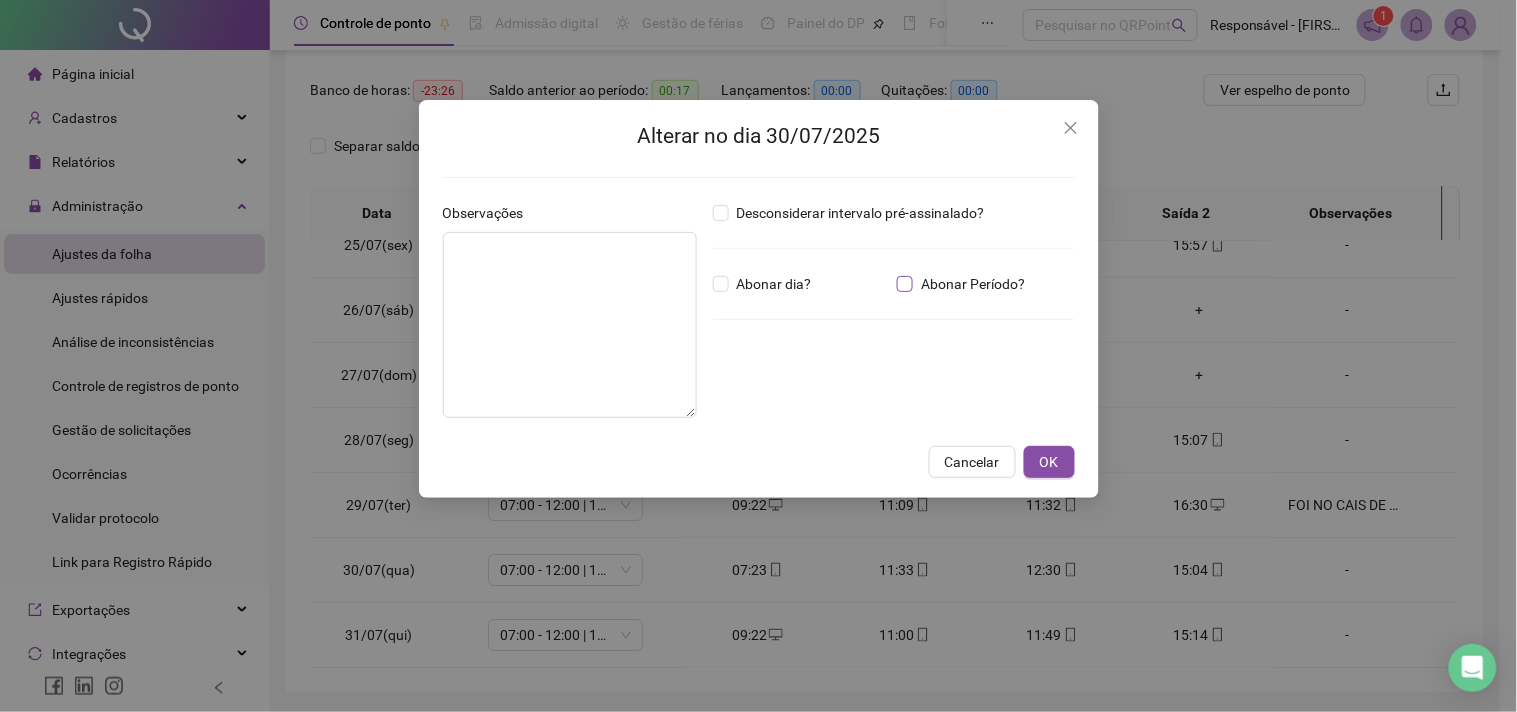 click on "Abonar Período?" at bounding box center [973, 284] 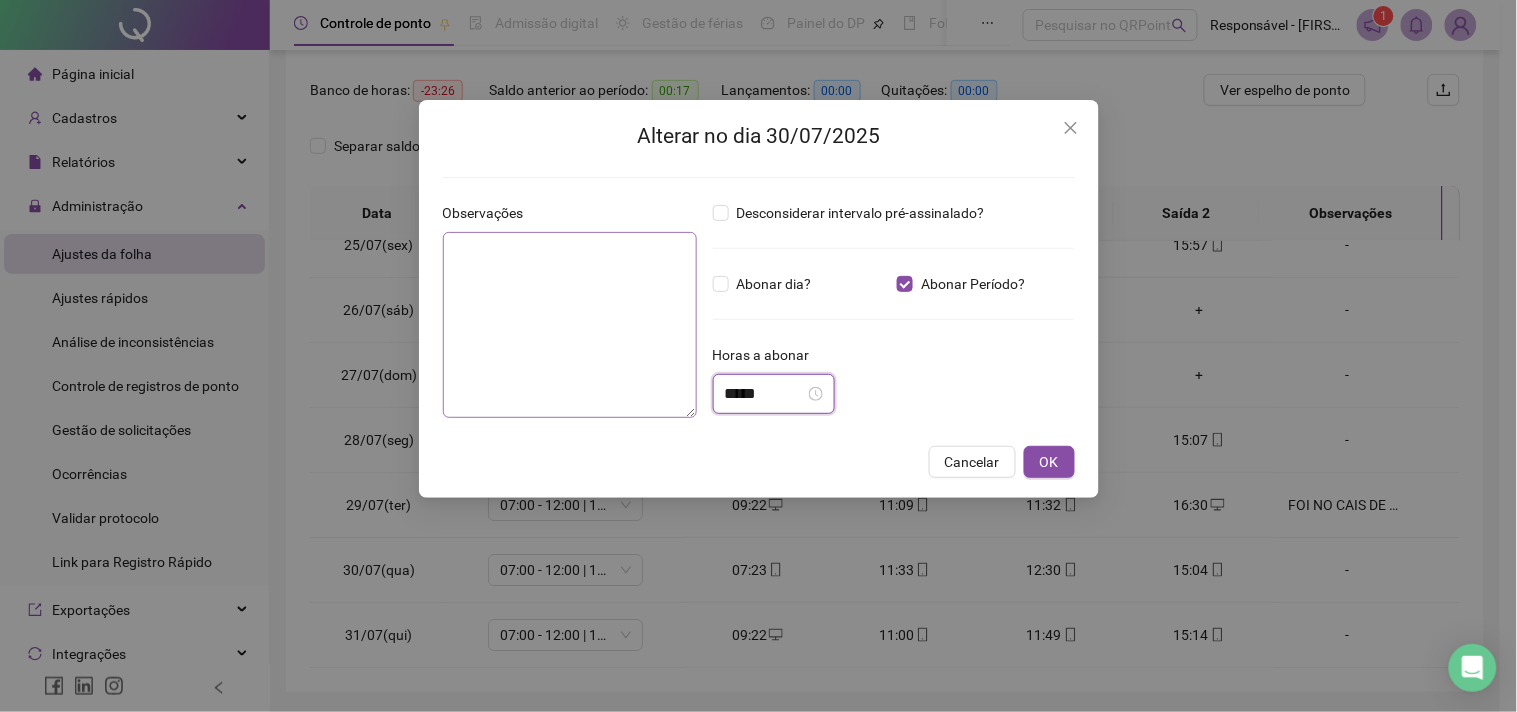 drag, startPoint x: 692, startPoint y: 401, endPoint x: 592, endPoint y: 403, distance: 100.02 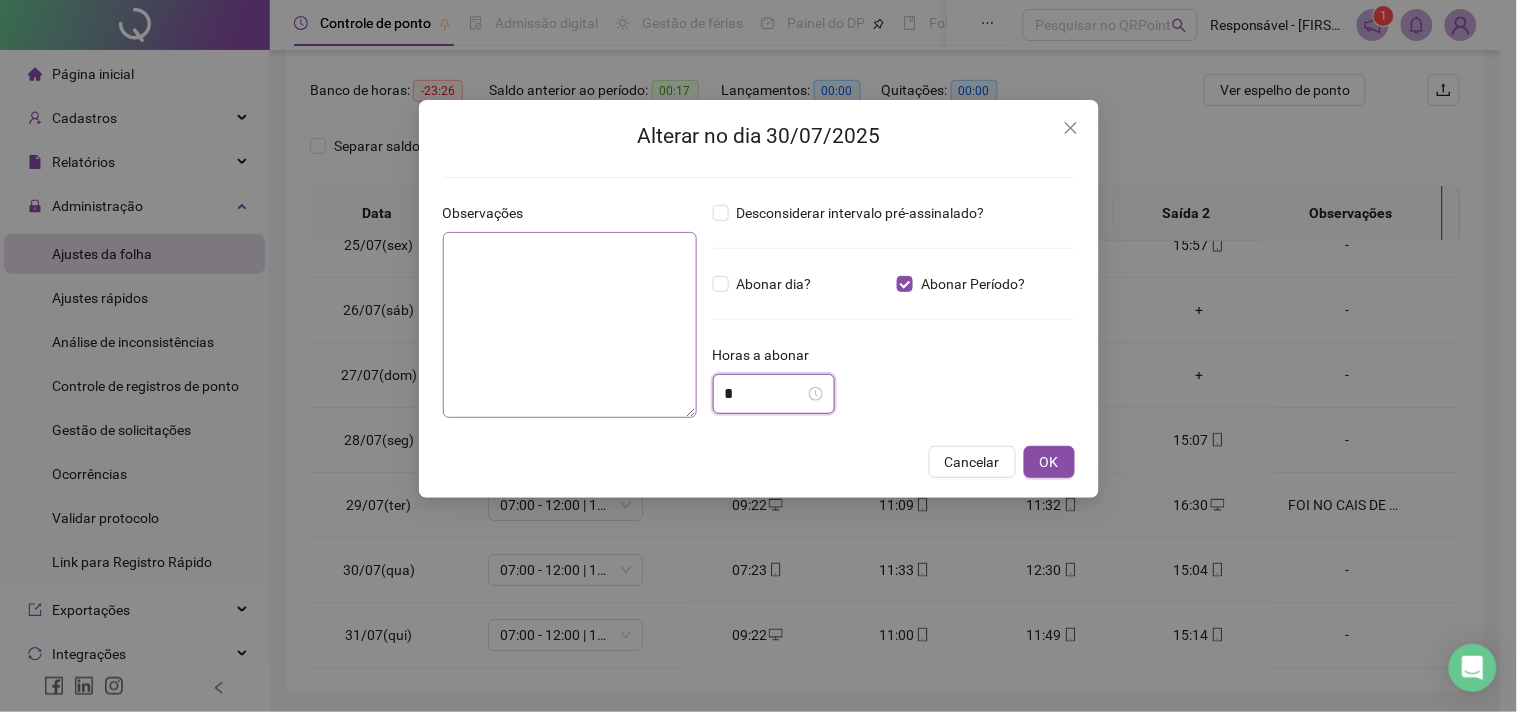scroll, scrollTop: 54, scrollLeft: 0, axis: vertical 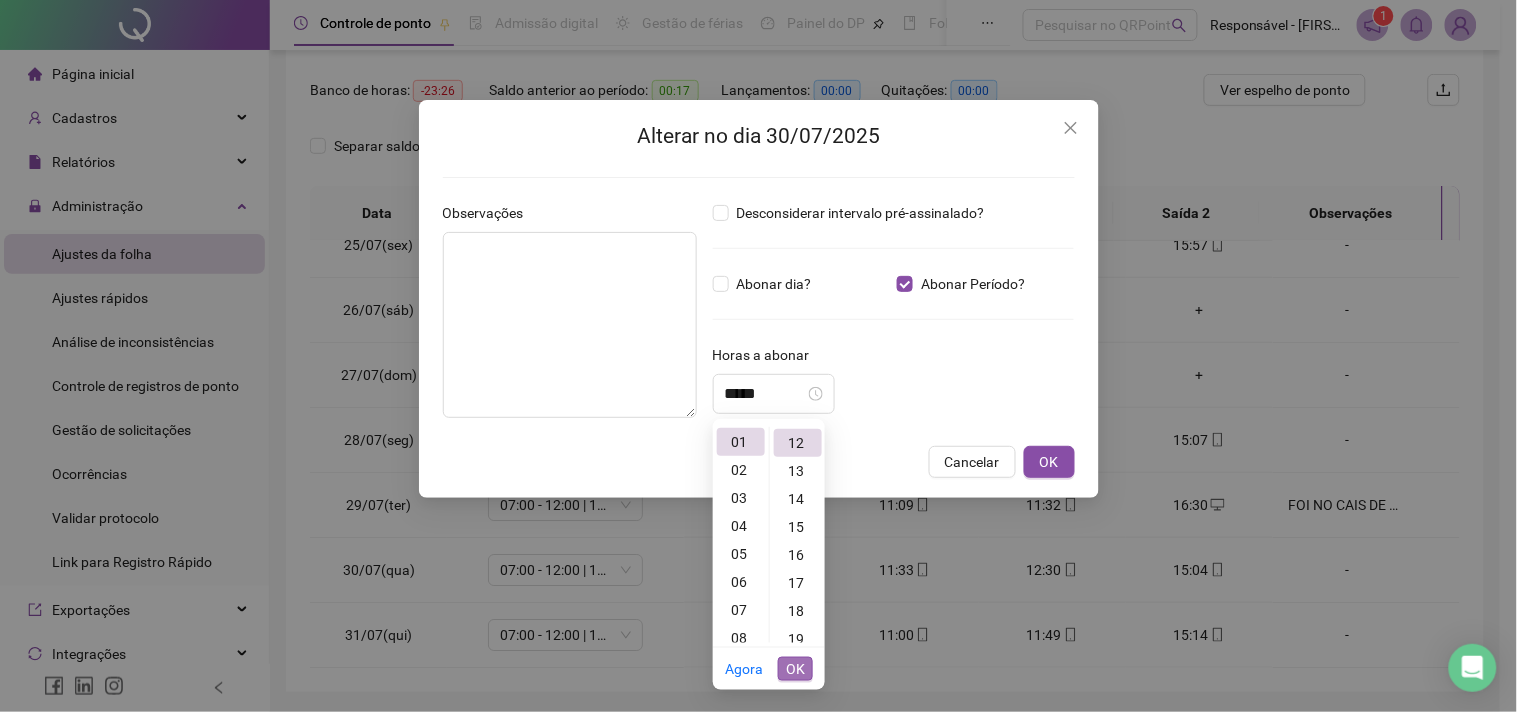 click on "OK" at bounding box center [795, 669] 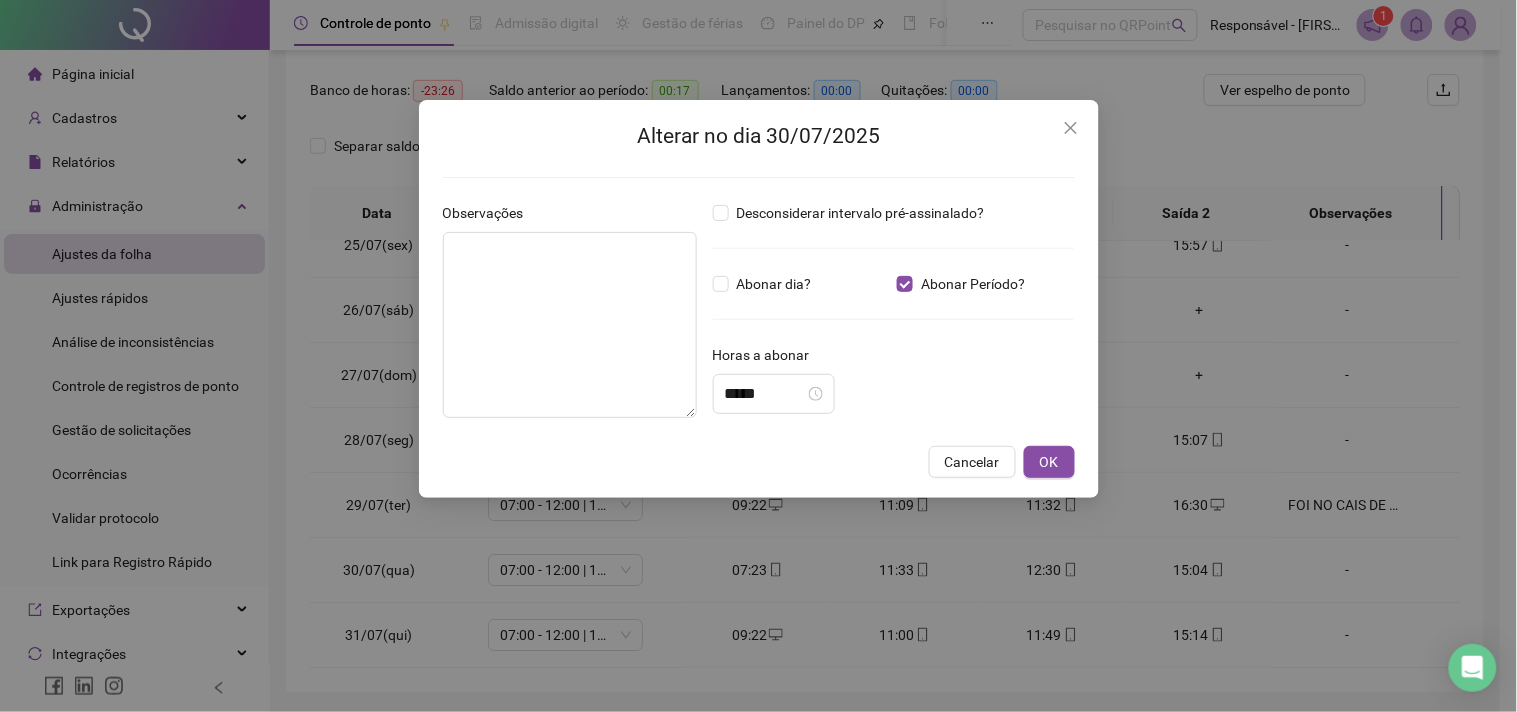 drag, startPoint x: 1048, startPoint y: 456, endPoint x: 406, endPoint y: 606, distance: 659.2905 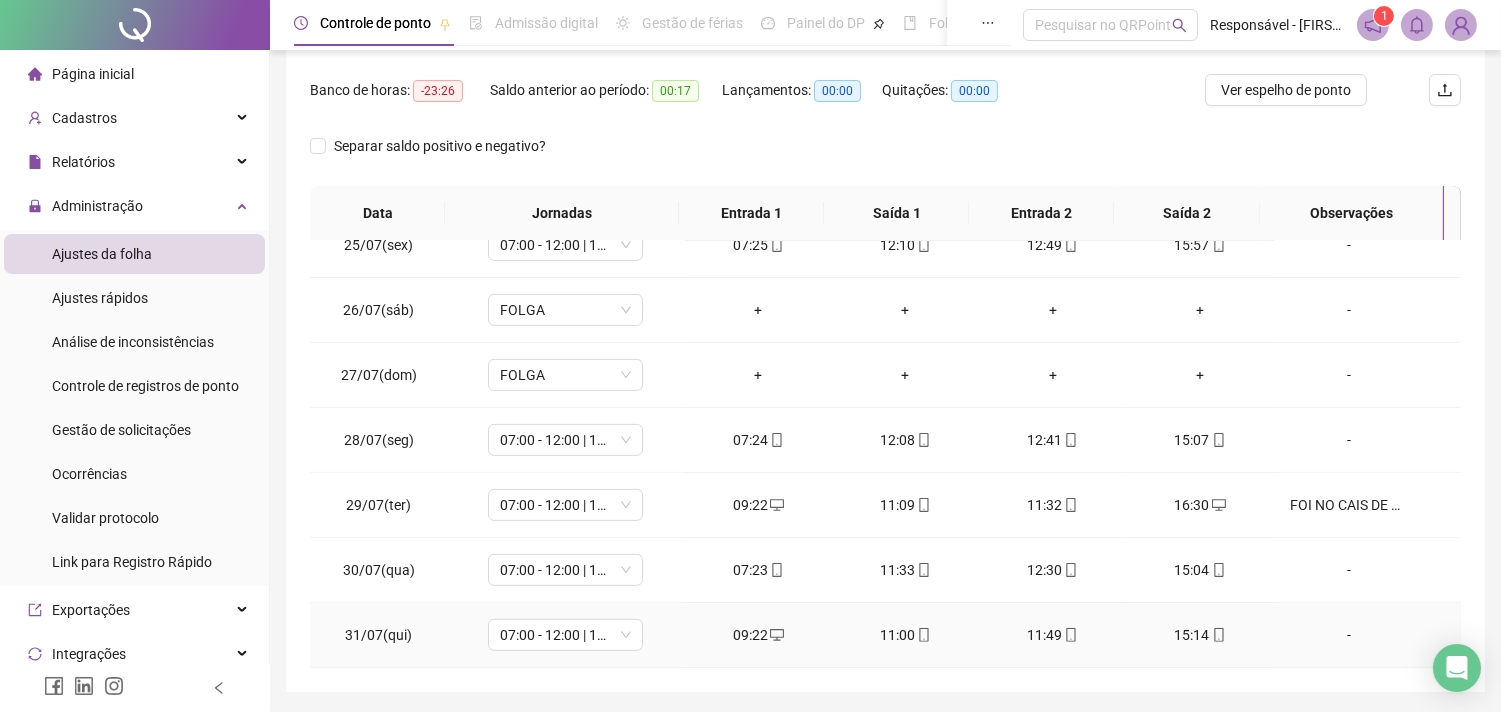 click on "-" at bounding box center (1349, 635) 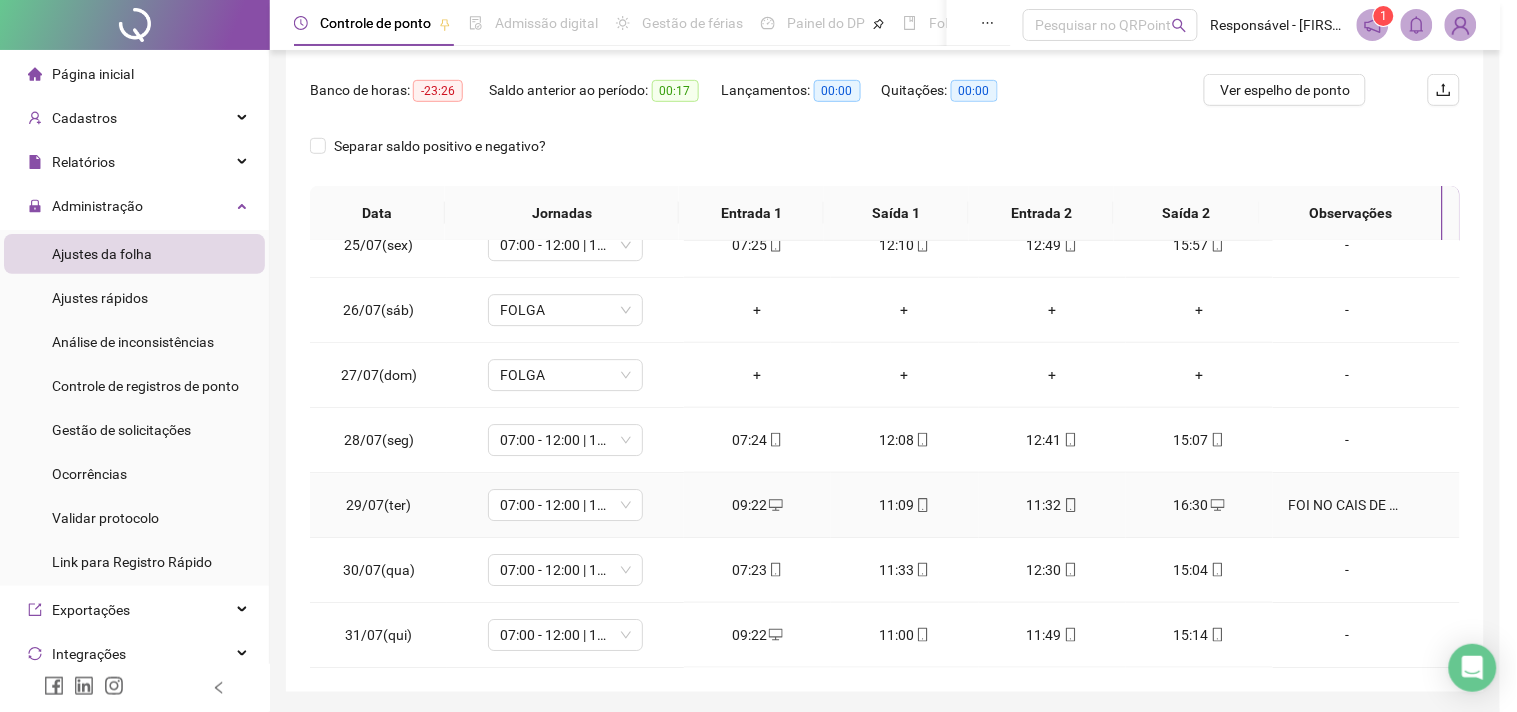 type on "*****" 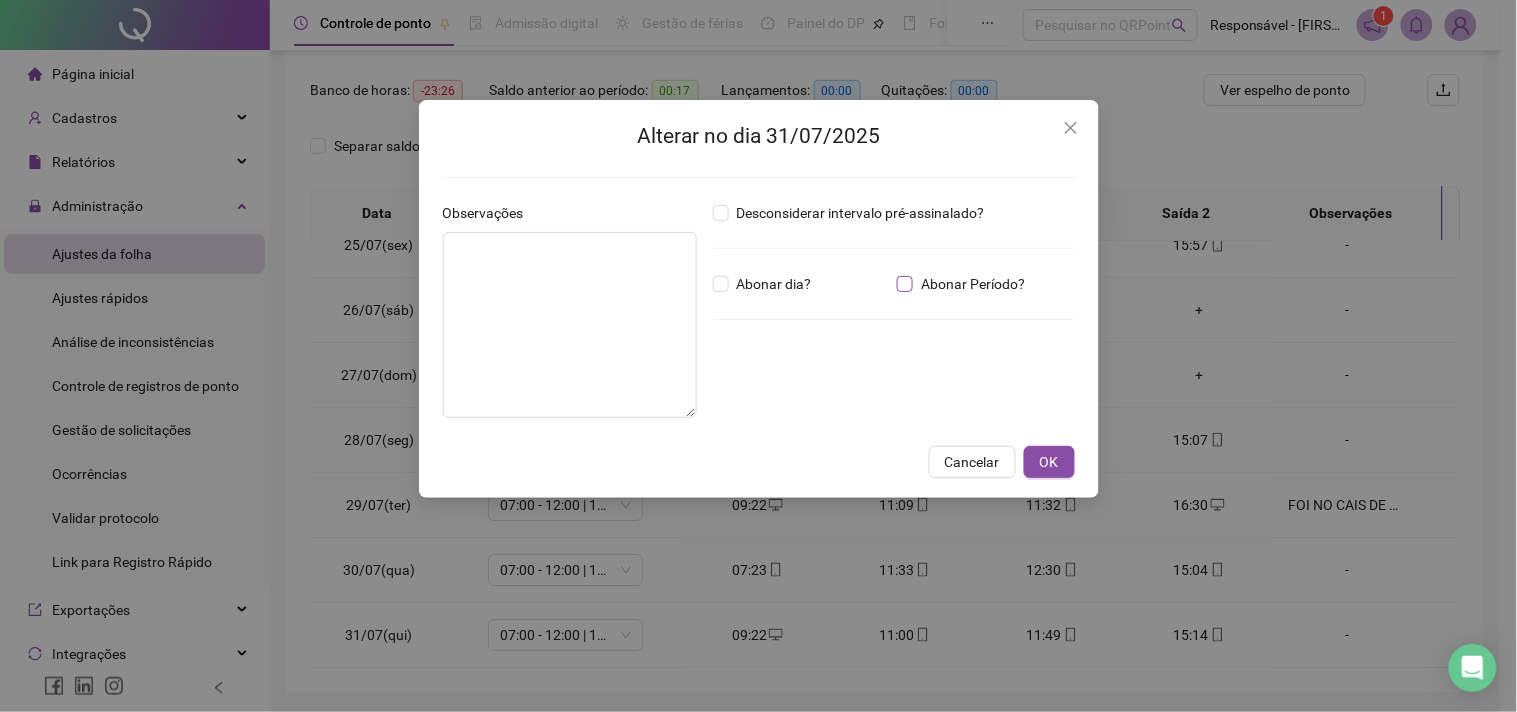 type 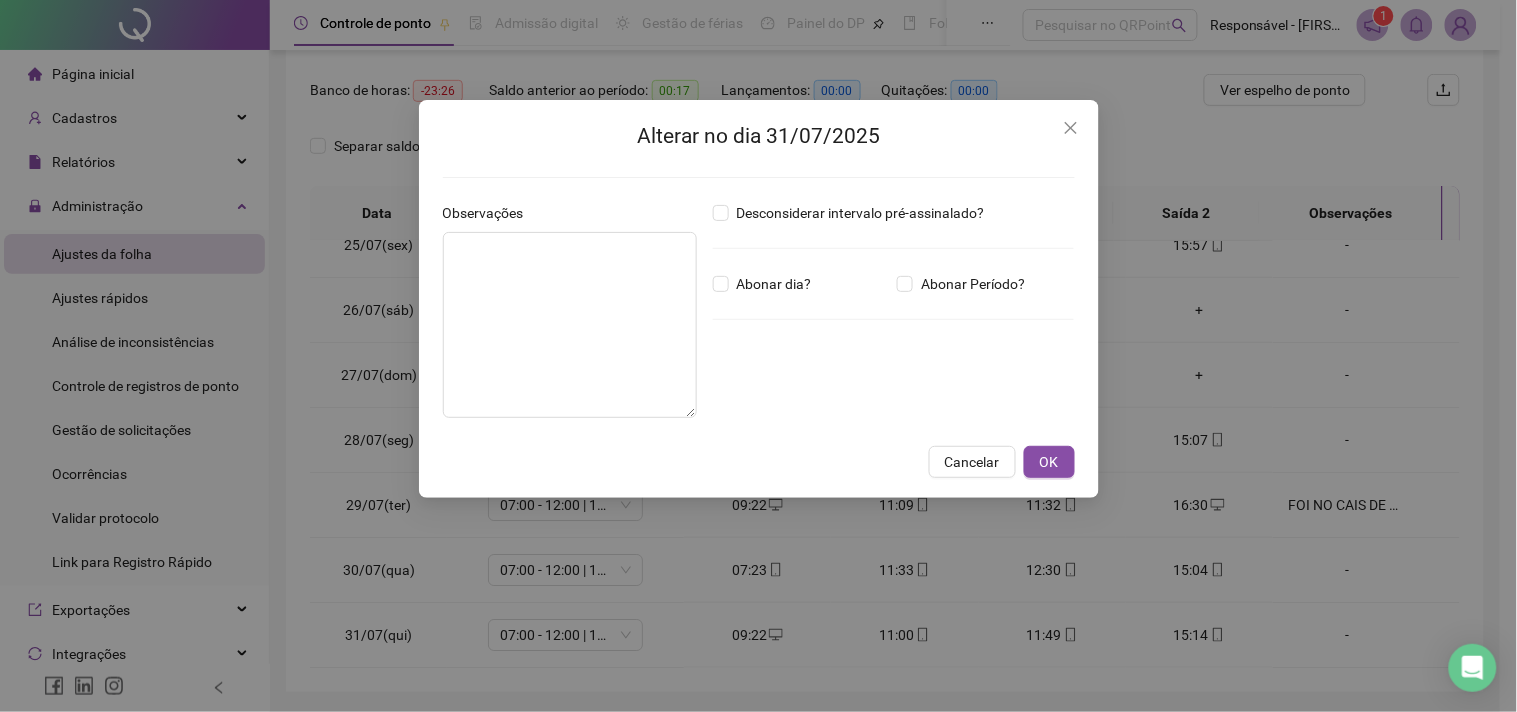 click on "Abonar Período?" at bounding box center [965, 284] 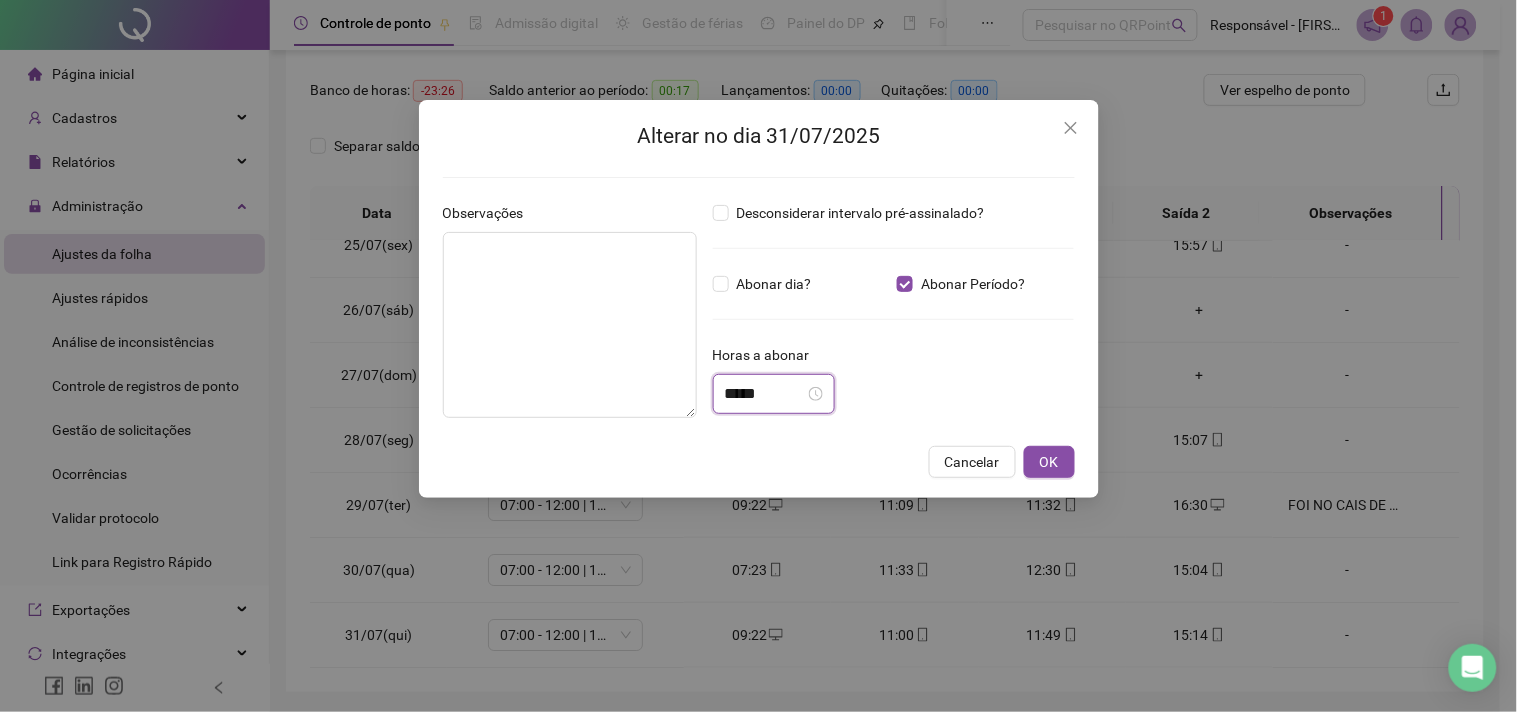 drag, startPoint x: 788, startPoint y: 398, endPoint x: 633, endPoint y: 421, distance: 156.69716 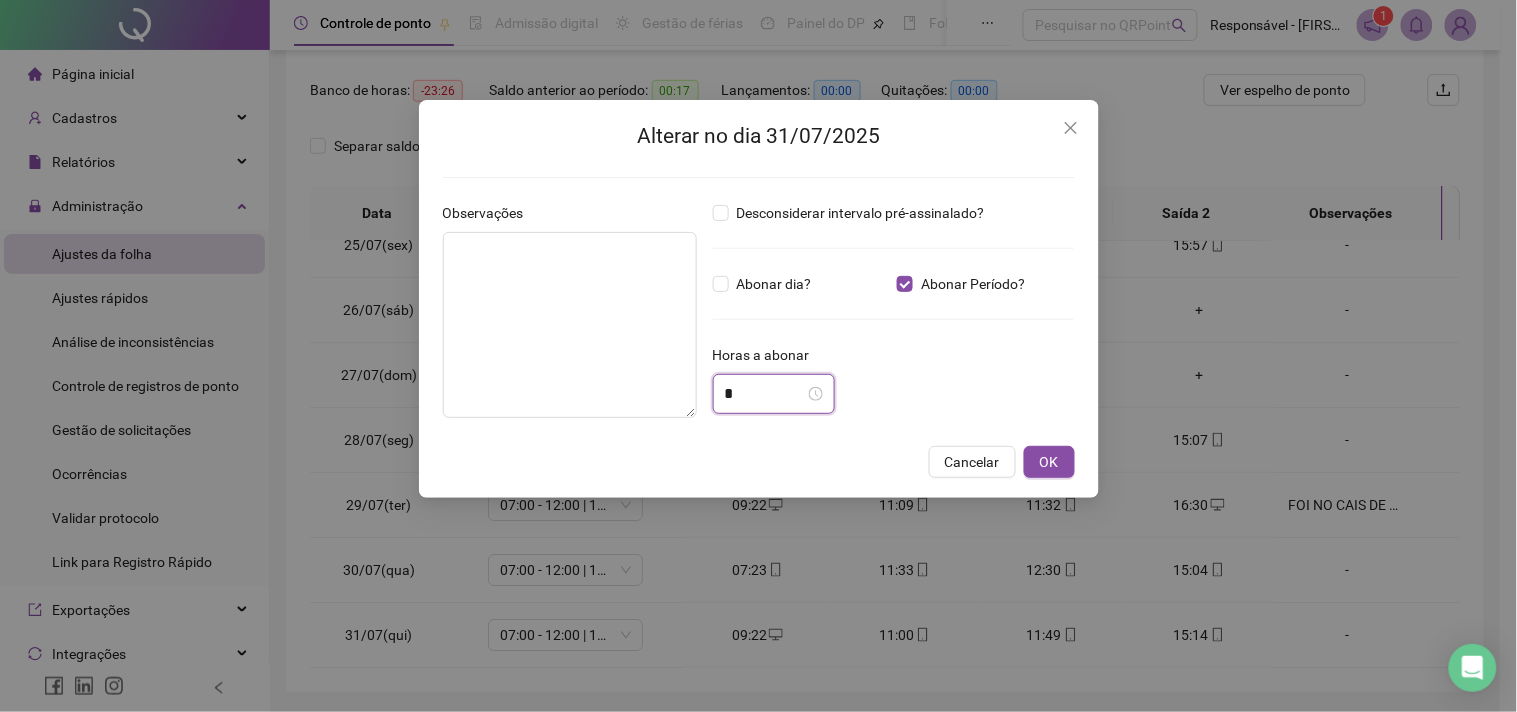 scroll, scrollTop: 0, scrollLeft: 0, axis: both 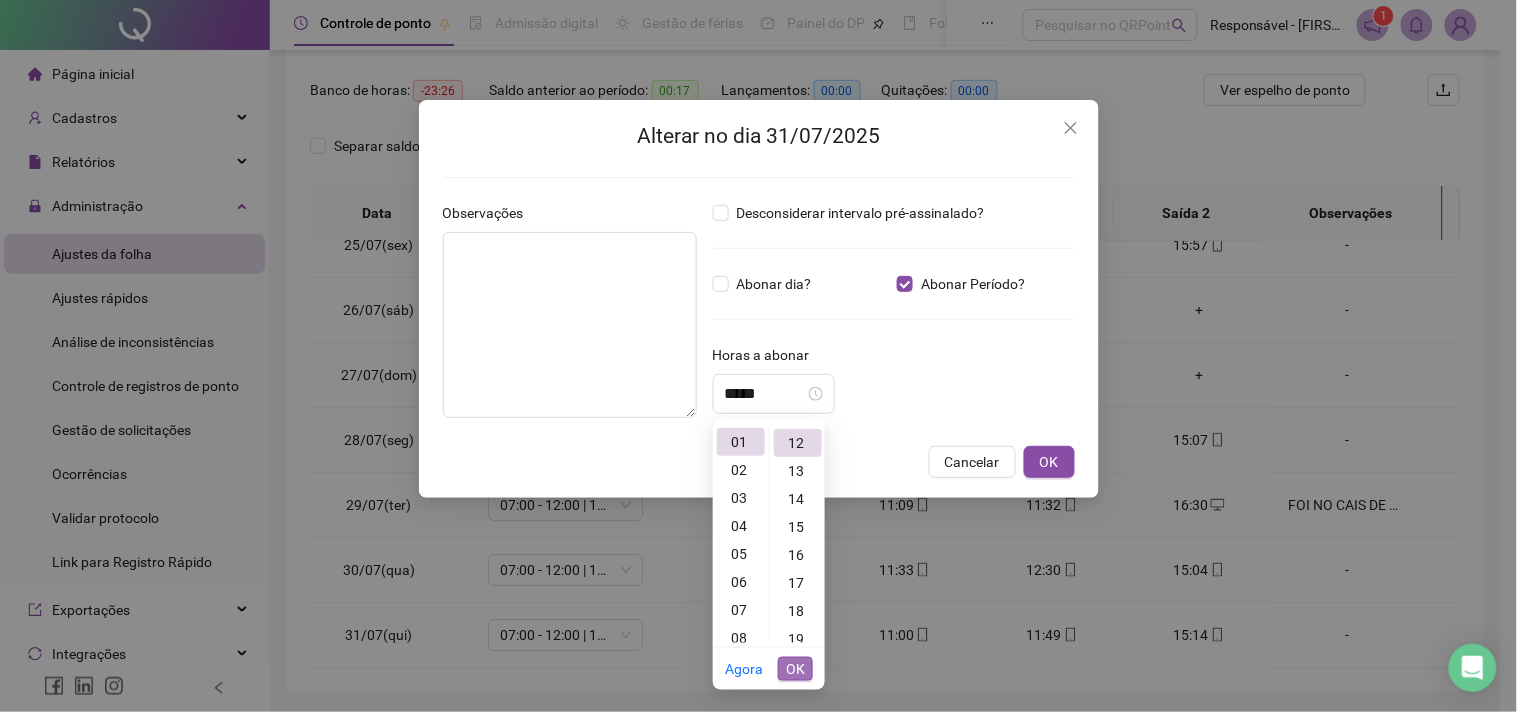 click on "OK" at bounding box center [795, 669] 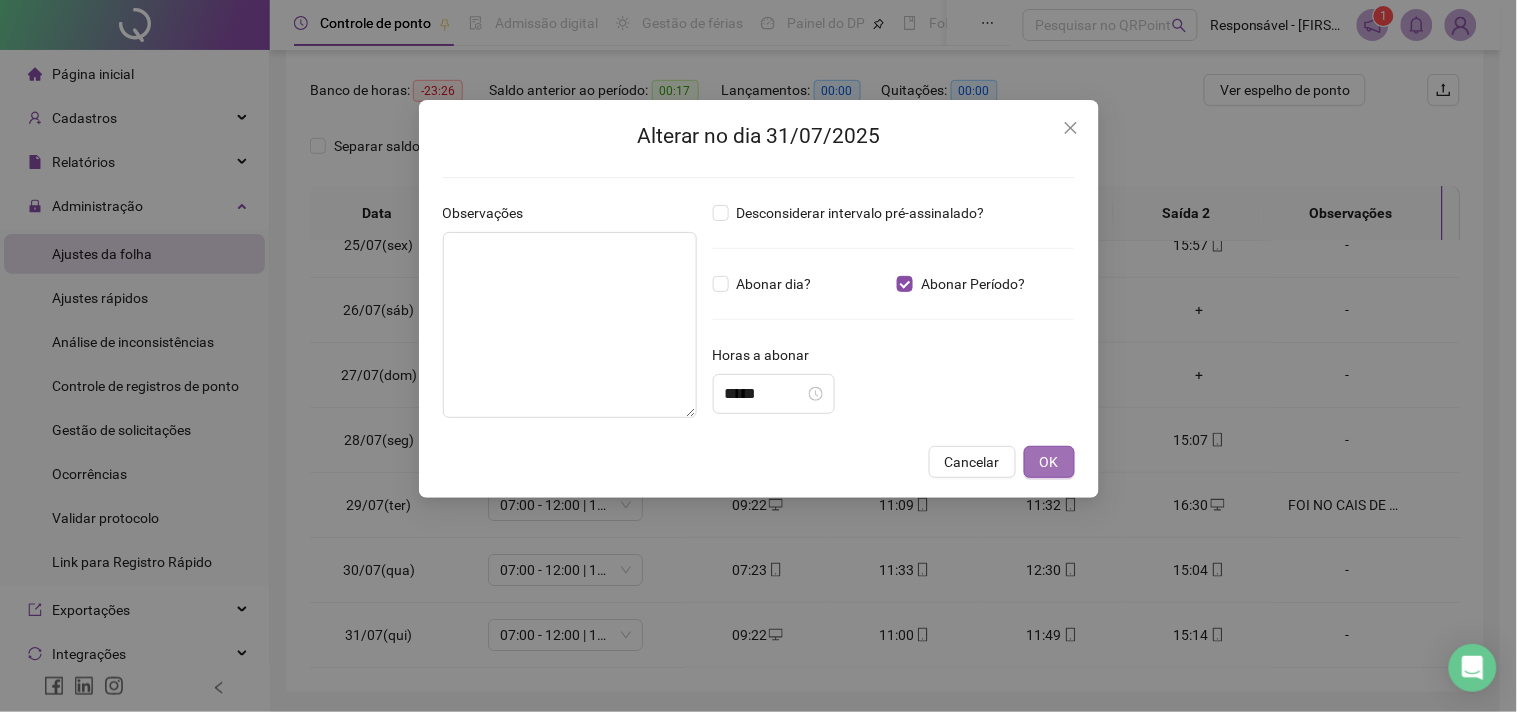 click on "OK" at bounding box center [1049, 462] 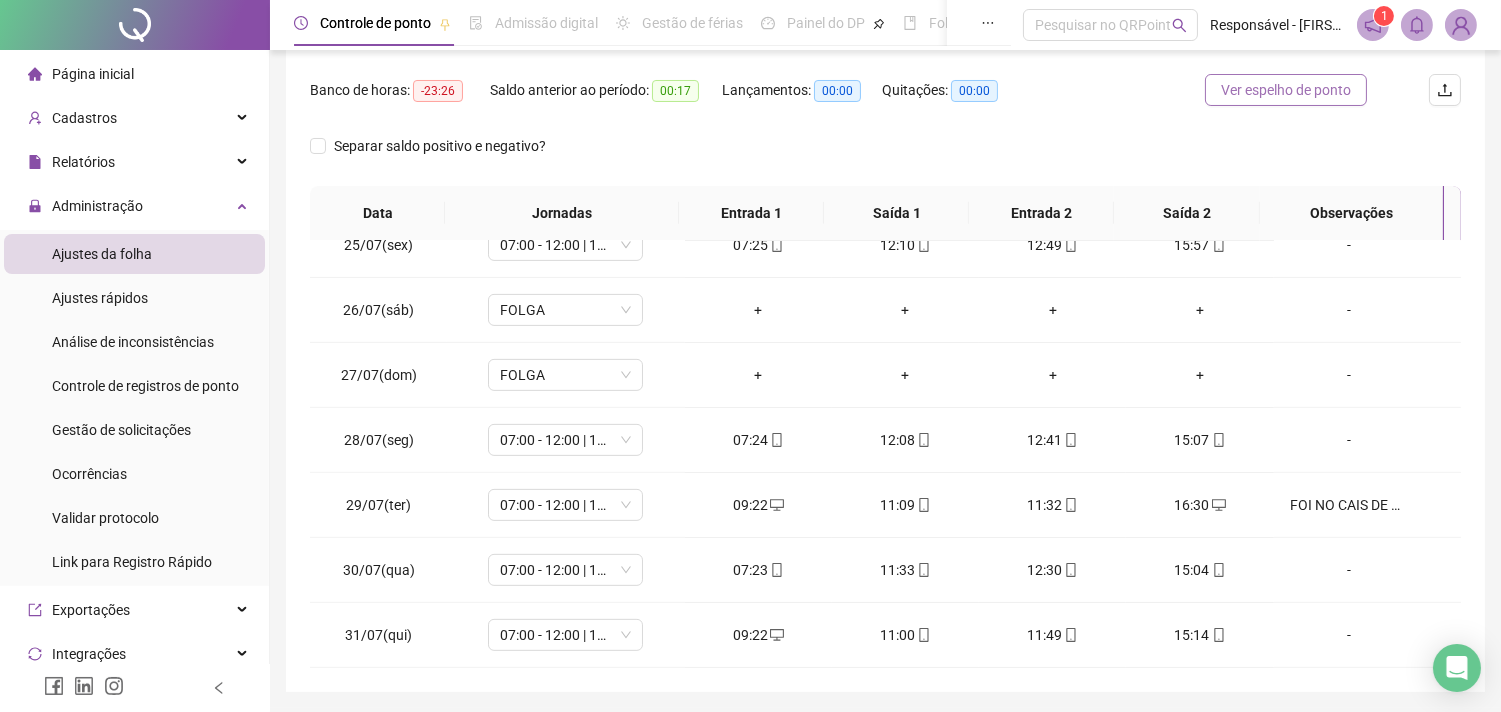 drag, startPoint x: 1228, startPoint y: 102, endPoint x: 1228, endPoint y: 87, distance: 15 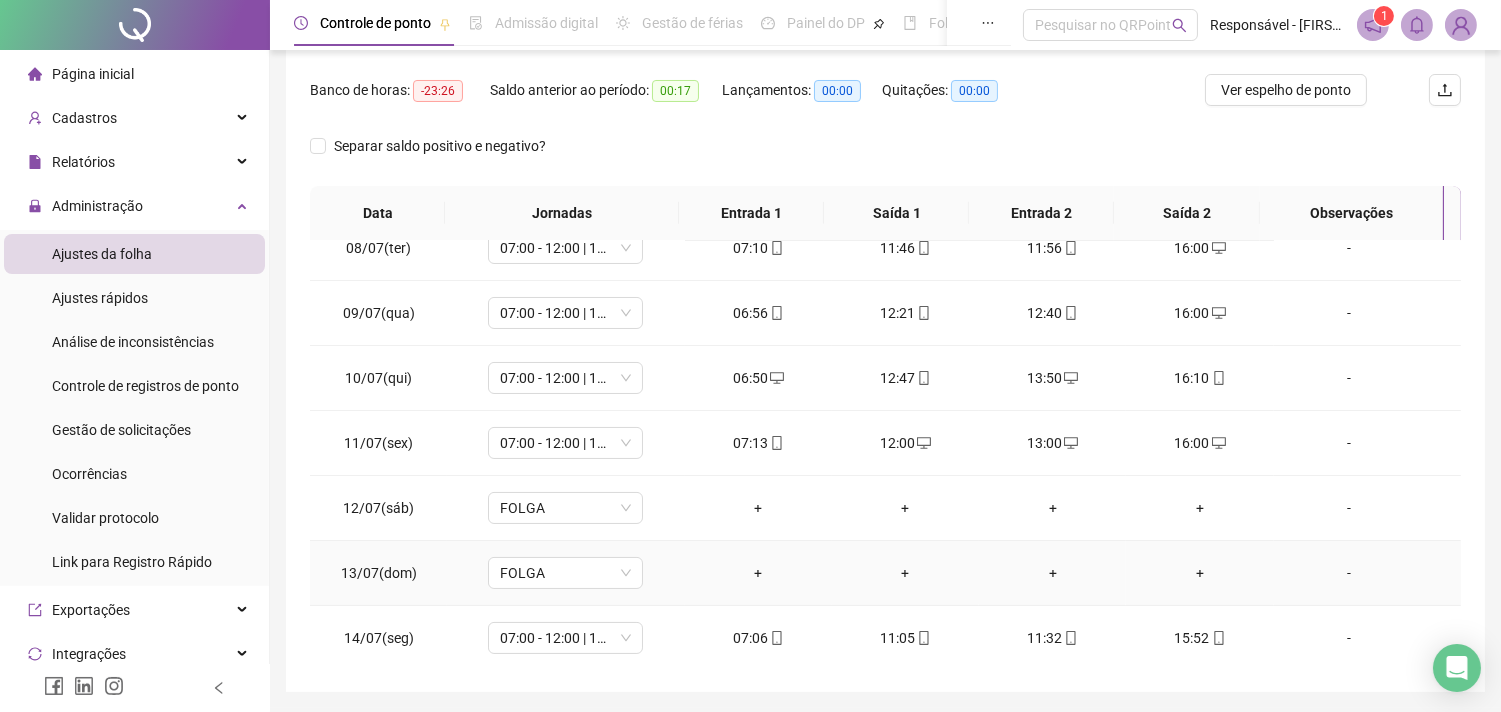 scroll, scrollTop: 813, scrollLeft: 0, axis: vertical 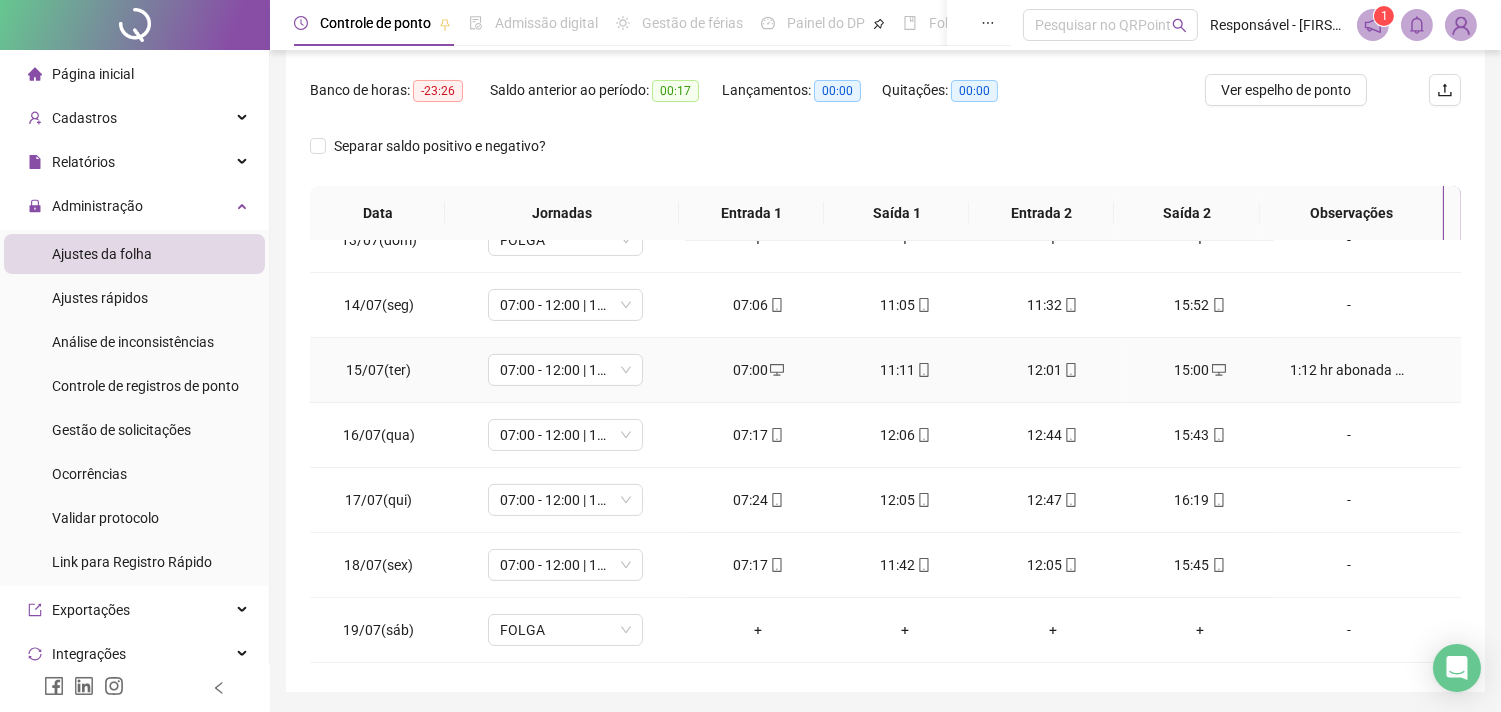 click on "1:12 hr abonada ref ao almoço" at bounding box center (1349, 370) 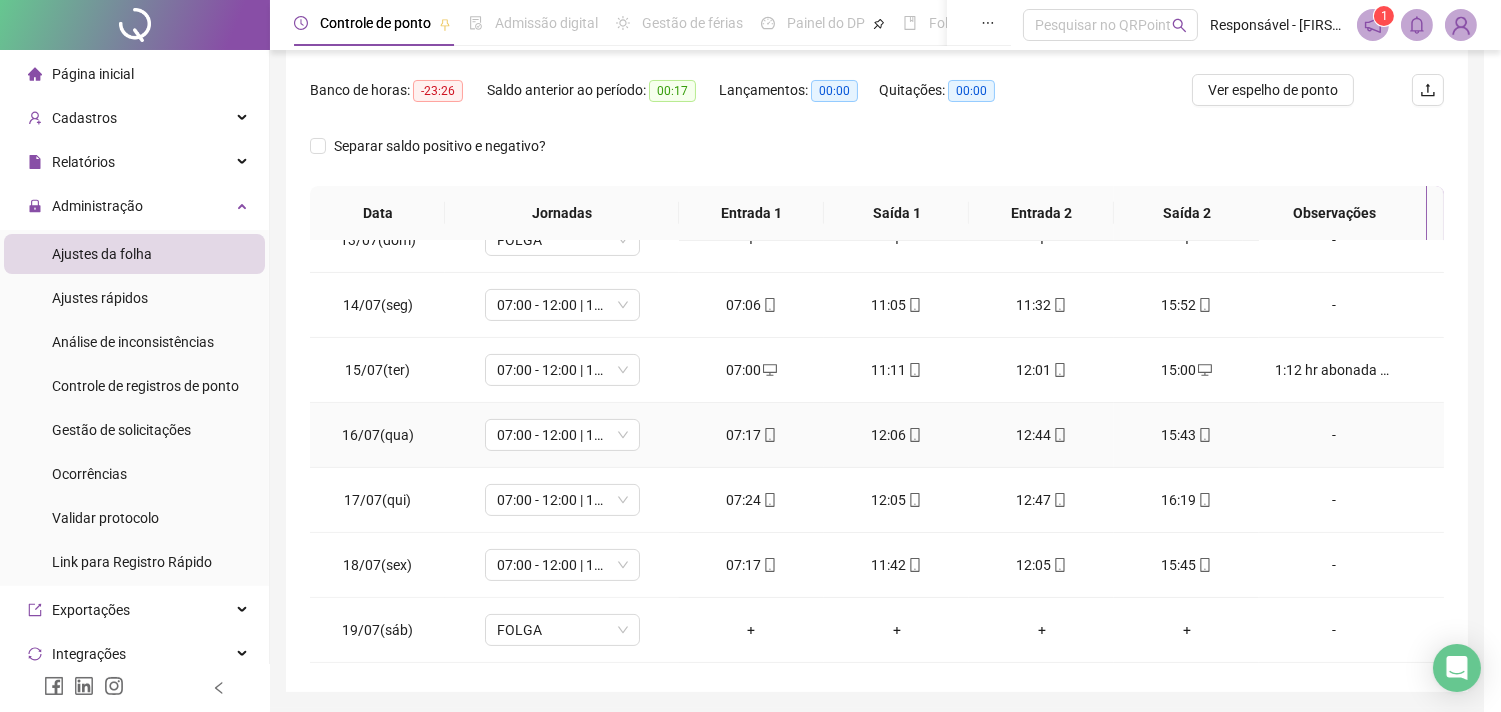 type on "*****" 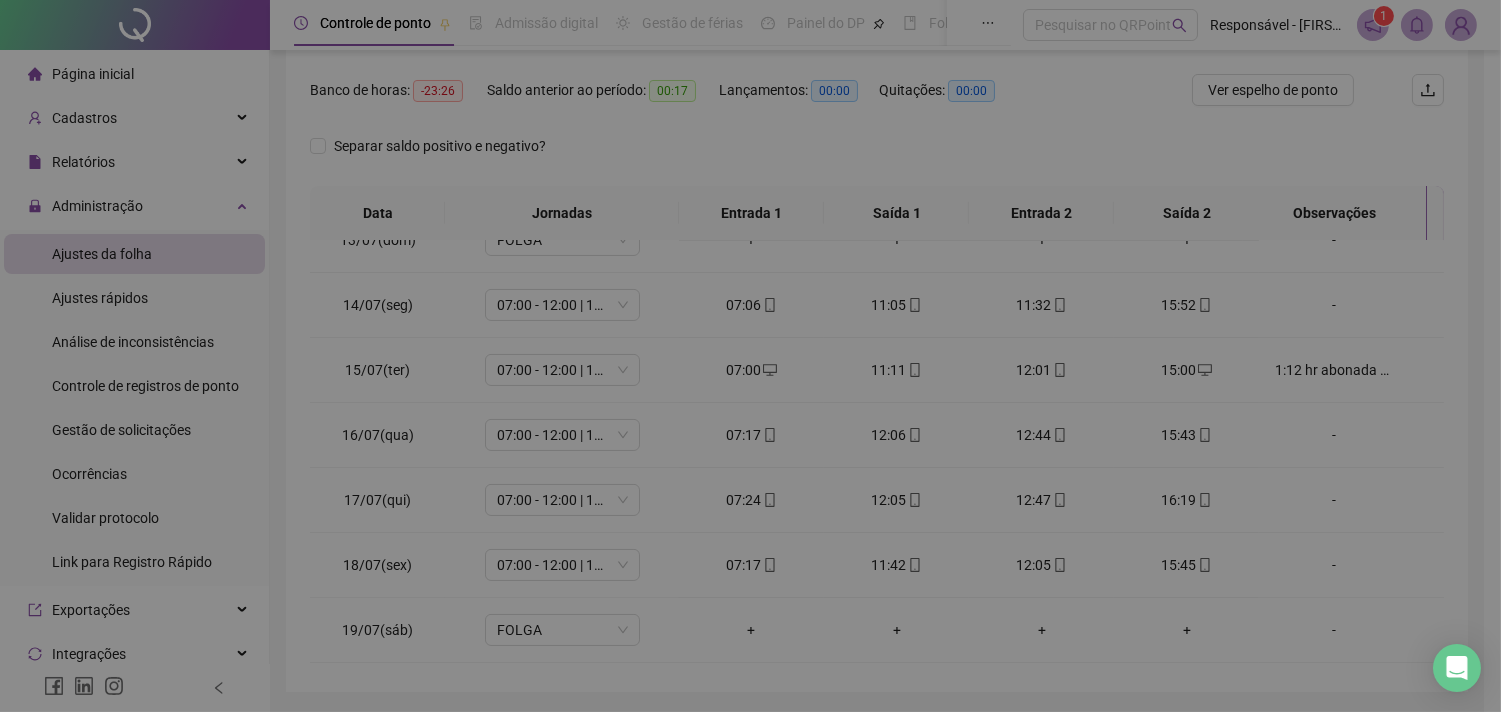 type on "**********" 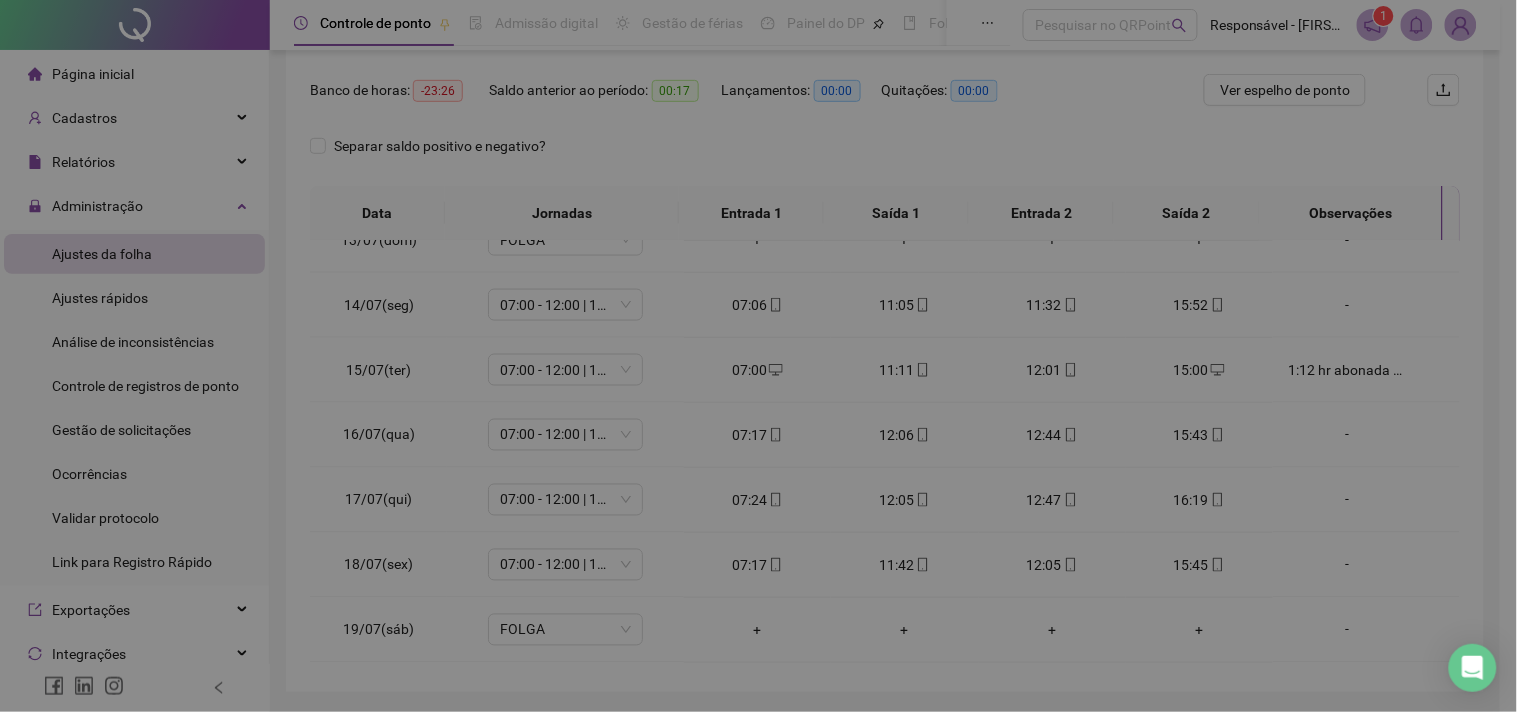 type on "*****" 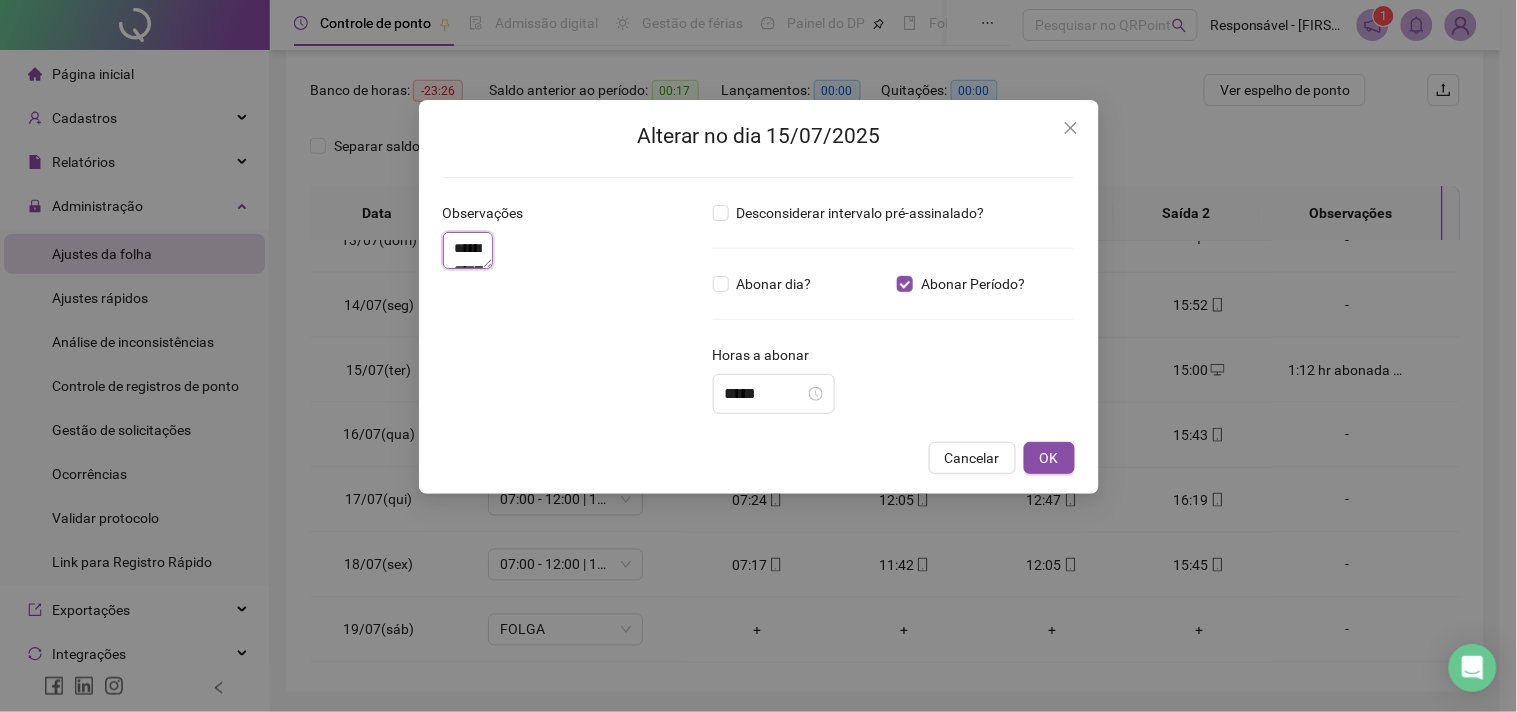drag, startPoint x: 645, startPoint y: 248, endPoint x: 106, endPoint y: 252, distance: 539.01483 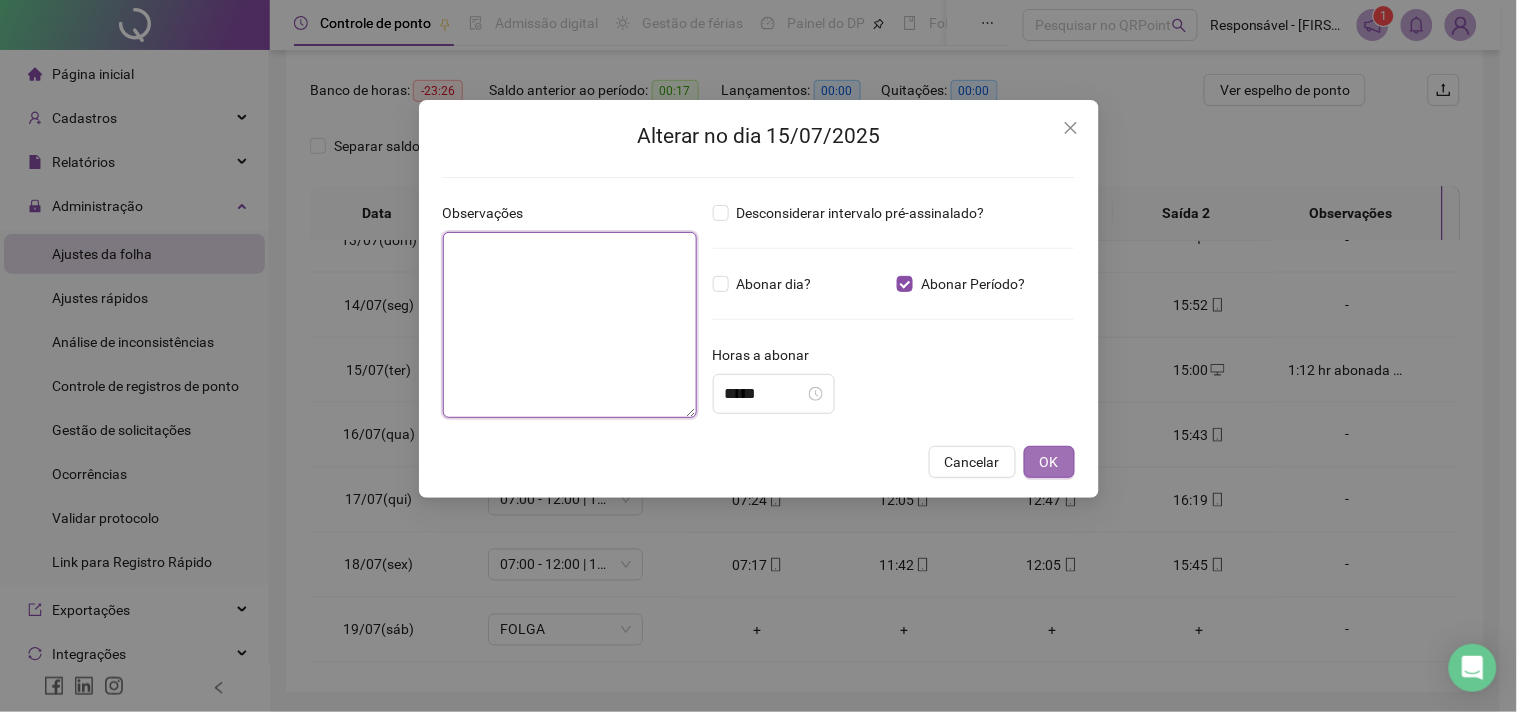 type 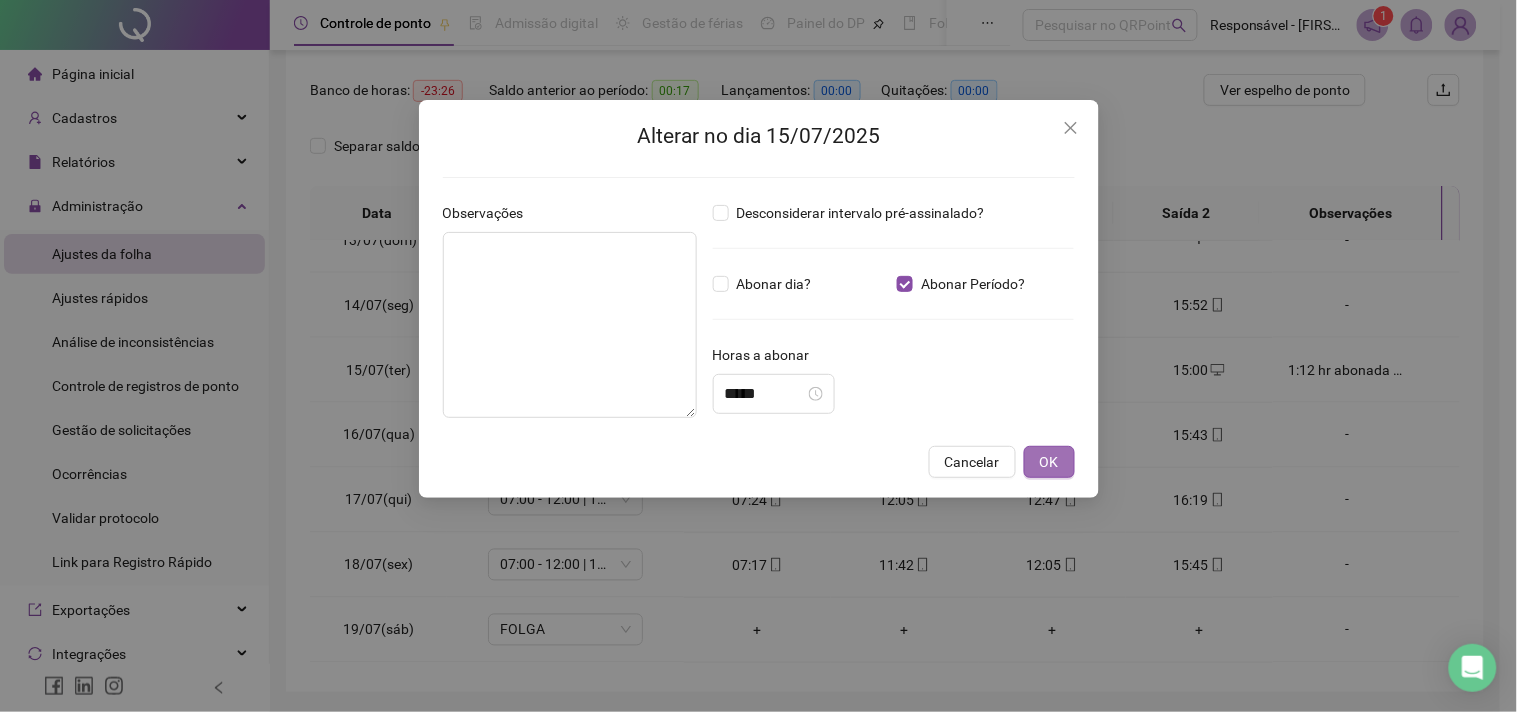 click on "OK" at bounding box center [1049, 462] 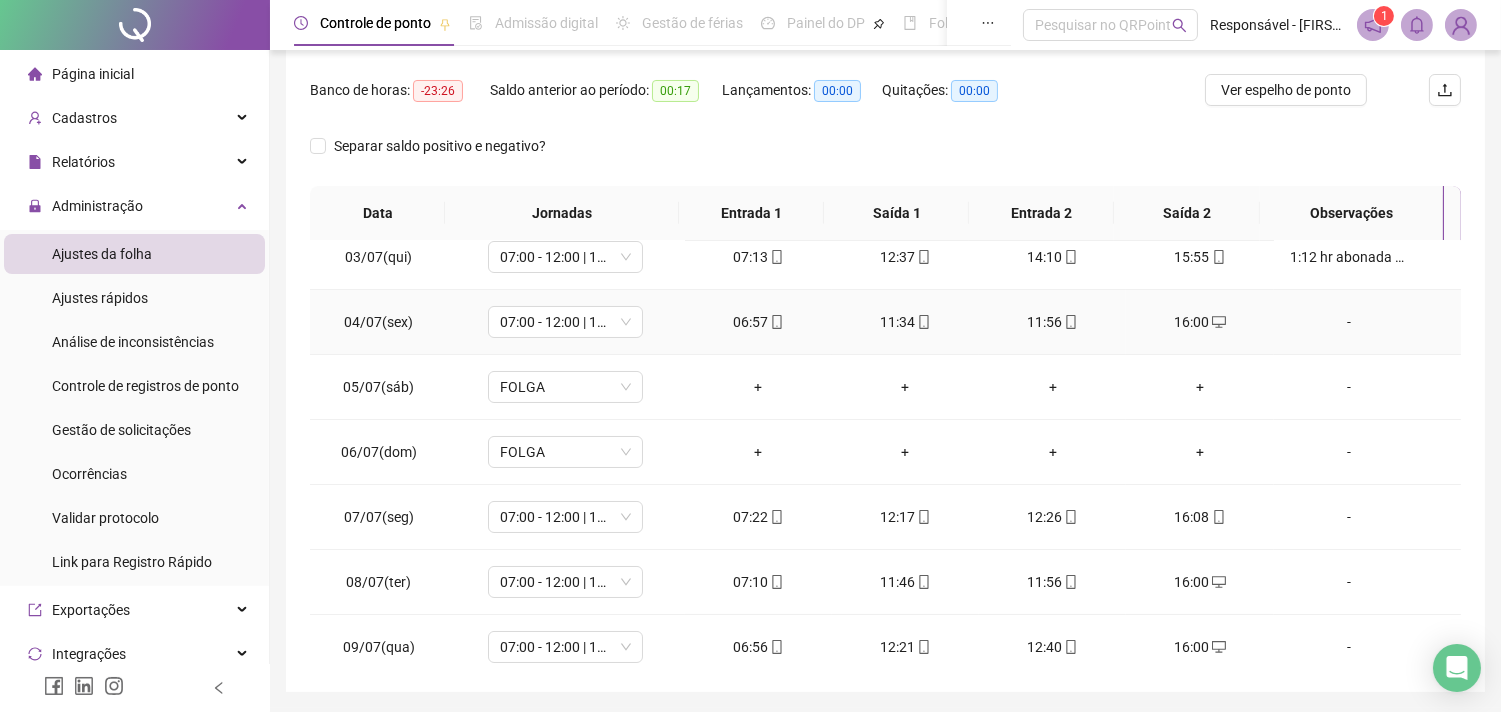 scroll, scrollTop: 35, scrollLeft: 0, axis: vertical 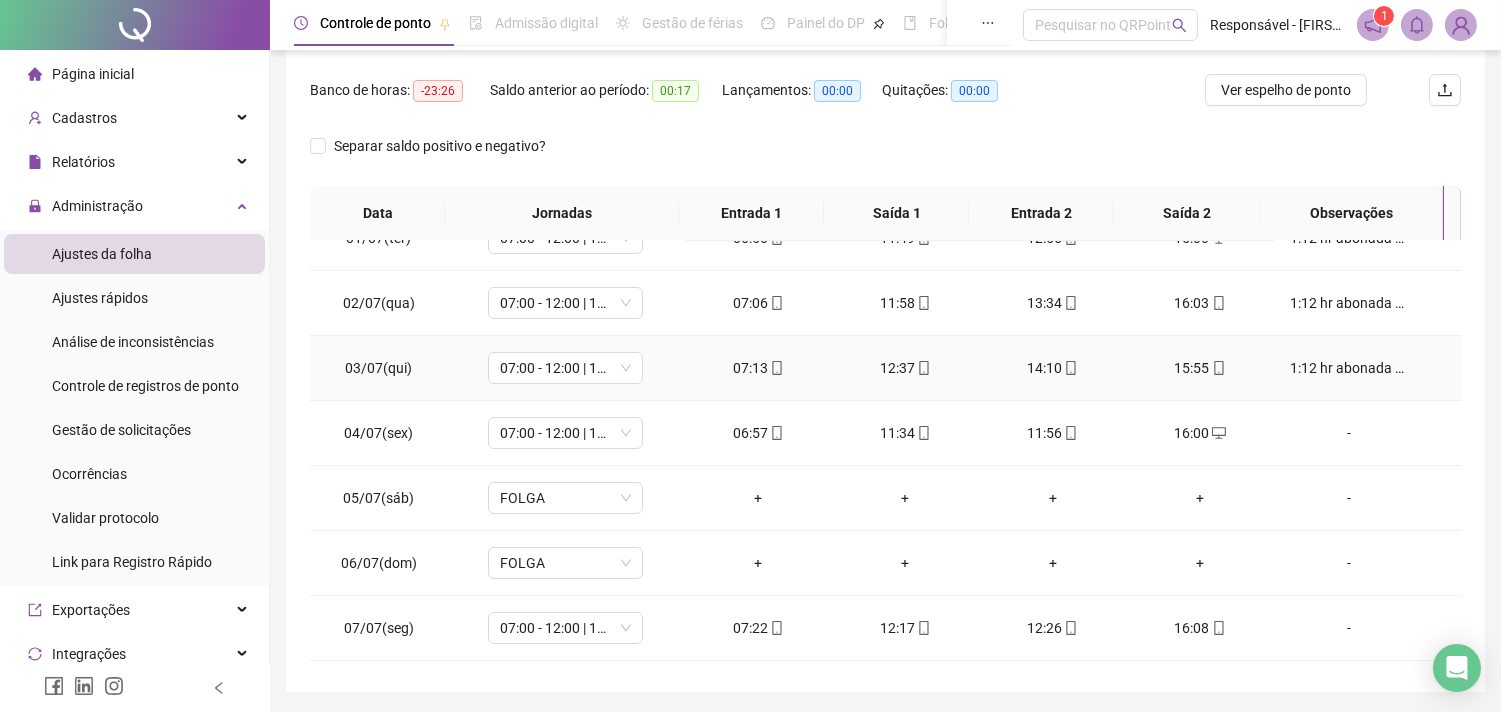 click on "1:12 hr abonada ref ao almoço" at bounding box center [1349, 368] 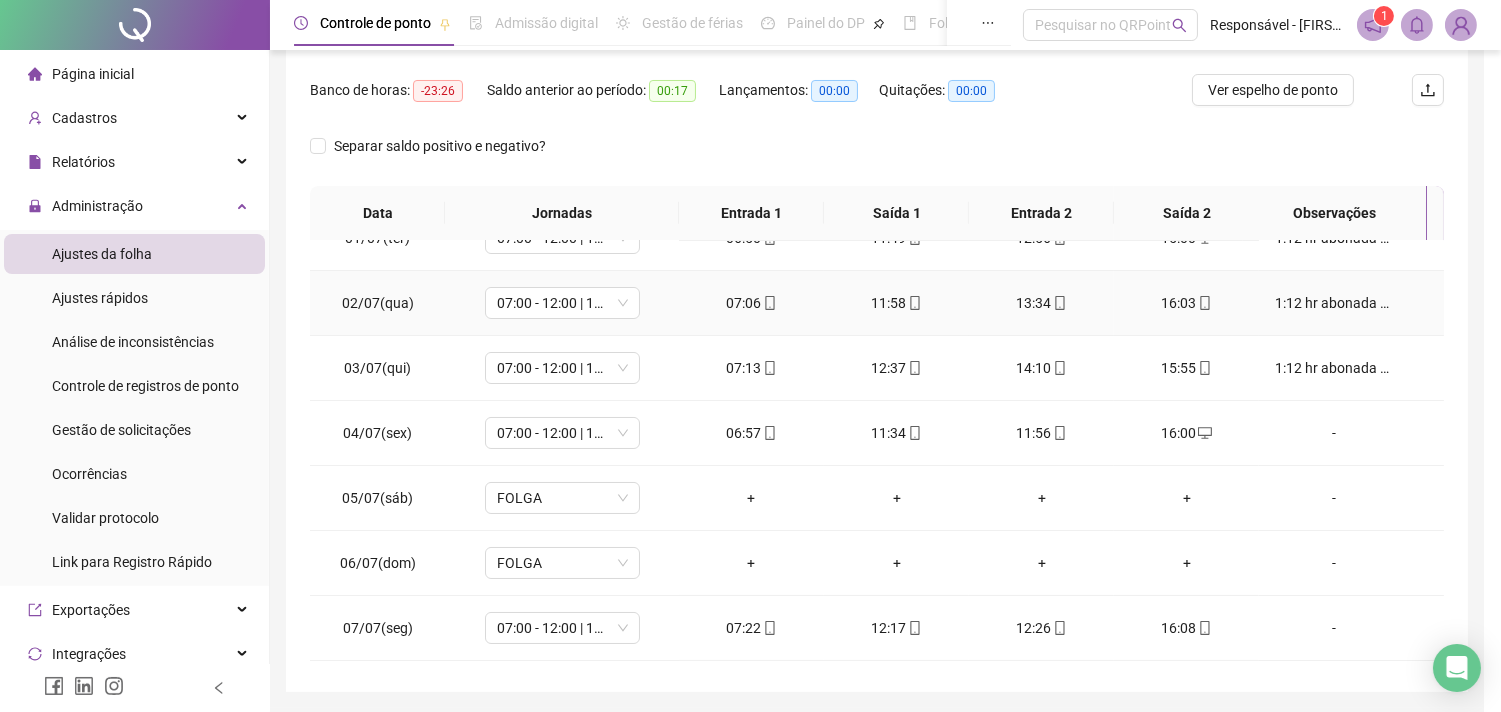 type on "*****" 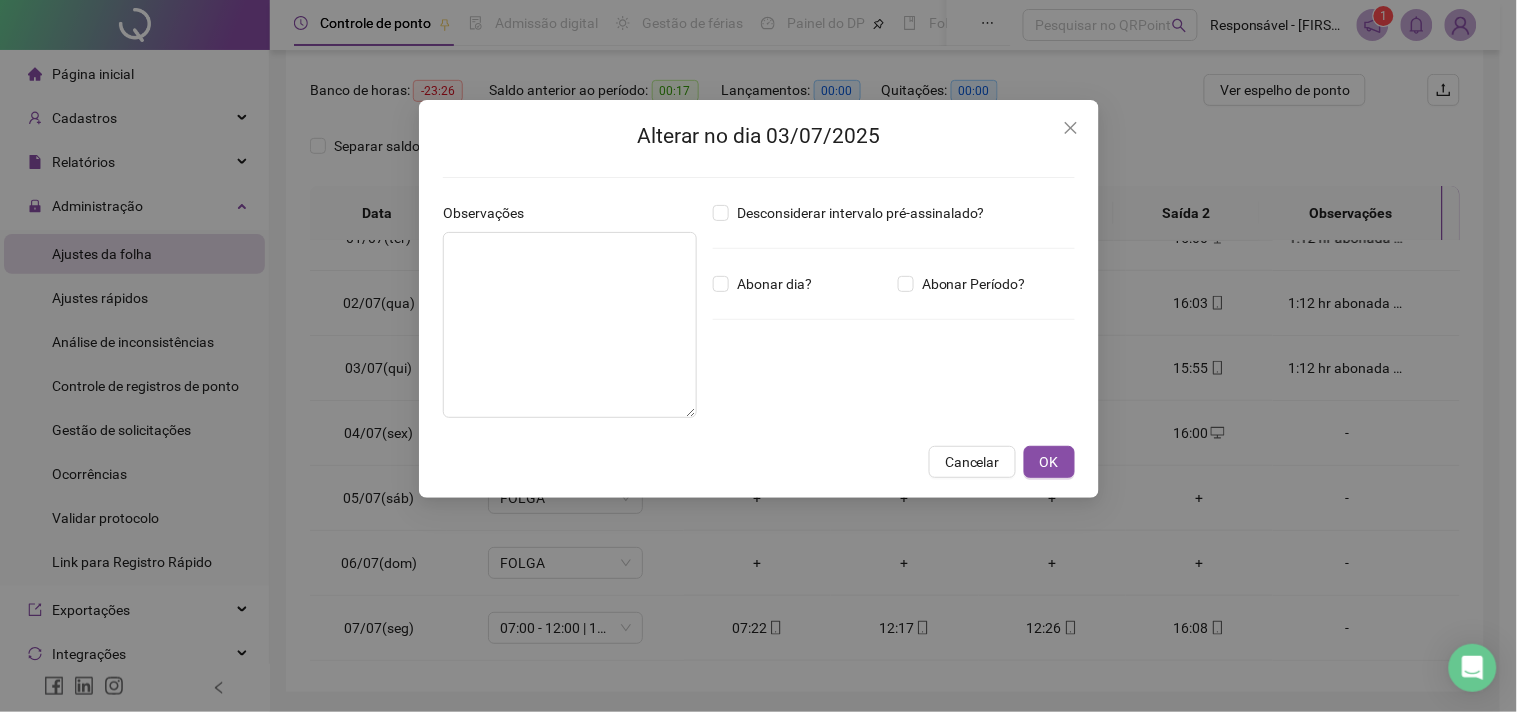 type on "**********" 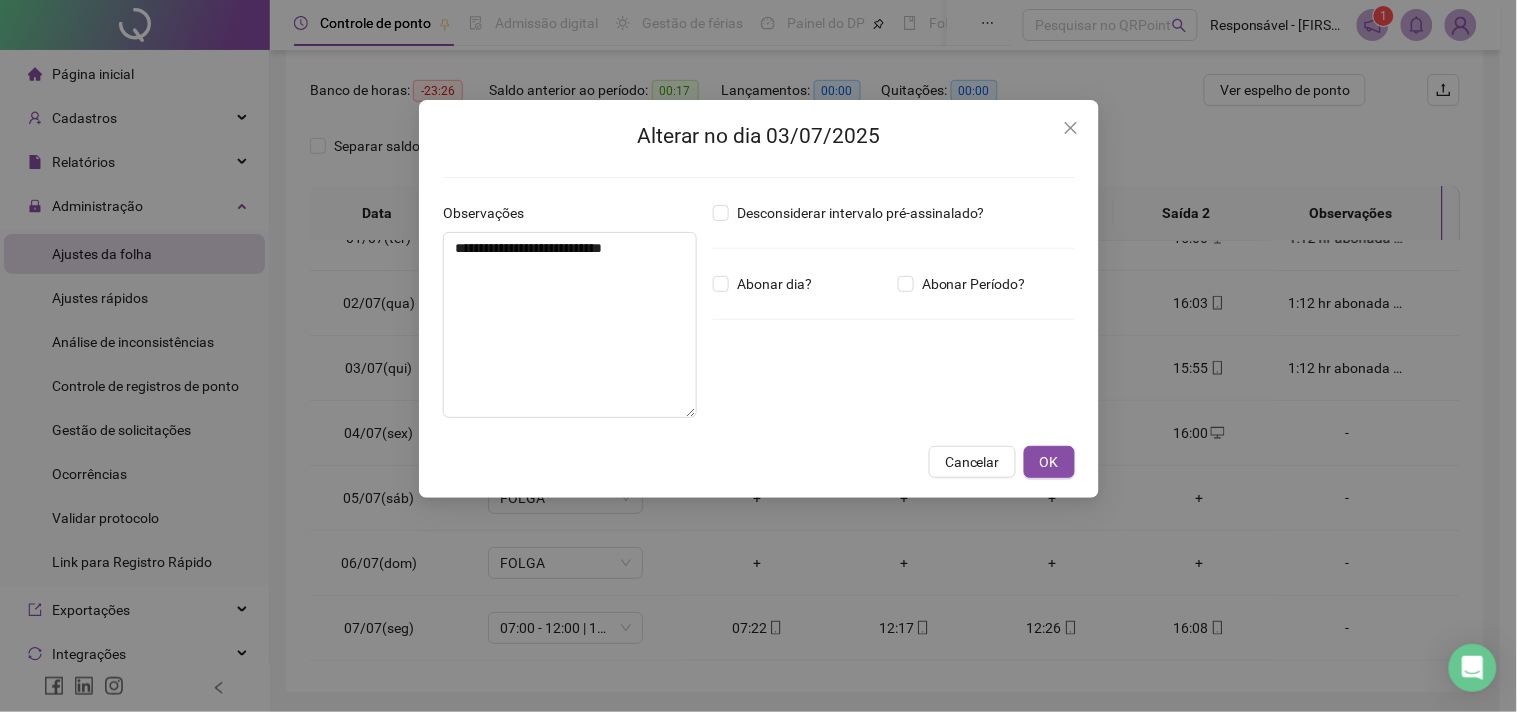 type on "*****" 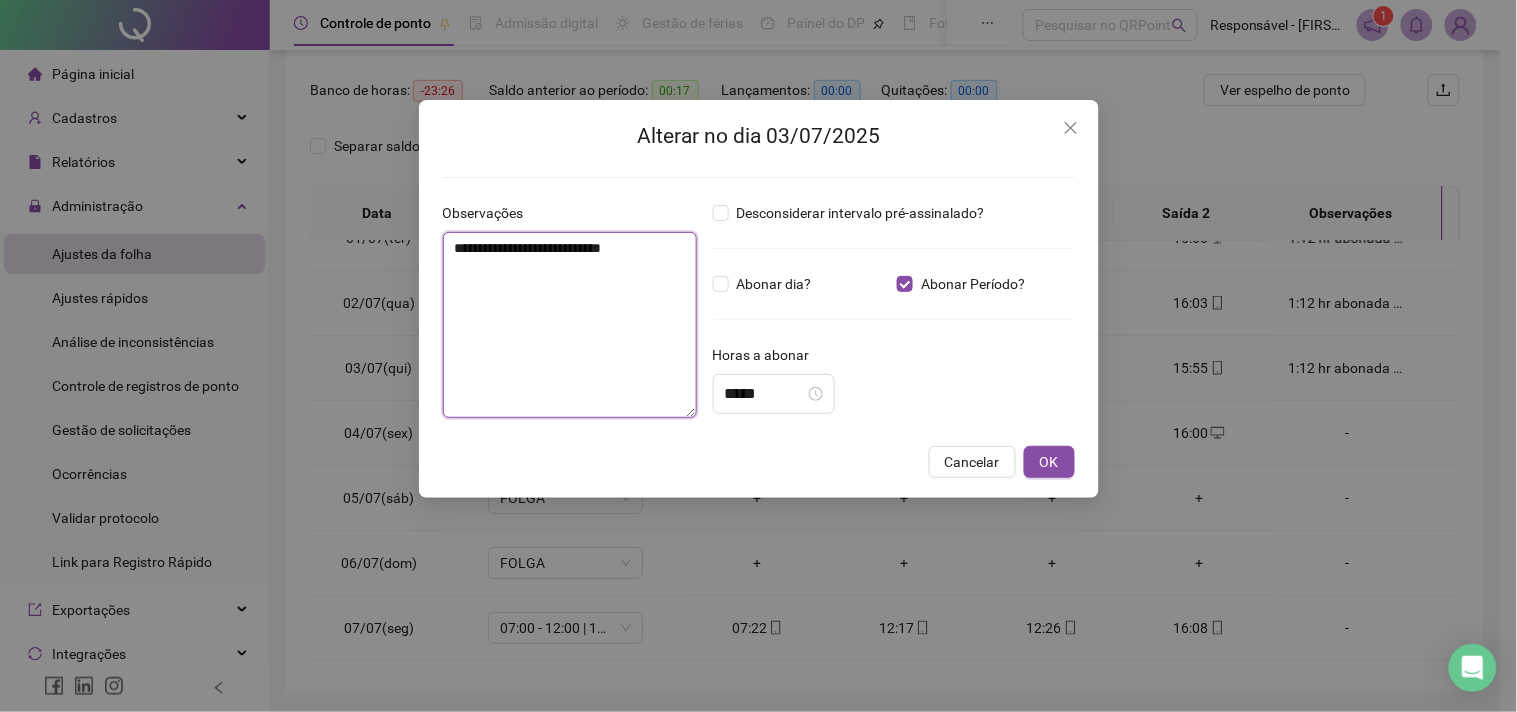 drag, startPoint x: 660, startPoint y: 252, endPoint x: 202, endPoint y: 273, distance: 458.4812 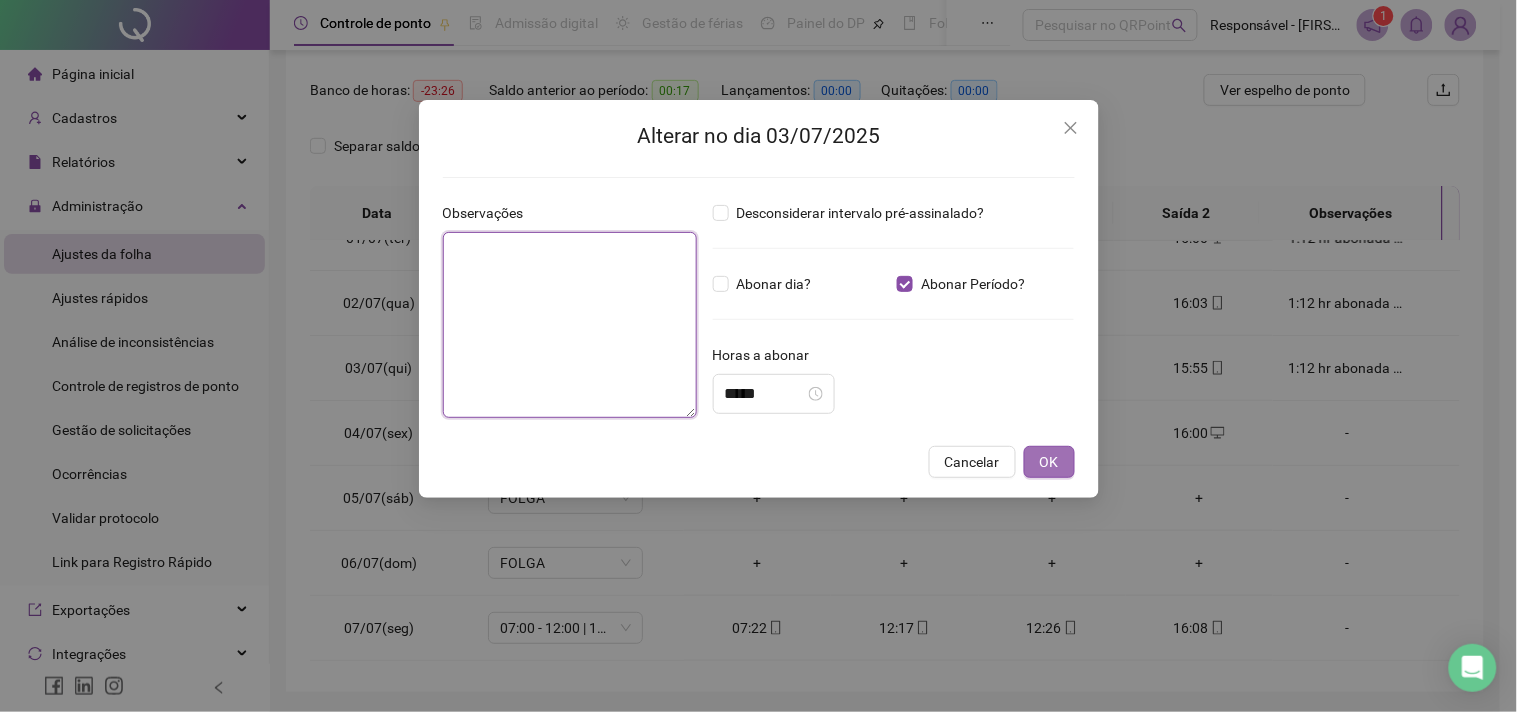 type 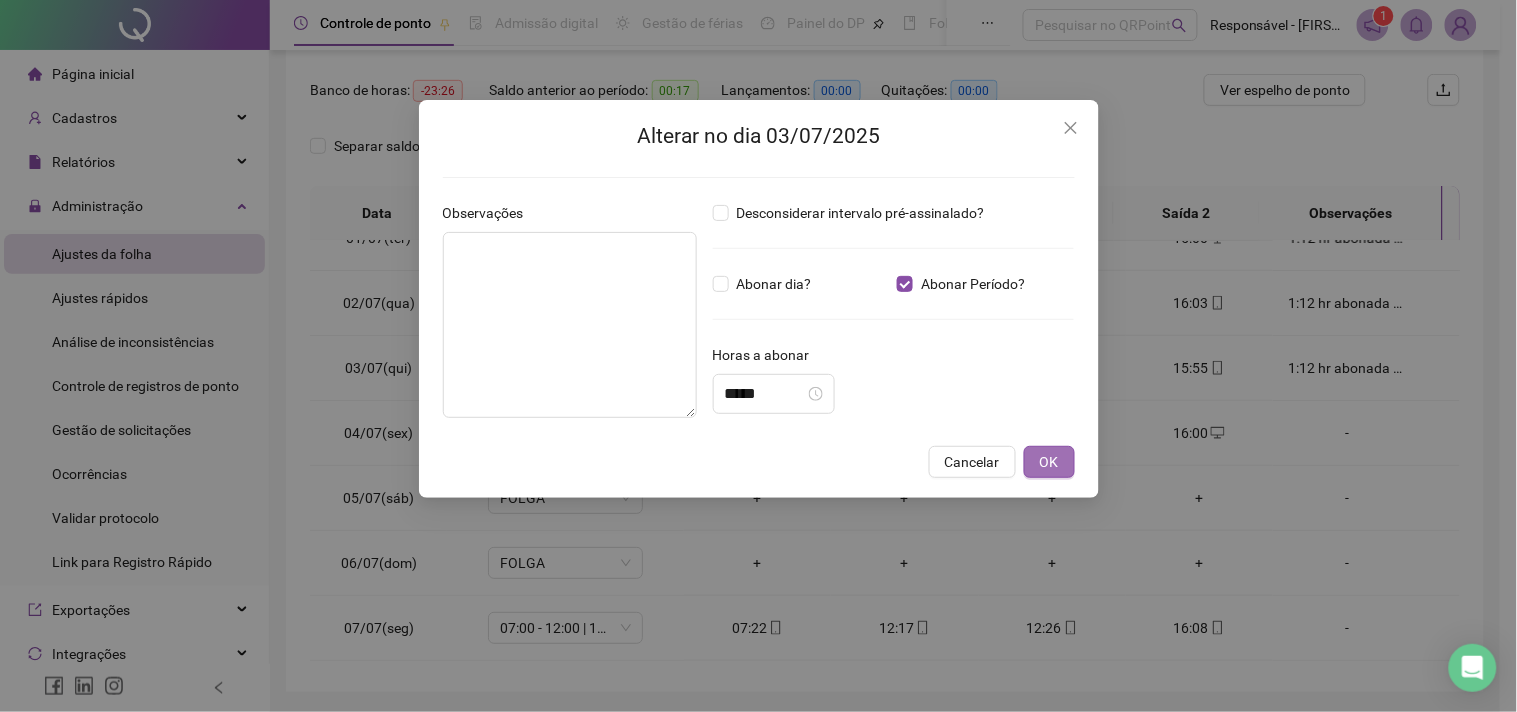 click on "OK" at bounding box center (1049, 462) 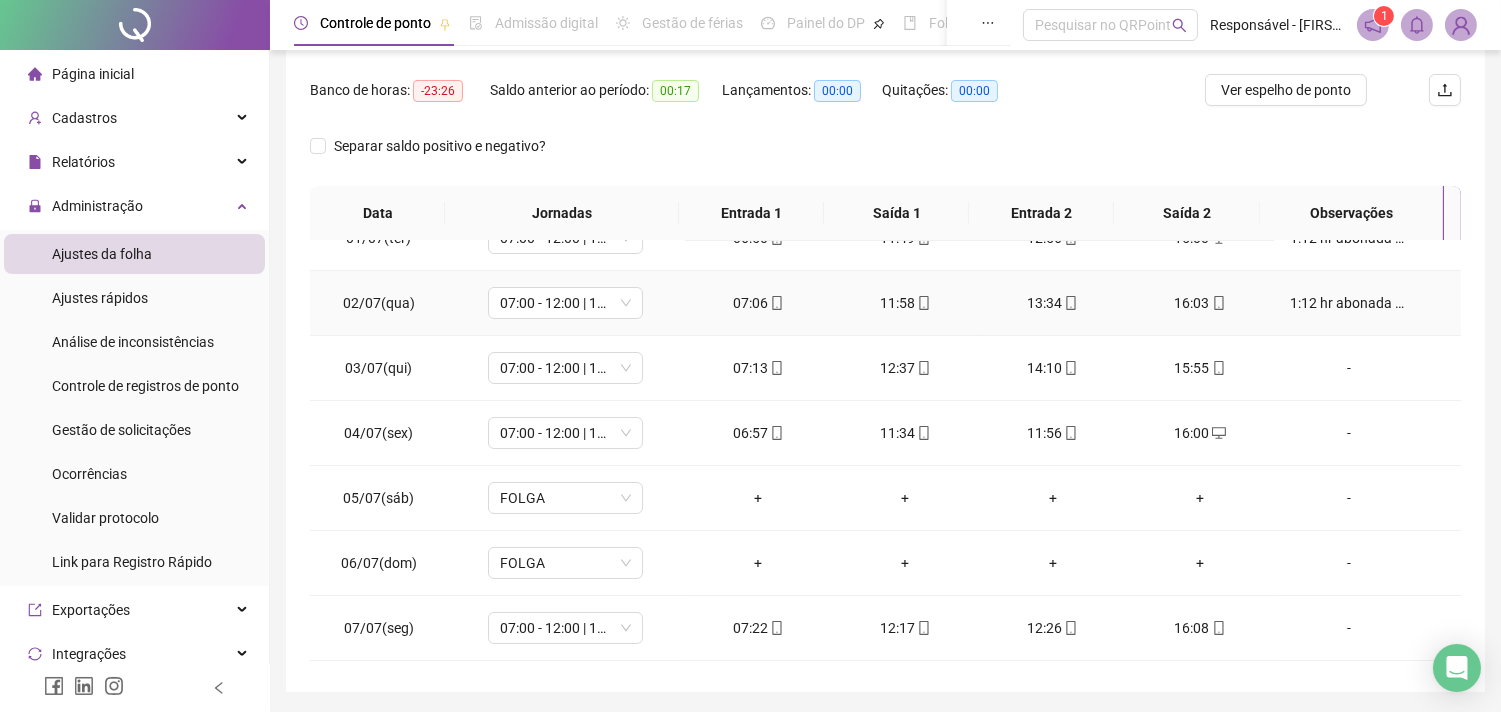 click on "1:12 hr abonada ref ao almoço" at bounding box center (1349, 303) 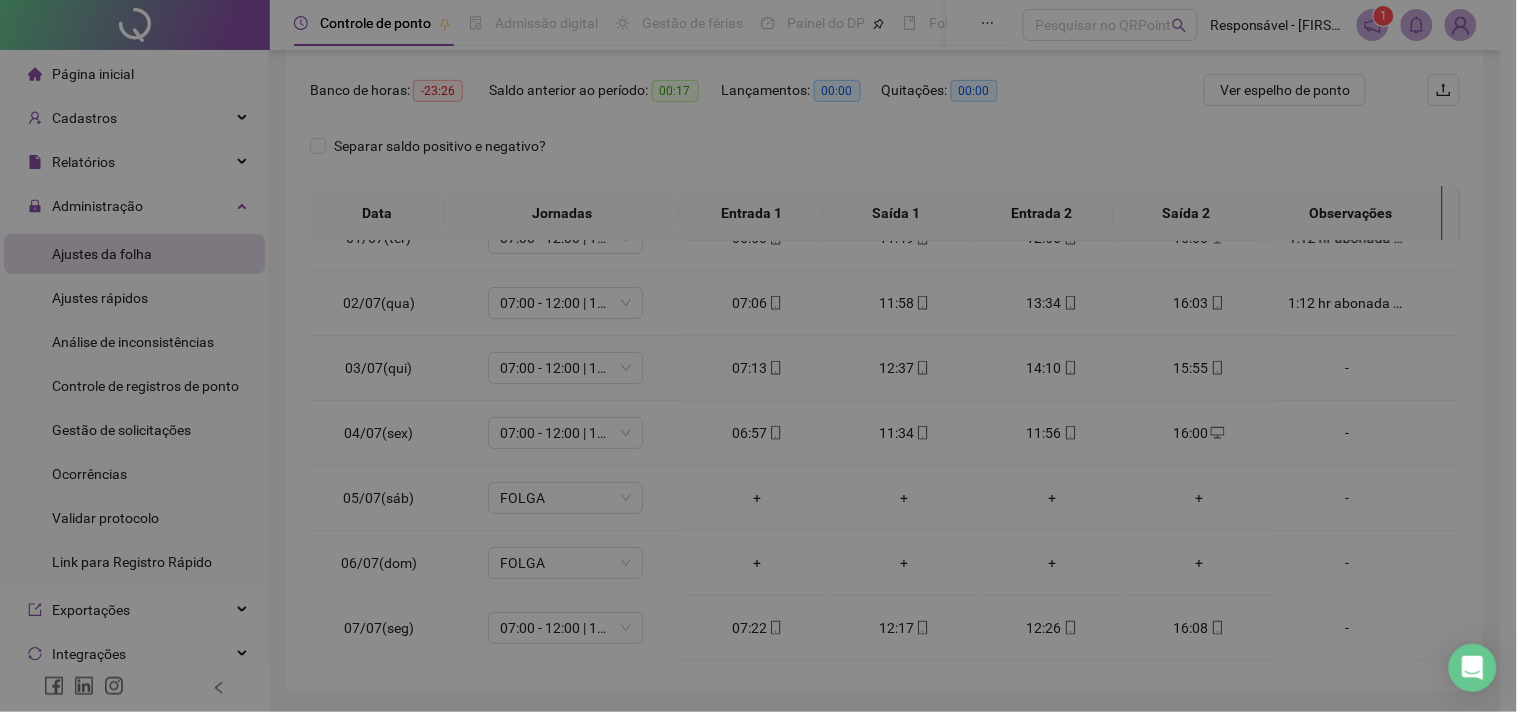 type on "*****" 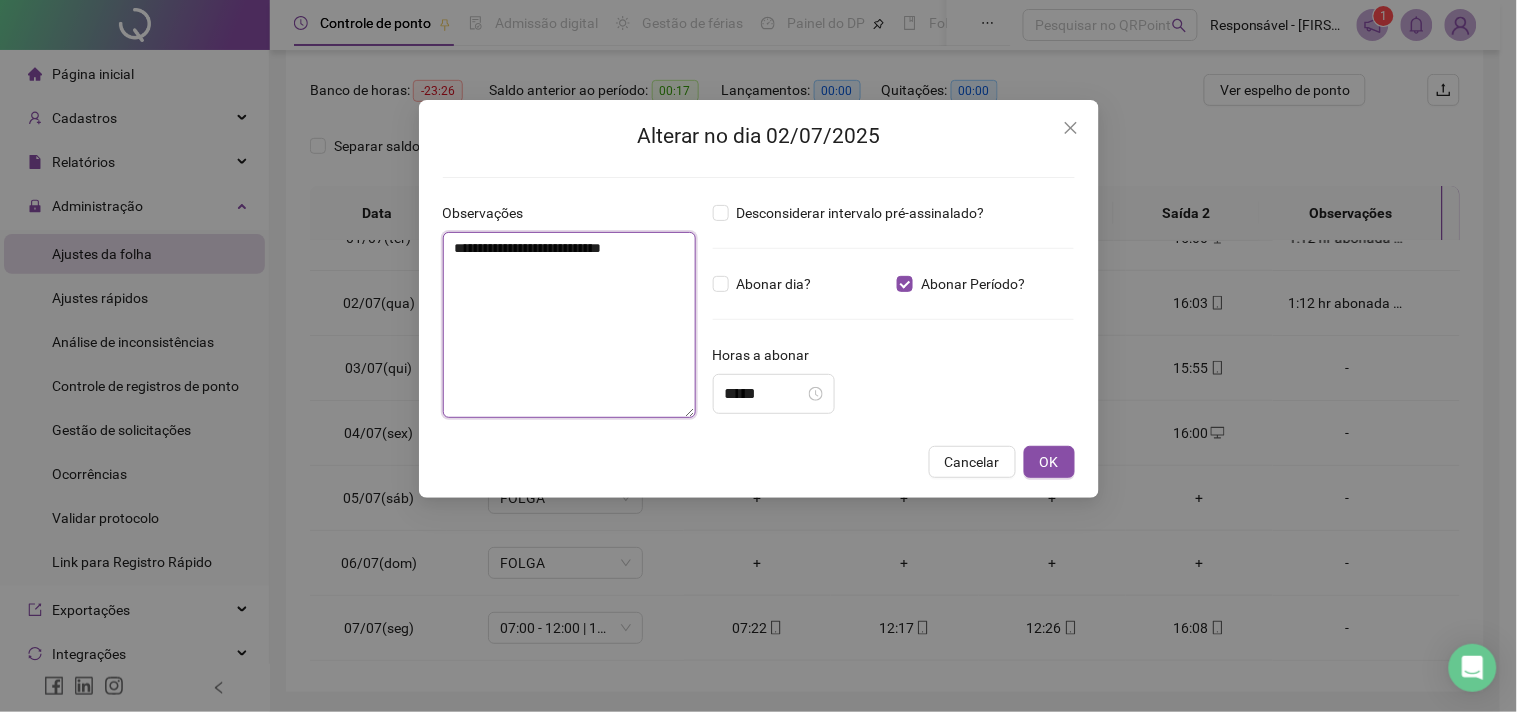 drag, startPoint x: 662, startPoint y: 243, endPoint x: 0, endPoint y: 287, distance: 663.46063 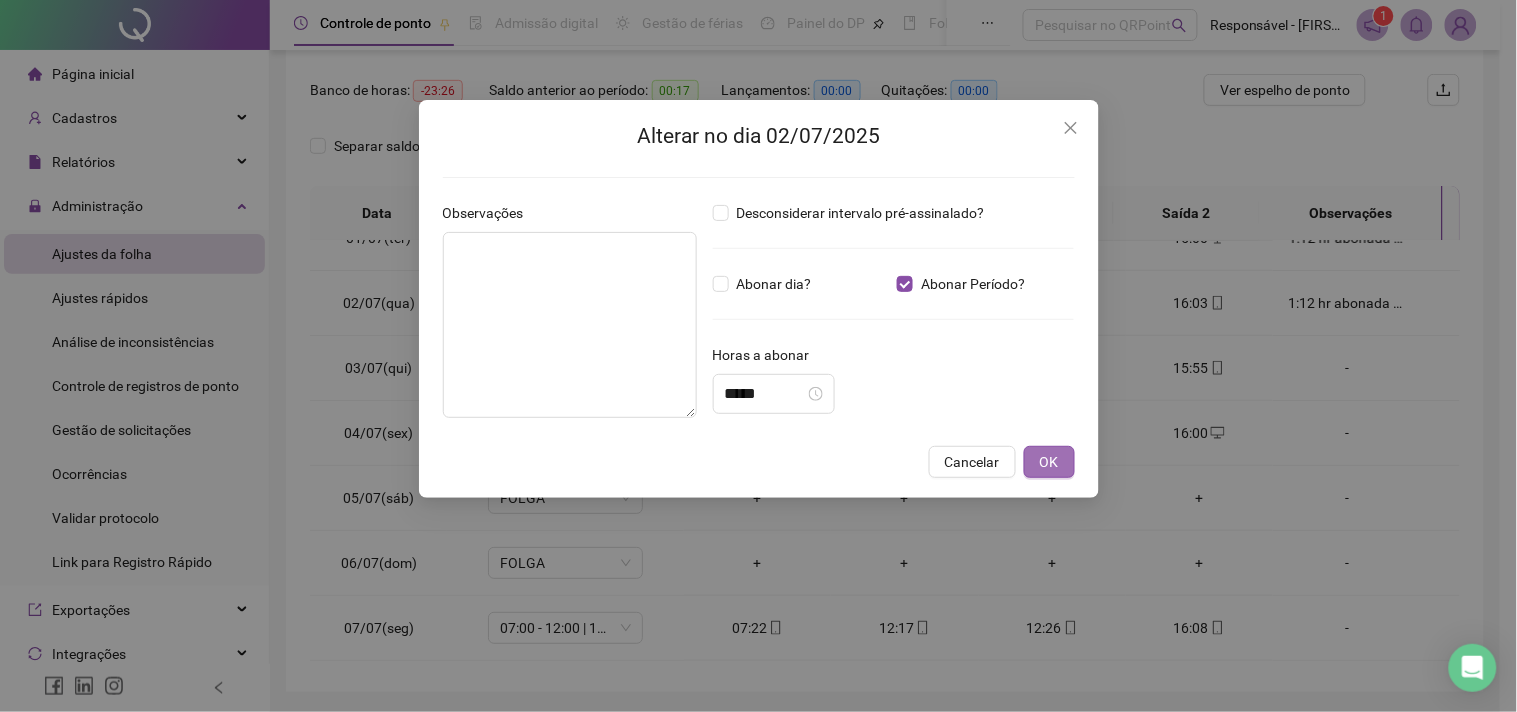 click on "OK" at bounding box center [1049, 462] 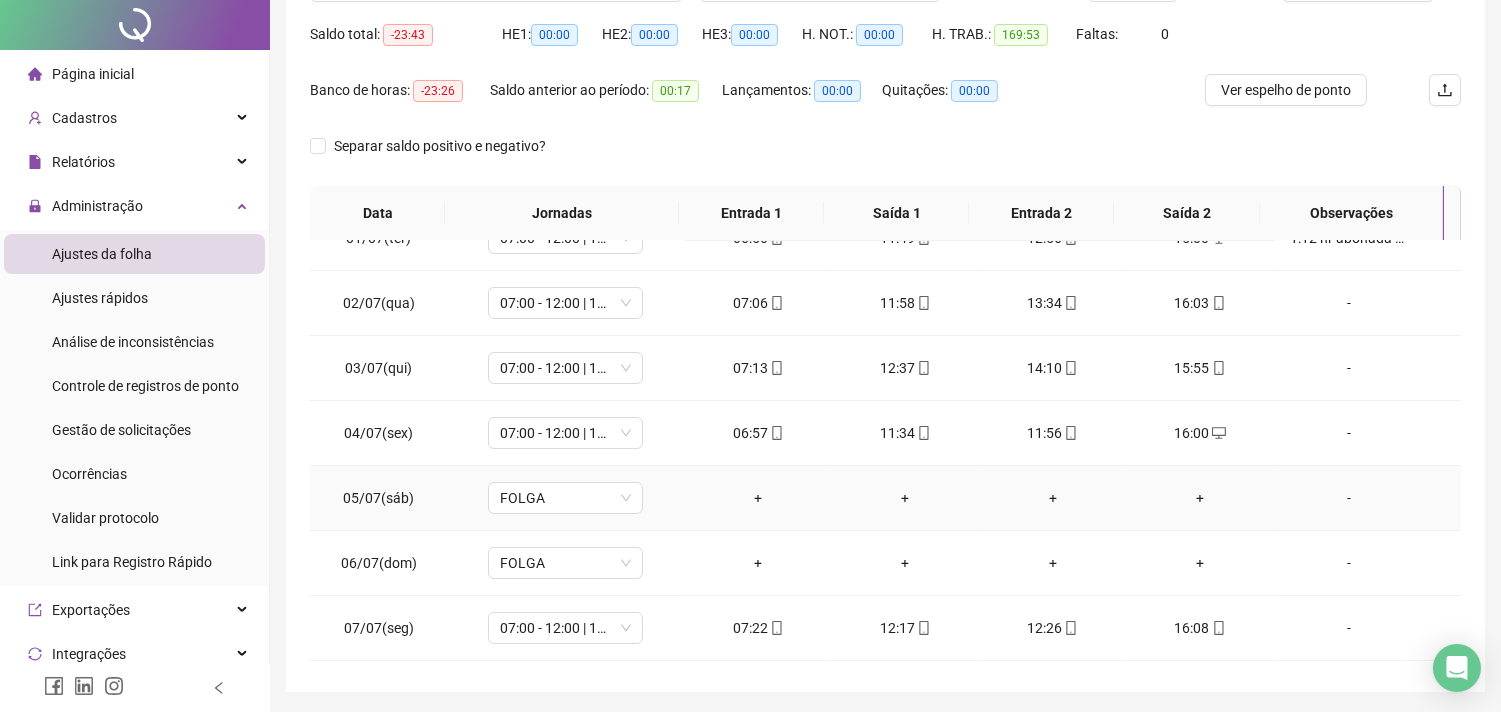 scroll, scrollTop: 0, scrollLeft: 0, axis: both 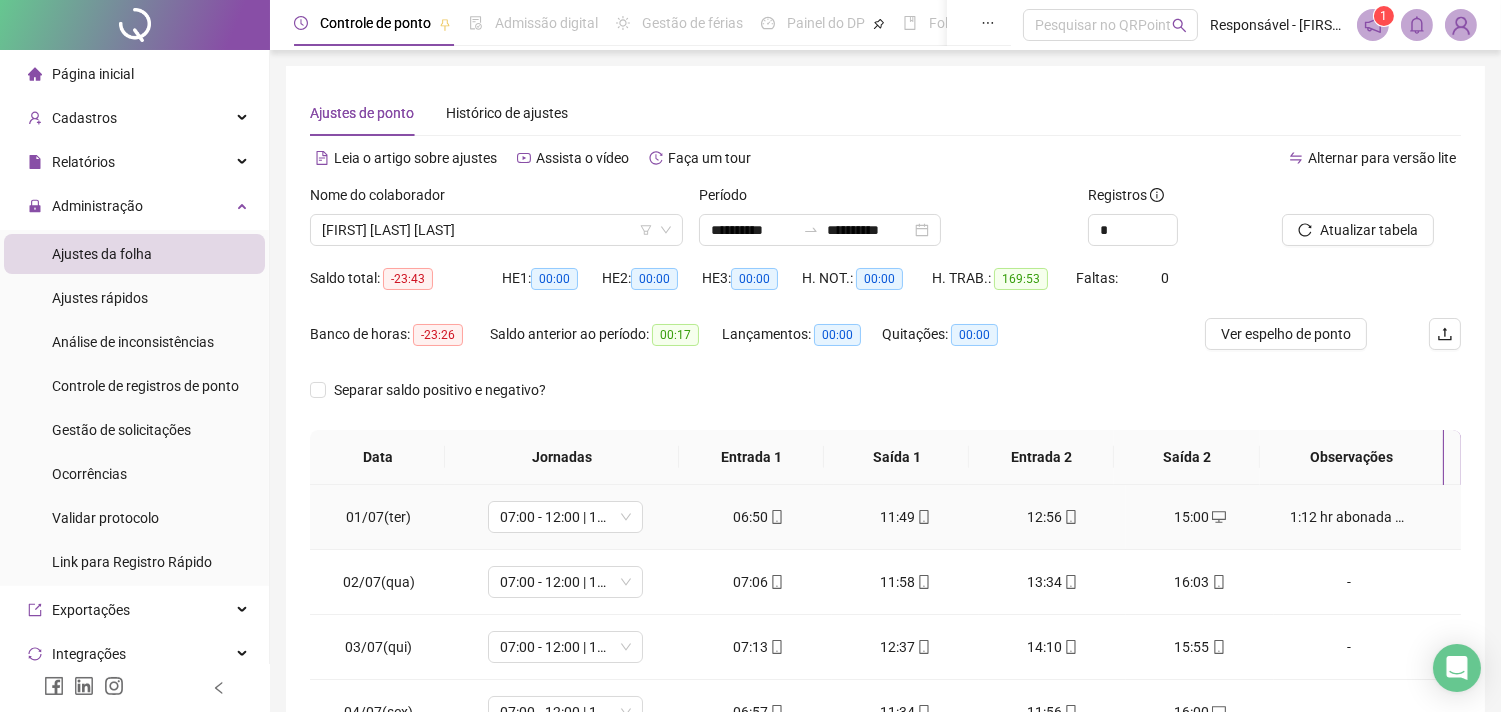 click on "1:12 hr abonada ref ao almoço" at bounding box center [1349, 517] 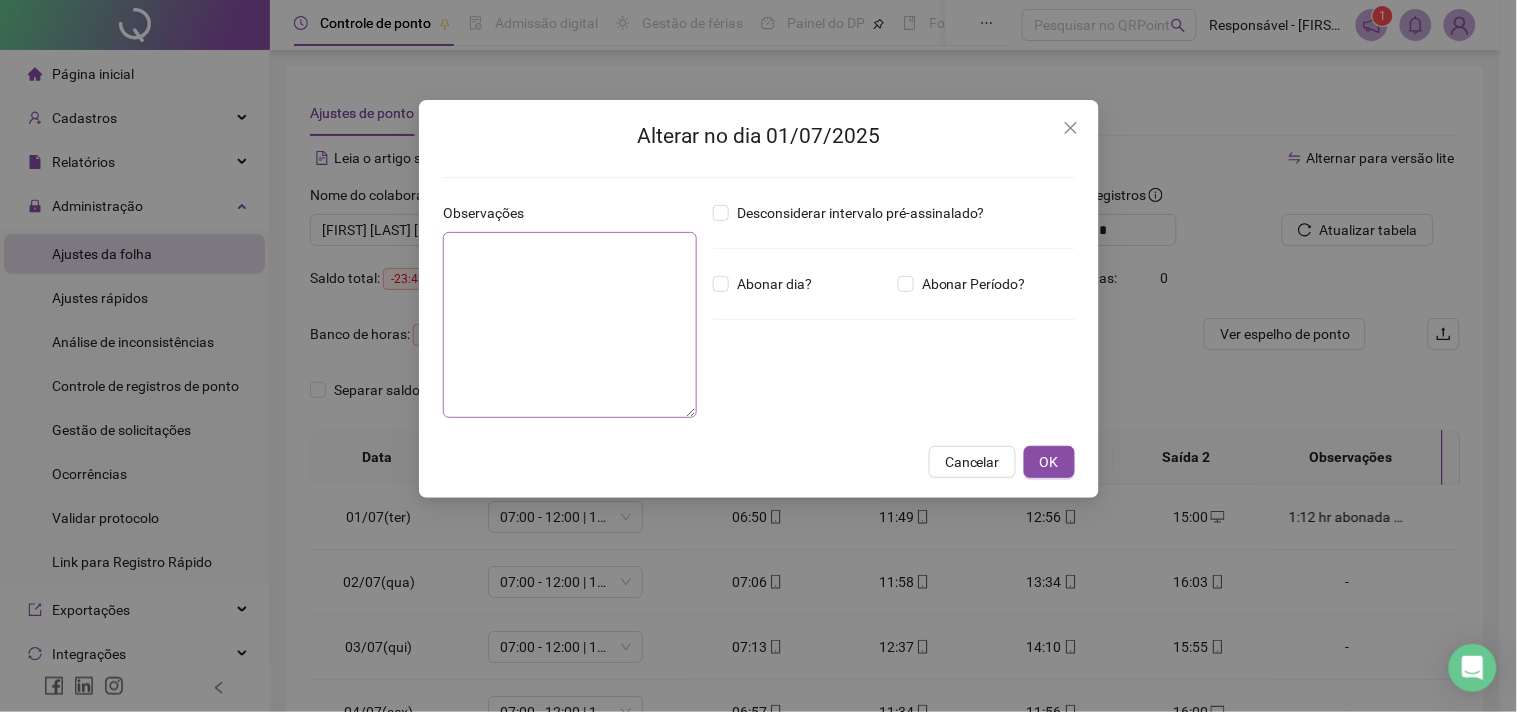 type on "**********" 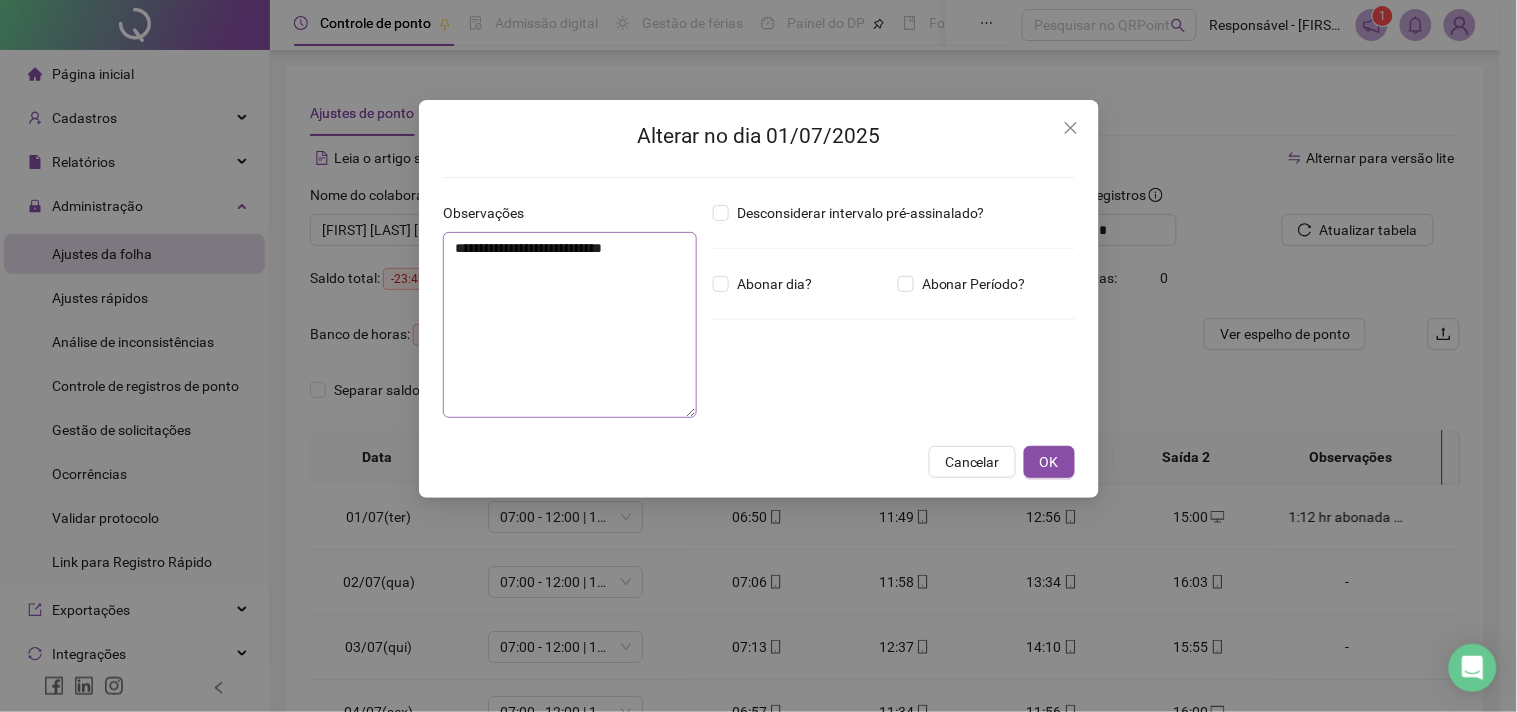 type on "*****" 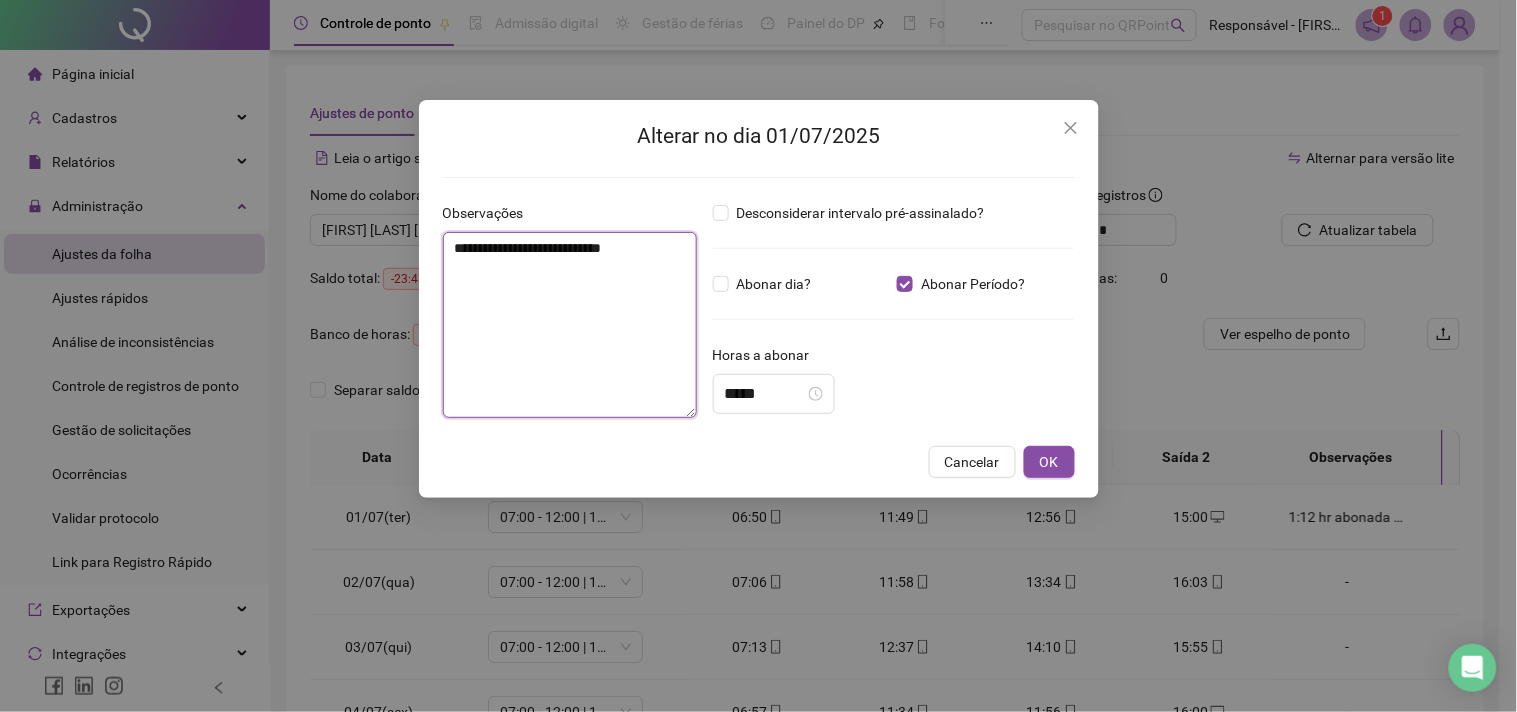 drag, startPoint x: 665, startPoint y: 252, endPoint x: 118, endPoint y: 268, distance: 547.23395 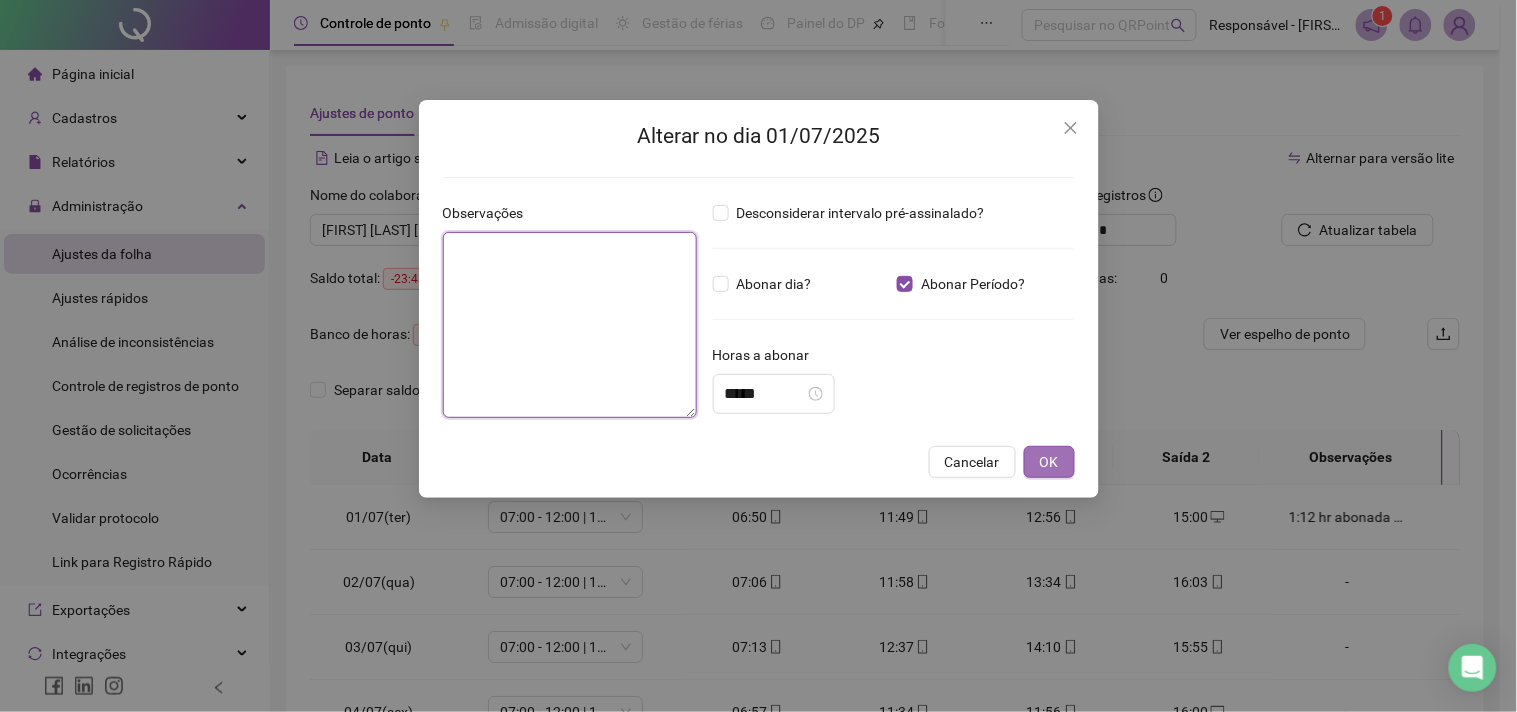 type 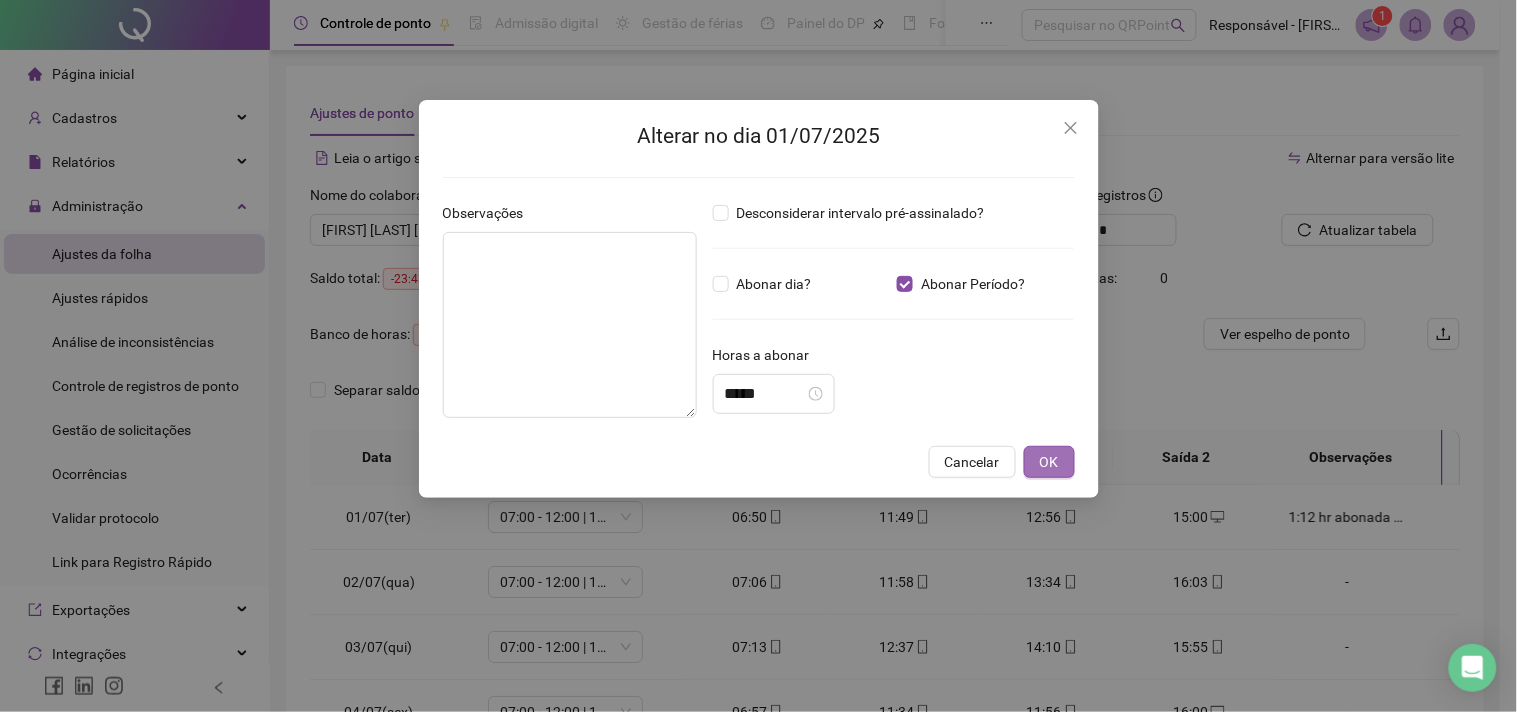 click on "OK" at bounding box center [1049, 462] 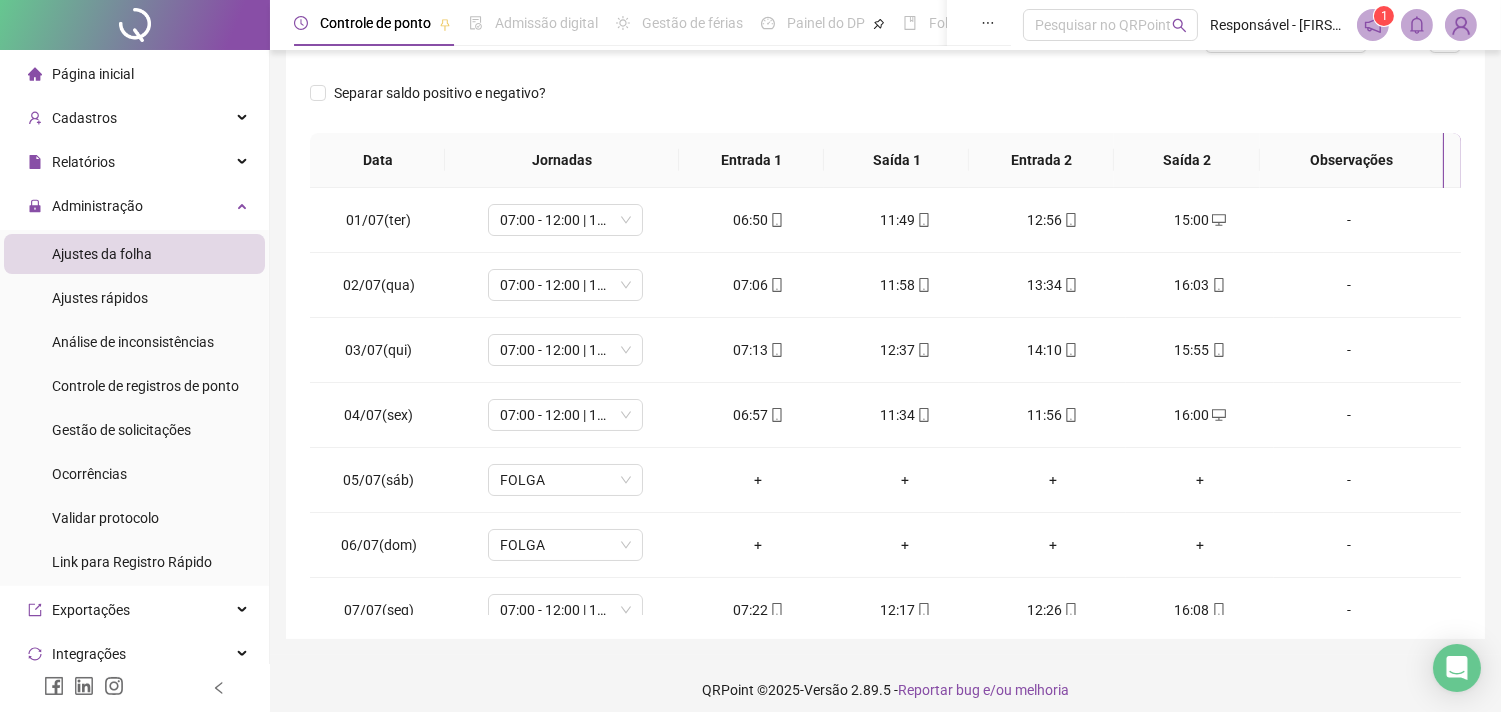 scroll, scrollTop: 304, scrollLeft: 0, axis: vertical 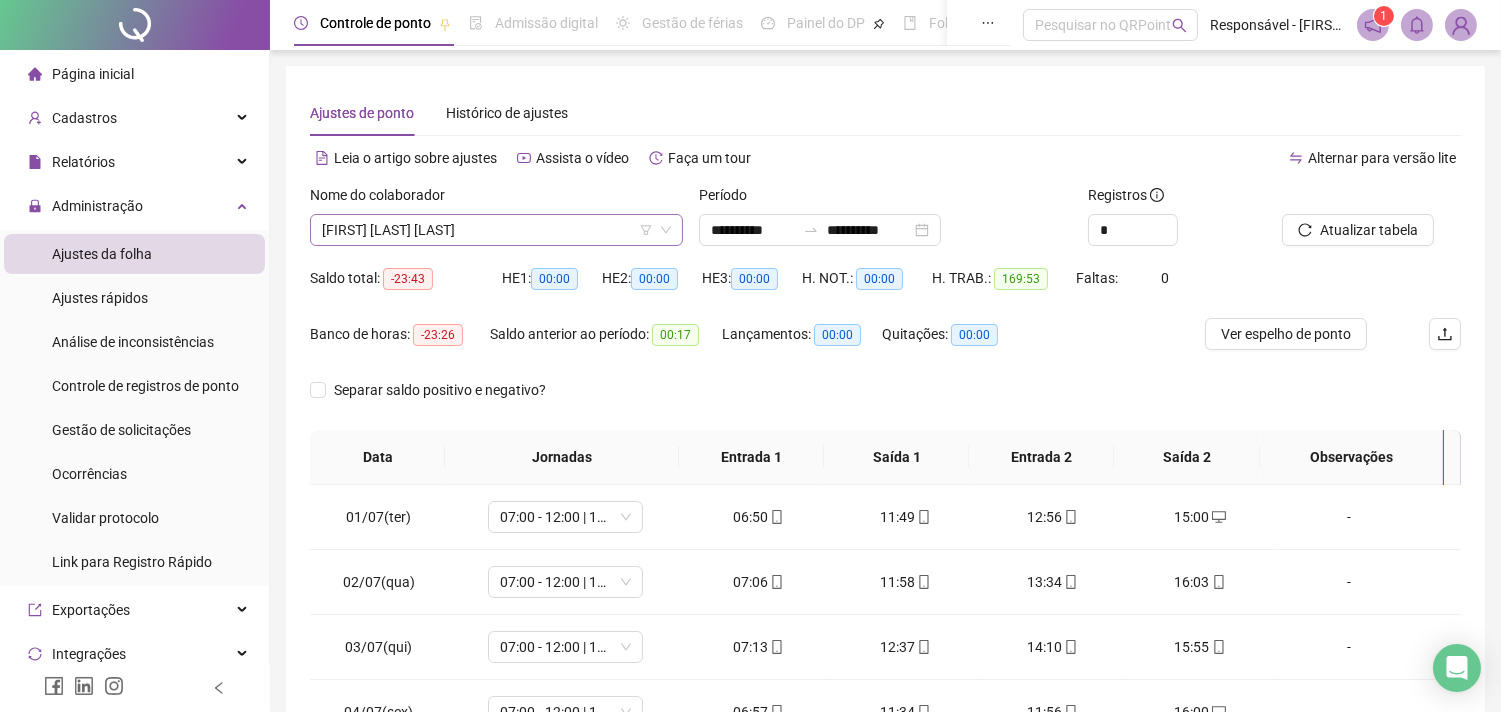 click on "[FIRST] [LAST] [LAST]" at bounding box center (496, 230) 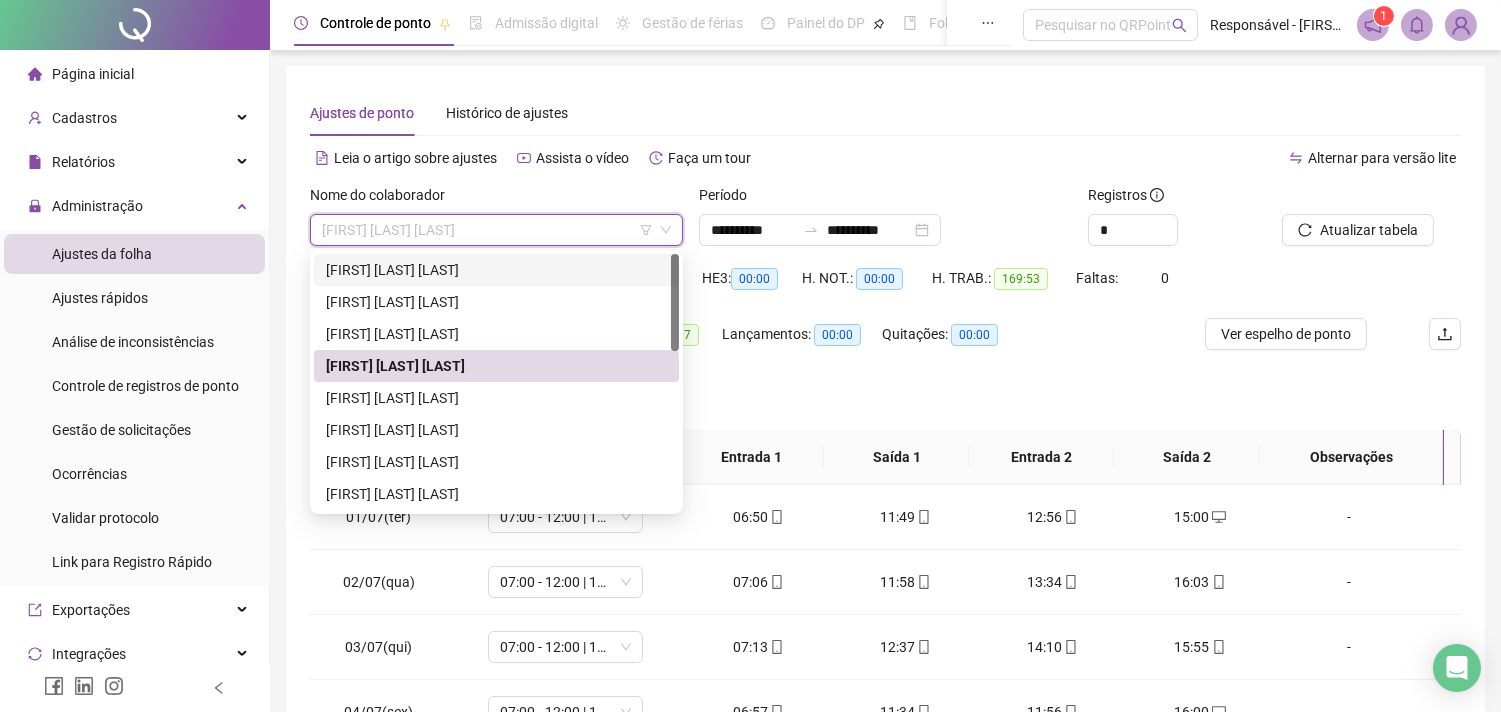 click on "[FIRST] [LAST] [LAST]" at bounding box center [496, 270] 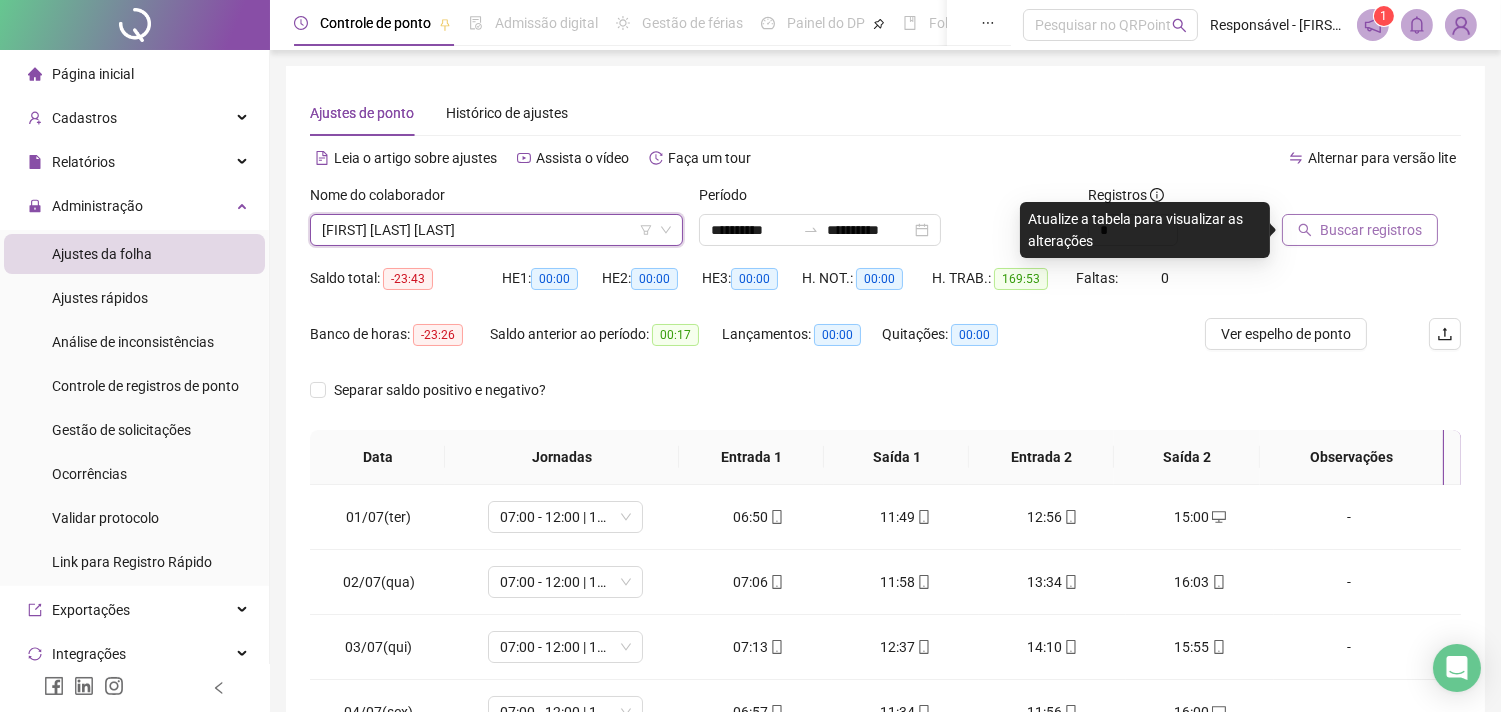 click on "Buscar registros" at bounding box center (1360, 230) 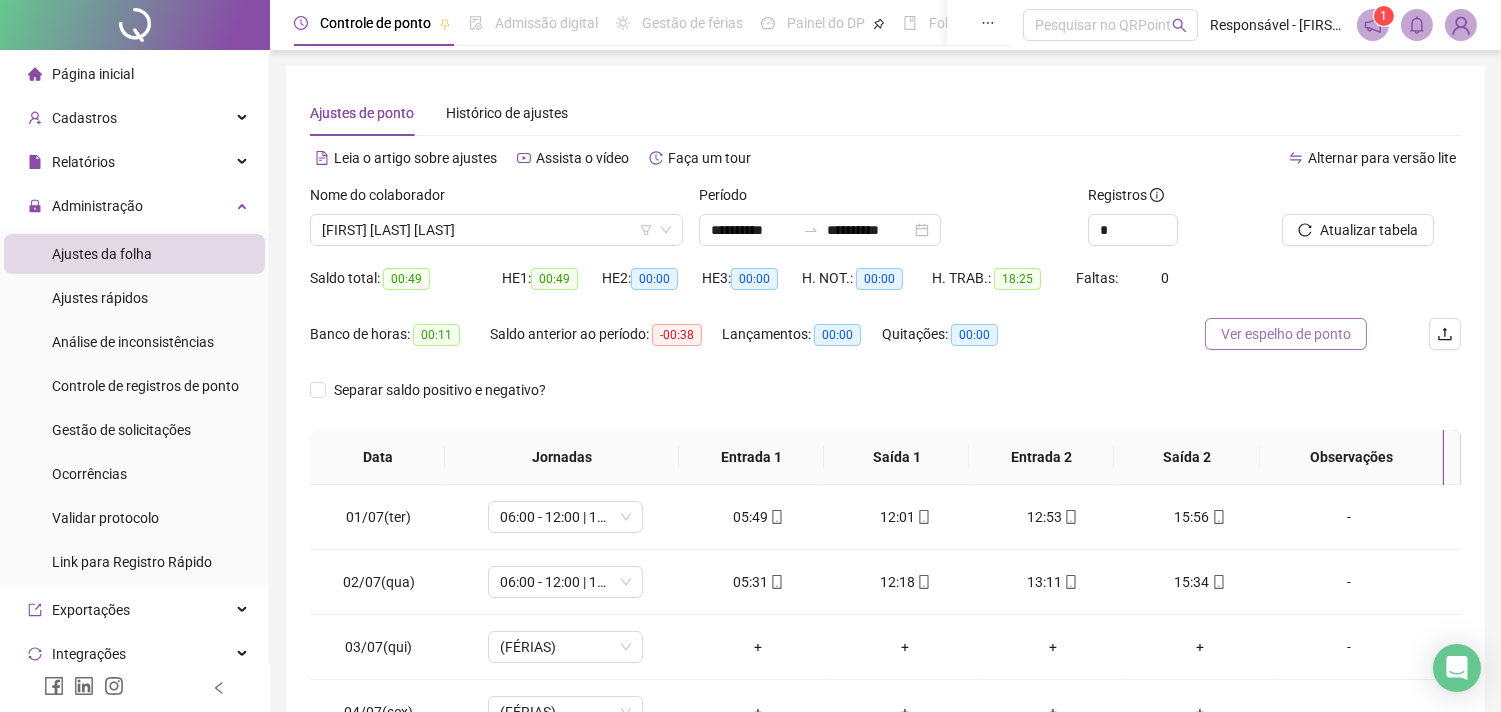 click on "Ver espelho de ponto" at bounding box center [1286, 334] 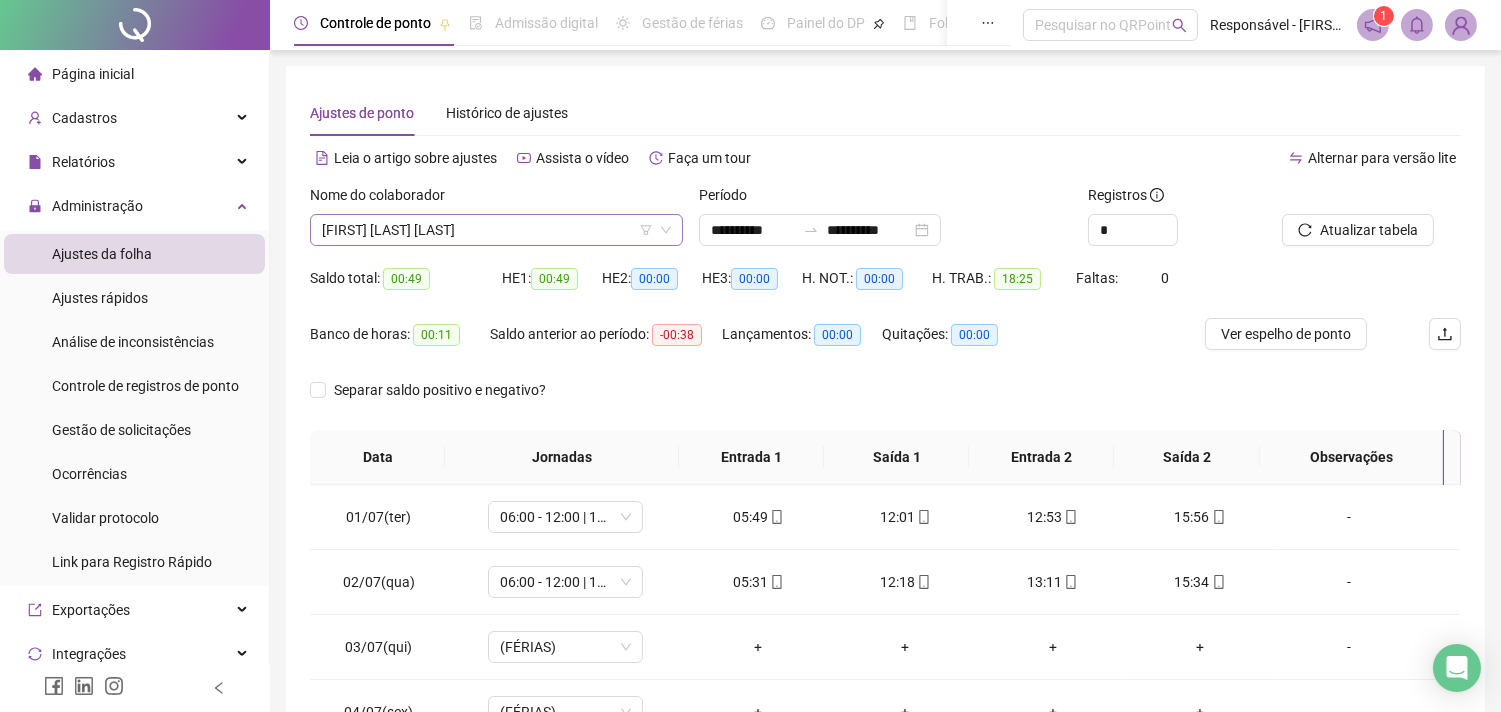 click on "[FIRST] [LAST] [LAST]" at bounding box center (496, 230) 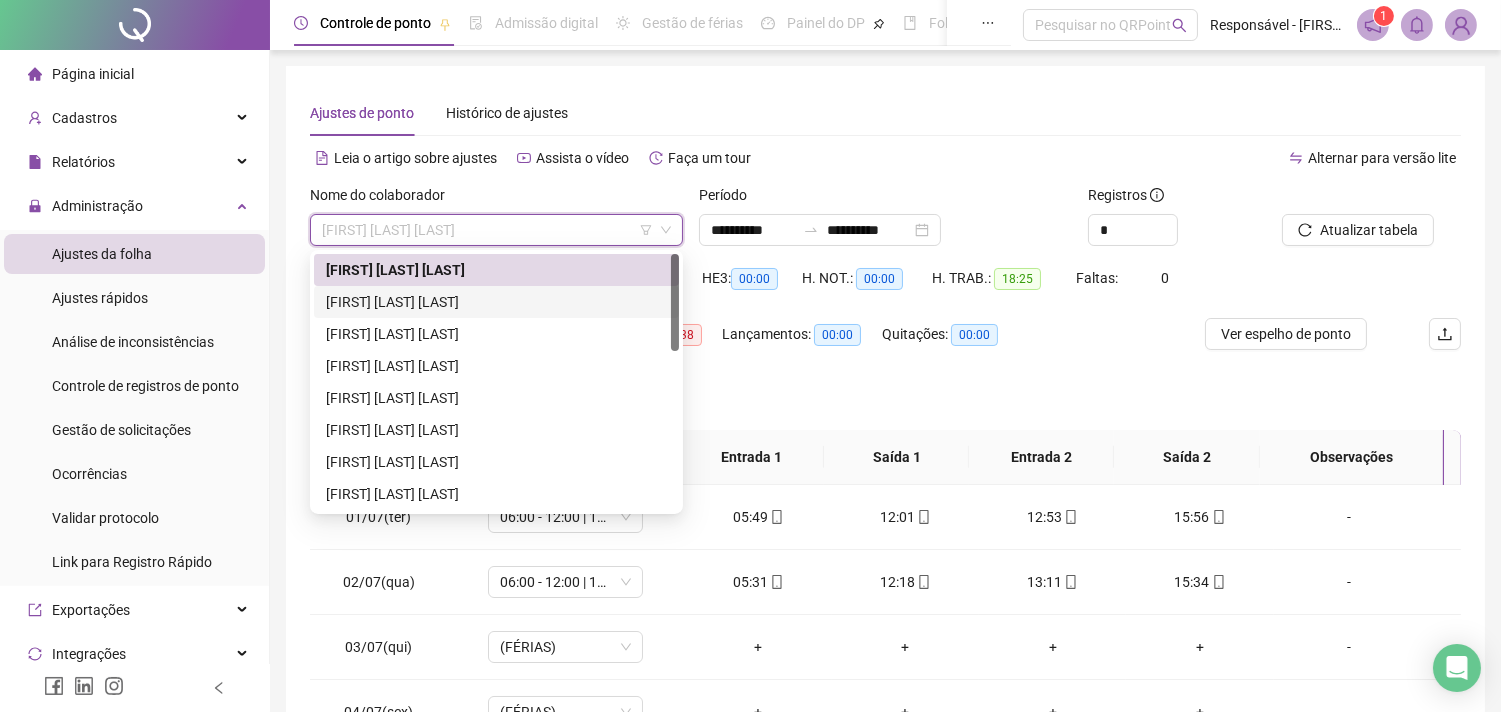 click on "[FIRST] [LAST] [LAST]" at bounding box center [496, 302] 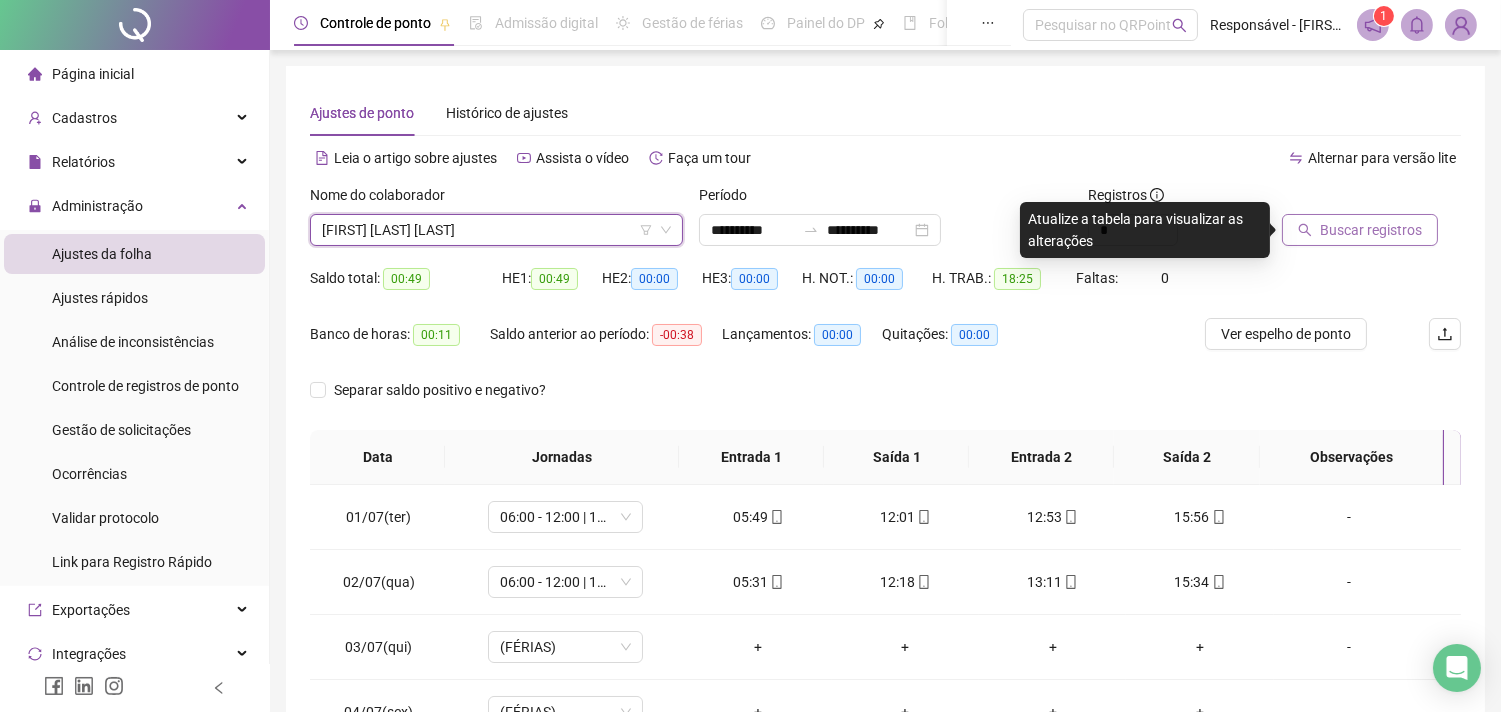 click on "Buscar registros" at bounding box center [1371, 230] 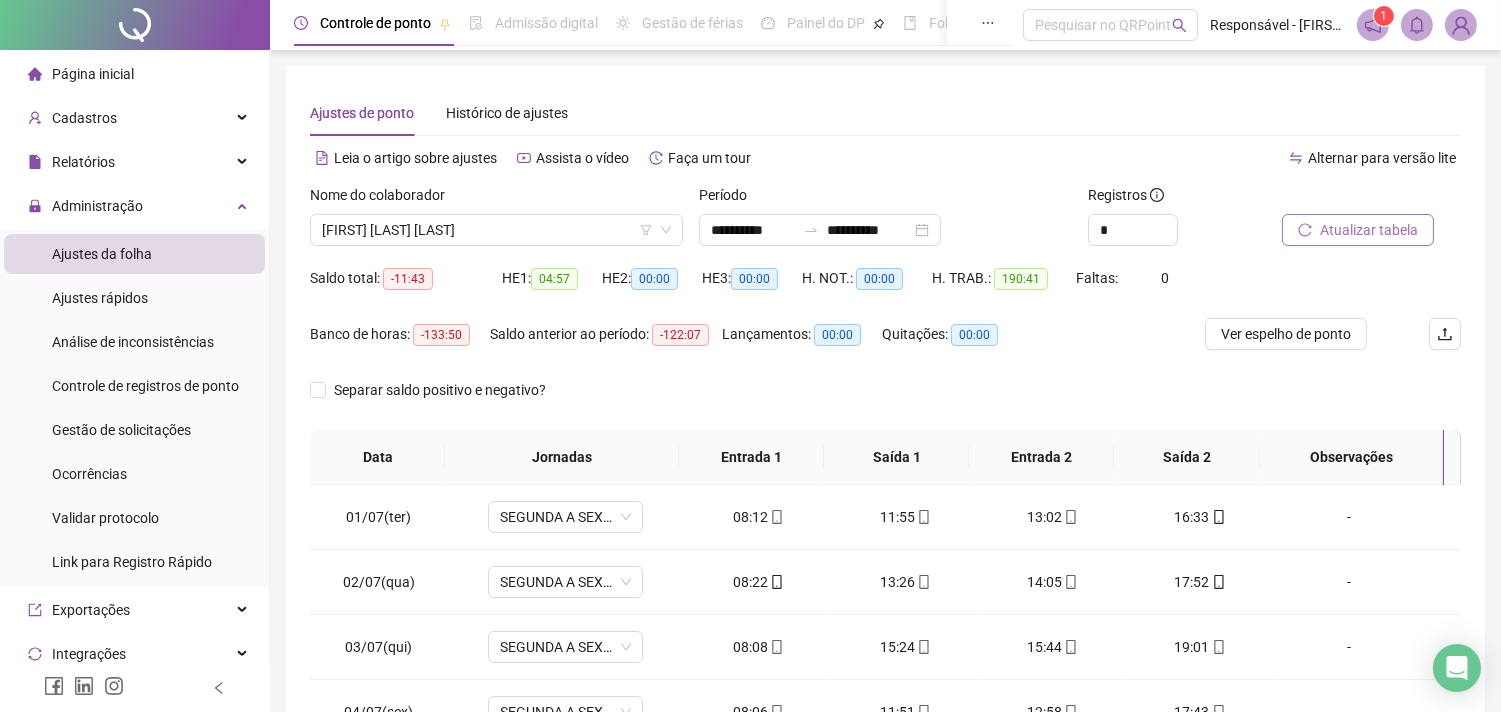 click on "Ajustes de ponto Histórico de ajustes" at bounding box center [885, 113] 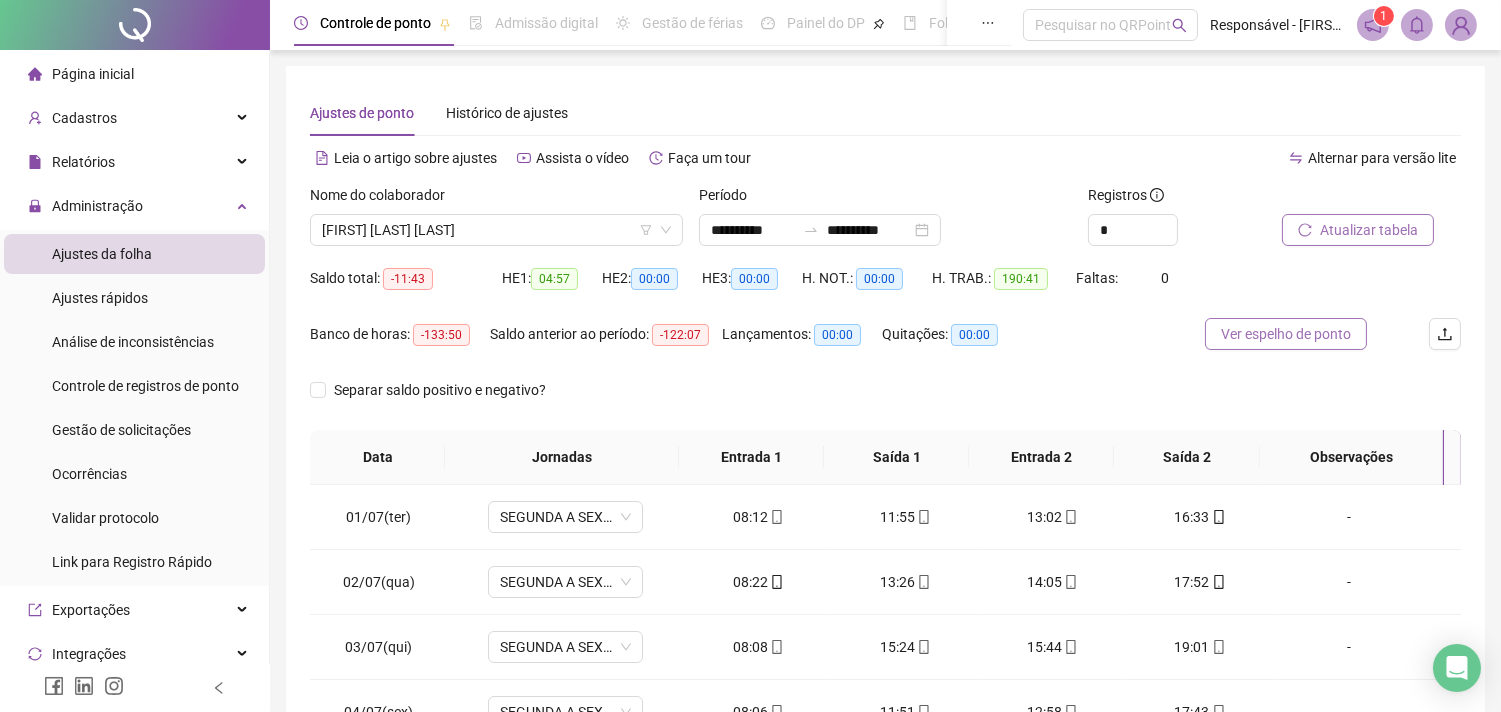 click on "Ver espelho de ponto" at bounding box center (1286, 334) 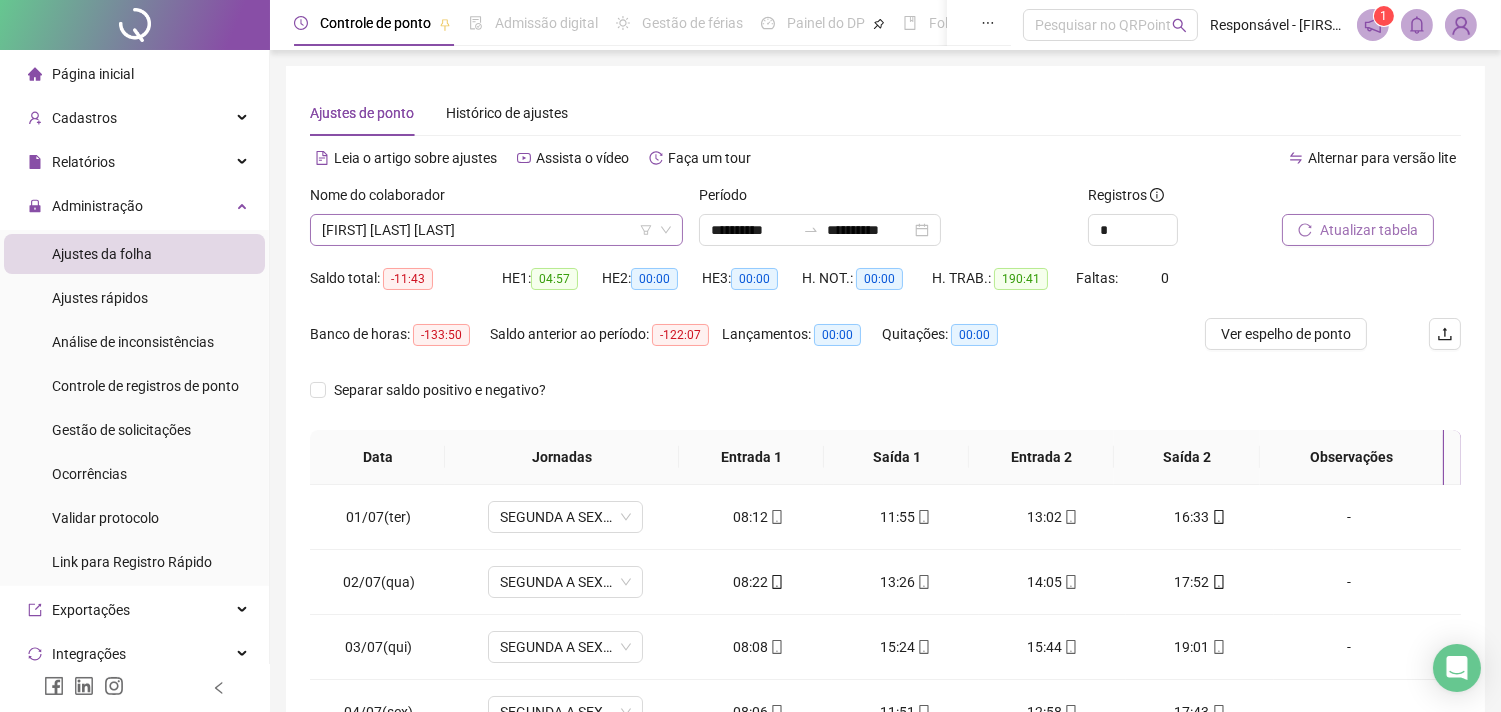 click on "[FIRST] [LAST] [LAST]" at bounding box center [496, 230] 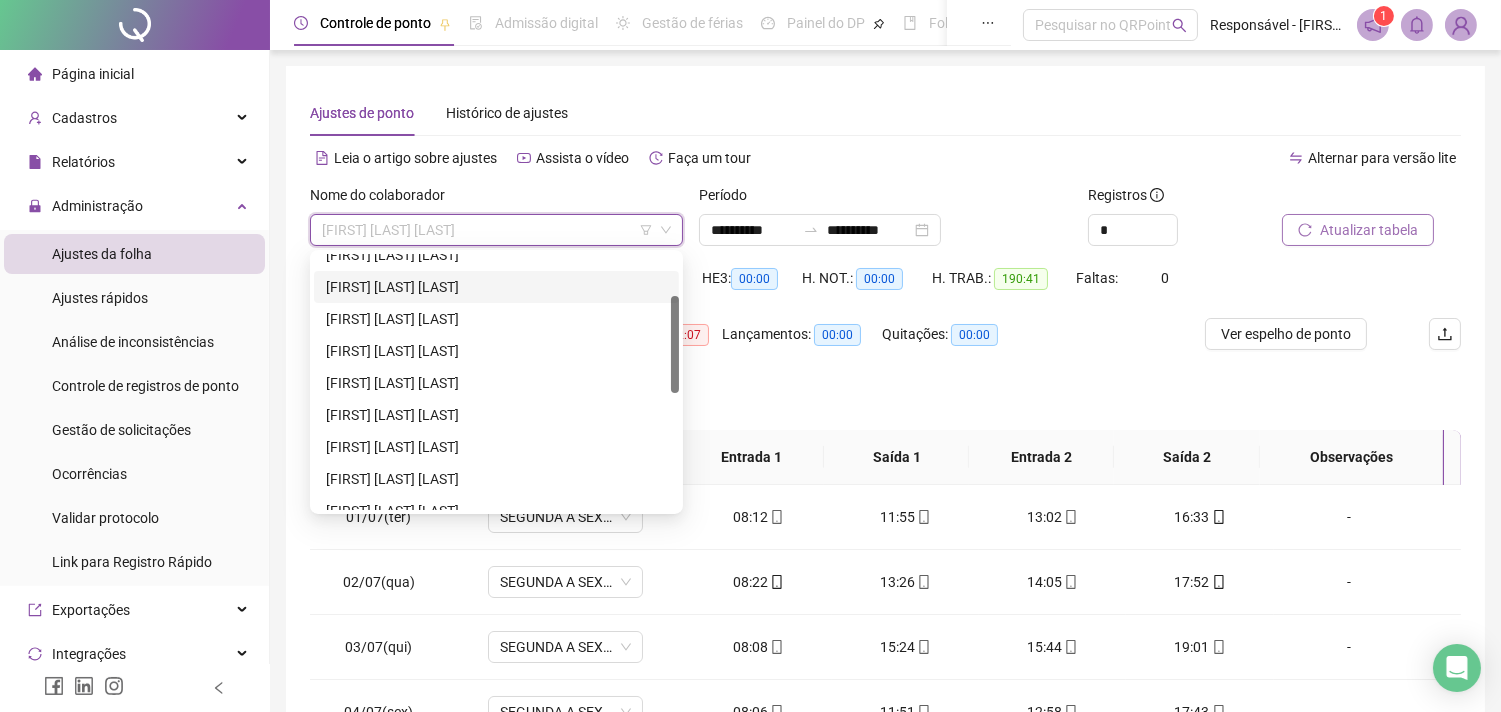 scroll, scrollTop: 222, scrollLeft: 0, axis: vertical 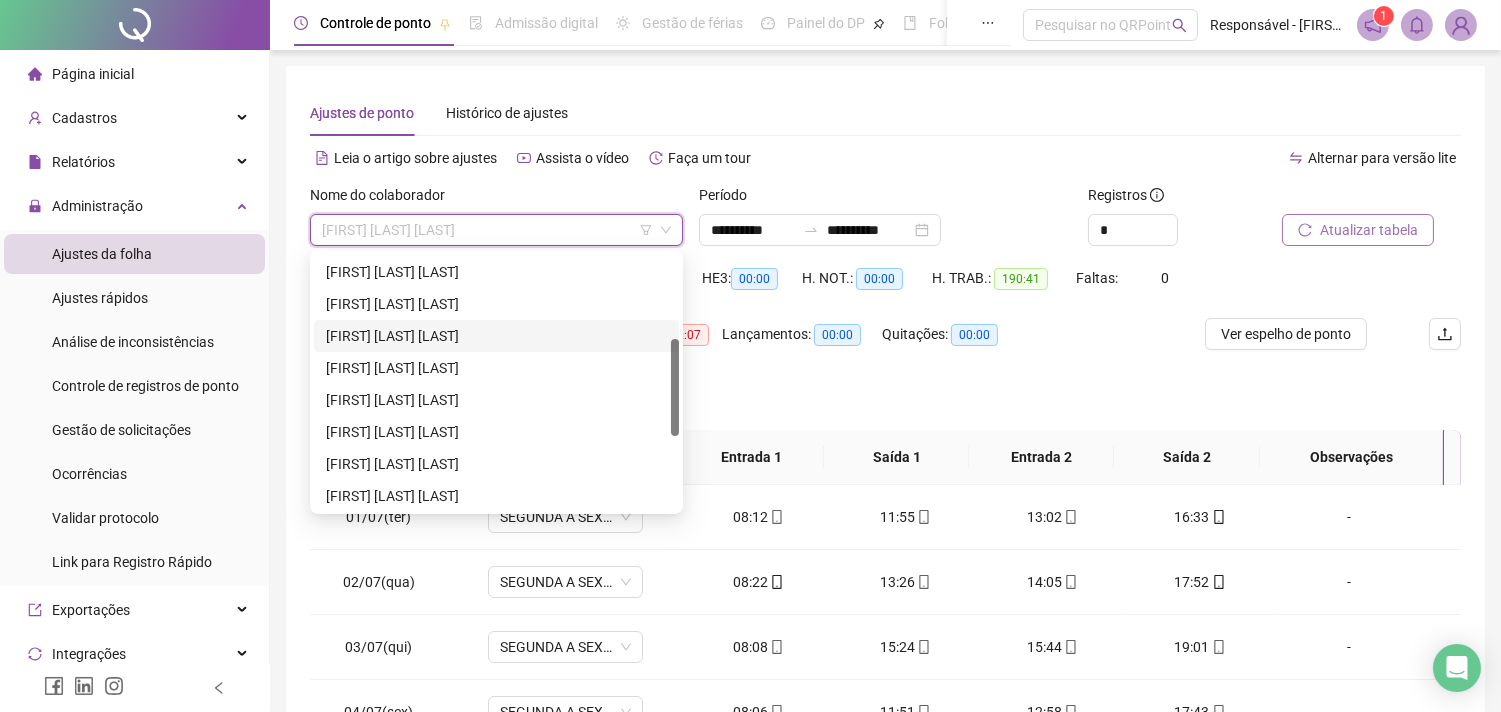 click on "[FIRST] [LAST] [LAST]" at bounding box center (496, 336) 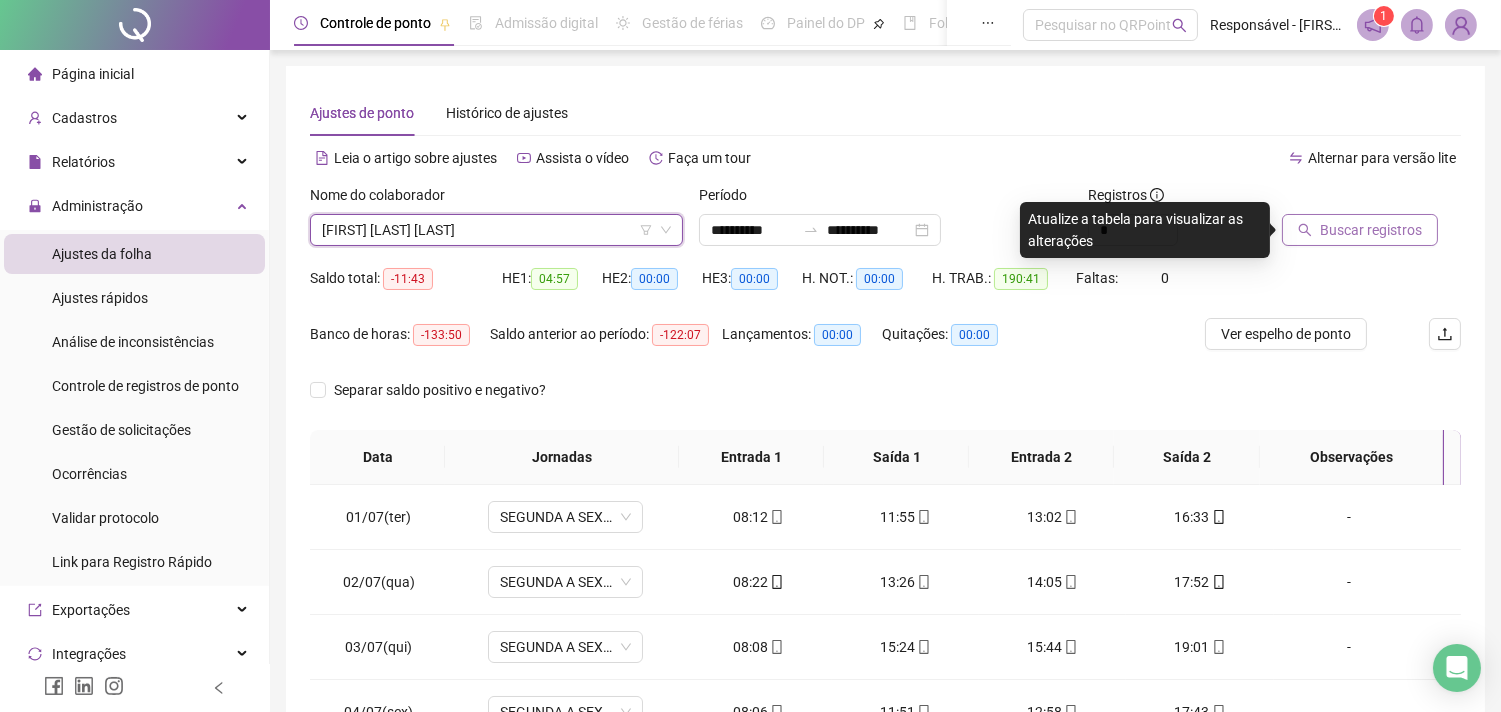 click on "Buscar registros" at bounding box center (1371, 230) 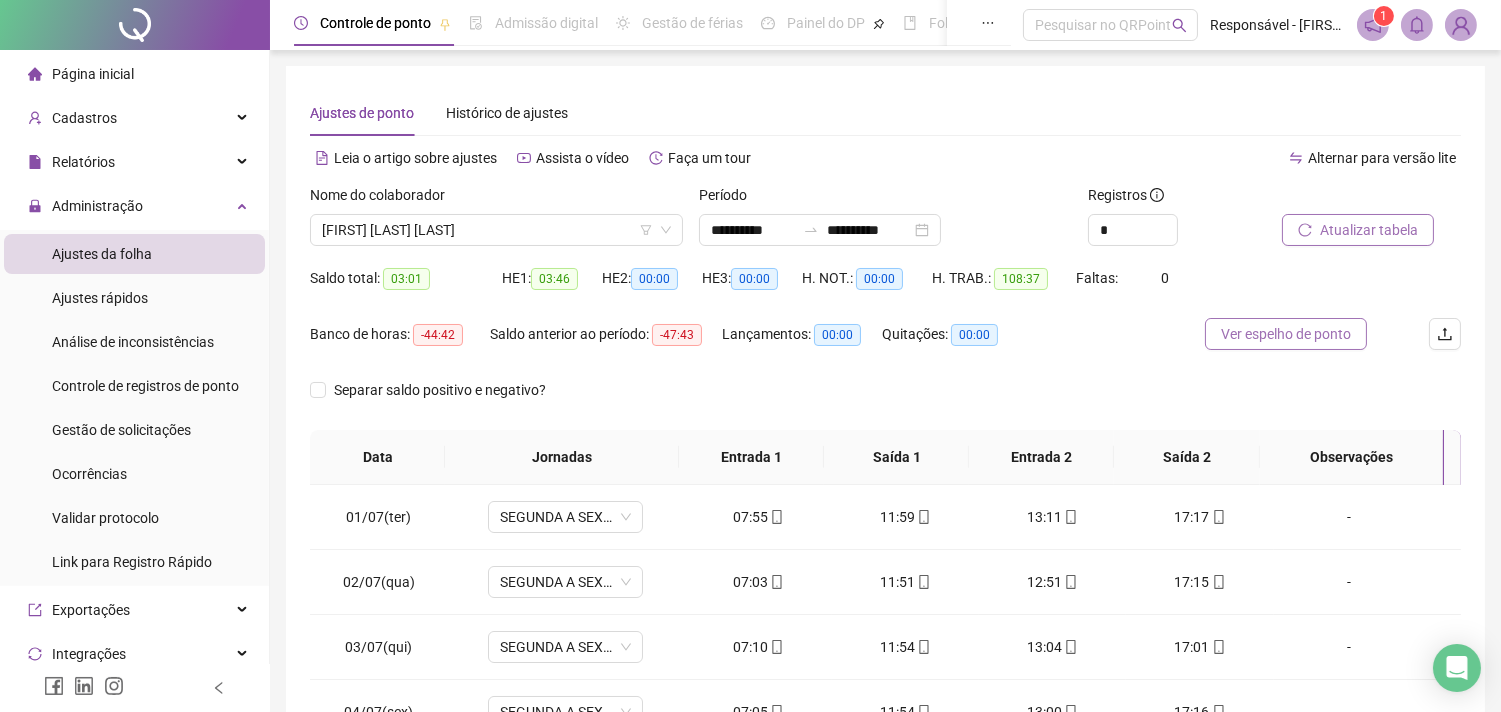 click on "Ver espelho de ponto" at bounding box center (1286, 334) 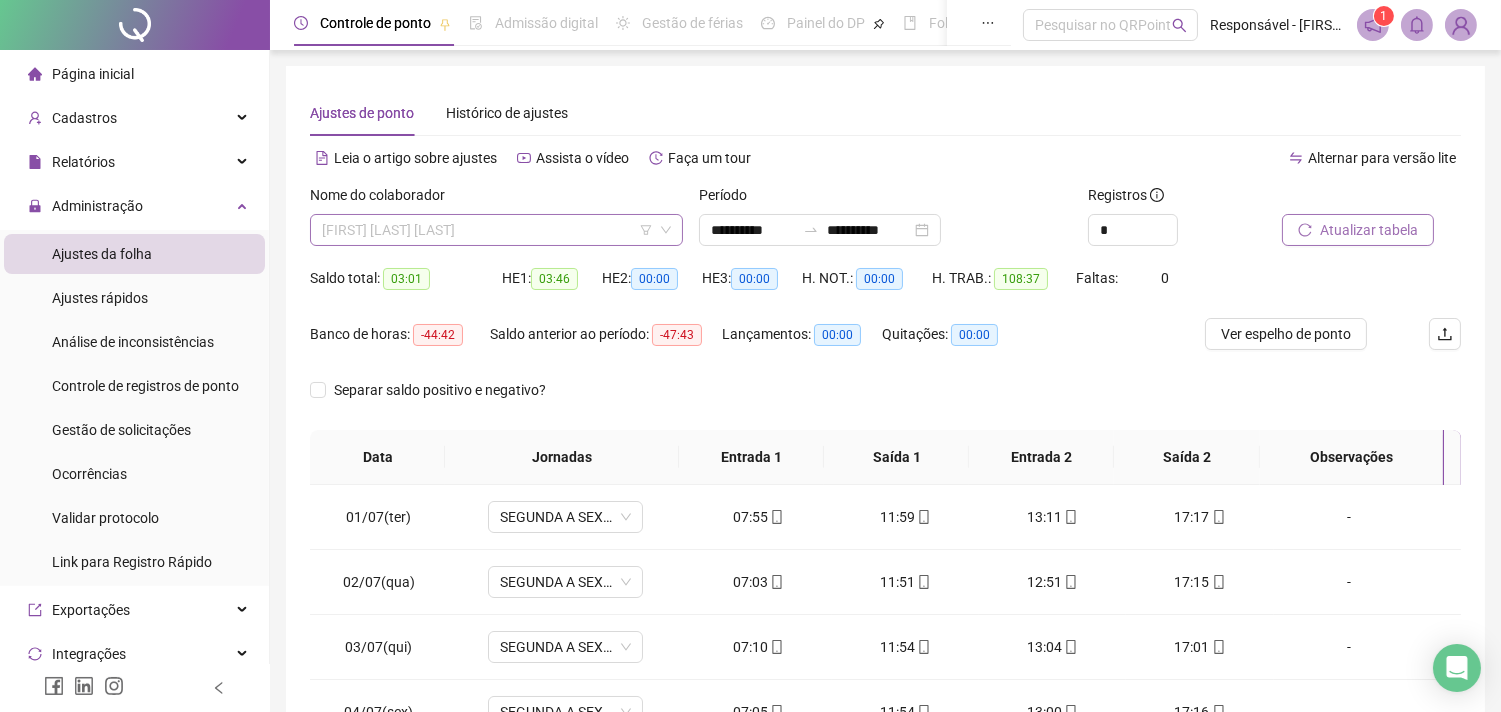 click on "[FIRST] [LAST] [LAST]" at bounding box center (496, 230) 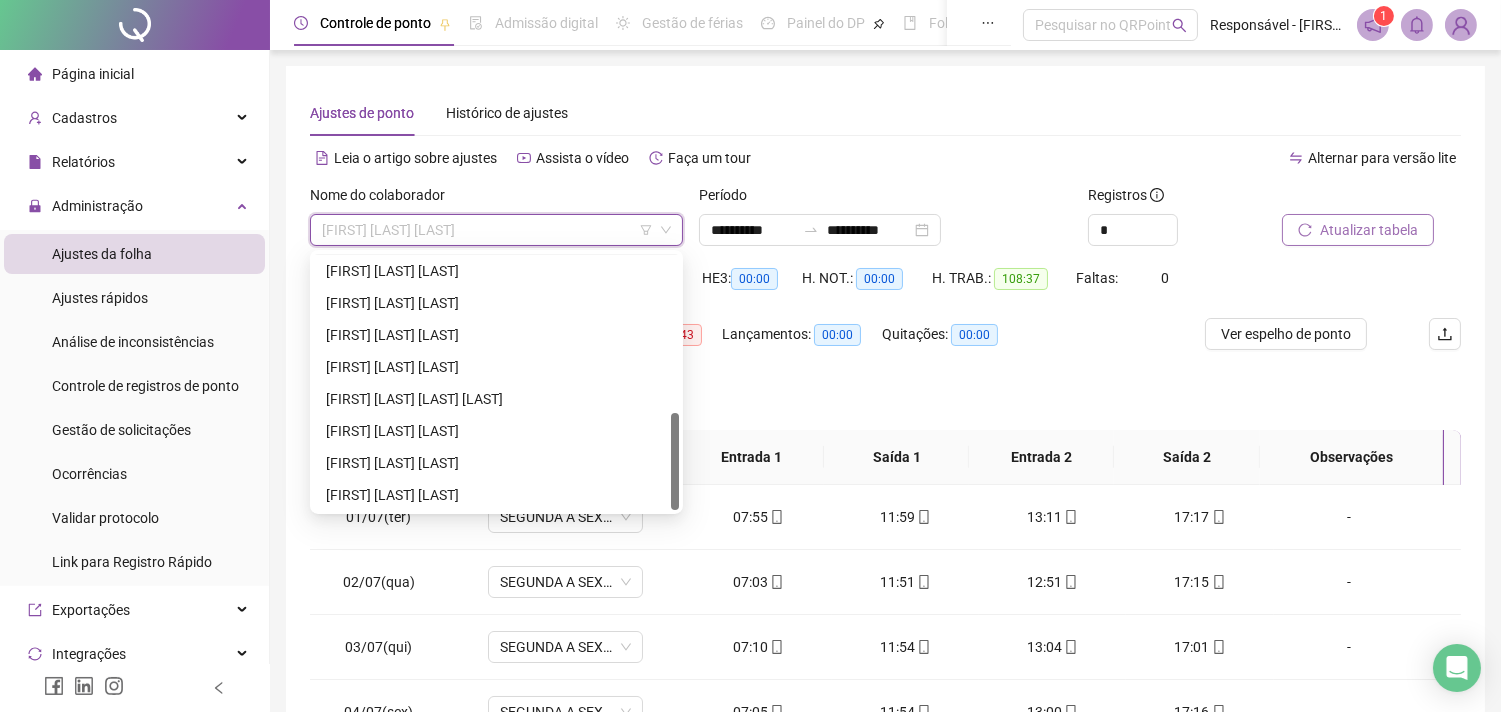scroll, scrollTop: 0, scrollLeft: 0, axis: both 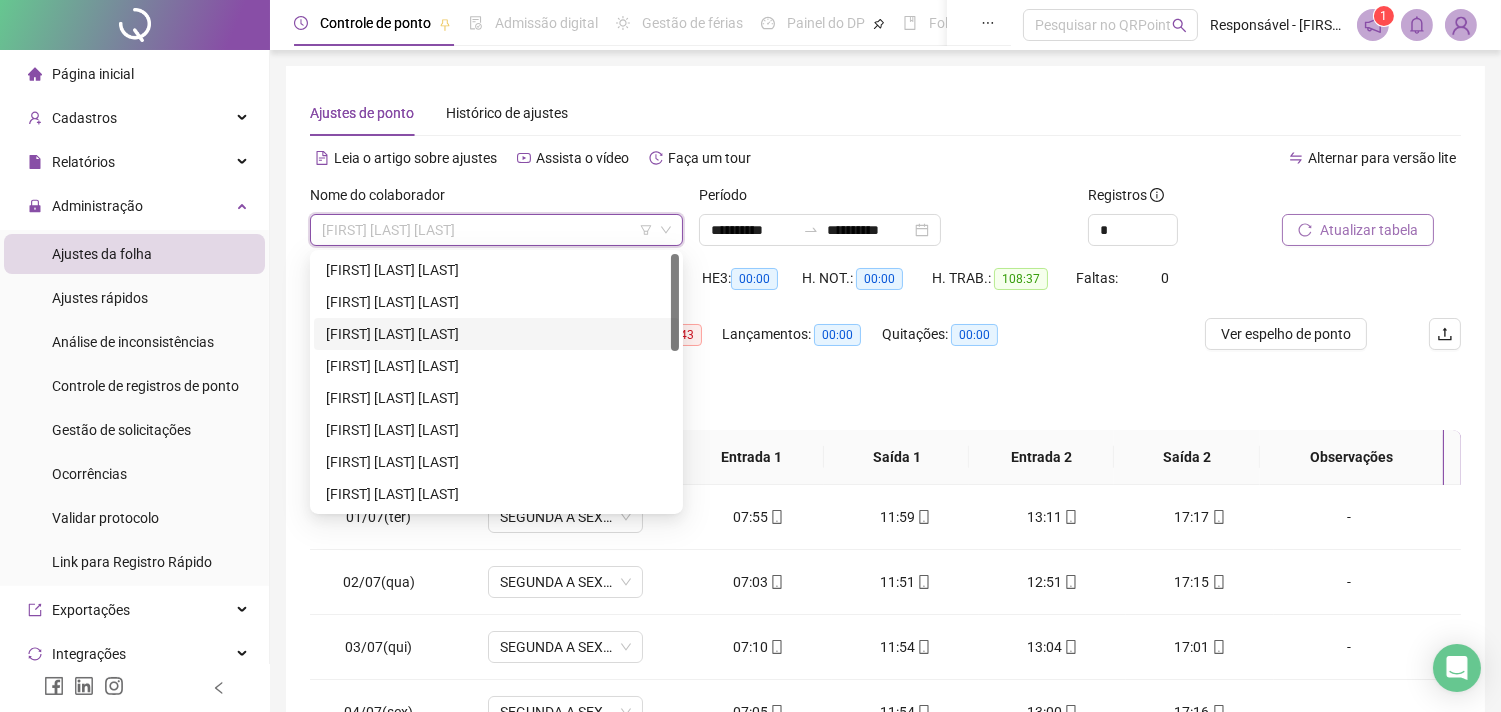 click on "[FIRST] [LAST] [LAST]" at bounding box center [496, 334] 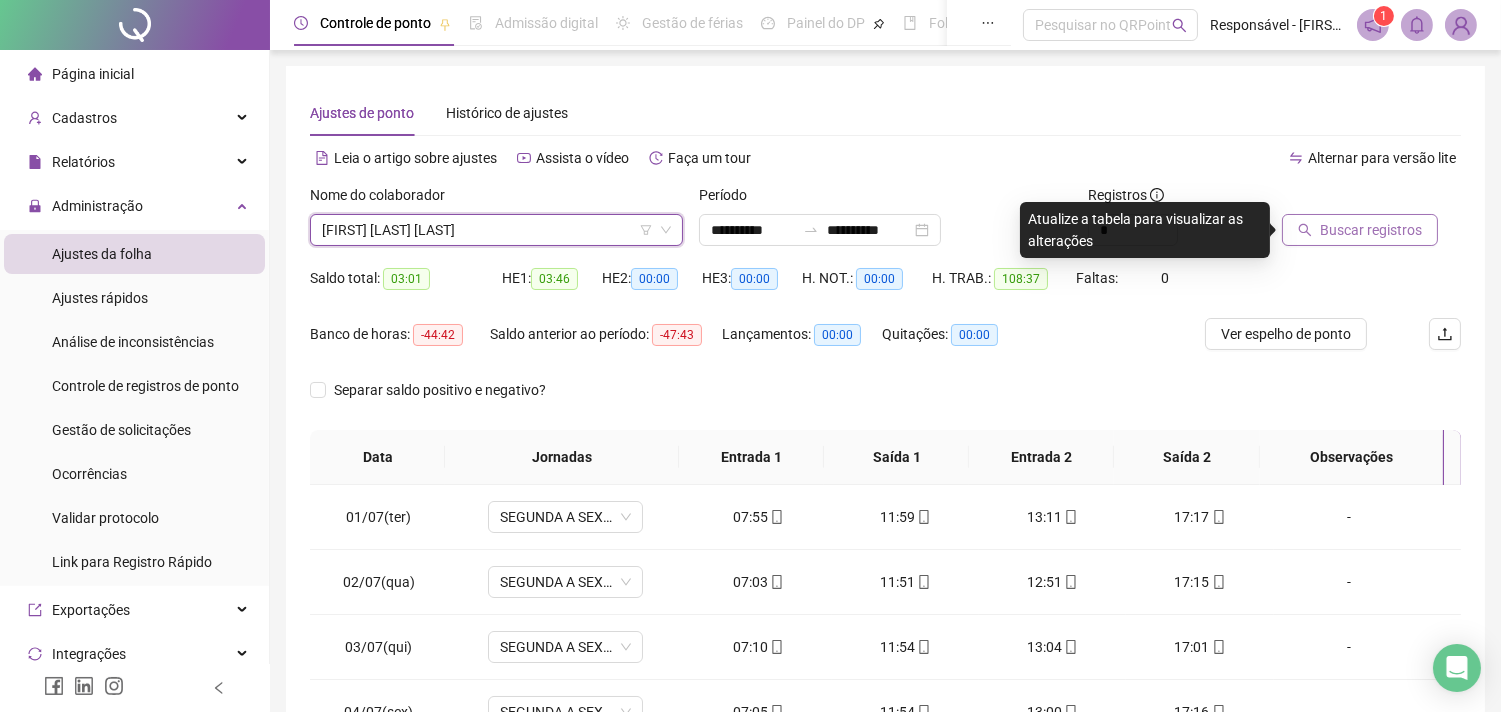 click on "Buscar registros" at bounding box center (1360, 230) 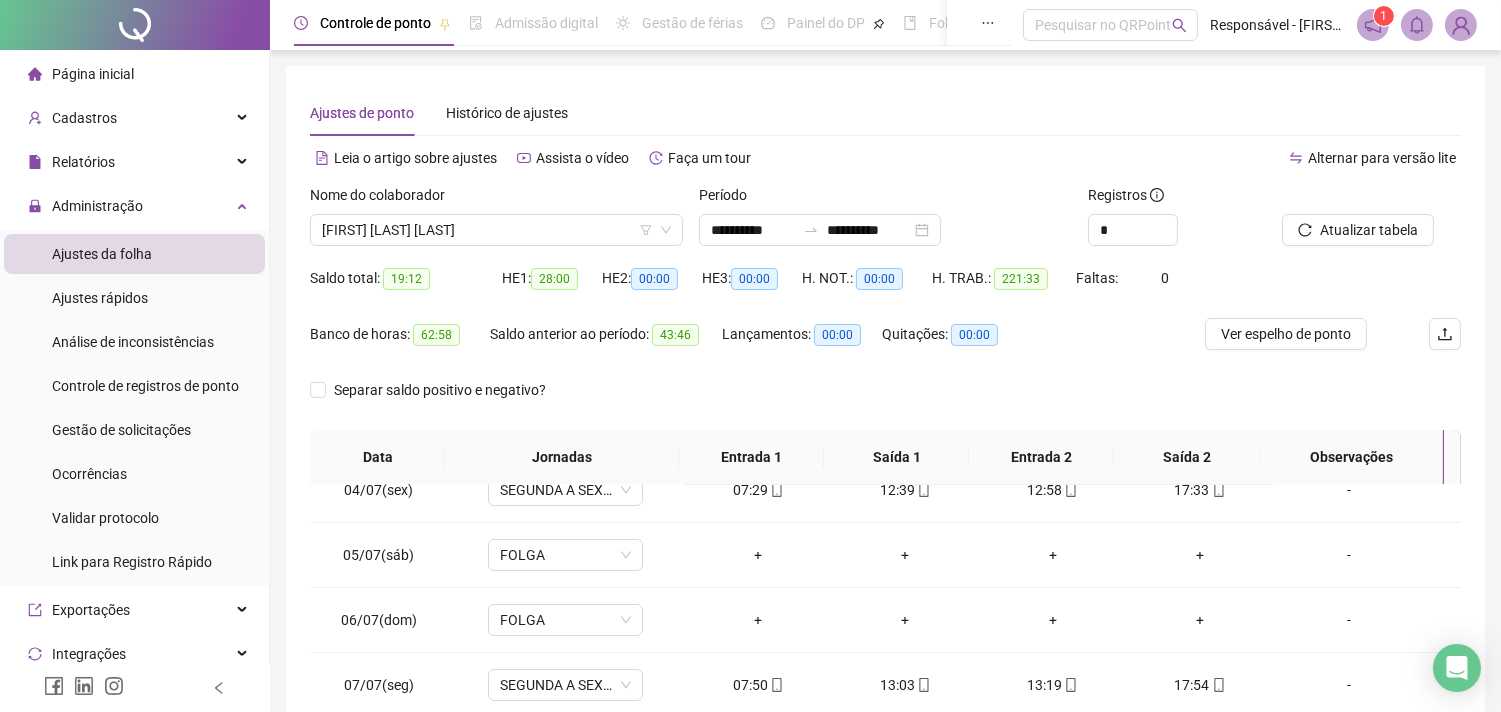 scroll, scrollTop: 666, scrollLeft: 0, axis: vertical 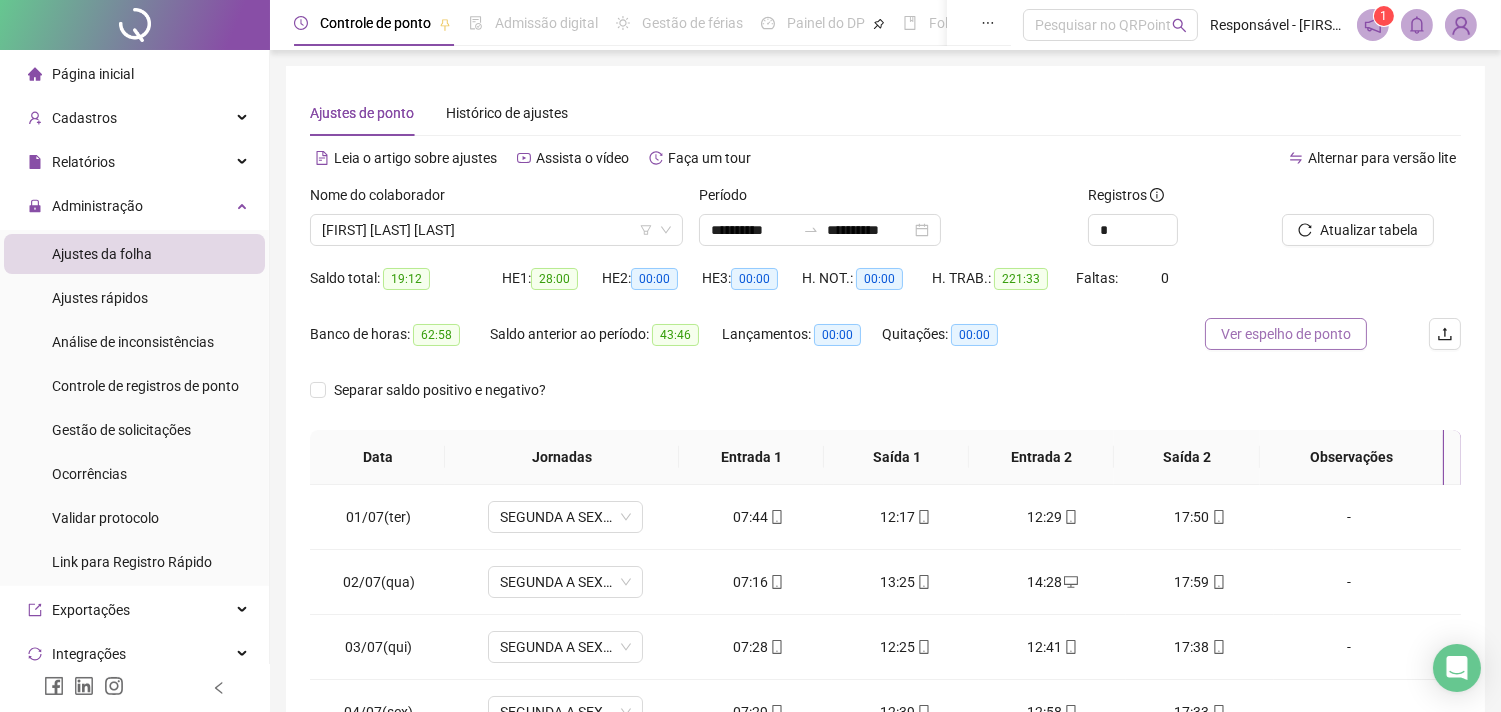 click on "Ver espelho de ponto" at bounding box center (1286, 334) 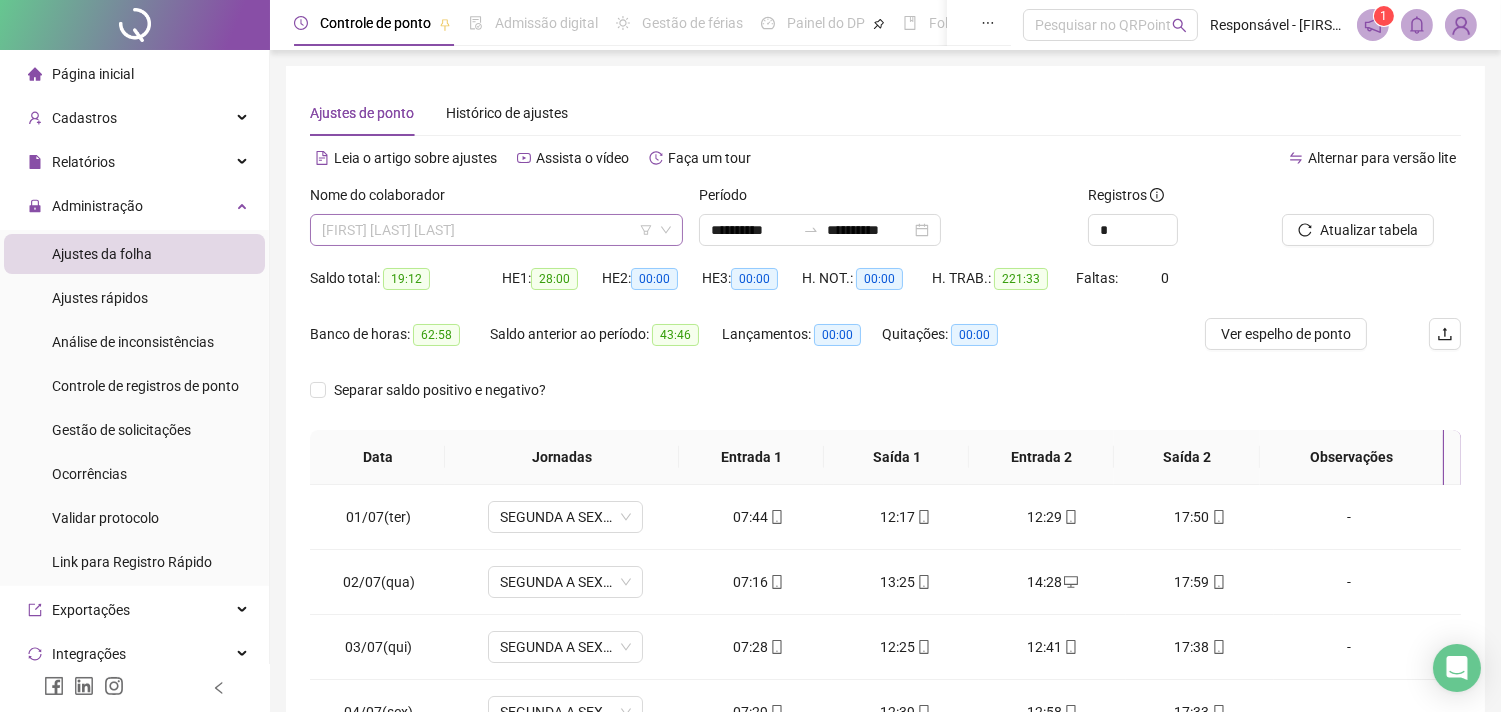 click on "[FIRST] [LAST] [LAST]" at bounding box center [496, 230] 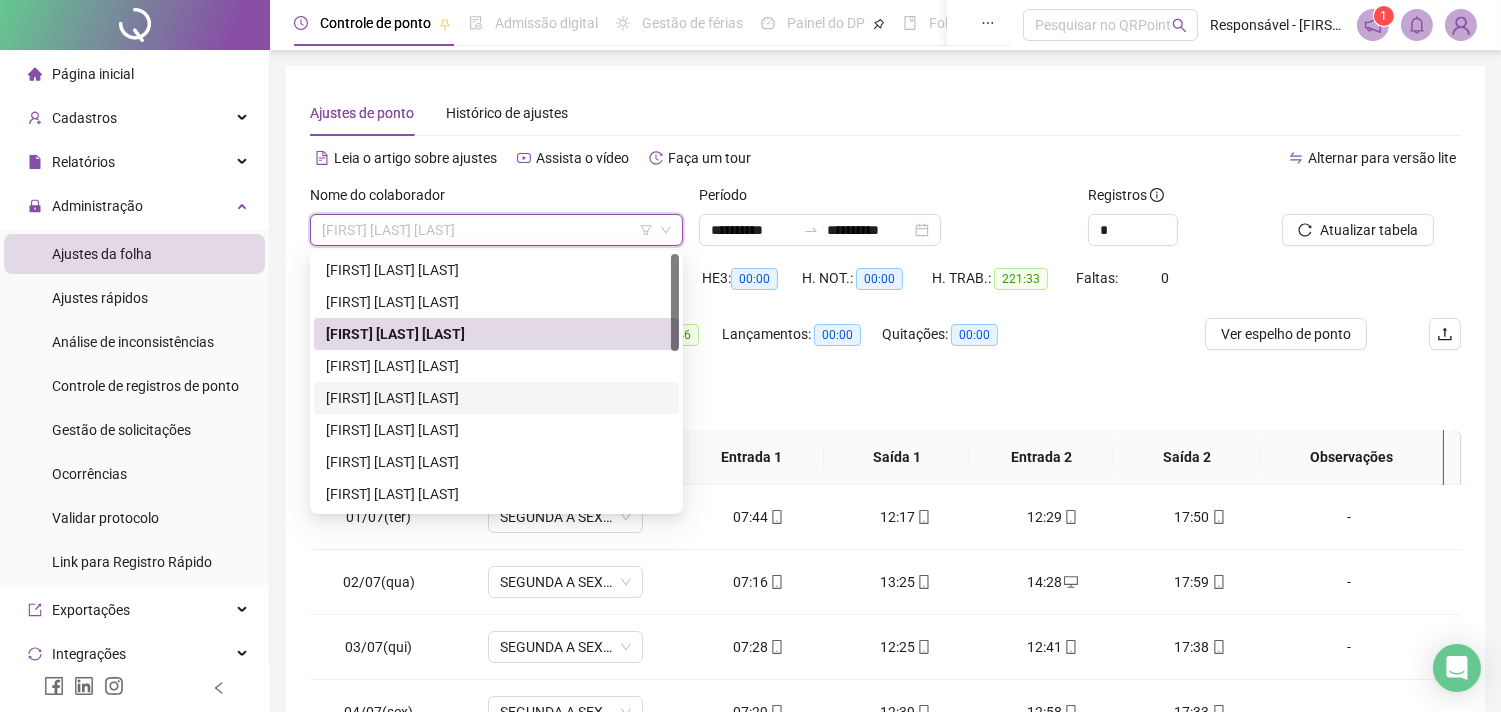 click on "[FIRST] [LAST] [LAST]" at bounding box center (496, 398) 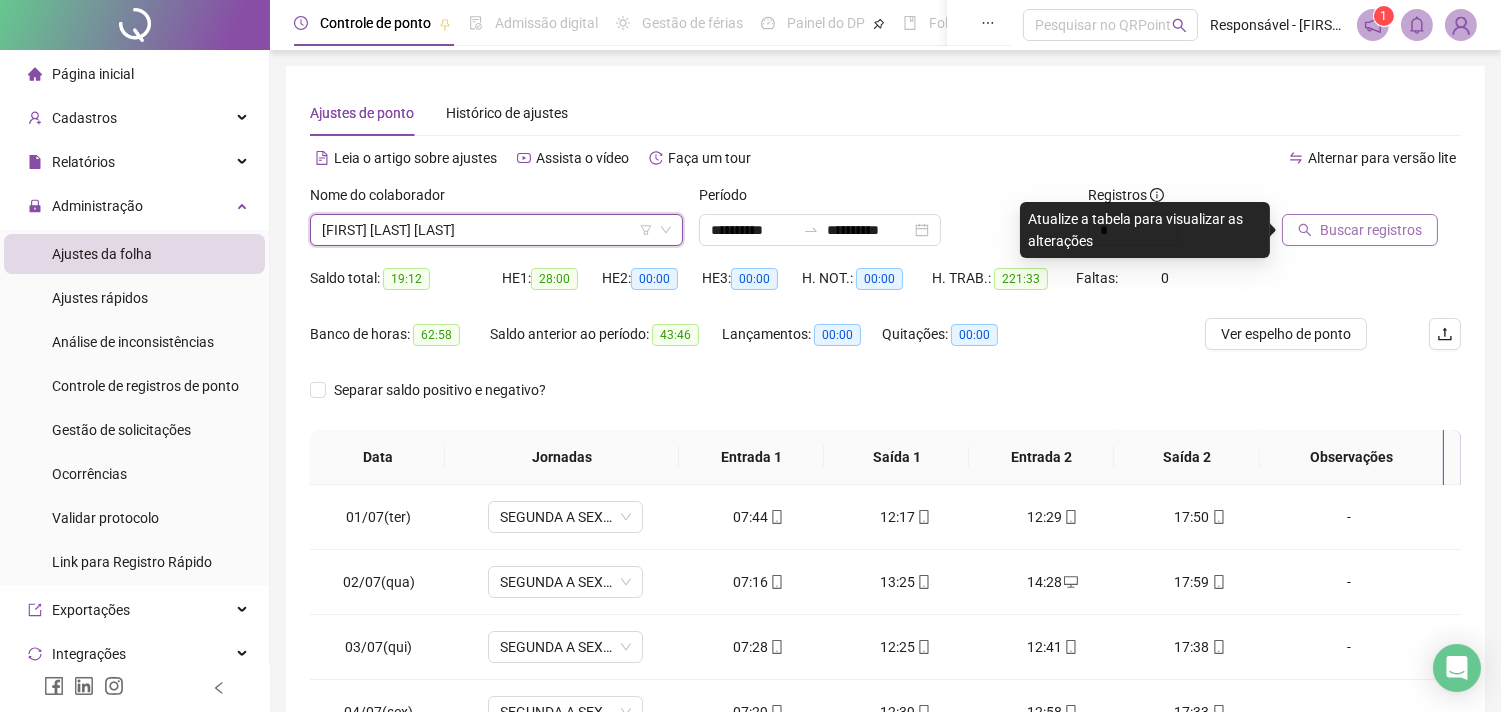 click on "Buscar registros" at bounding box center [1360, 230] 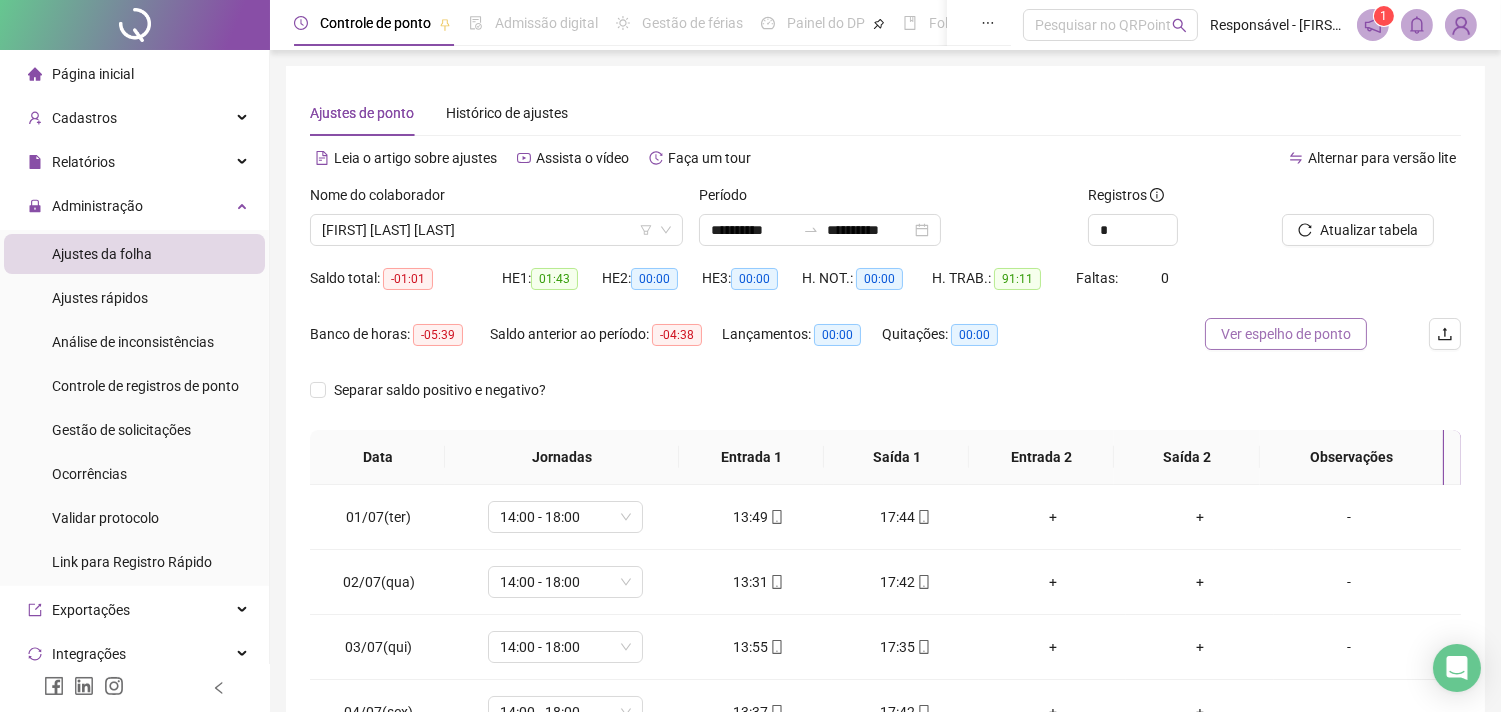click on "Ver espelho de ponto" at bounding box center (1286, 334) 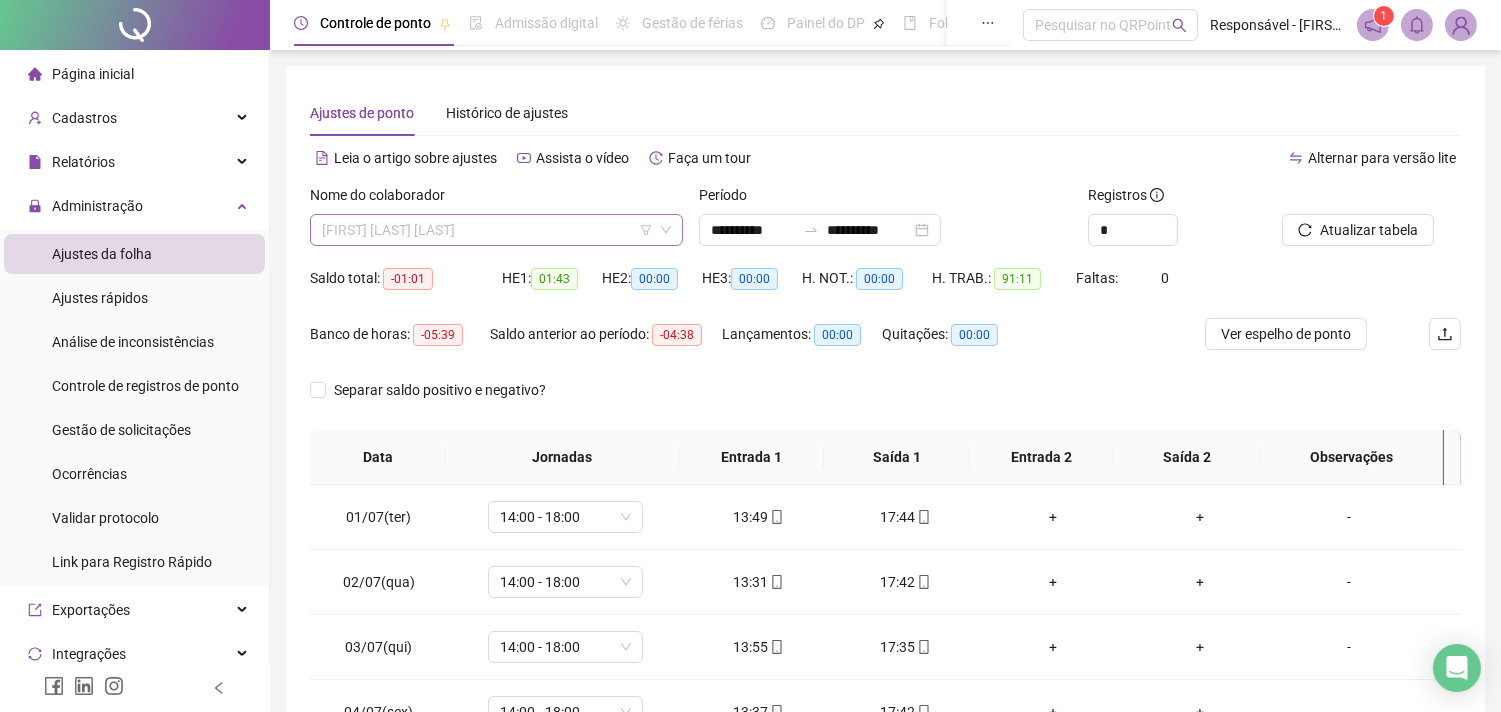 click on "[FIRST] [LAST] [LAST]" at bounding box center [496, 230] 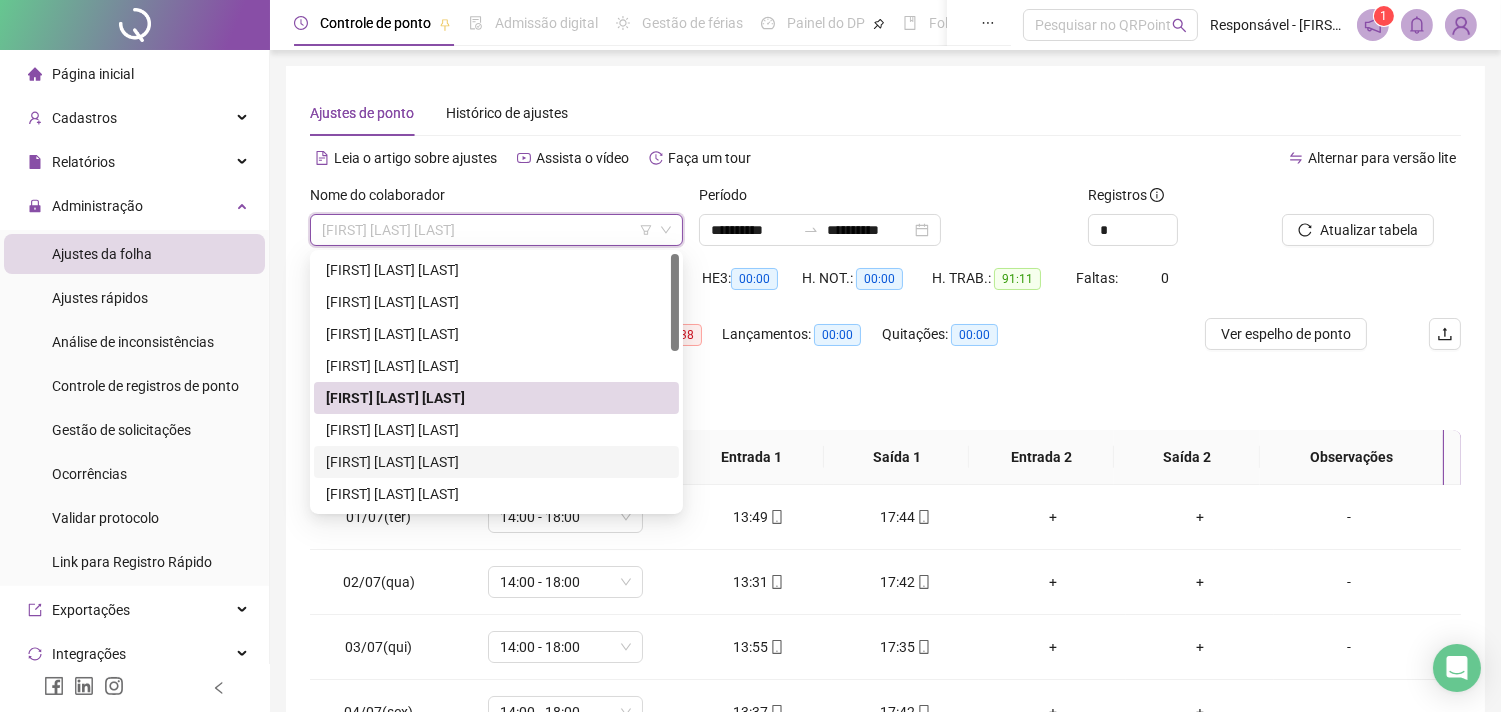 click on "[FIRST] [LAST] [LAST]" at bounding box center (496, 462) 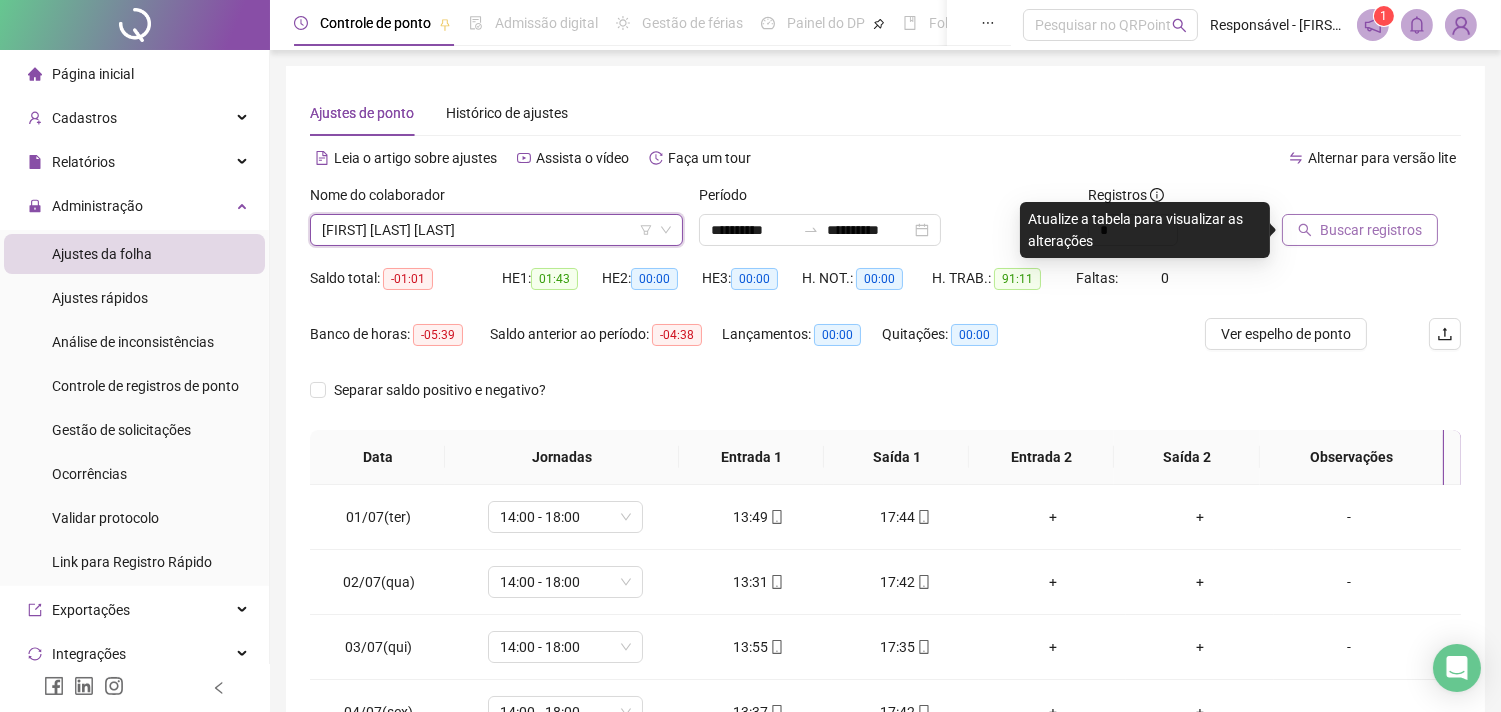 click on "Buscar registros" at bounding box center [1371, 230] 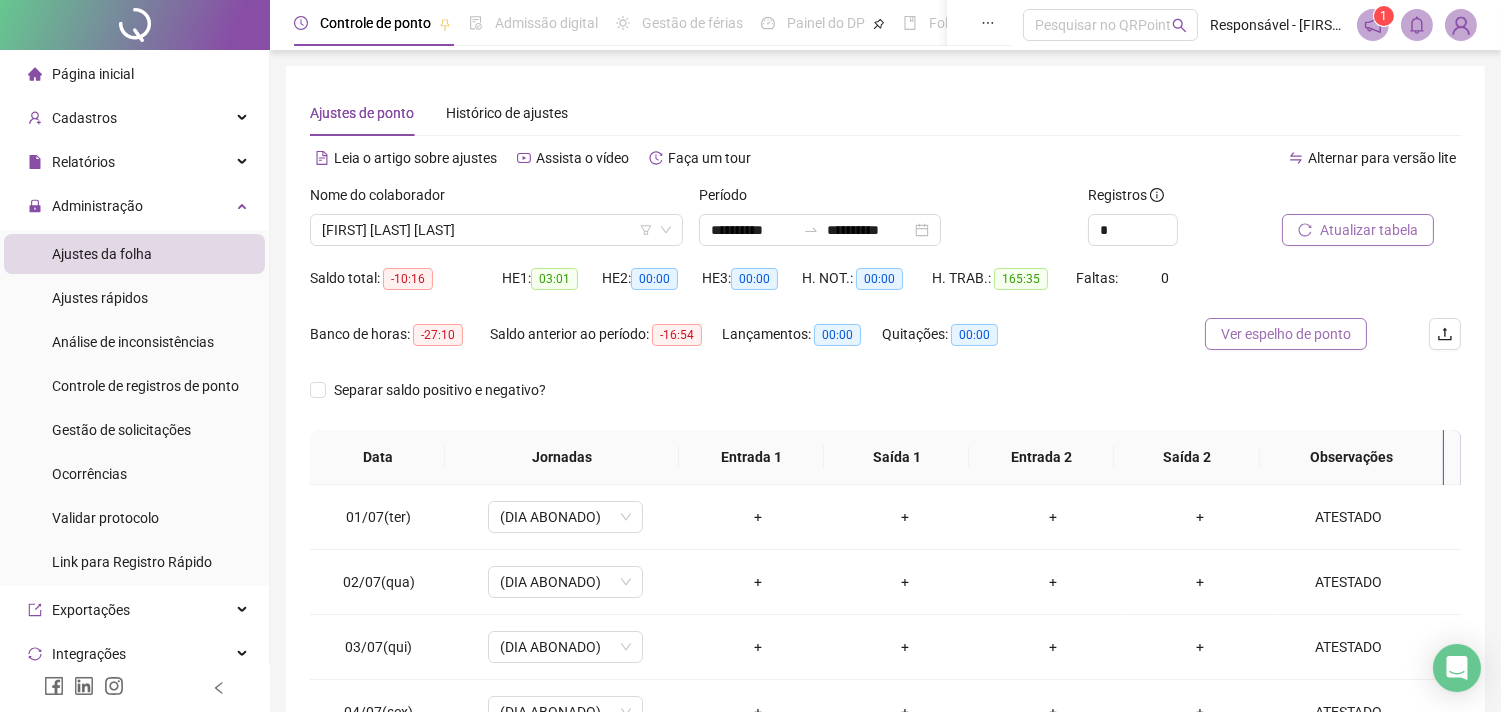 click on "Ver espelho de ponto" at bounding box center [1286, 334] 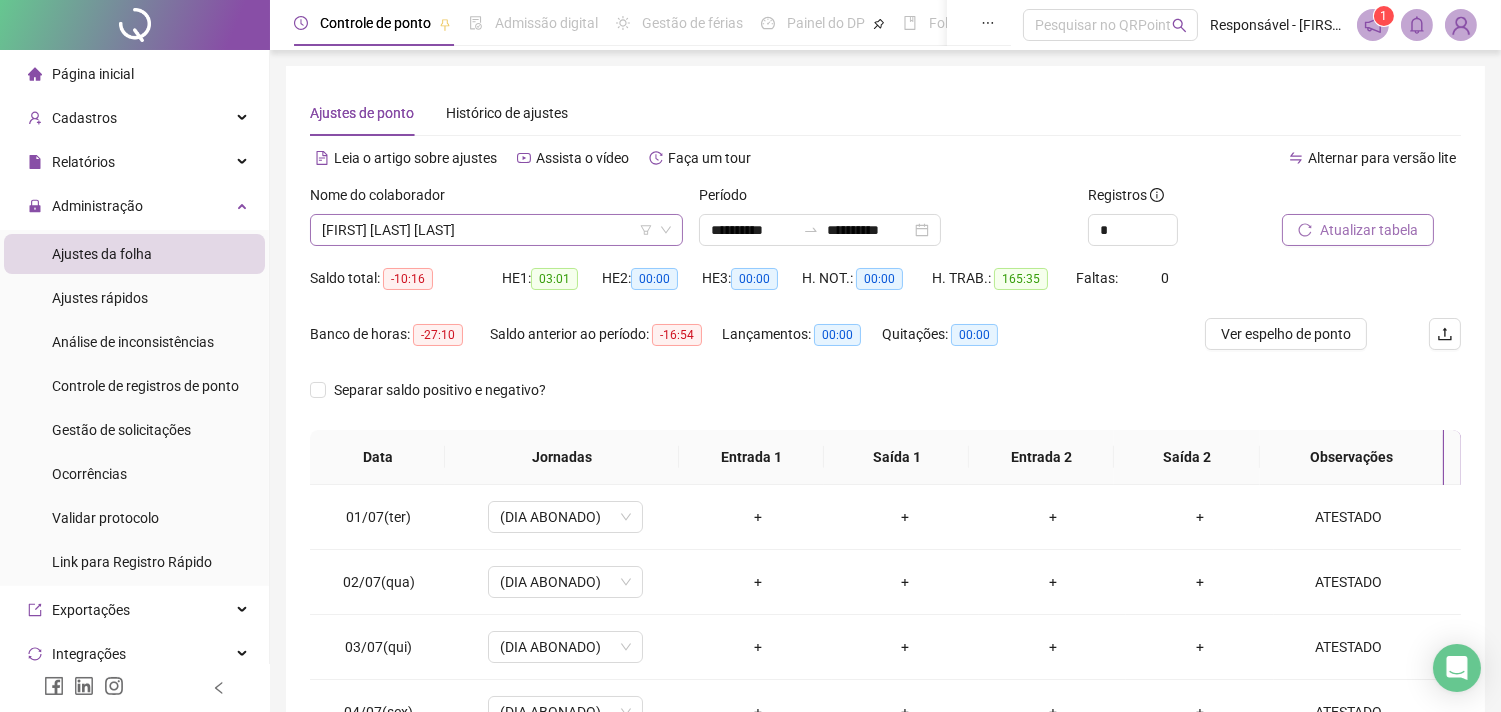 click on "[FIRST] [LAST] [LAST]" at bounding box center (496, 230) 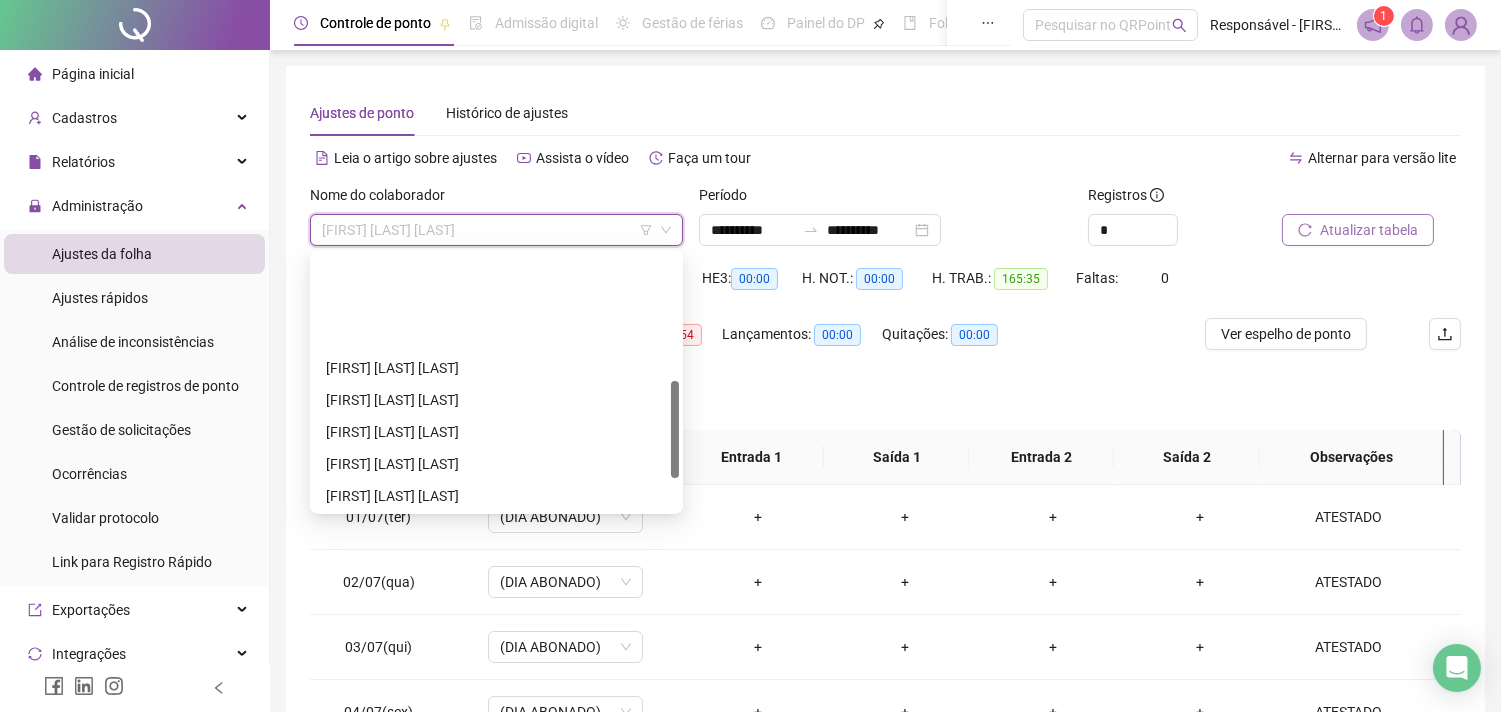 scroll, scrollTop: 333, scrollLeft: 0, axis: vertical 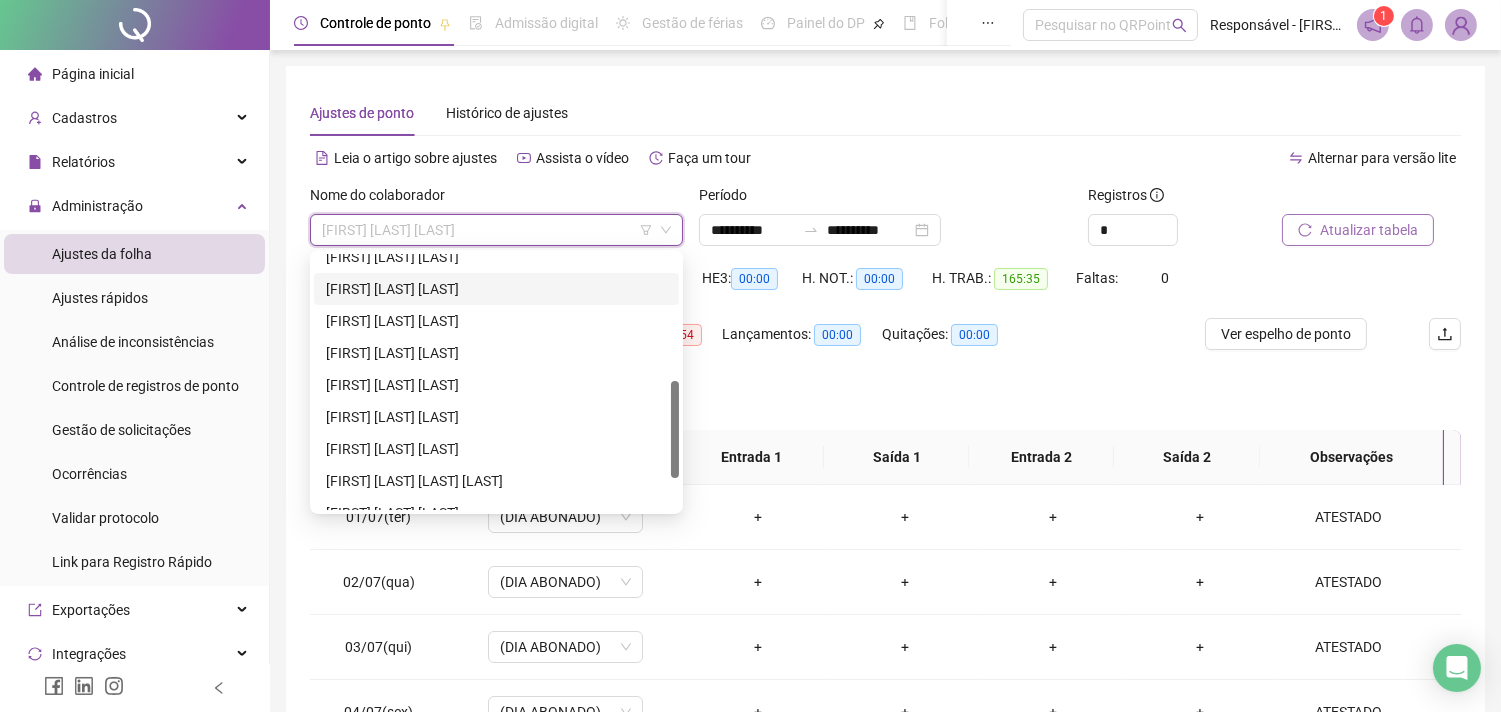 click on "[FIRST] [LAST] [LAST]" at bounding box center (496, 289) 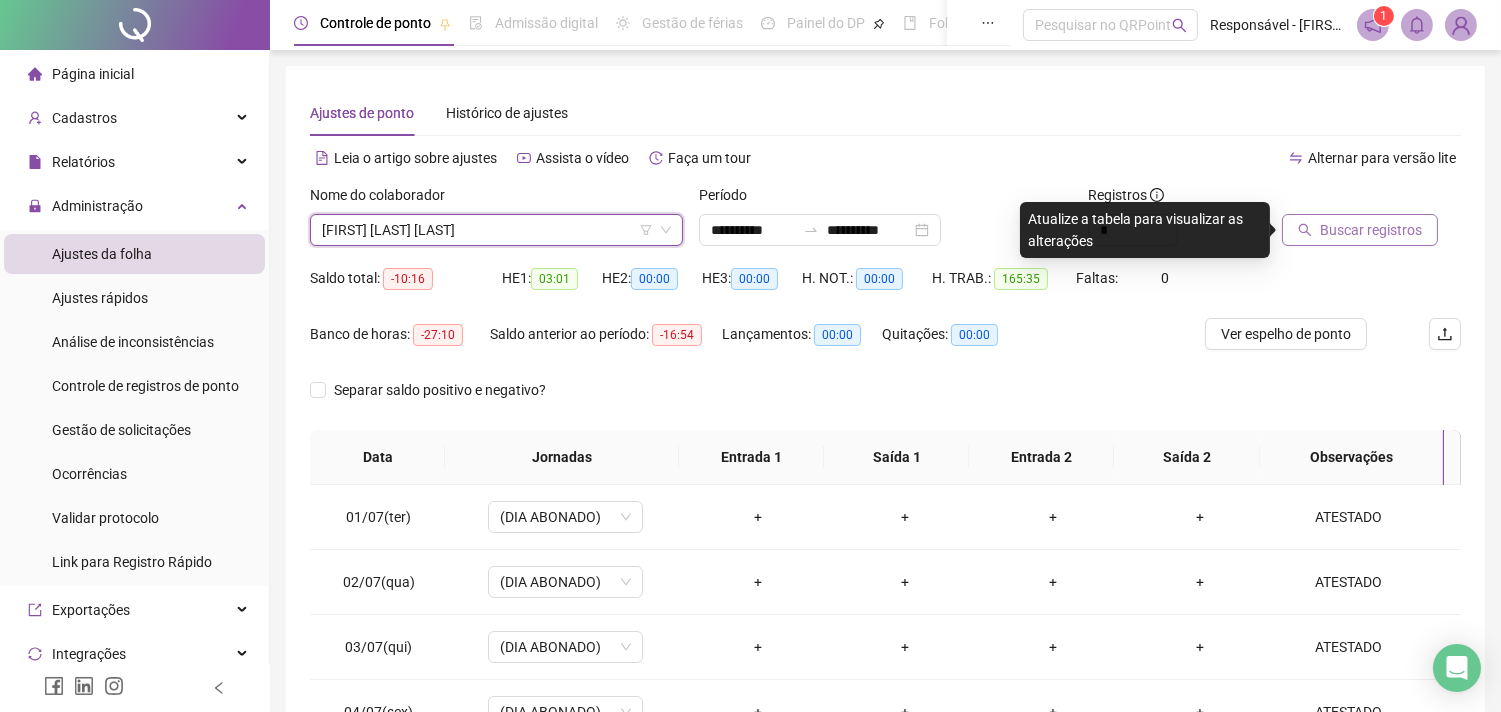 click on "Buscar registros" at bounding box center (1371, 230) 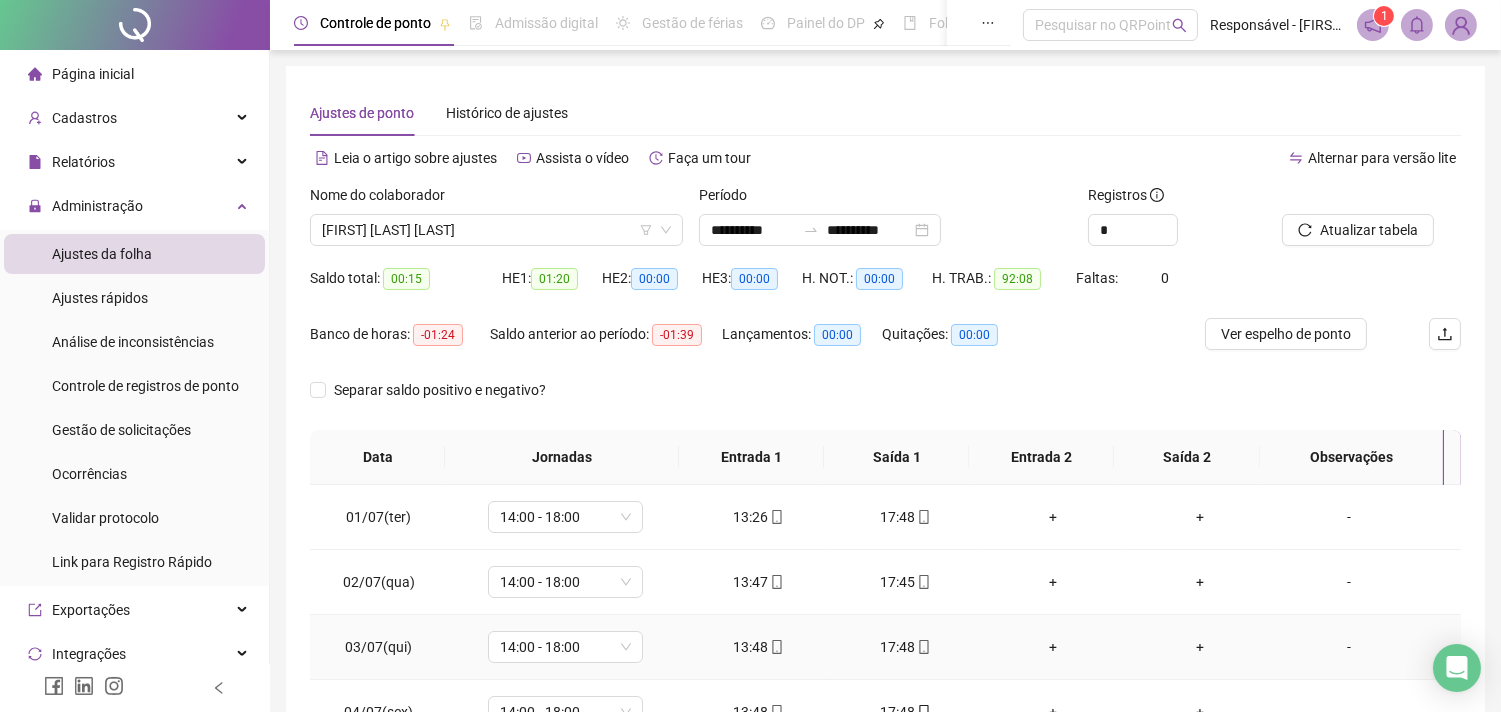 scroll, scrollTop: 310, scrollLeft: 0, axis: vertical 